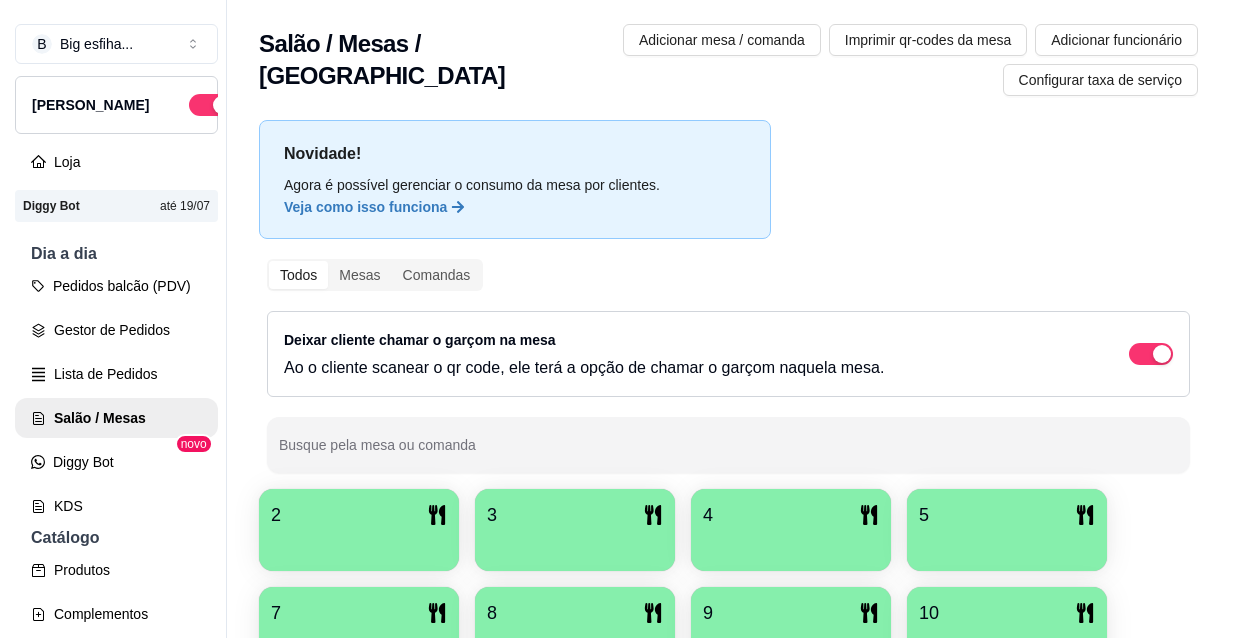scroll, scrollTop: 0, scrollLeft: 0, axis: both 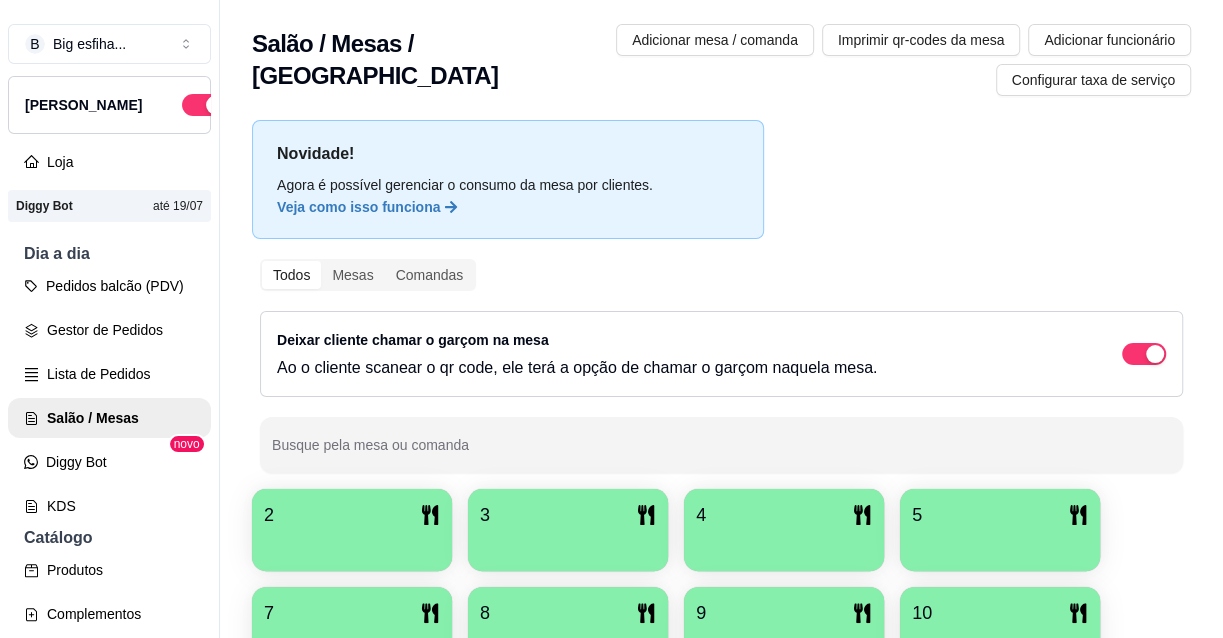 click on "2" at bounding box center (352, 515) 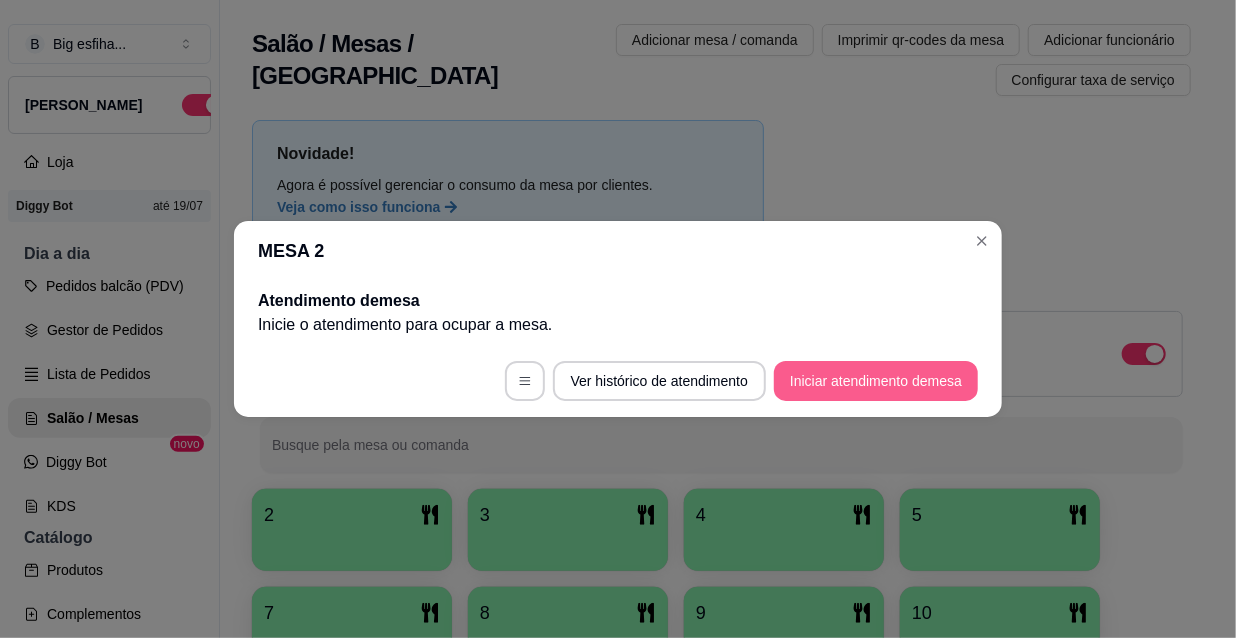click on "Iniciar atendimento de  mesa" at bounding box center (876, 381) 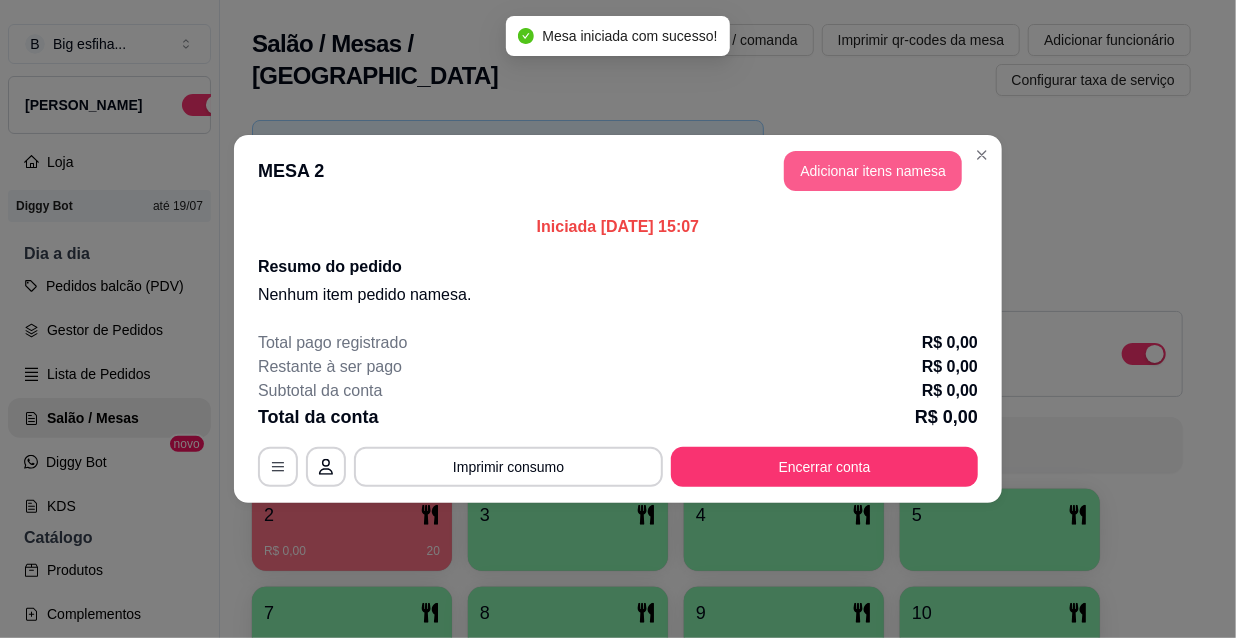click on "Adicionar itens na  mesa" at bounding box center [873, 171] 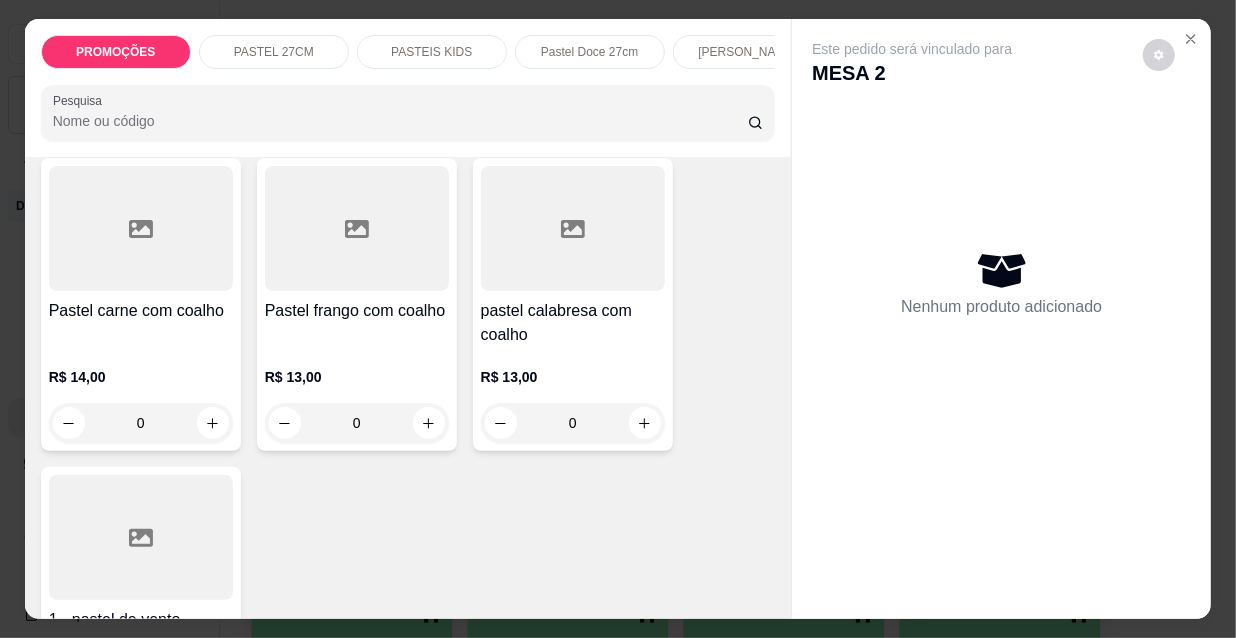 scroll, scrollTop: 5636, scrollLeft: 0, axis: vertical 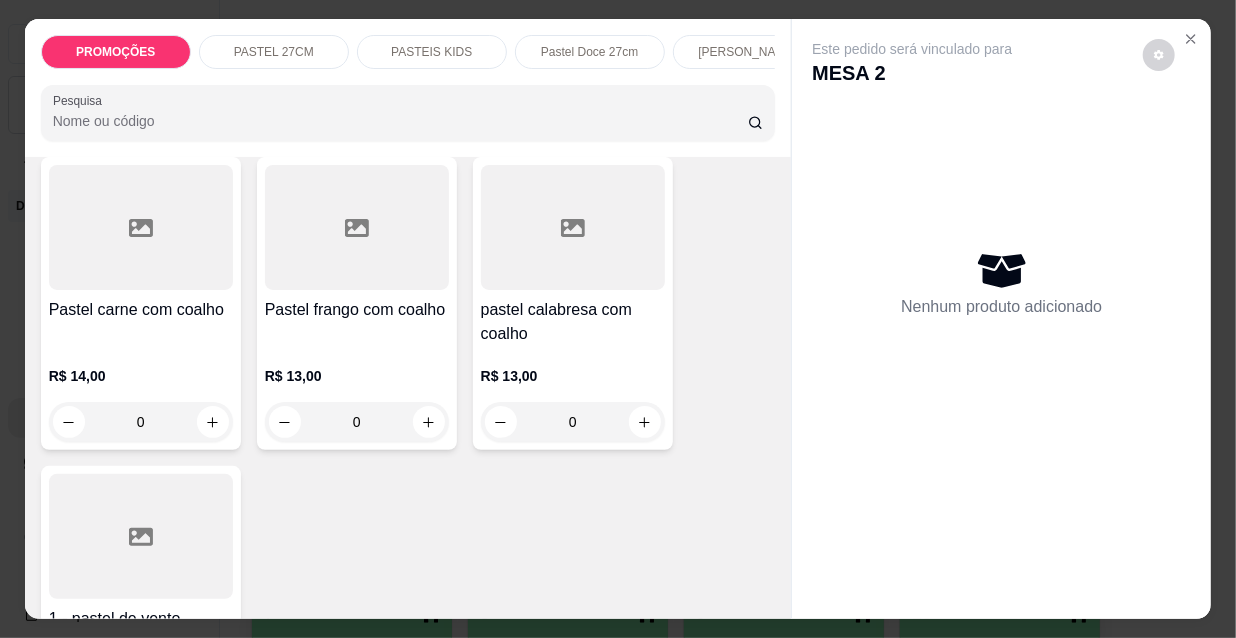 click on "pastel calabresa com coalho" at bounding box center (573, 322) 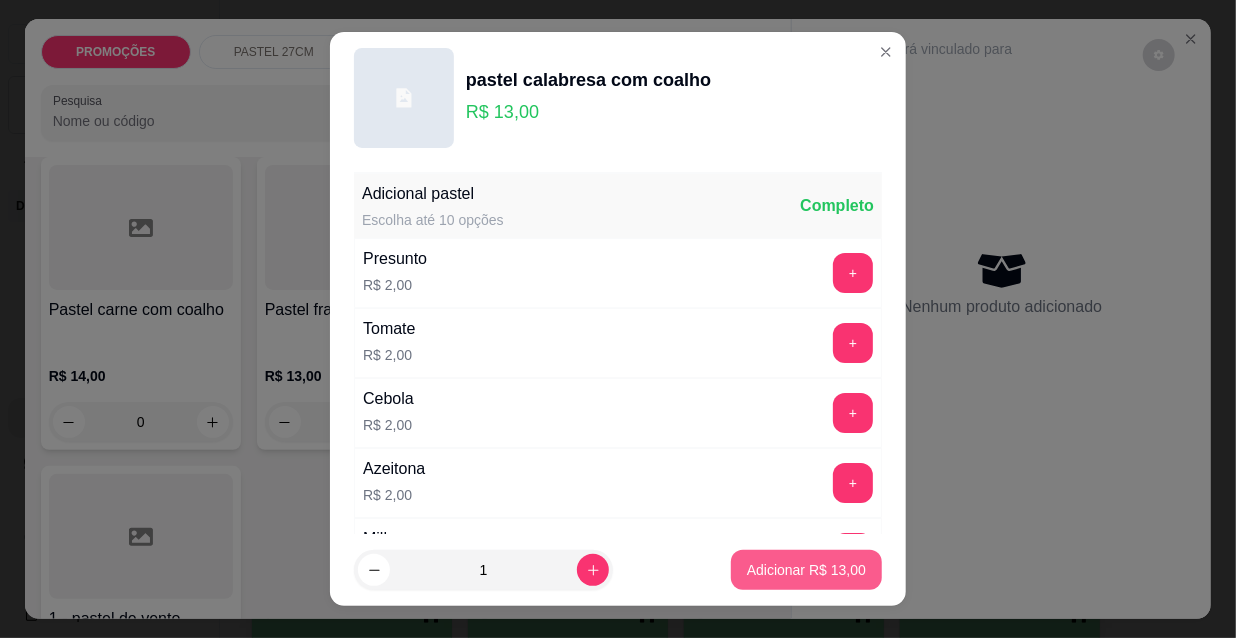 click on "Adicionar   R$ 13,00" at bounding box center [806, 570] 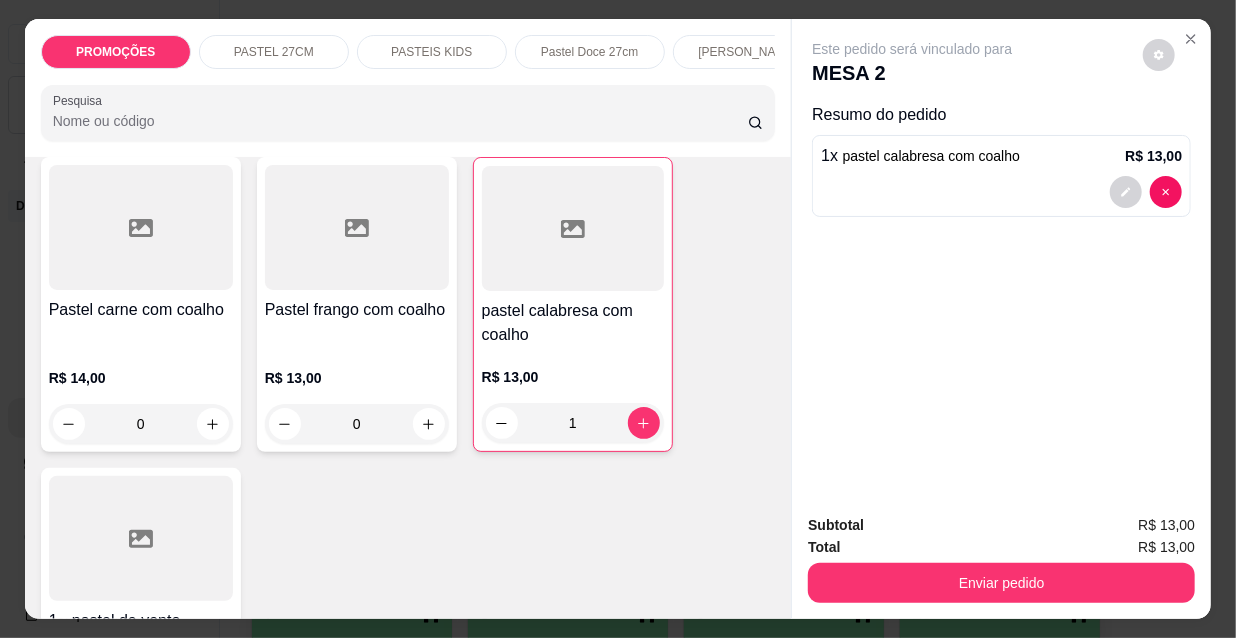 type on "1" 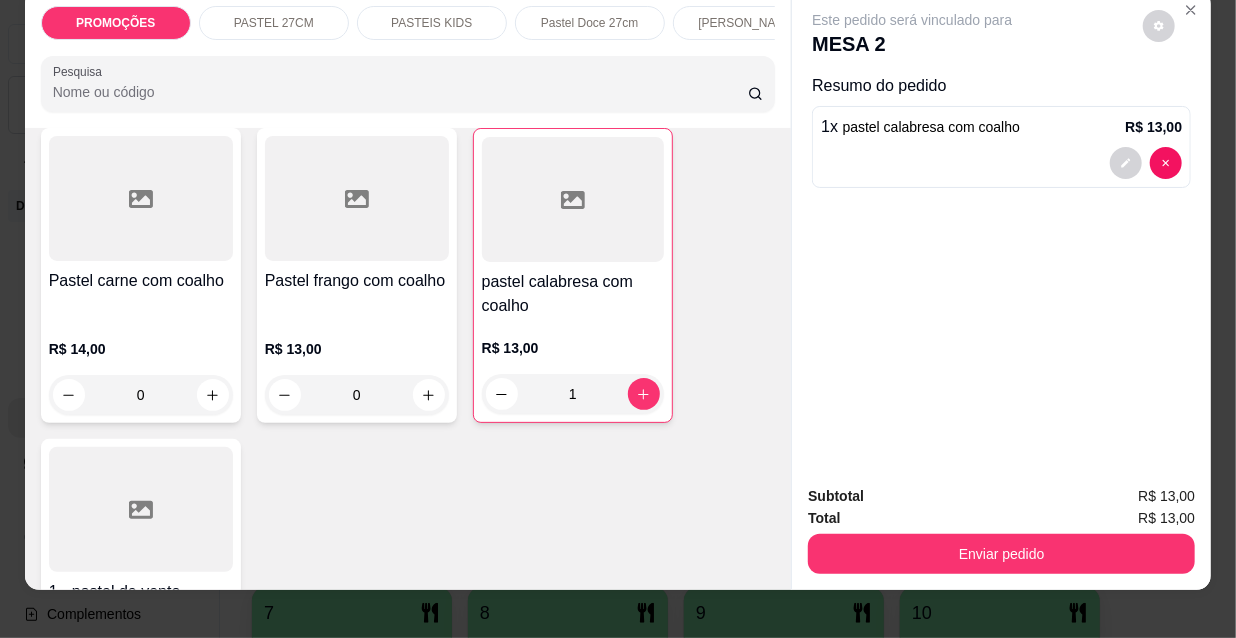 scroll, scrollTop: 51, scrollLeft: 0, axis: vertical 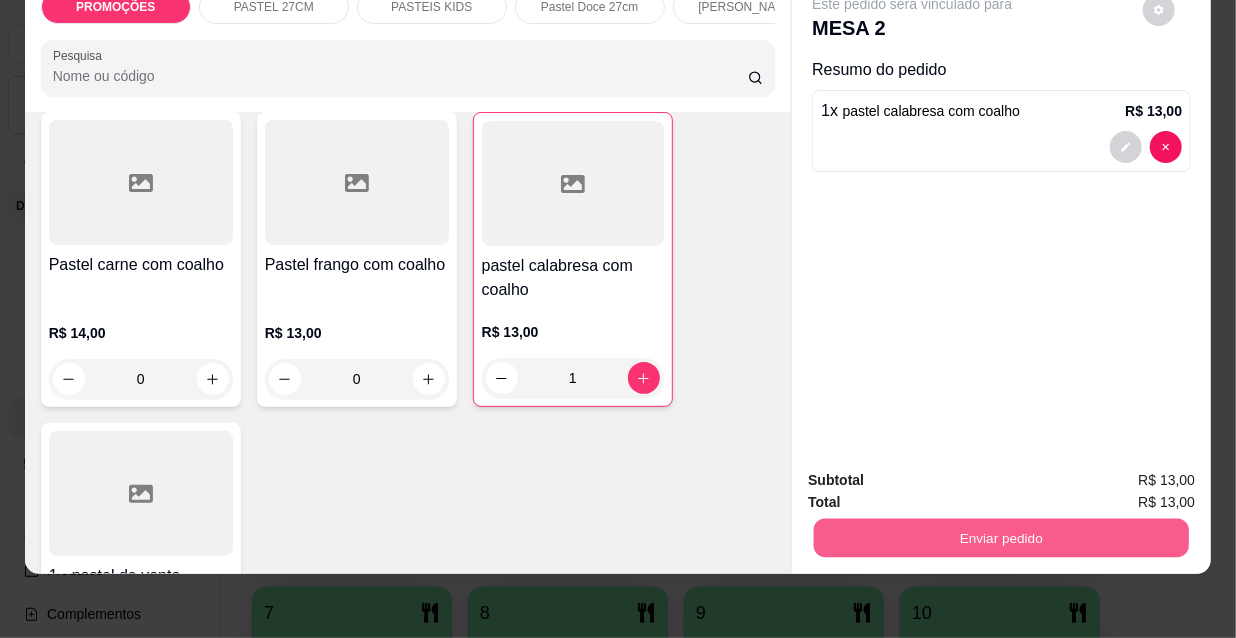 click on "Enviar pedido" at bounding box center [1001, 537] 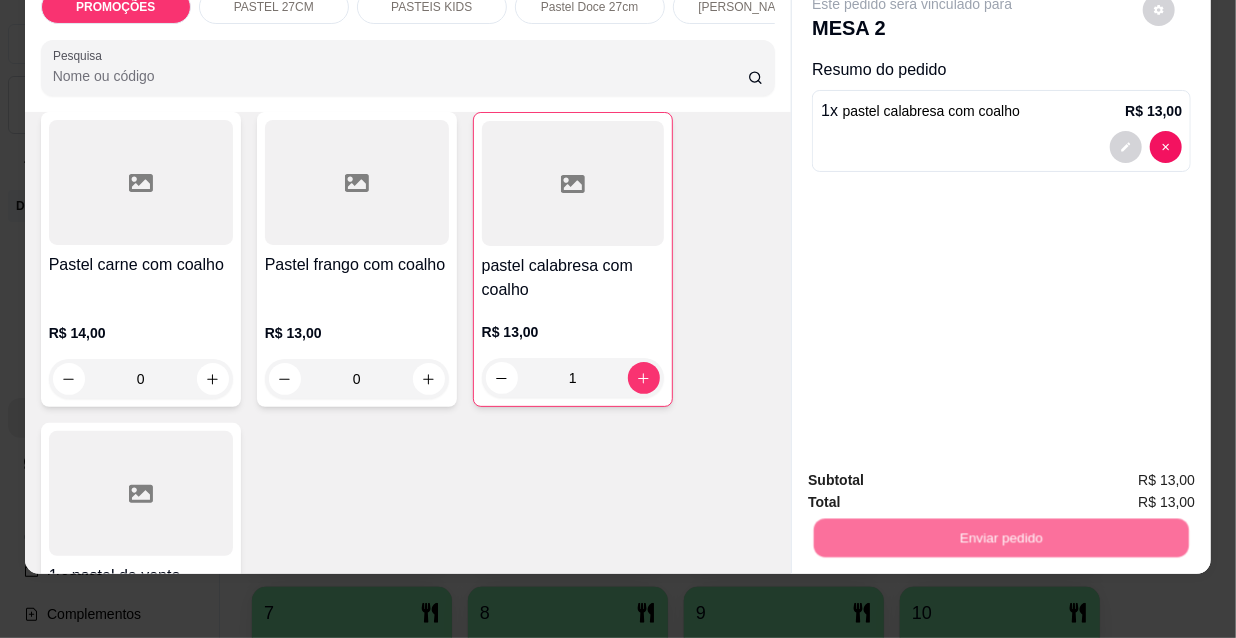 click on "Não registrar e enviar pedido" at bounding box center [937, 474] 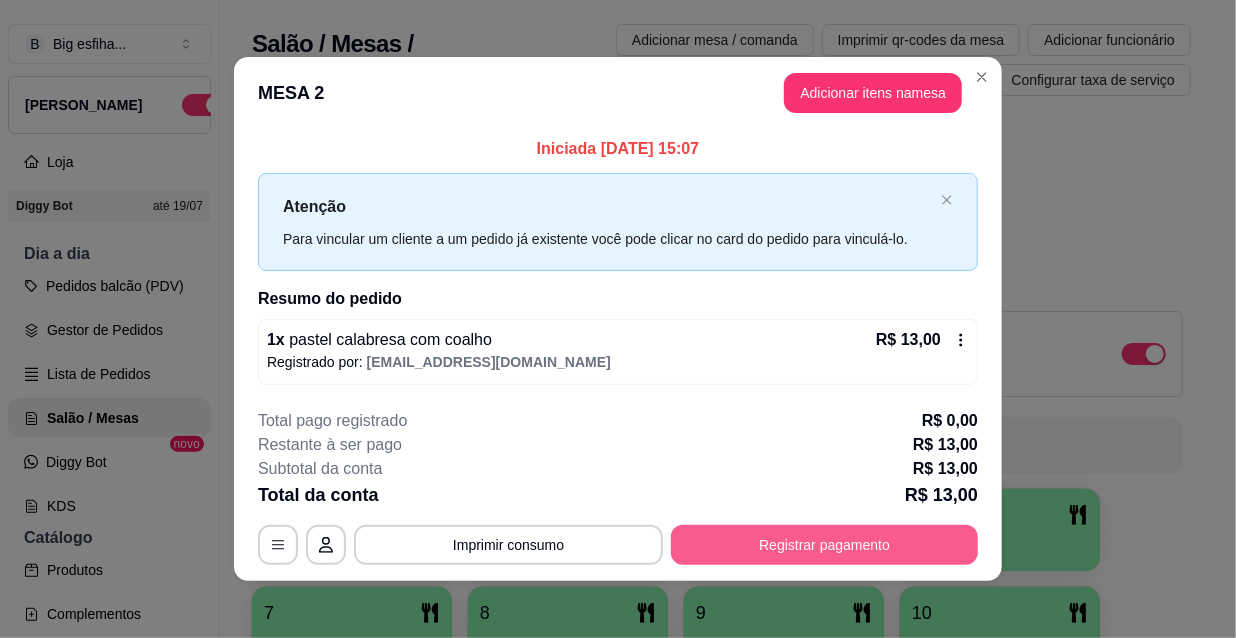 click on "Registrar pagamento" at bounding box center (824, 545) 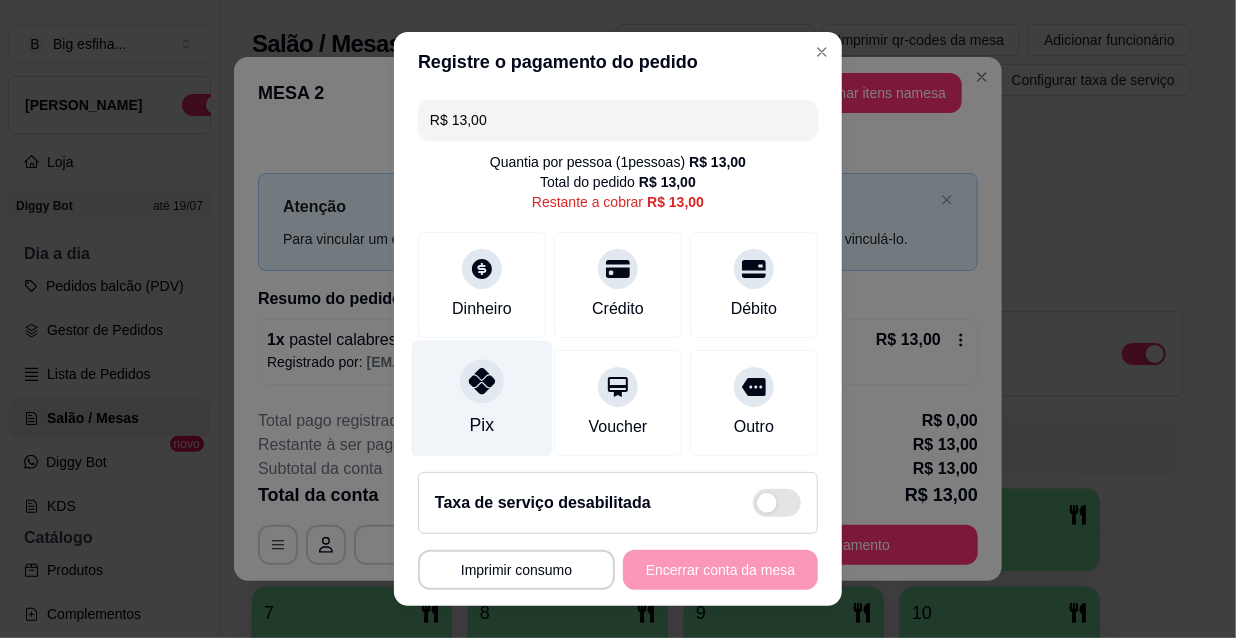 click on "Pix" at bounding box center [482, 425] 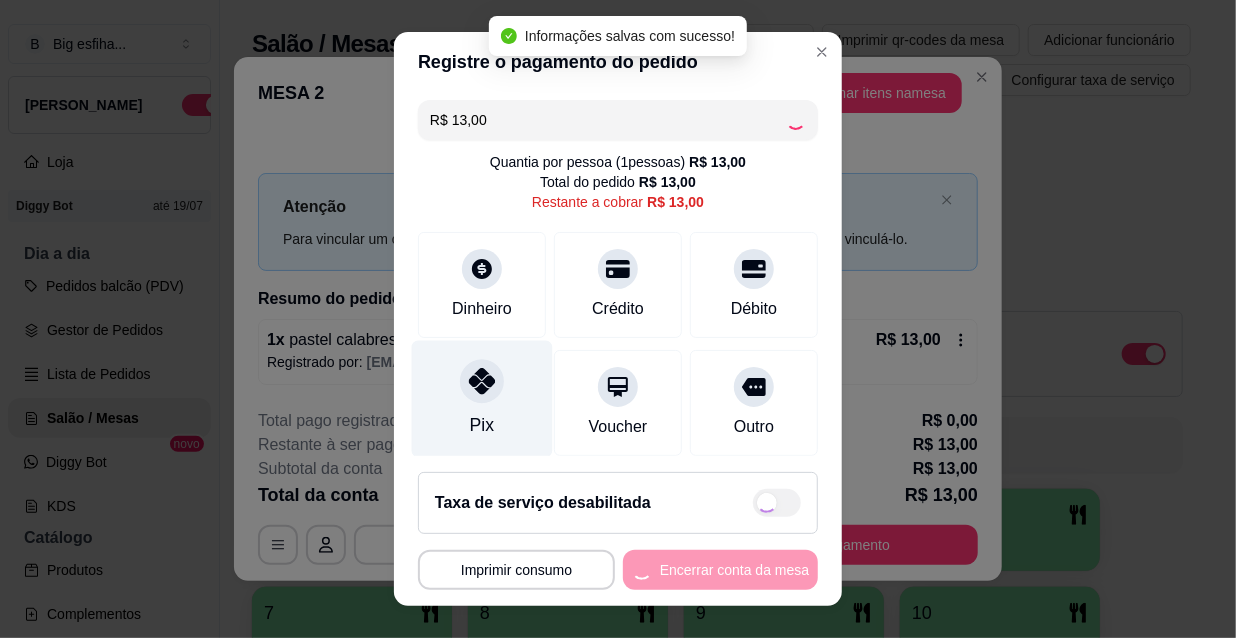 type on "R$ 0,00" 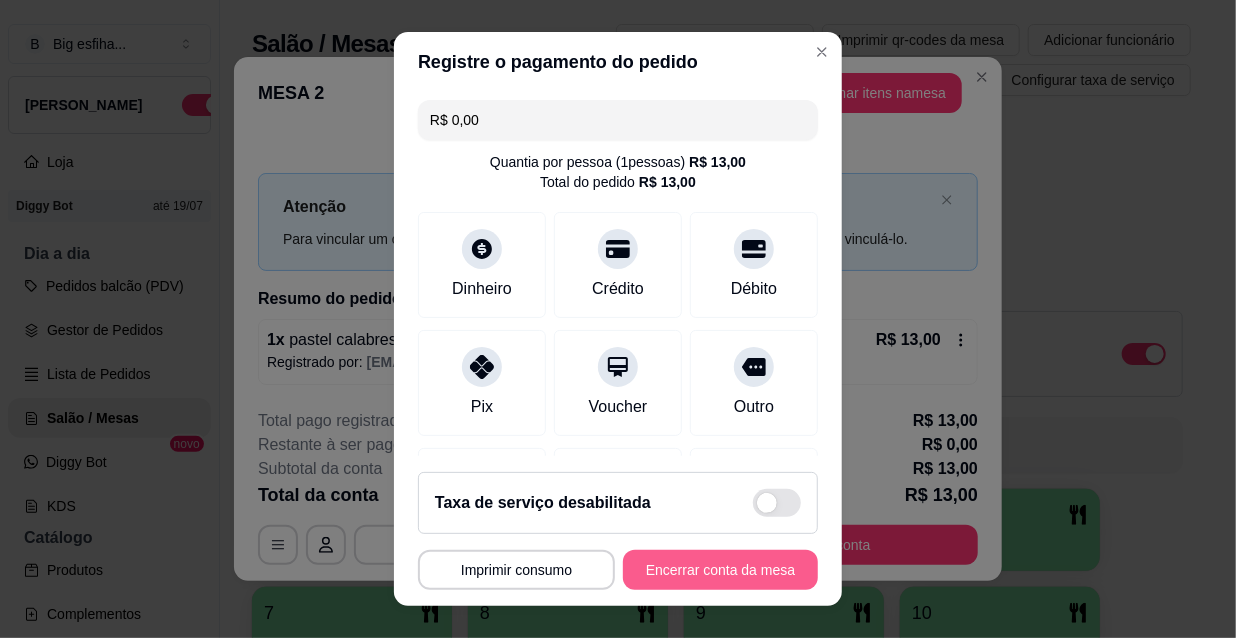 click on "Encerrar conta da mesa" at bounding box center [720, 570] 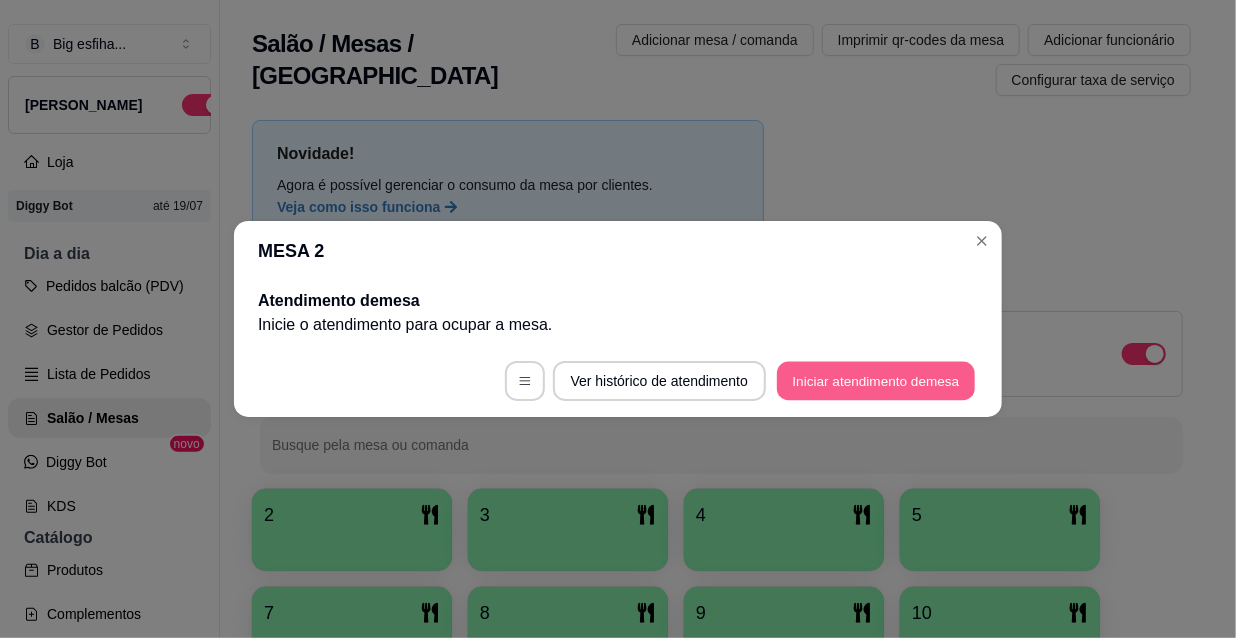 click on "Iniciar atendimento de  mesa" at bounding box center (876, 381) 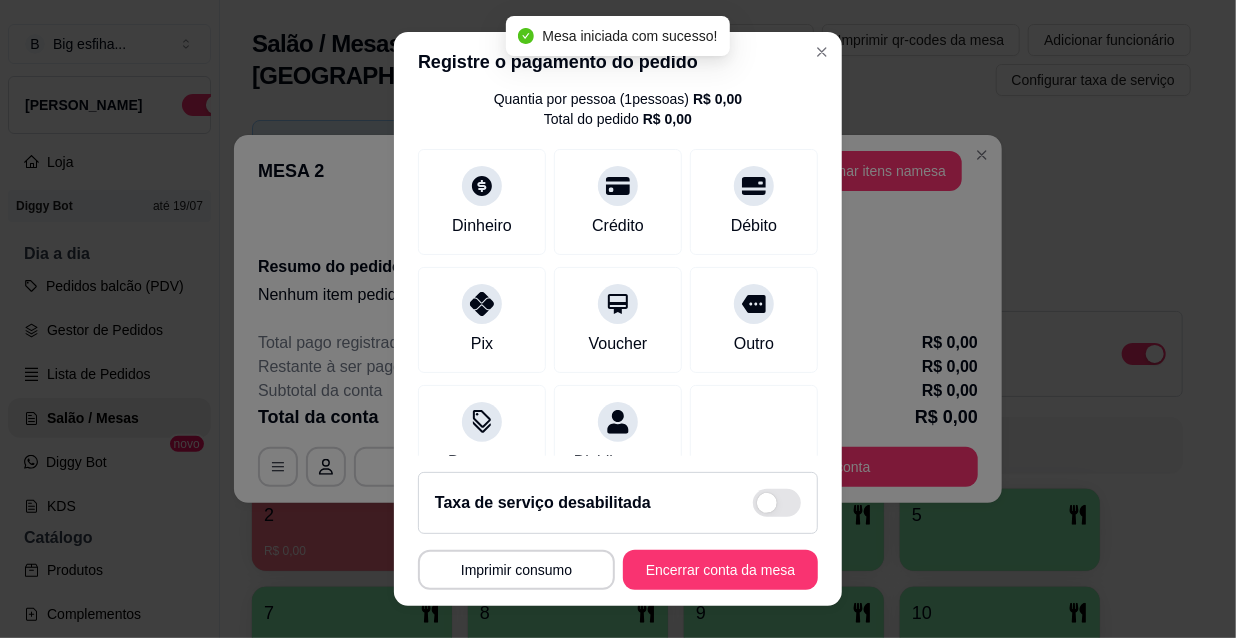 scroll, scrollTop: 129, scrollLeft: 0, axis: vertical 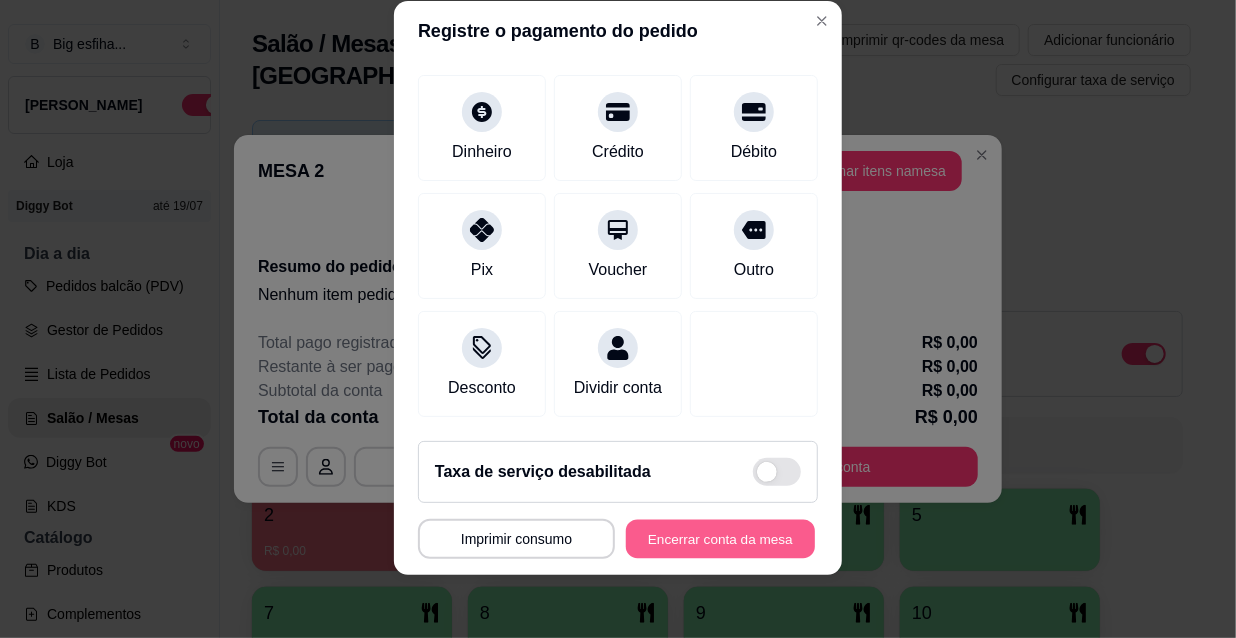 click on "Encerrar conta da mesa" at bounding box center (720, 539) 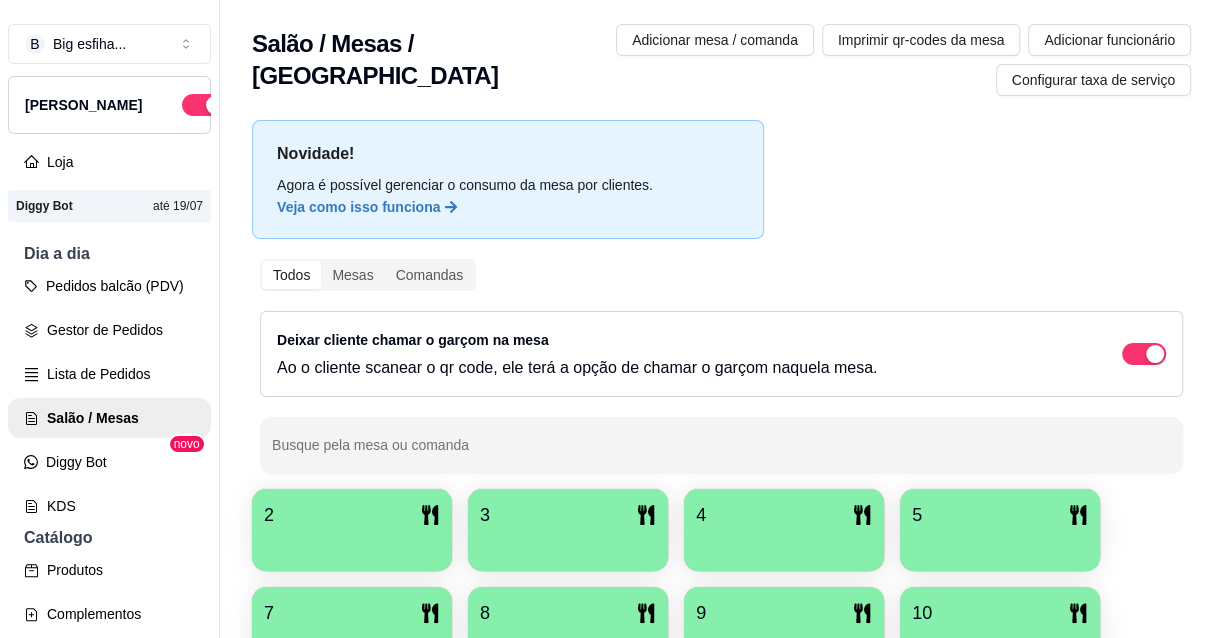 click on "2" at bounding box center [352, 530] 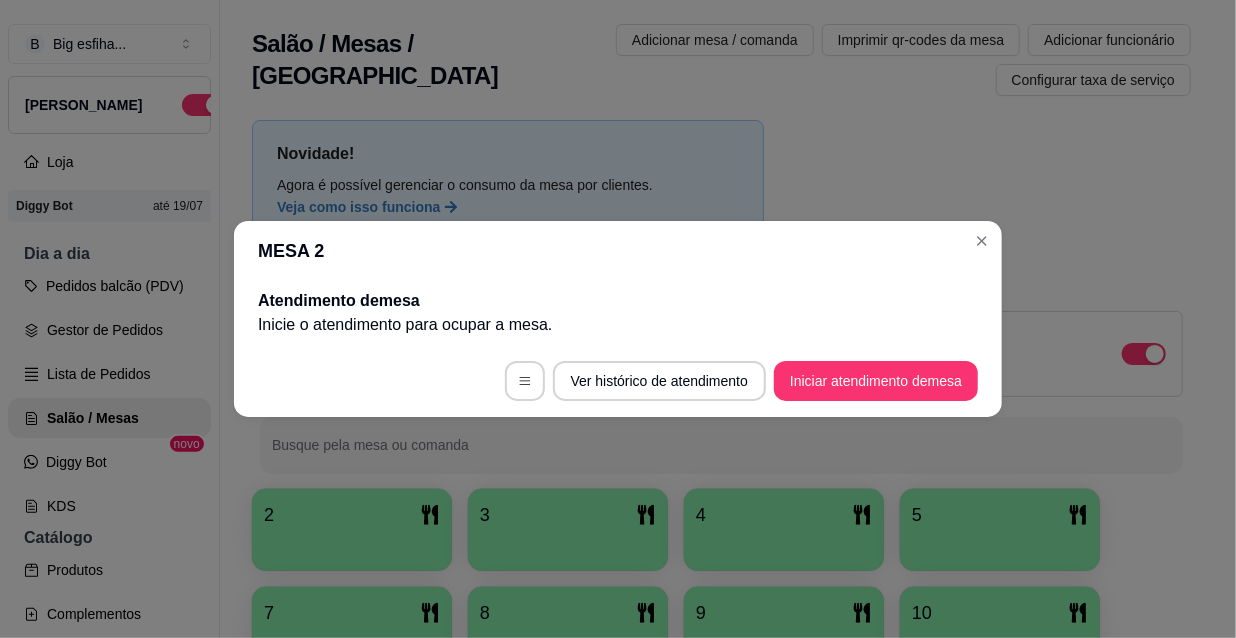 click on "Ver histórico de atendimento Iniciar atendimento de  mesa" at bounding box center (618, 381) 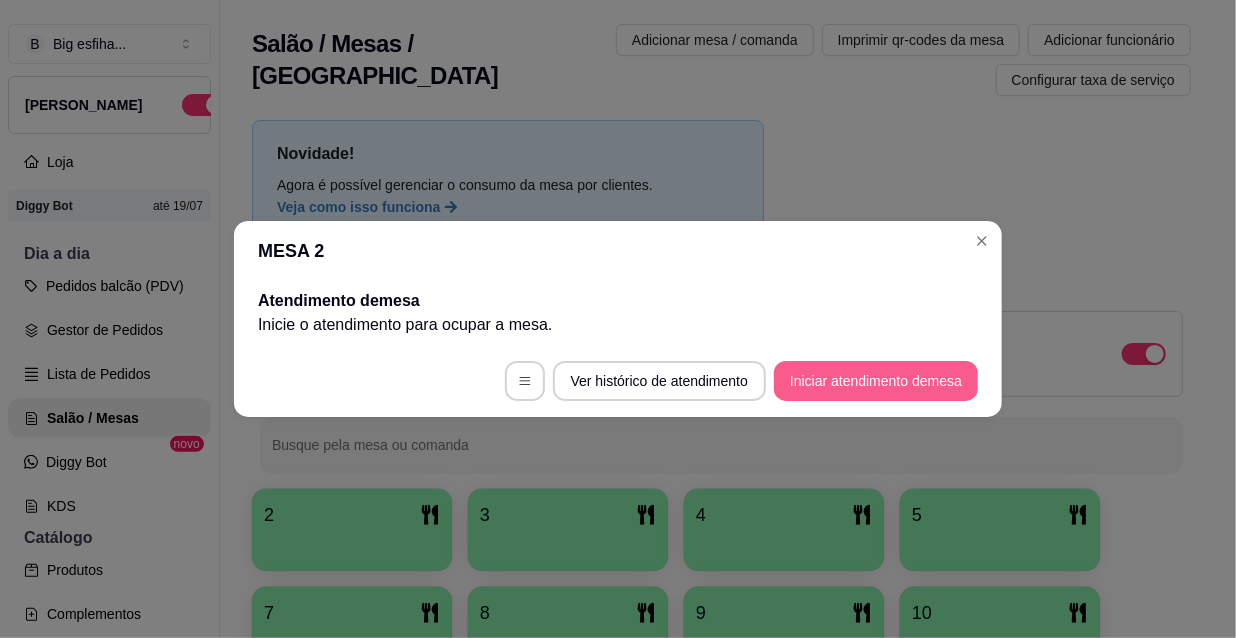 click on "Iniciar atendimento de  mesa" at bounding box center [876, 381] 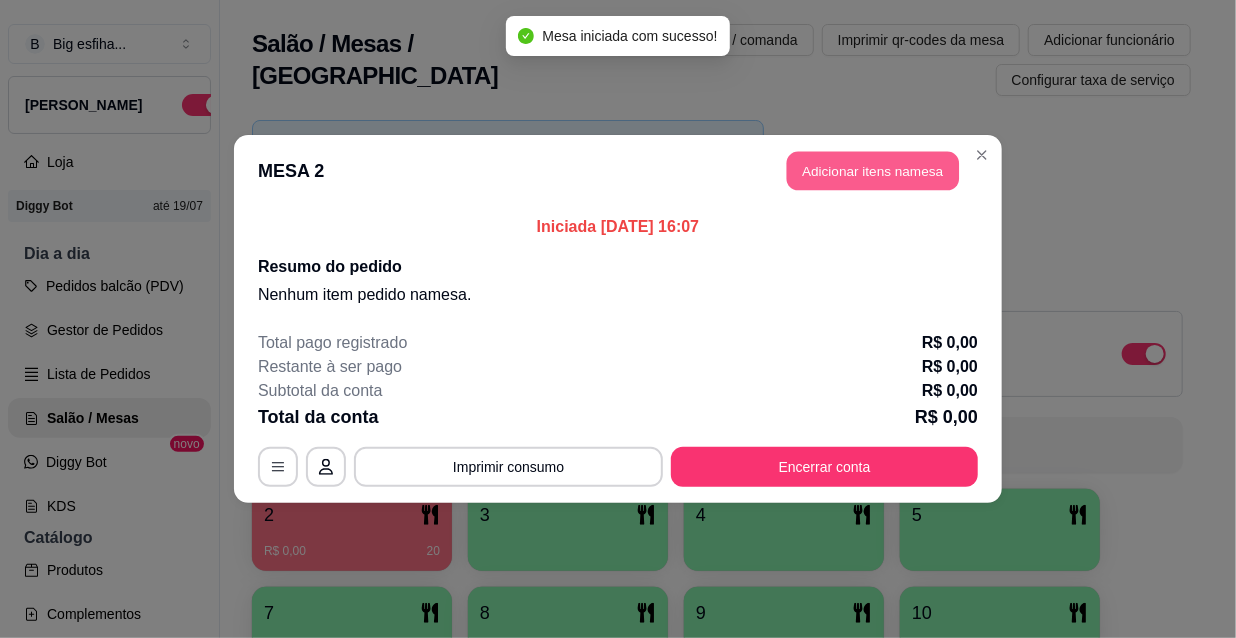 click on "Adicionar itens na  mesa" at bounding box center (873, 171) 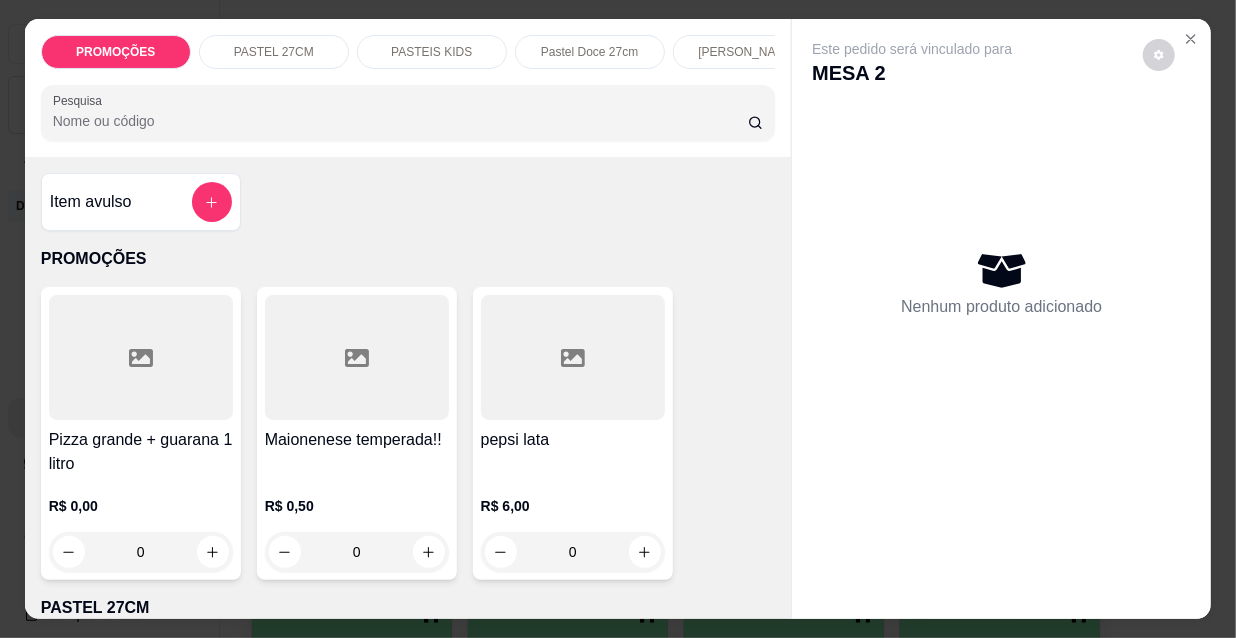 click on "PASTEL 27CM" at bounding box center (274, 52) 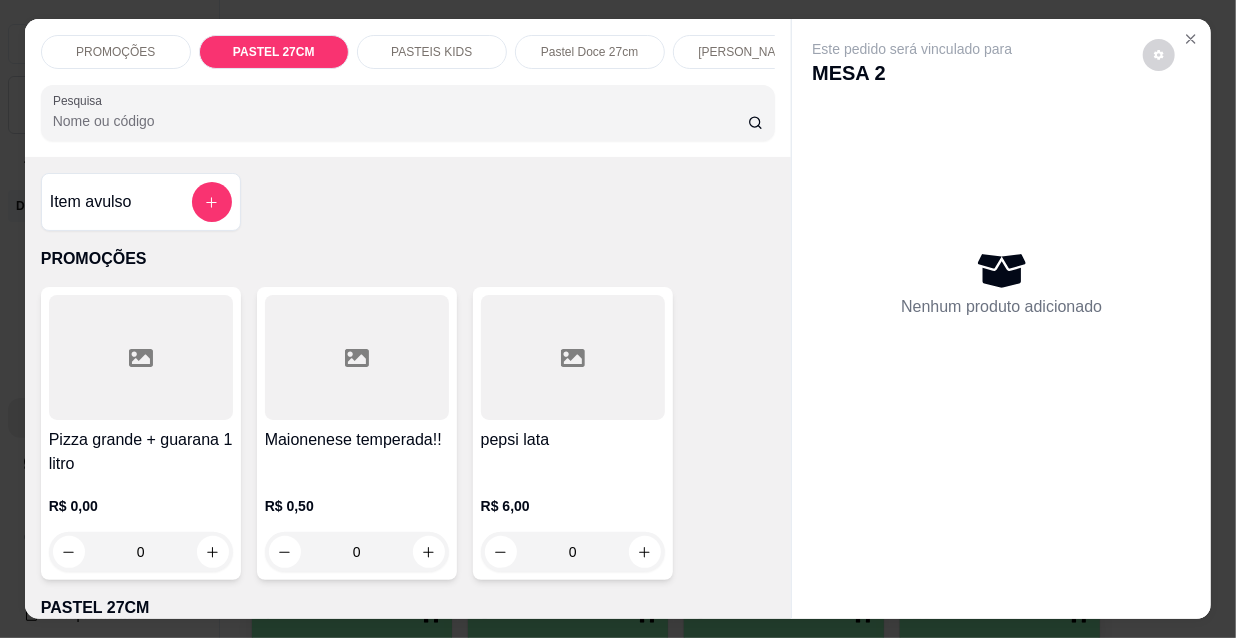 scroll, scrollTop: 439, scrollLeft: 0, axis: vertical 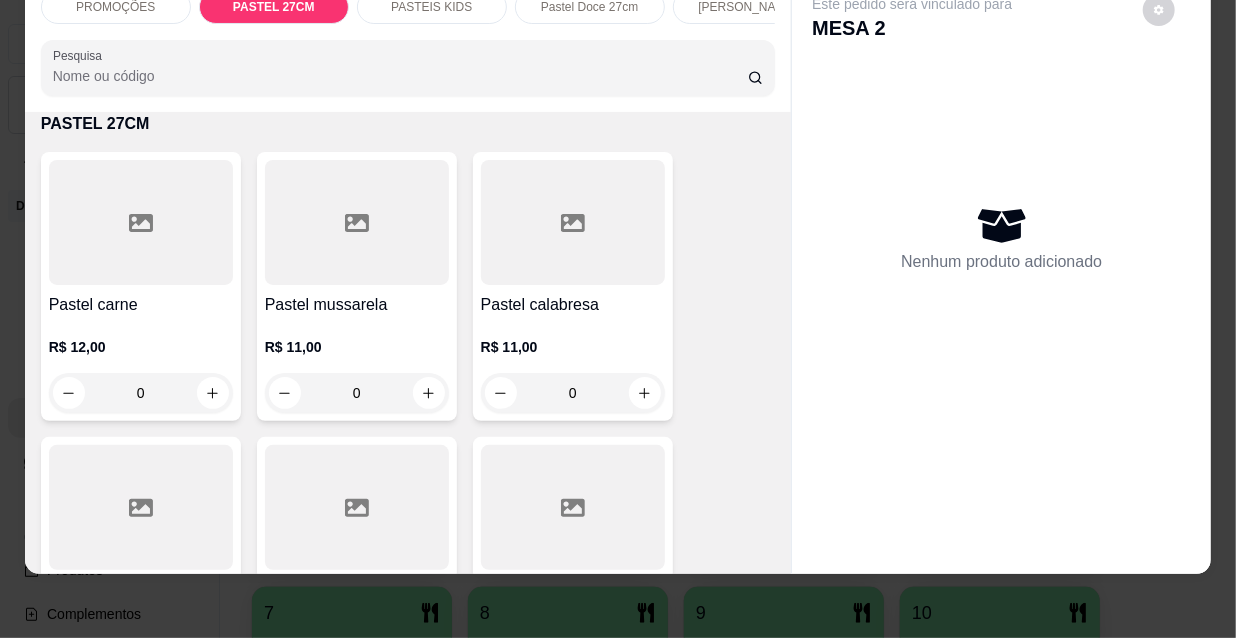 click at bounding box center (357, 222) 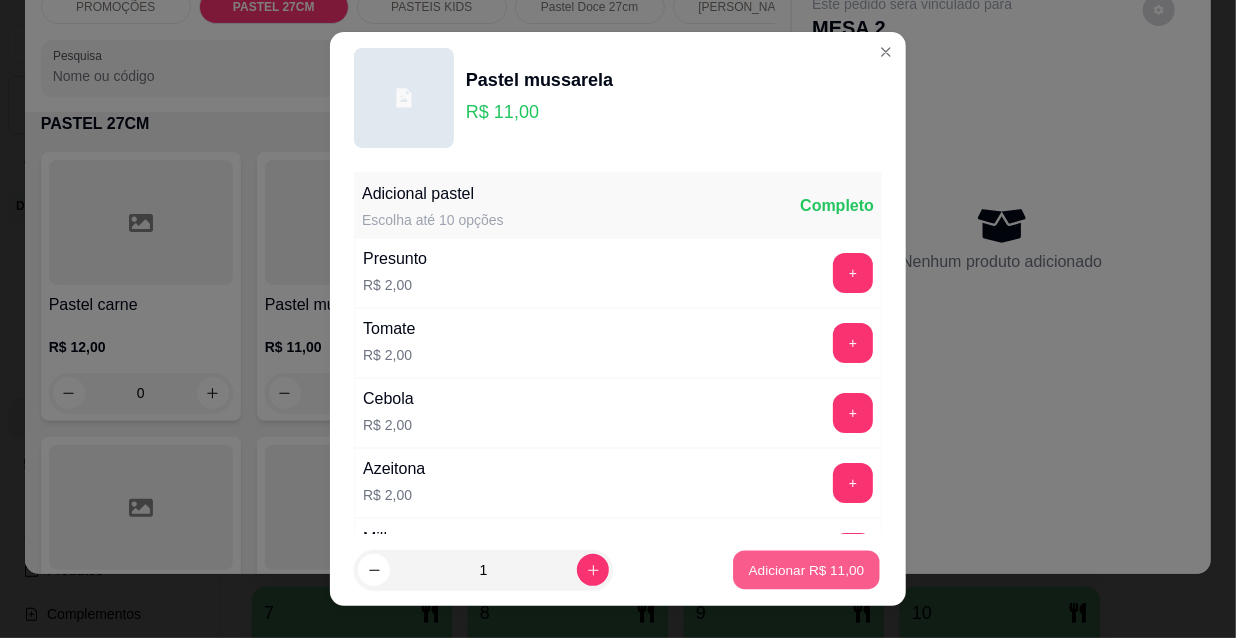 click on "Adicionar   R$ 11,00" at bounding box center [807, 569] 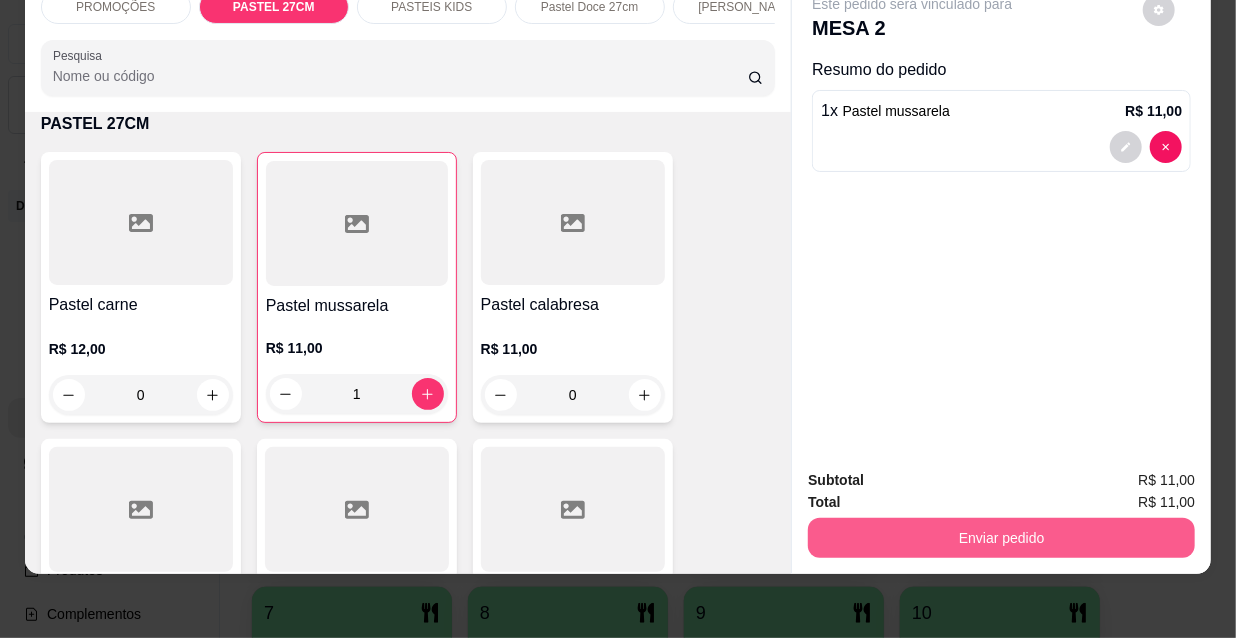 click on "Enviar pedido" at bounding box center [1001, 538] 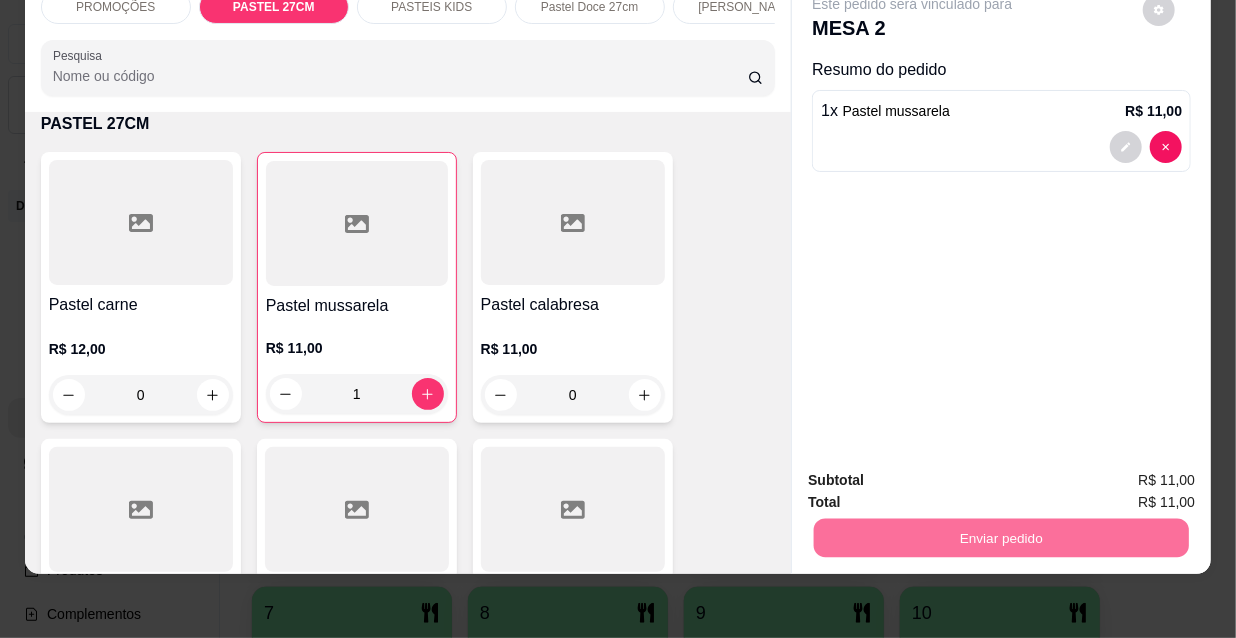 click on "Não registrar e enviar pedido" at bounding box center (937, 475) 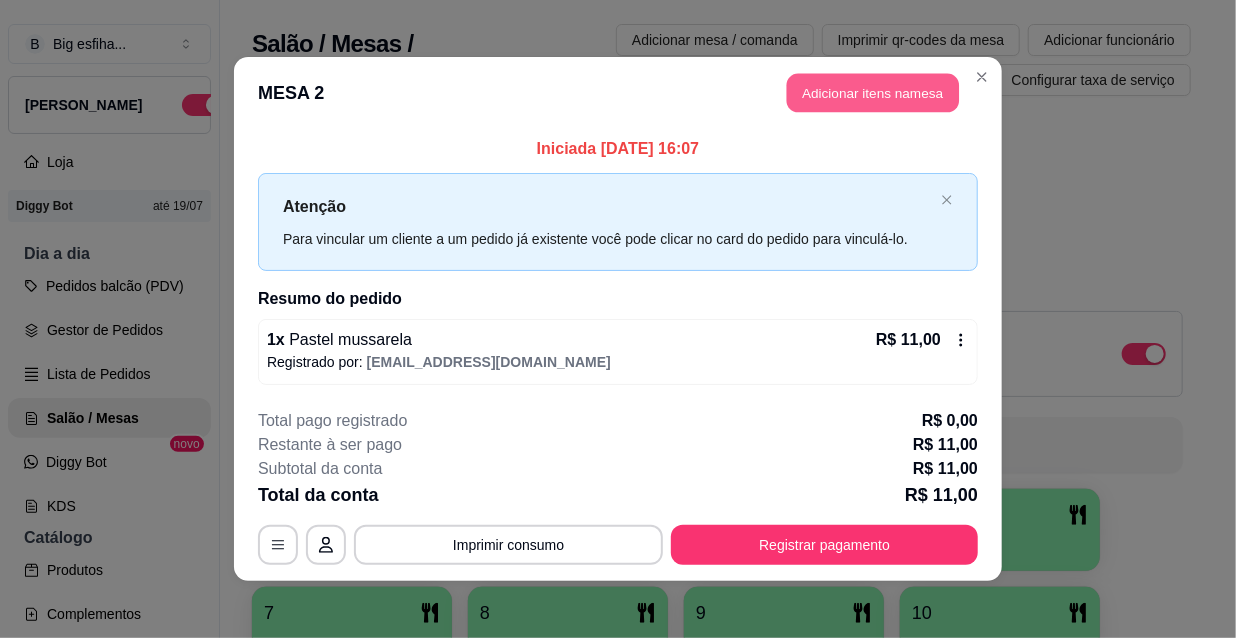 click on "Adicionar itens na  mesa" at bounding box center [873, 93] 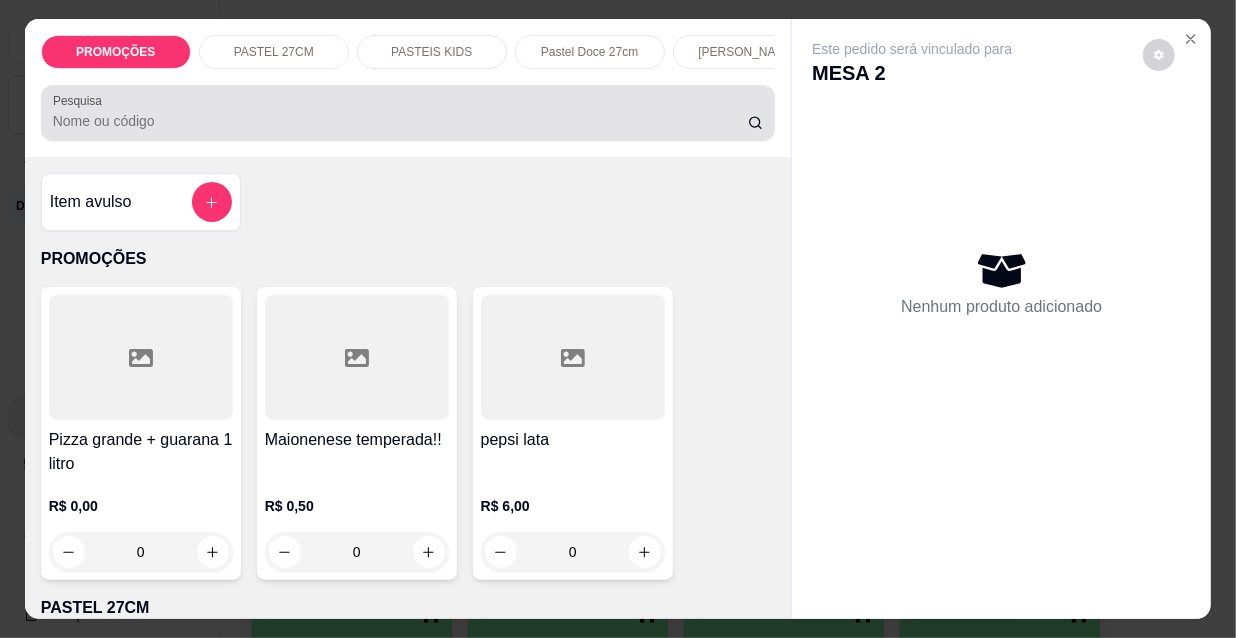 click on "Pesquisa" at bounding box center (400, 121) 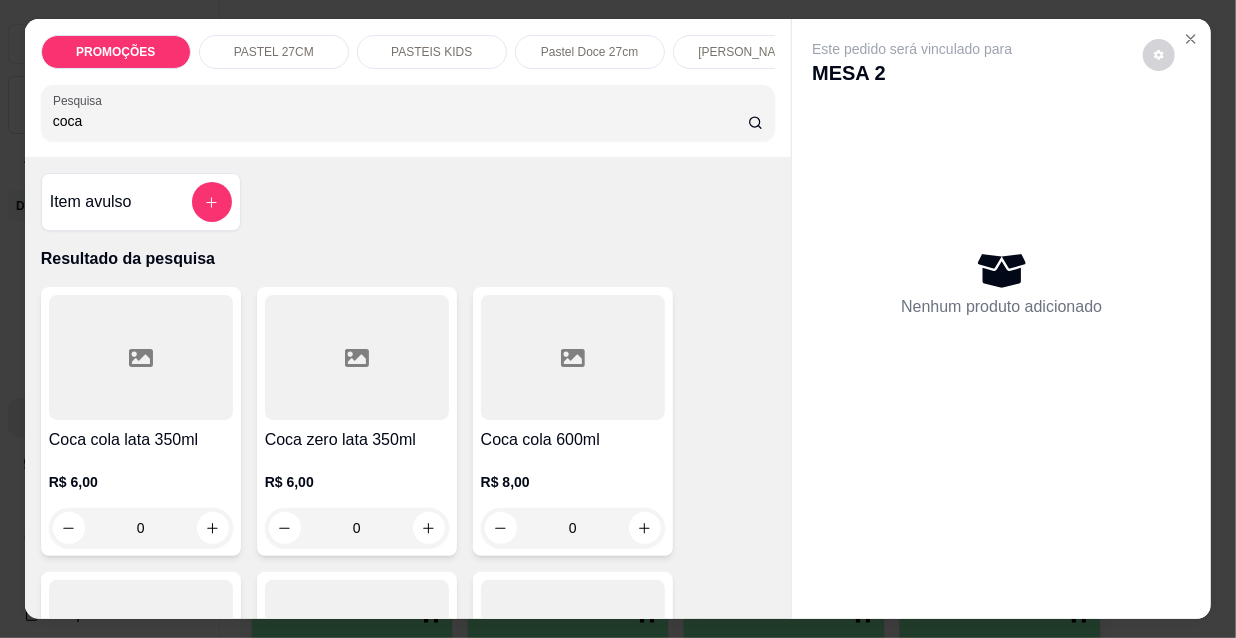 type on "coca" 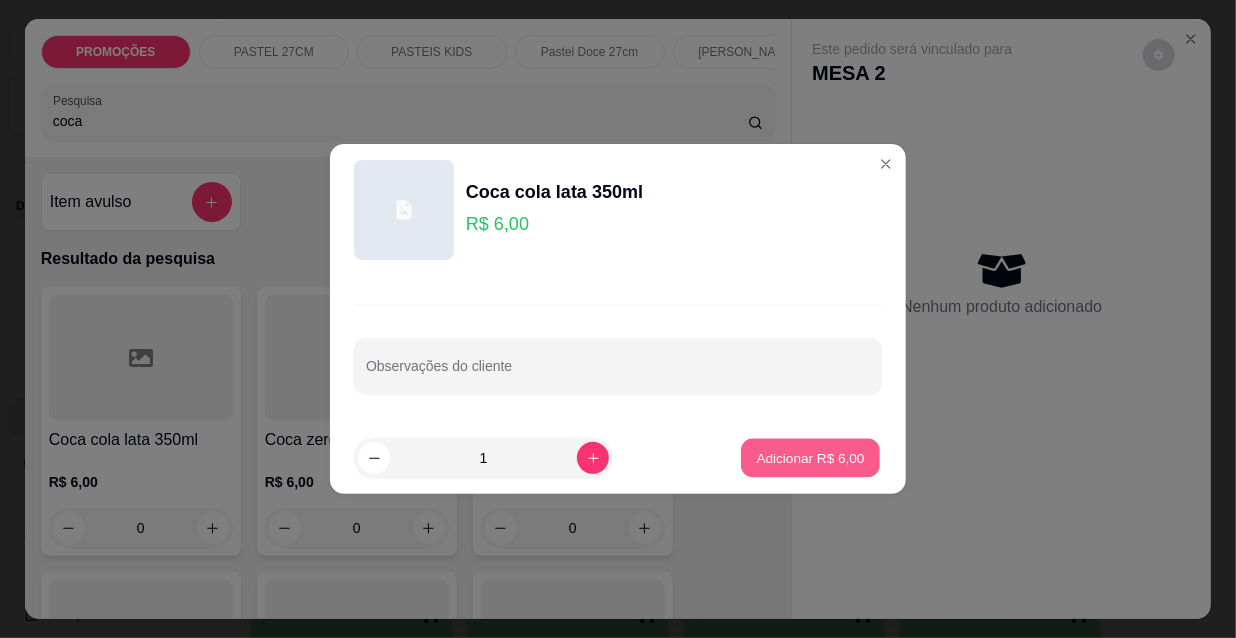 click on "Adicionar   R$ 6,00" at bounding box center (810, 458) 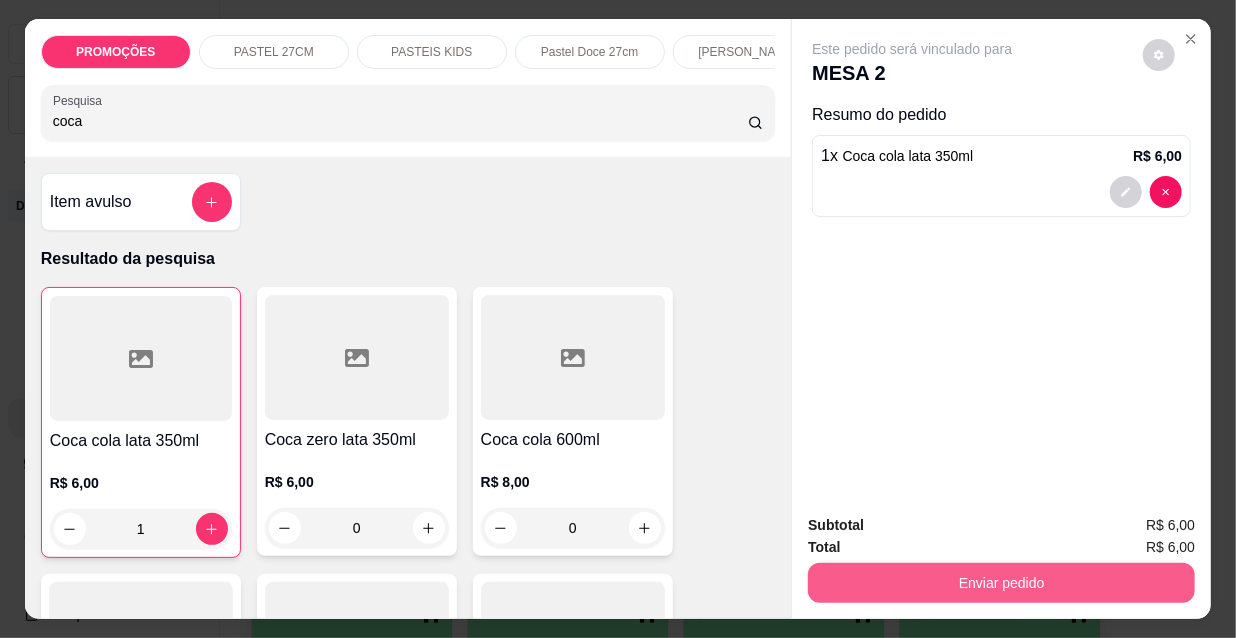 click on "Enviar pedido" at bounding box center (1001, 583) 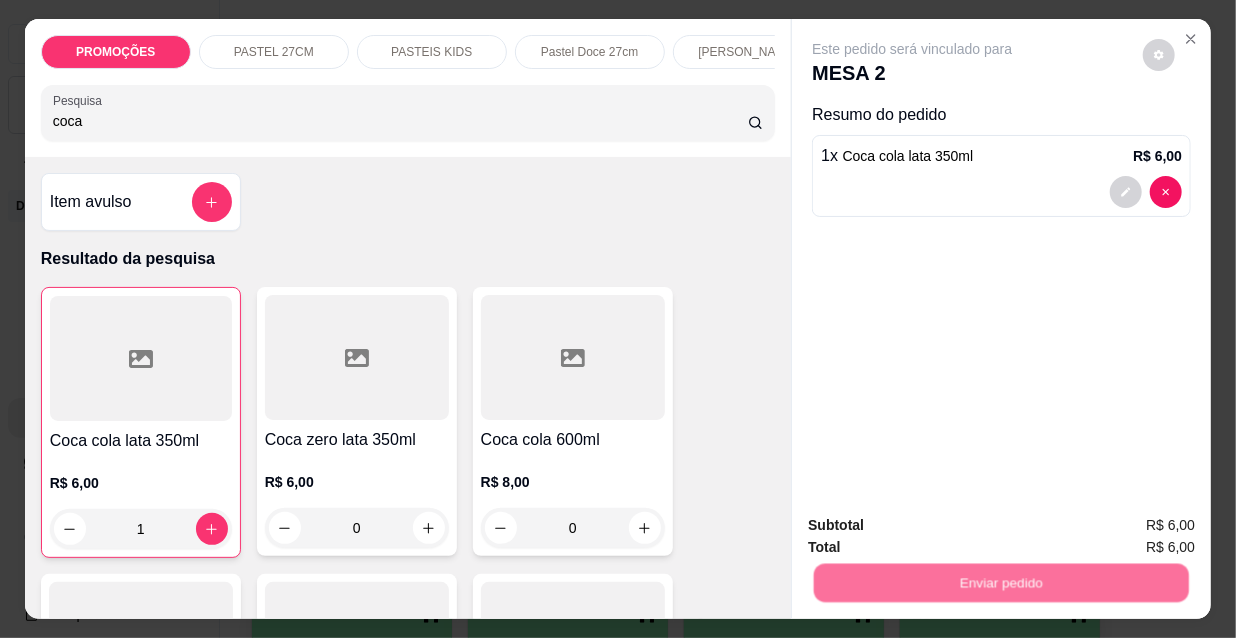 click on "Não registrar e enviar pedido" at bounding box center [937, 526] 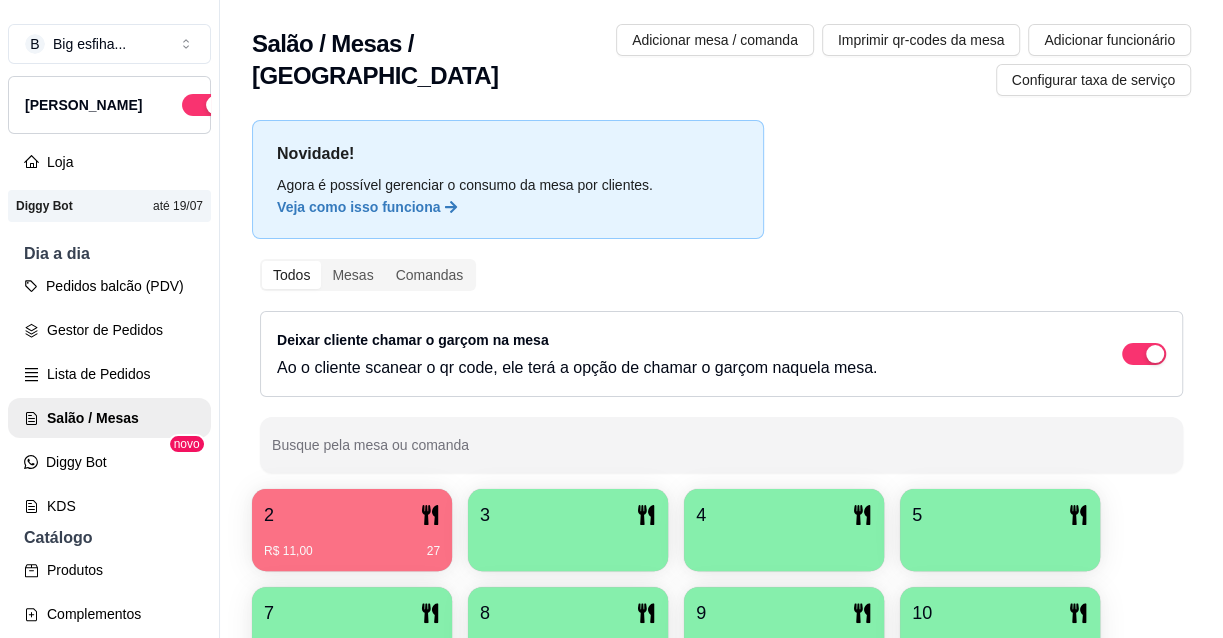click at bounding box center (568, 544) 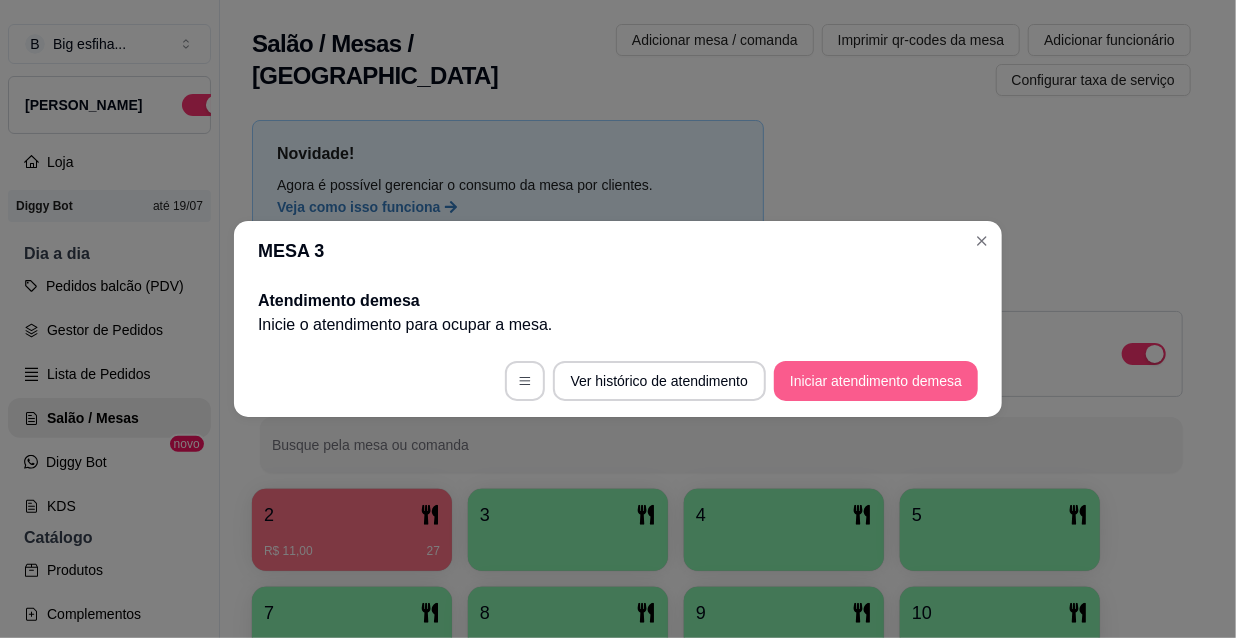 click on "Iniciar atendimento de  mesa" at bounding box center [876, 381] 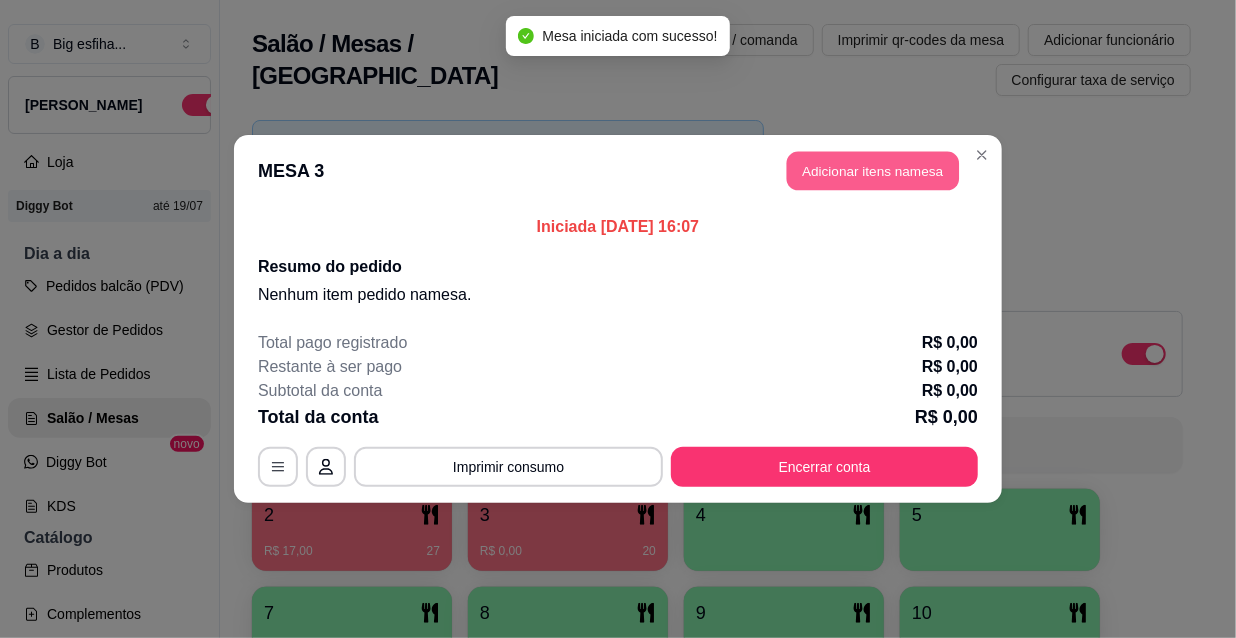 click on "Adicionar itens na  mesa" at bounding box center [873, 171] 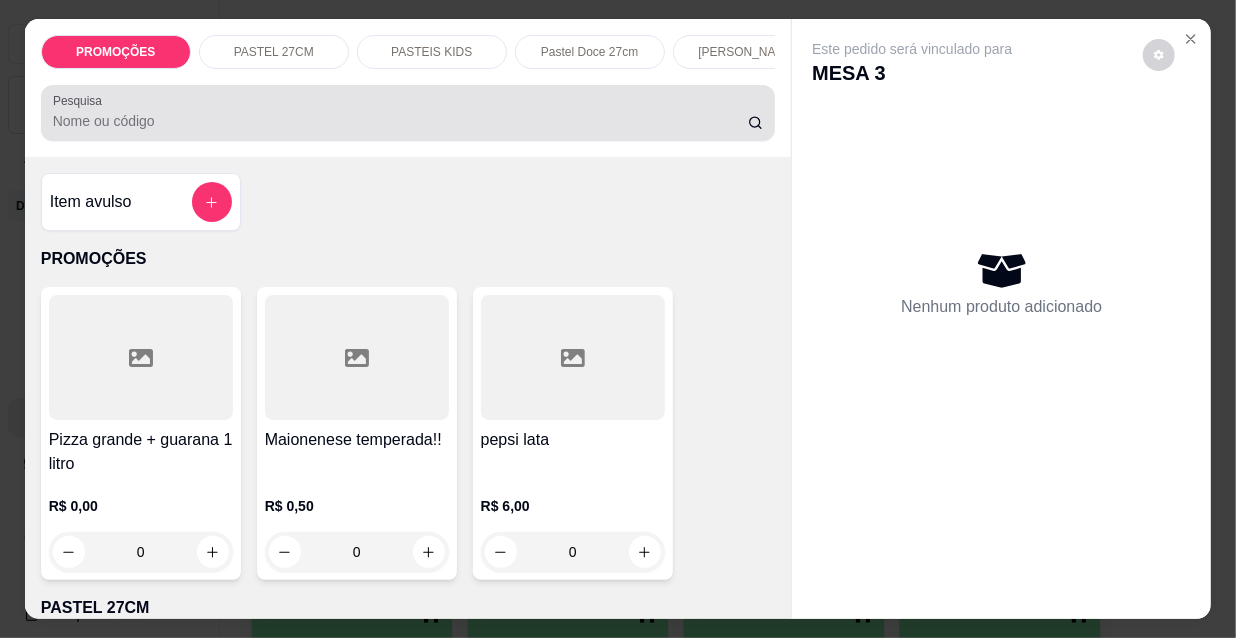 click at bounding box center (408, 113) 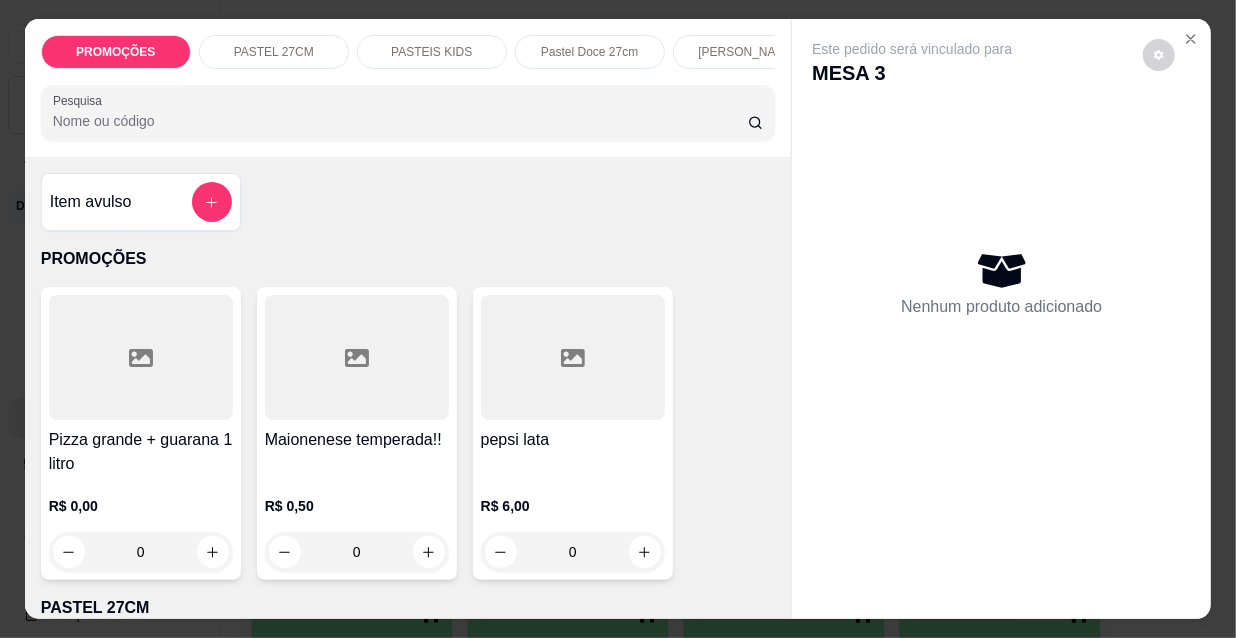 click on "[PERSON_NAME]" at bounding box center (747, 52) 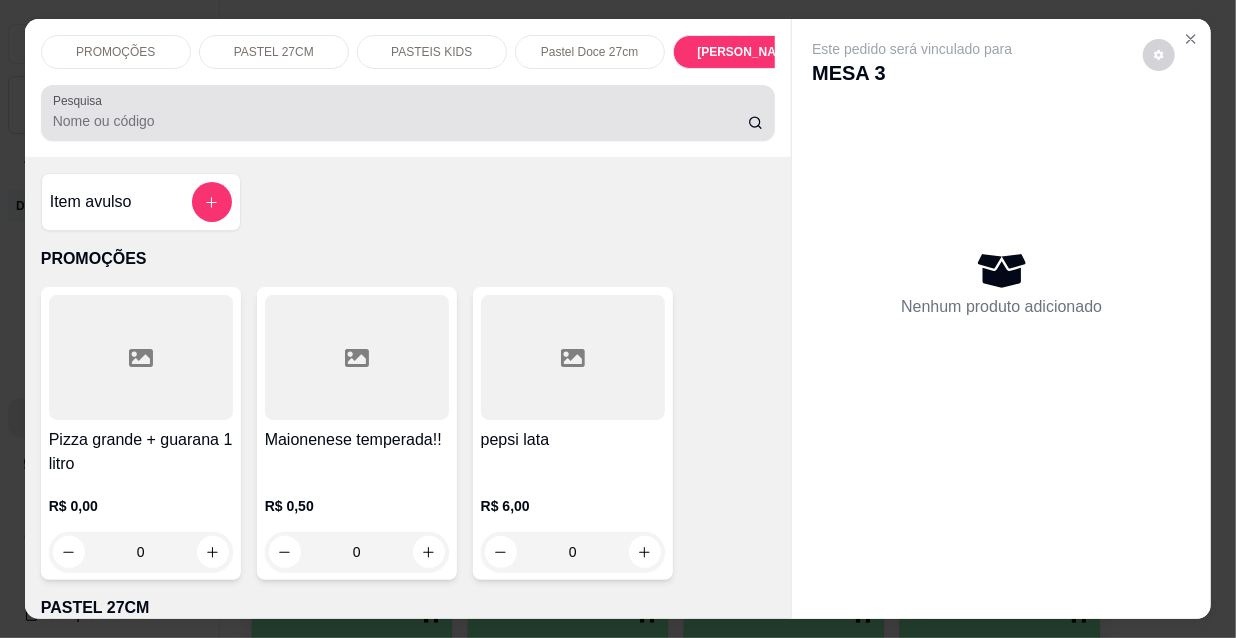 scroll, scrollTop: 8945, scrollLeft: 0, axis: vertical 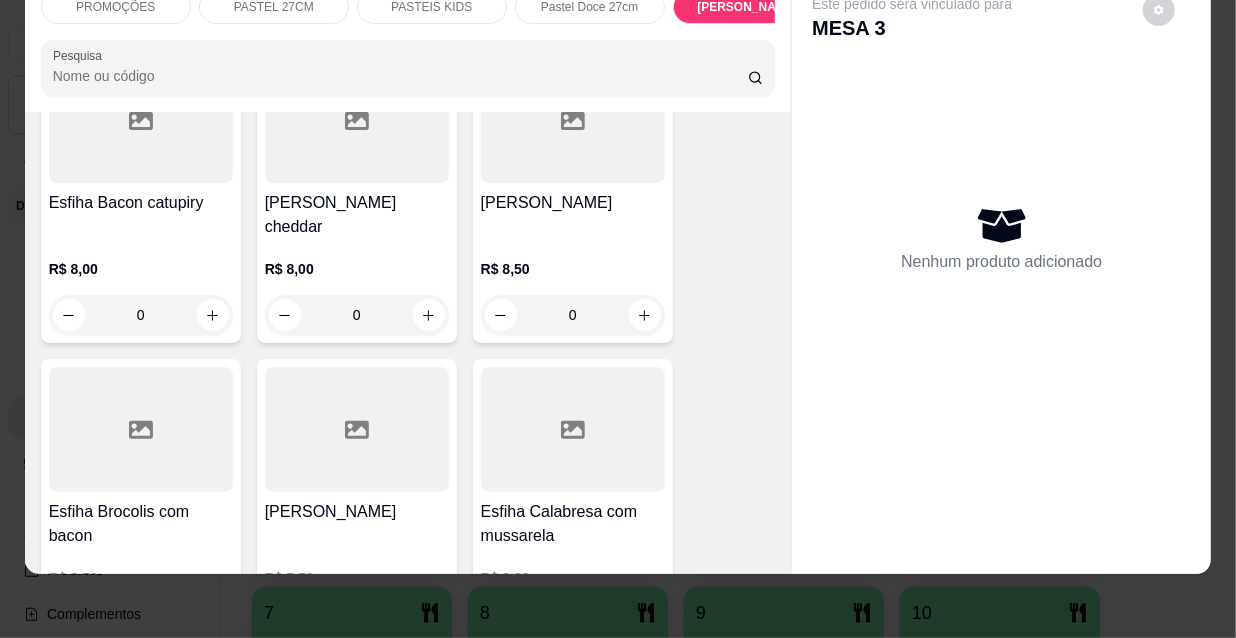 click at bounding box center (573, 429) 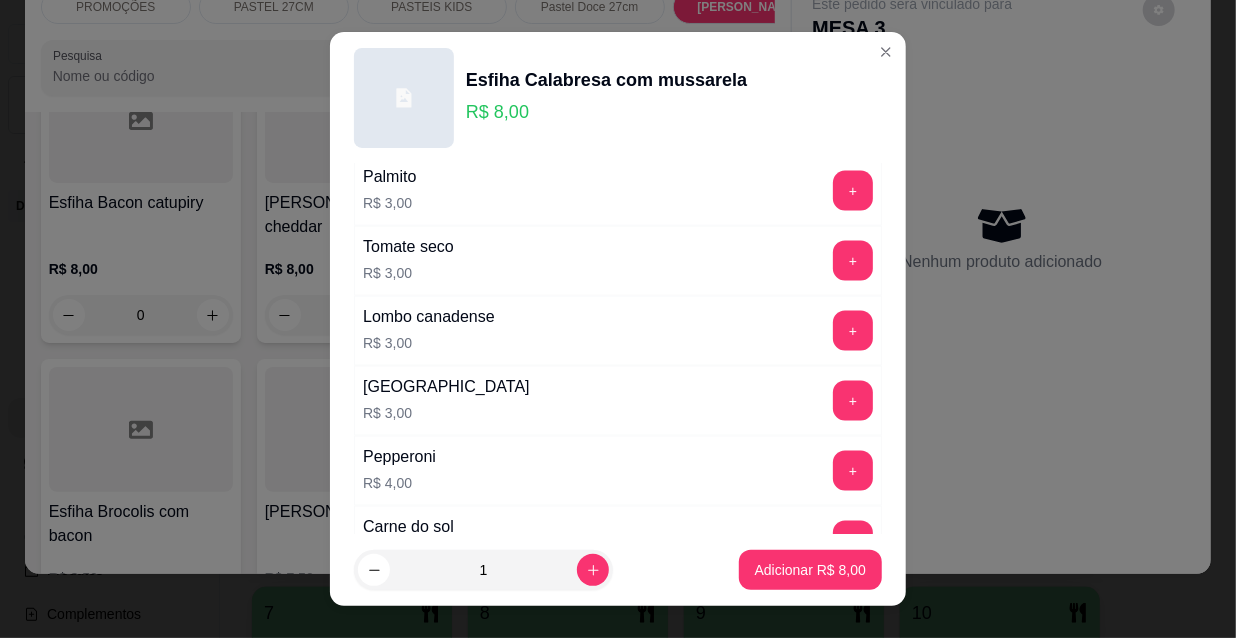 scroll, scrollTop: 1661, scrollLeft: 0, axis: vertical 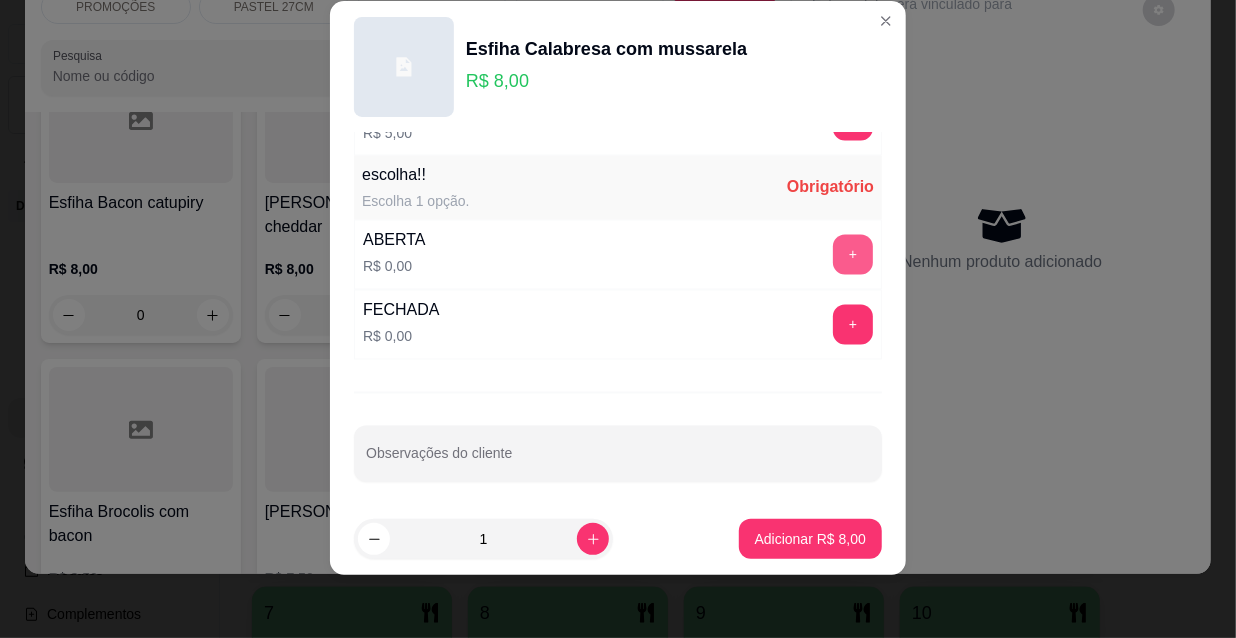 click on "+" at bounding box center (853, 255) 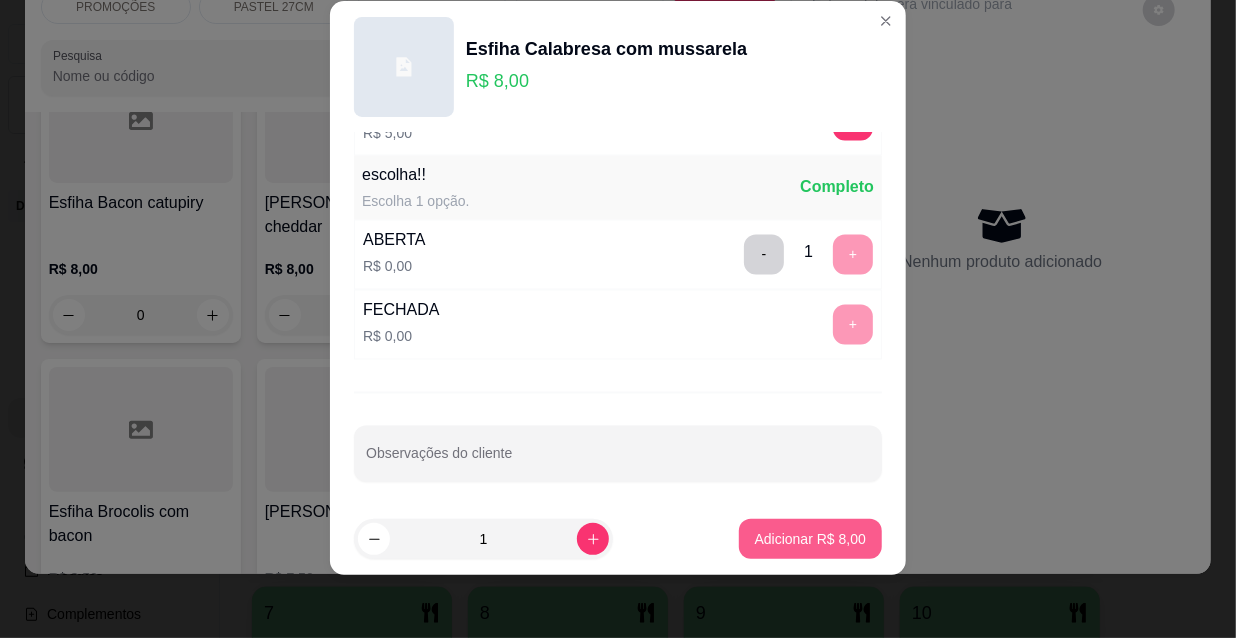 click on "Adicionar   R$ 8,00" at bounding box center (810, 539) 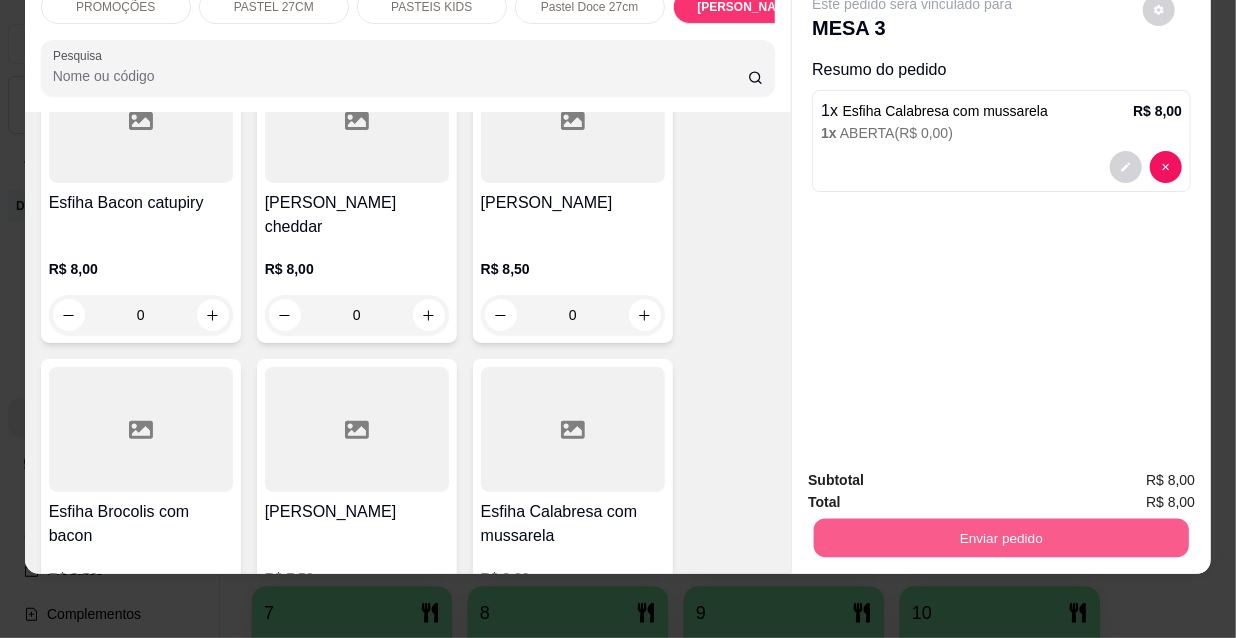 click on "Enviar pedido" at bounding box center (1001, 537) 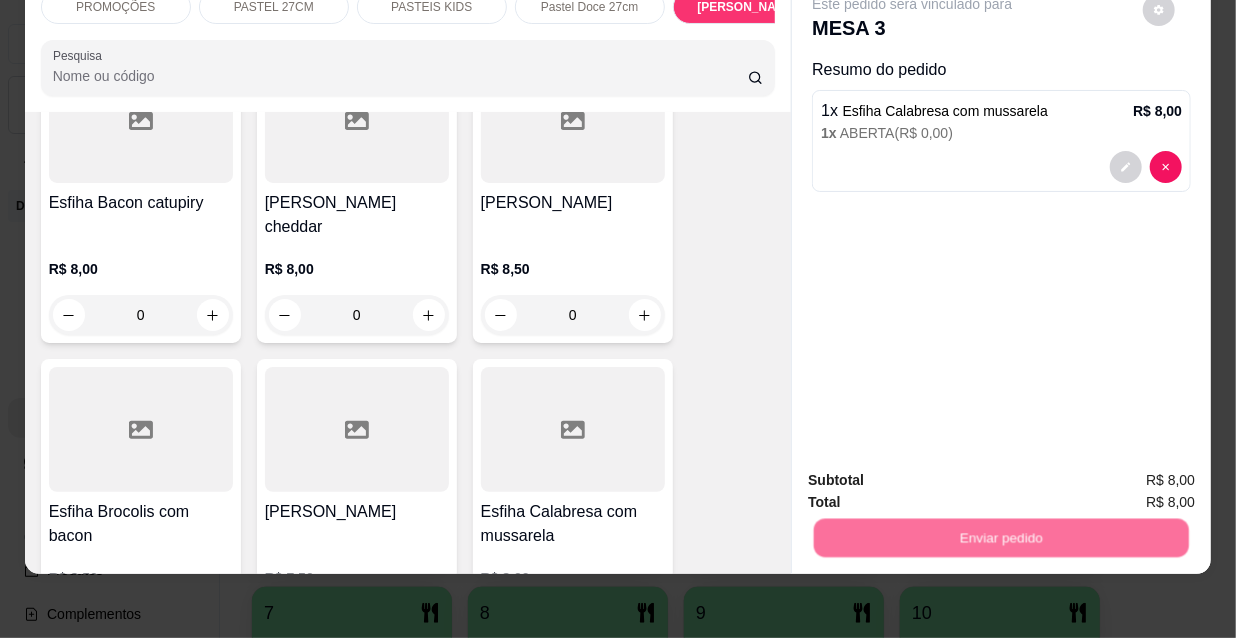 click on "Não registrar e enviar pedido" at bounding box center (937, 475) 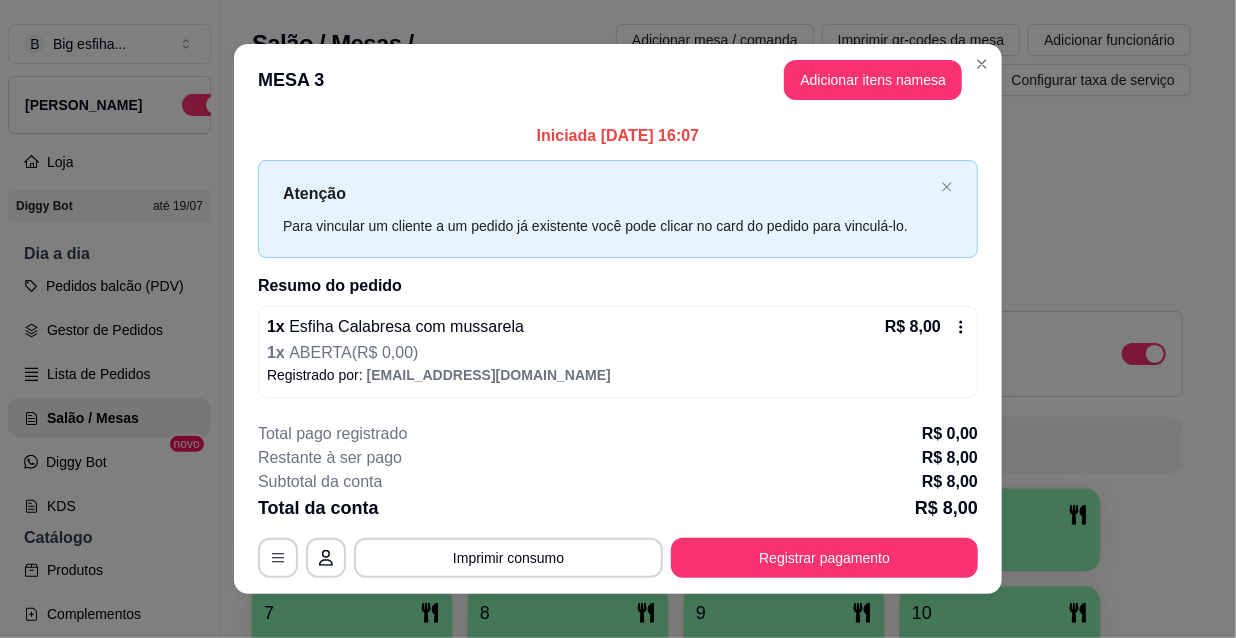 click on "1 x   ABERTA  ( R$ 0,00 )" at bounding box center (616, 353) 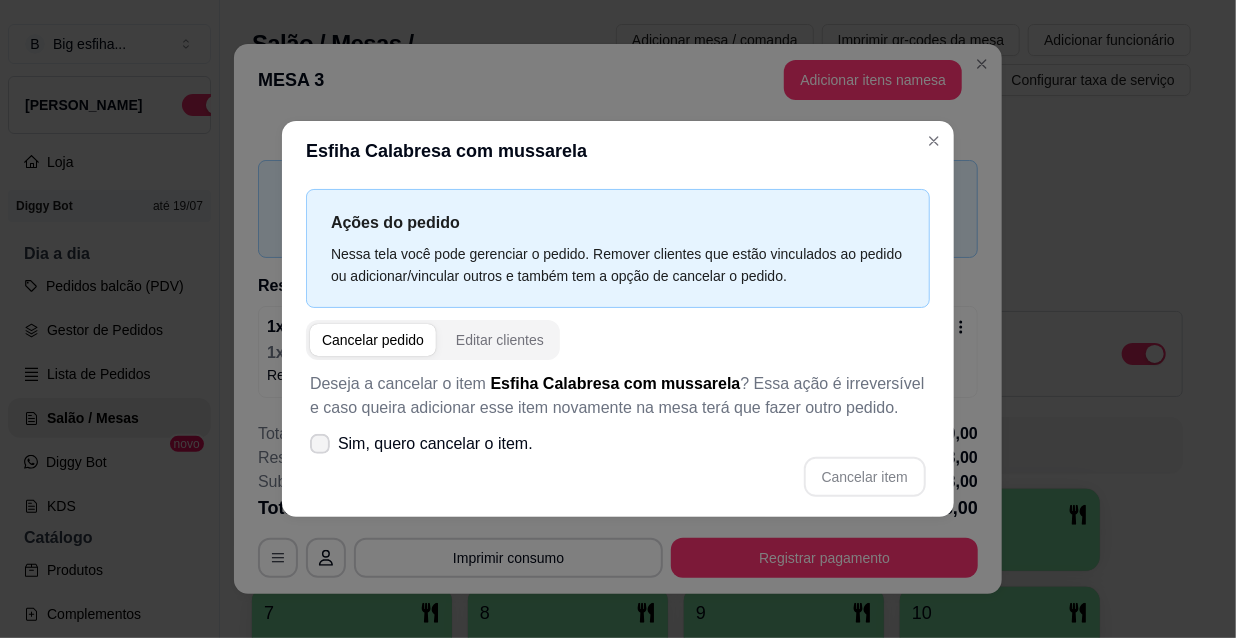 click on "Sim, quero cancelar o item." at bounding box center [435, 444] 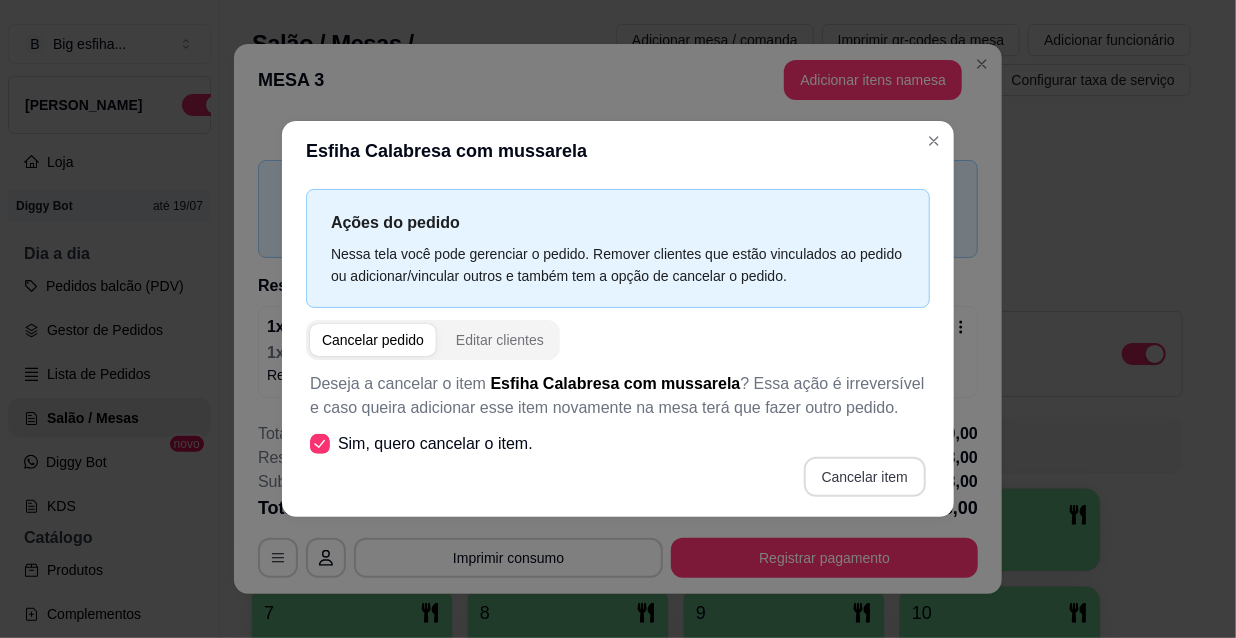 click on "Cancelar item" at bounding box center [865, 477] 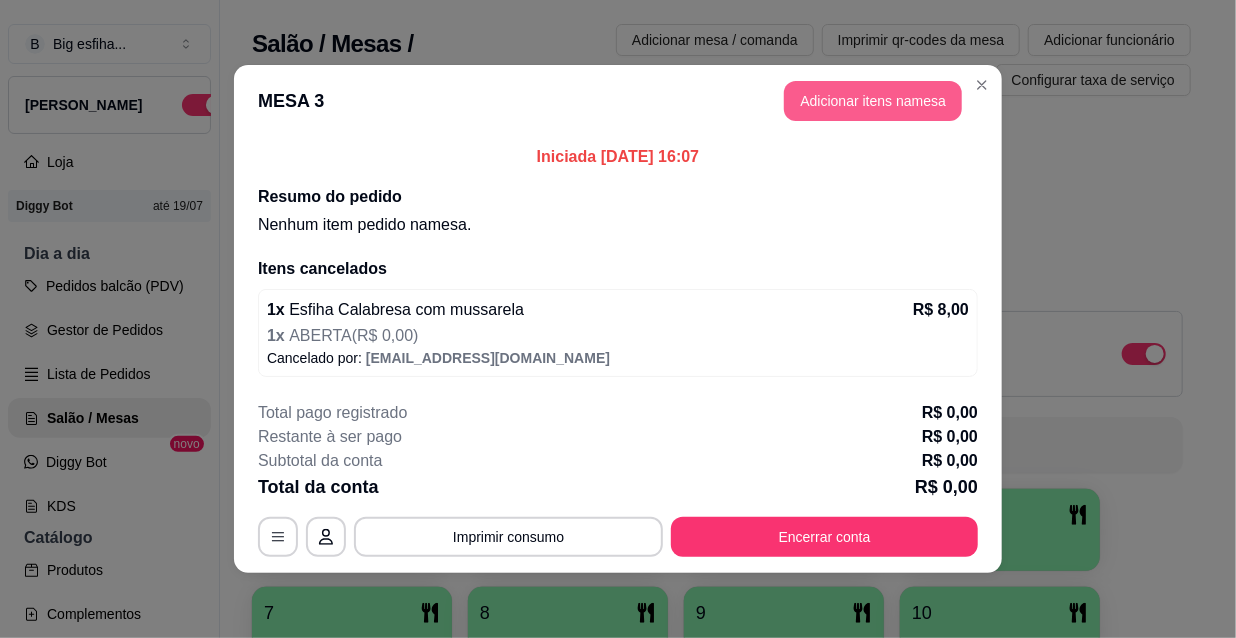 click on "Adicionar itens na  mesa" at bounding box center (873, 101) 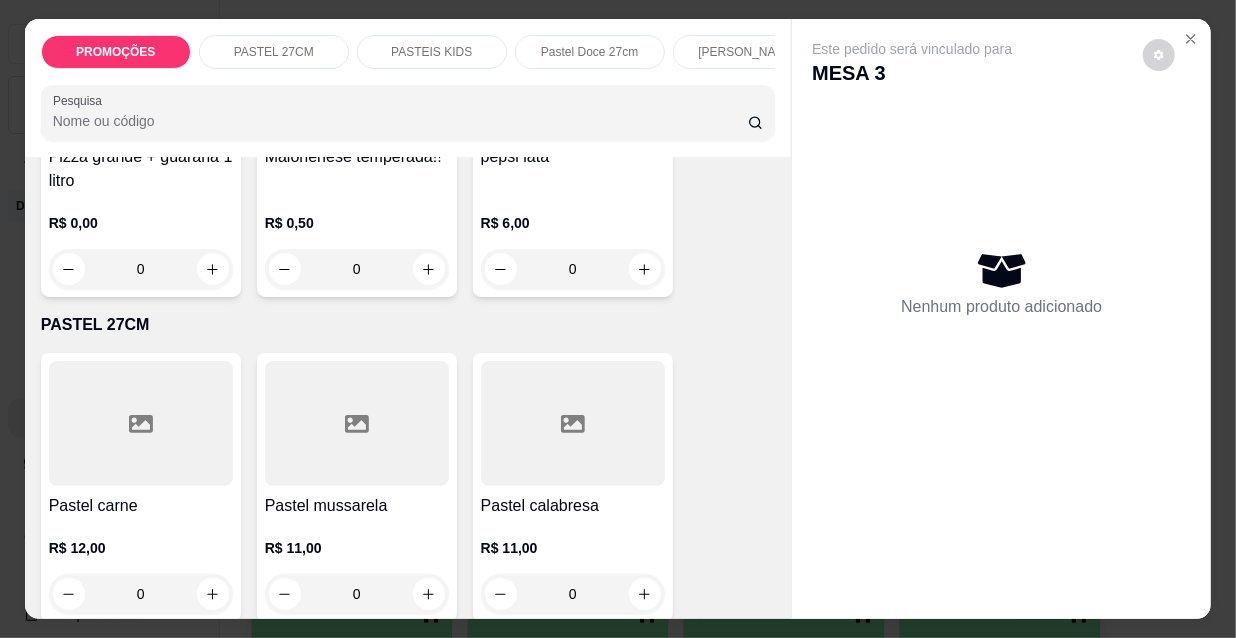 scroll, scrollTop: 363, scrollLeft: 0, axis: vertical 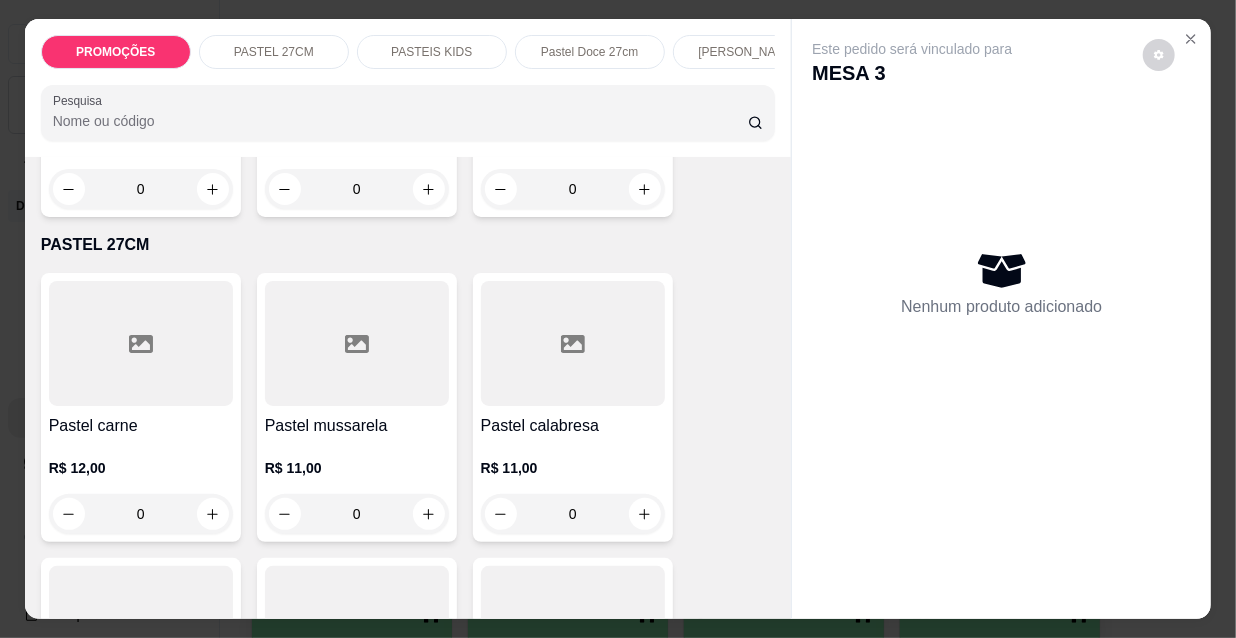 click at bounding box center [357, 343] 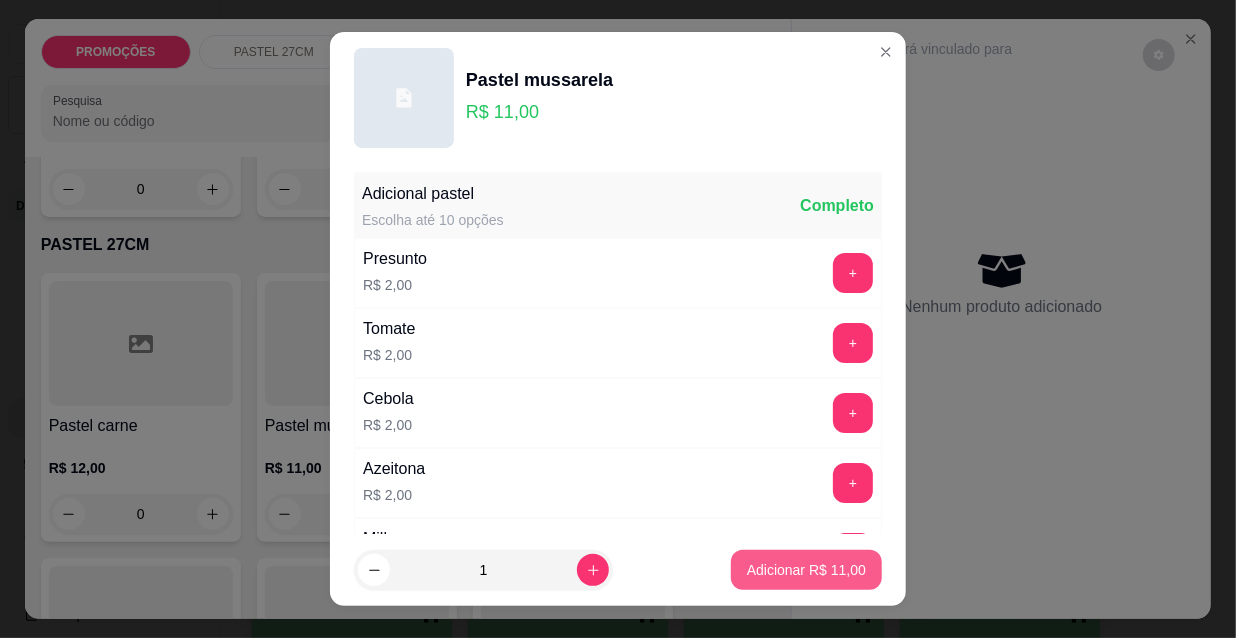 click on "Adicionar   R$ 11,00" at bounding box center [806, 570] 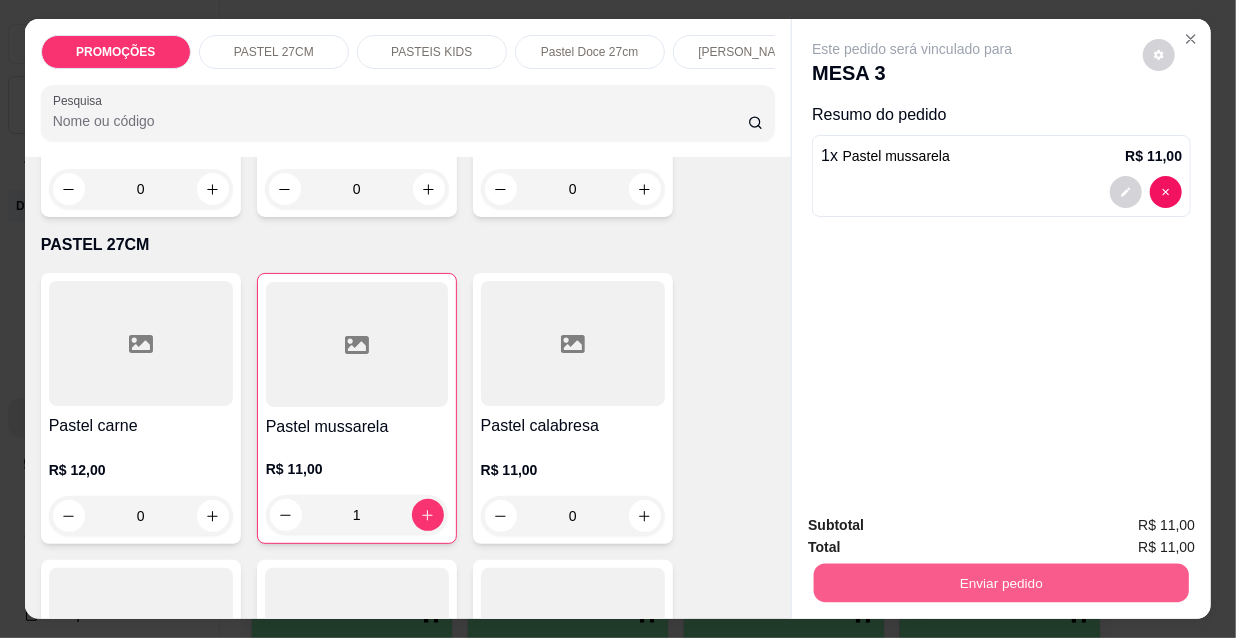 click on "Enviar pedido" at bounding box center [1001, 582] 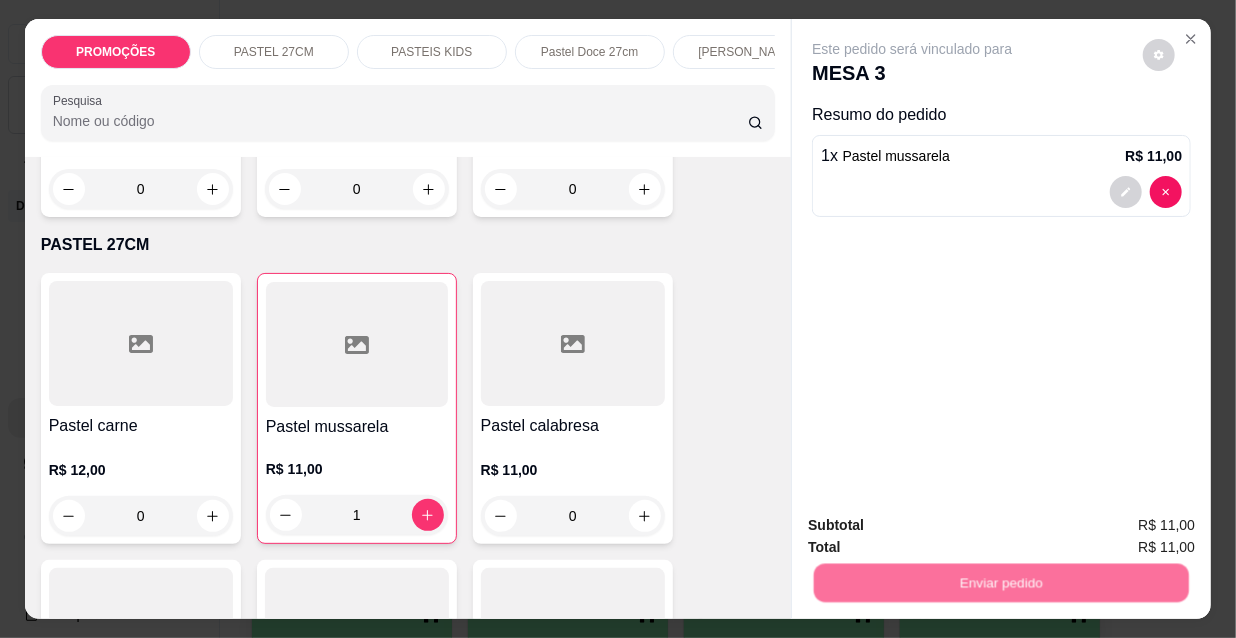 click on "Não registrar e enviar pedido" at bounding box center [937, 526] 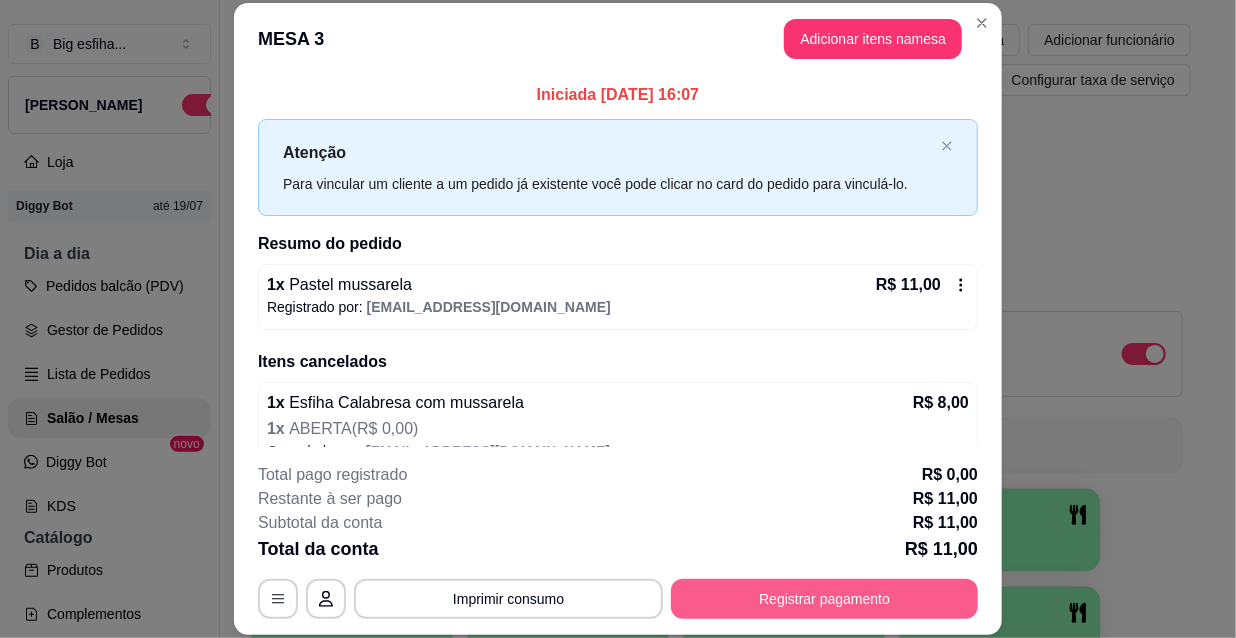 click on "Registrar pagamento" at bounding box center (824, 599) 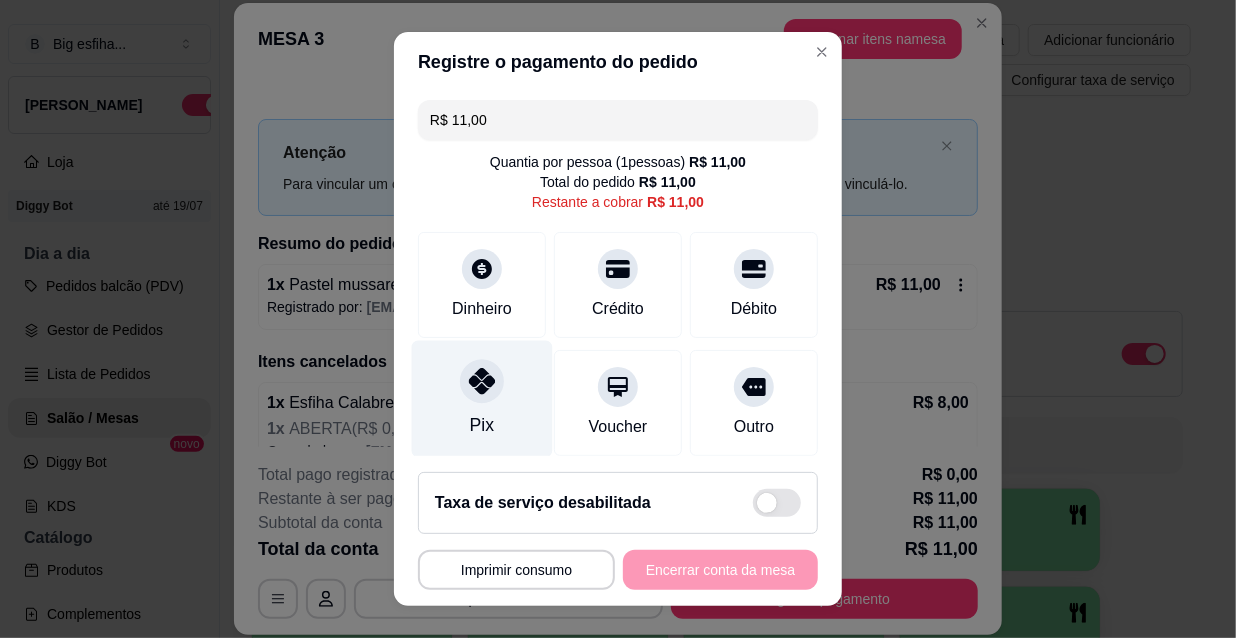 drag, startPoint x: 503, startPoint y: 394, endPoint x: 512, endPoint y: 371, distance: 24.698177 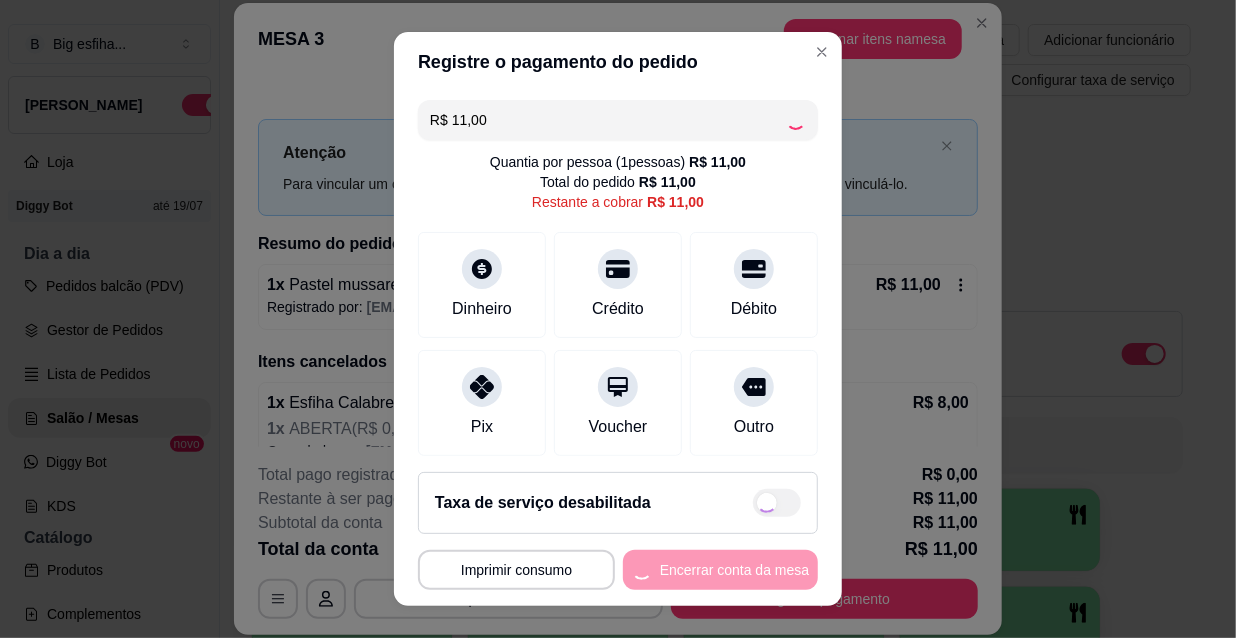 type on "R$ 0,00" 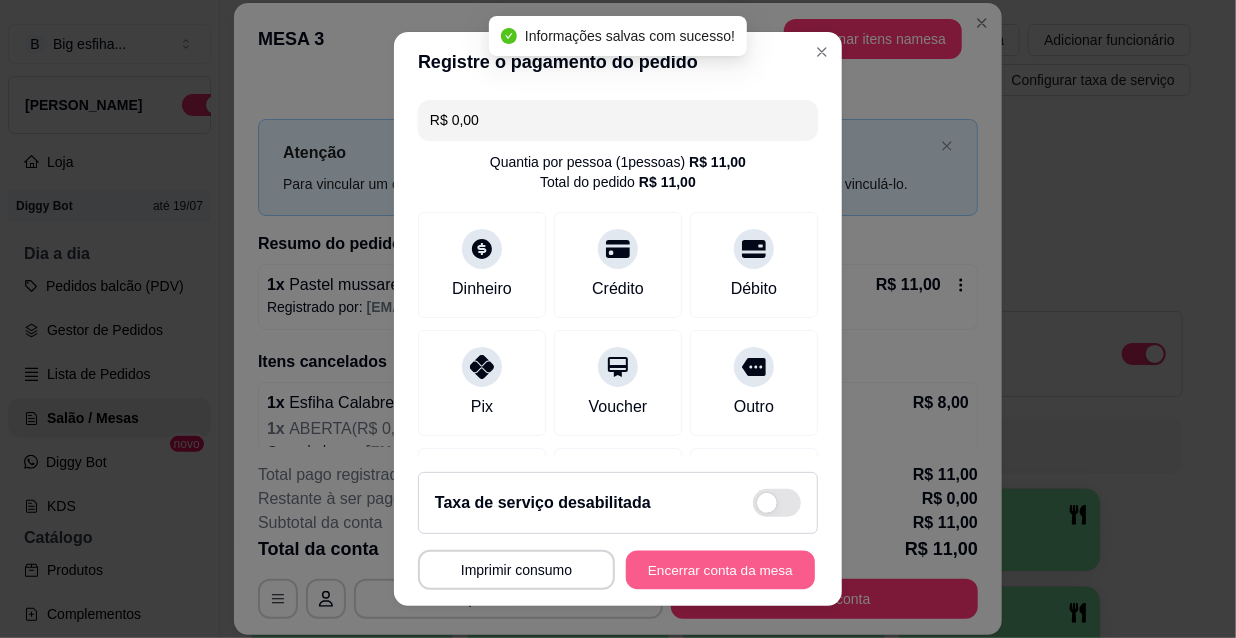 click on "Encerrar conta da mesa" at bounding box center [720, 570] 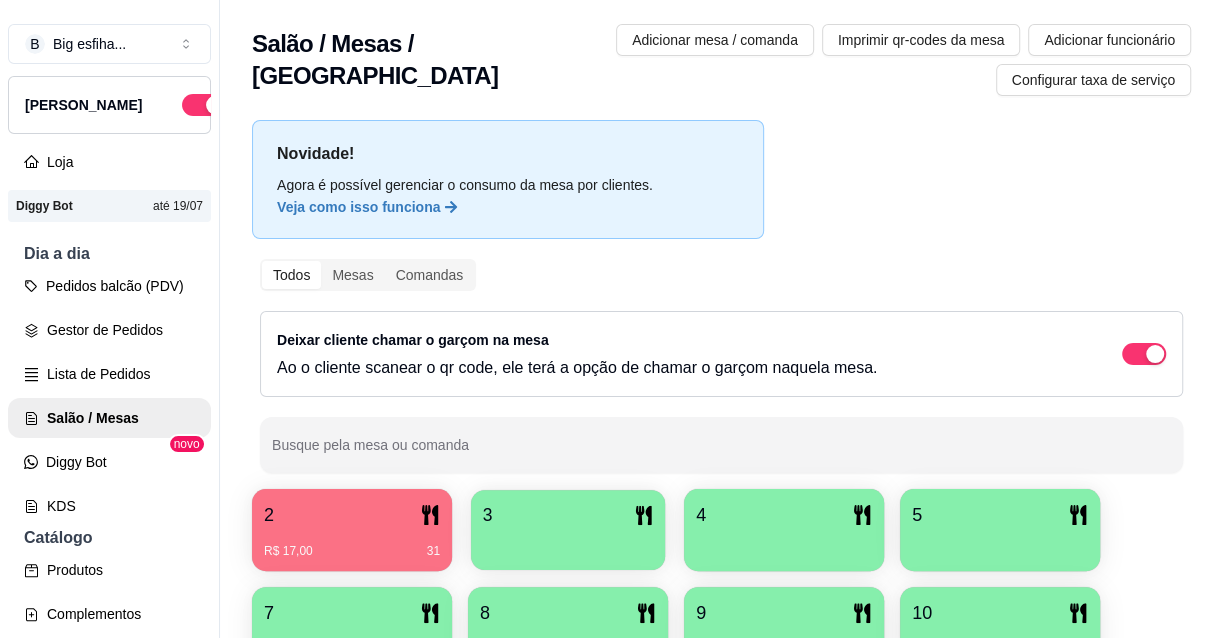click on "3" at bounding box center (568, 530) 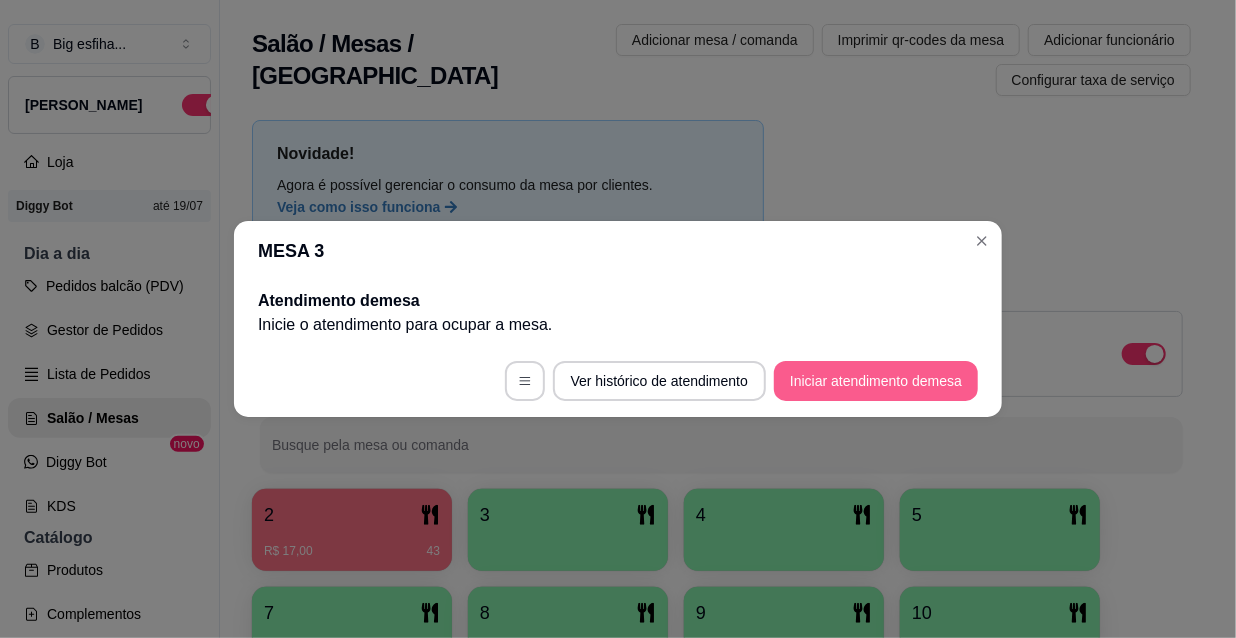 click on "Iniciar atendimento de  mesa" at bounding box center (876, 381) 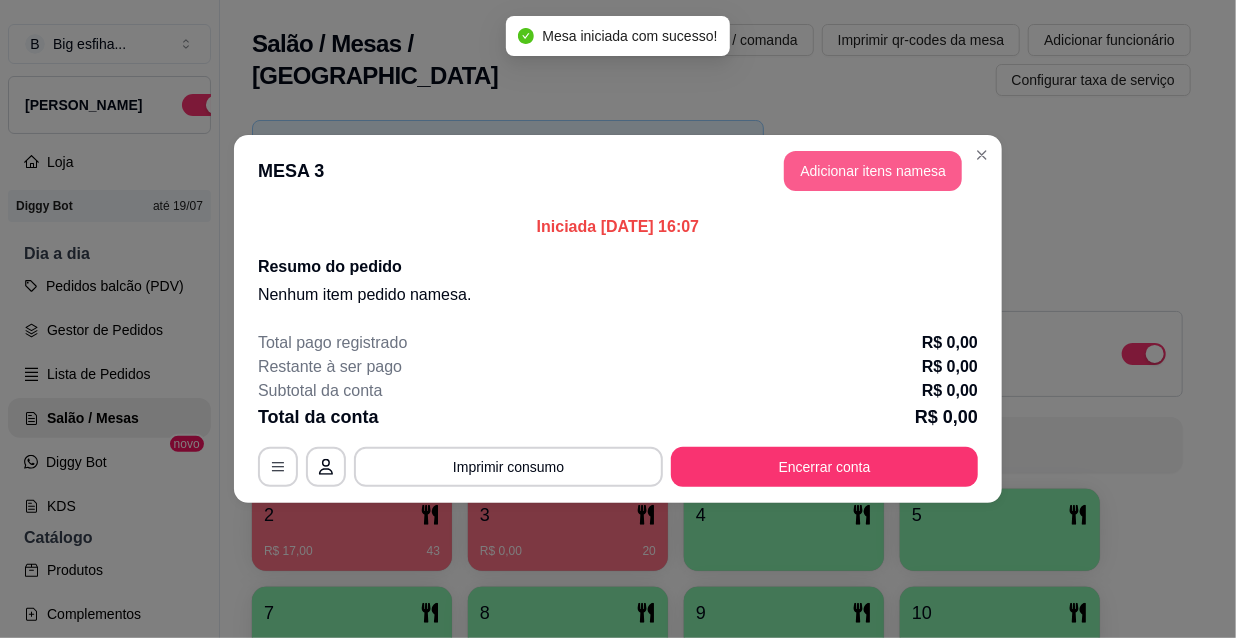 click on "Adicionar itens na  mesa" at bounding box center [873, 171] 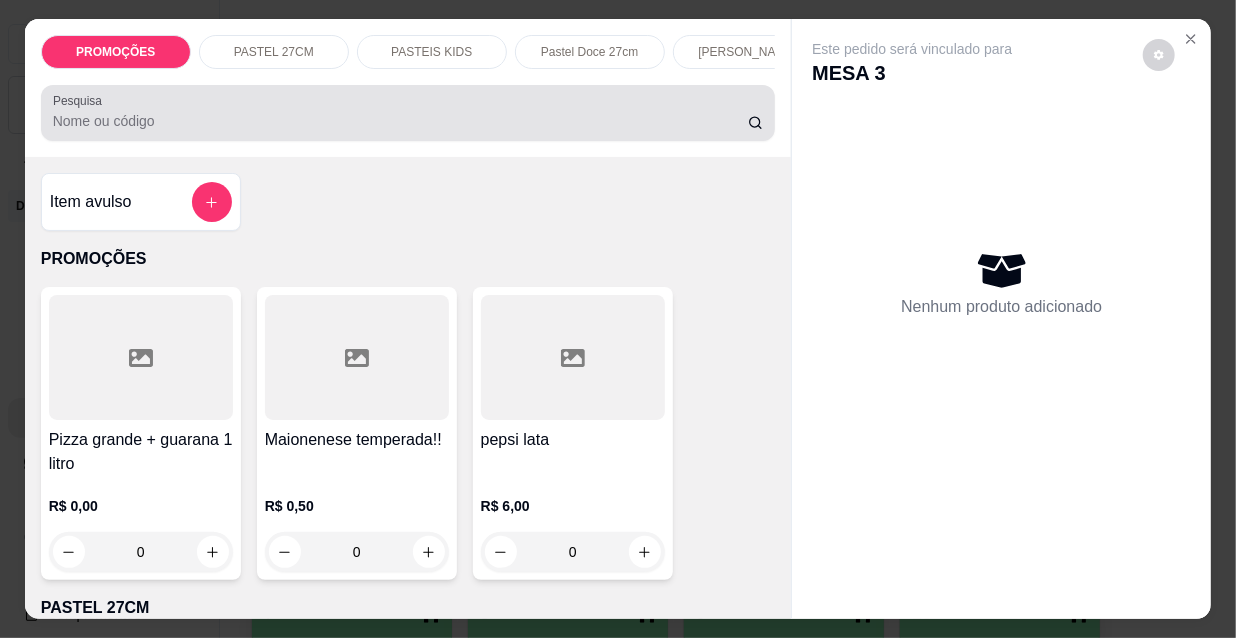 click on "Pesquisa" at bounding box center (400, 121) 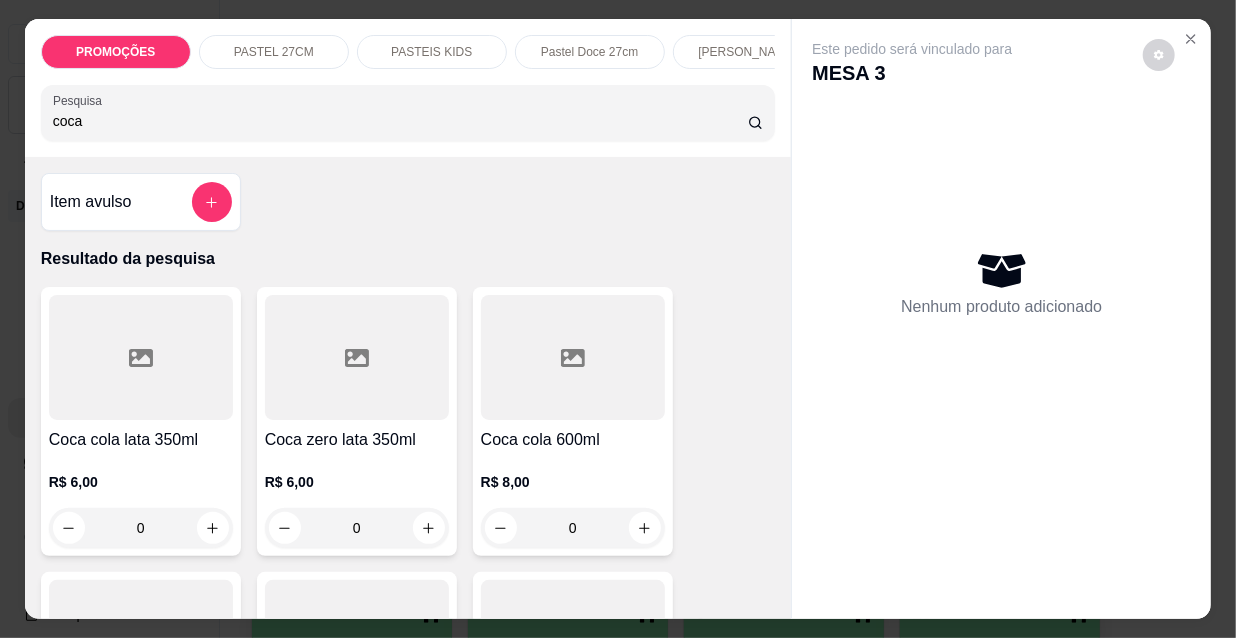 type on "coca" 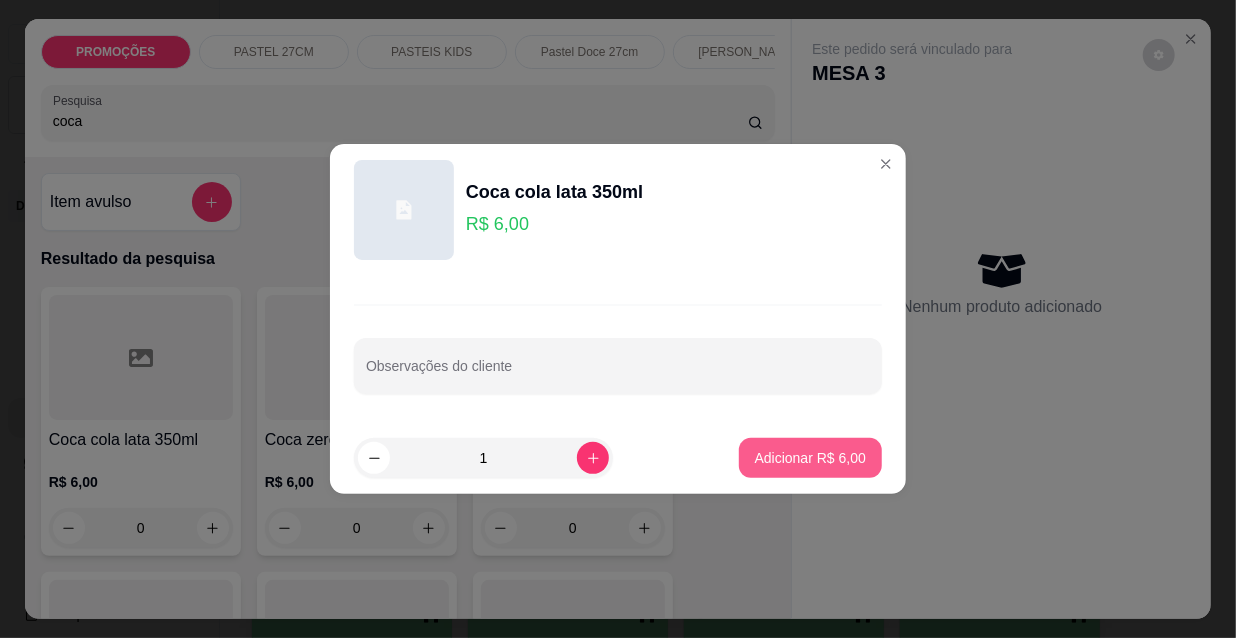 click on "Adicionar   R$ 6,00" at bounding box center [810, 458] 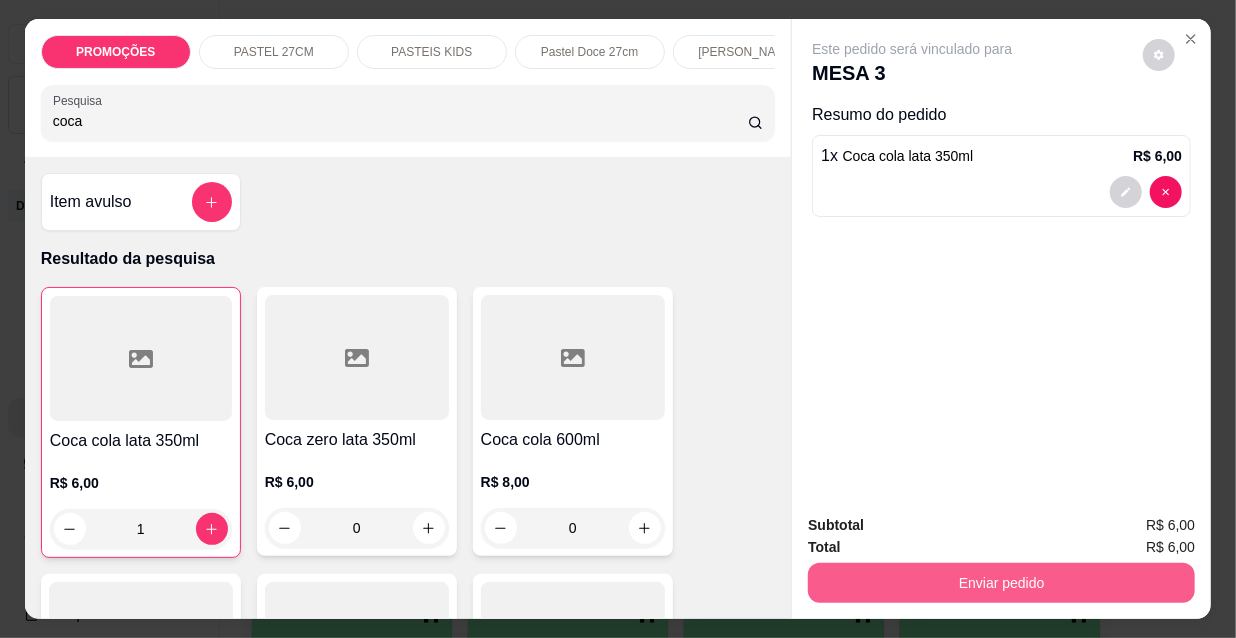 click on "Enviar pedido" at bounding box center [1001, 583] 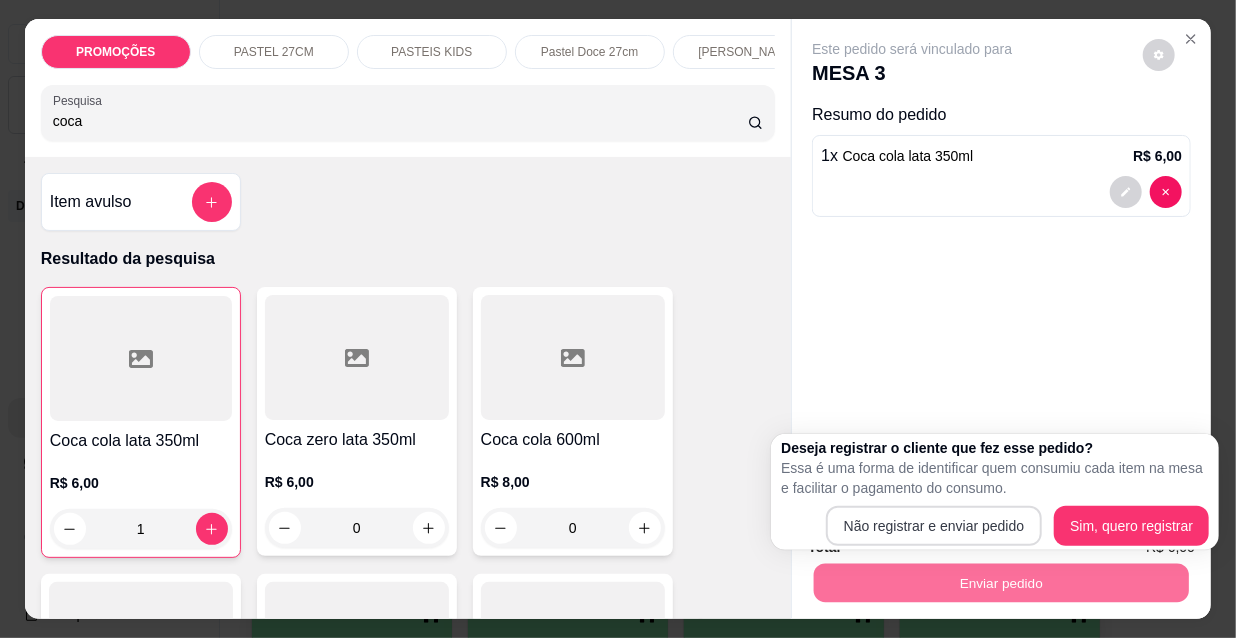 click on "Essa é uma forma de identificar quem consumiu cada item na mesa e facilitar o pagamento do consumo." at bounding box center [995, 478] 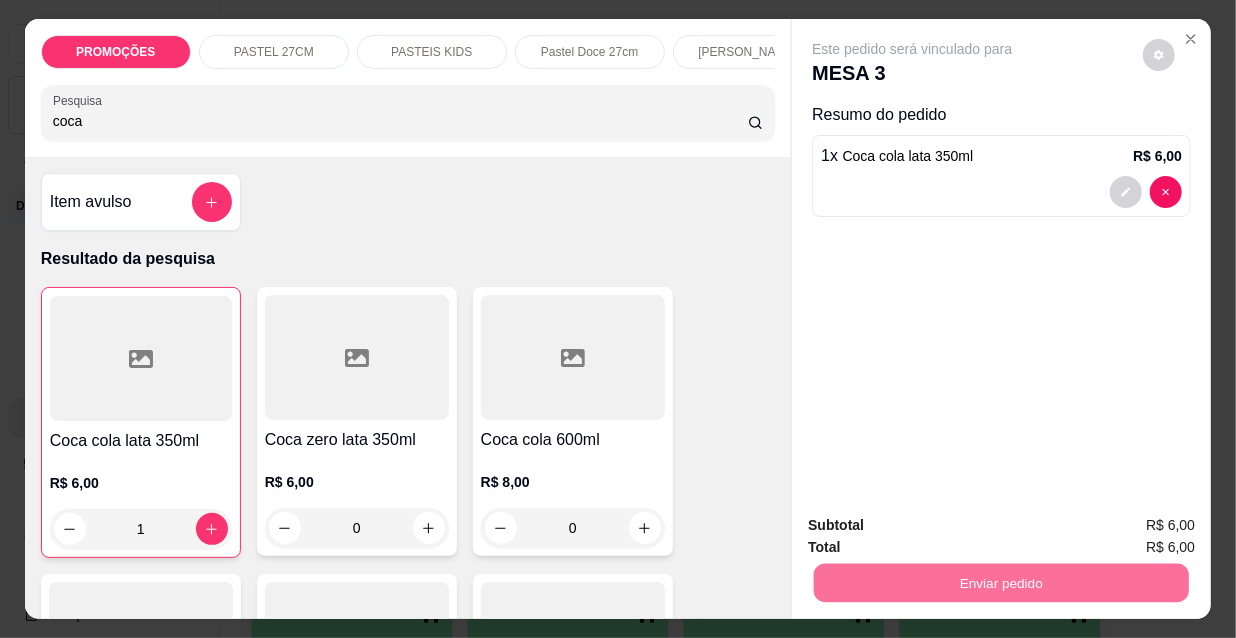 click on "Não registrar e enviar pedido" at bounding box center (937, 527) 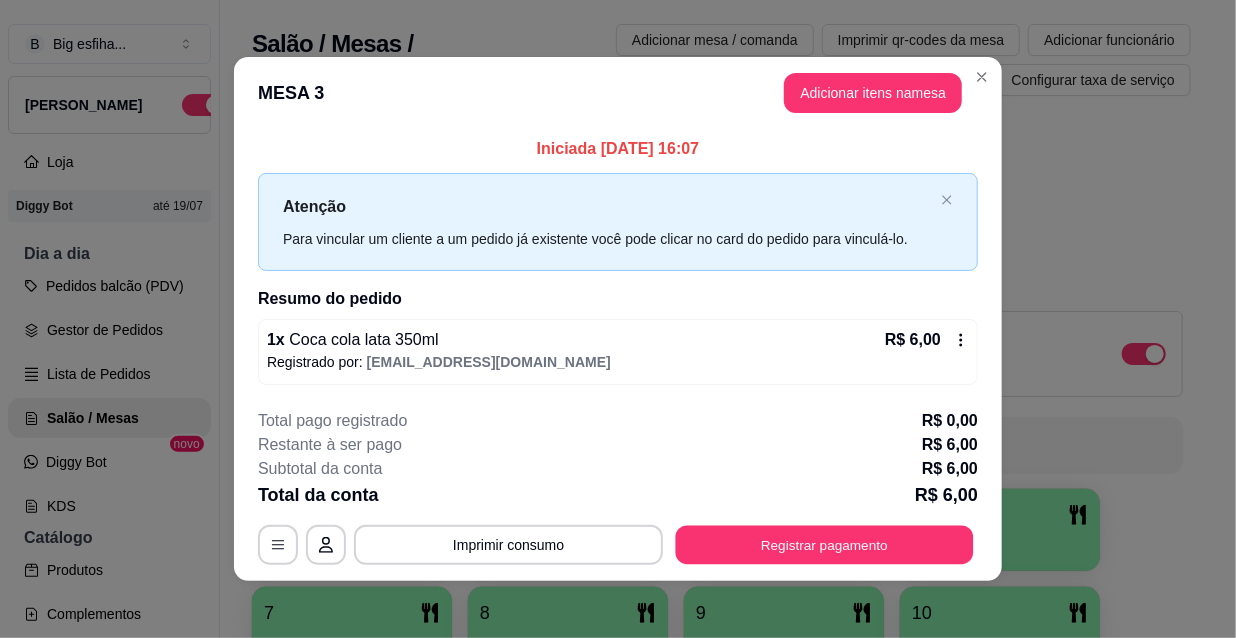 click on "Registrar pagamento" at bounding box center [825, 544] 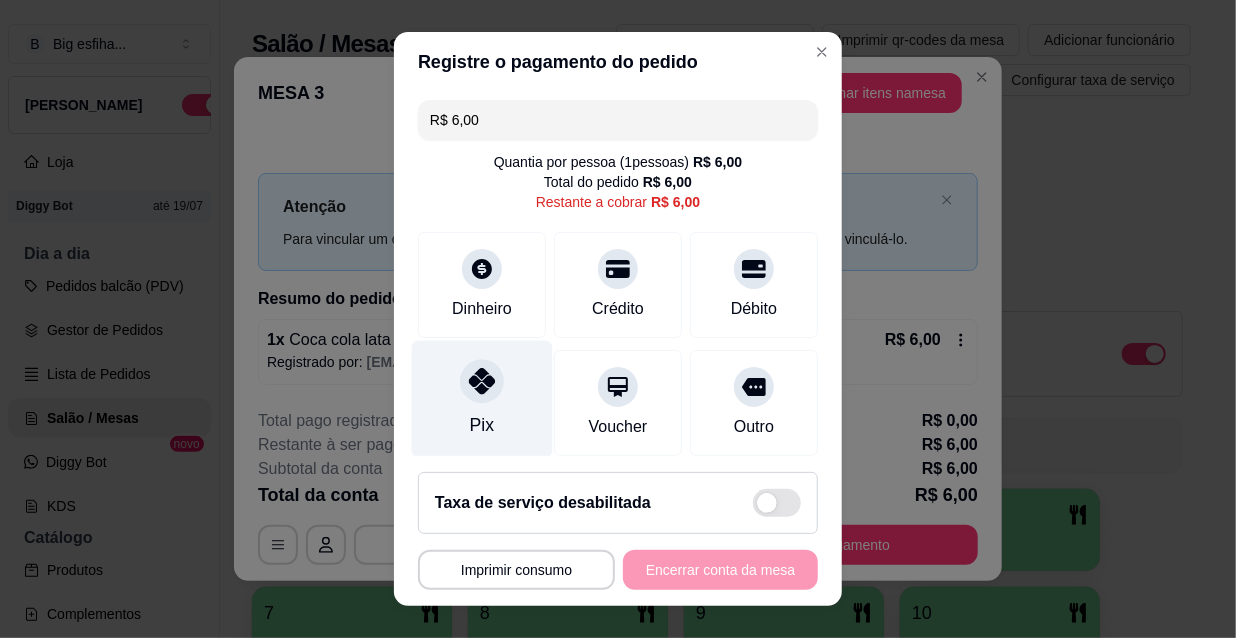 click at bounding box center (482, 381) 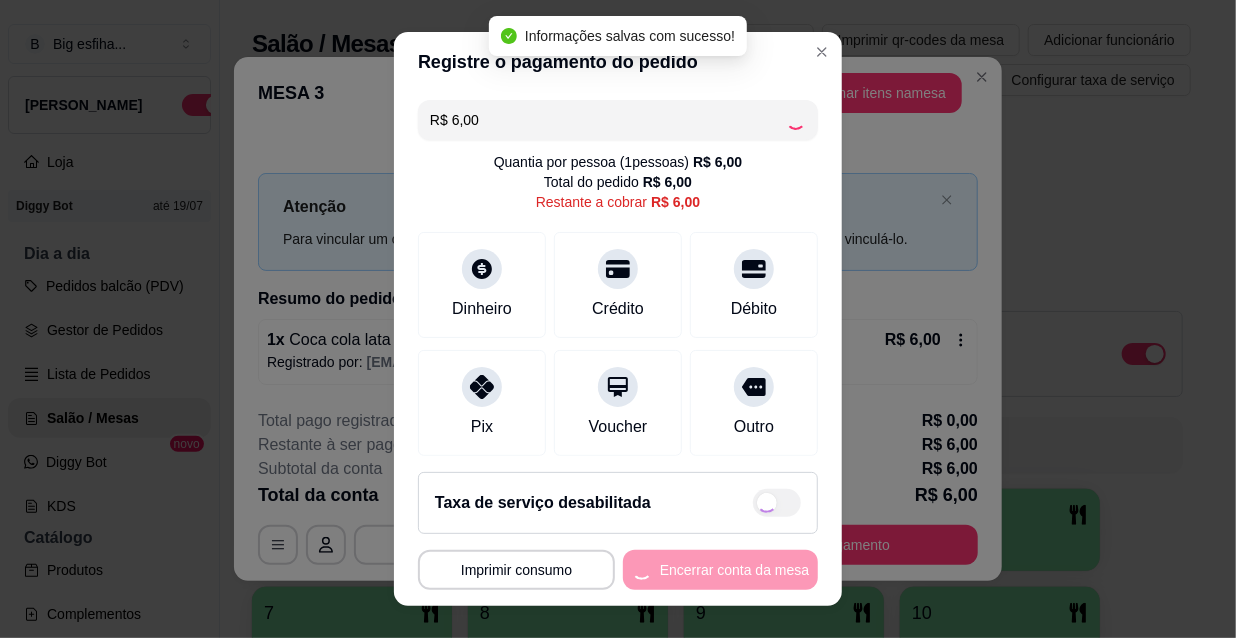 type on "R$ 0,00" 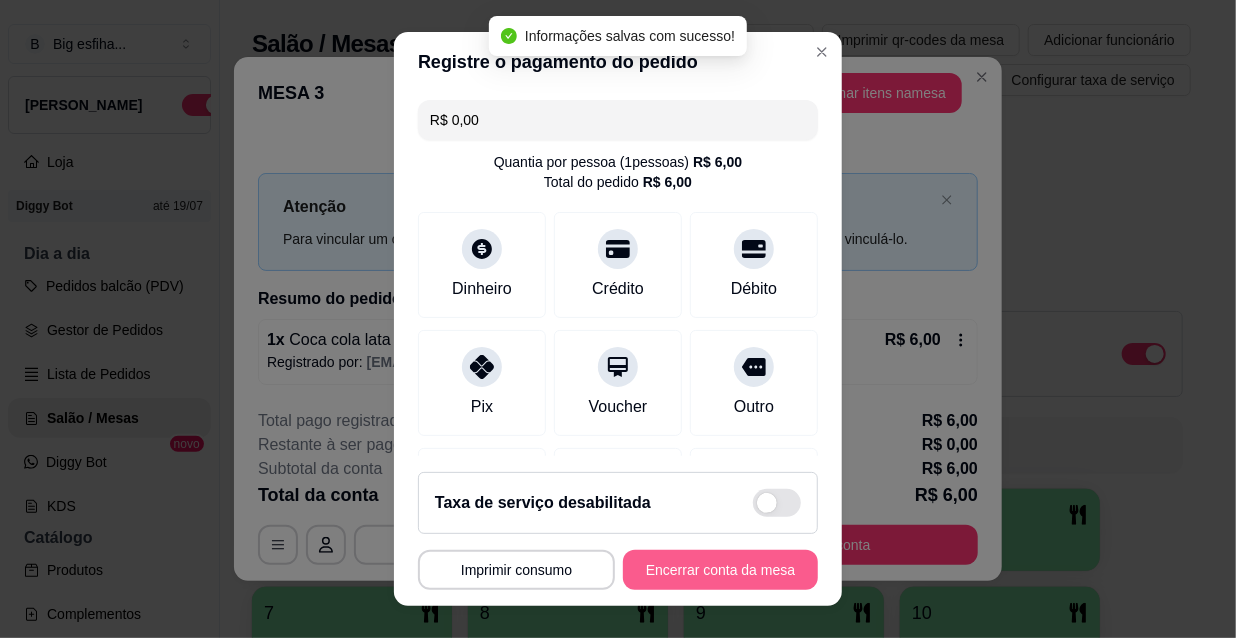 click on "Encerrar conta da mesa" at bounding box center (720, 570) 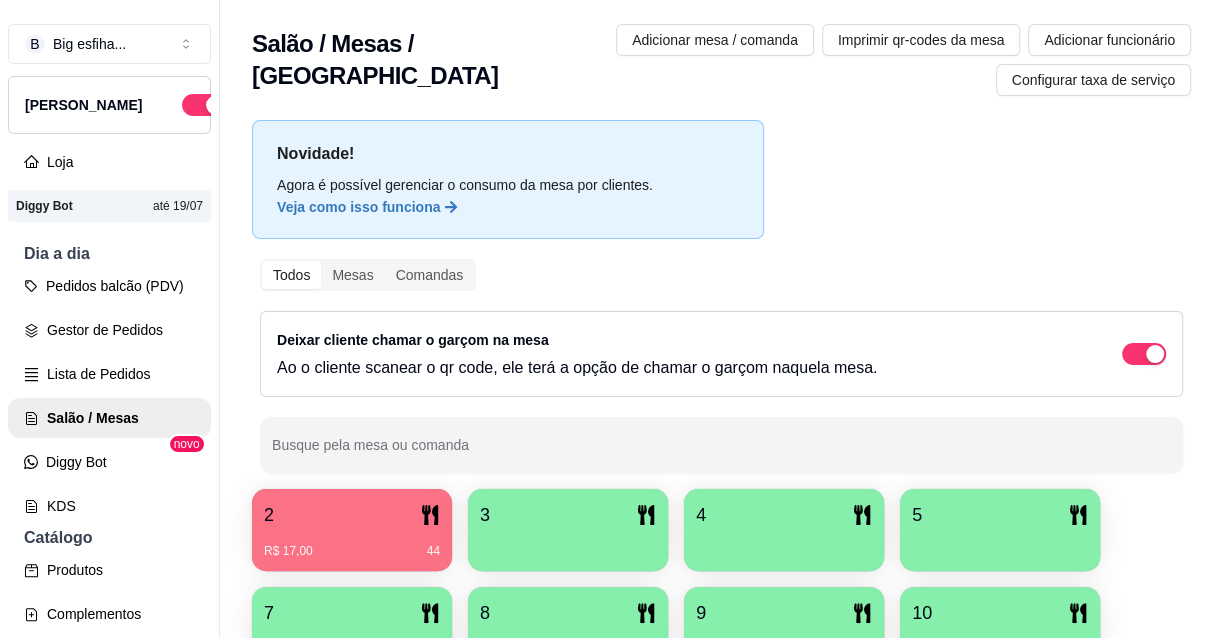 click on "R$ 17,00 44" at bounding box center (352, 544) 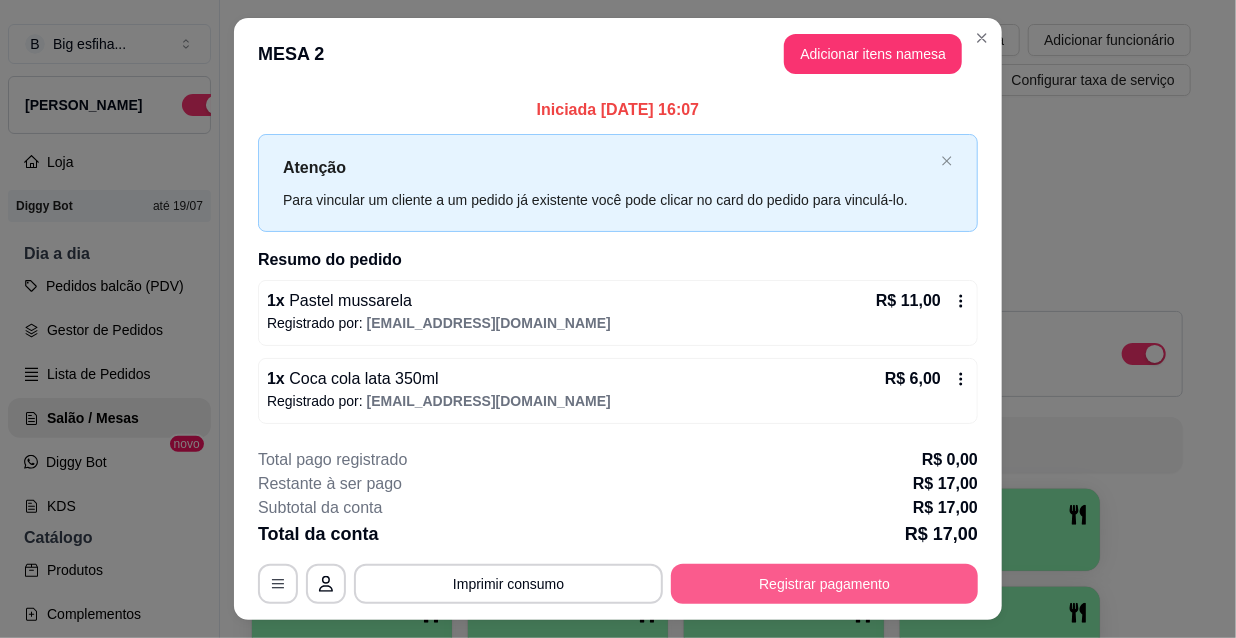 click on "Registrar pagamento" at bounding box center (824, 584) 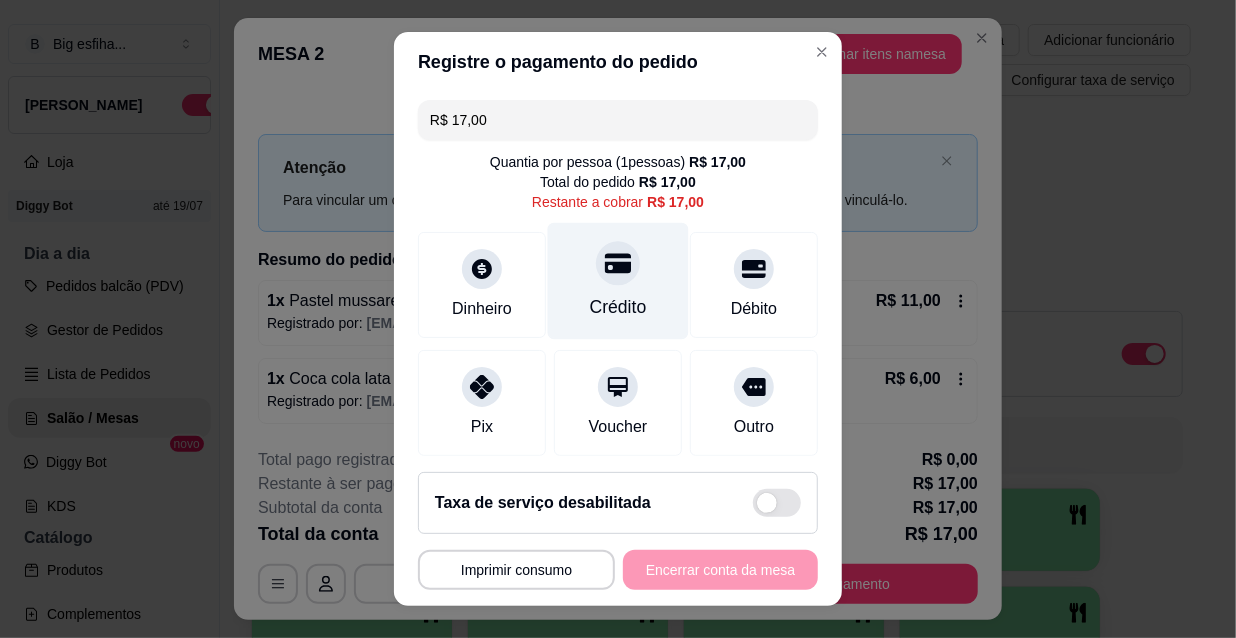 click on "Crédito" at bounding box center (618, 281) 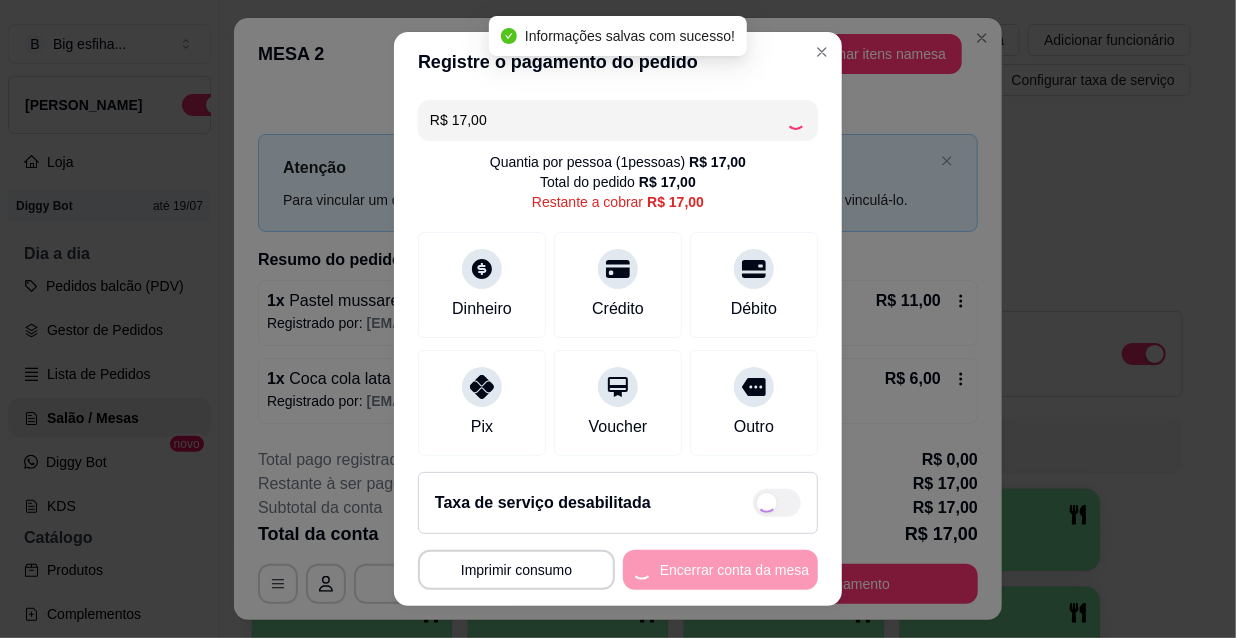 type on "R$ 0,00" 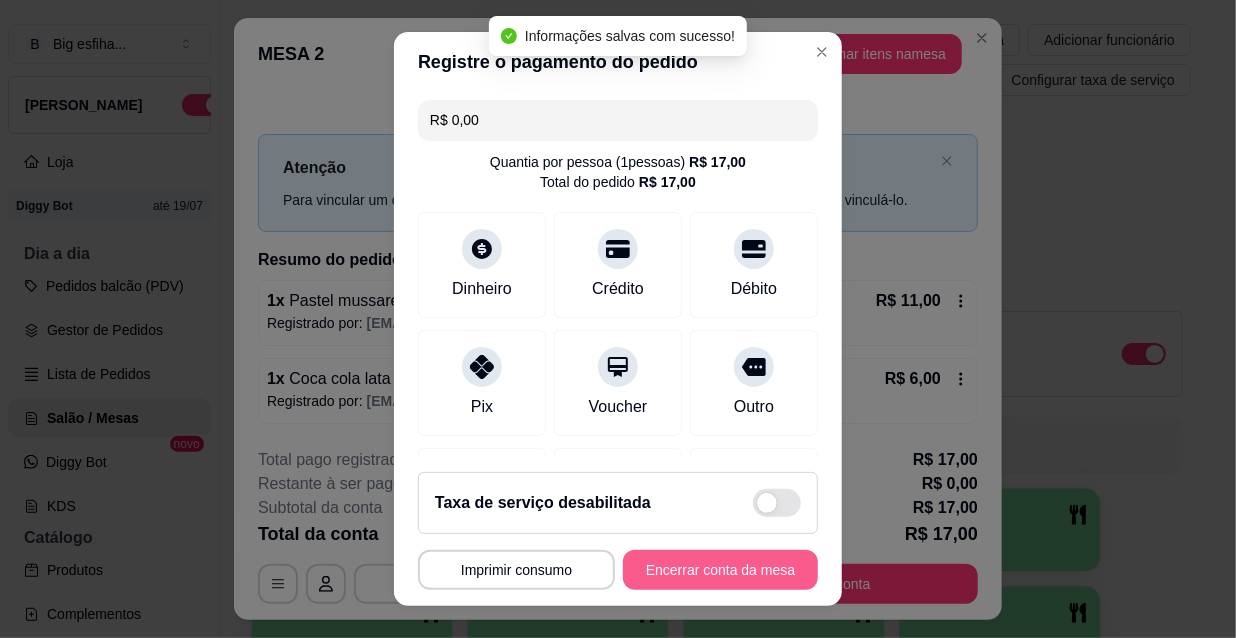 click on "Encerrar conta da mesa" at bounding box center (720, 570) 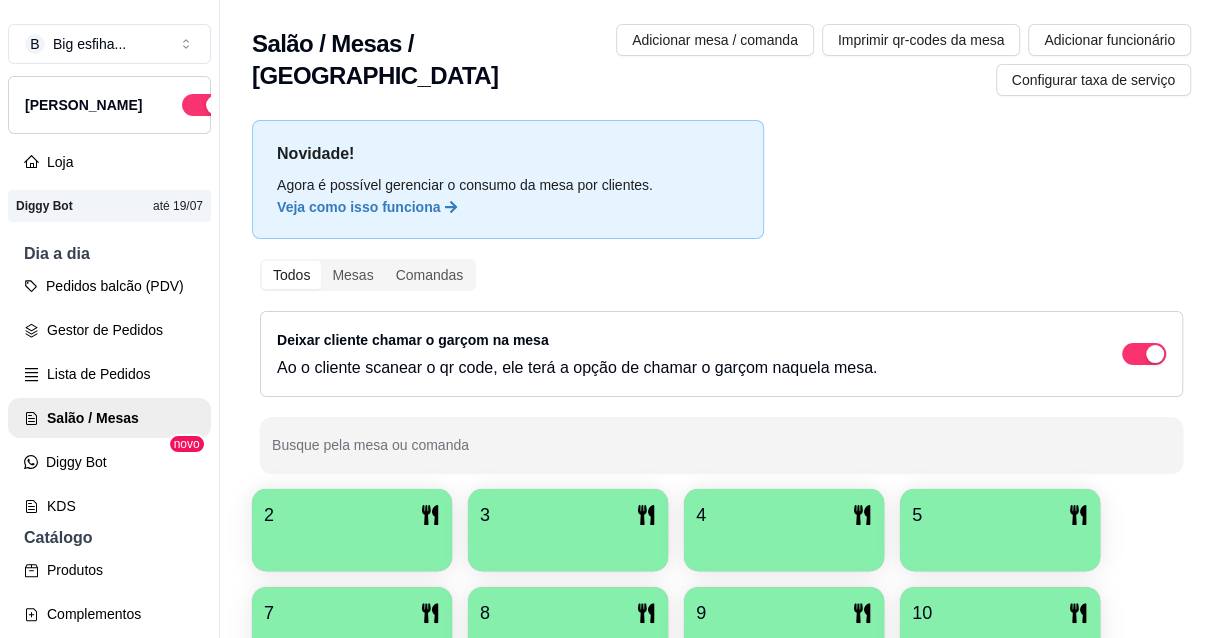 click on "2" at bounding box center (352, 515) 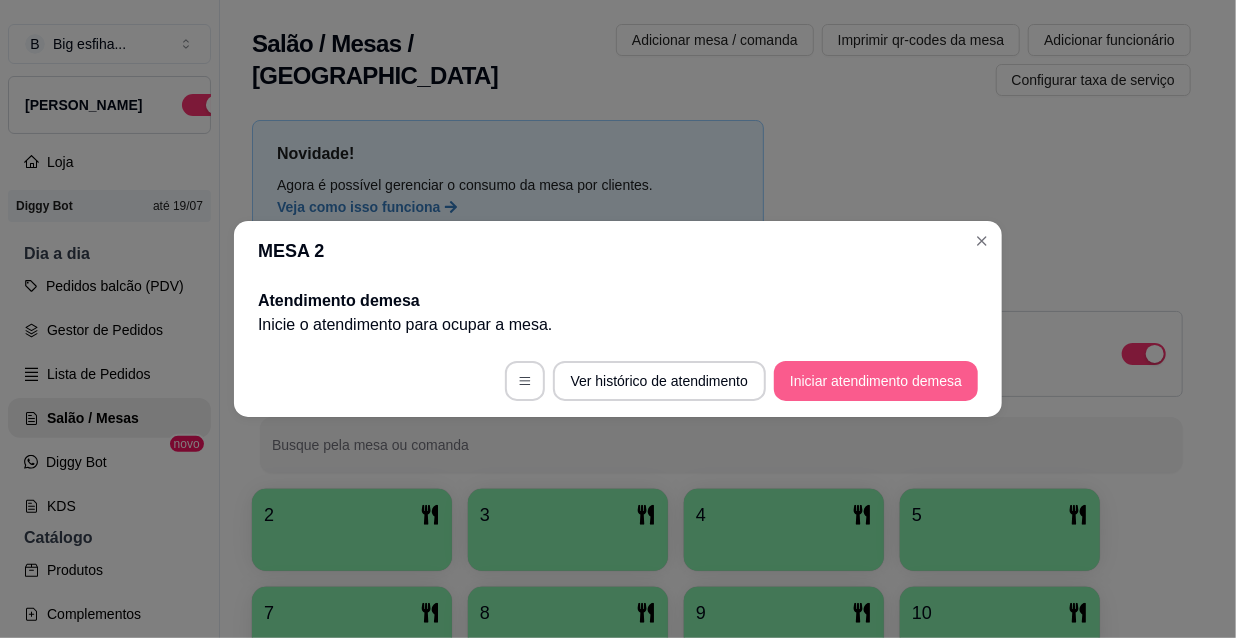 click on "Iniciar atendimento de  mesa" at bounding box center [876, 381] 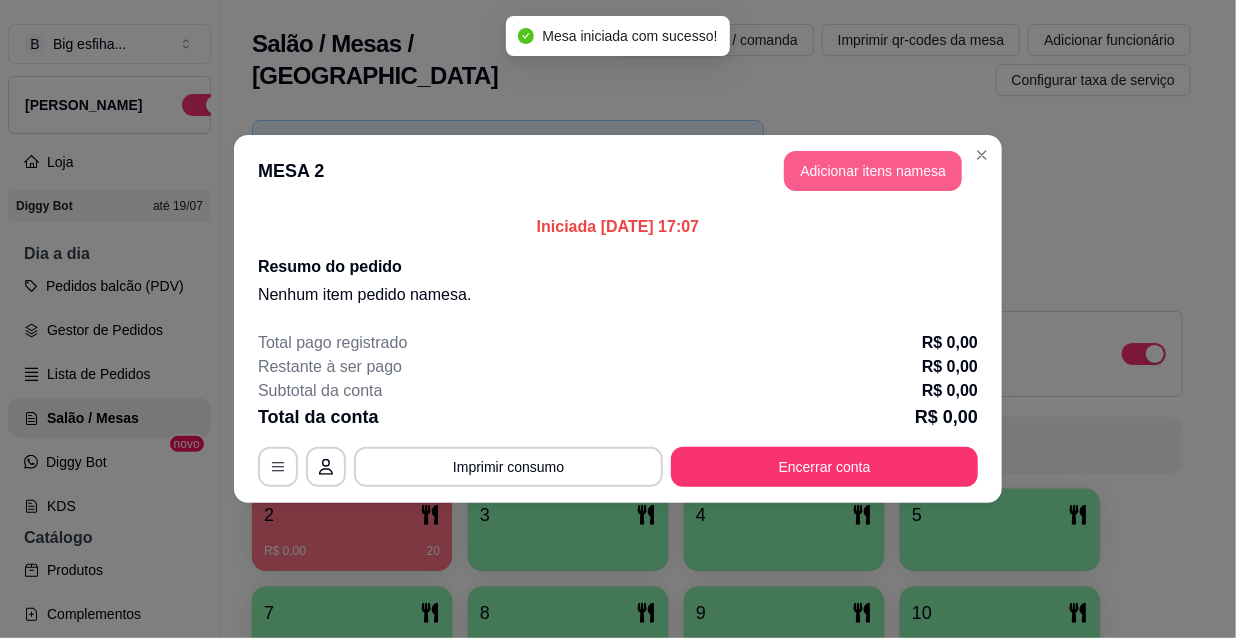 click on "Adicionar itens na  mesa" at bounding box center [873, 171] 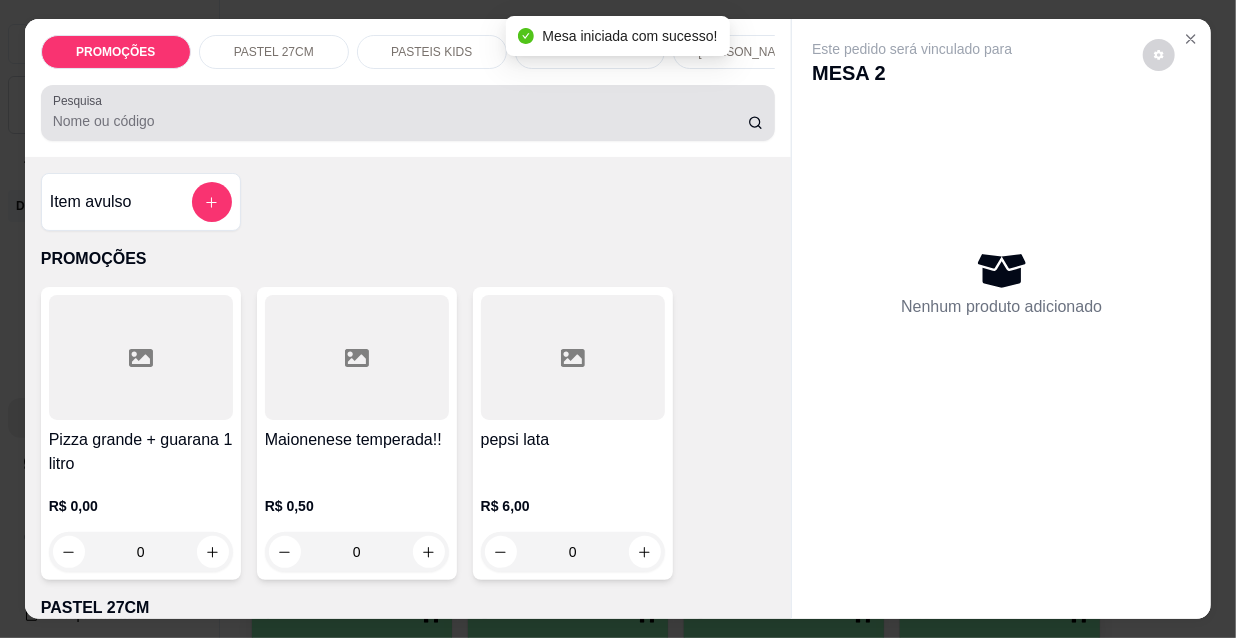 click on "Pesquisa" at bounding box center (400, 121) 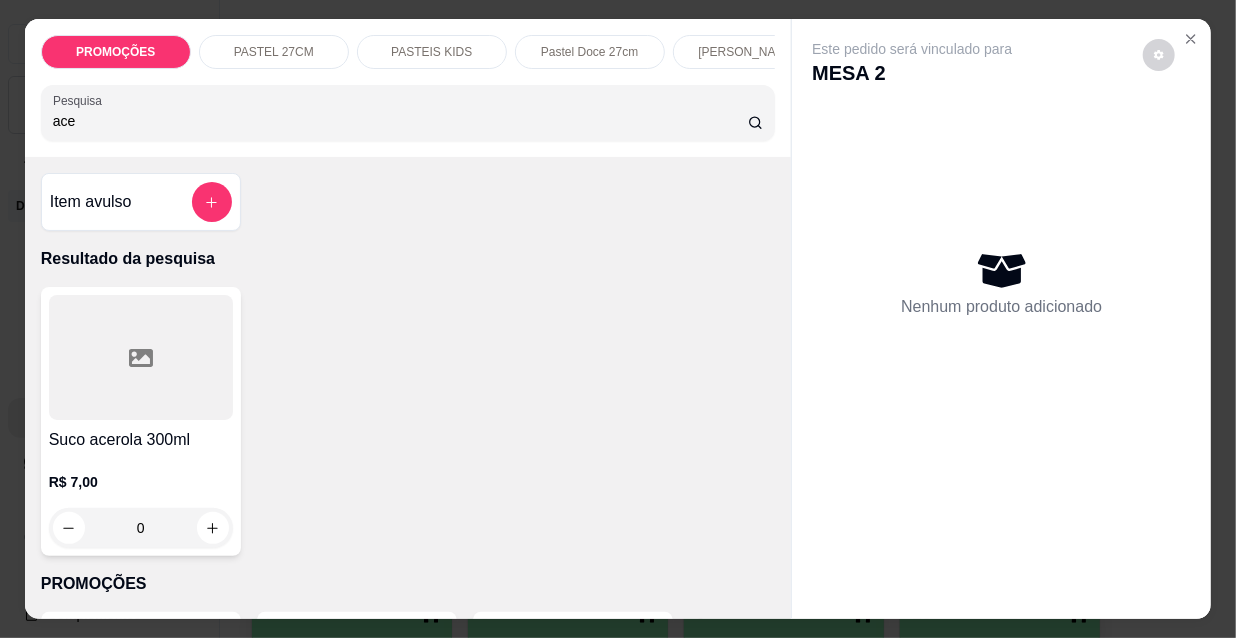 type on "ace" 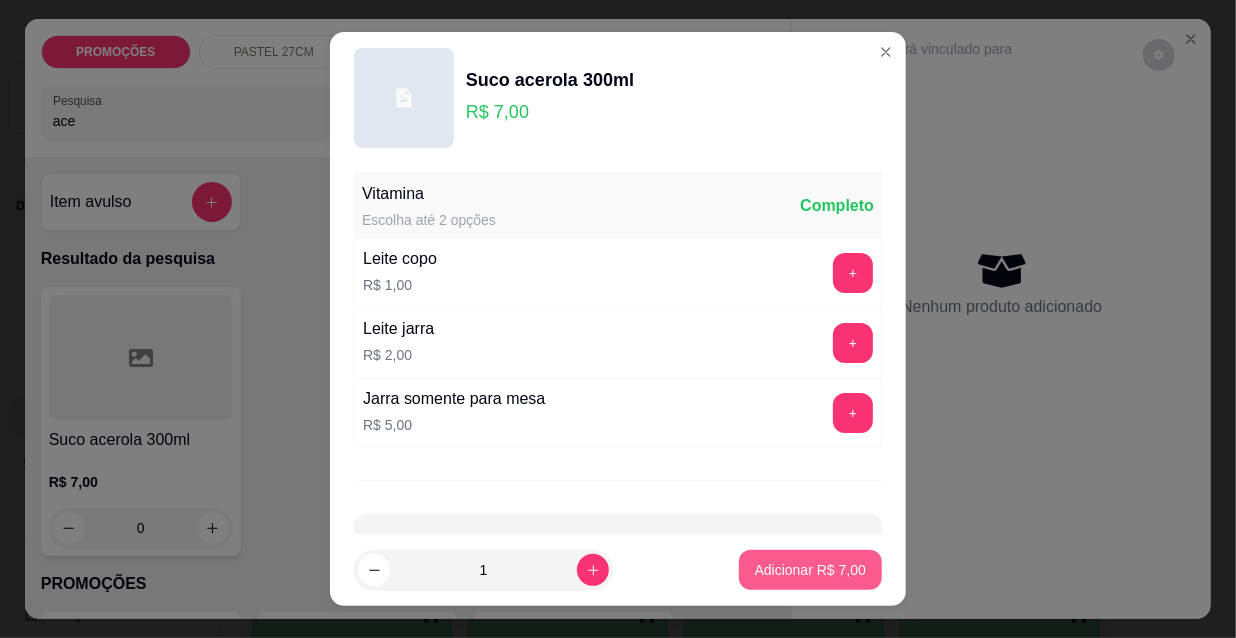 click on "Adicionar   R$ 7,00" at bounding box center (810, 570) 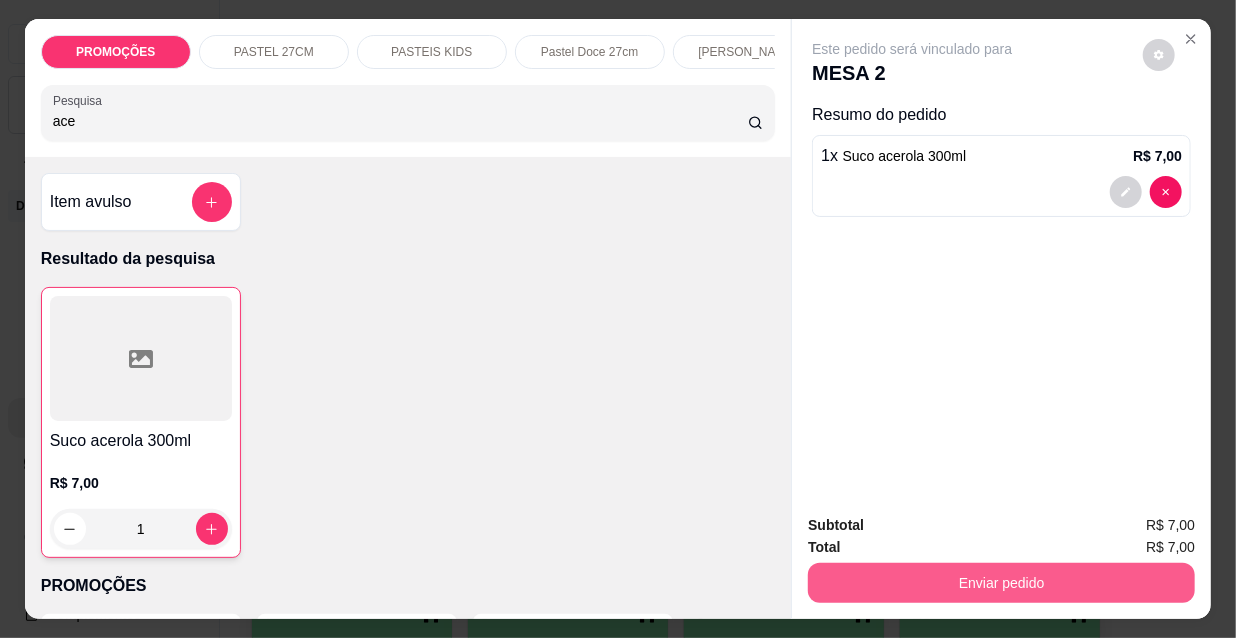 click on "Enviar pedido" at bounding box center [1001, 583] 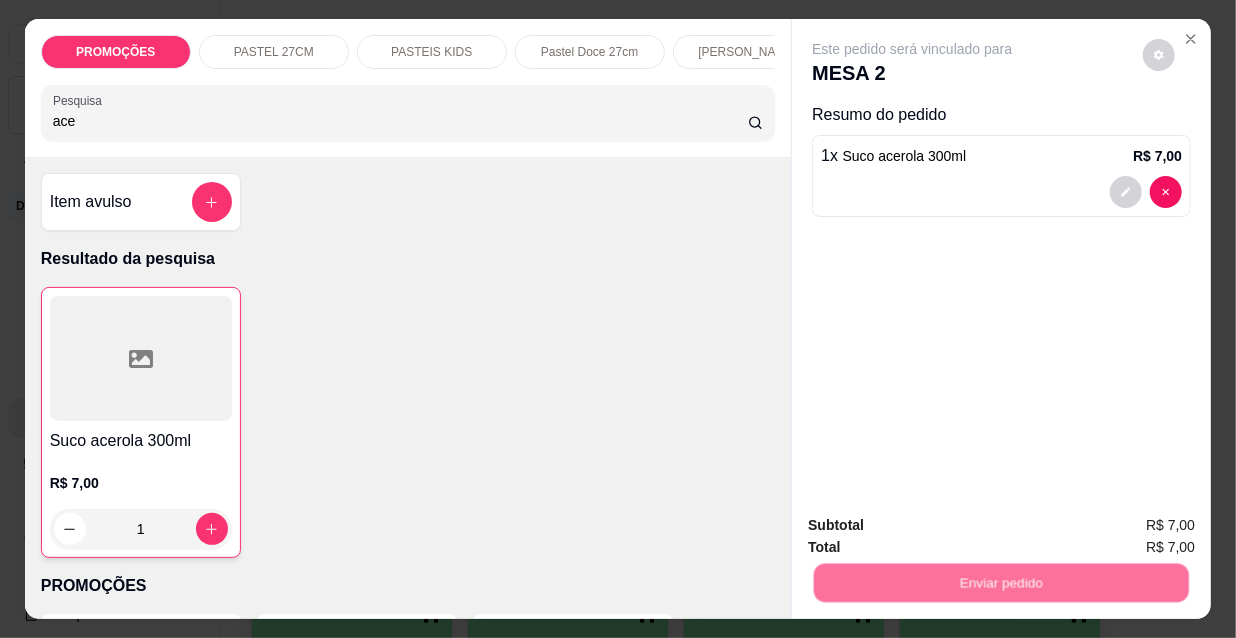 click on "Não registrar e enviar pedido" at bounding box center [937, 526] 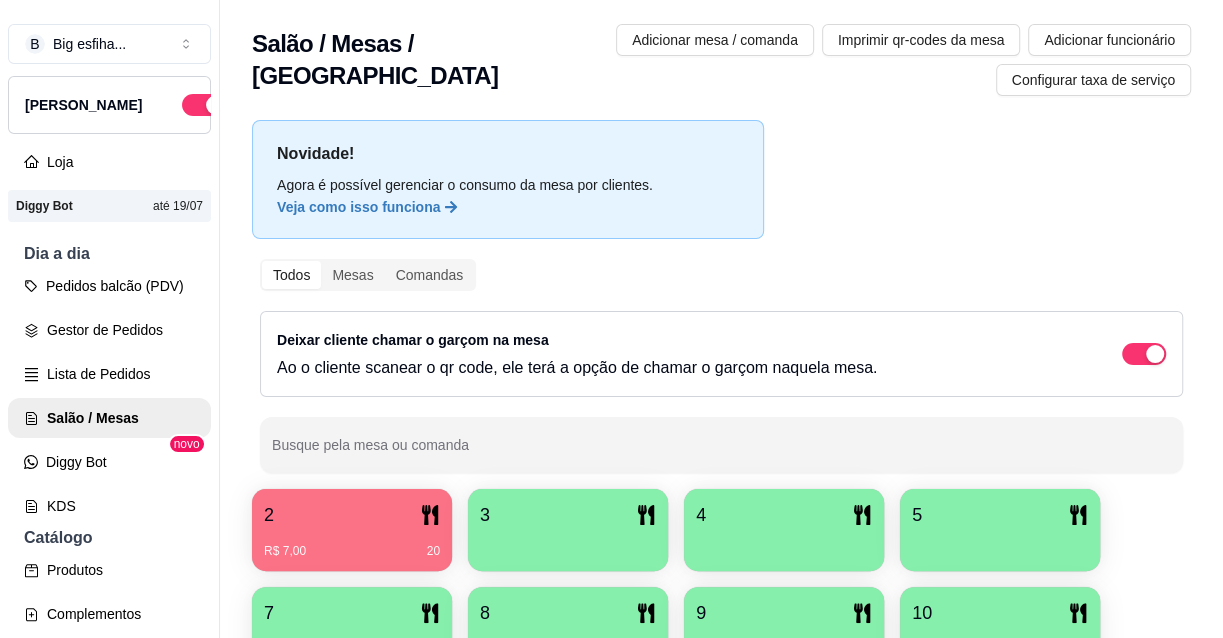 click at bounding box center (568, 544) 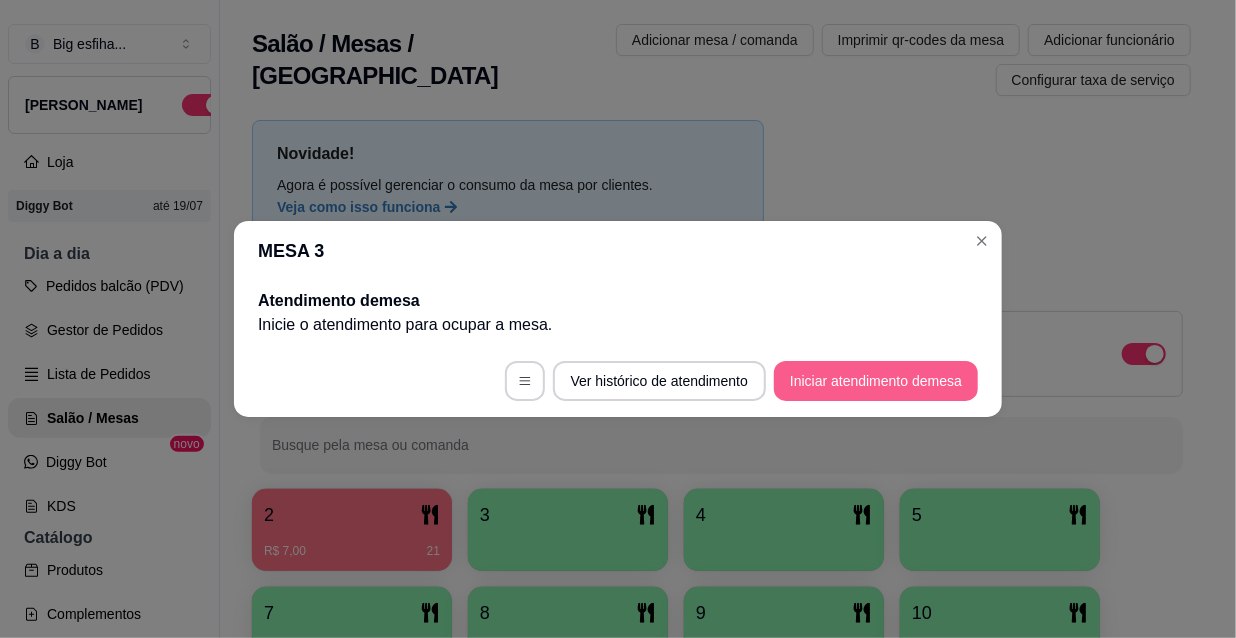 click on "Iniciar atendimento de  mesa" at bounding box center [876, 381] 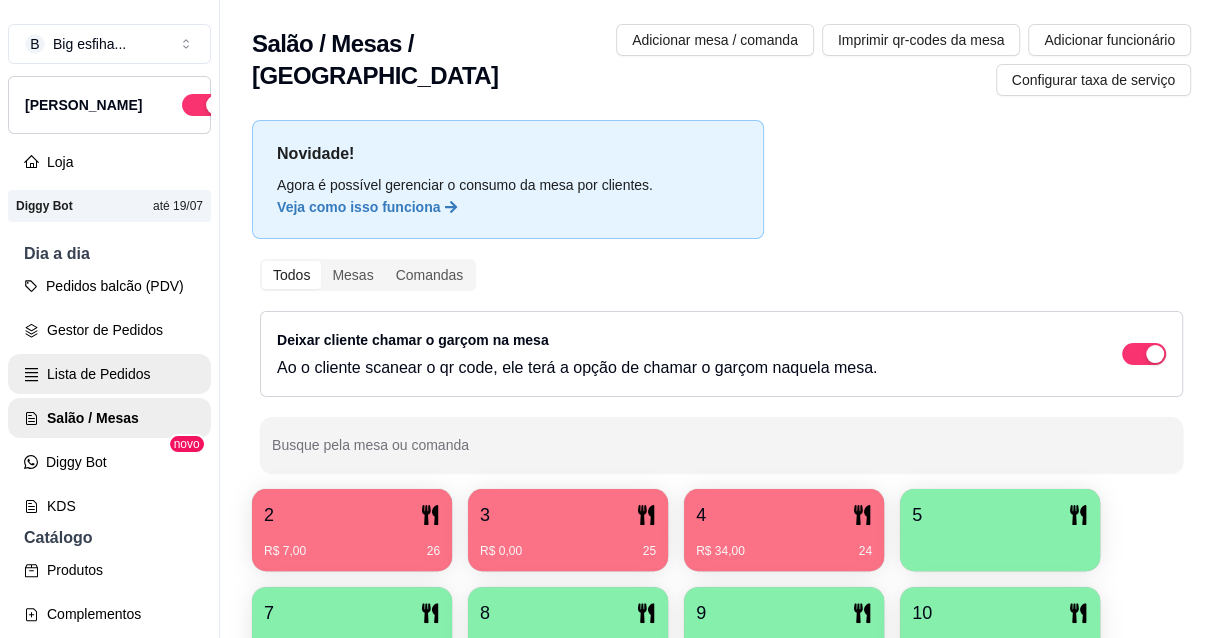 click on "Lista de Pedidos" at bounding box center (109, 374) 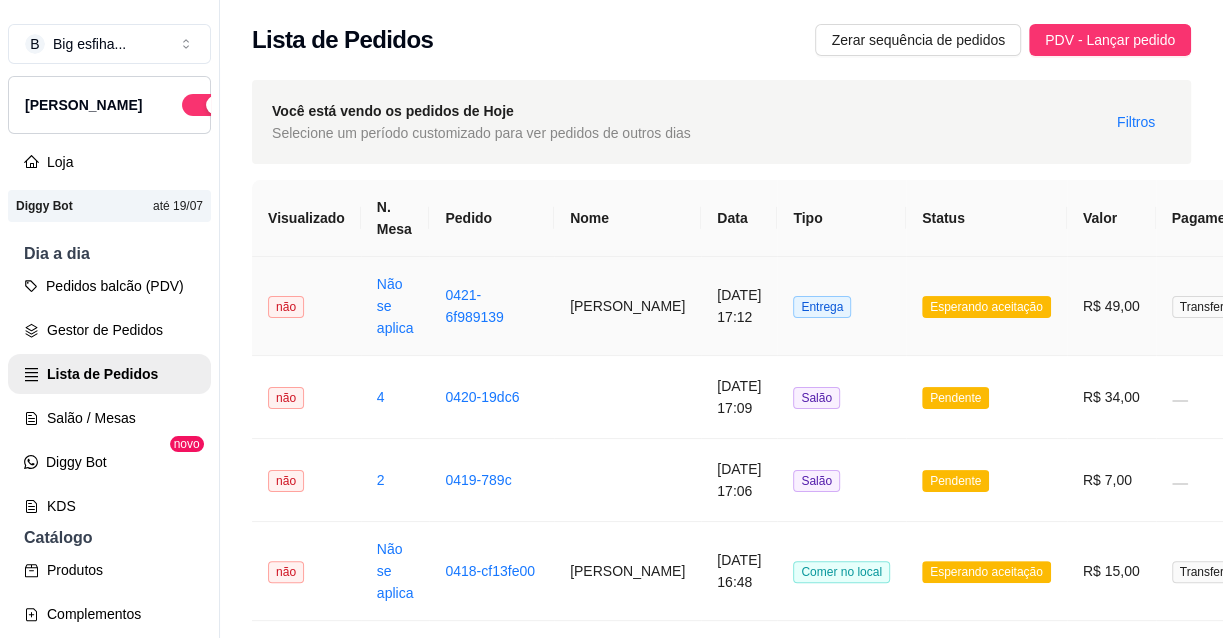 click on "Entrega" at bounding box center (841, 306) 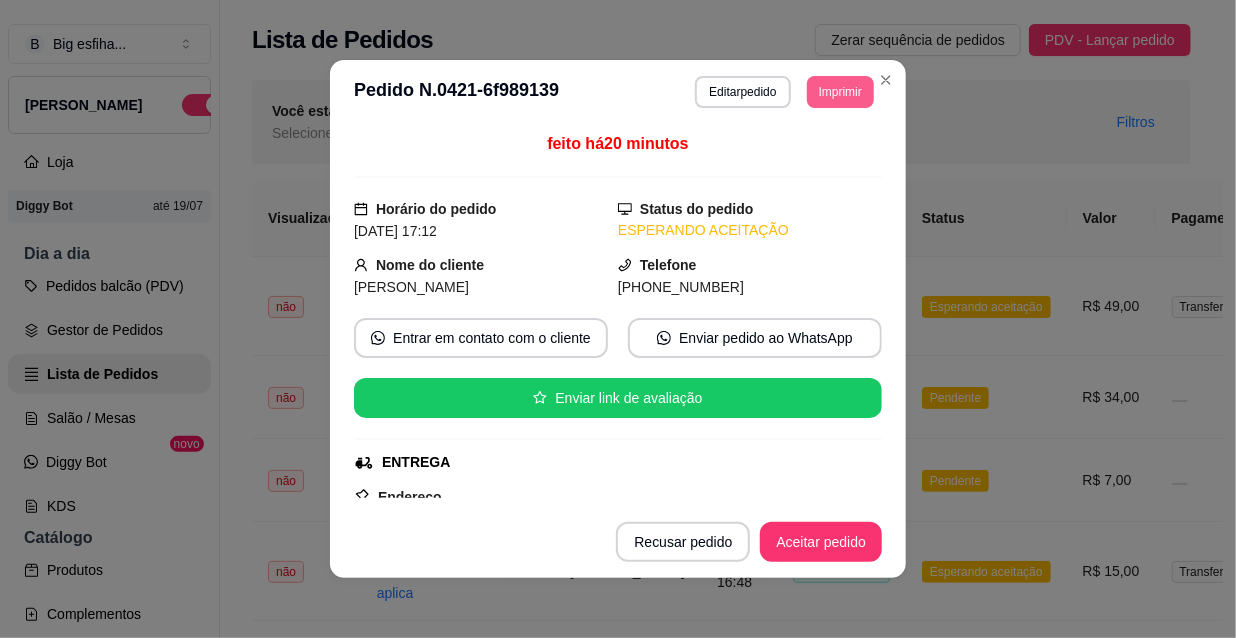 click on "Imprimir" at bounding box center [840, 92] 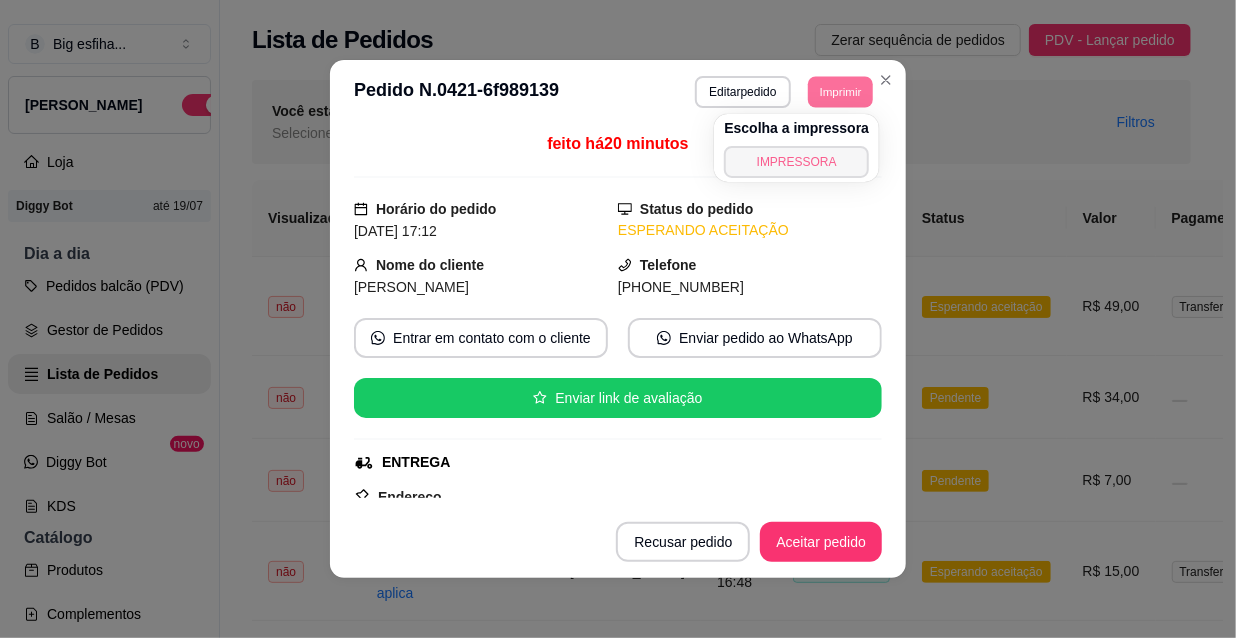 click on "IMPRESSORA" at bounding box center (796, 162) 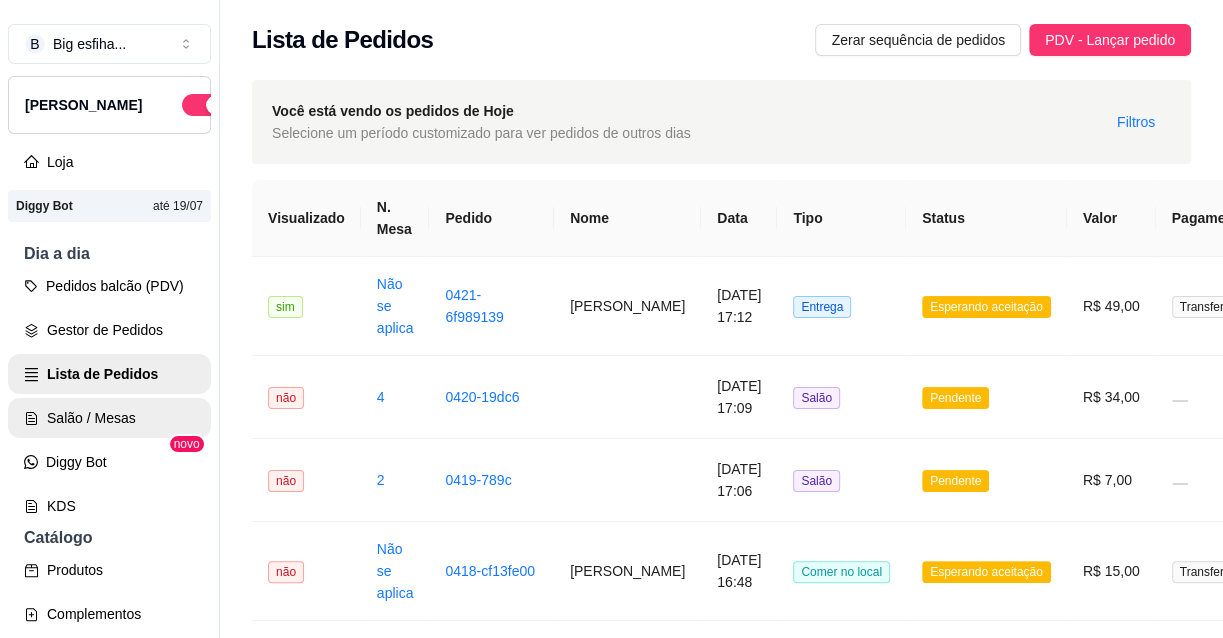 click on "Salão / Mesas" at bounding box center (109, 418) 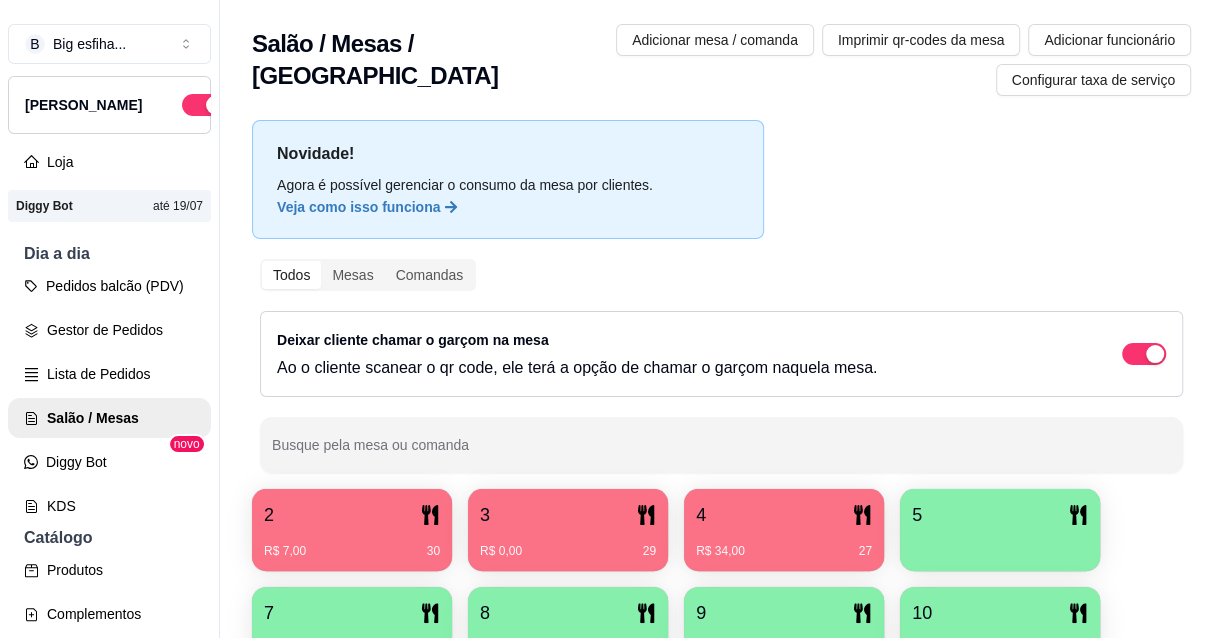 click on "2 R$ 7,00 30" at bounding box center [352, 530] 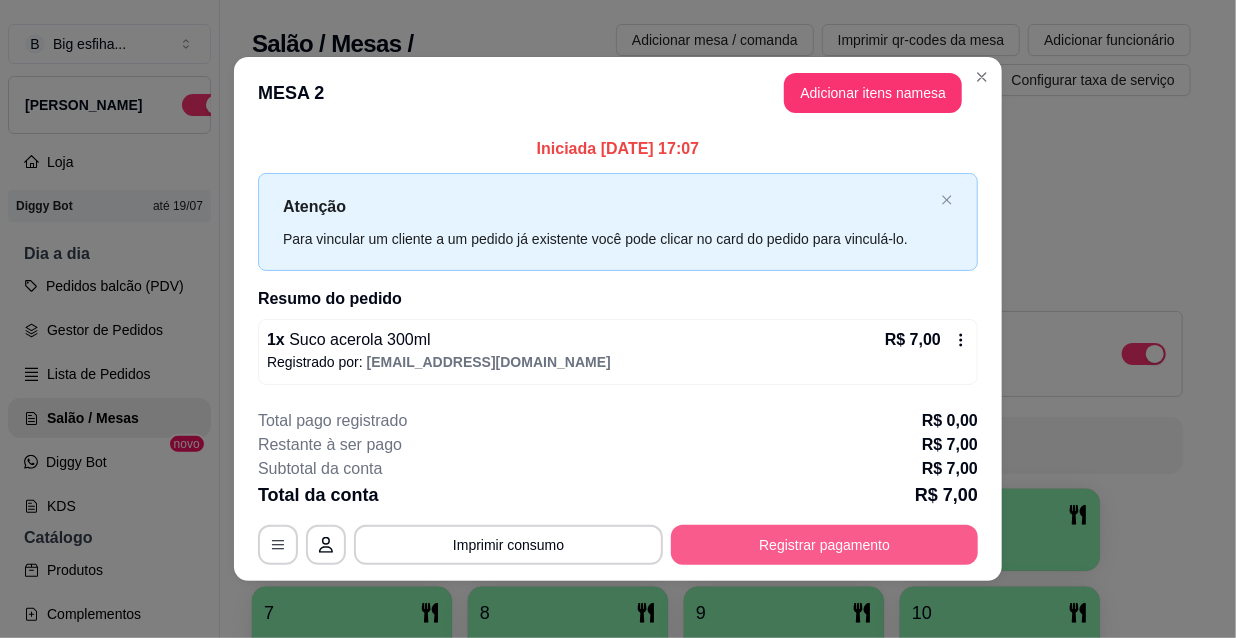click on "Registrar pagamento" at bounding box center [824, 545] 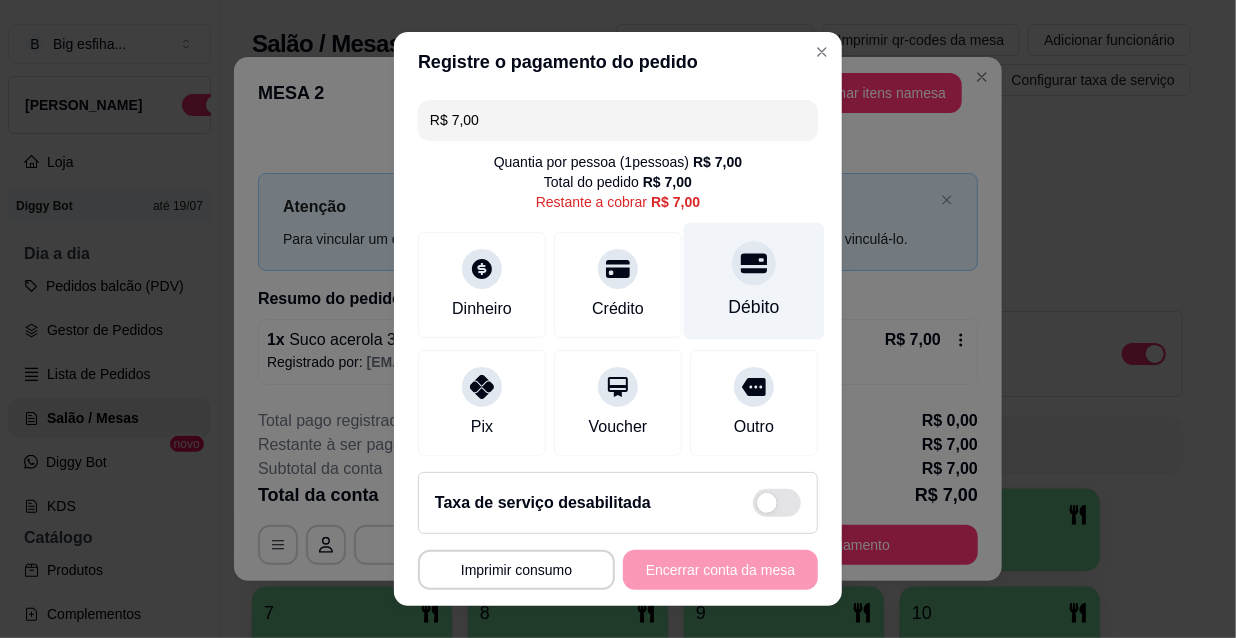 click on "Débito" at bounding box center (754, 281) 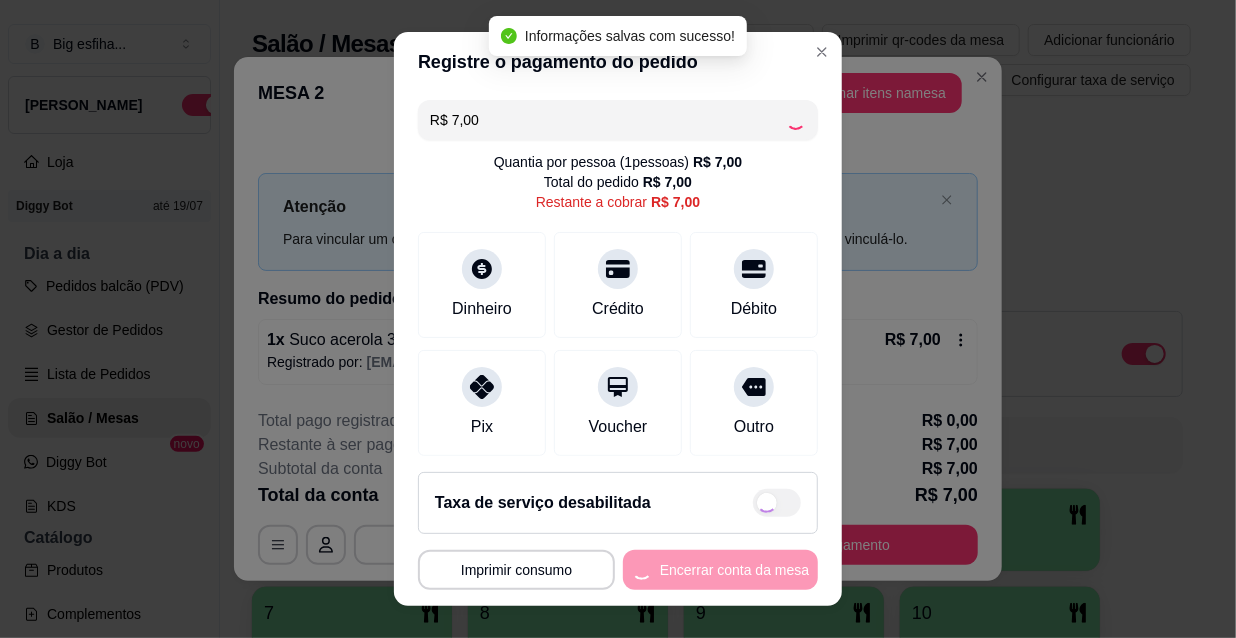type on "R$ 0,00" 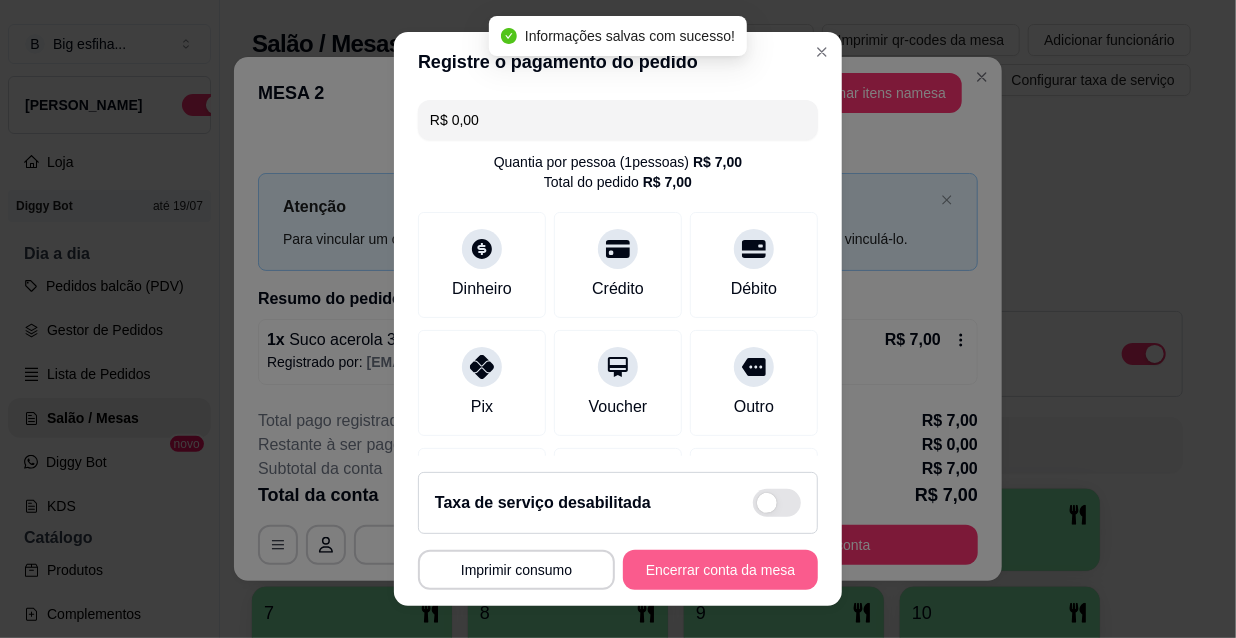 click on "Encerrar conta da mesa" at bounding box center (720, 570) 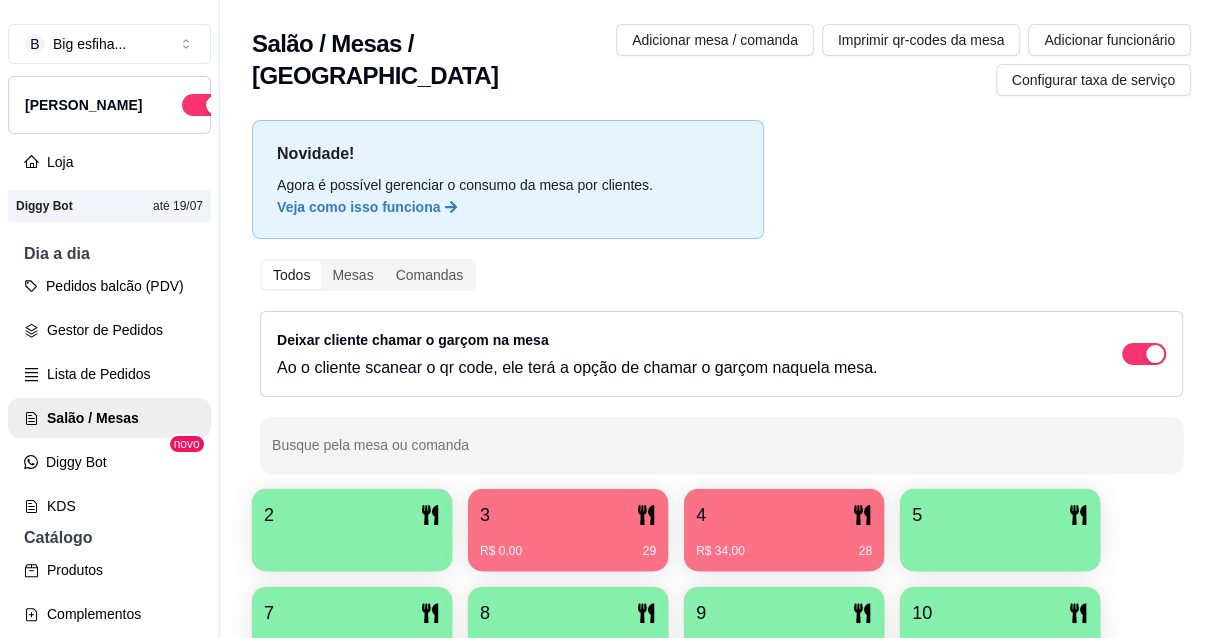 click on "R$ 0,00 29" at bounding box center (568, 544) 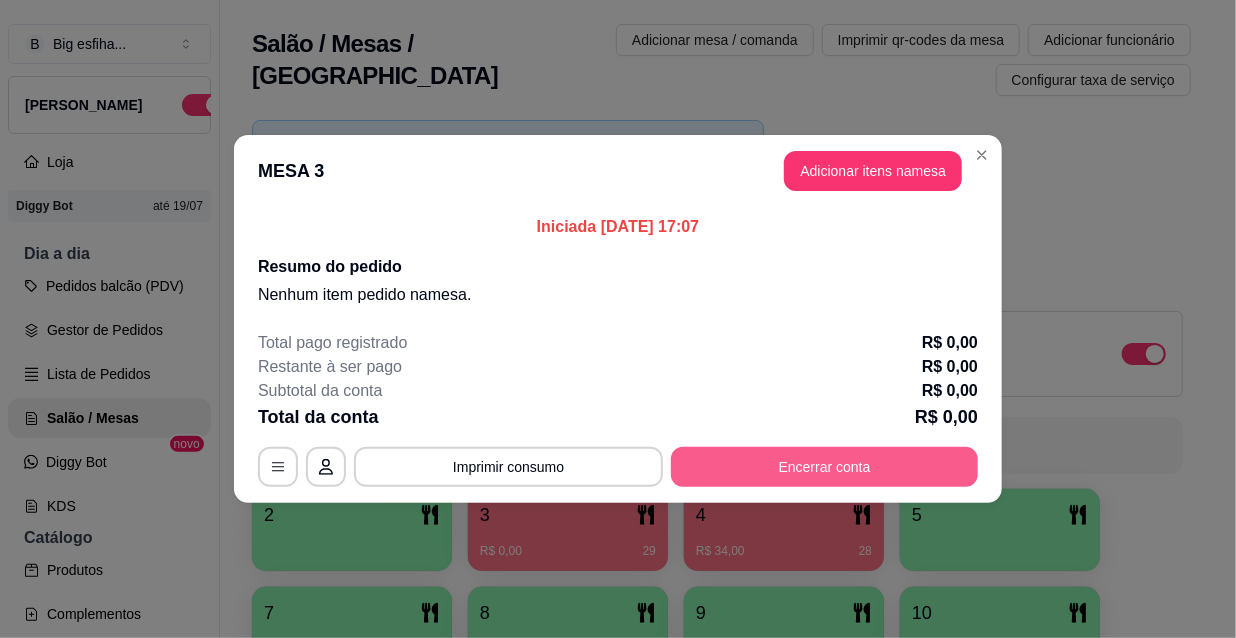 click on "Encerrar conta" at bounding box center [824, 467] 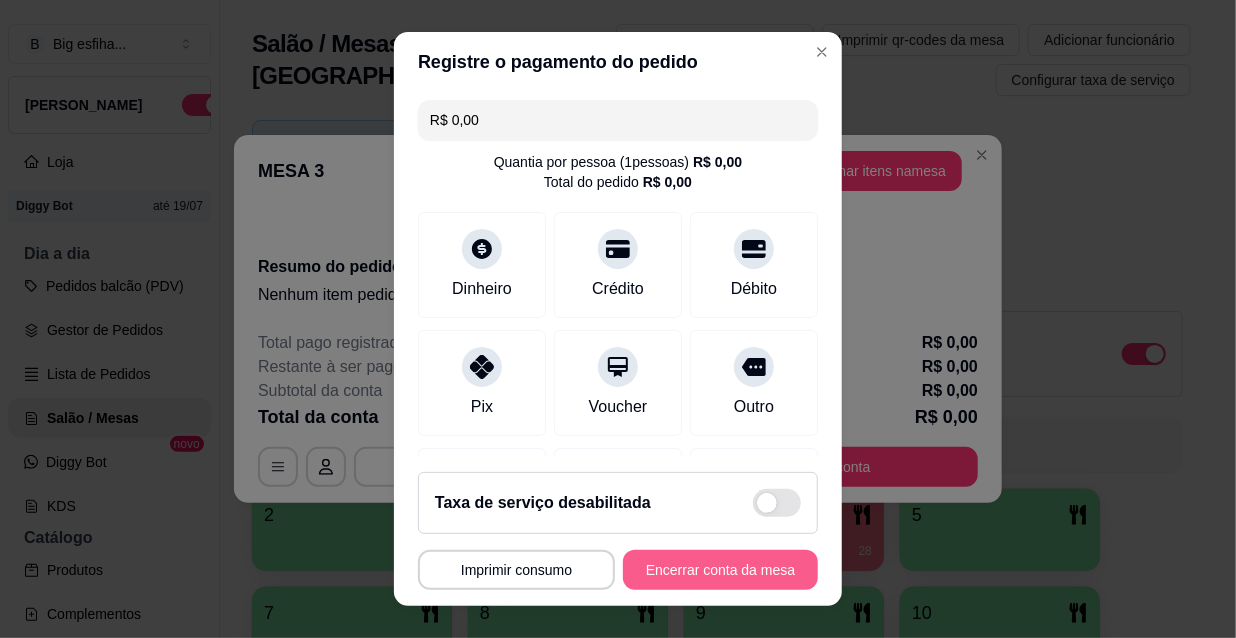 click on "Encerrar conta da mesa" at bounding box center (720, 570) 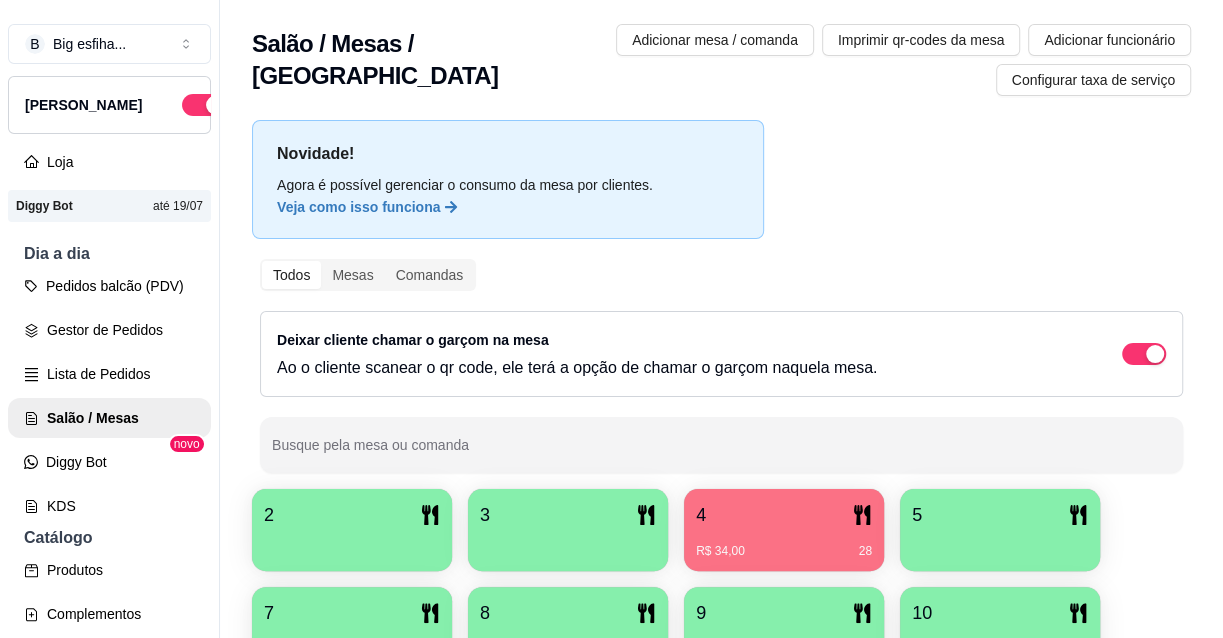 click on "4 R$ 34,00 28" at bounding box center (784, 530) 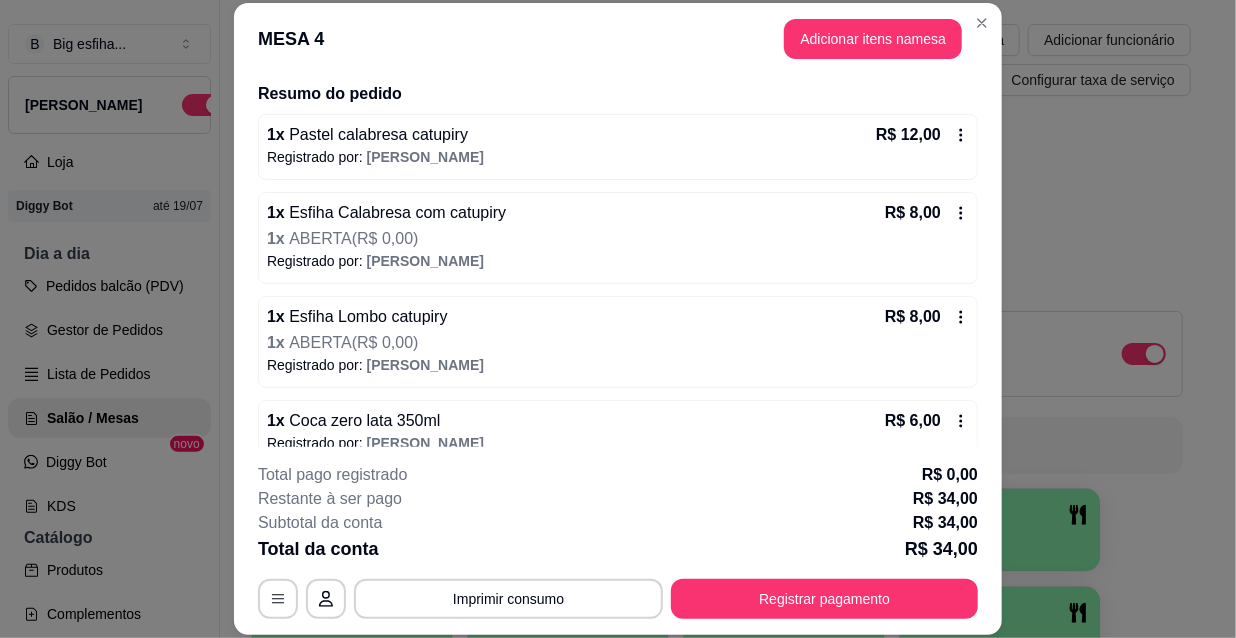 scroll, scrollTop: 176, scrollLeft: 0, axis: vertical 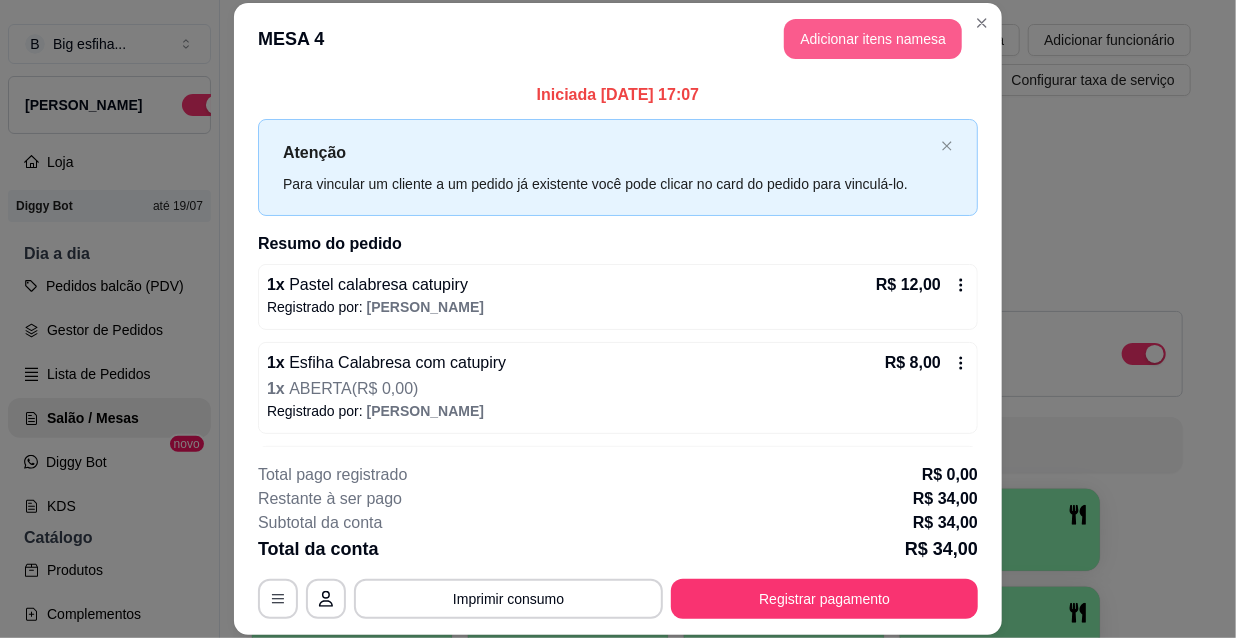 click on "Adicionar itens na  mesa" at bounding box center (873, 39) 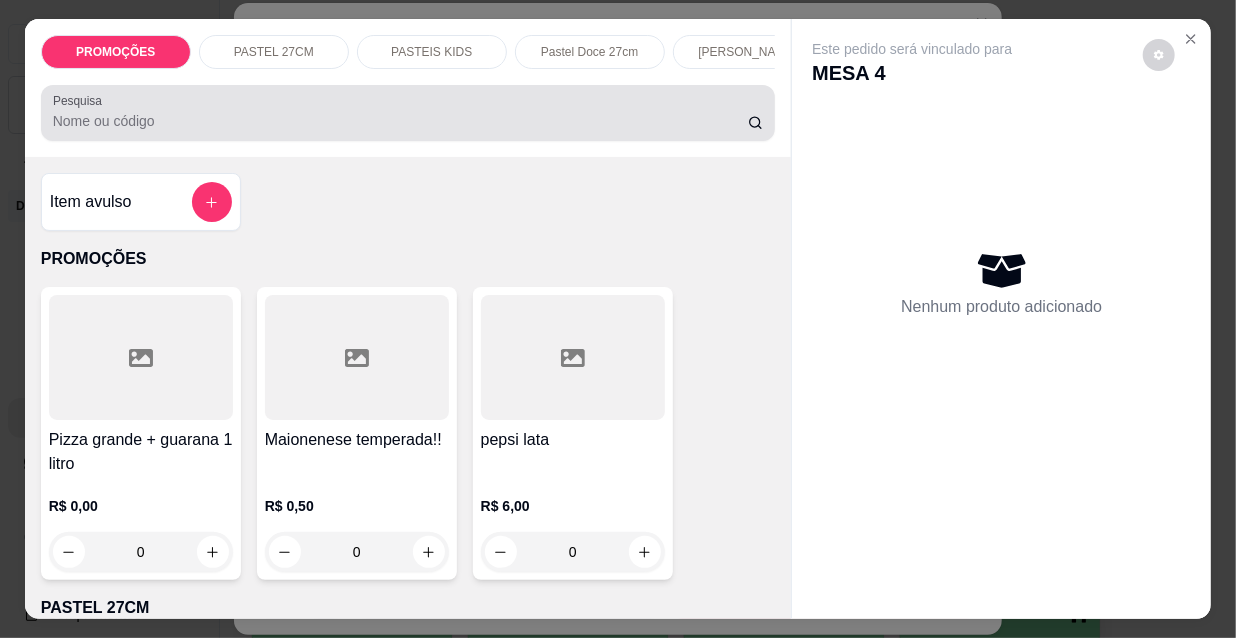 click at bounding box center (408, 113) 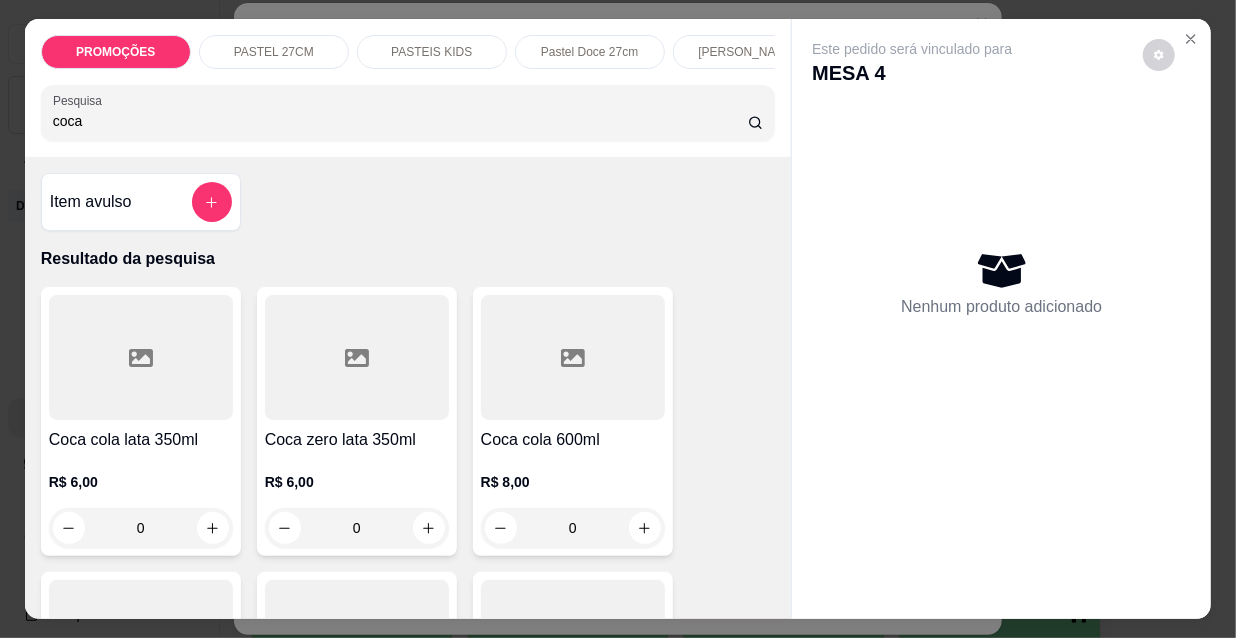 type on "coca" 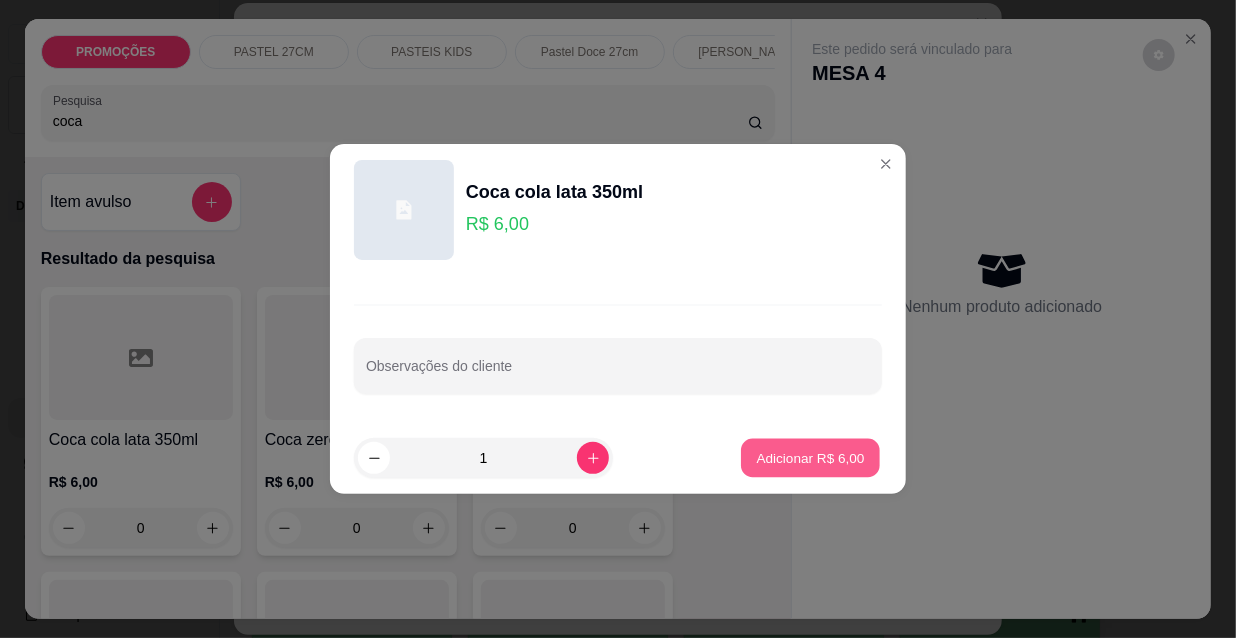 click on "Adicionar   R$ 6,00" at bounding box center (810, 457) 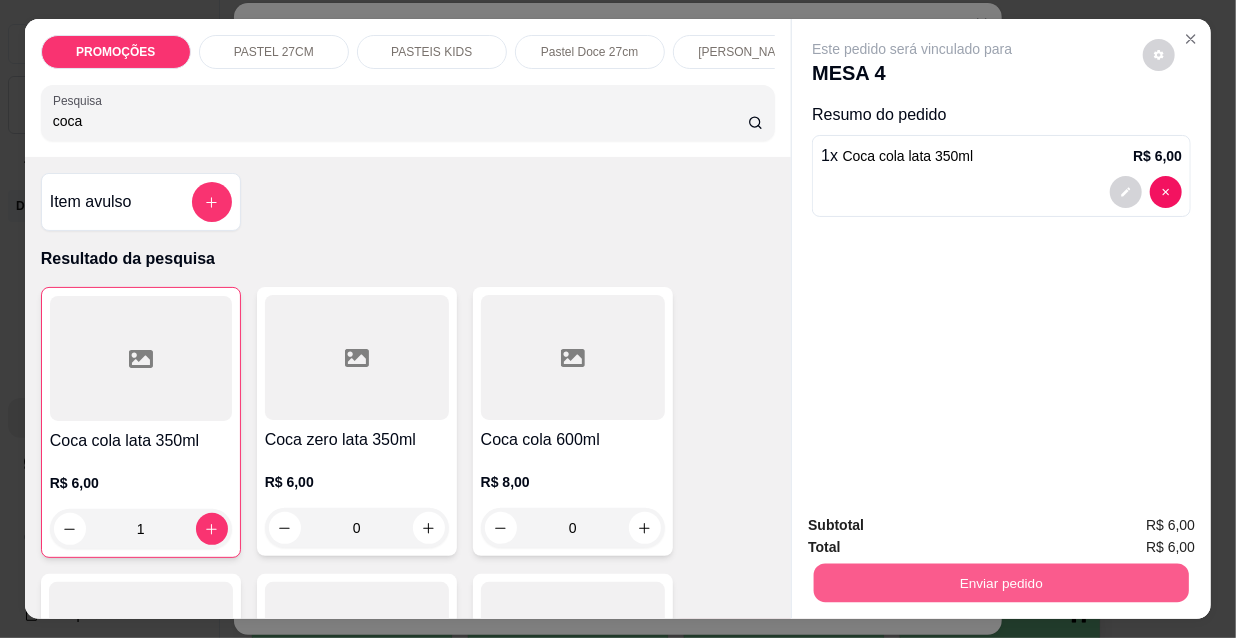 click on "Enviar pedido" at bounding box center [1001, 582] 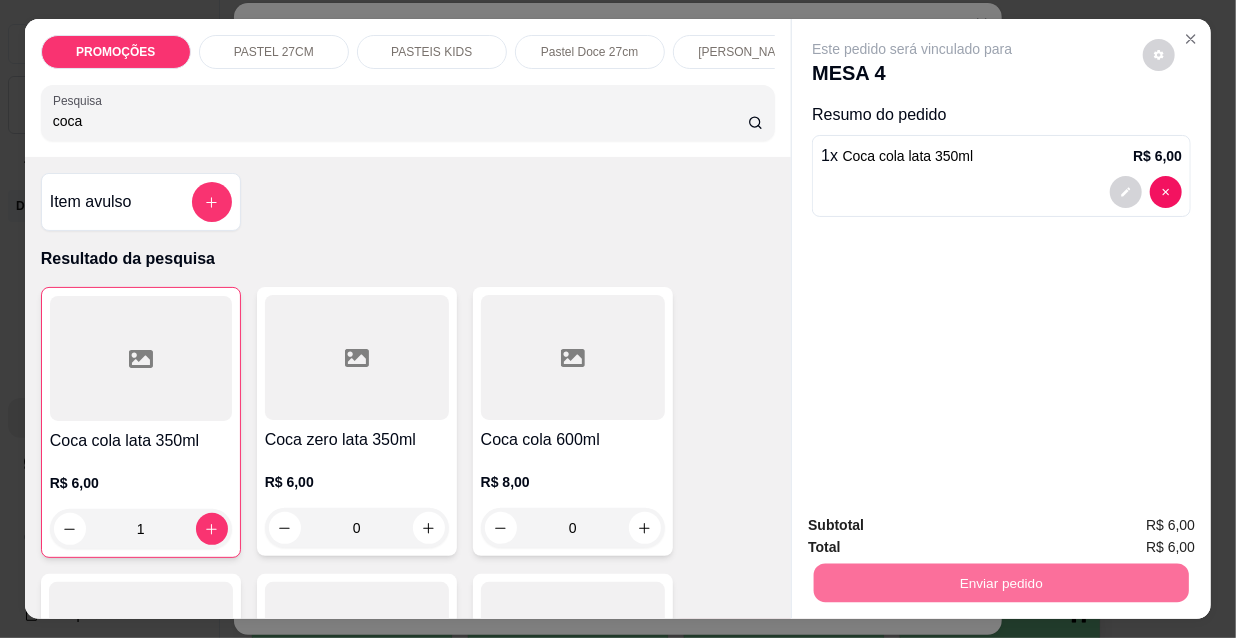 click on "Não registrar e enviar pedido" at bounding box center [937, 527] 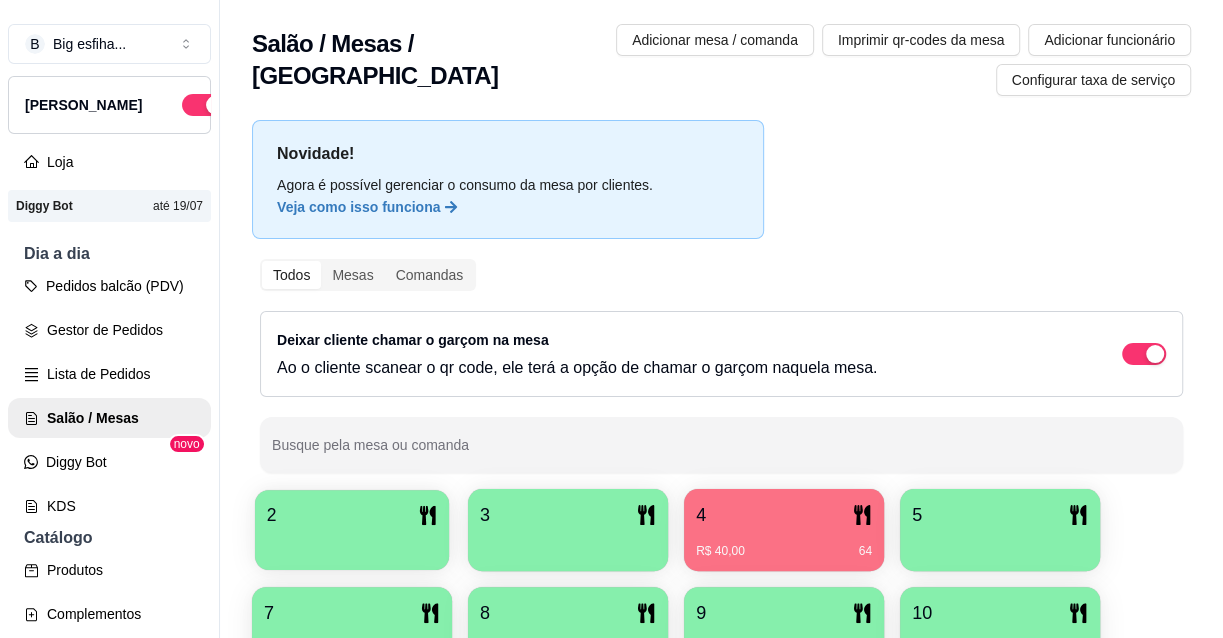 click at bounding box center [352, 543] 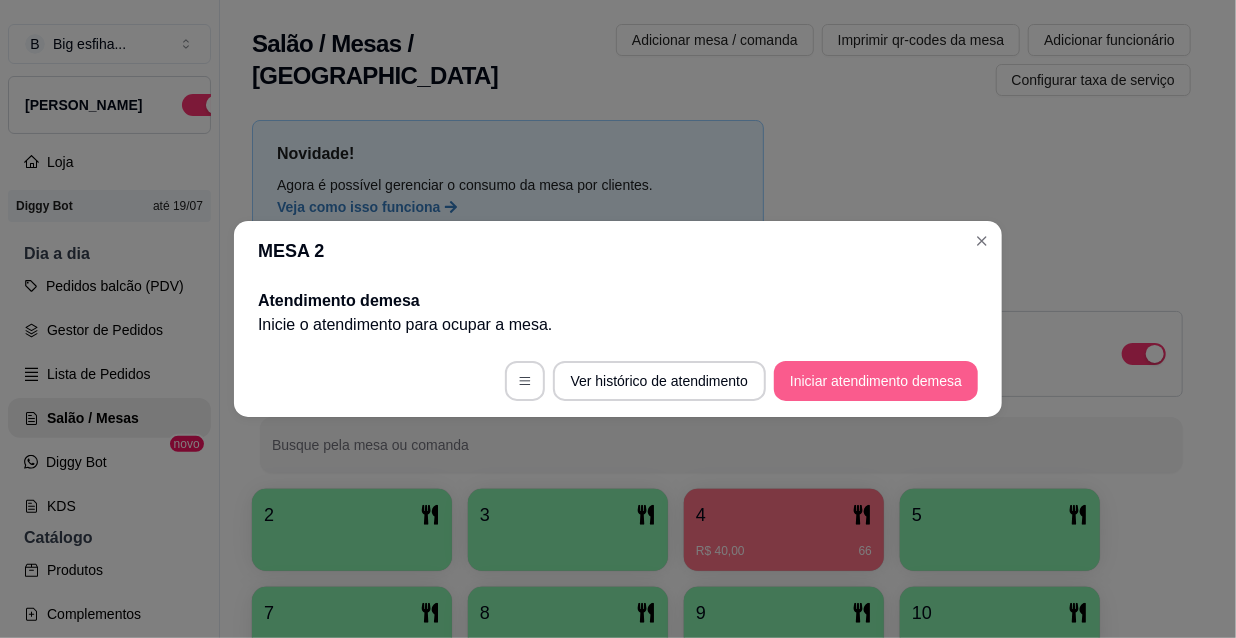 click on "Iniciar atendimento de  mesa" at bounding box center [876, 381] 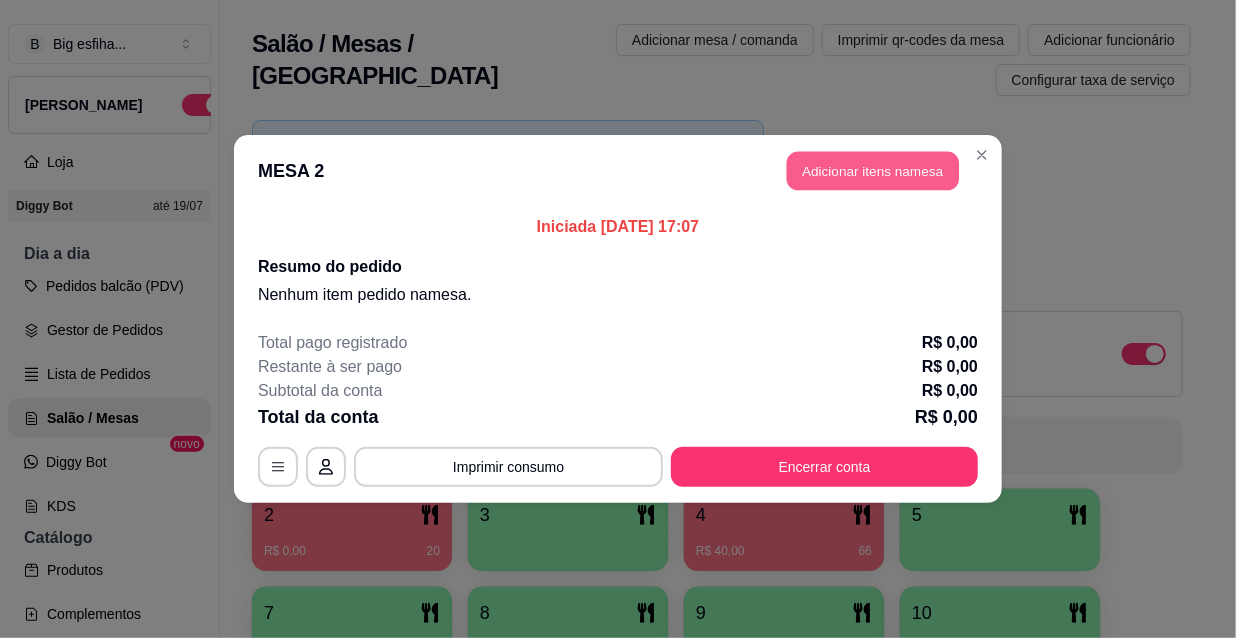 click on "Adicionar itens na  mesa" at bounding box center (873, 171) 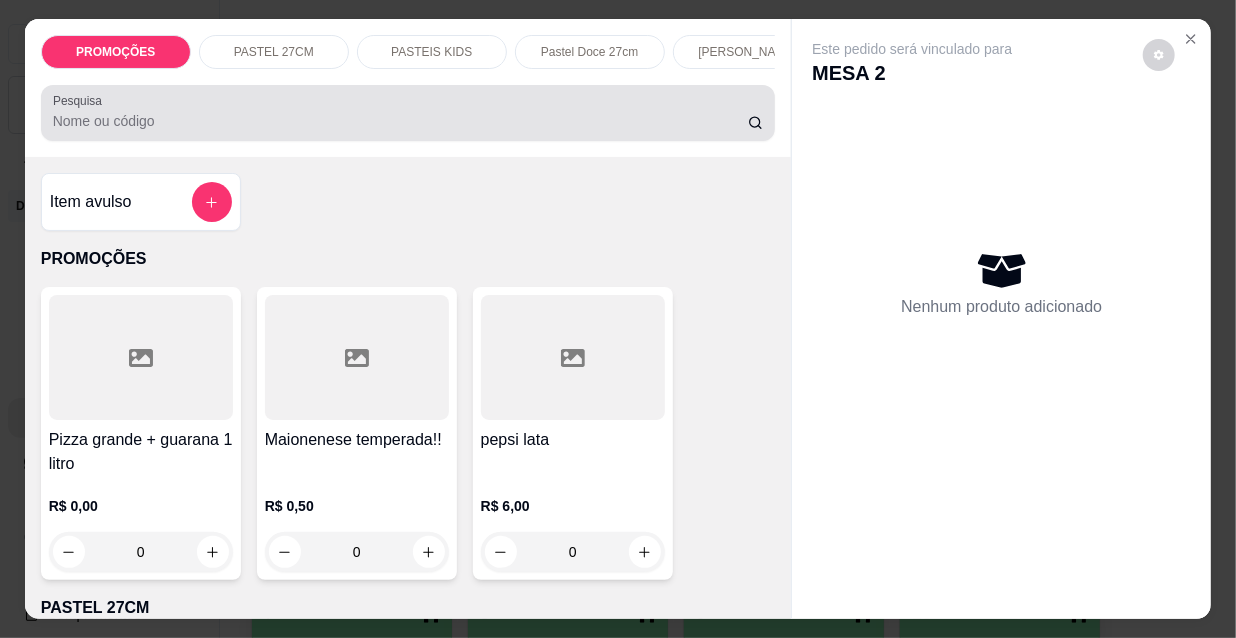 click on "Pesquisa" at bounding box center (400, 121) 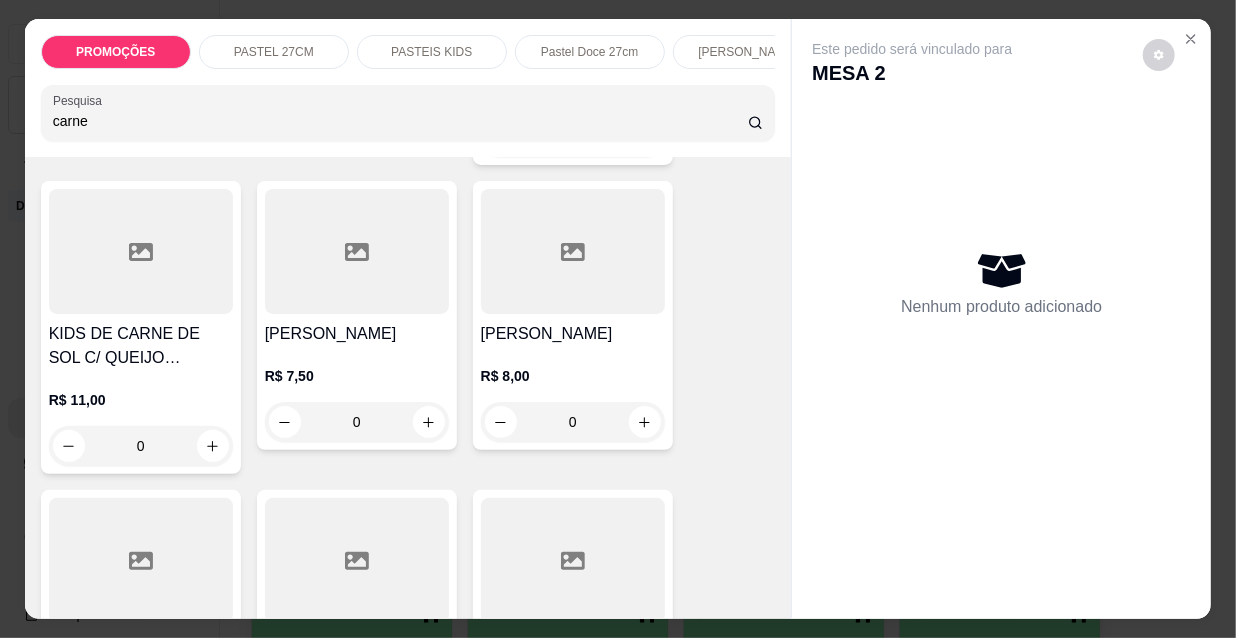 scroll, scrollTop: 1363, scrollLeft: 0, axis: vertical 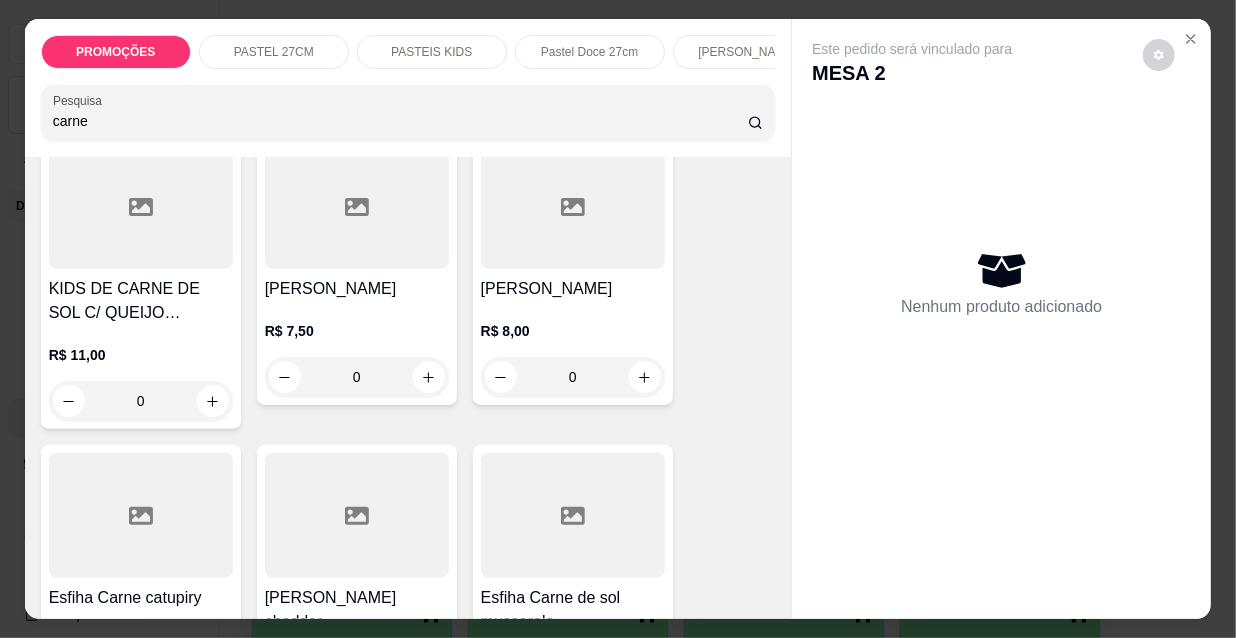 type on "carne" 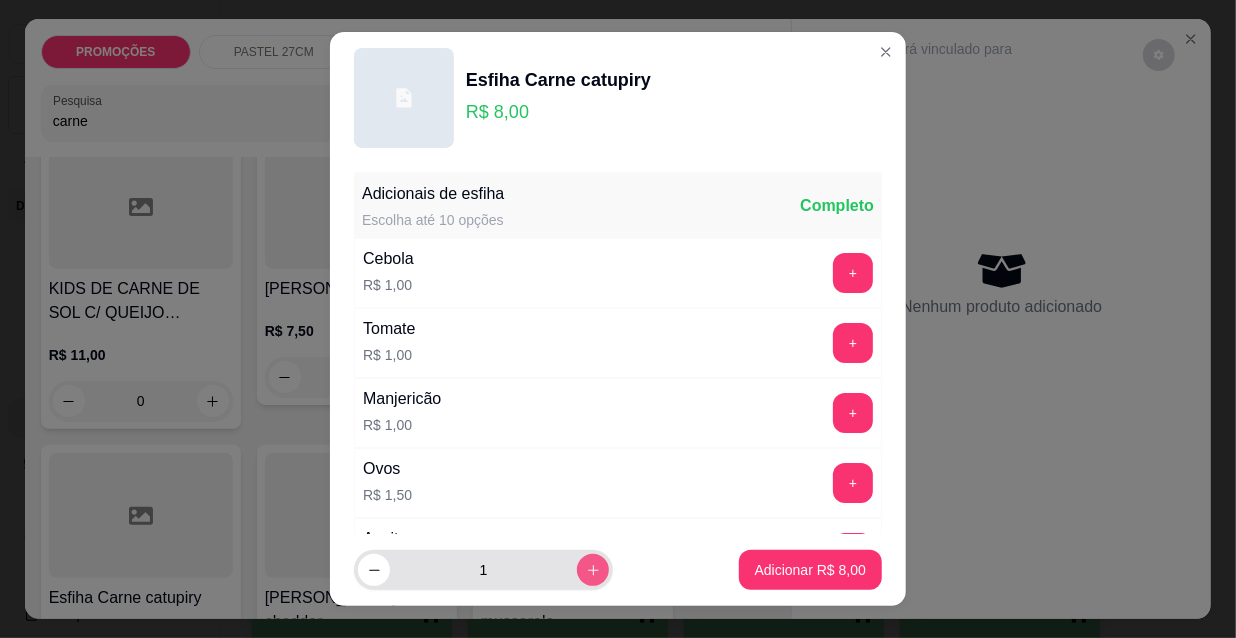 click 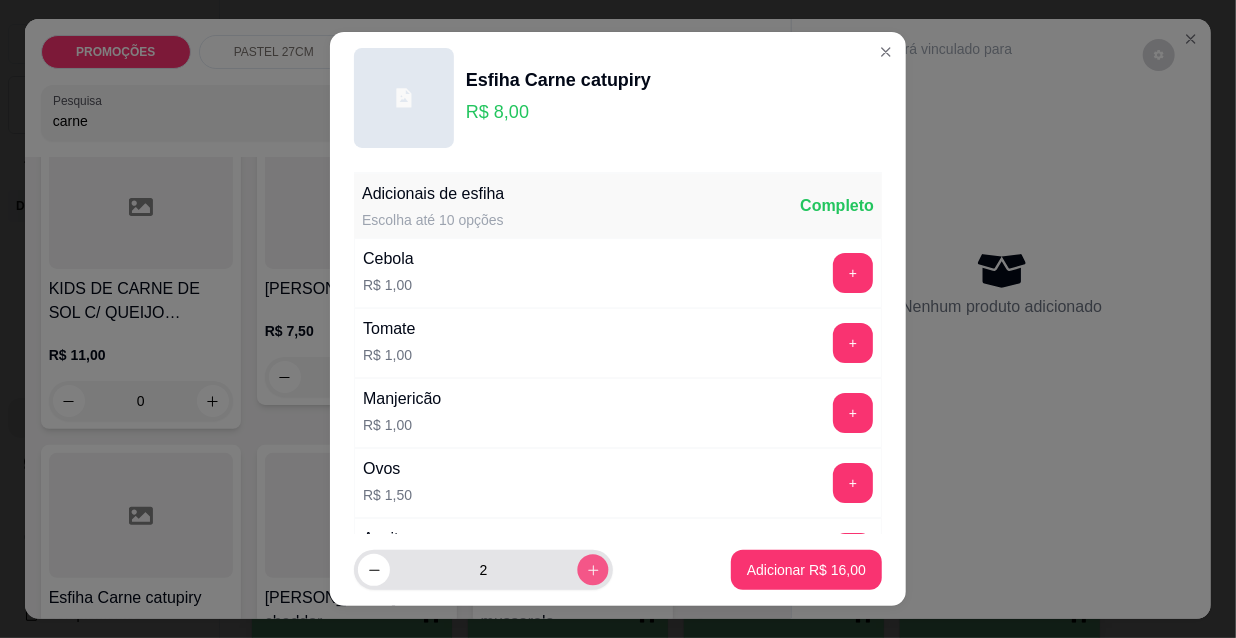 click at bounding box center (592, 570) 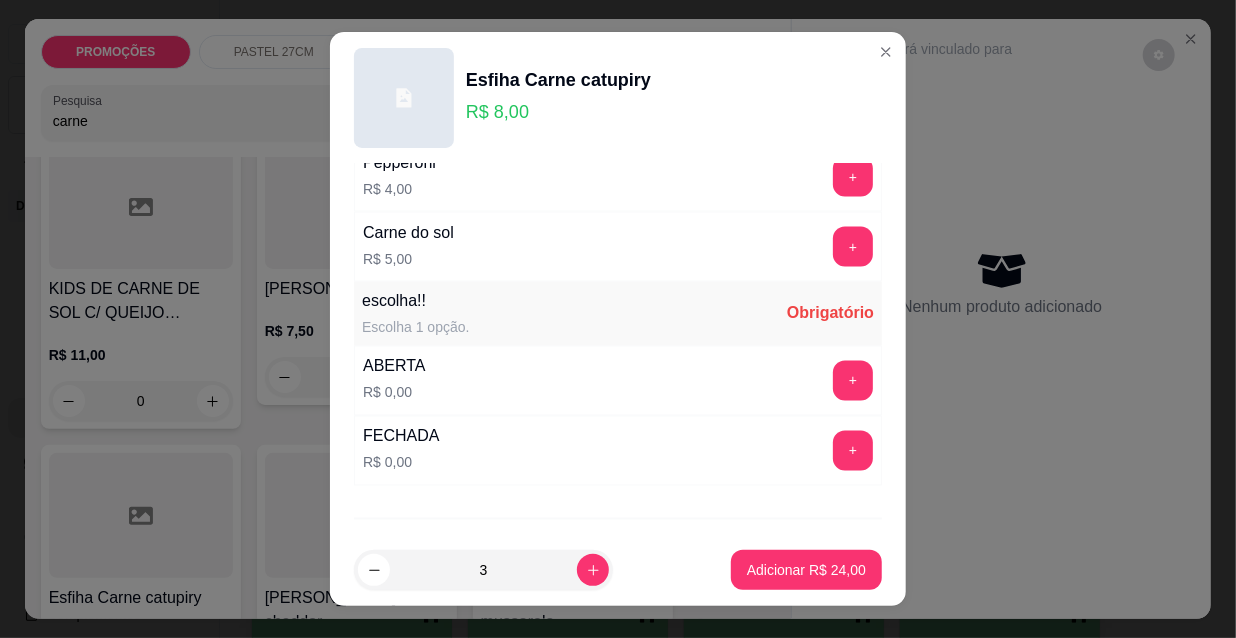 scroll, scrollTop: 1661, scrollLeft: 0, axis: vertical 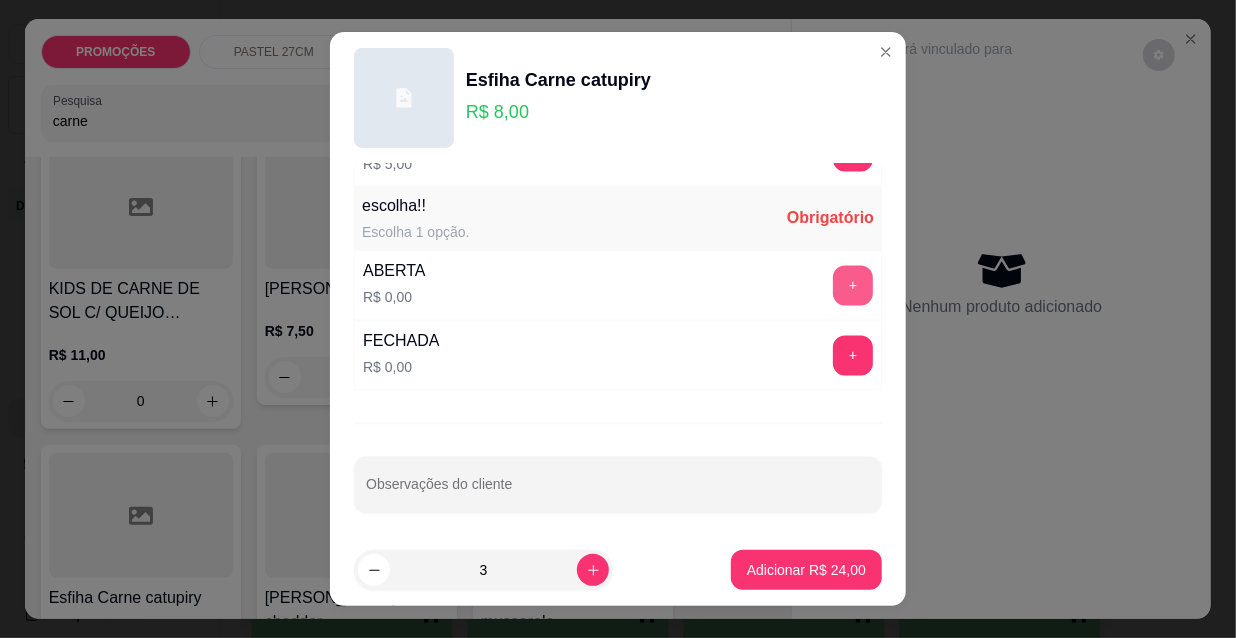 click on "+" at bounding box center [853, 286] 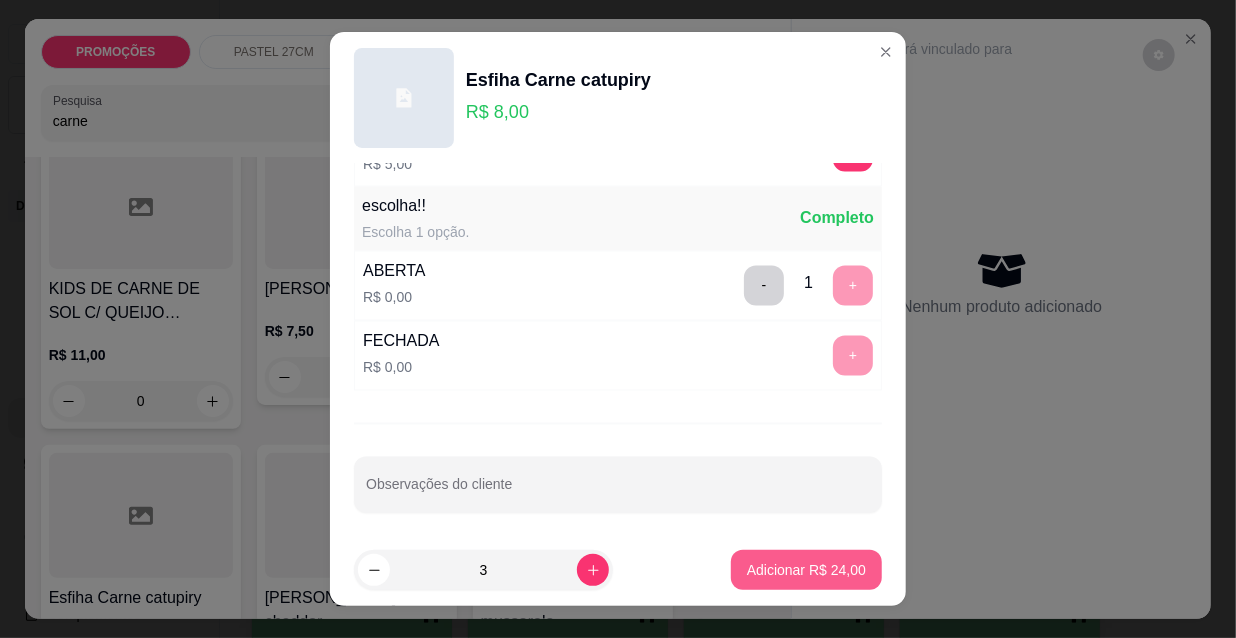click on "Adicionar   R$ 24,00" at bounding box center (806, 570) 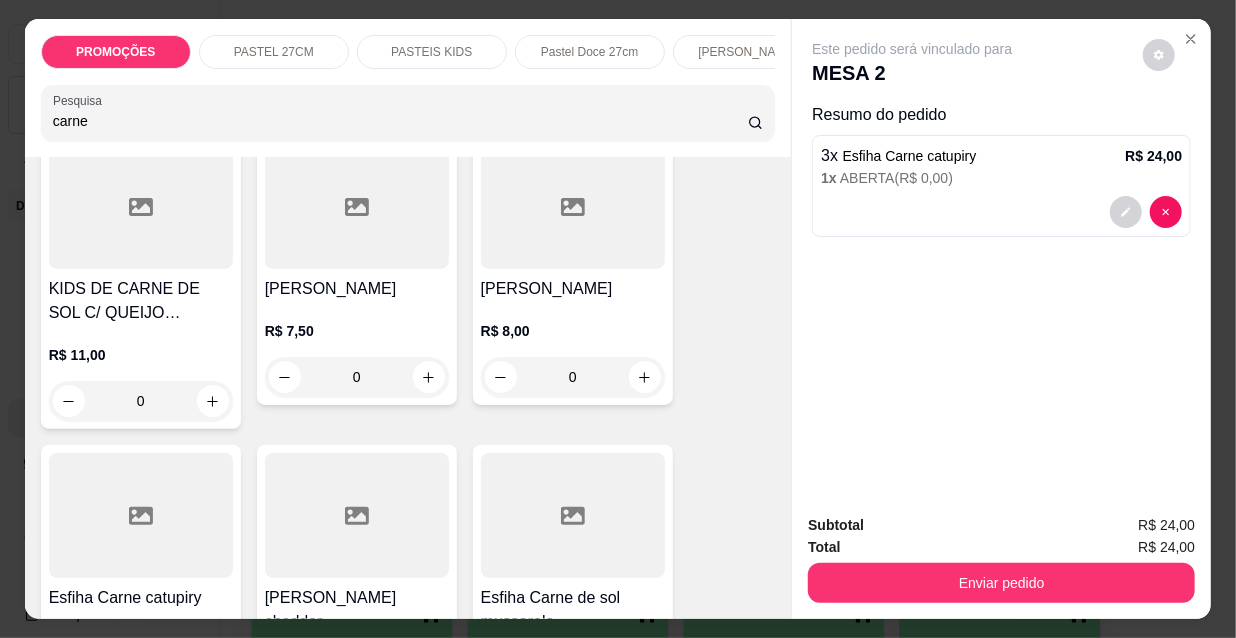 click on "carne" at bounding box center [400, 121] 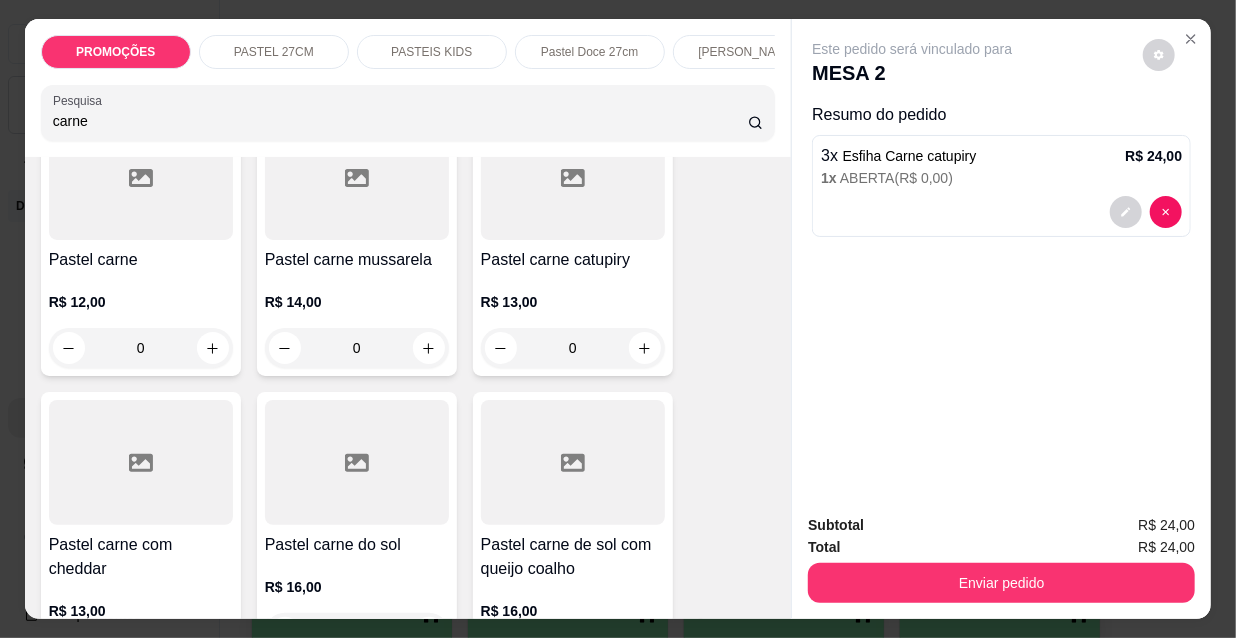 scroll, scrollTop: 181, scrollLeft: 0, axis: vertical 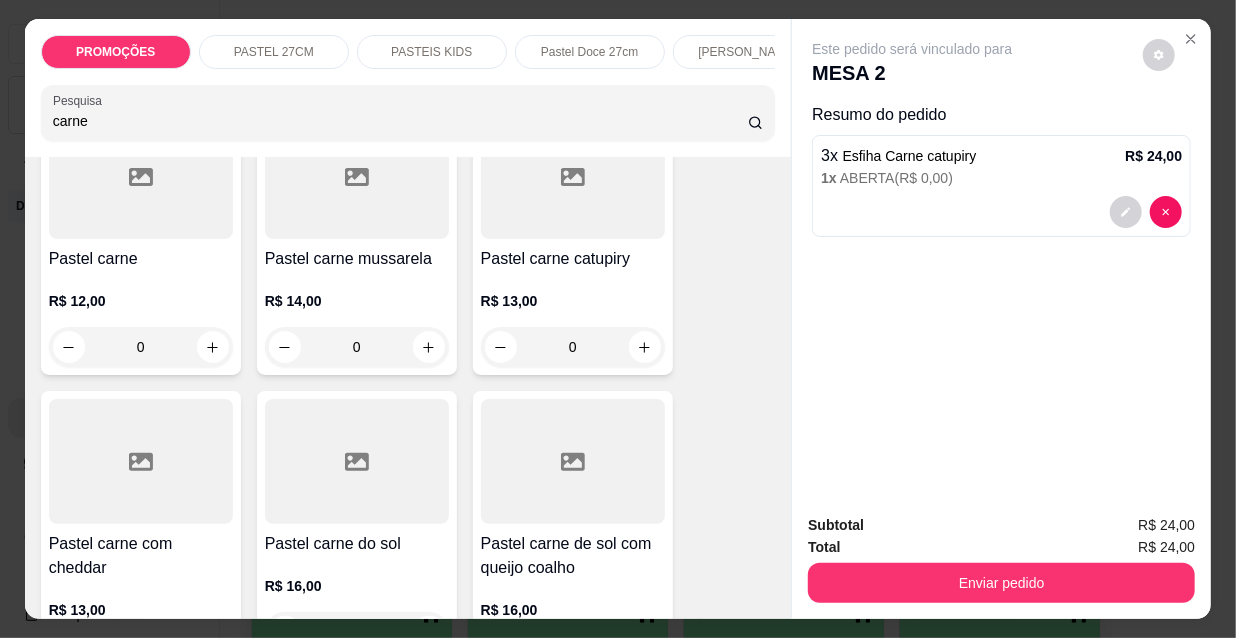 click at bounding box center [573, 176] 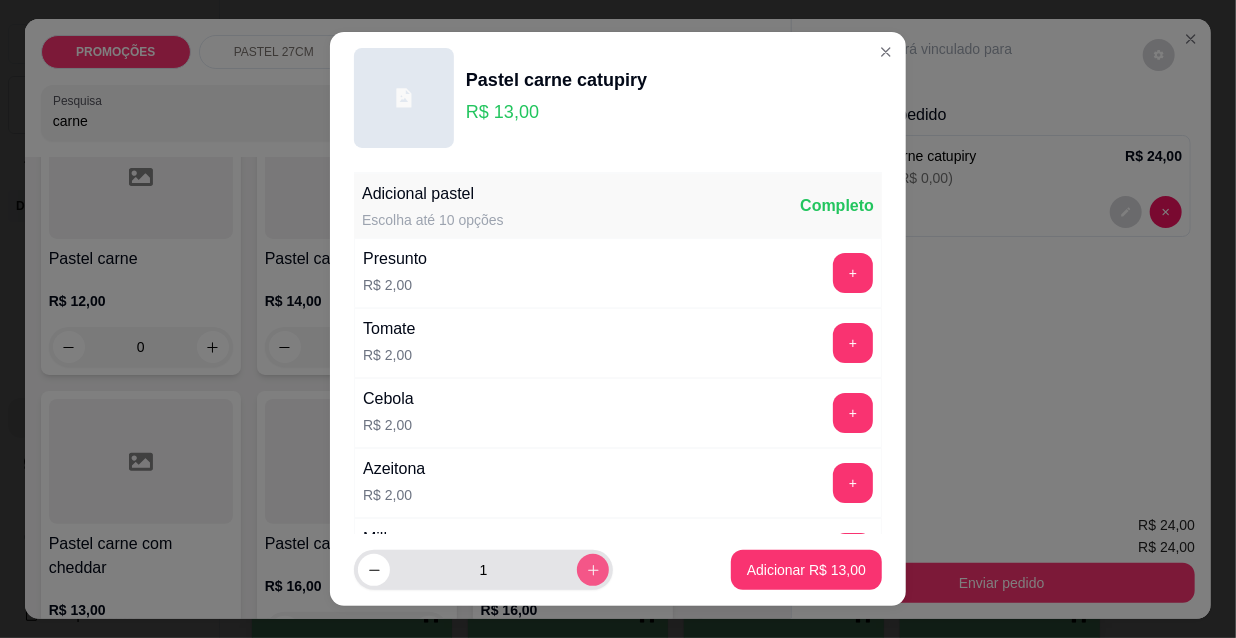 click 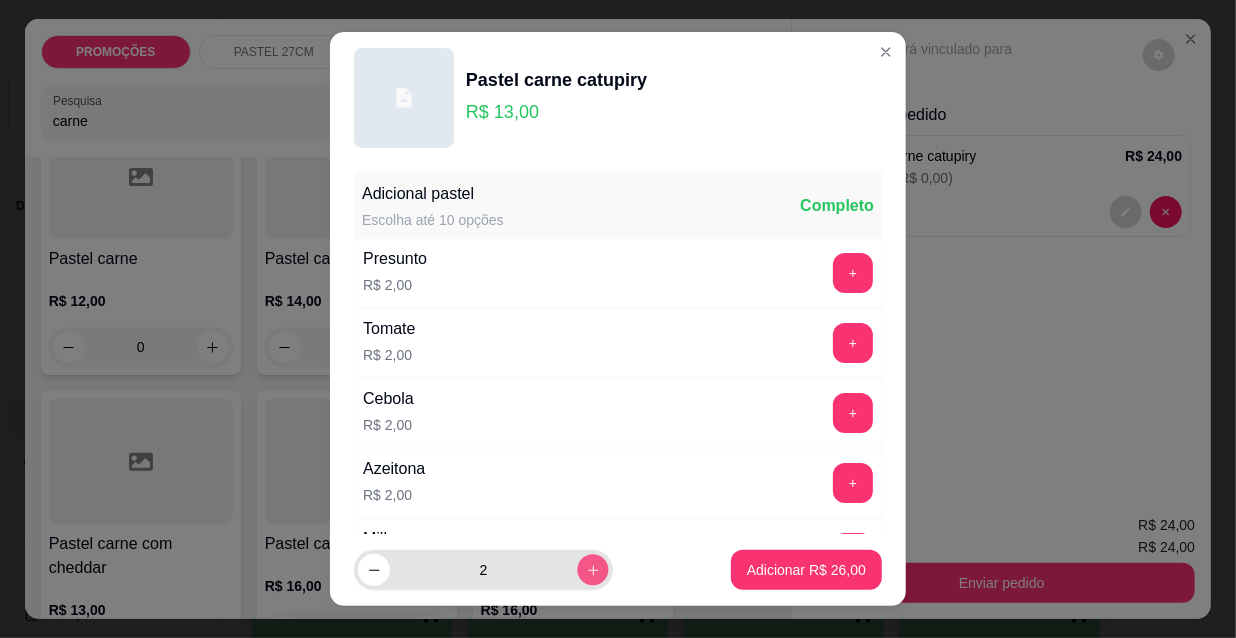 click 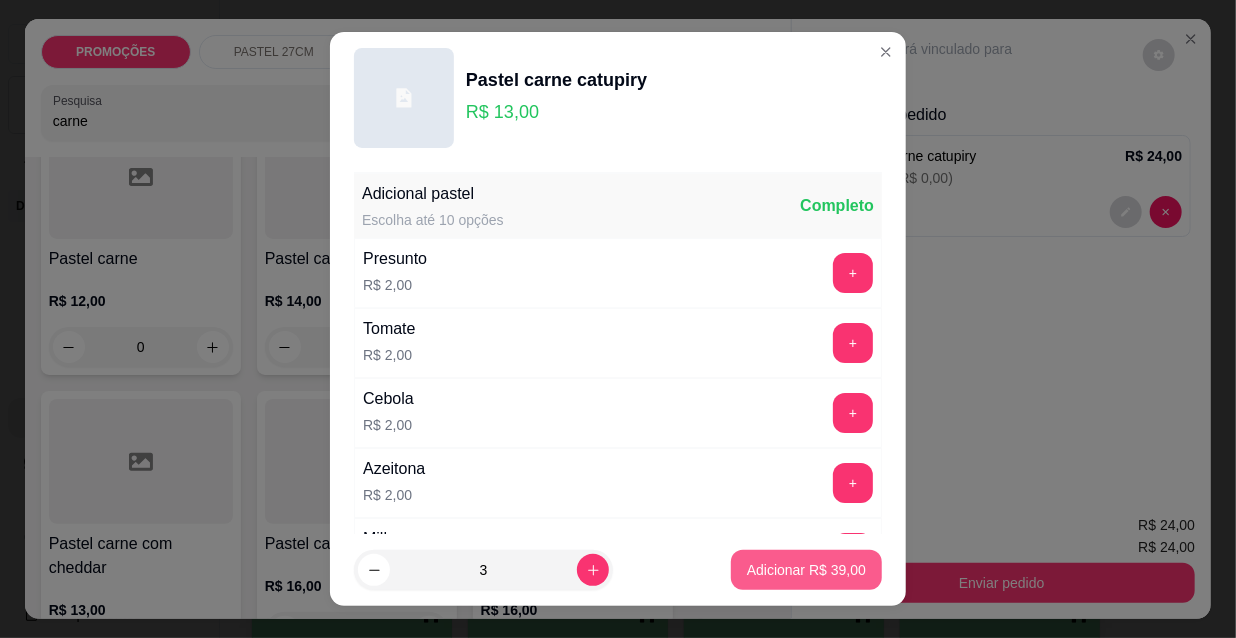 click on "Adicionar   R$ 39,00" at bounding box center (806, 570) 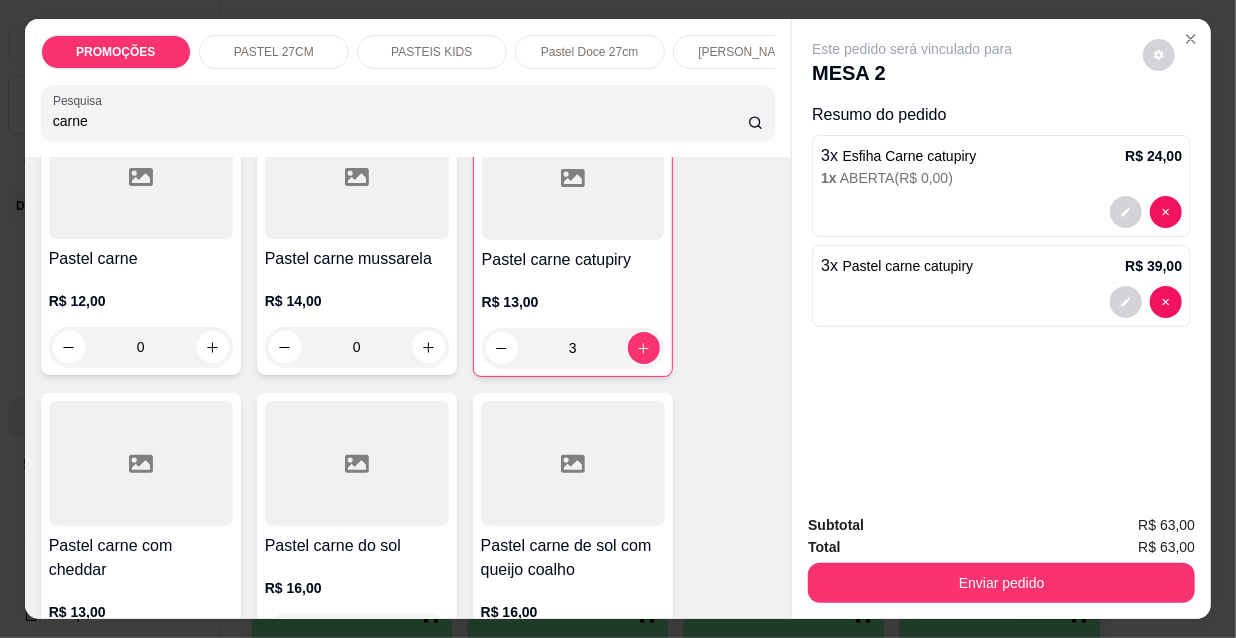 drag, startPoint x: 97, startPoint y: 128, endPoint x: 0, endPoint y: 107, distance: 99.24717 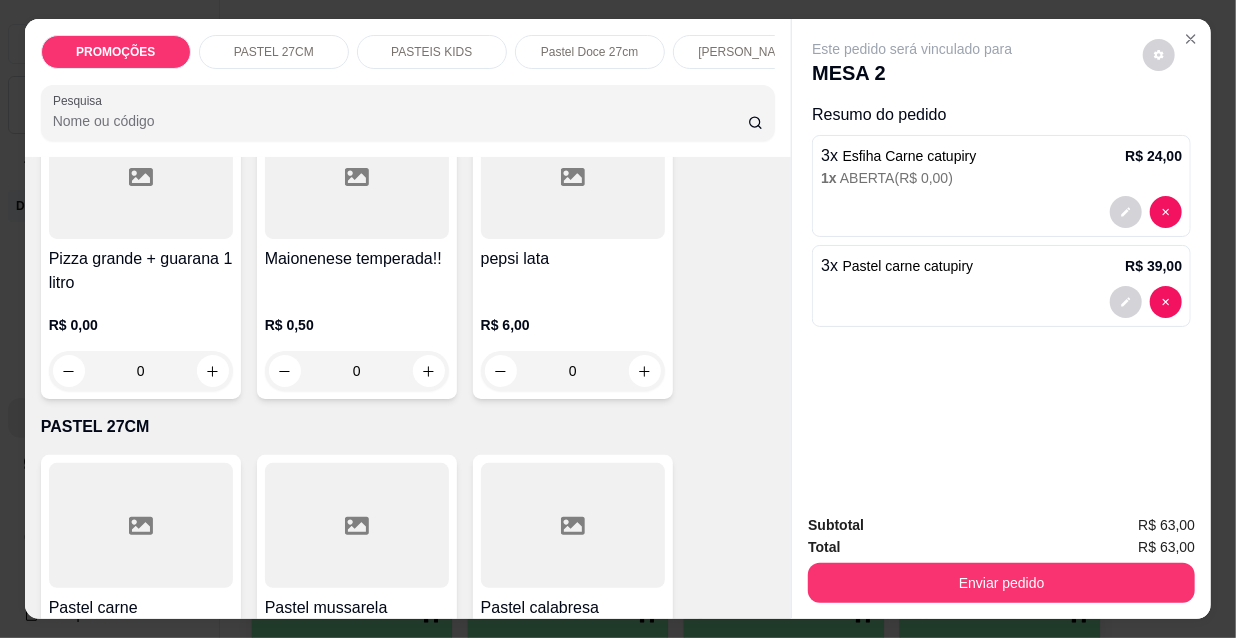 type 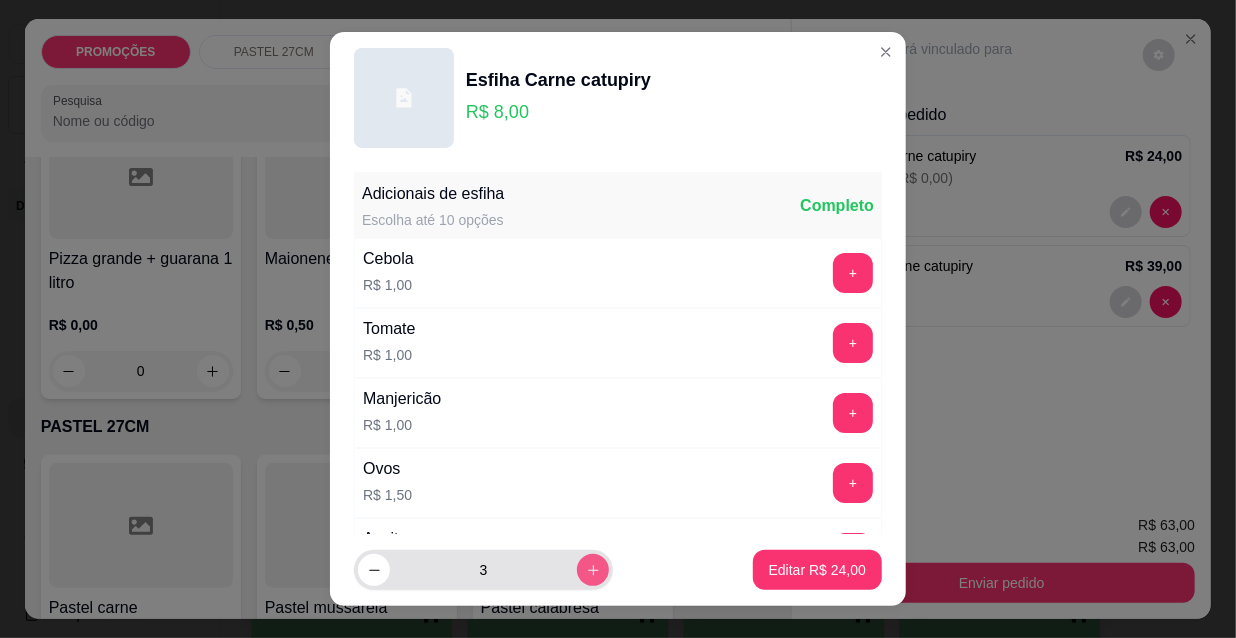 click 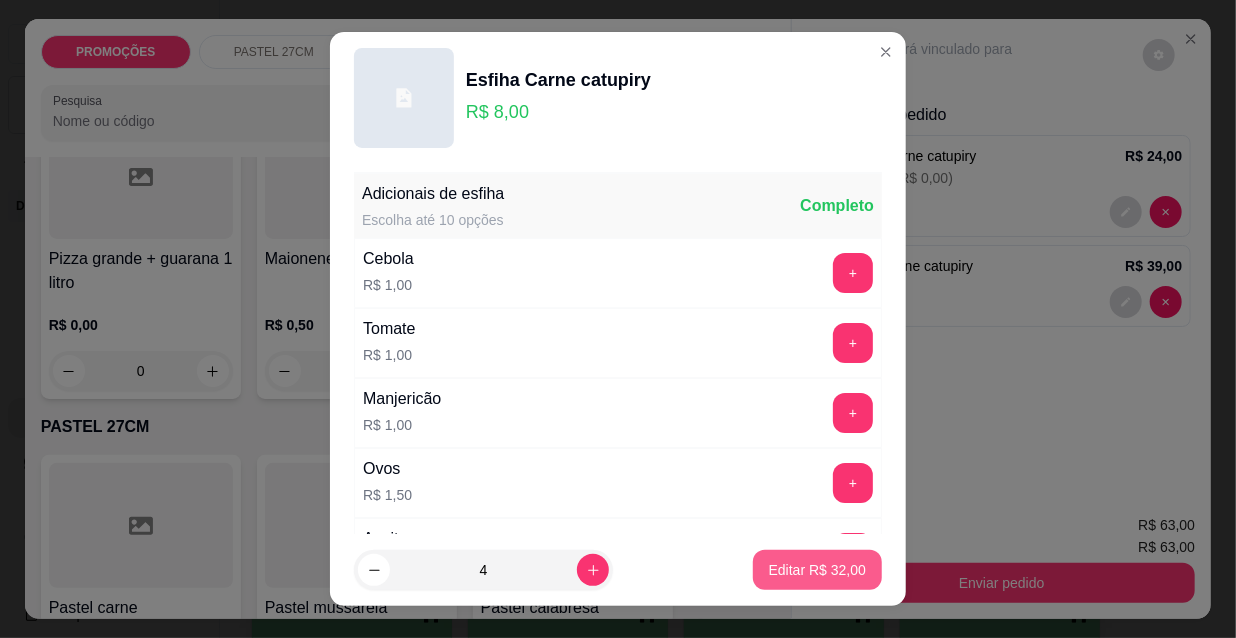 click on "Editar   R$ 32,00" at bounding box center [817, 570] 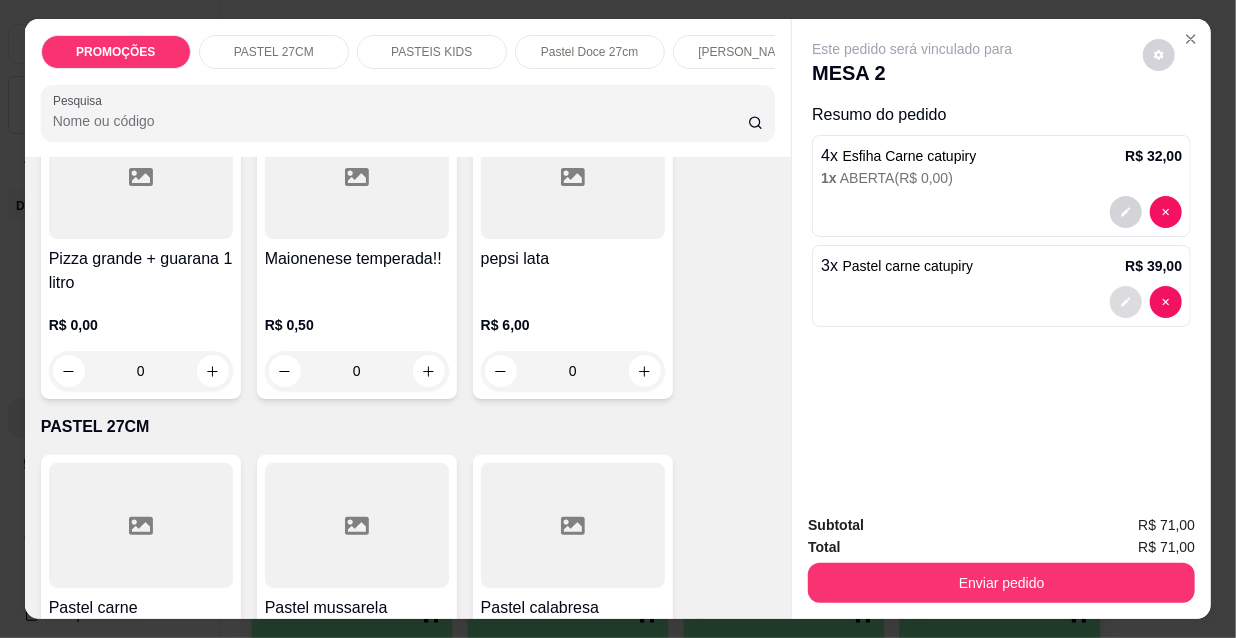 click 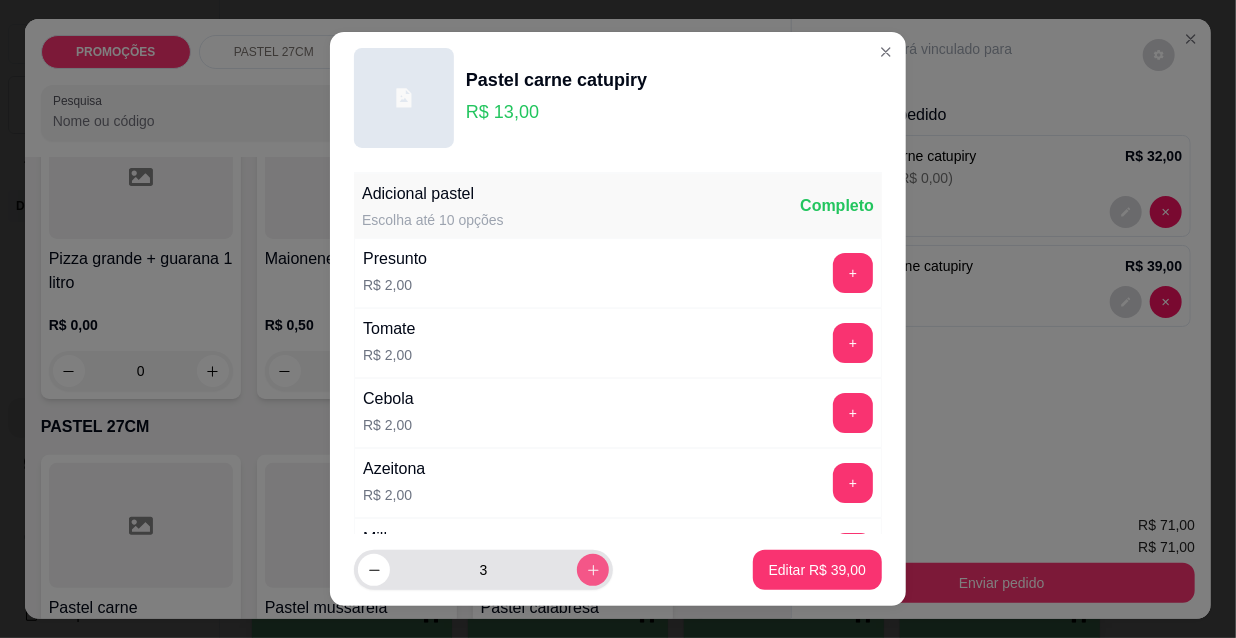 click 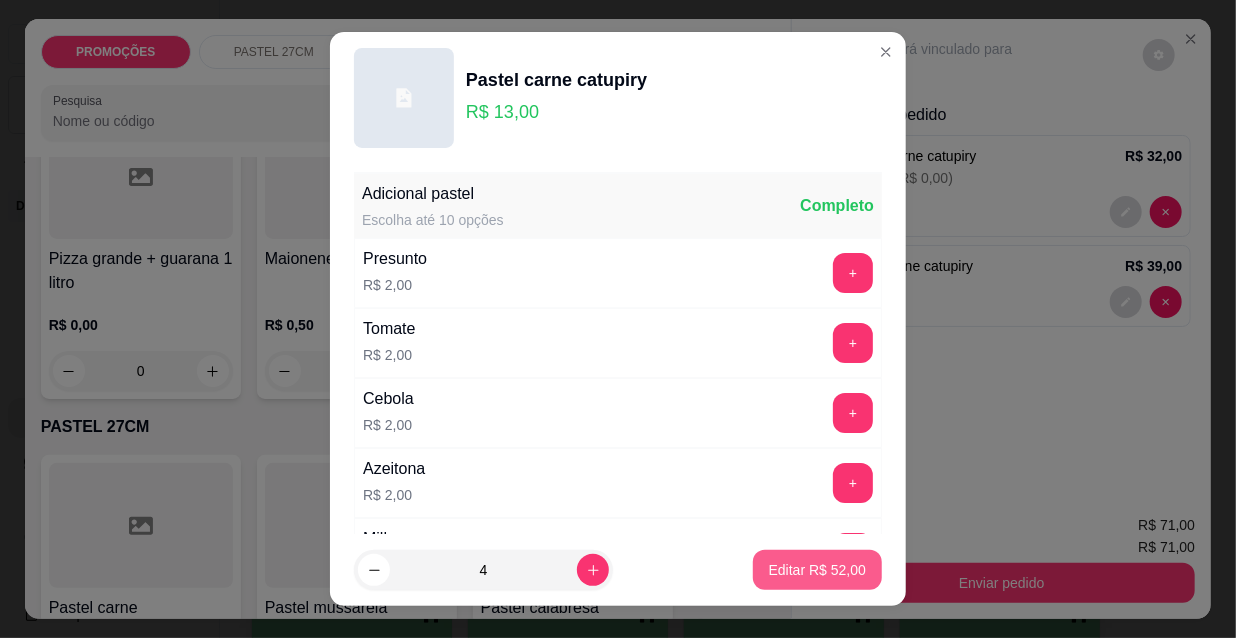 click on "Editar   R$ 52,00" at bounding box center (817, 570) 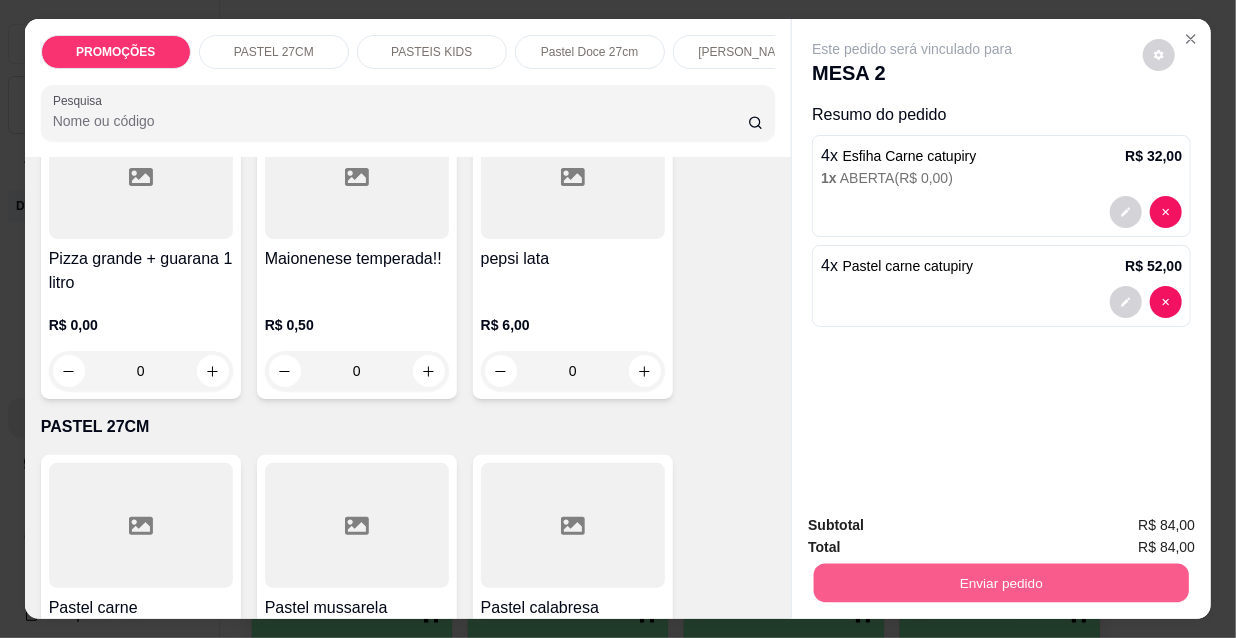 click on "Enviar pedido" at bounding box center (1001, 582) 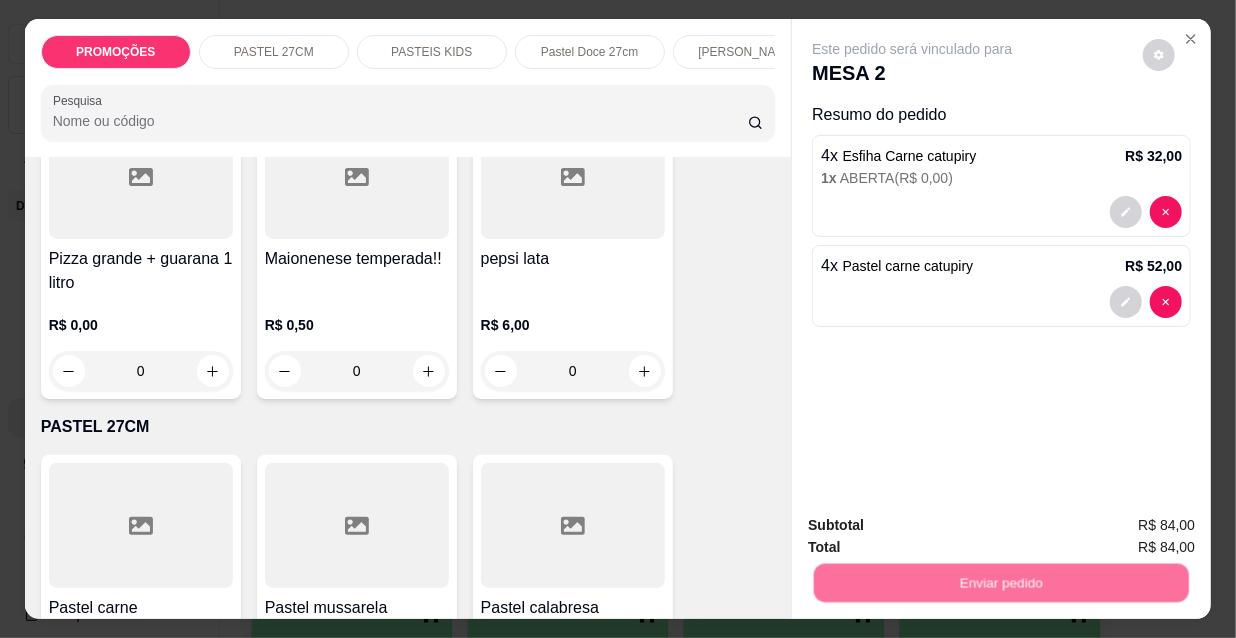 click on "Não registrar e enviar pedido" at bounding box center [937, 527] 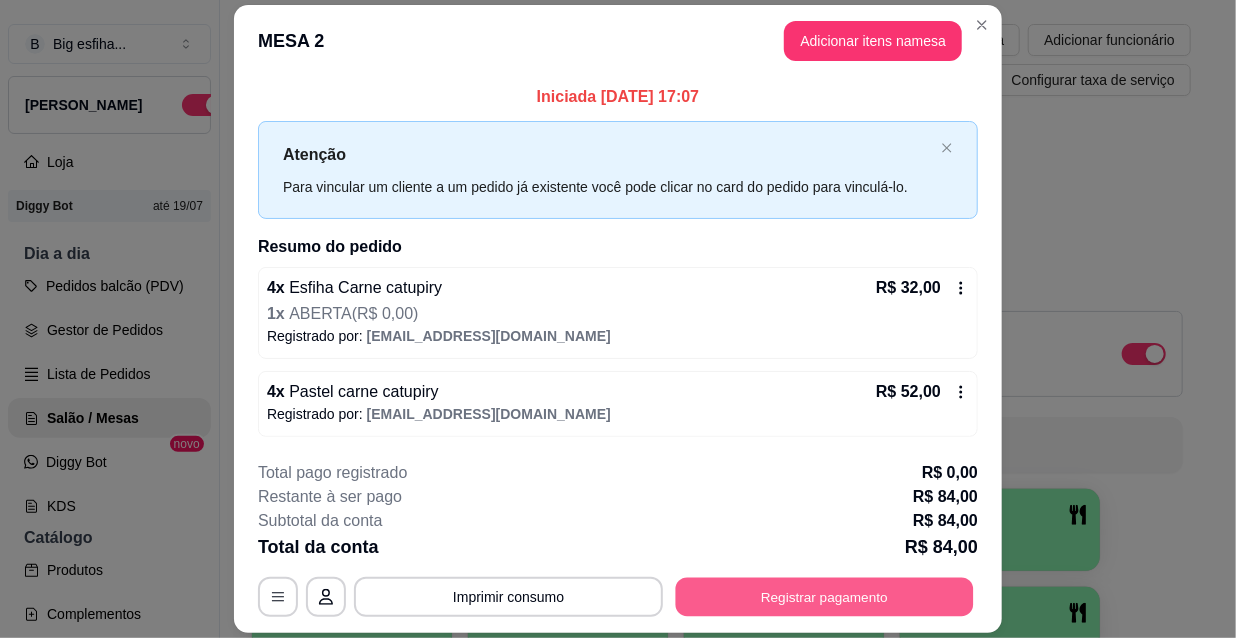 click on "Registrar pagamento" at bounding box center (825, 596) 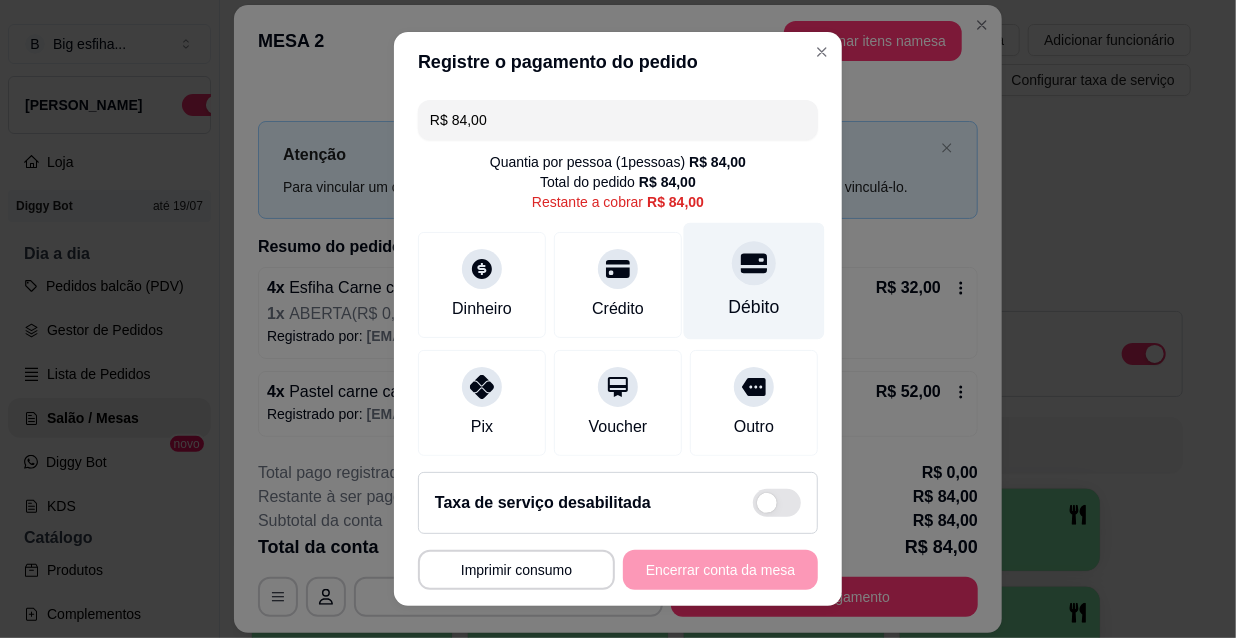 click on "Débito" at bounding box center (754, 307) 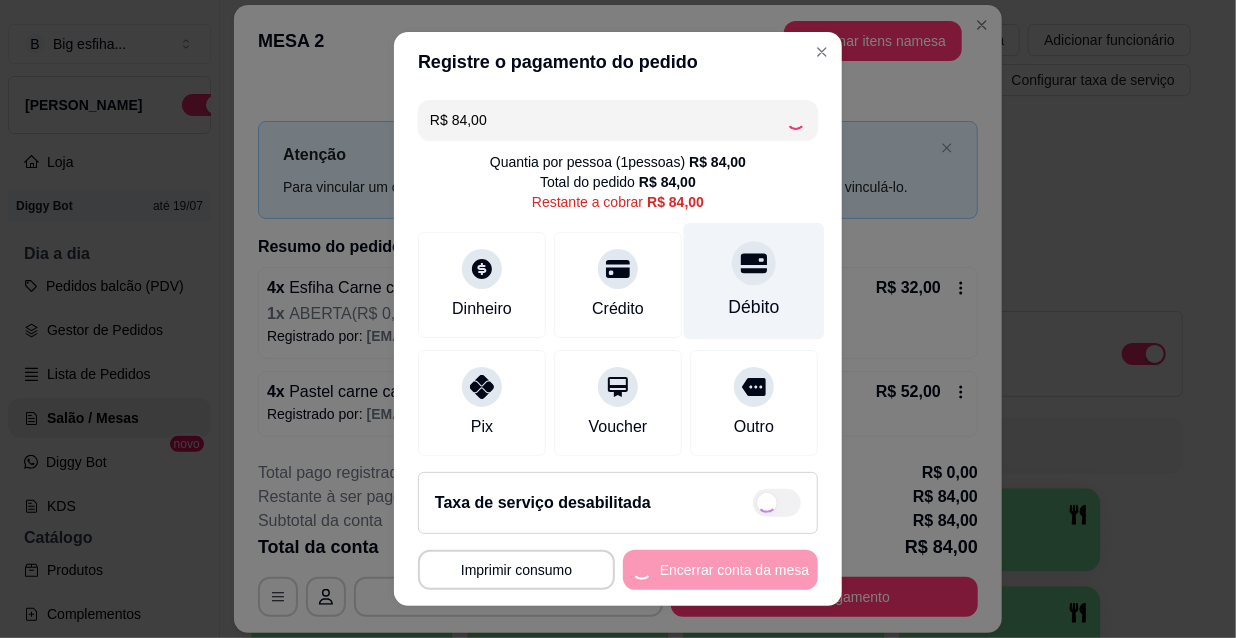 type on "R$ 0,00" 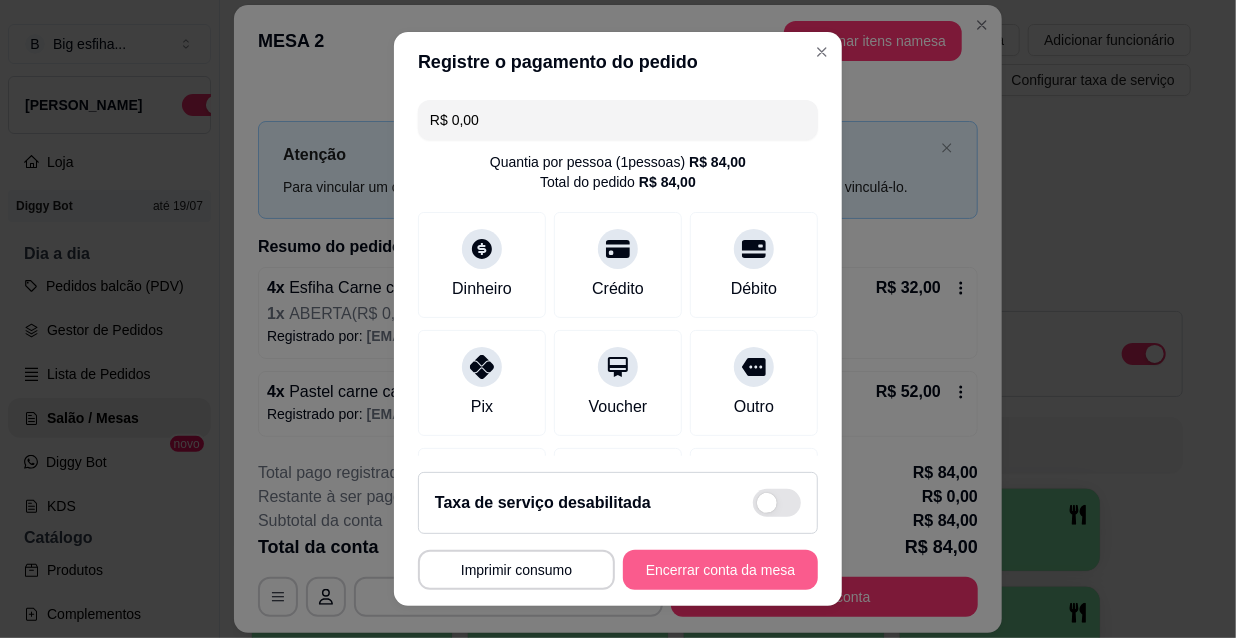 click on "Encerrar conta da mesa" at bounding box center (720, 570) 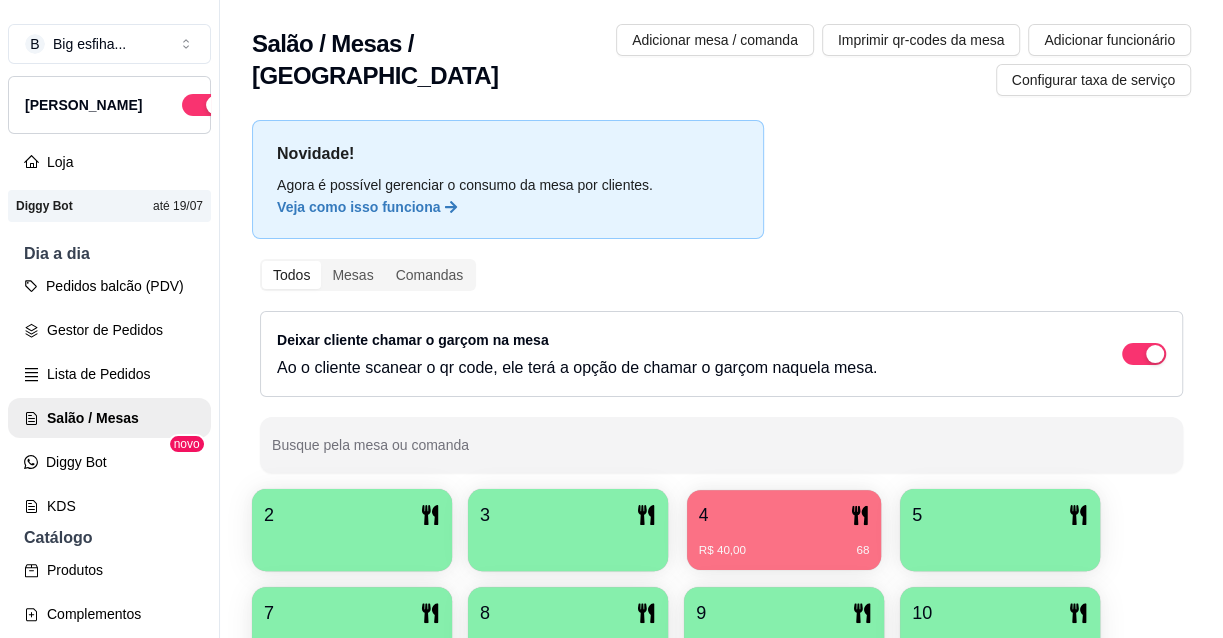click on "4 R$ 40,00 68" at bounding box center (784, 530) 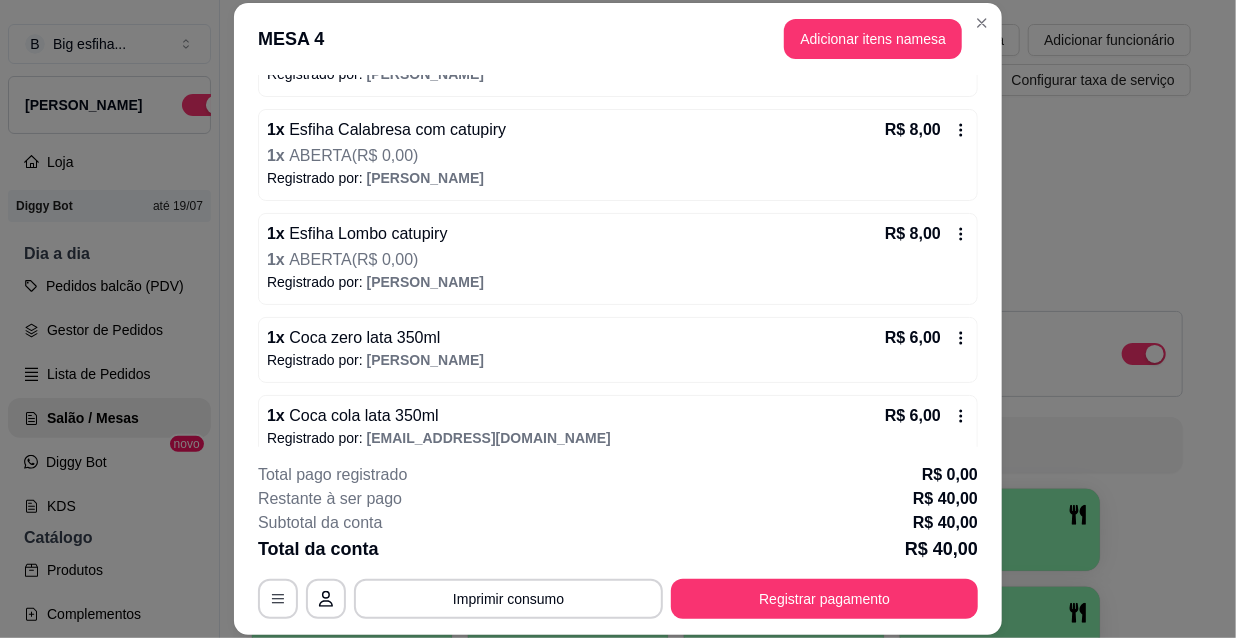 scroll, scrollTop: 253, scrollLeft: 0, axis: vertical 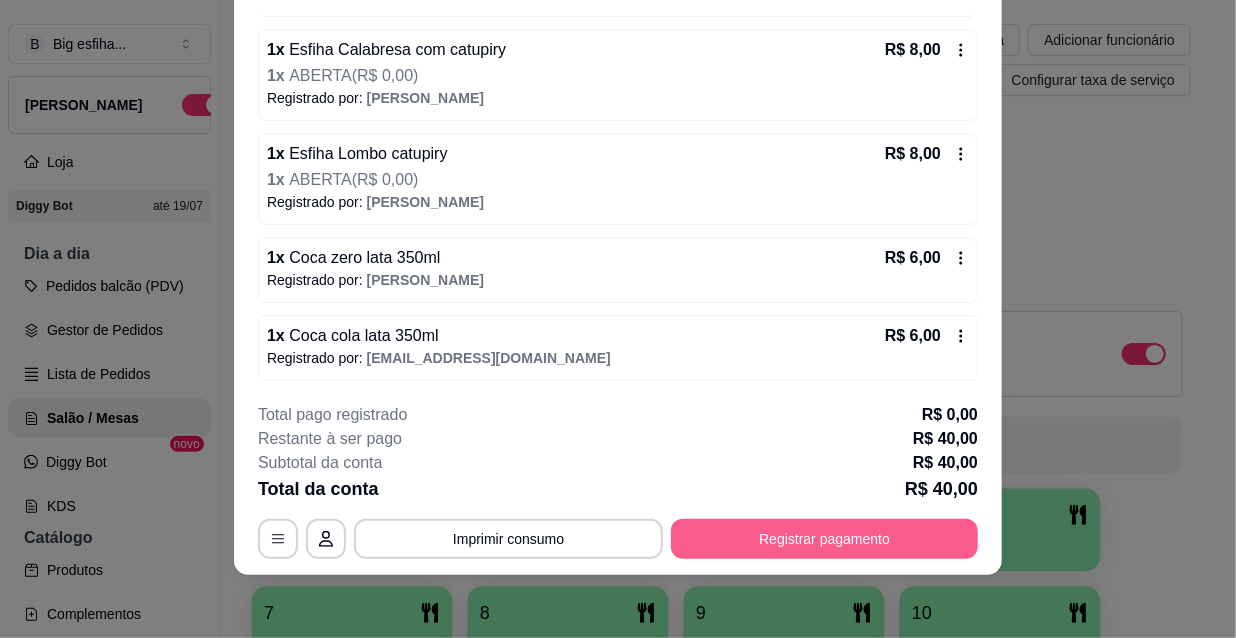 click on "Registrar pagamento" at bounding box center [824, 539] 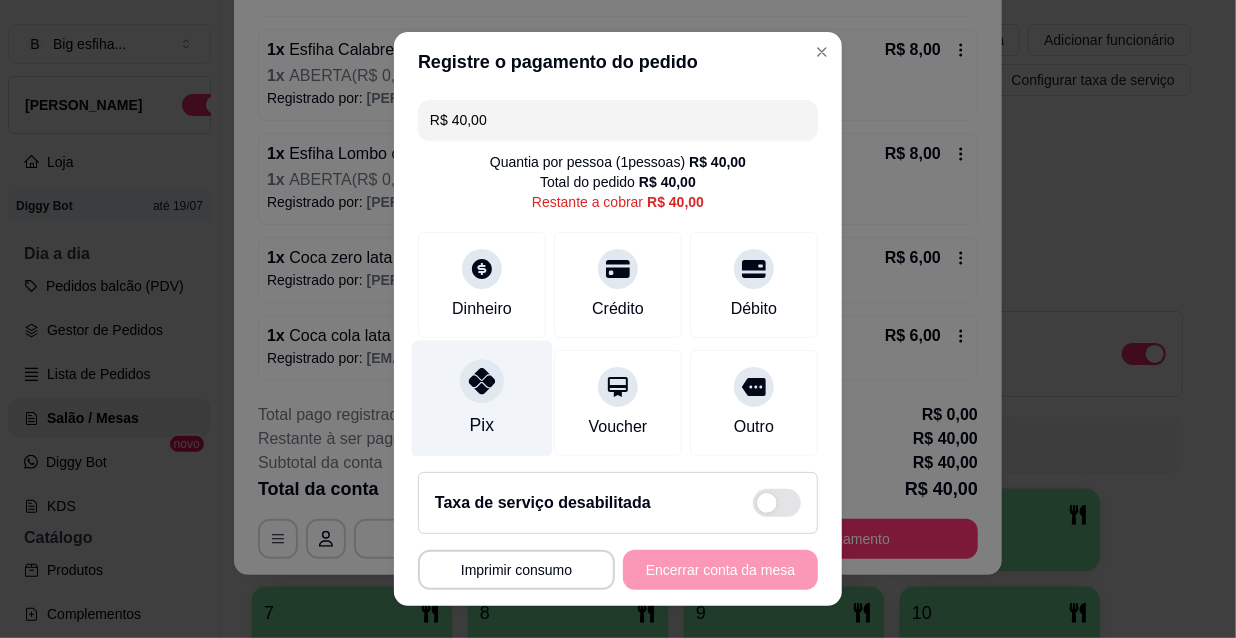 scroll, scrollTop: 149, scrollLeft: 0, axis: vertical 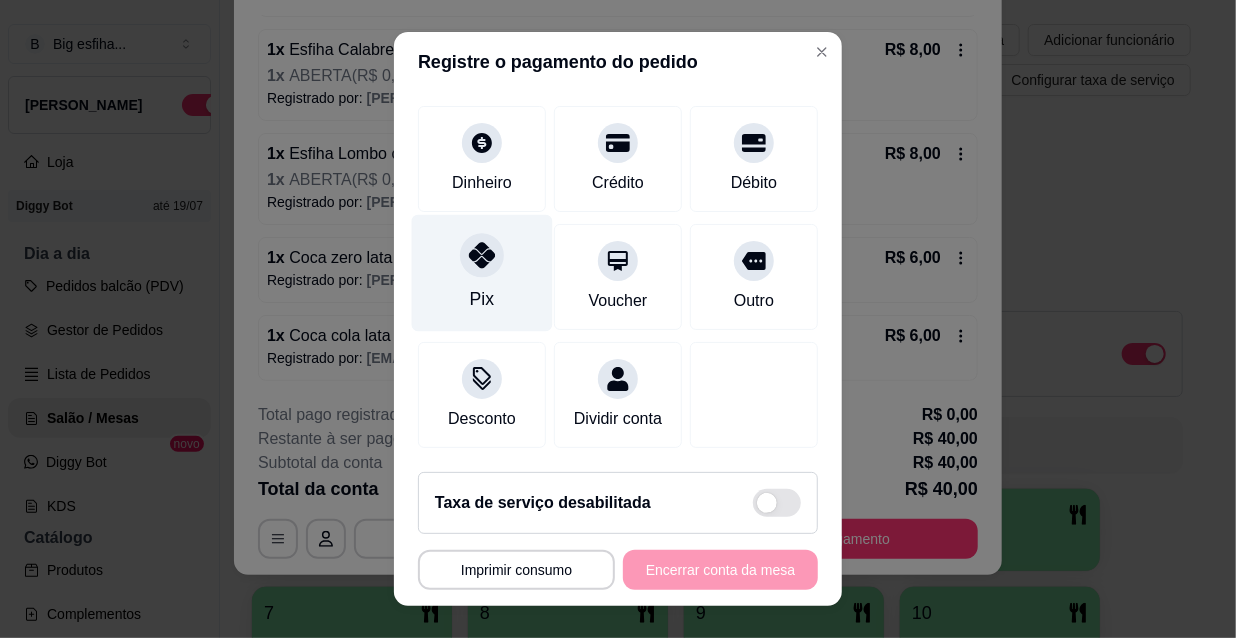 click on "Pix" at bounding box center (482, 273) 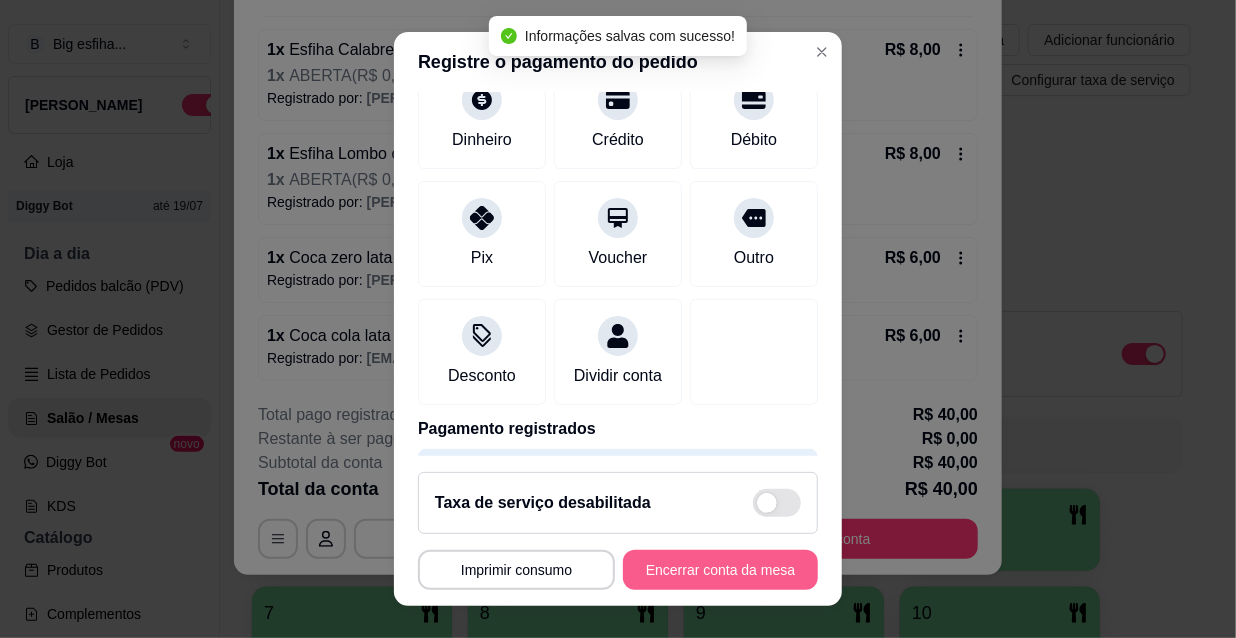type on "R$ 0,00" 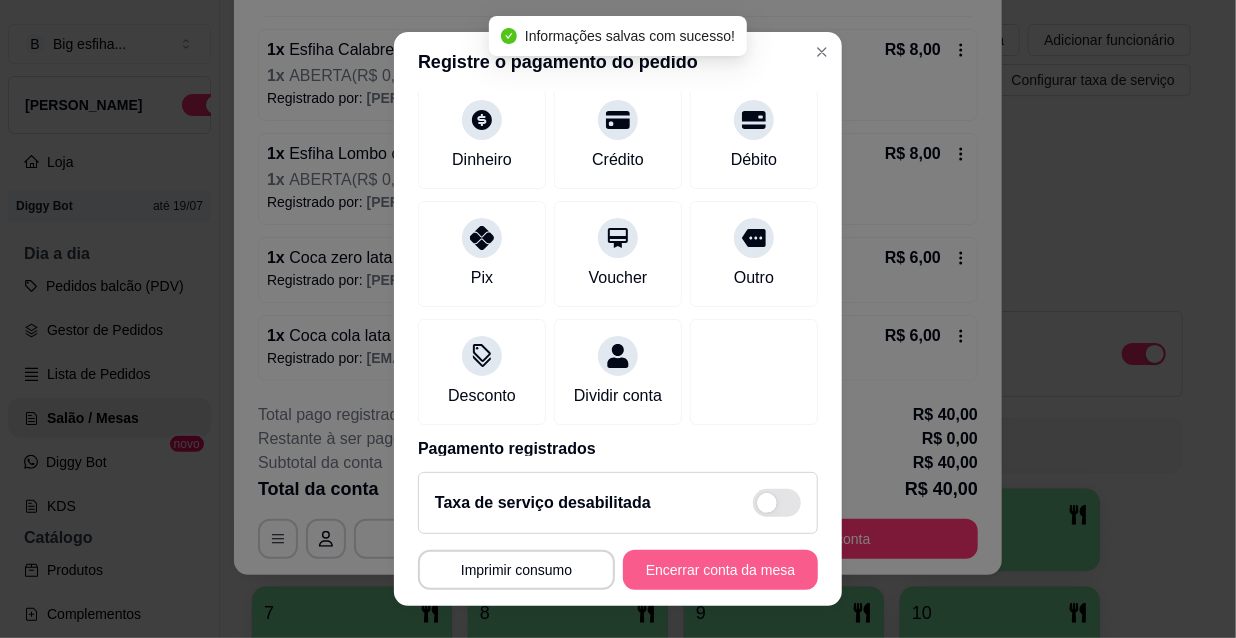 click on "Encerrar conta da mesa" at bounding box center [720, 570] 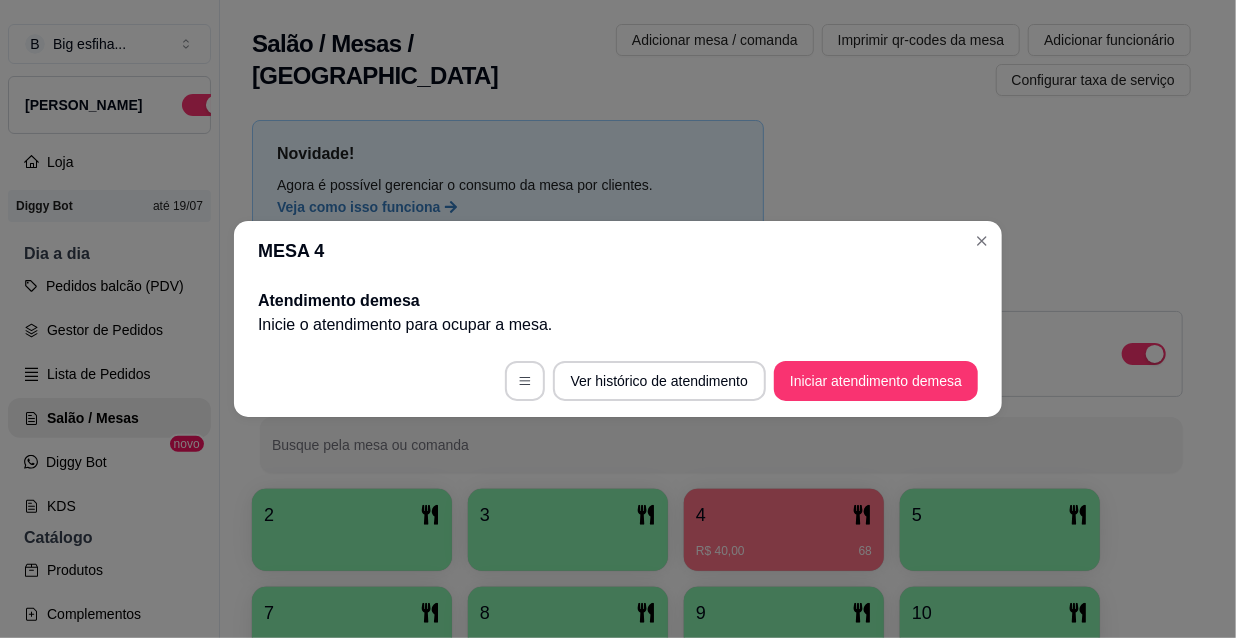 scroll, scrollTop: 0, scrollLeft: 0, axis: both 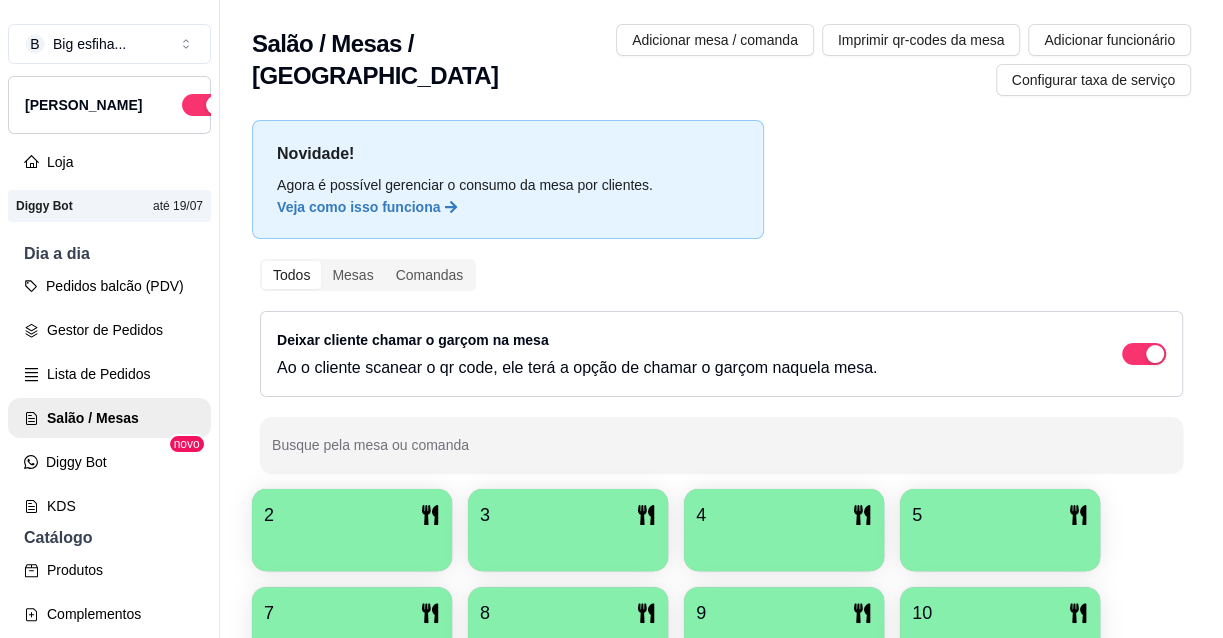click at bounding box center (352, 544) 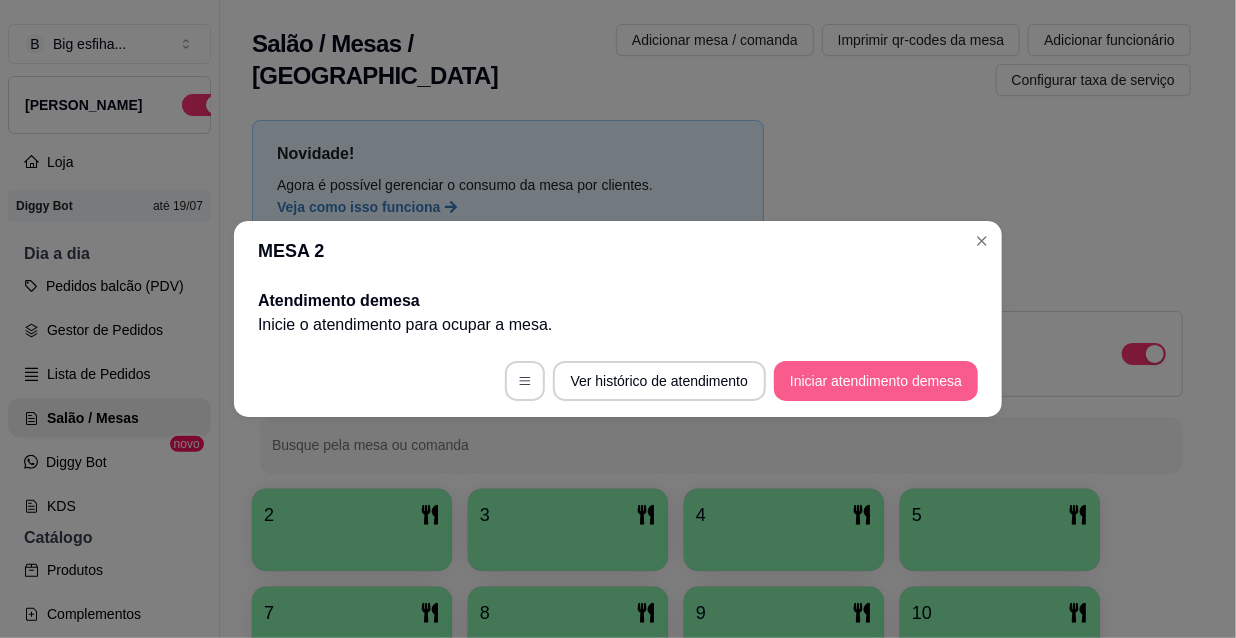click on "Iniciar atendimento de  mesa" at bounding box center (876, 381) 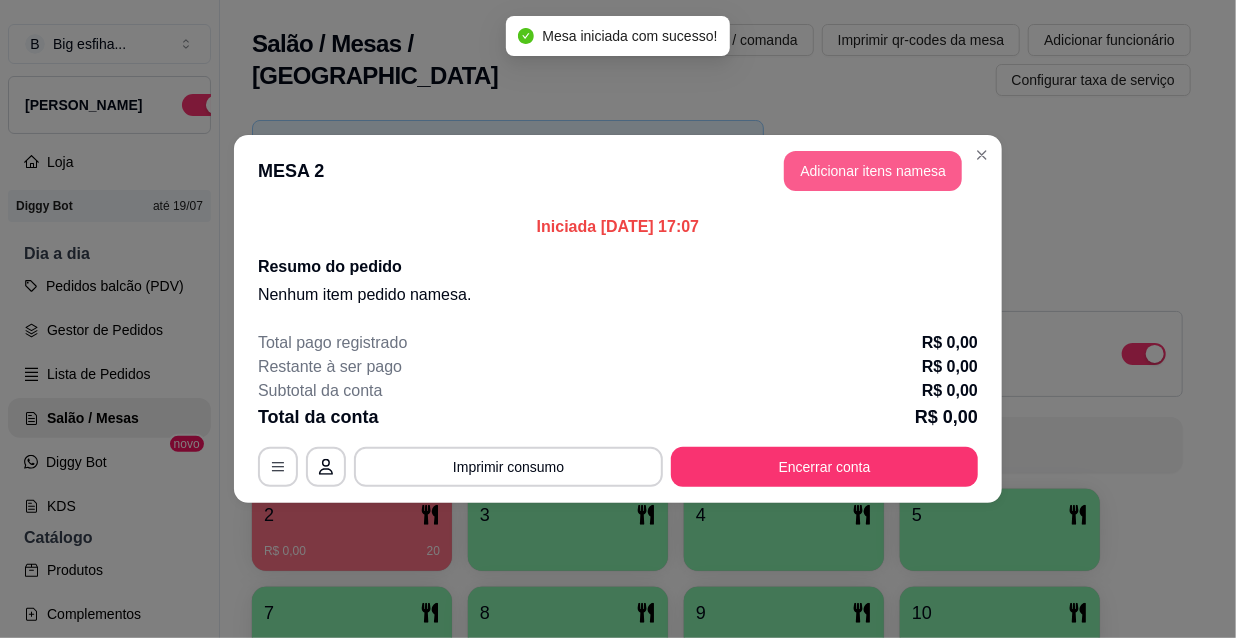 click on "Adicionar itens na  mesa" at bounding box center (873, 171) 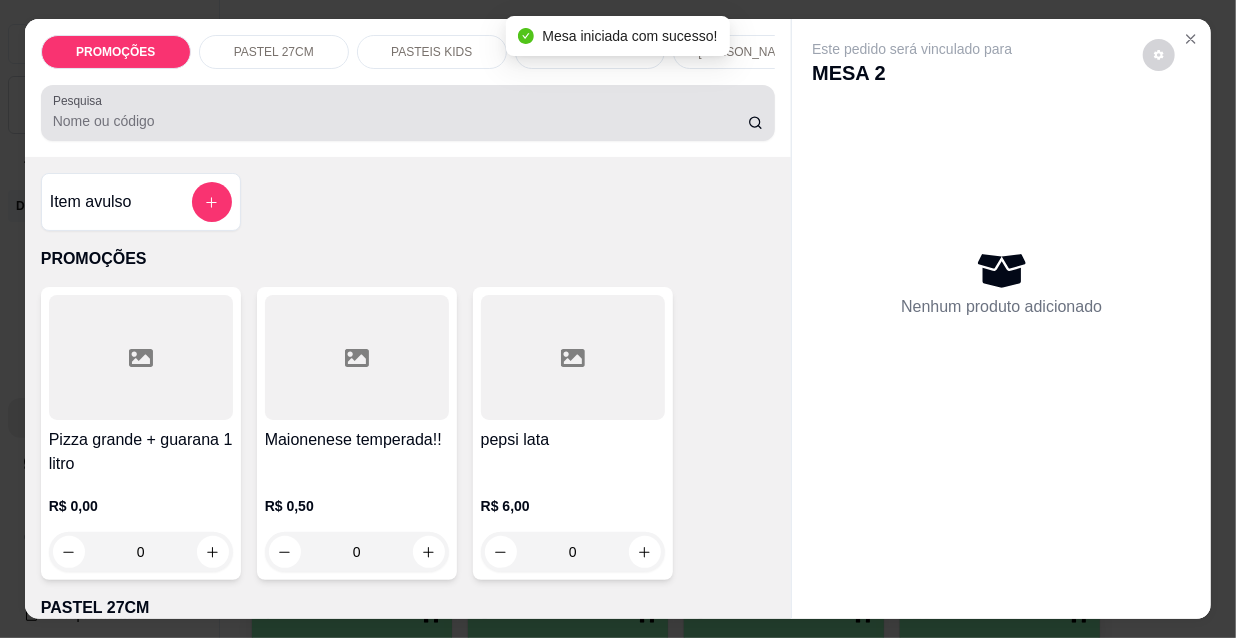 click on "Pesquisa" at bounding box center (400, 121) 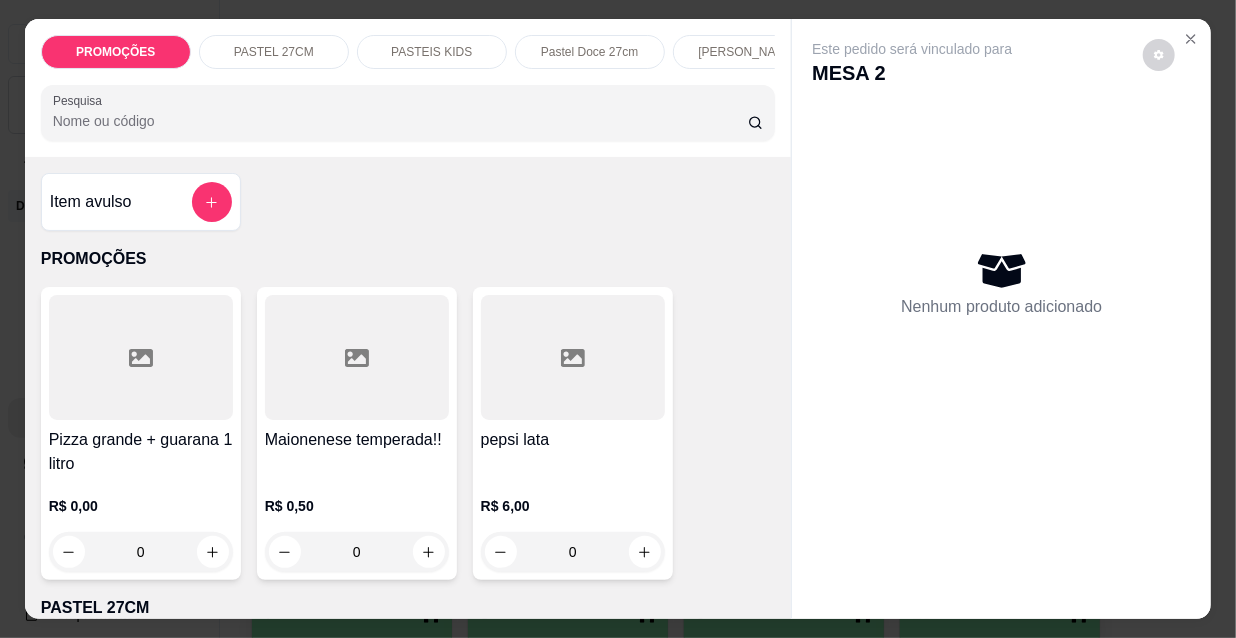 click on "Pesquisa" at bounding box center (400, 121) 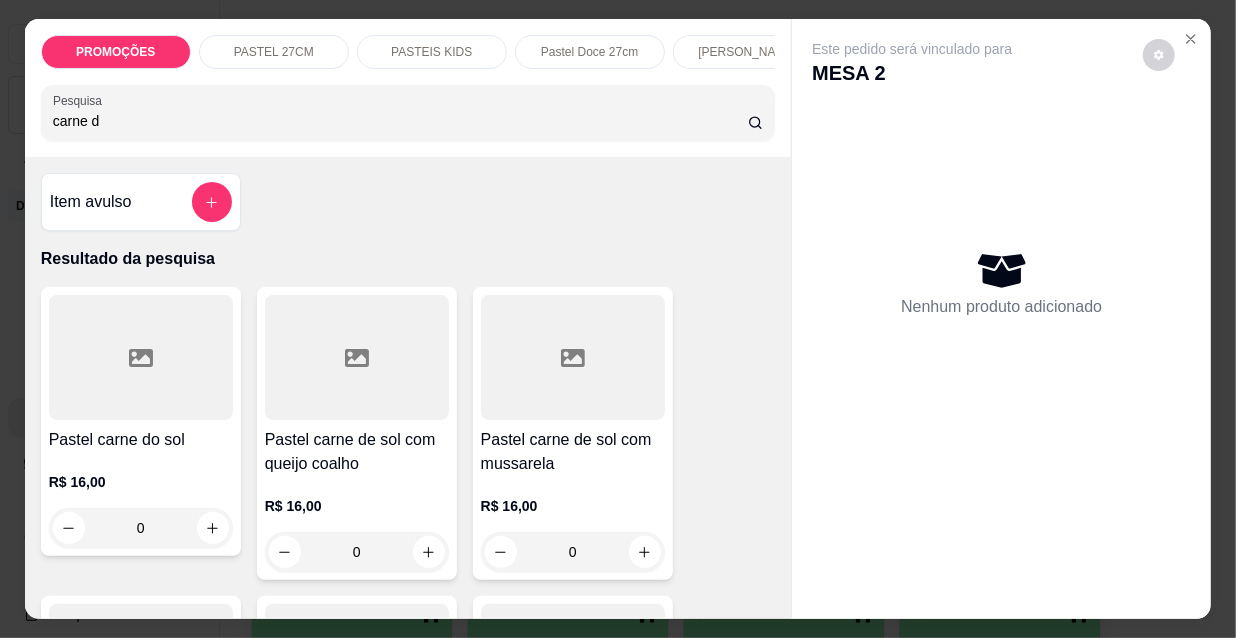 type on "carne d" 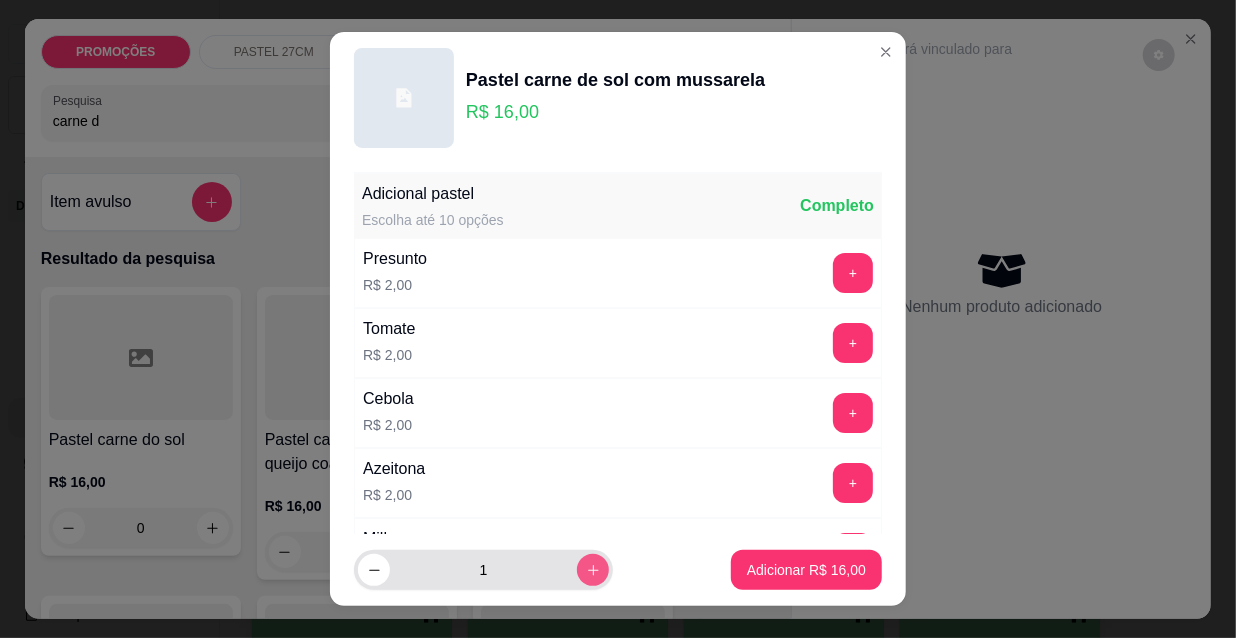 click 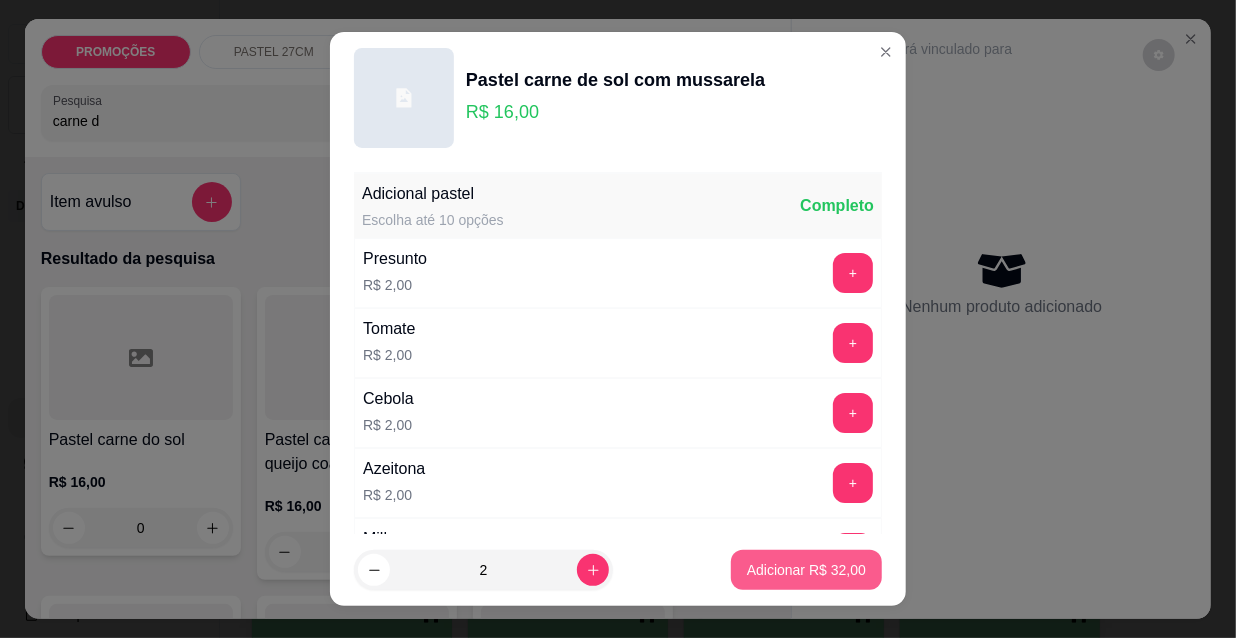 click on "Adicionar   R$ 32,00" at bounding box center [806, 570] 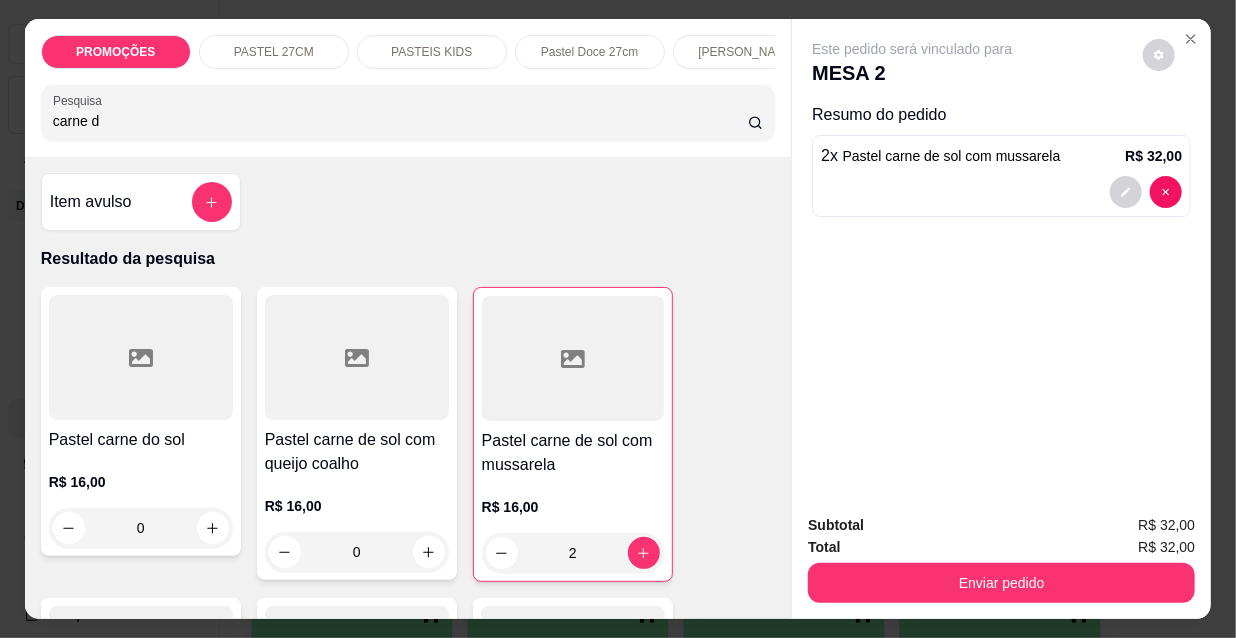 drag, startPoint x: 104, startPoint y: 138, endPoint x: 0, endPoint y: 147, distance: 104.388695 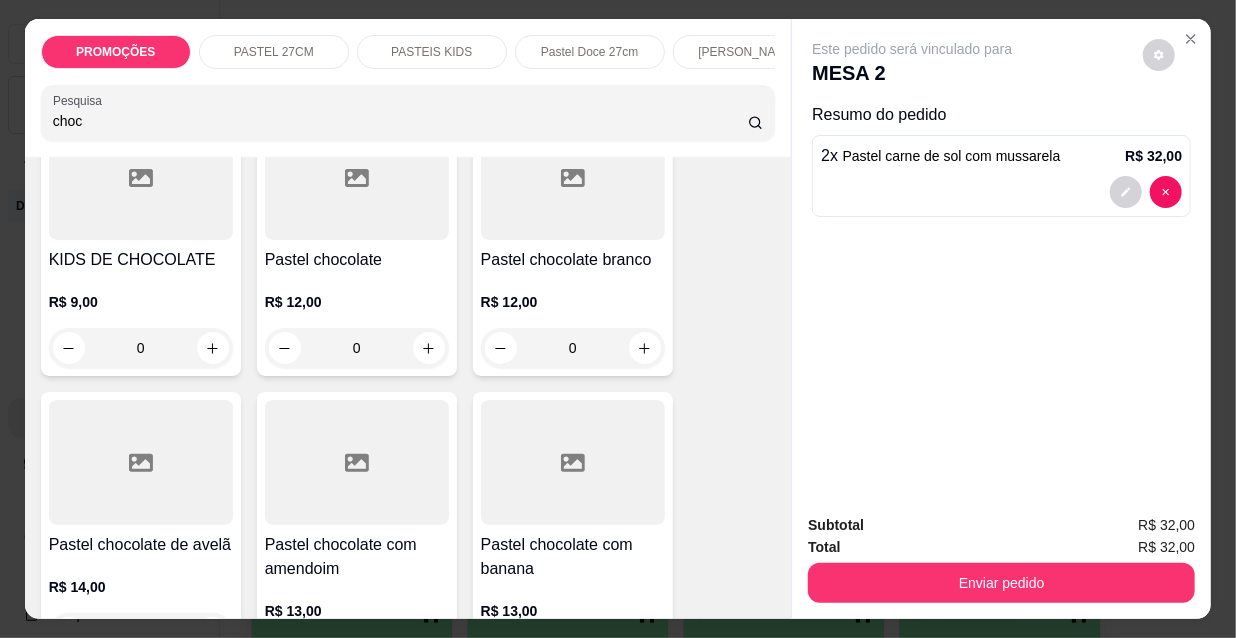 scroll, scrollTop: 272, scrollLeft: 0, axis: vertical 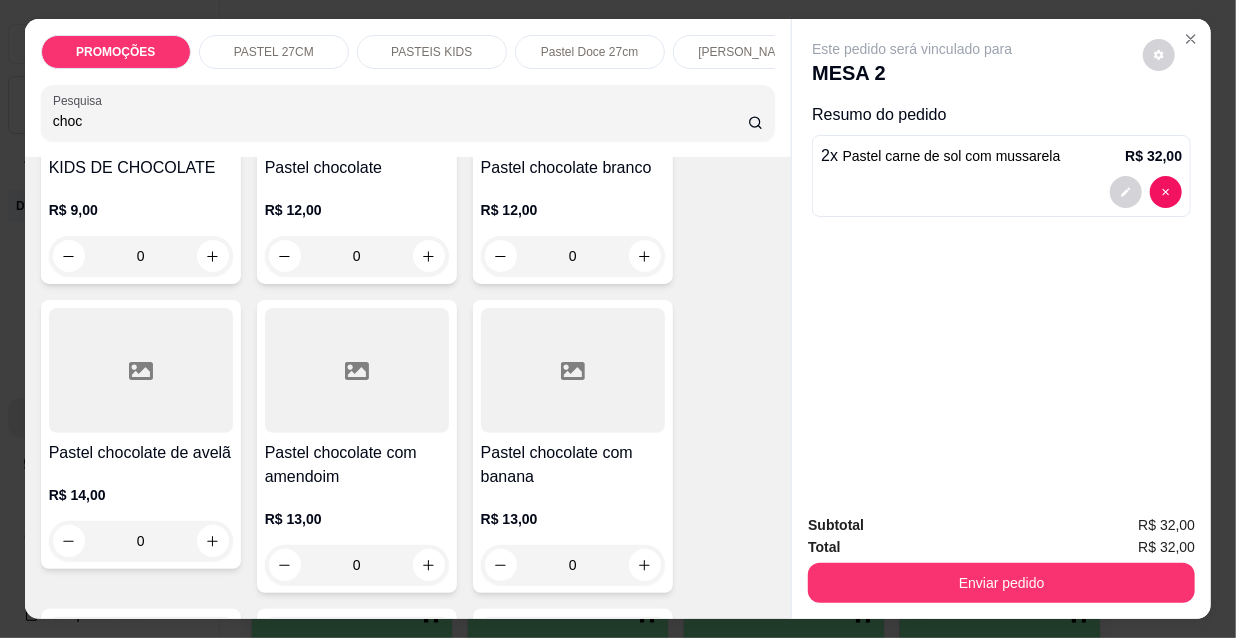 type on "choc" 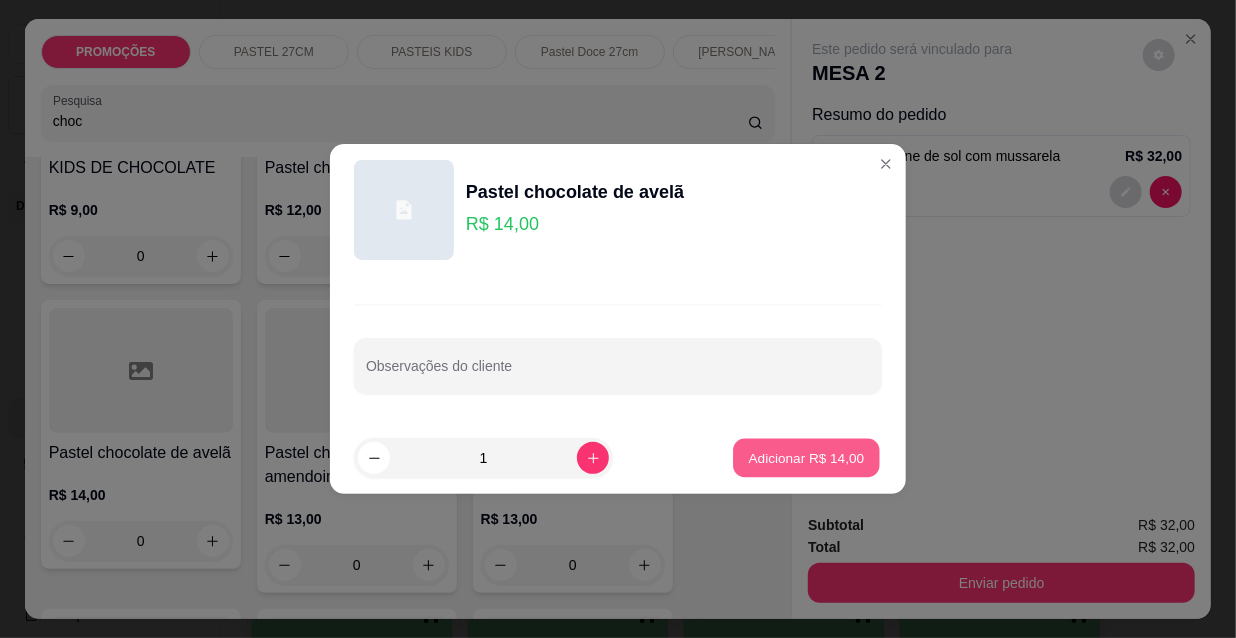 click on "Adicionar   R$ 14,00" at bounding box center (807, 457) 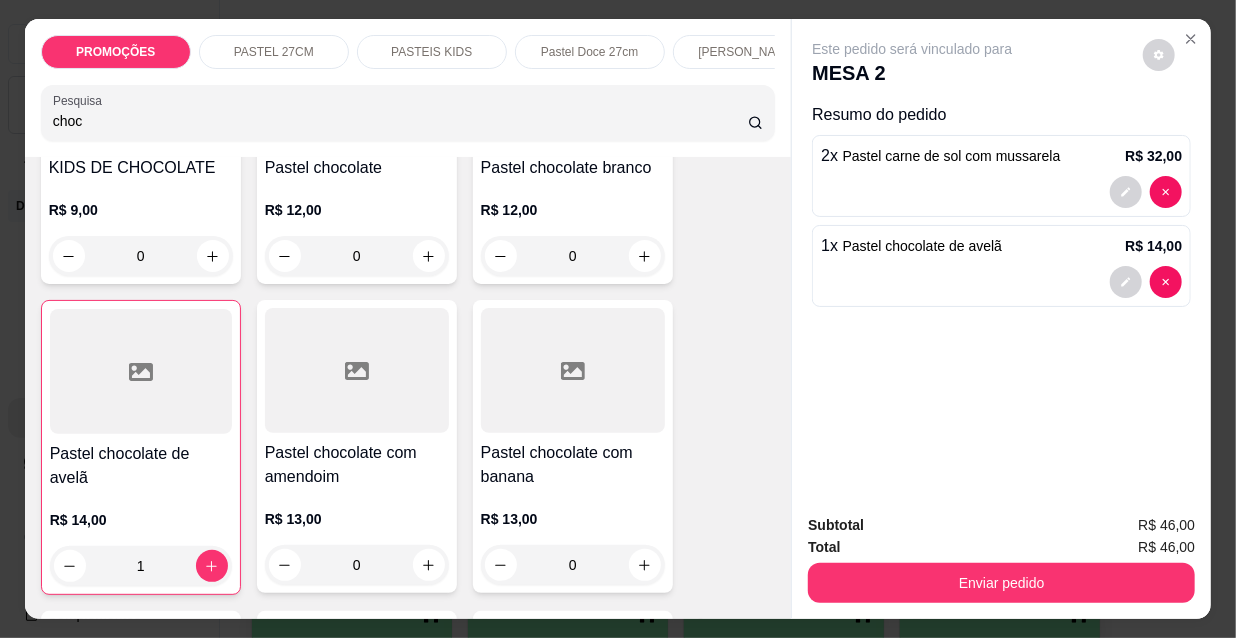drag, startPoint x: 93, startPoint y: 127, endPoint x: 7, endPoint y: 70, distance: 103.17461 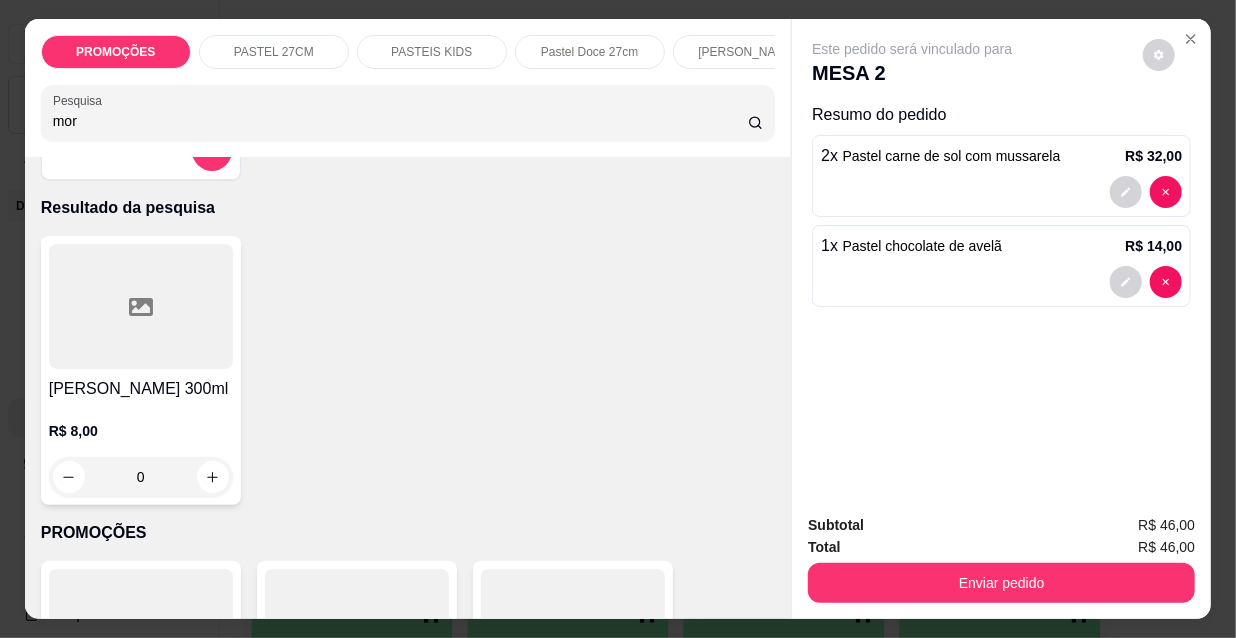 scroll, scrollTop: 0, scrollLeft: 0, axis: both 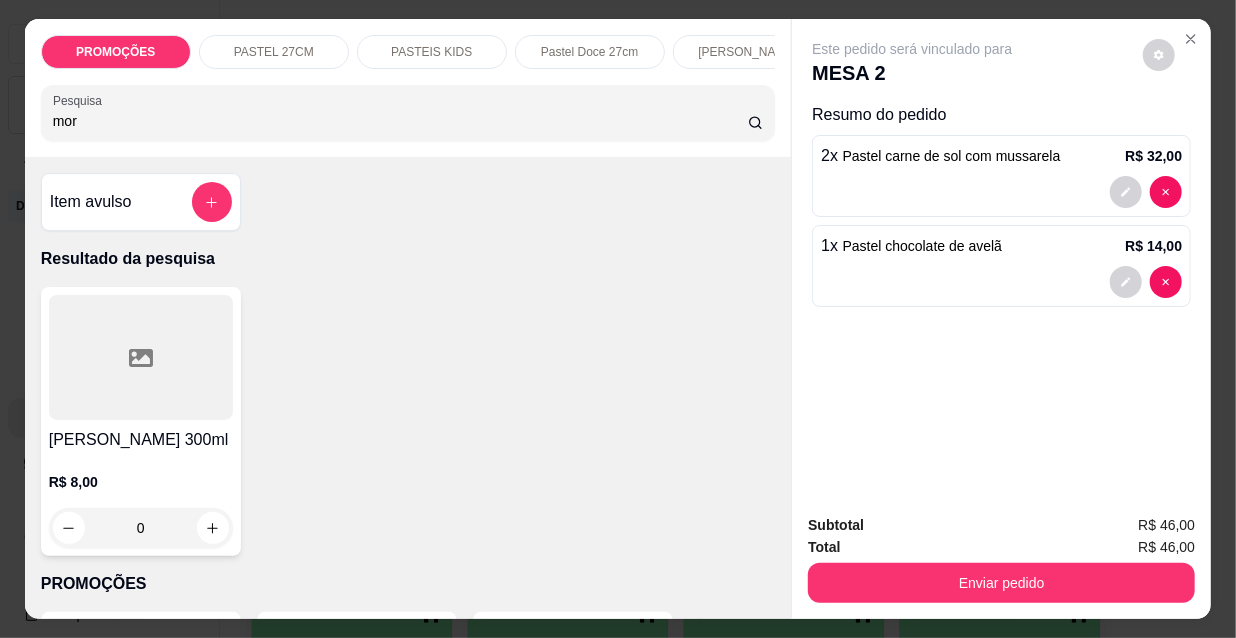 type on "mor" 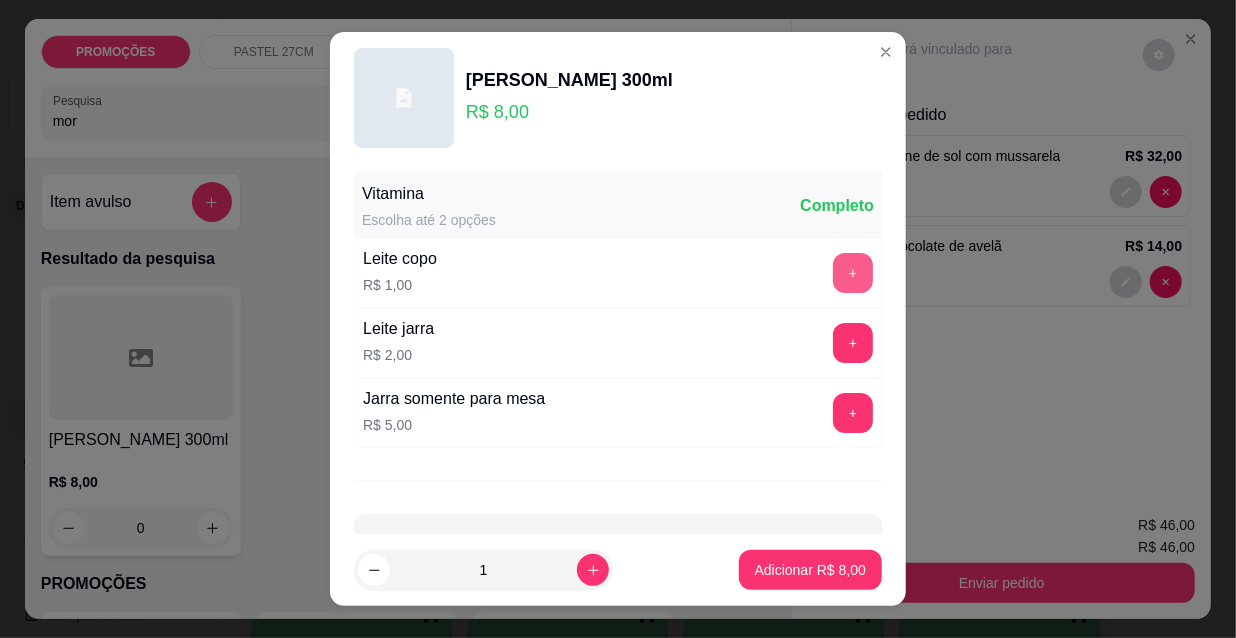 click on "+" at bounding box center (853, 273) 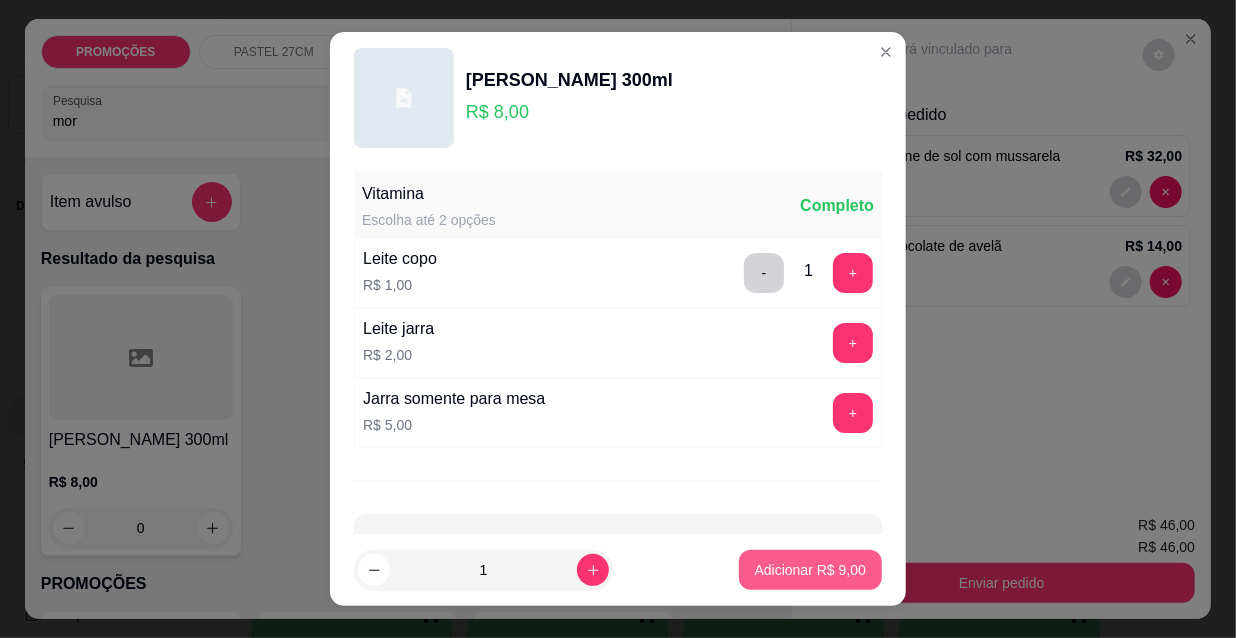 click on "Adicionar   R$ 9,00" at bounding box center [810, 570] 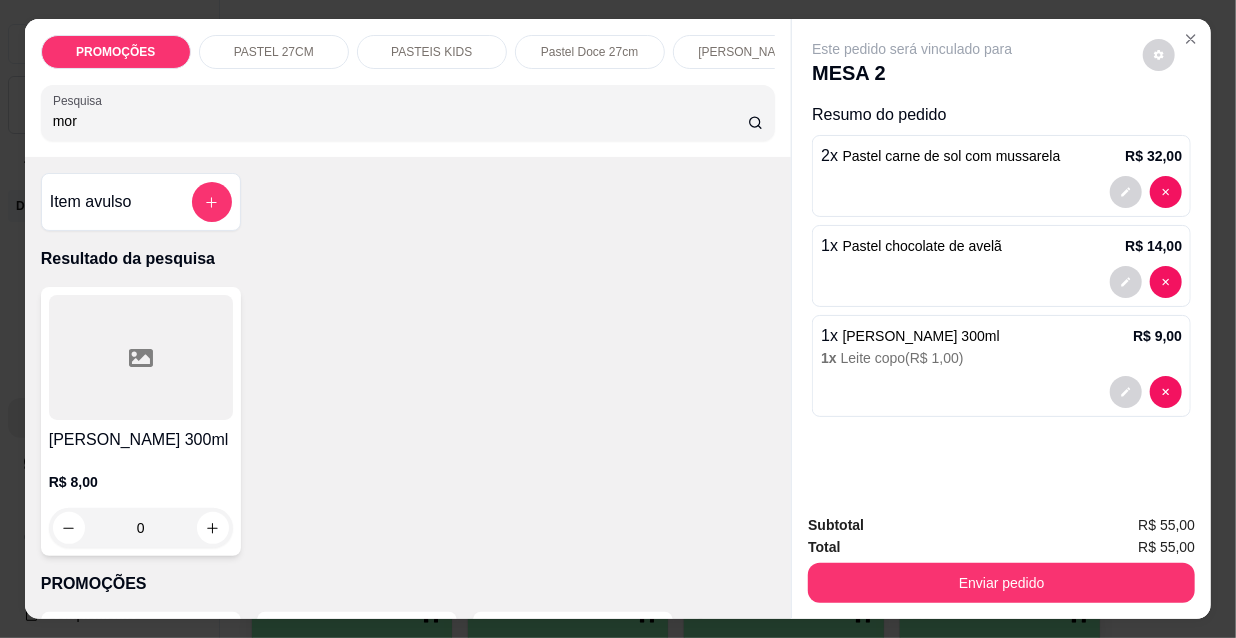 drag, startPoint x: 74, startPoint y: 130, endPoint x: 21, endPoint y: 129, distance: 53.009434 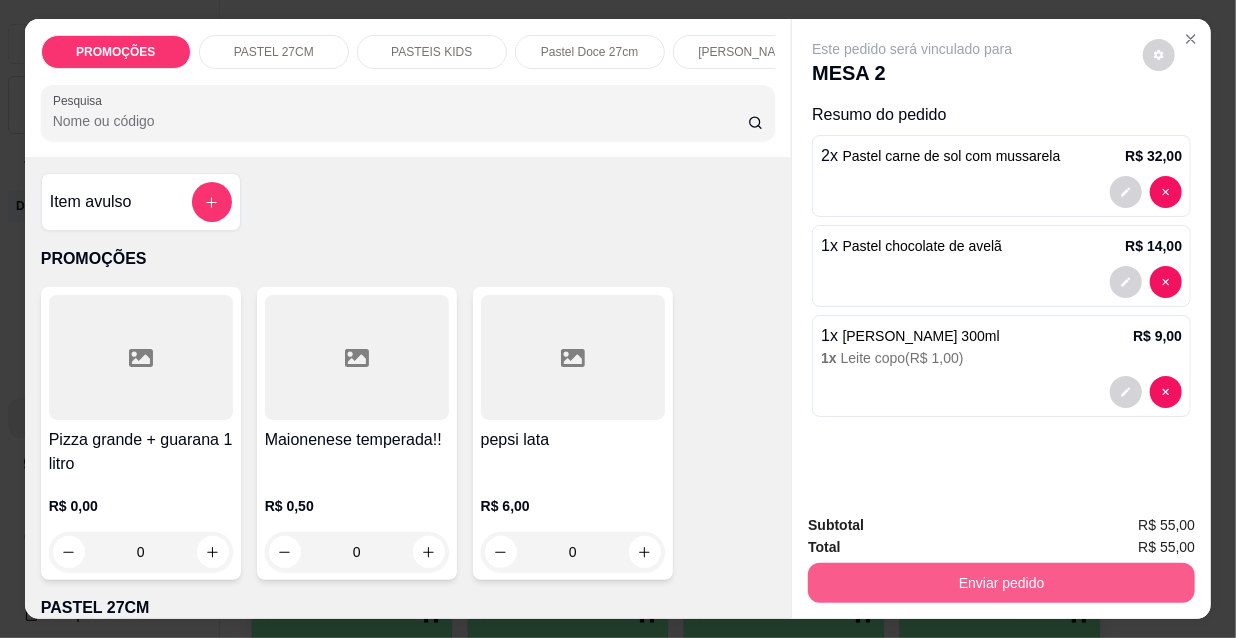 type 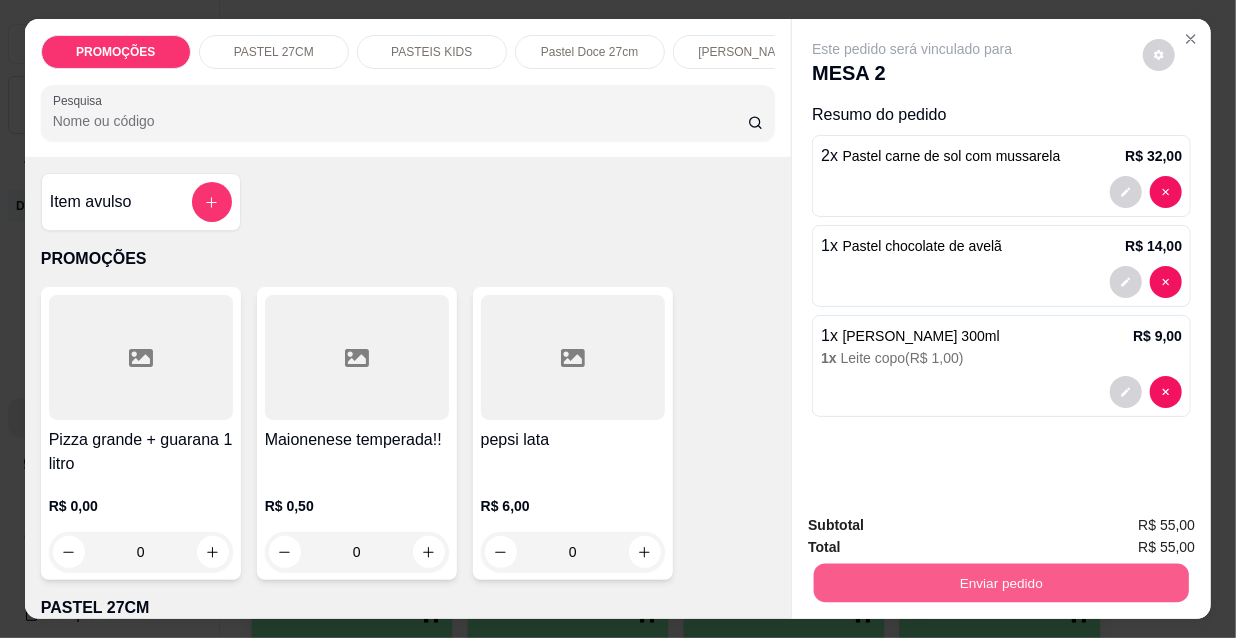 click on "Enviar pedido" at bounding box center [1001, 582] 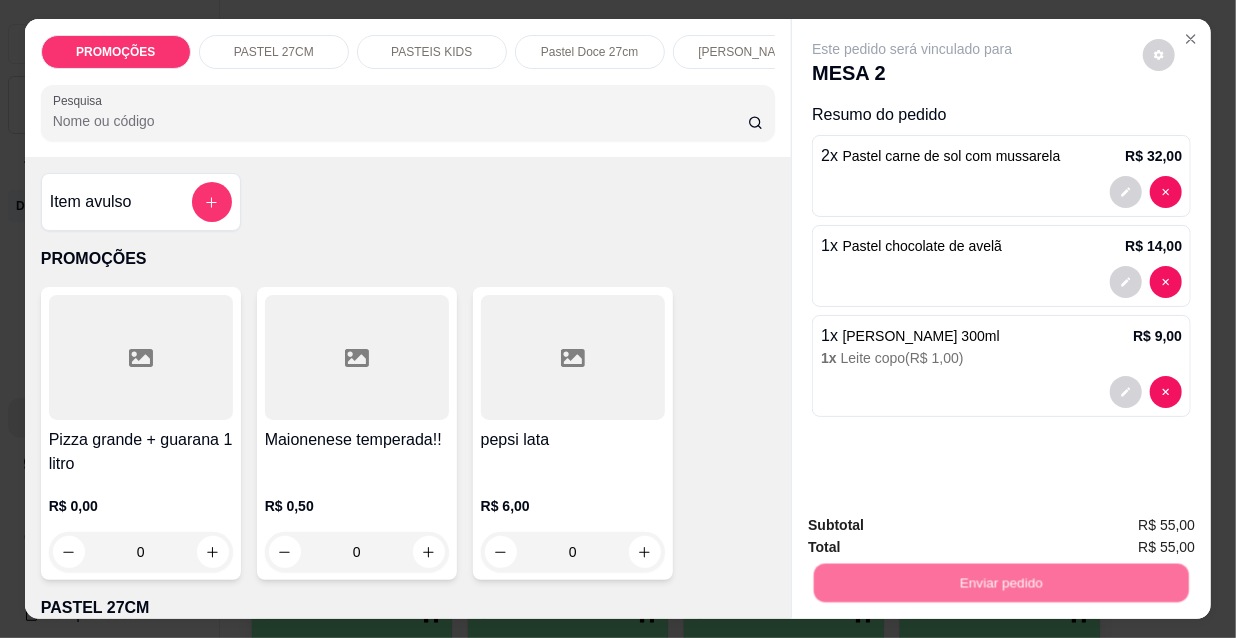 click on "Não registrar e enviar pedido" at bounding box center [937, 526] 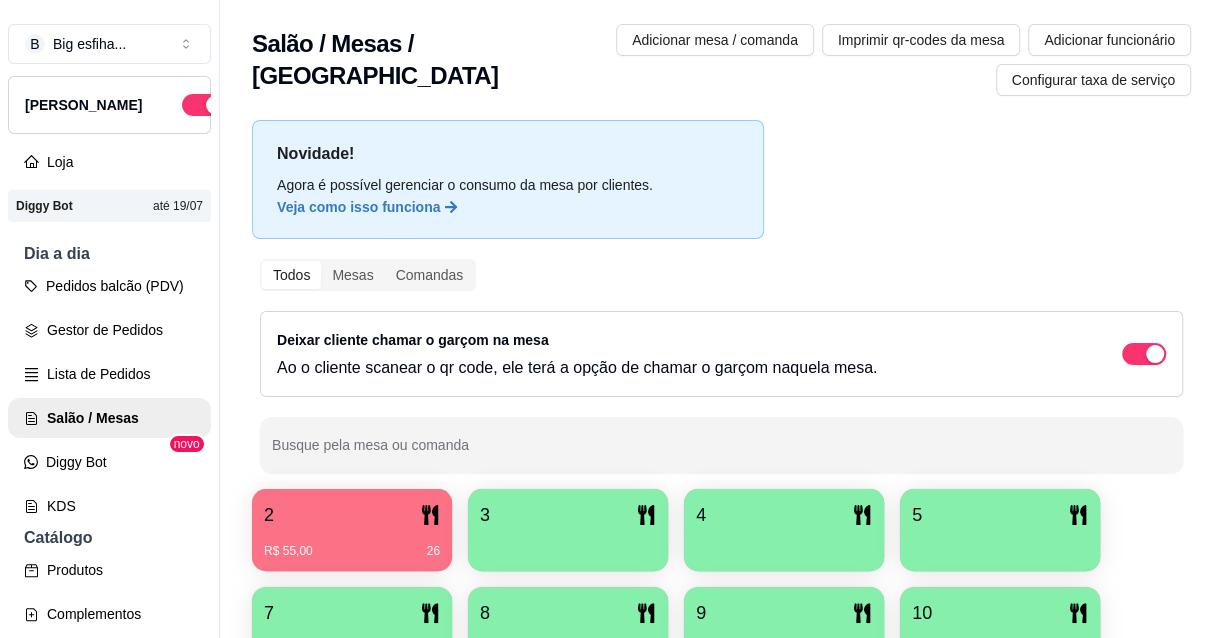 click at bounding box center [568, 544] 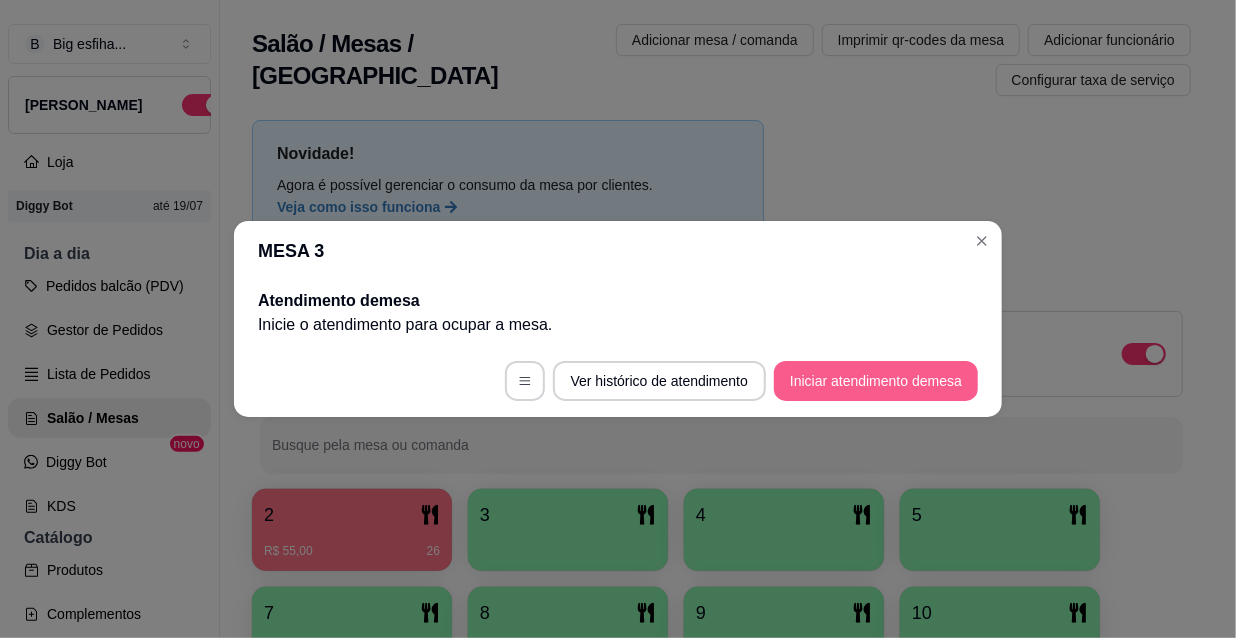 click on "Iniciar atendimento de  mesa" at bounding box center (876, 381) 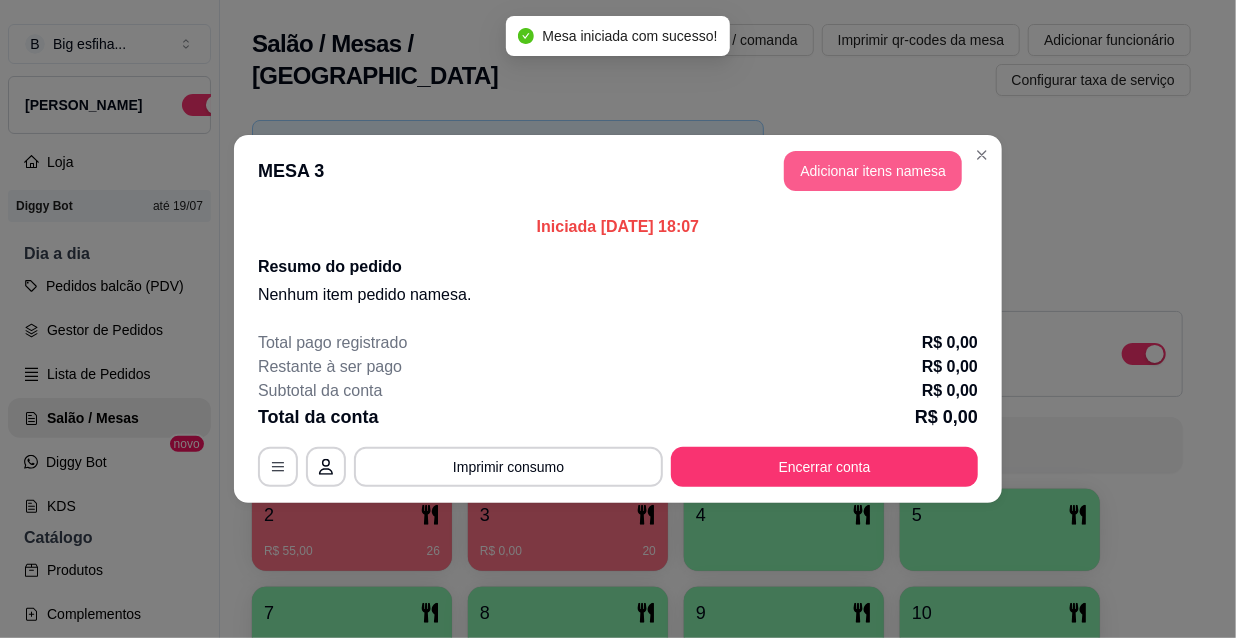 click on "Adicionar itens na  mesa" at bounding box center (873, 171) 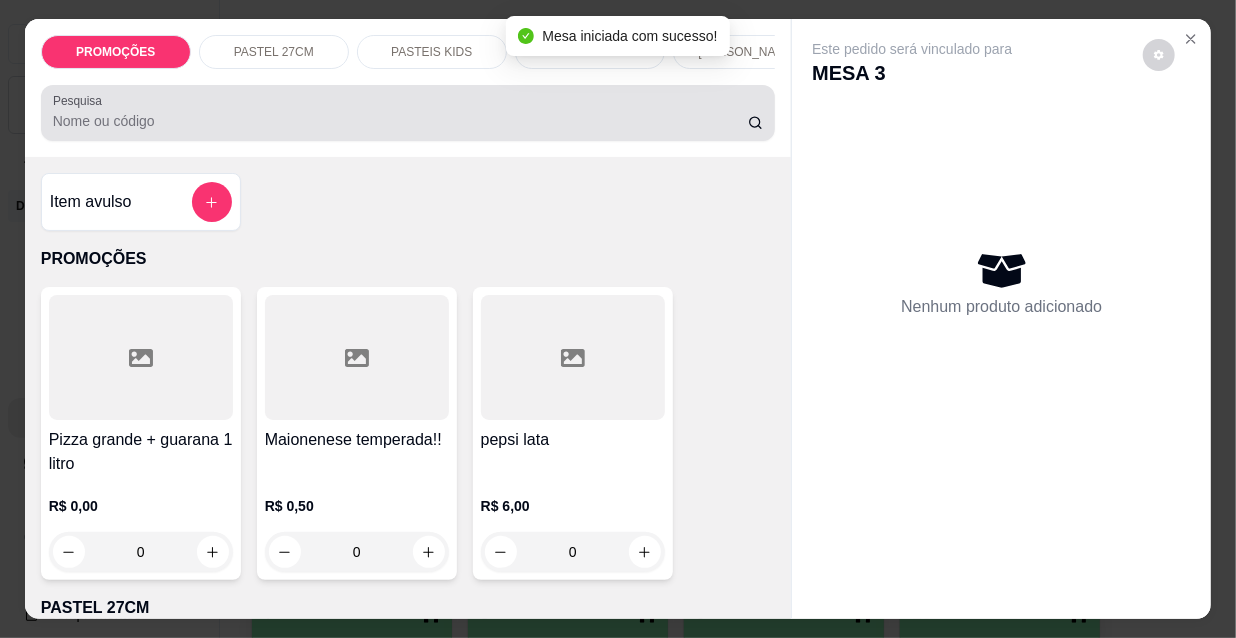 click on "Pesquisa" at bounding box center (400, 121) 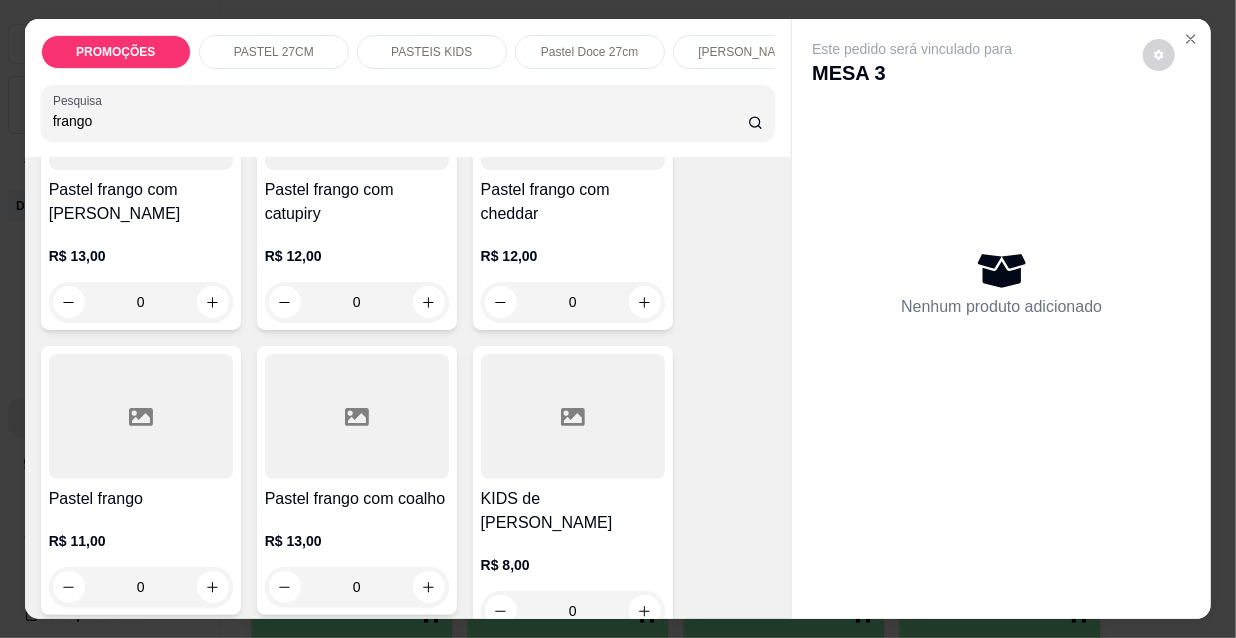 scroll, scrollTop: 272, scrollLeft: 0, axis: vertical 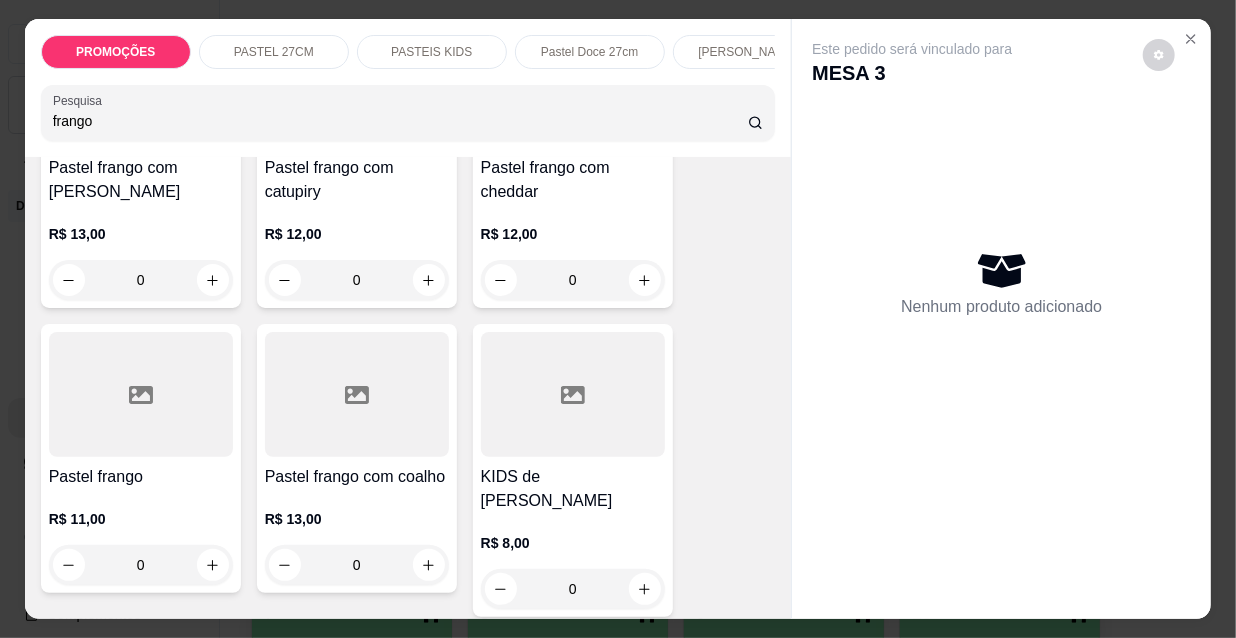 type on "frango" 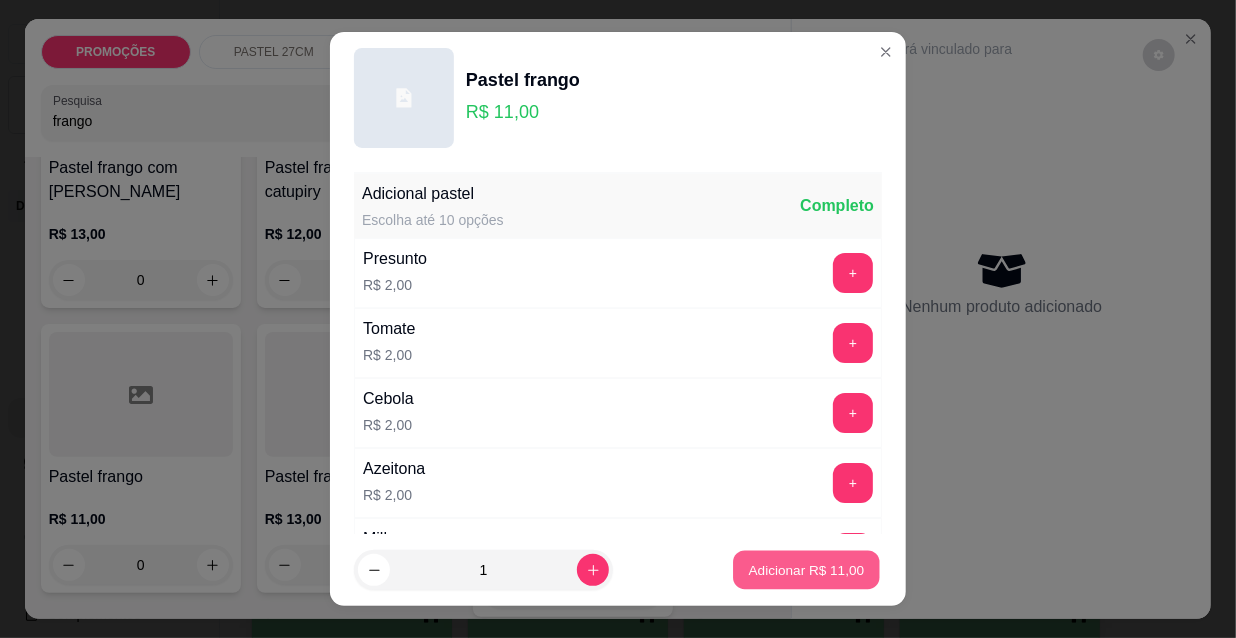 click on "Adicionar   R$ 11,00" at bounding box center (807, 569) 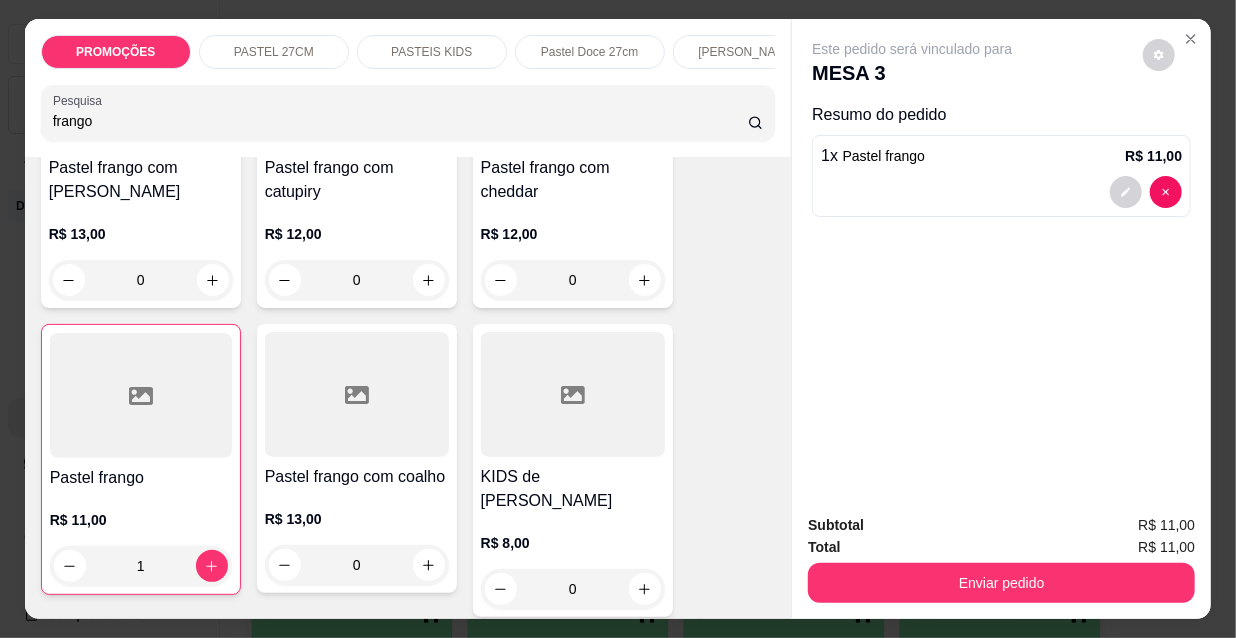 drag, startPoint x: 50, startPoint y: 117, endPoint x: 6, endPoint y: 130, distance: 45.88028 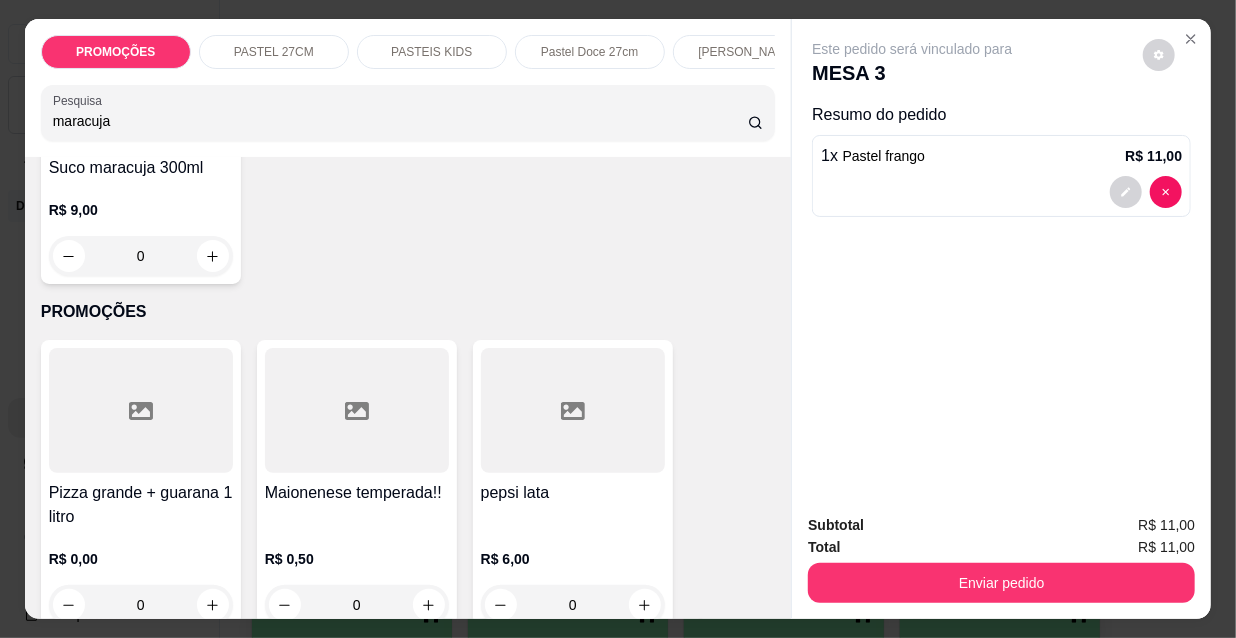 scroll, scrollTop: 597, scrollLeft: 0, axis: vertical 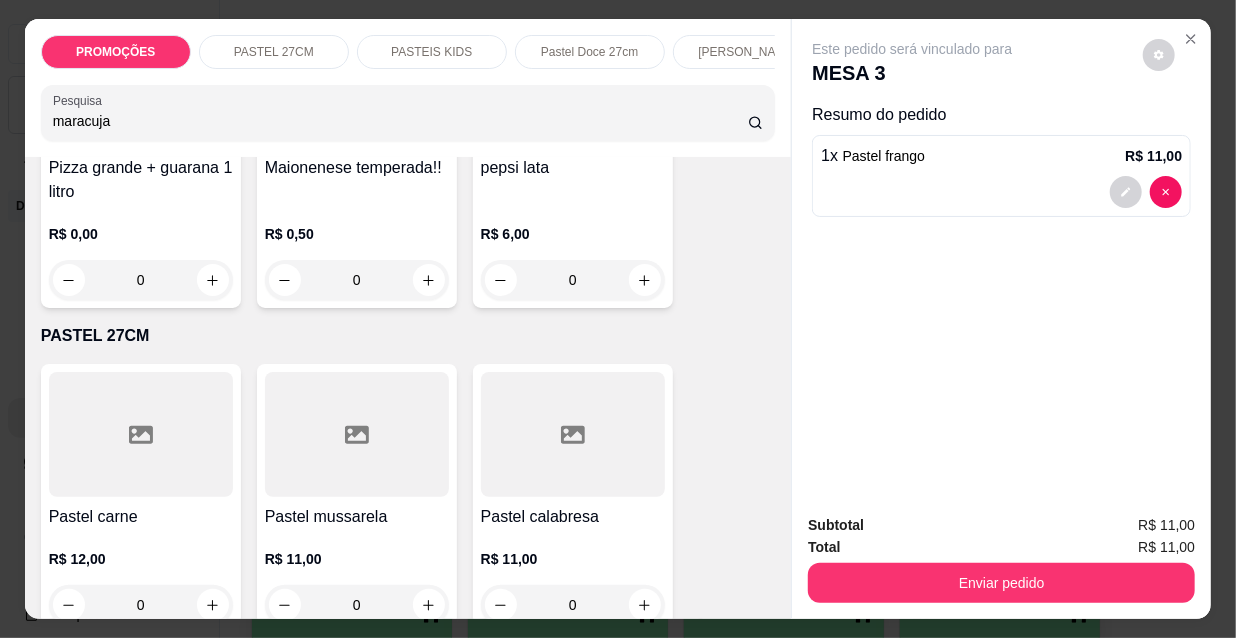 type on "maracuja" 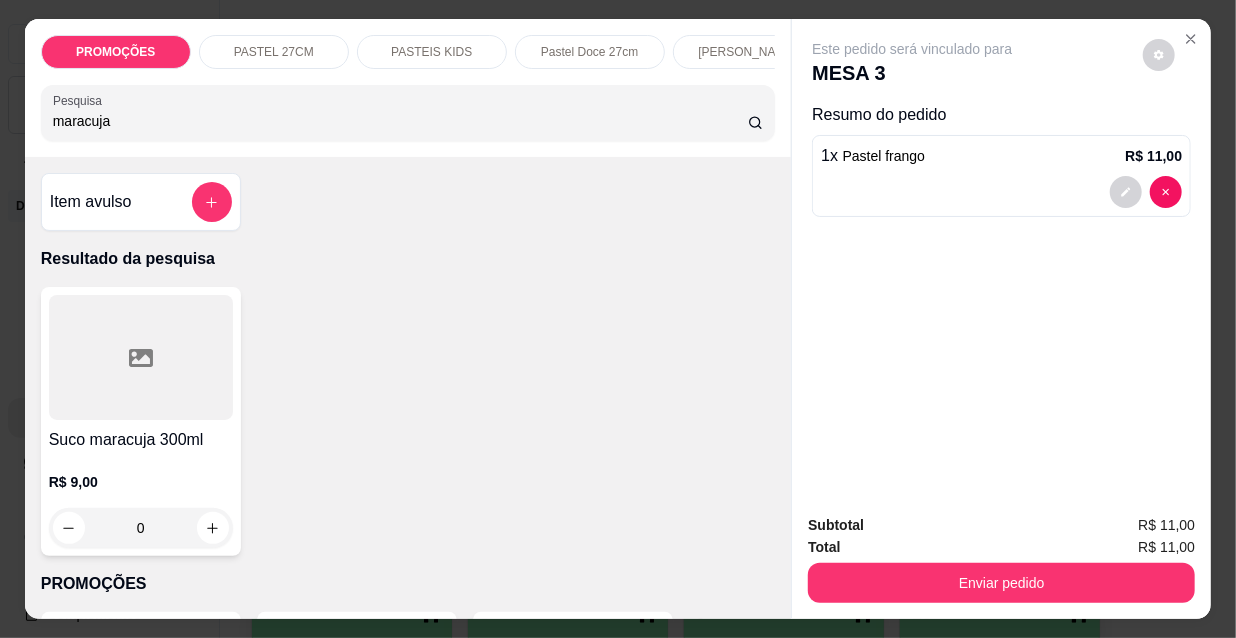click at bounding box center (141, 357) 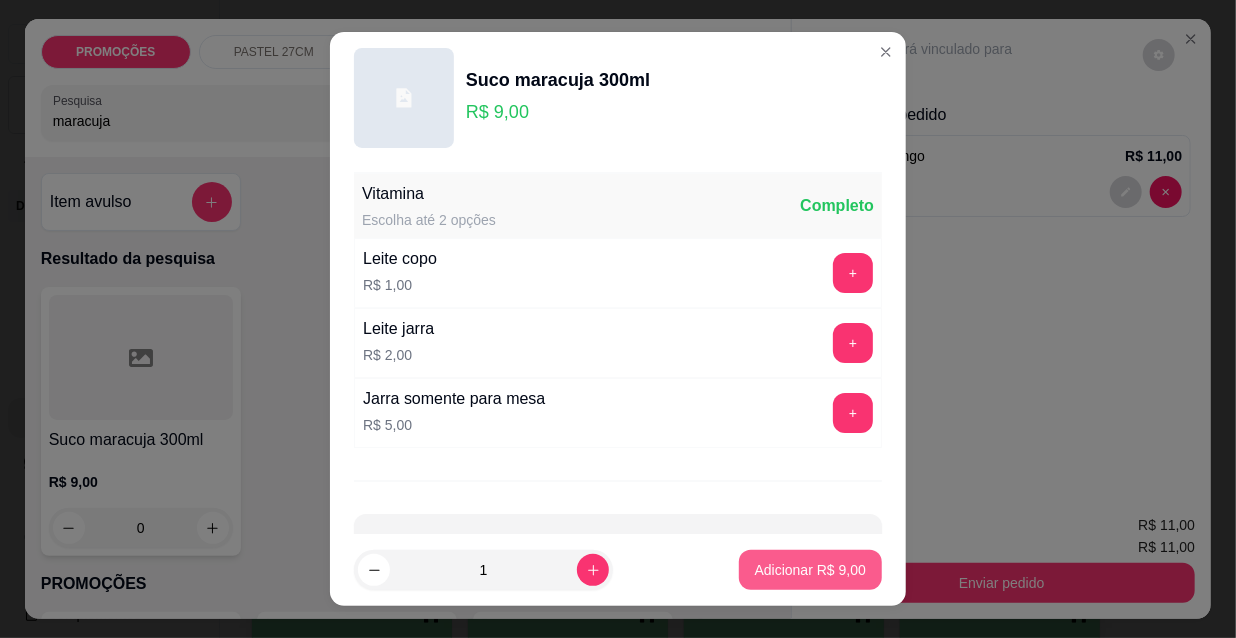 click on "Adicionar   R$ 9,00" at bounding box center [810, 570] 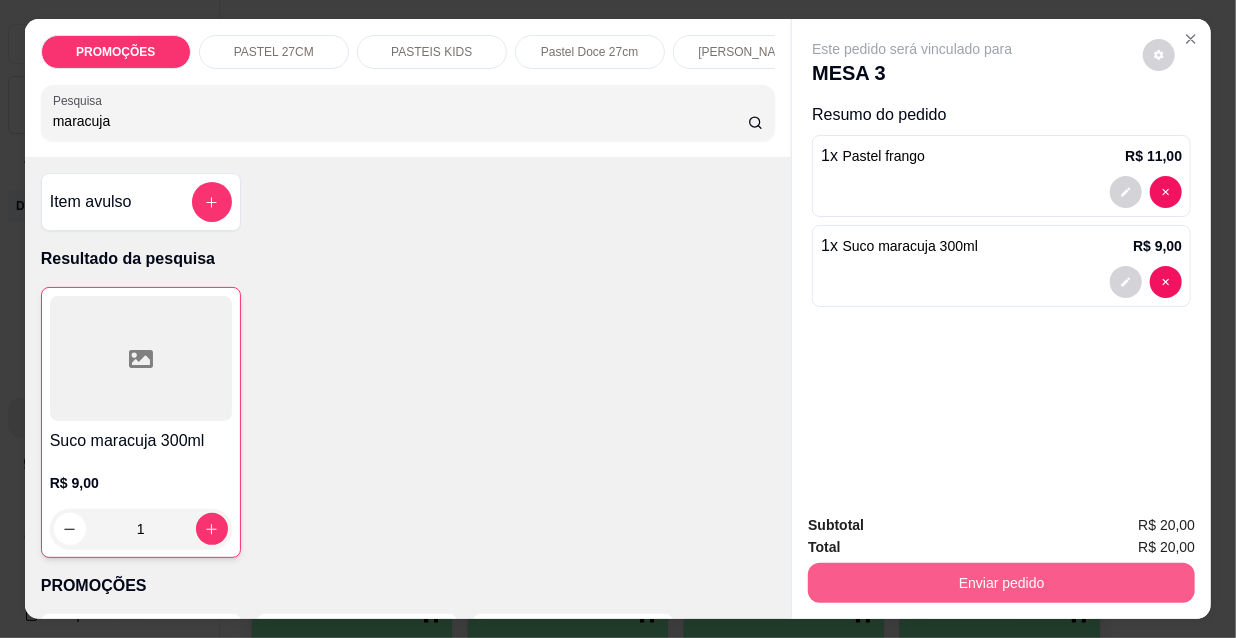 click on "Enviar pedido" at bounding box center [1001, 583] 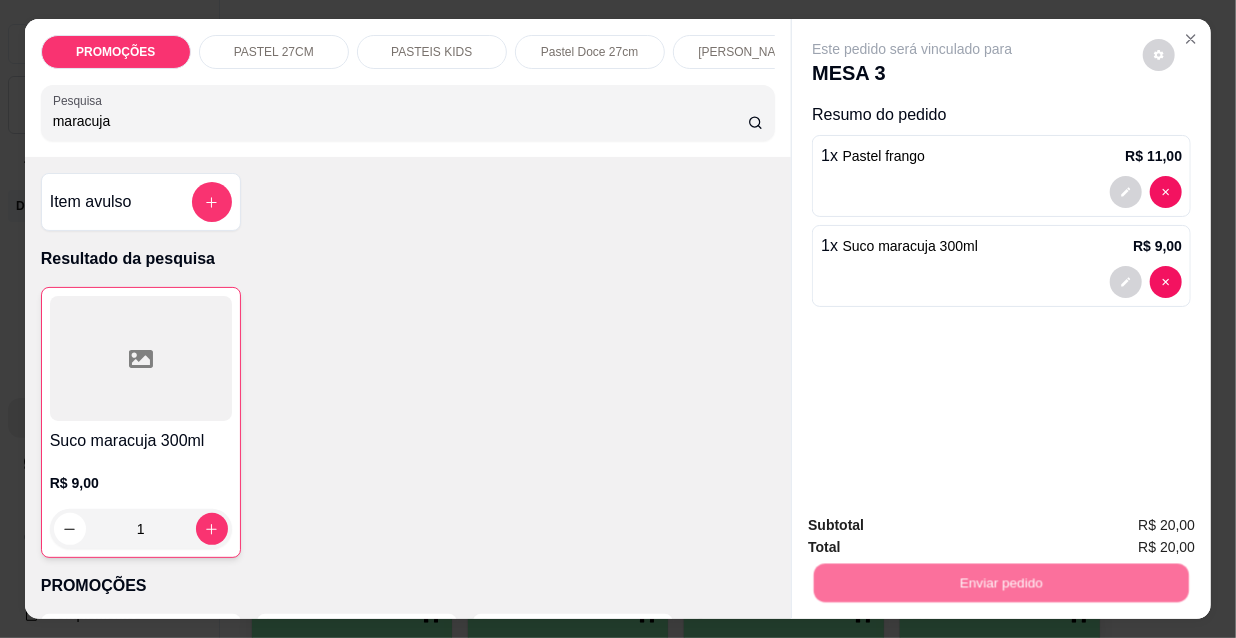 click on "Não registrar e enviar pedido" at bounding box center [937, 526] 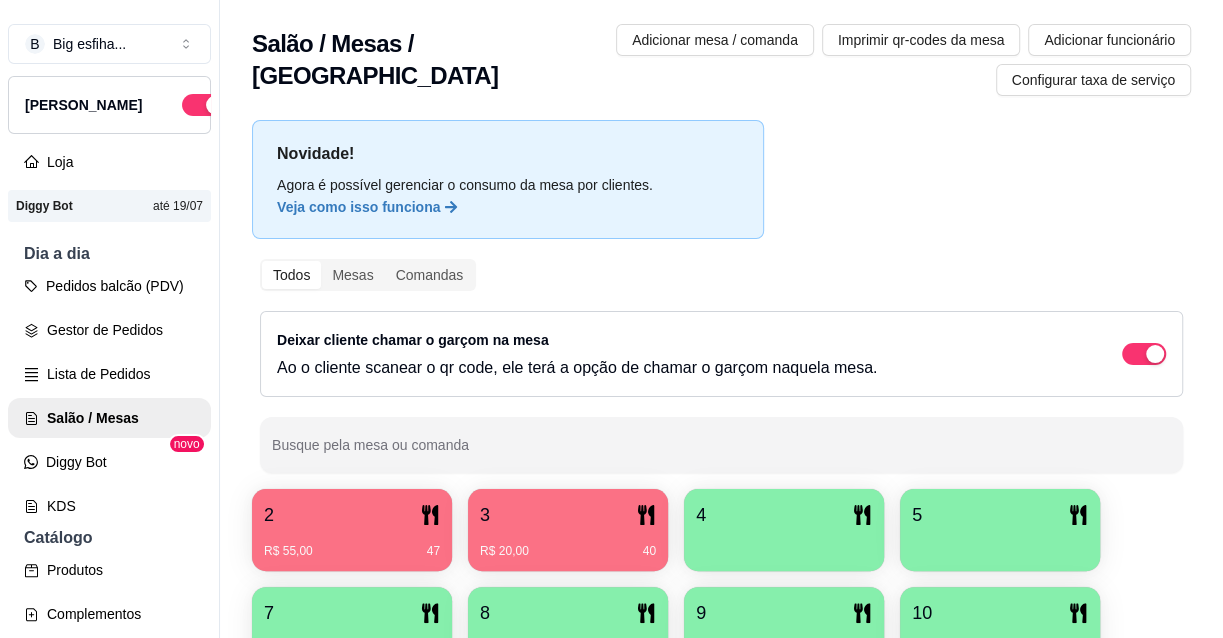 click on "R$ 55,00 47" at bounding box center [352, 551] 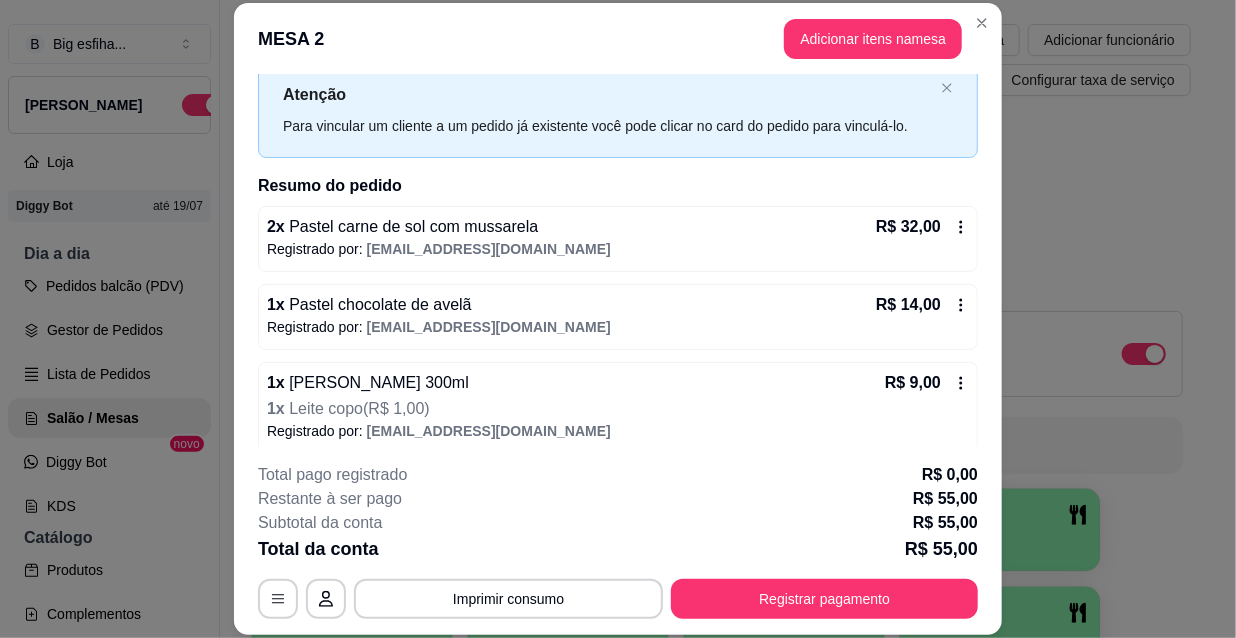 scroll, scrollTop: 71, scrollLeft: 0, axis: vertical 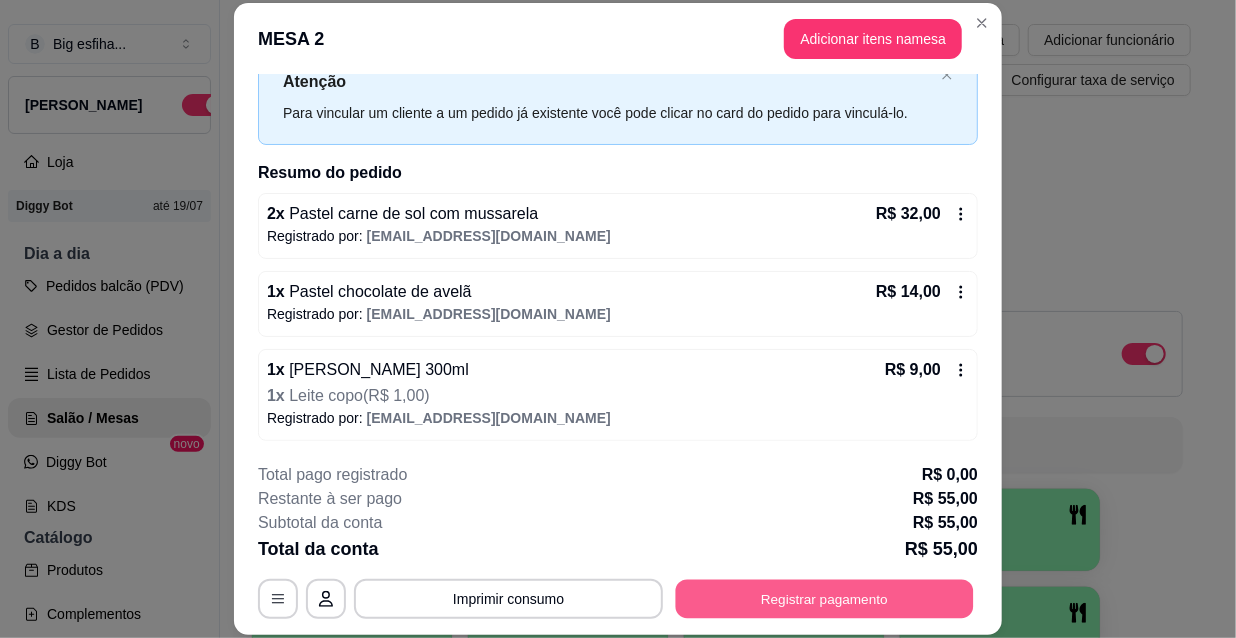 click on "Registrar pagamento" at bounding box center [825, 598] 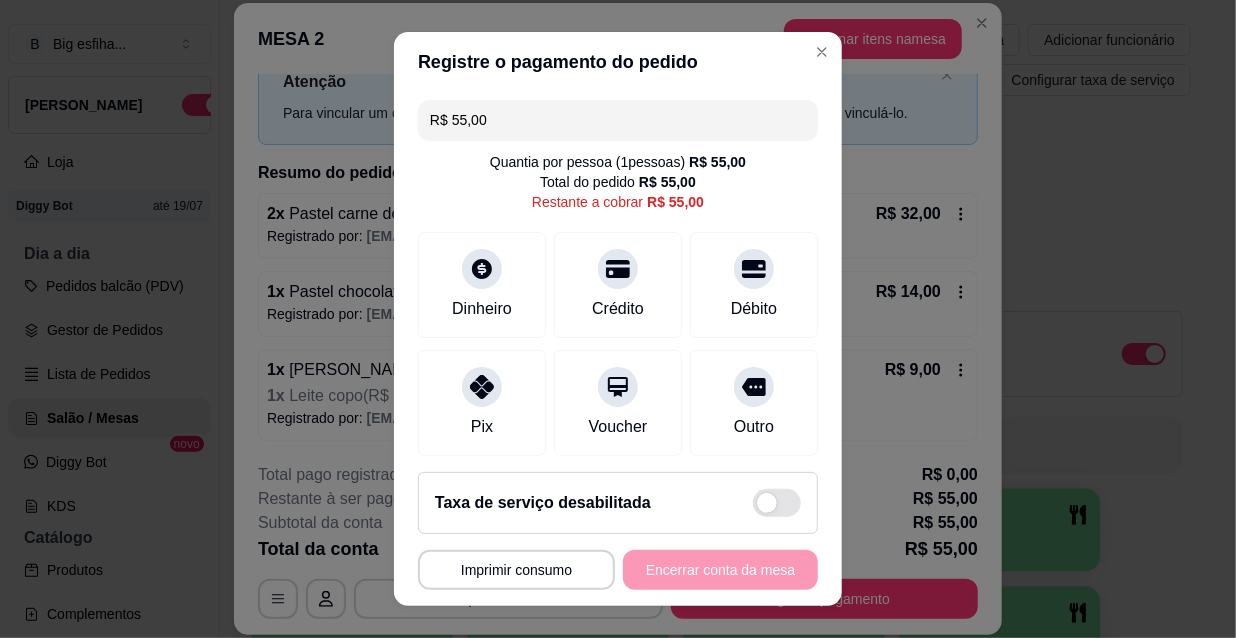 drag, startPoint x: 449, startPoint y: 119, endPoint x: 310, endPoint y: 108, distance: 139.43457 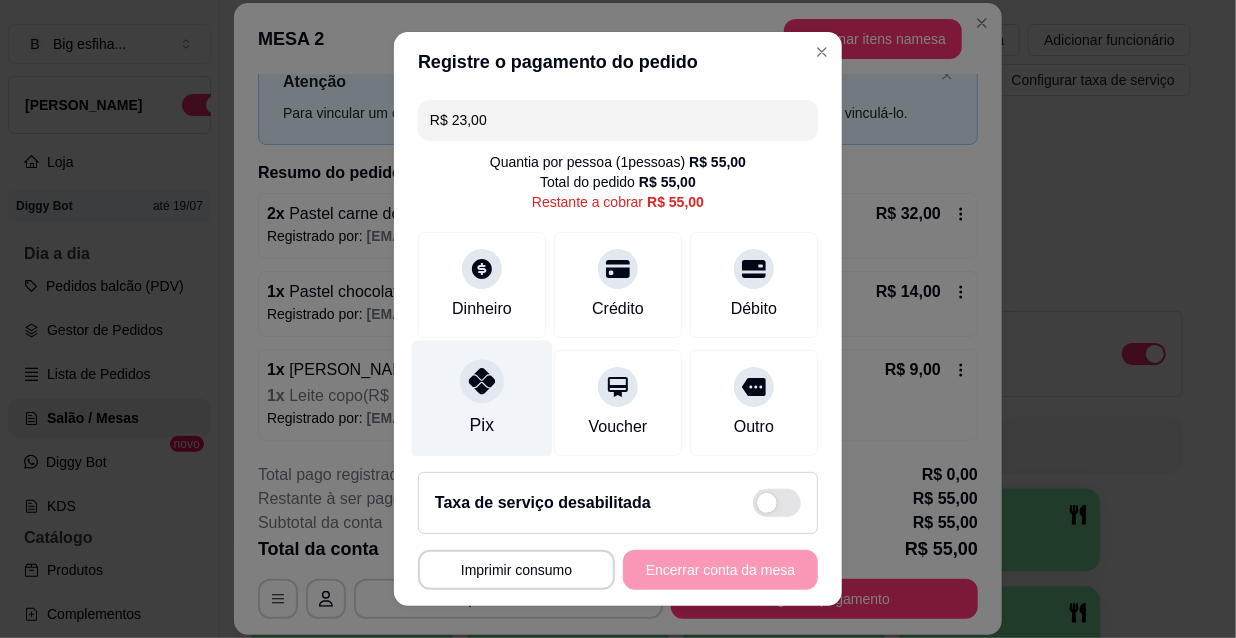 click on "Pix" at bounding box center [482, 425] 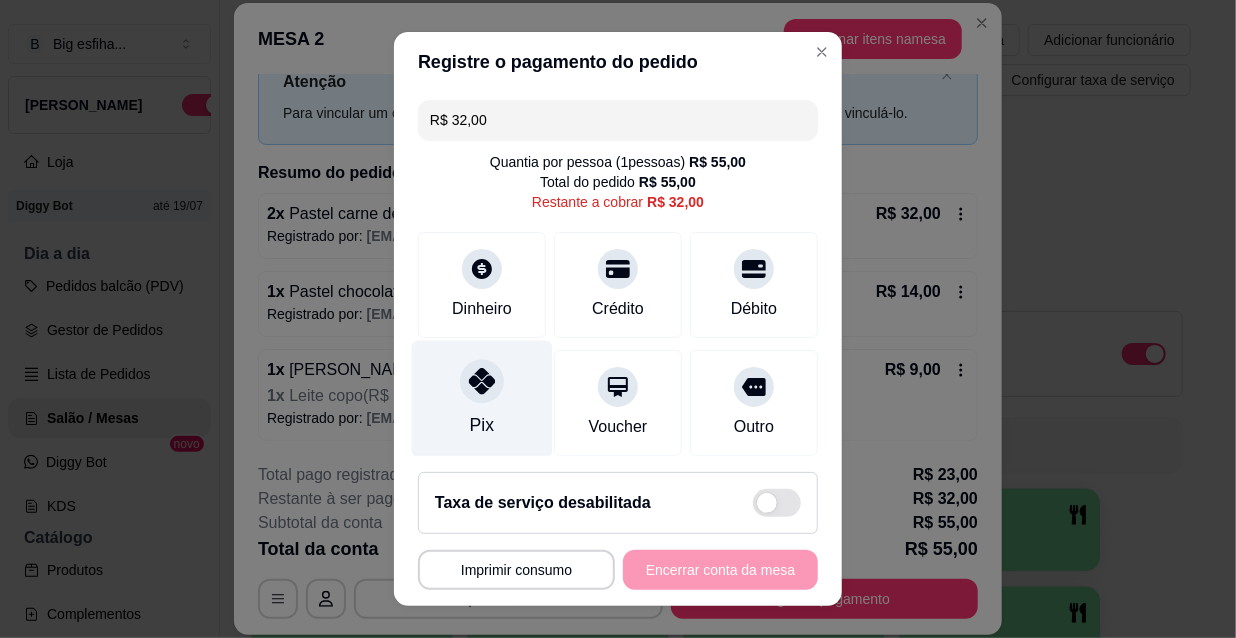 click on "Pix" at bounding box center [482, 425] 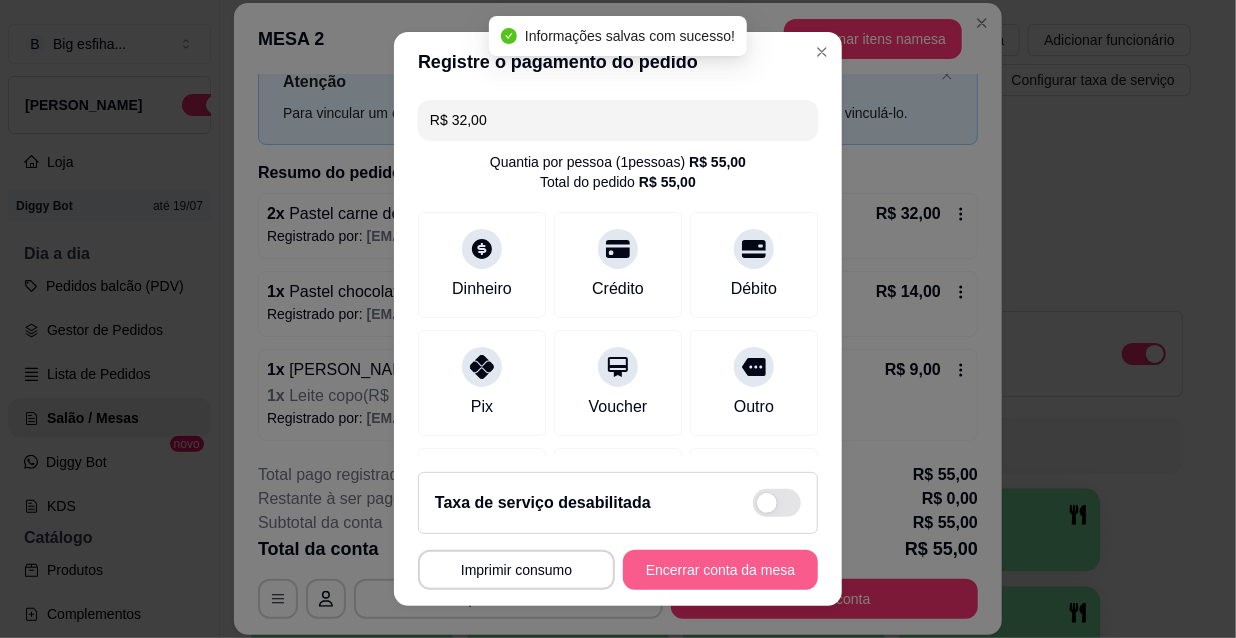 type on "R$ 0,00" 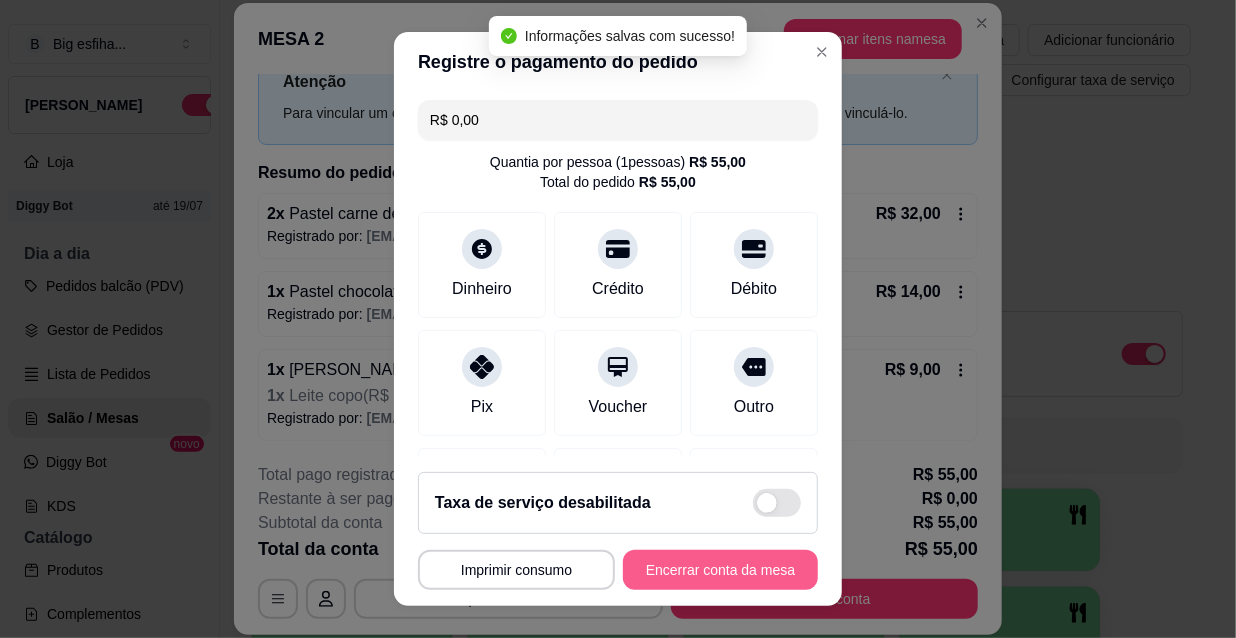 click on "Encerrar conta da mesa" at bounding box center (720, 570) 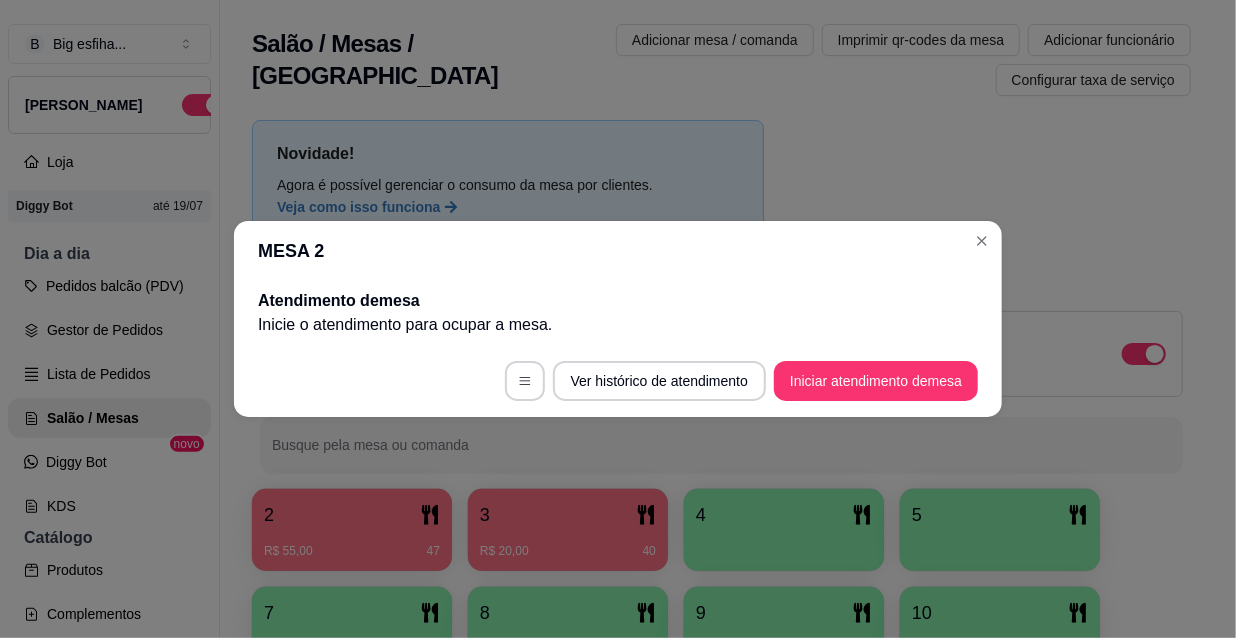 scroll, scrollTop: 0, scrollLeft: 0, axis: both 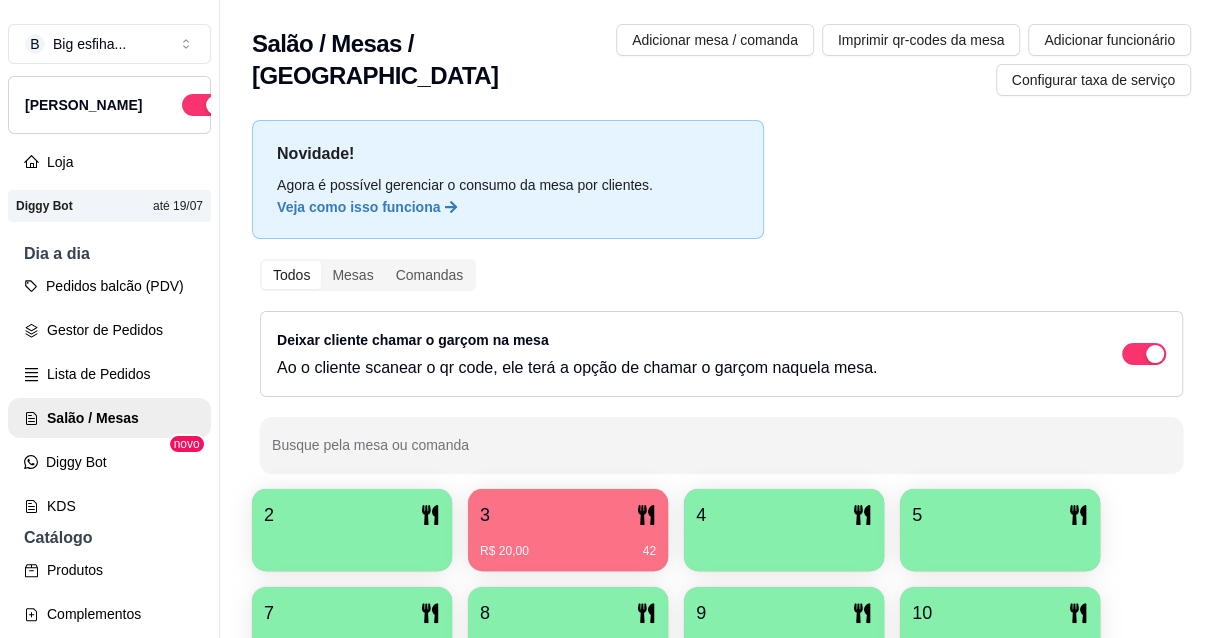 click on "3" at bounding box center [568, 515] 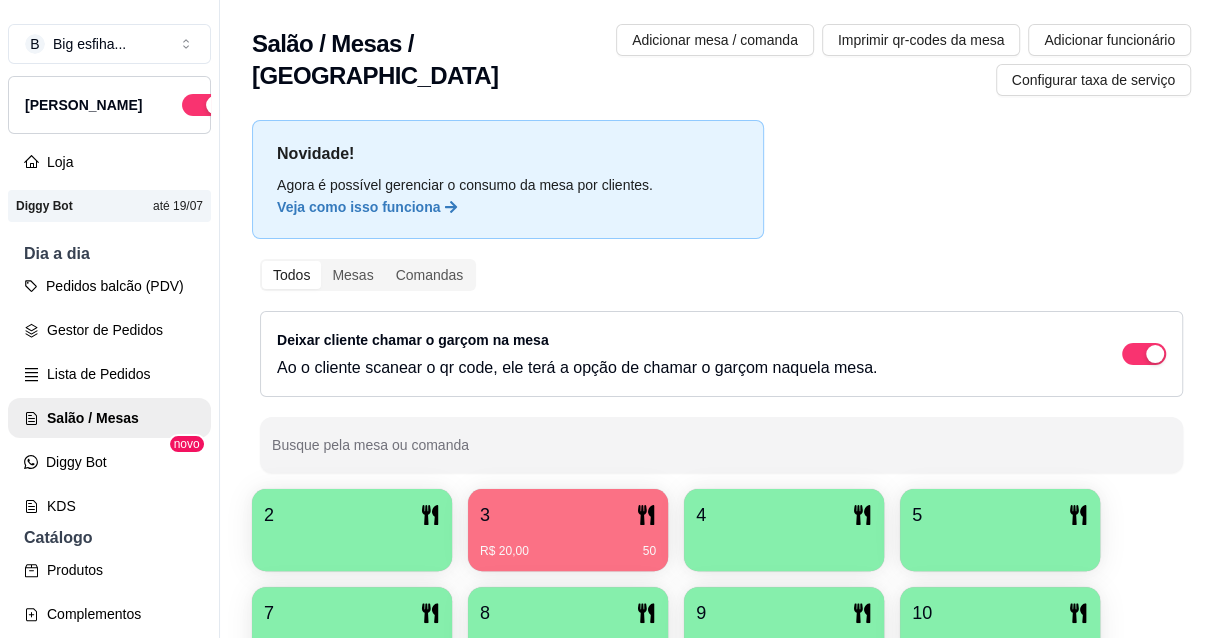 click at bounding box center (352, 544) 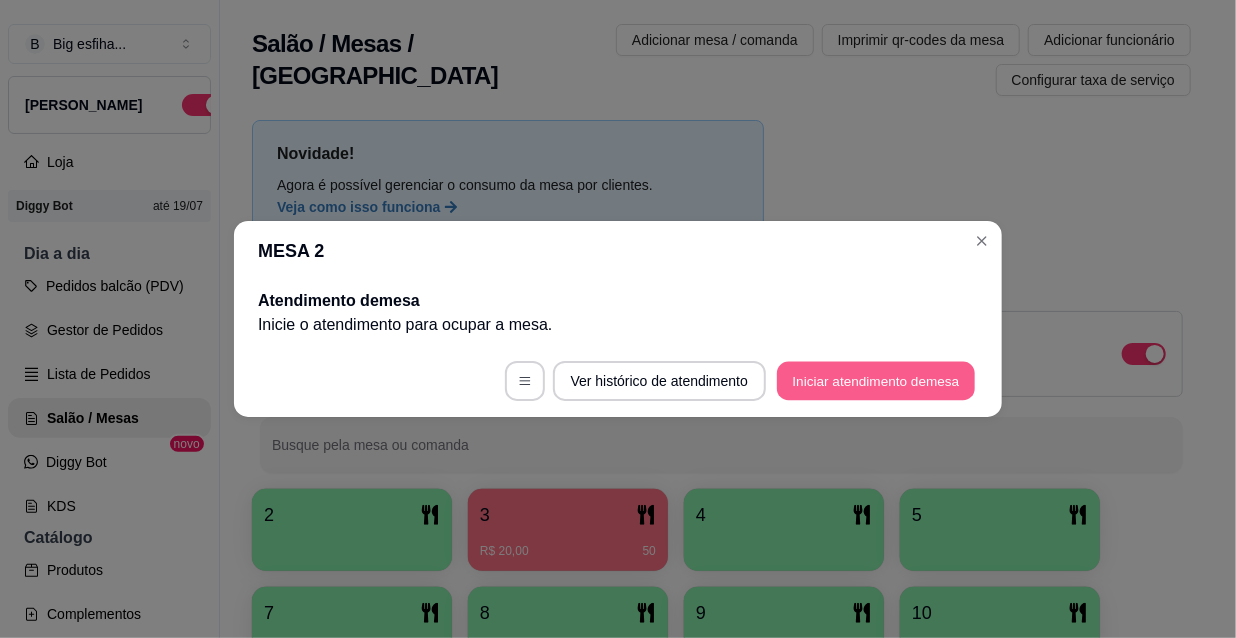 click on "Iniciar atendimento de  mesa" at bounding box center (876, 381) 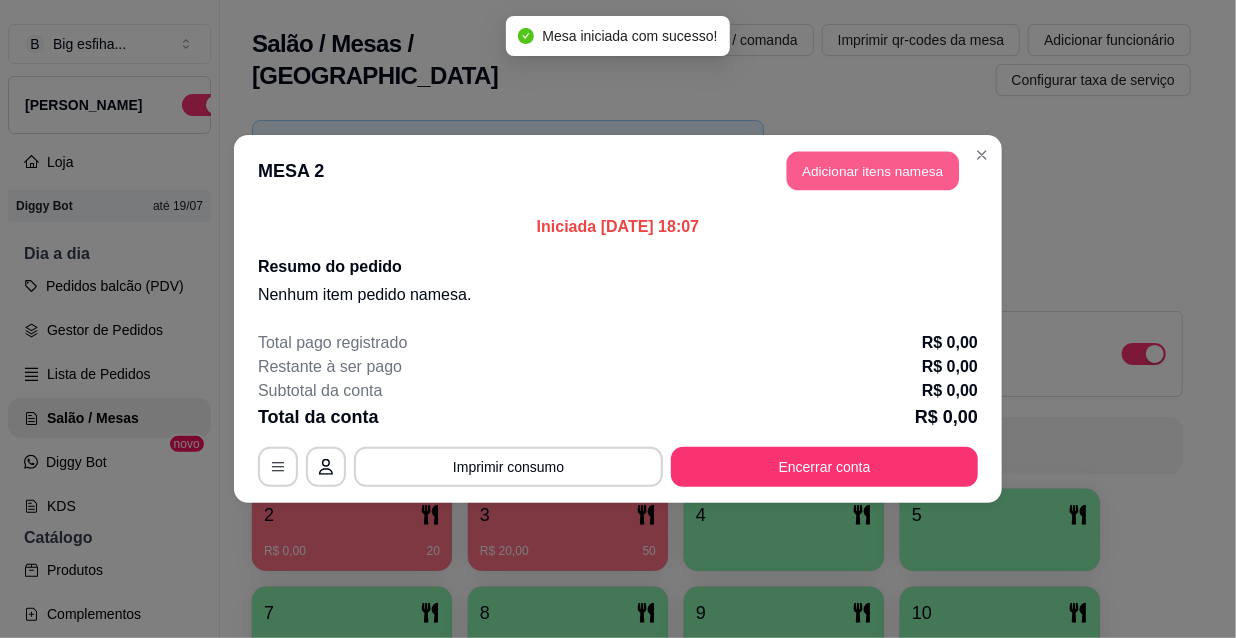 click on "Adicionar itens na  mesa" at bounding box center [873, 171] 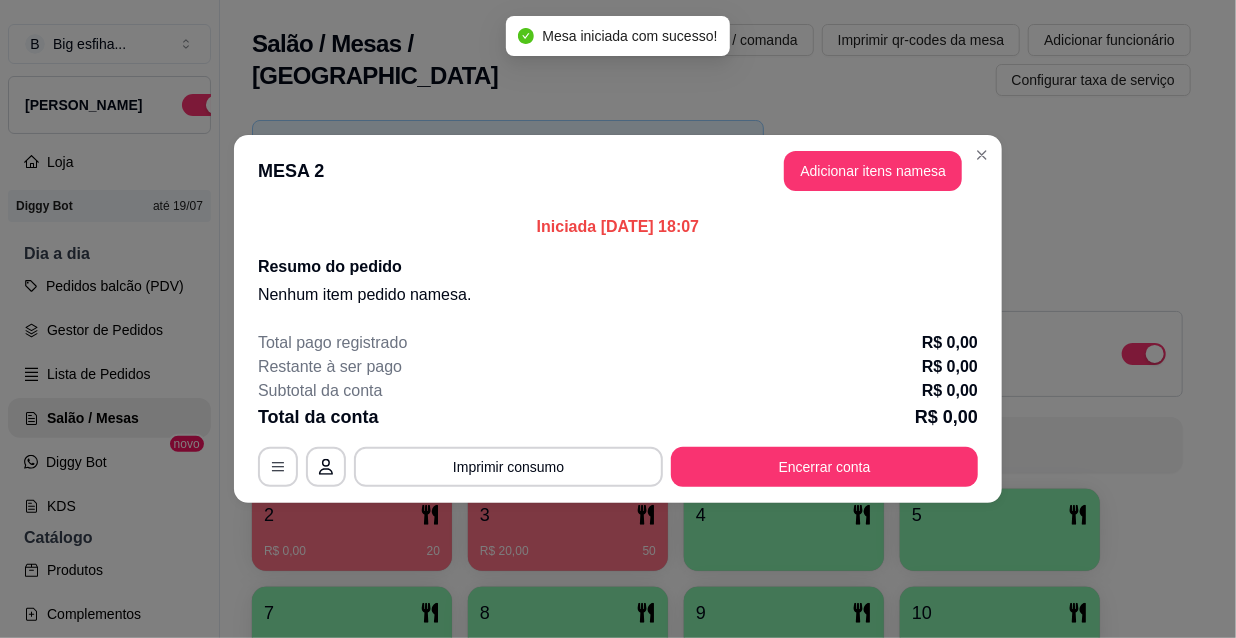 click on "Pesquisa" at bounding box center (400, 121) 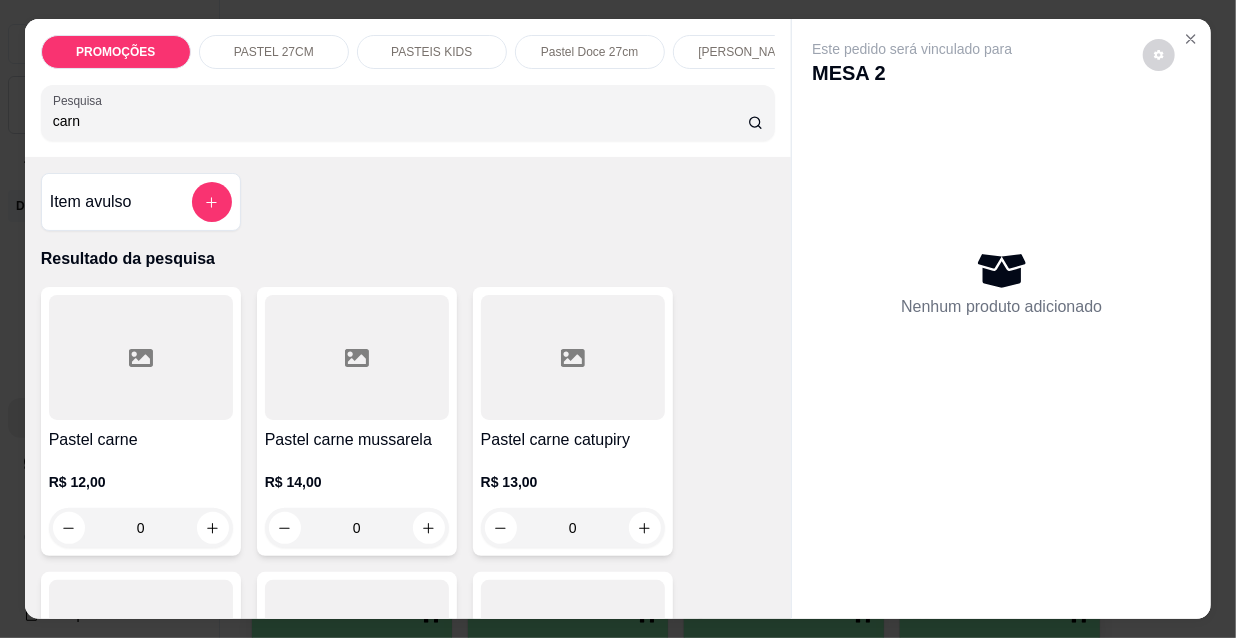 type on "carn" 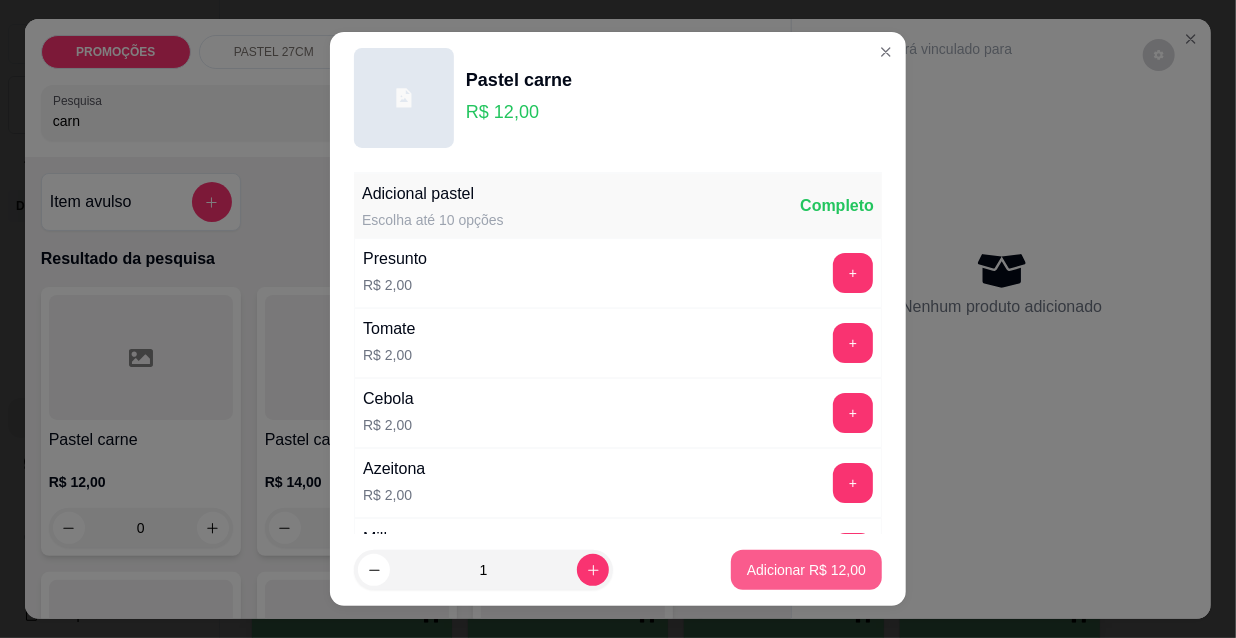 click on "Adicionar   R$ 12,00" at bounding box center [806, 570] 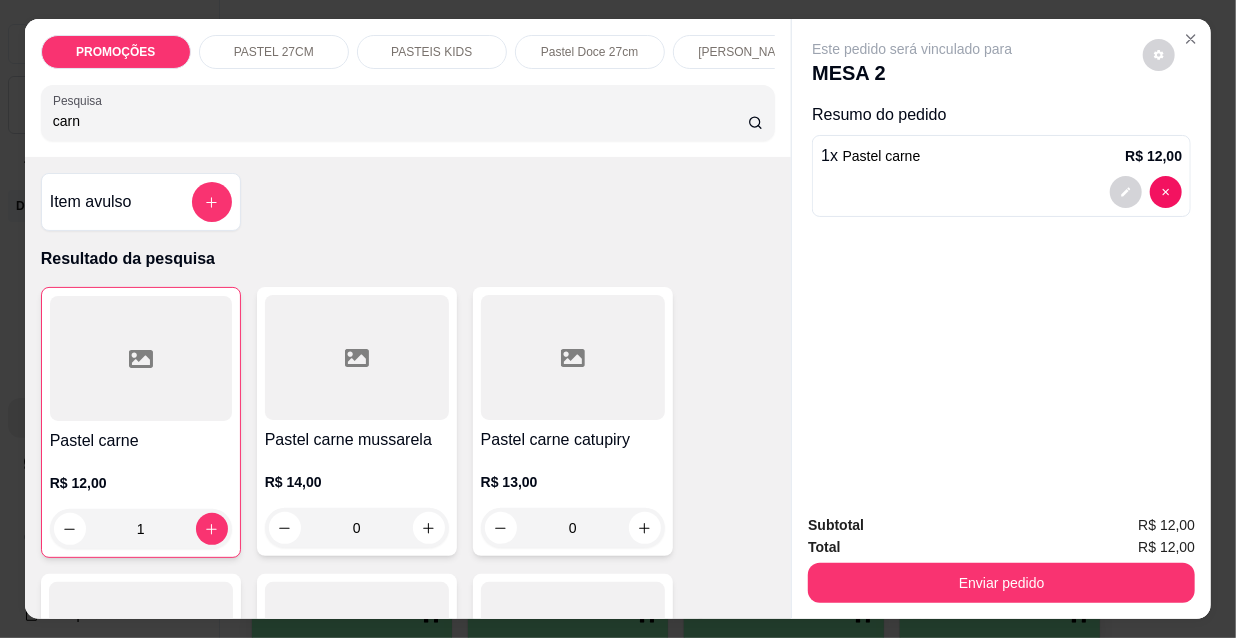 click on "Total R$ 12,00" at bounding box center [1001, 547] 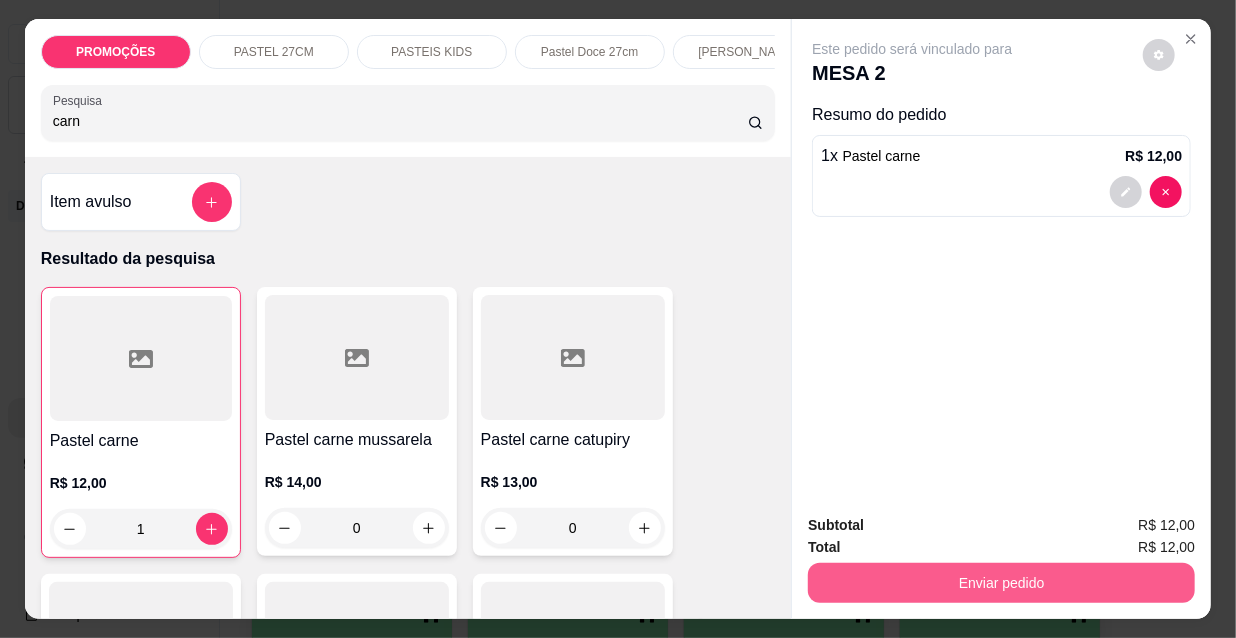 click on "Enviar pedido" at bounding box center [1001, 583] 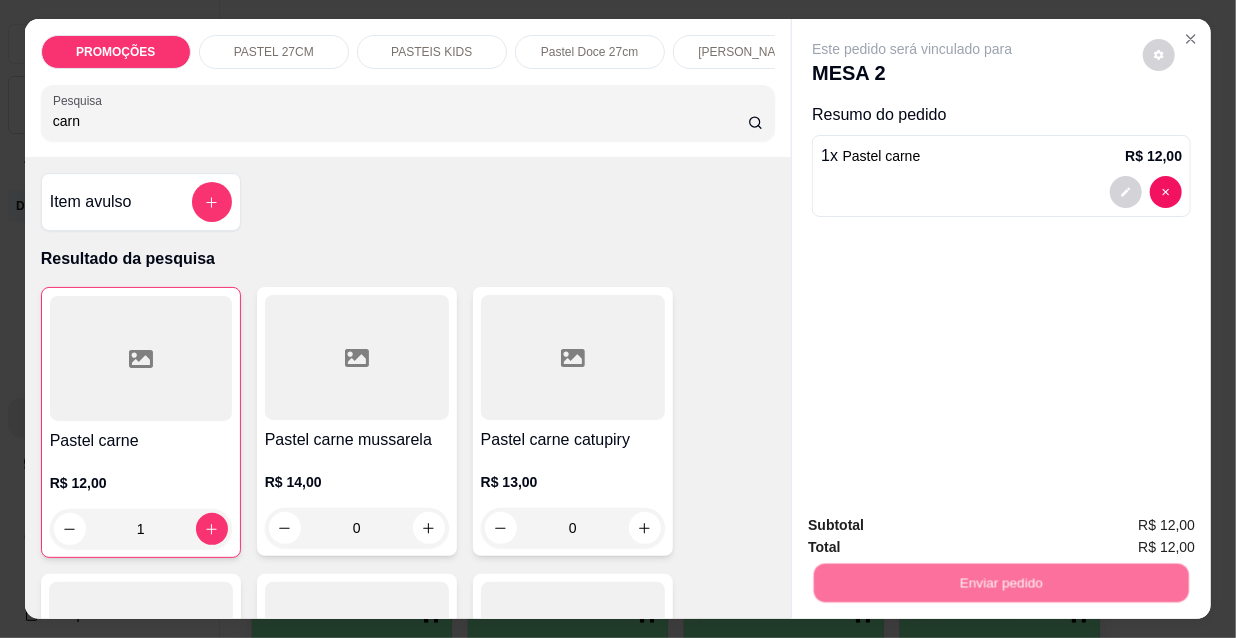 click on "Não registrar e enviar pedido" at bounding box center [937, 527] 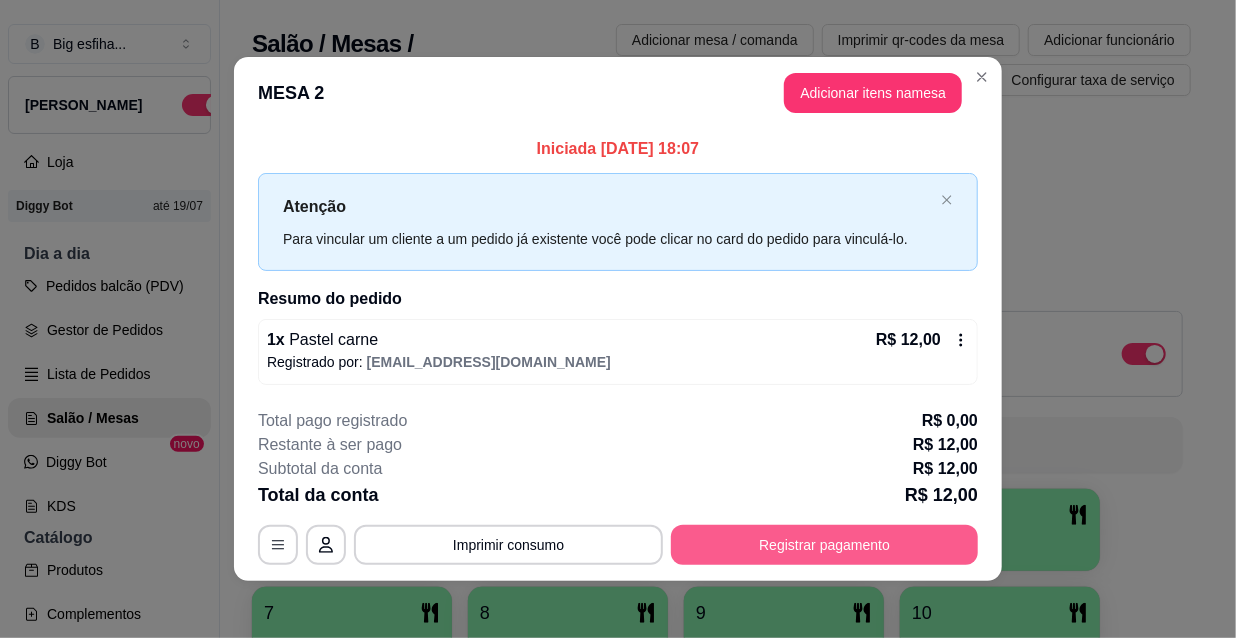 click on "Registrar pagamento" at bounding box center [824, 545] 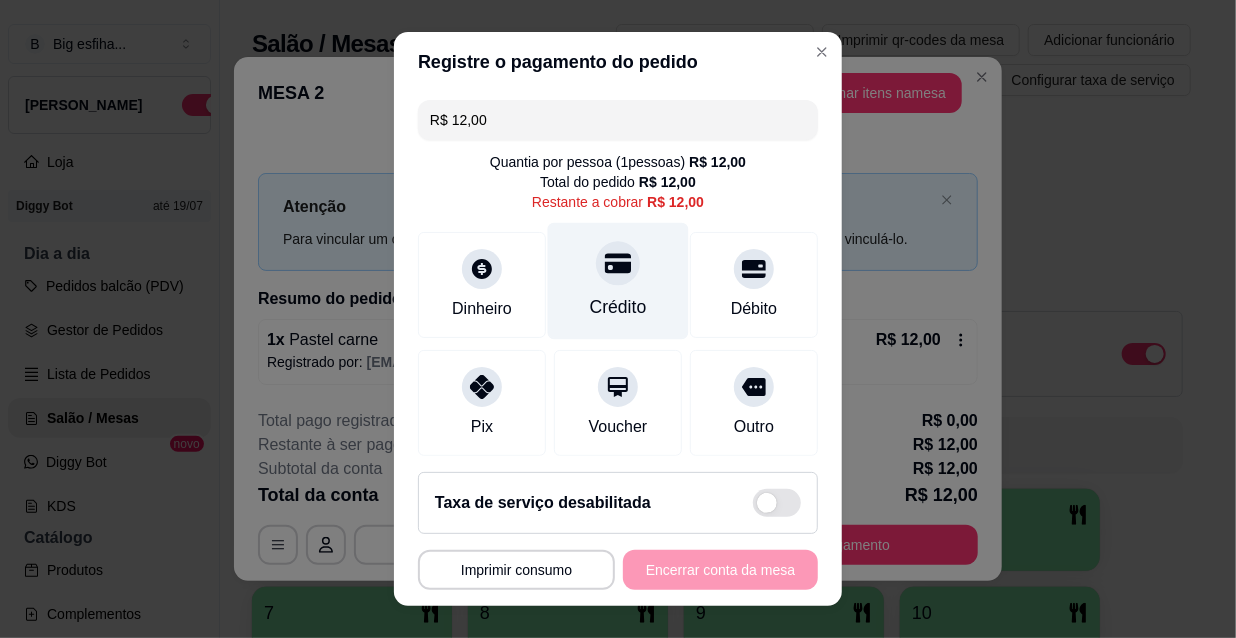 drag, startPoint x: 594, startPoint y: 249, endPoint x: 598, endPoint y: 239, distance: 10.770329 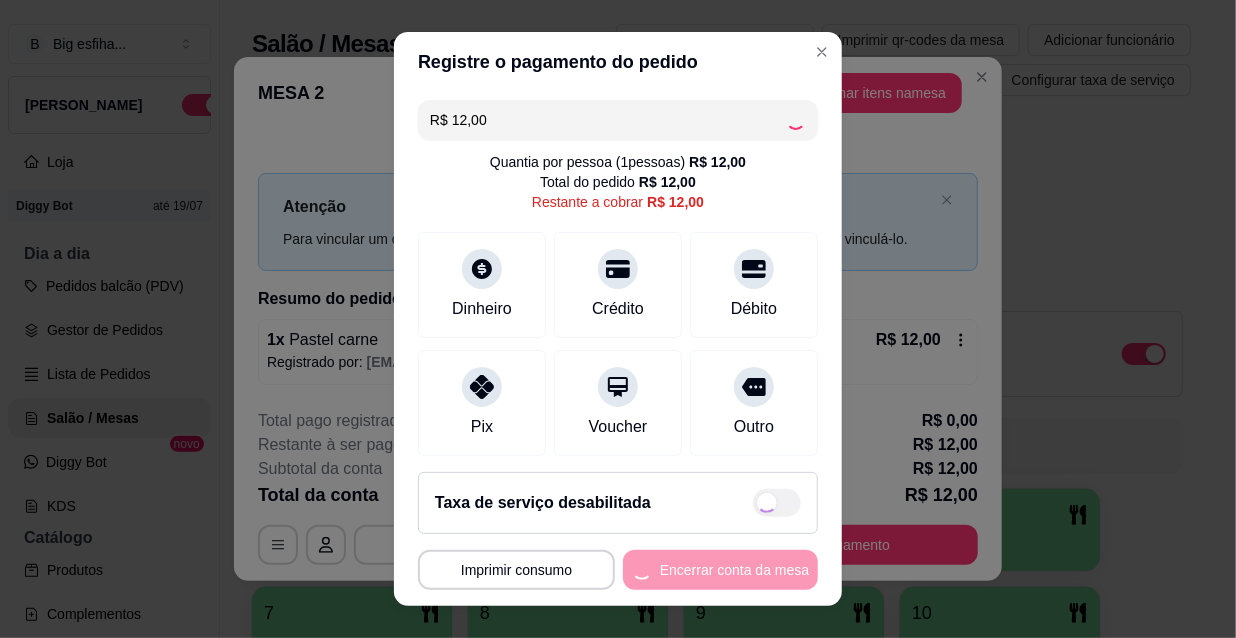 type on "R$ 0,00" 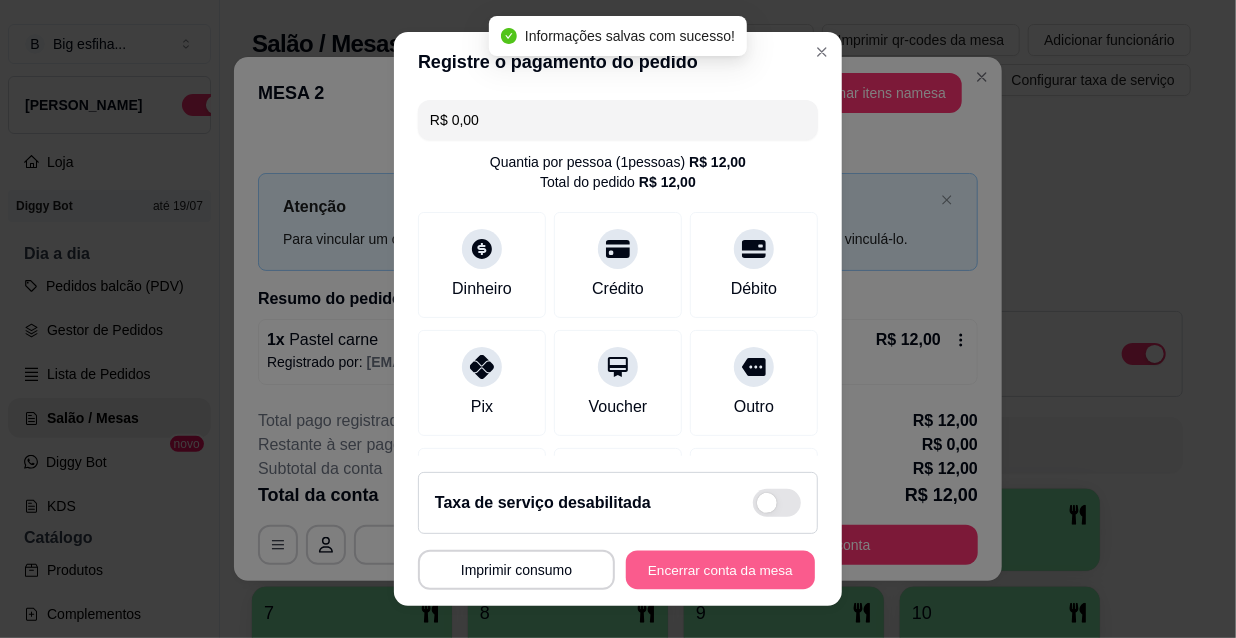 click on "Encerrar conta da mesa" at bounding box center [720, 570] 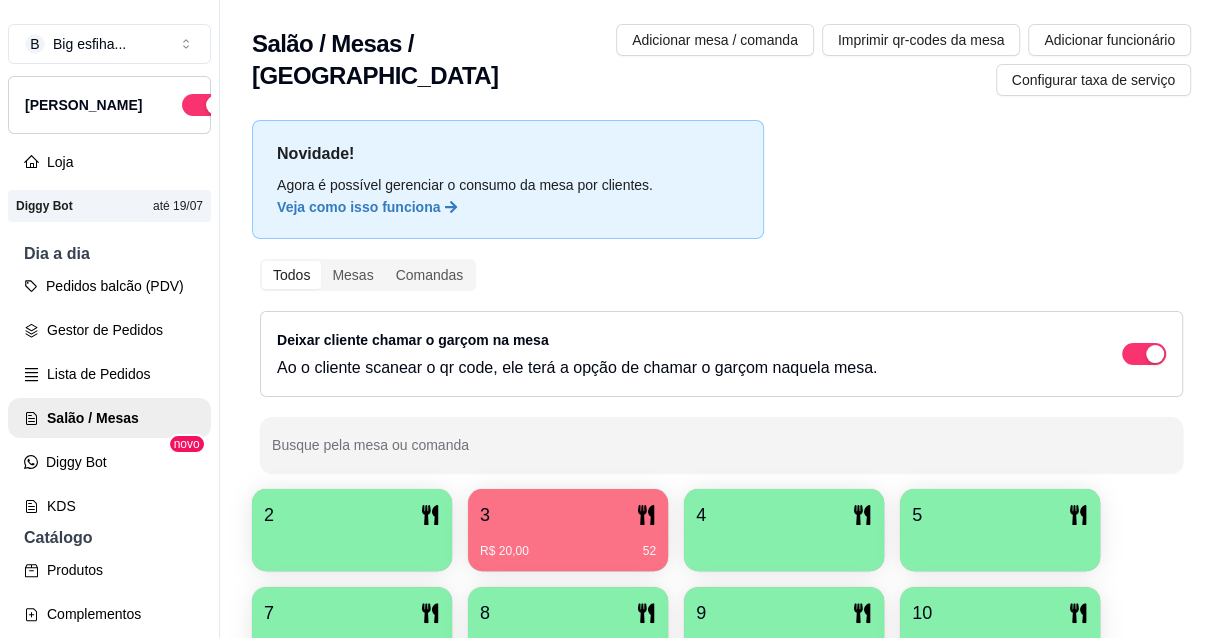 click on "Novidade! Agora é possível gerenciar o consumo da mesa por clientes.   Veja como isso funciona Todos Mesas Comandas Deixar cliente chamar o garçom na mesa Ao o cliente scanear o qr code, ele terá a opção de chamar o garçom naquela mesa. Busque pela mesa ou comanda
2 3 R$ 20,00 52 4 5 7 8 9 10 11 12 13 14 15 16 17 18 19 20 21 22 23 24 25 26 27 28 29 30" at bounding box center (721, 645) 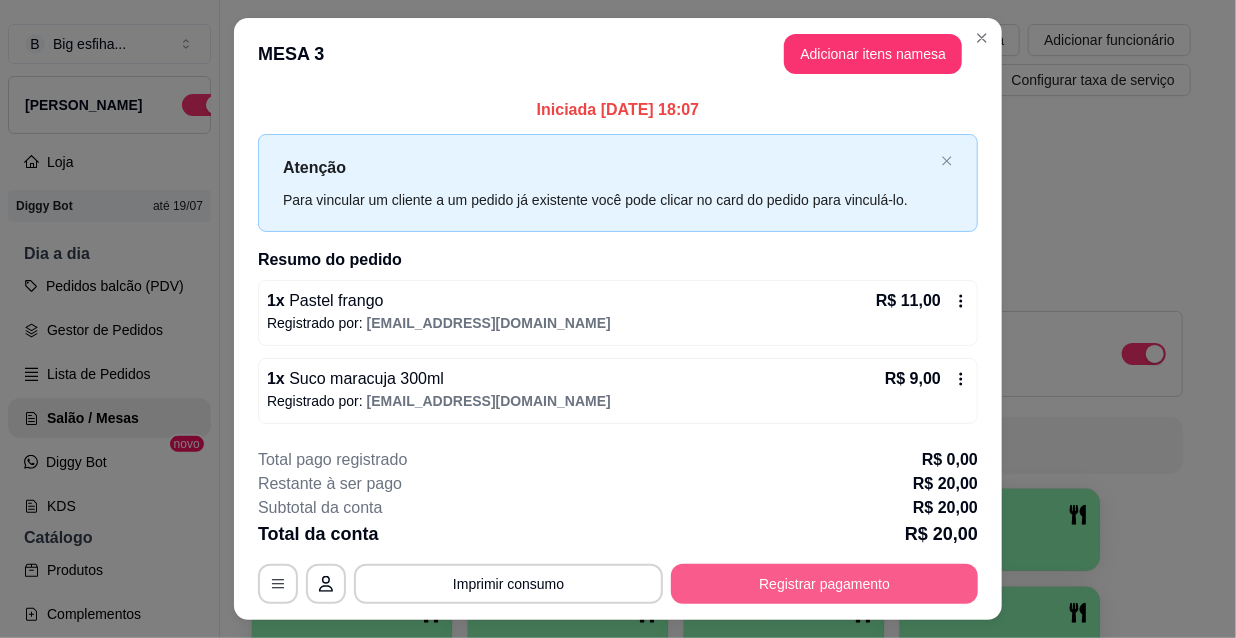 click on "Registrar pagamento" at bounding box center [824, 584] 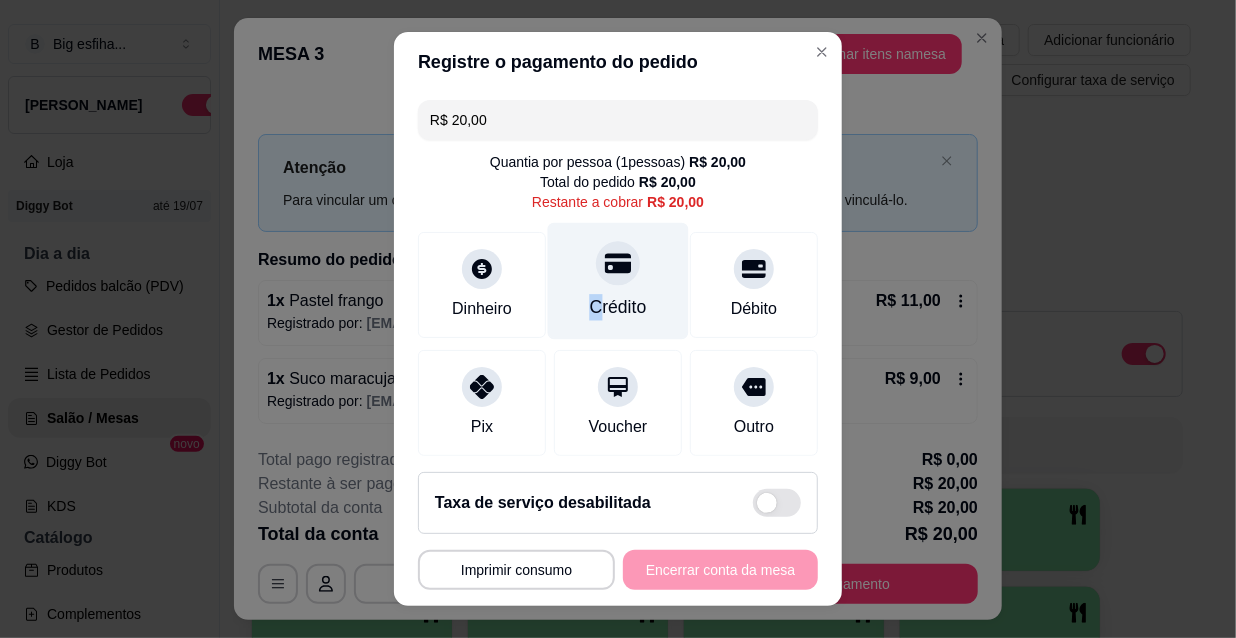 click on "Crédito" at bounding box center [618, 281] 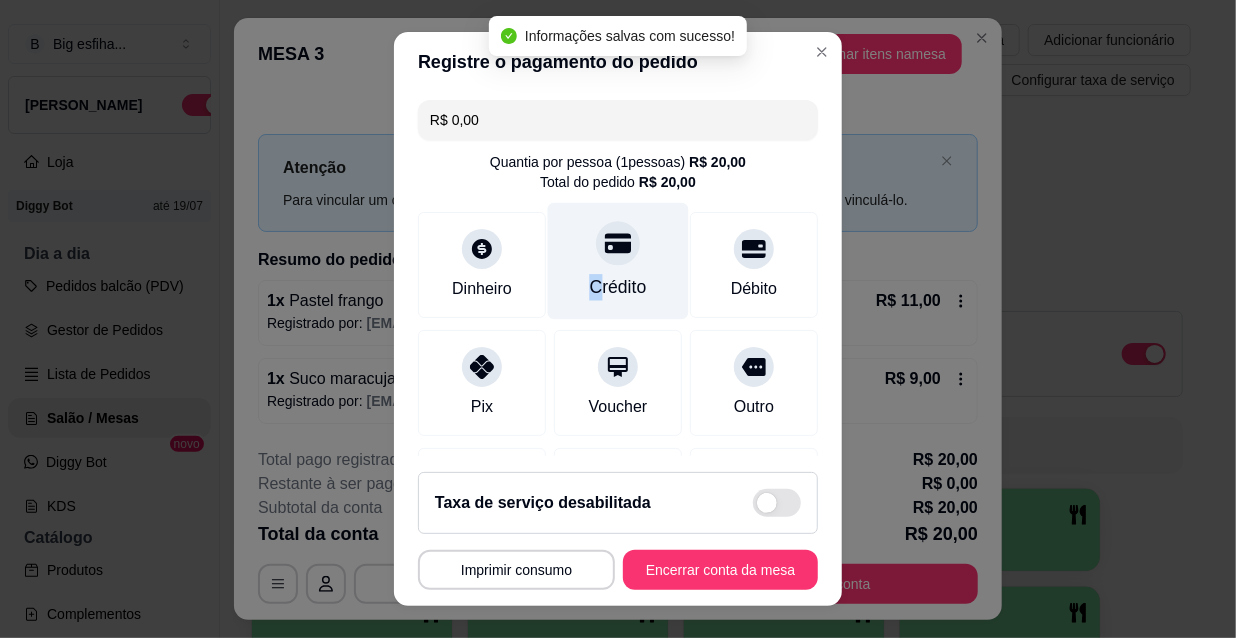 type on "R$ 0,00" 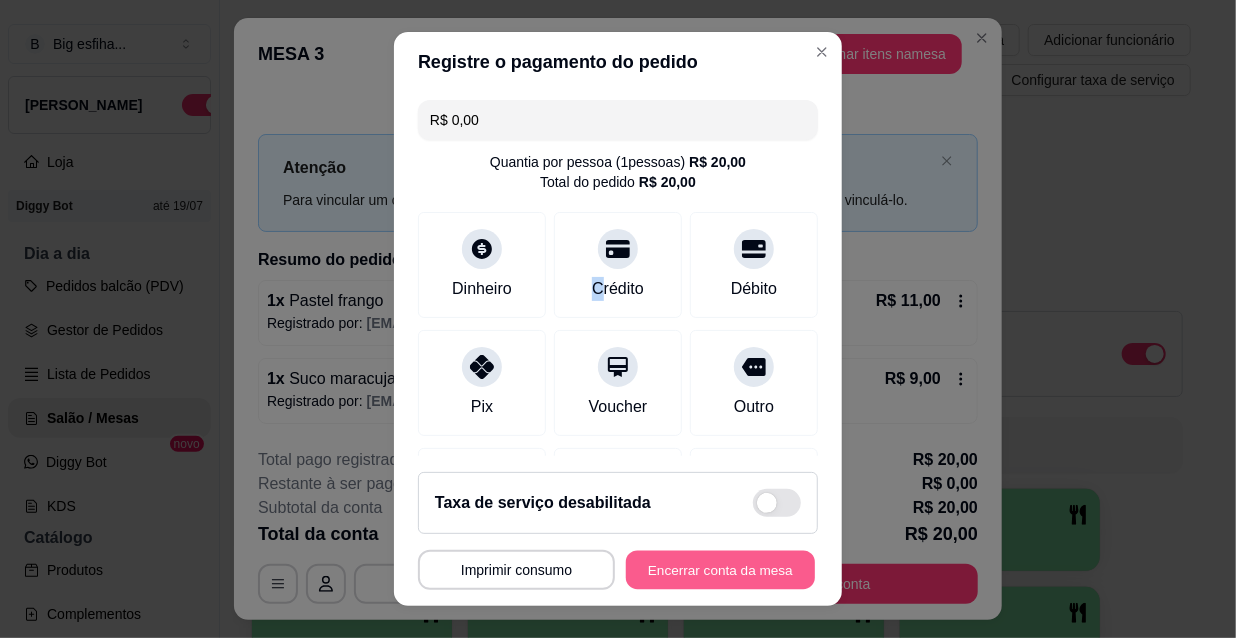click on "Encerrar conta da mesa" at bounding box center [720, 570] 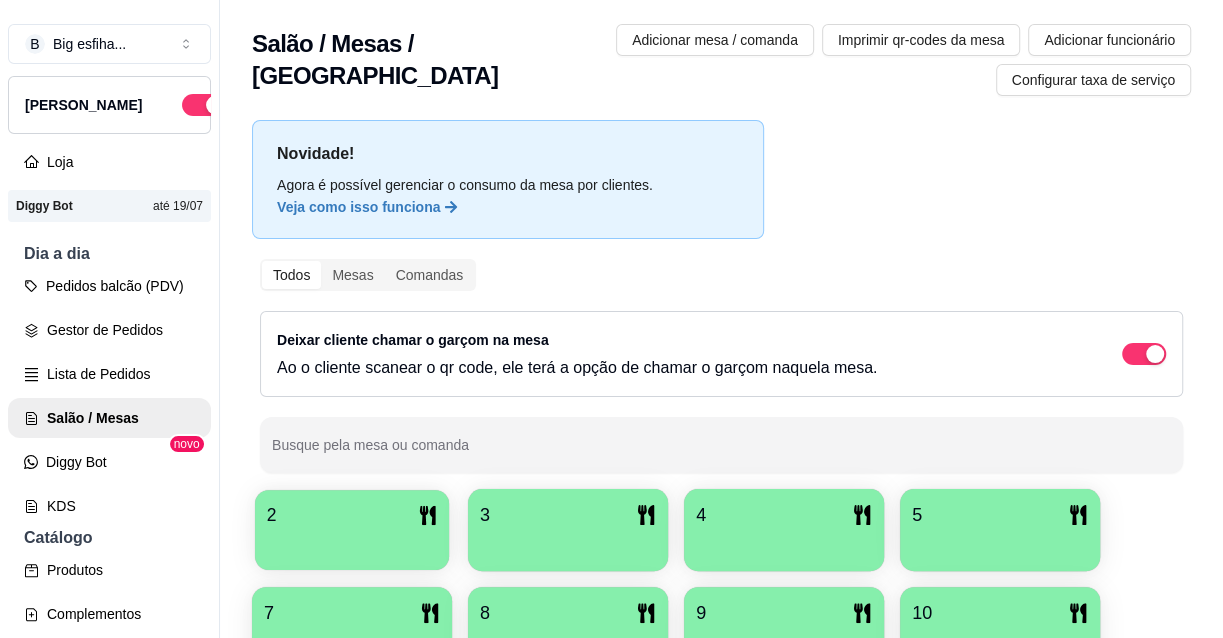 click on "2" at bounding box center (352, 515) 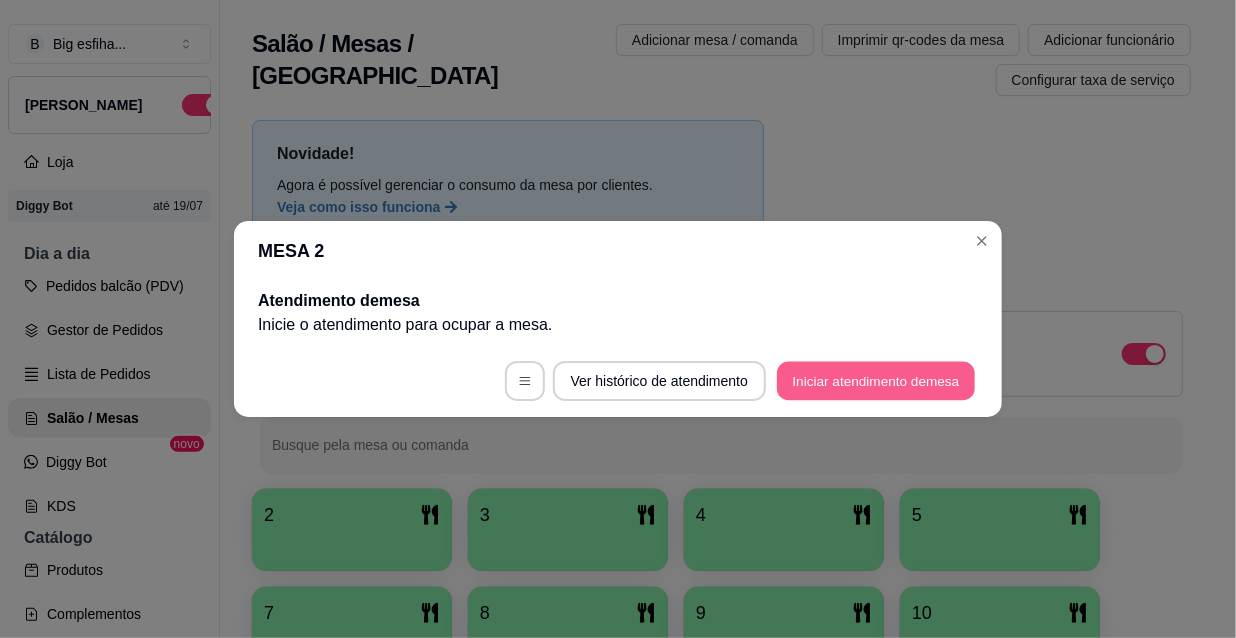 click on "Iniciar atendimento de  mesa" at bounding box center [876, 381] 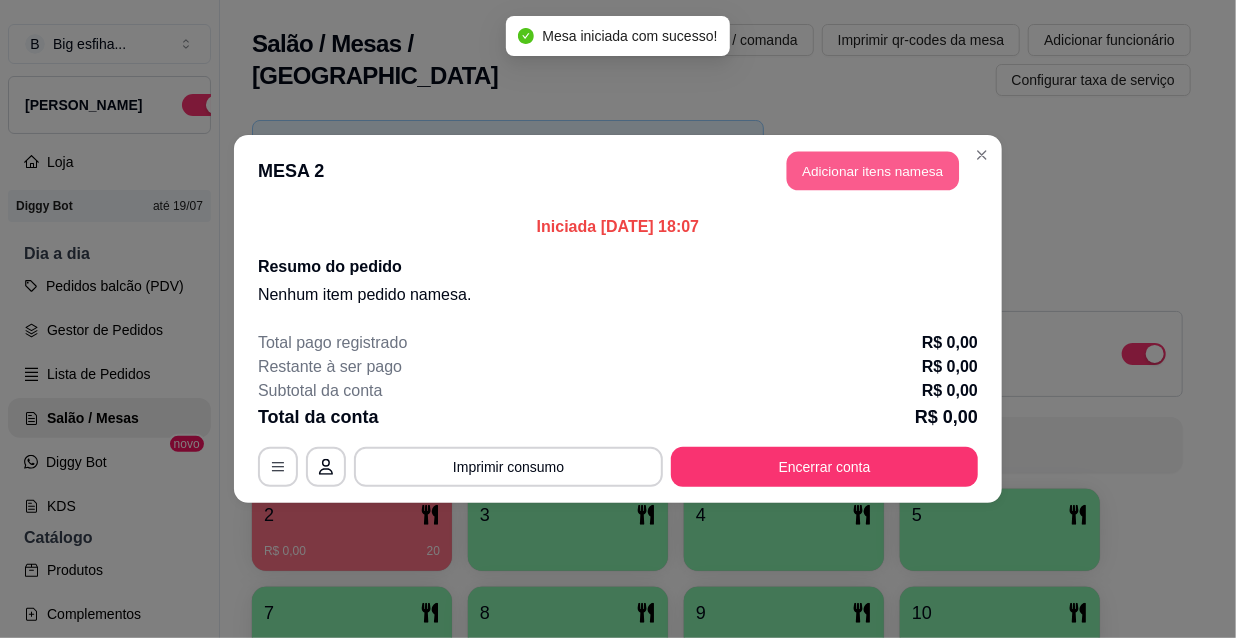 click on "Adicionar itens na  mesa" at bounding box center (873, 171) 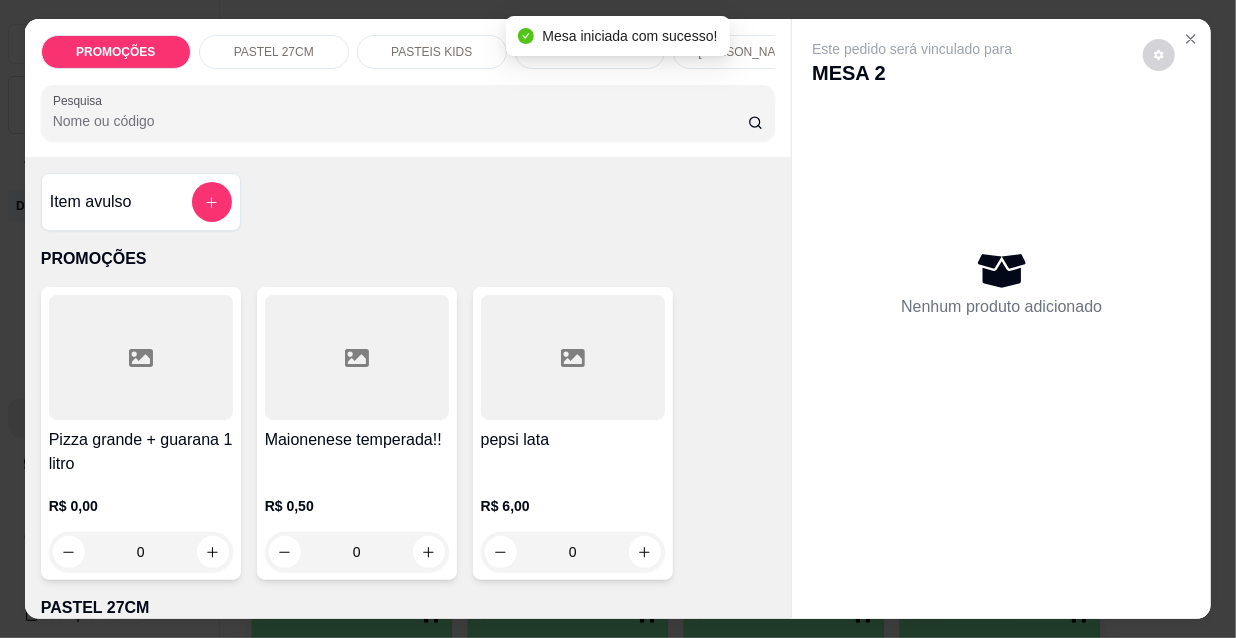 click at bounding box center (408, 113) 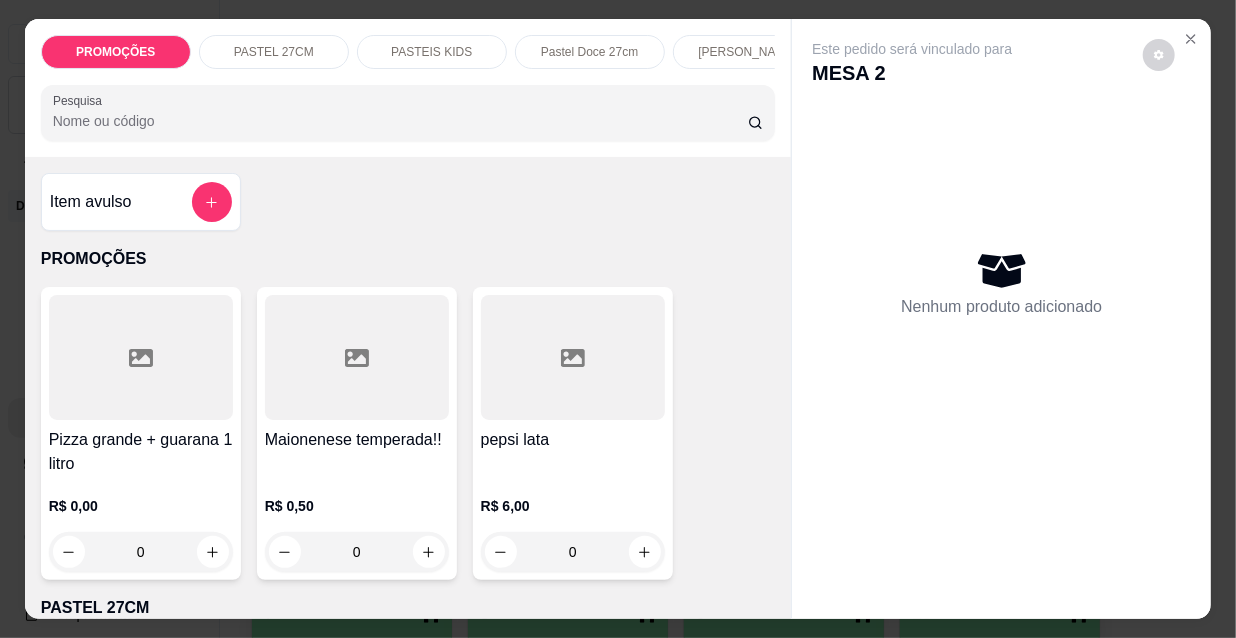 click on "PASTEL 27CM" at bounding box center (274, 52) 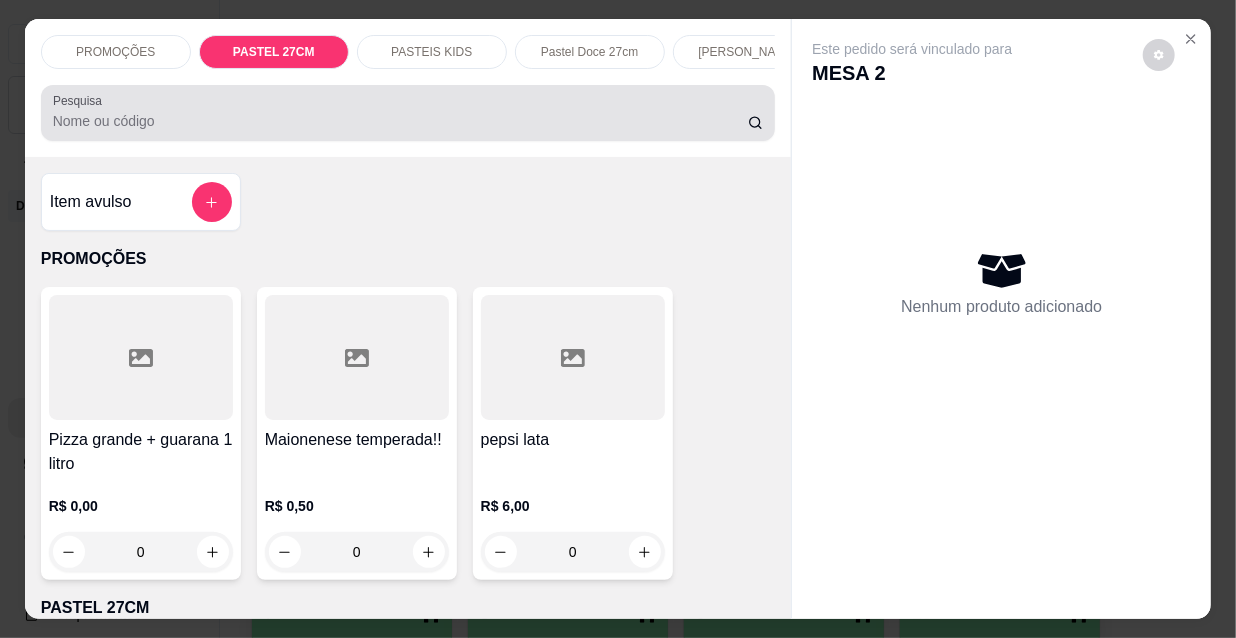 scroll, scrollTop: 439, scrollLeft: 0, axis: vertical 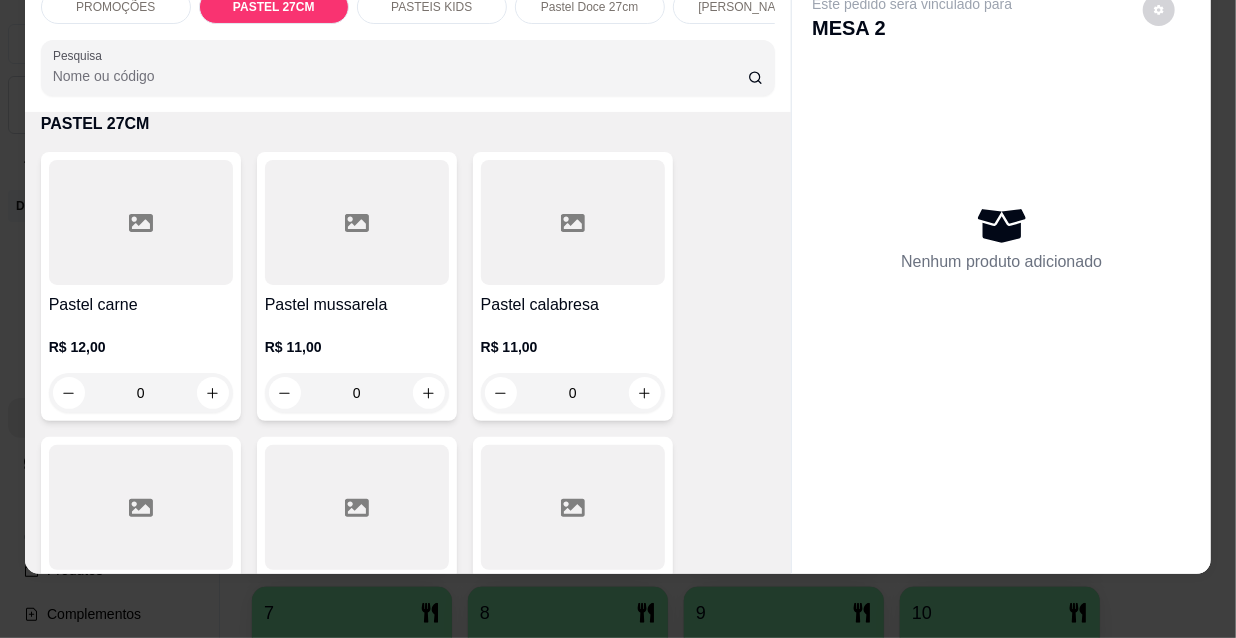 click at bounding box center (357, 222) 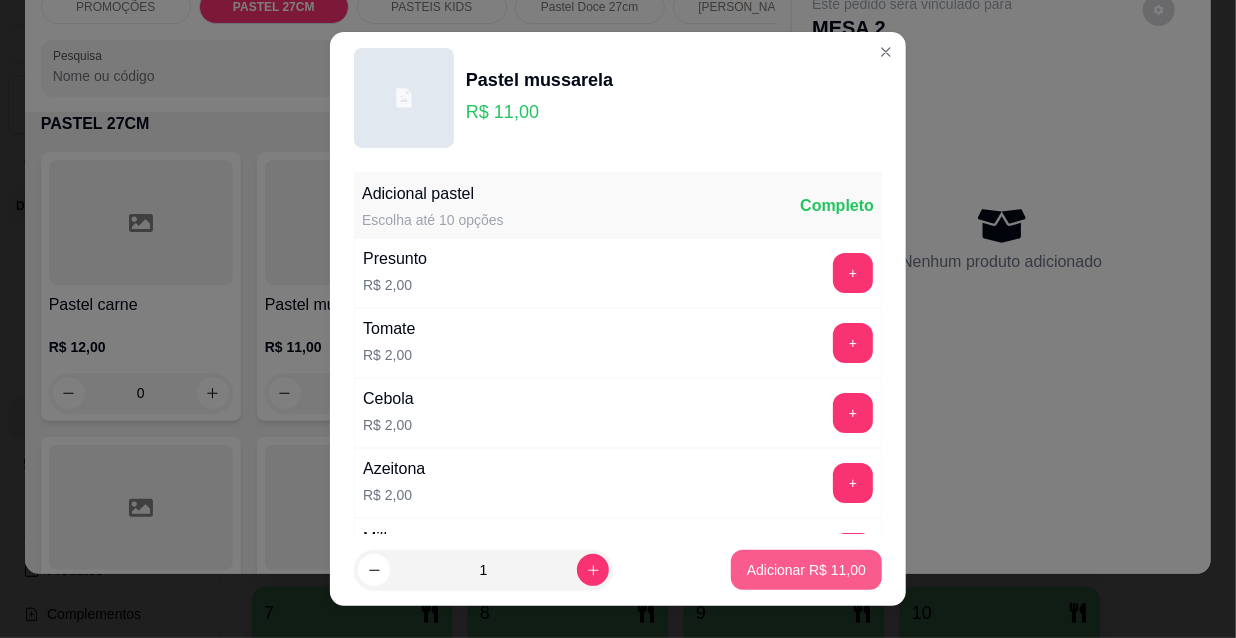 click on "Adicionar   R$ 11,00" at bounding box center (806, 570) 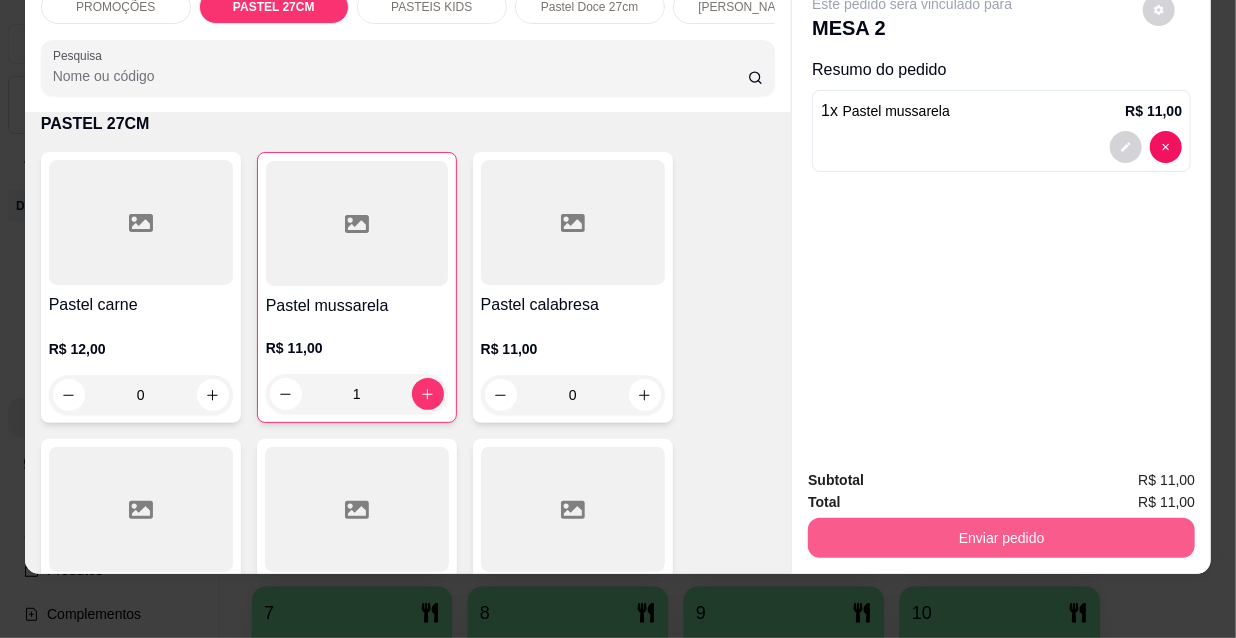 click on "Enviar pedido" at bounding box center [1001, 538] 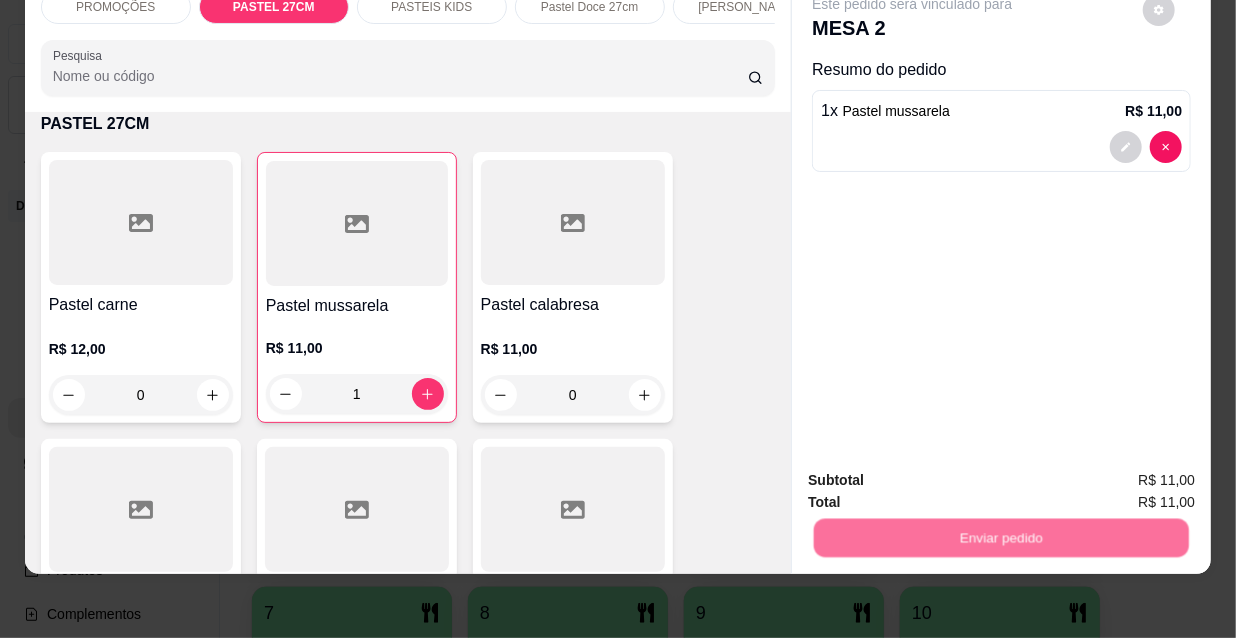 click on "Não registrar e enviar pedido" at bounding box center [937, 474] 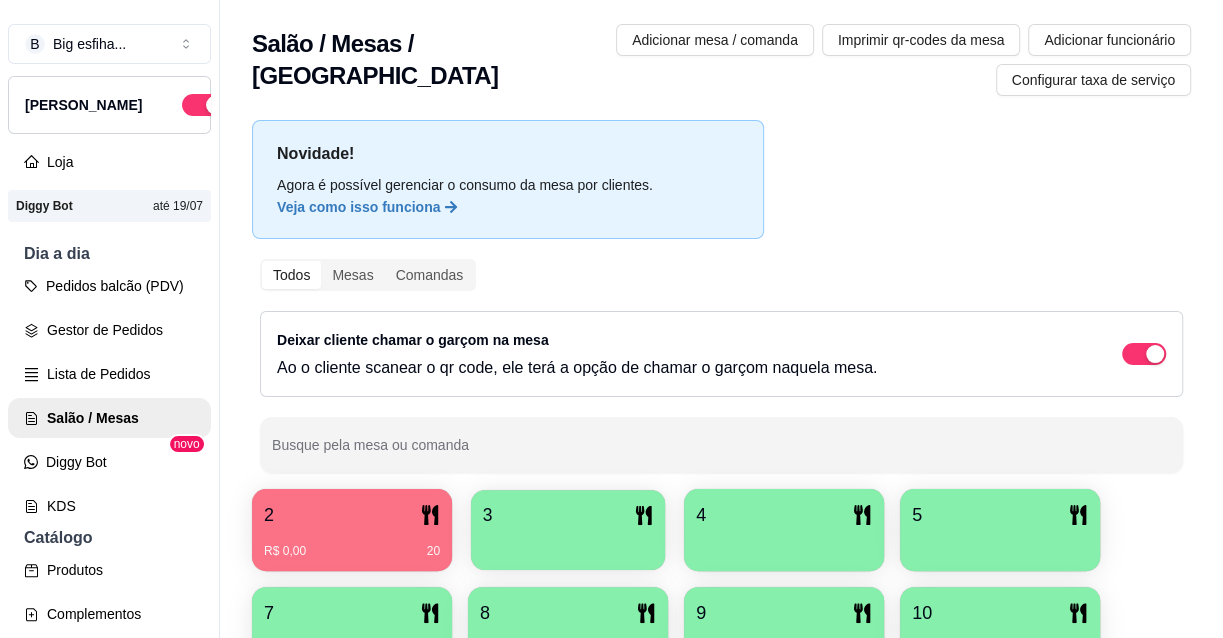 click on "3" at bounding box center [568, 515] 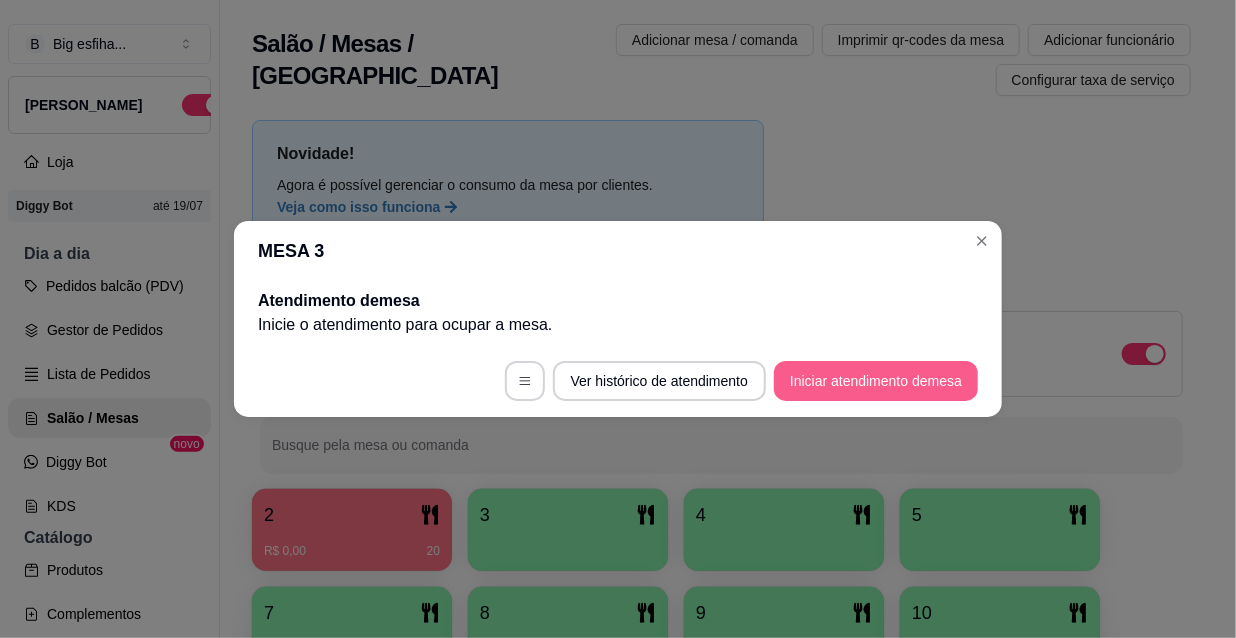 click on "Iniciar atendimento de  mesa" at bounding box center [876, 381] 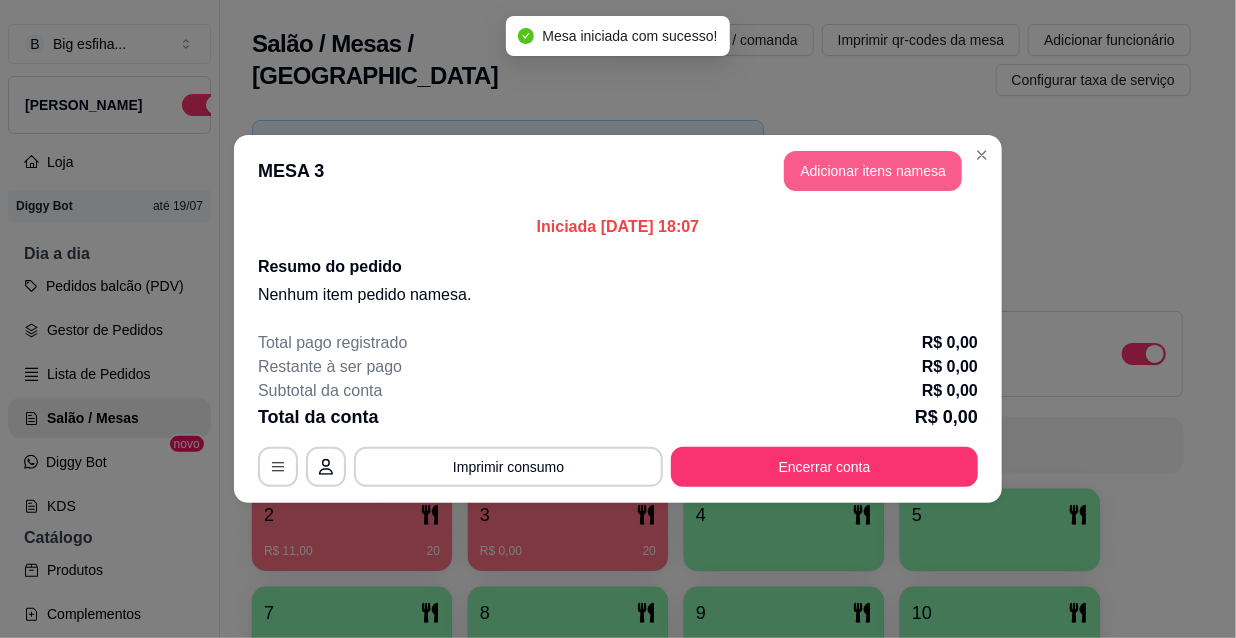 click on "Adicionar itens na  mesa" at bounding box center (873, 171) 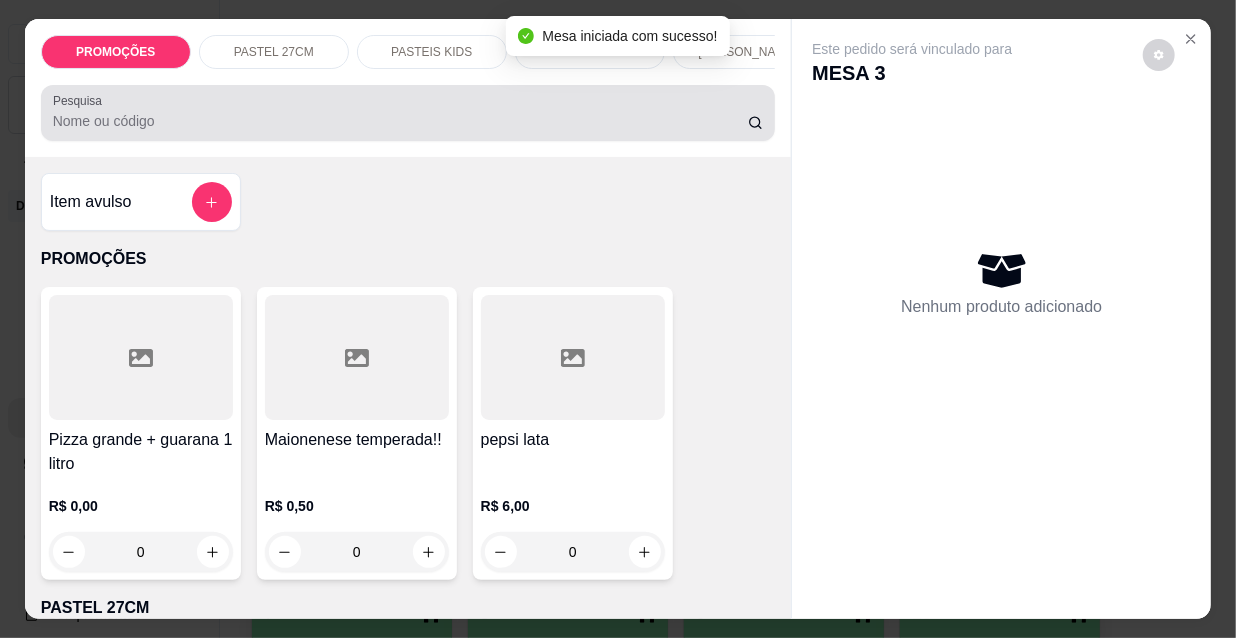 click on "Pesquisa" at bounding box center (400, 121) 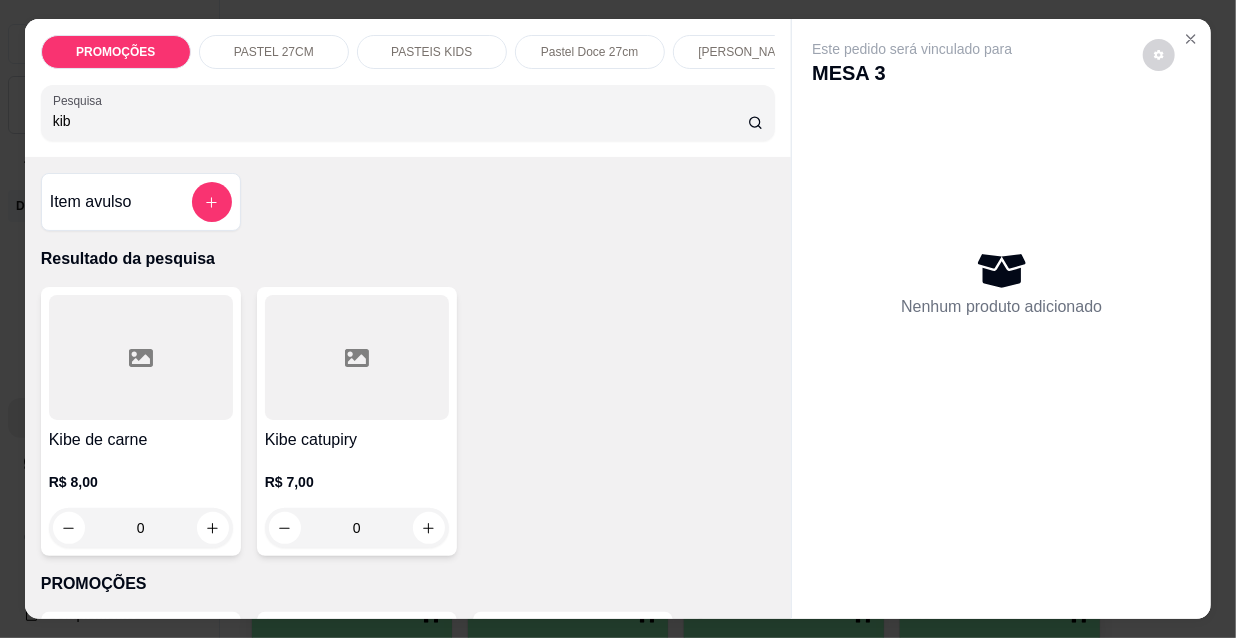 type on "kib" 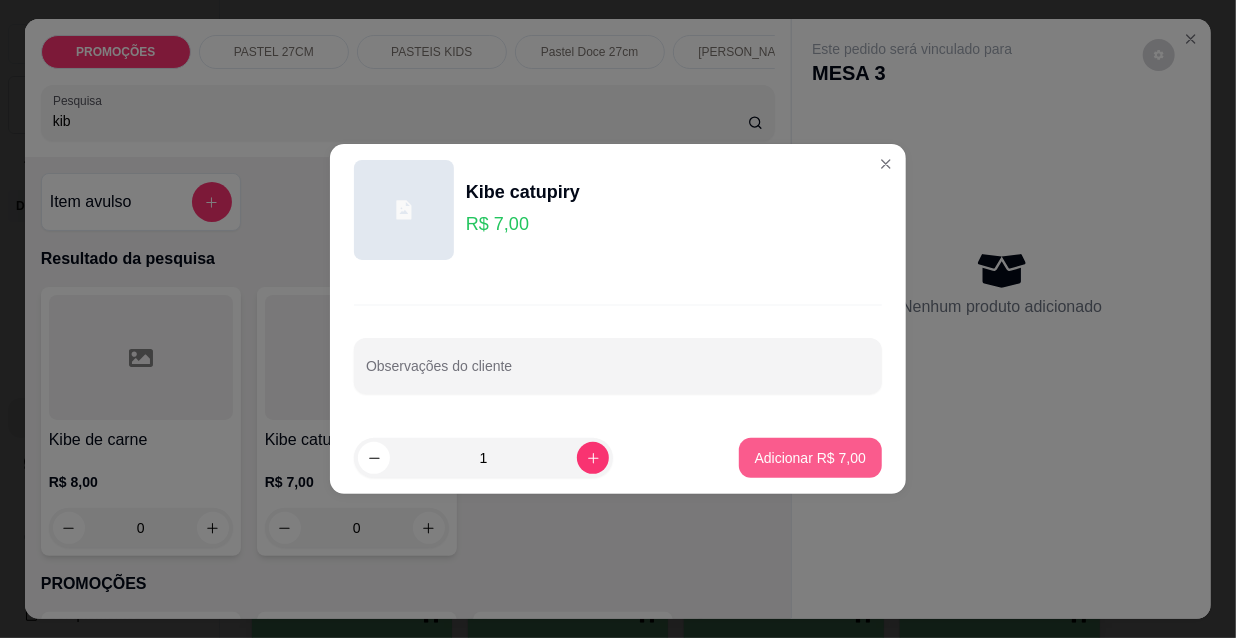 click on "Adicionar   R$ 7,00" at bounding box center (810, 458) 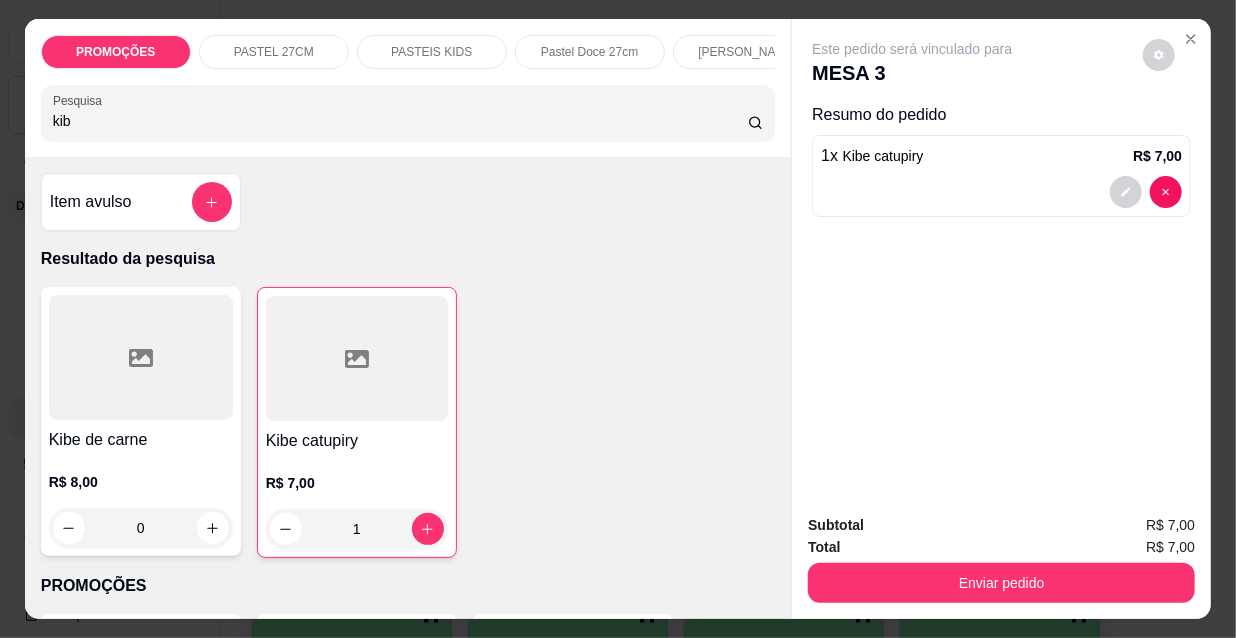 drag, startPoint x: 74, startPoint y: 127, endPoint x: 0, endPoint y: 30, distance: 122.0041 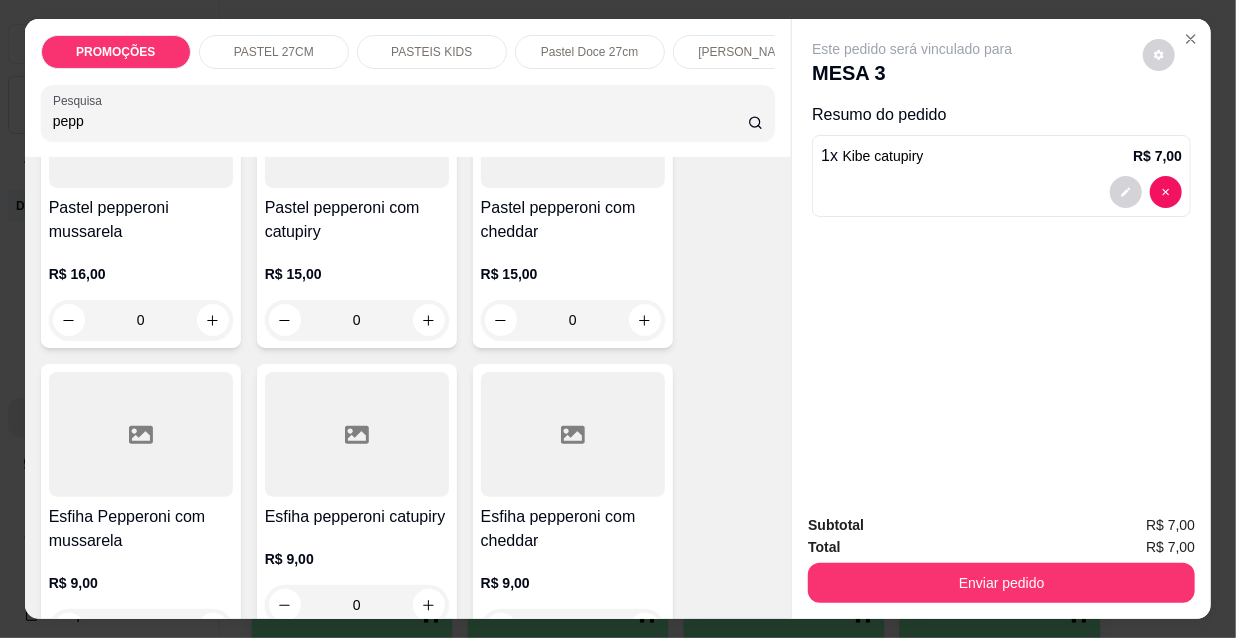 scroll, scrollTop: 272, scrollLeft: 0, axis: vertical 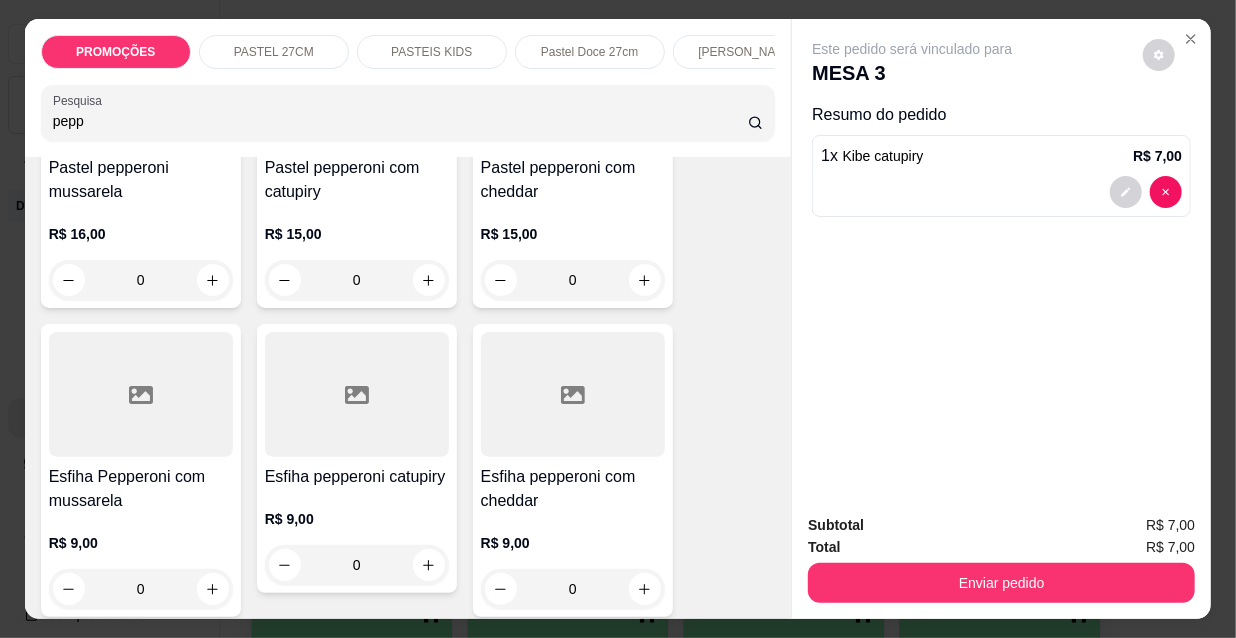 type on "pepp" 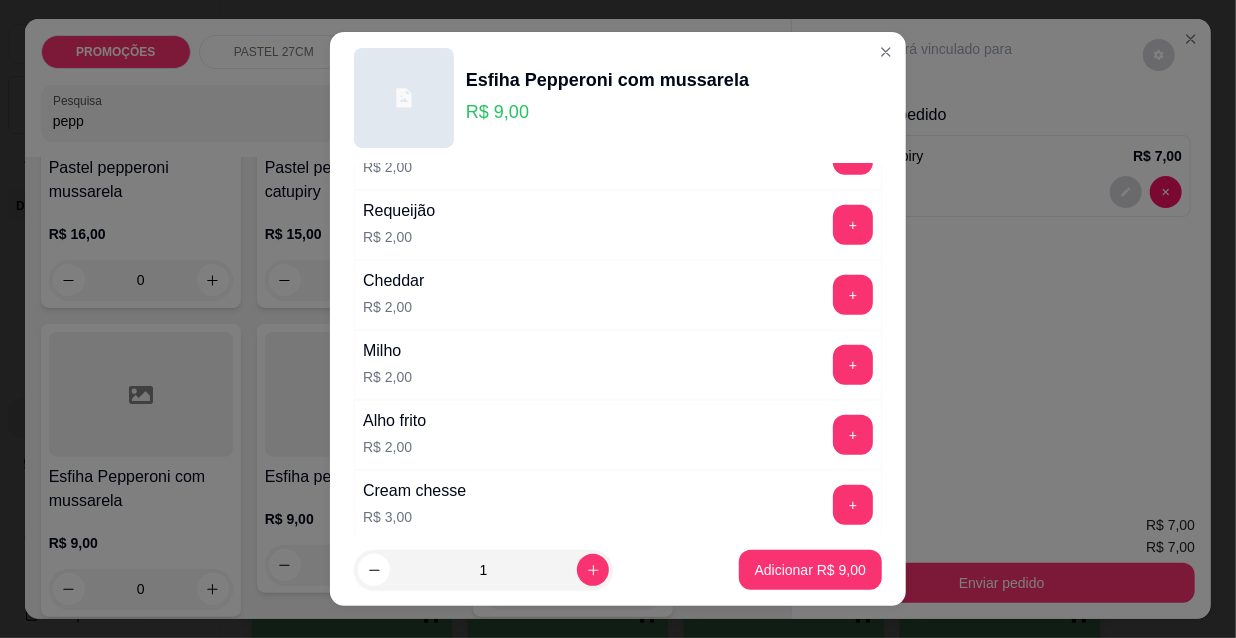 scroll, scrollTop: 909, scrollLeft: 0, axis: vertical 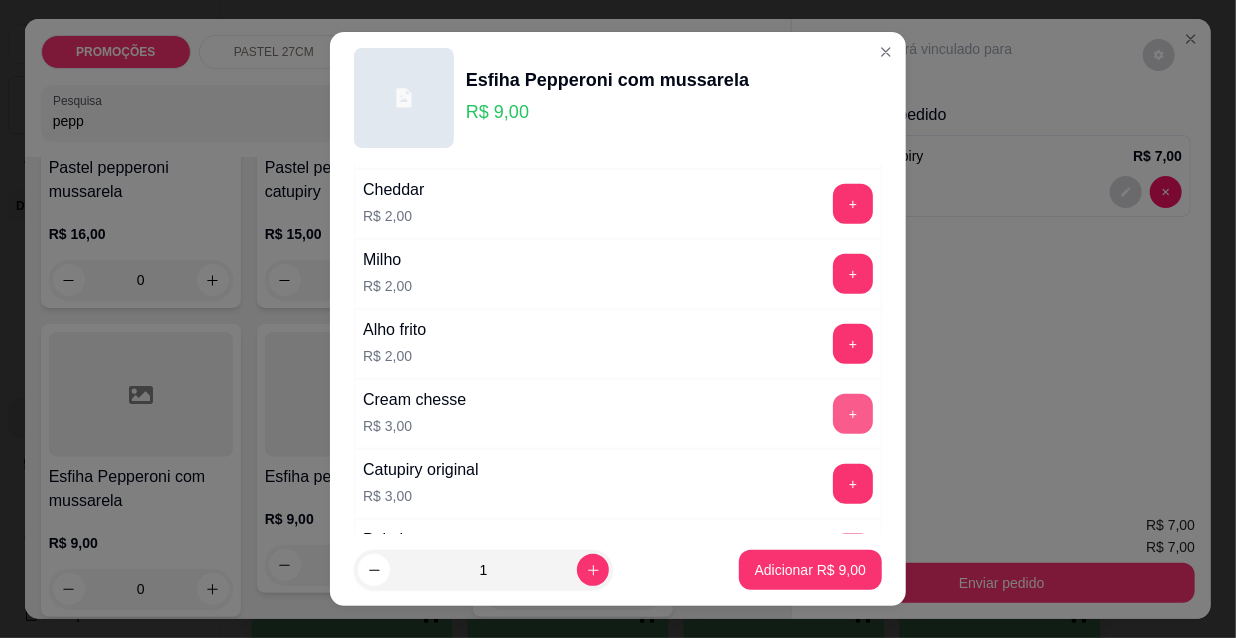 click on "+" at bounding box center [853, 414] 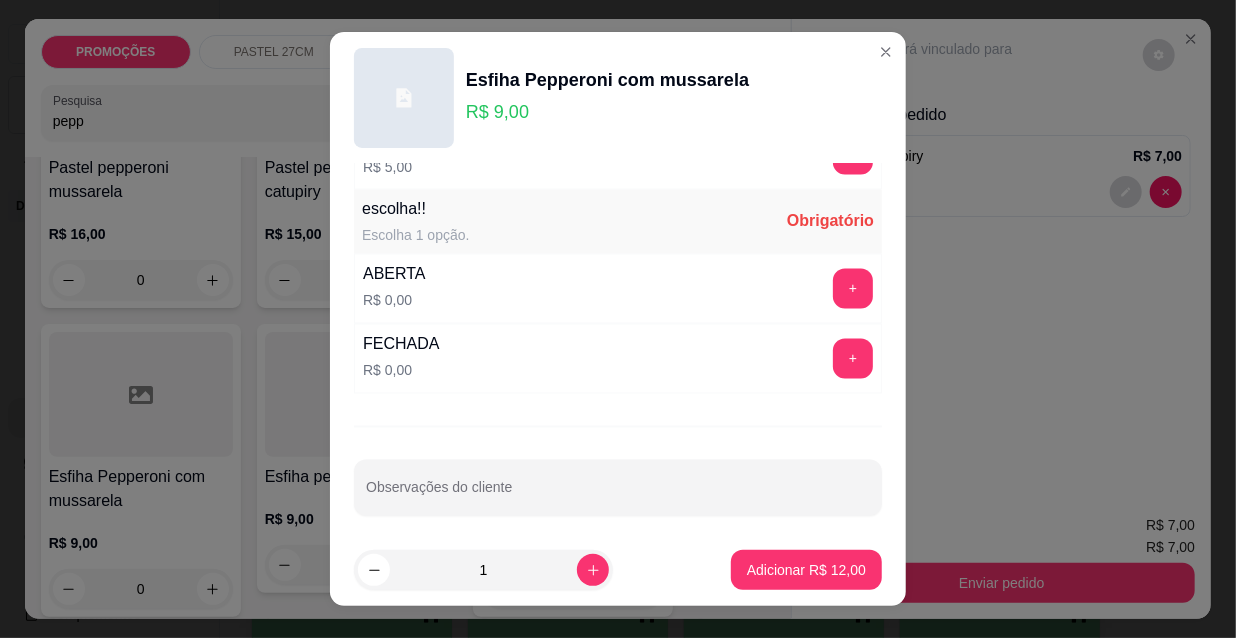 scroll, scrollTop: 1661, scrollLeft: 0, axis: vertical 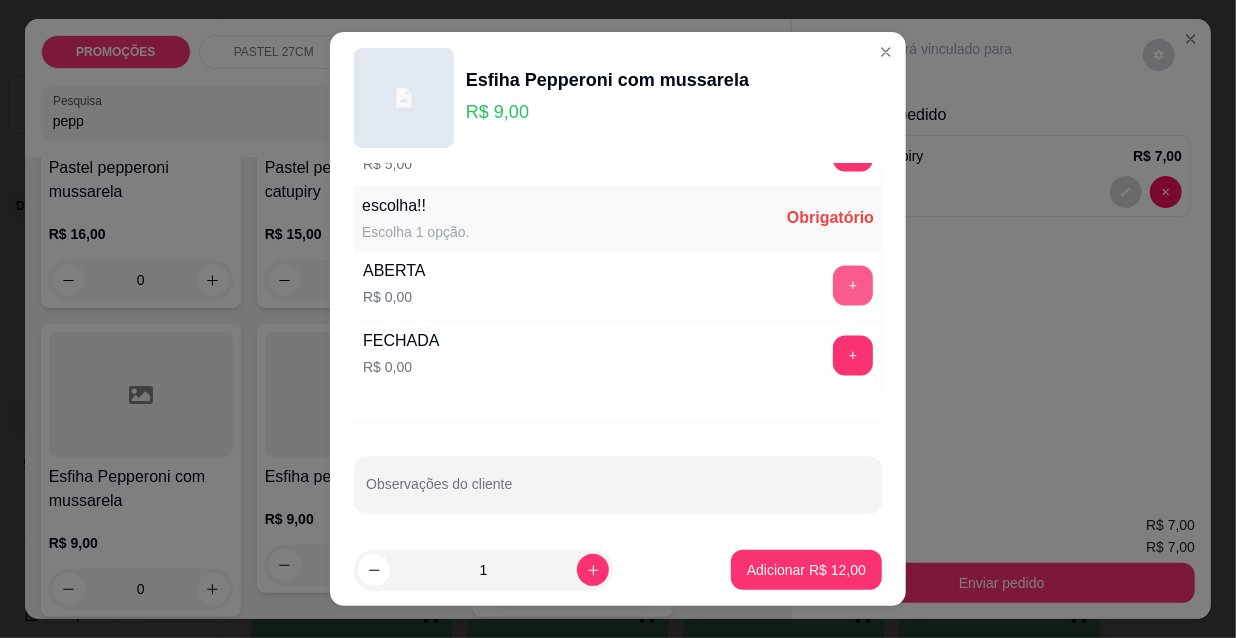 click on "+" at bounding box center [853, 286] 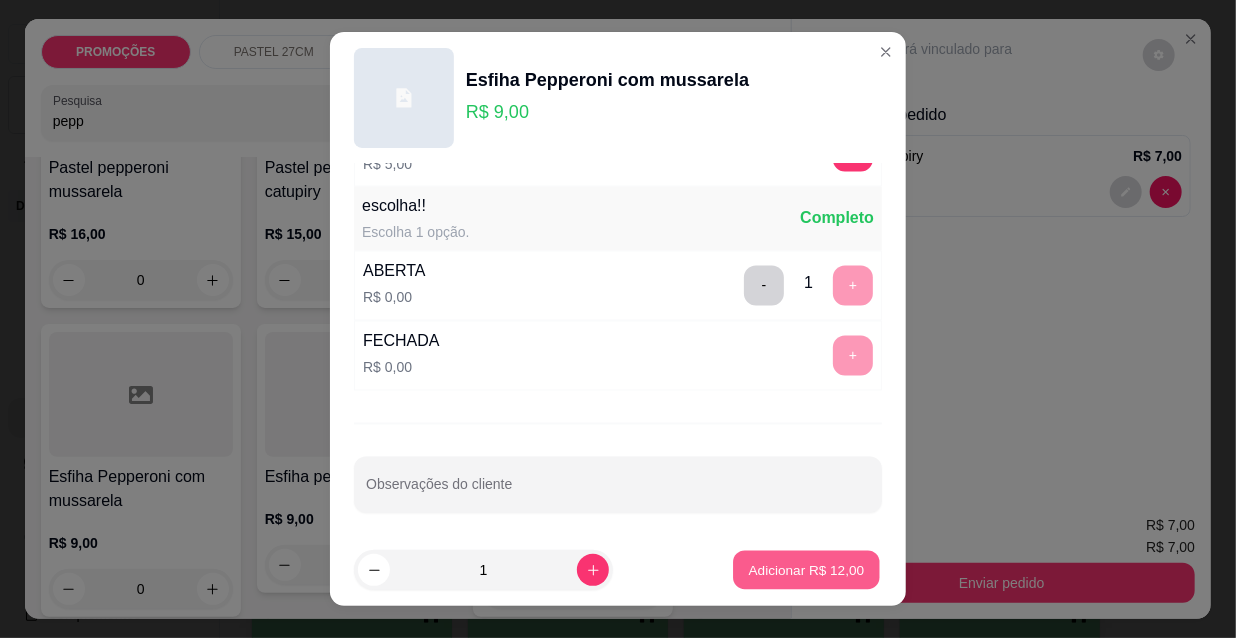 click on "Adicionar   R$ 12,00" at bounding box center (806, 570) 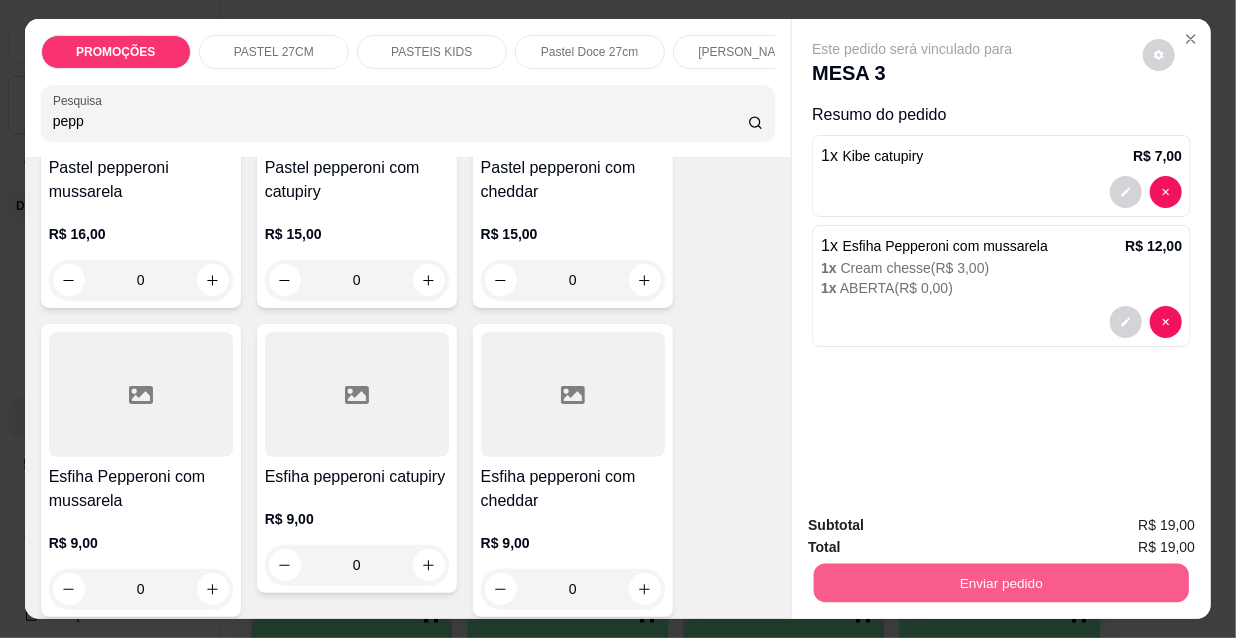click on "Enviar pedido" at bounding box center [1001, 582] 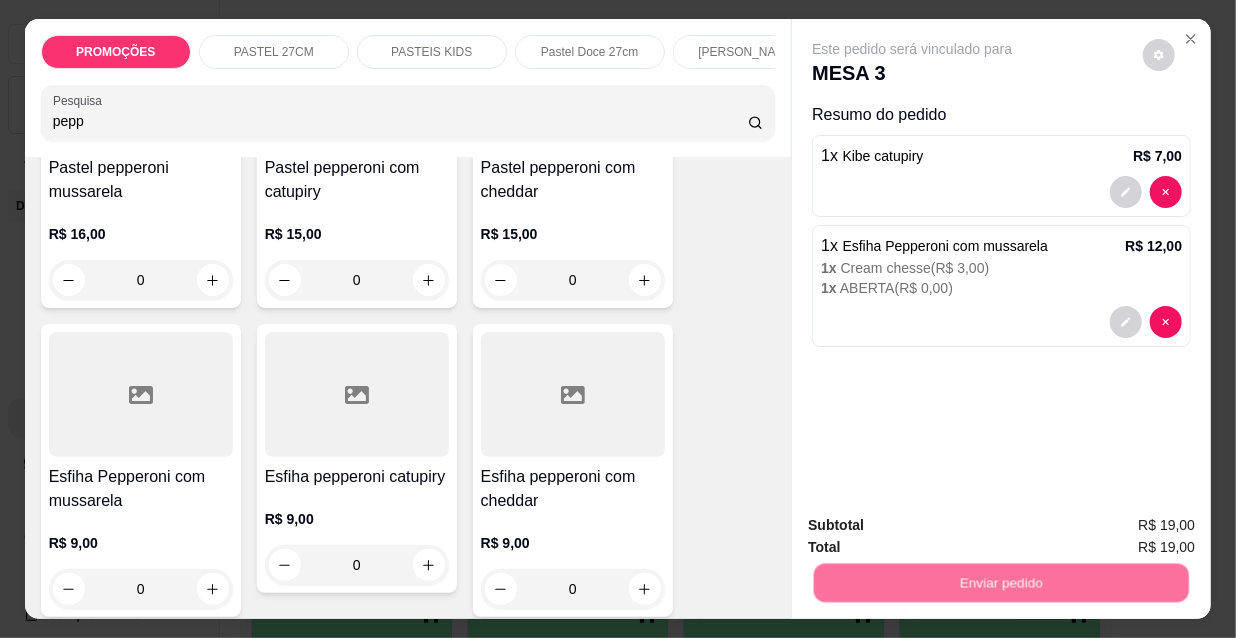 click on "Não registrar e enviar pedido" at bounding box center [937, 526] 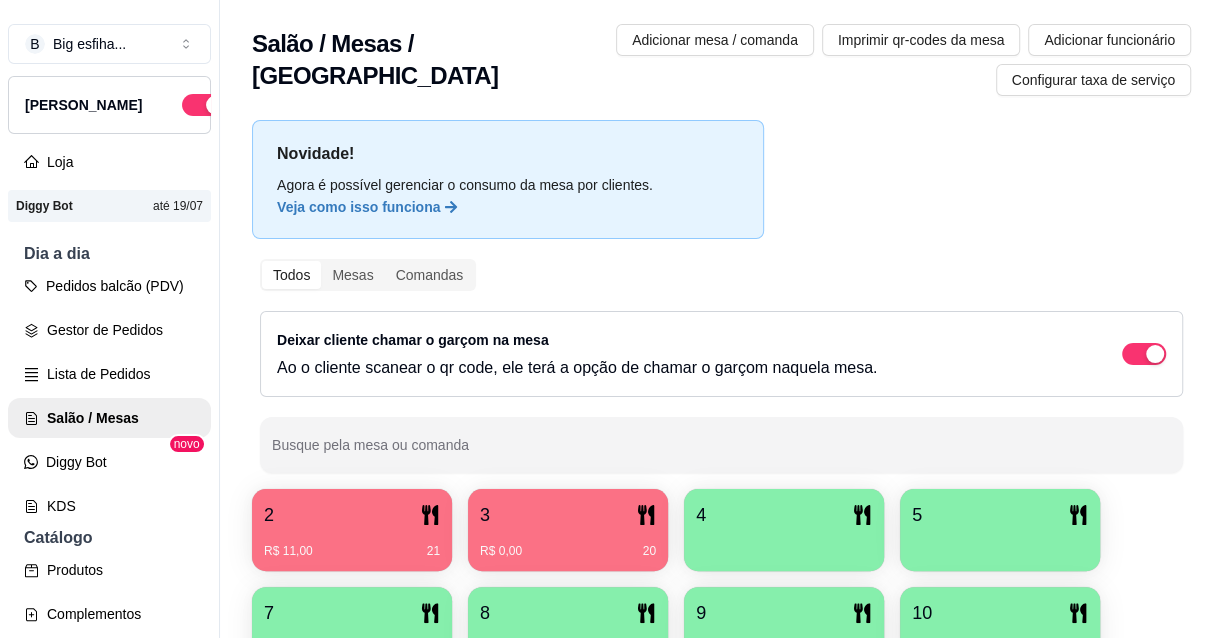 click on "2" at bounding box center (352, 515) 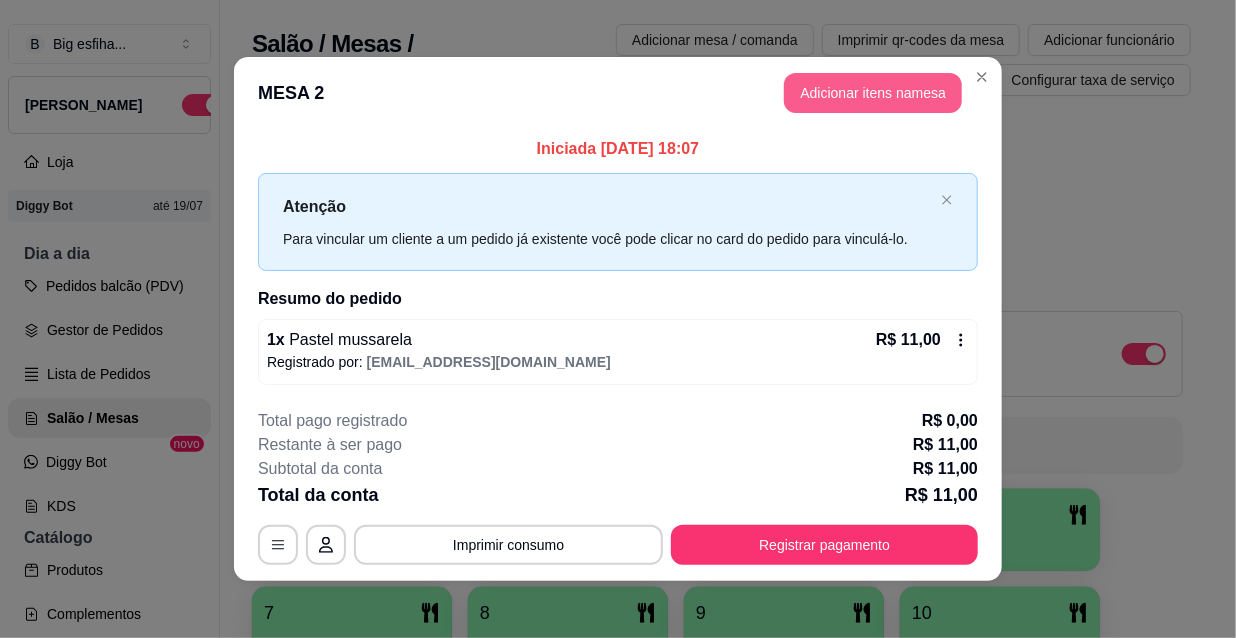 click on "Adicionar itens na  mesa" at bounding box center (873, 93) 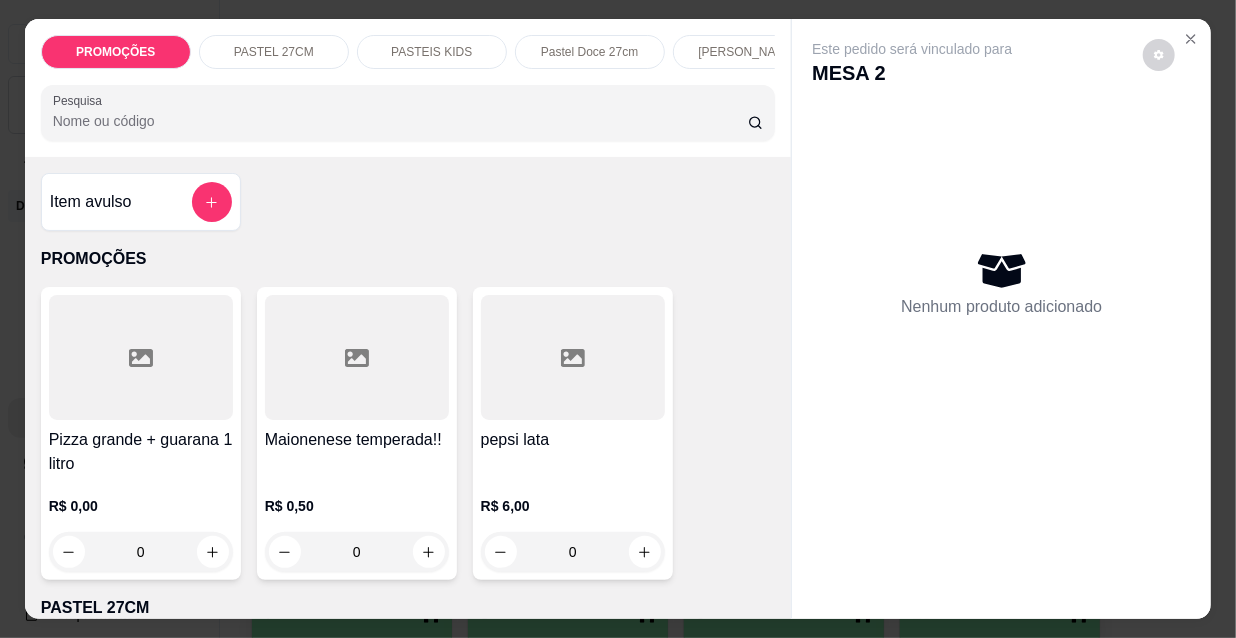 click on "Pesquisa" at bounding box center (400, 121) 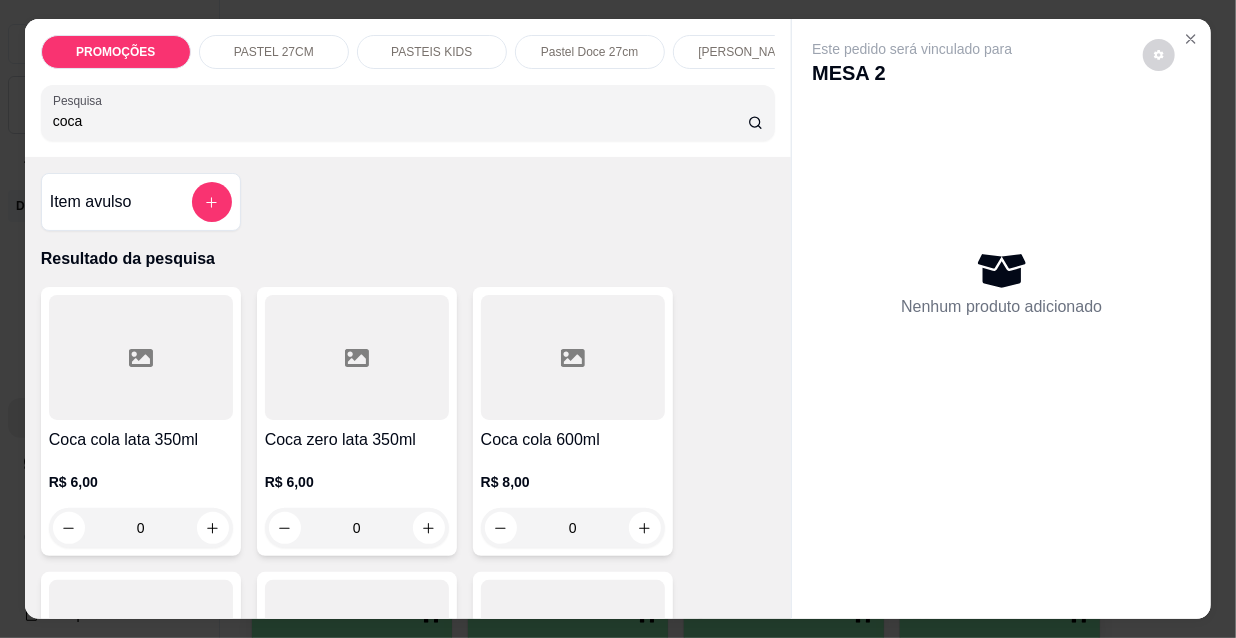 type on "coca" 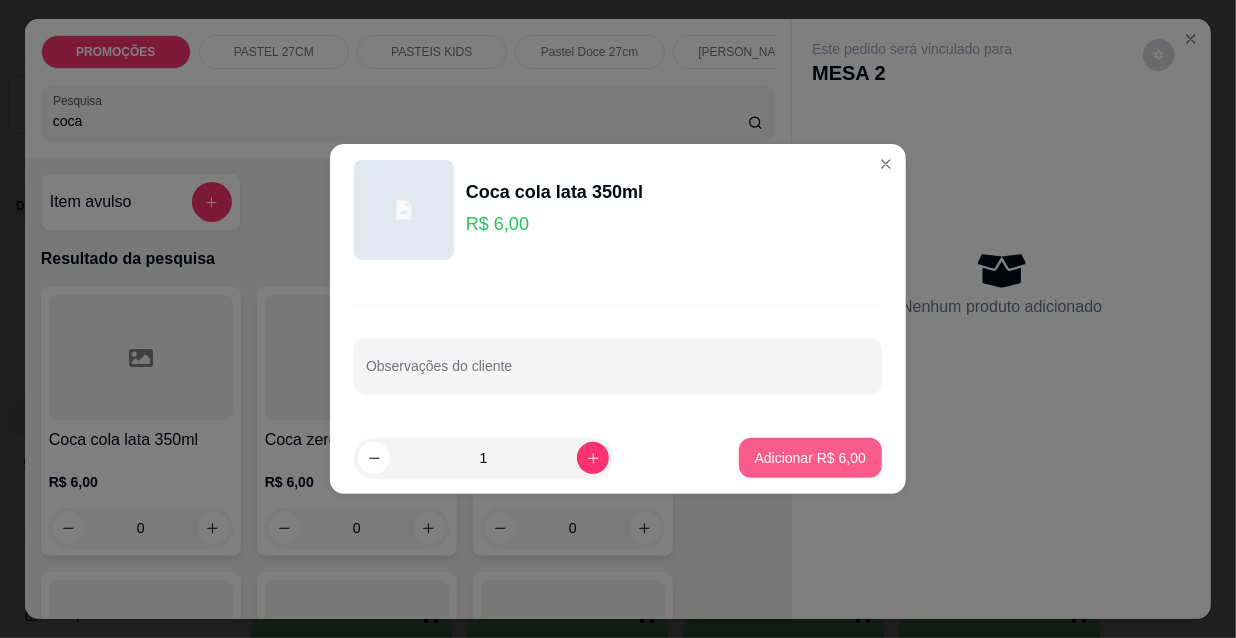 click on "Adicionar   R$ 6,00" at bounding box center [810, 458] 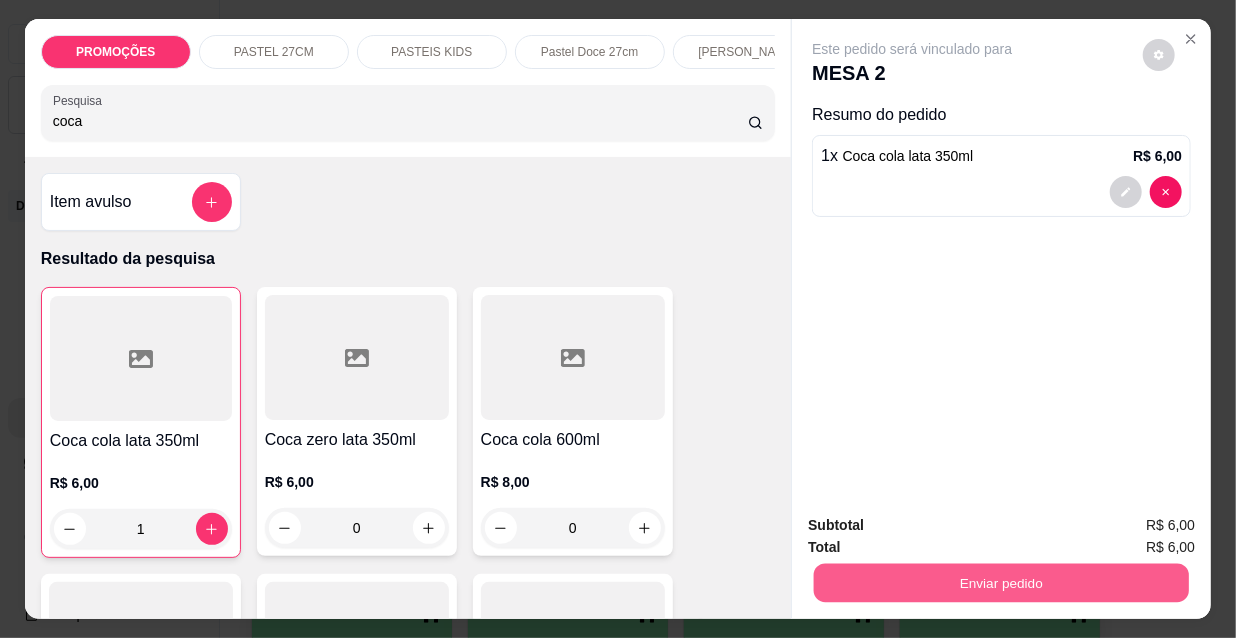click on "Enviar pedido" at bounding box center [1001, 582] 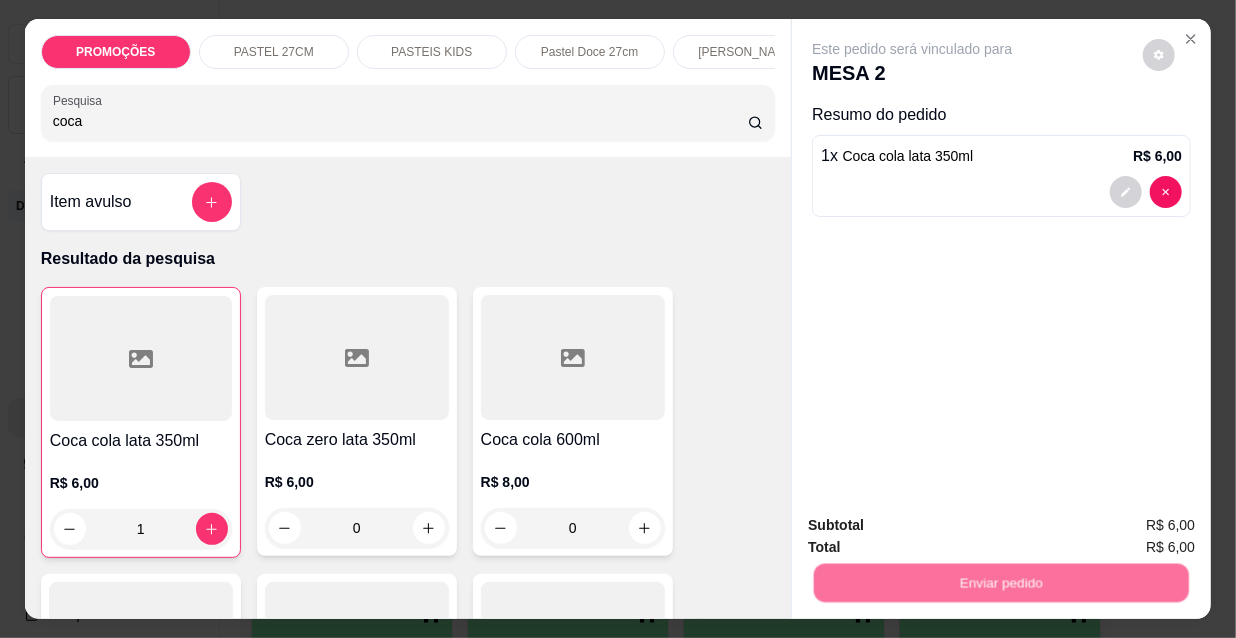click on "Não registrar e enviar pedido" at bounding box center [937, 527] 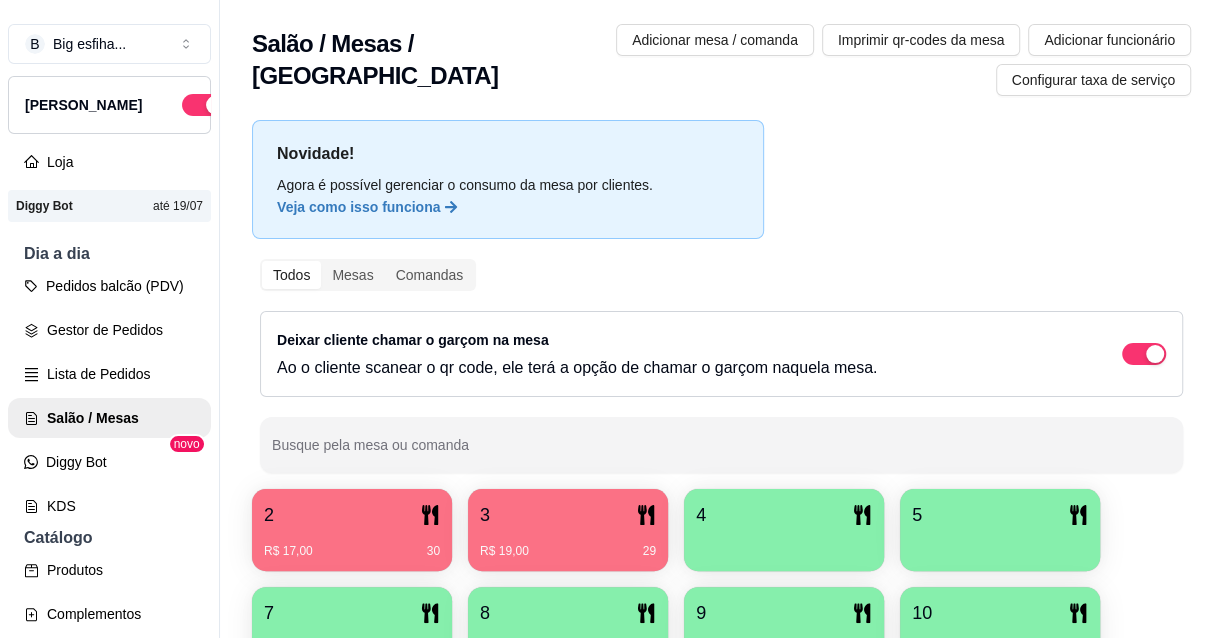 click on "4" at bounding box center [784, 515] 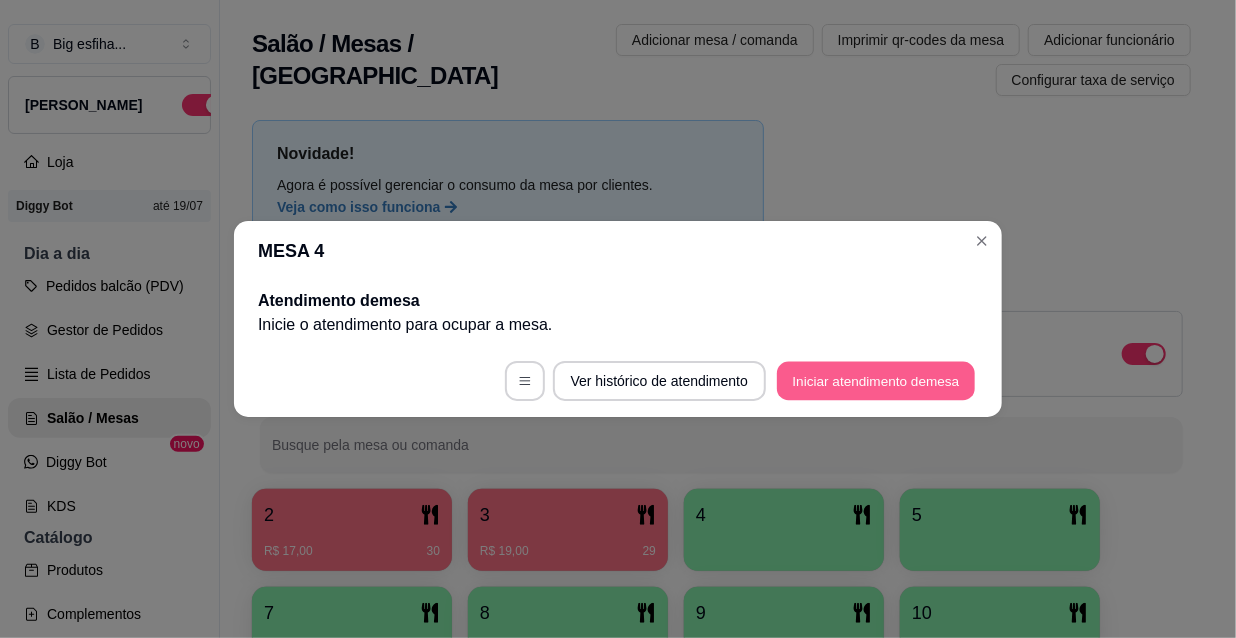 click on "Iniciar atendimento de  mesa" at bounding box center [876, 381] 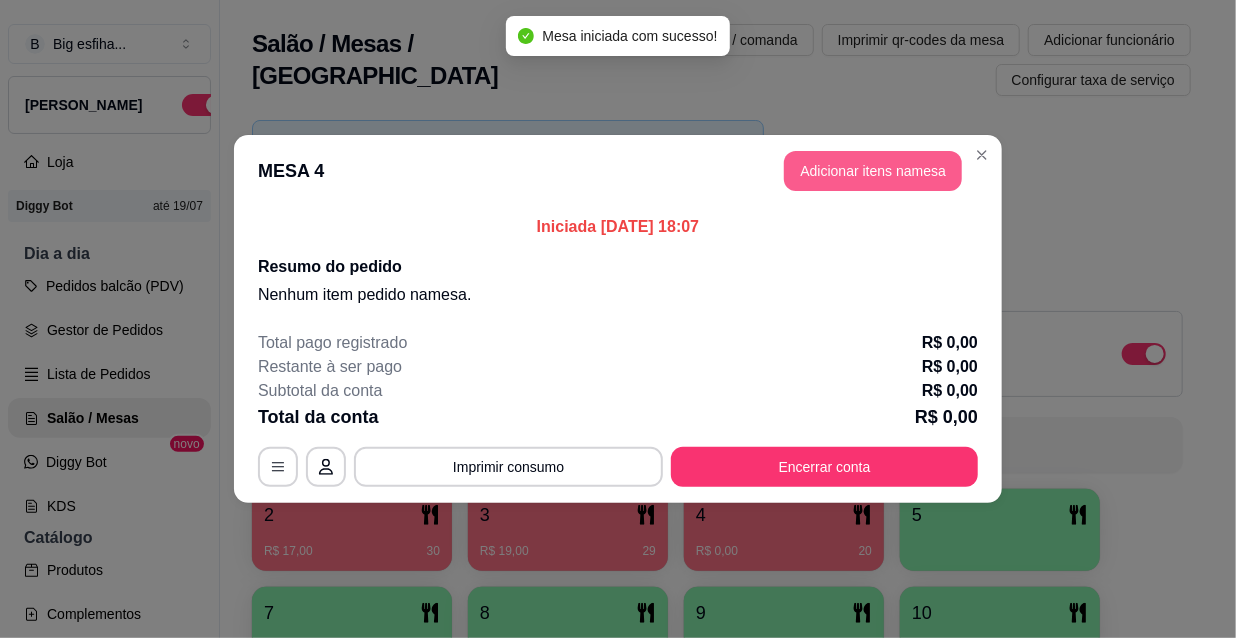 click on "Adicionar itens na  mesa" at bounding box center (873, 171) 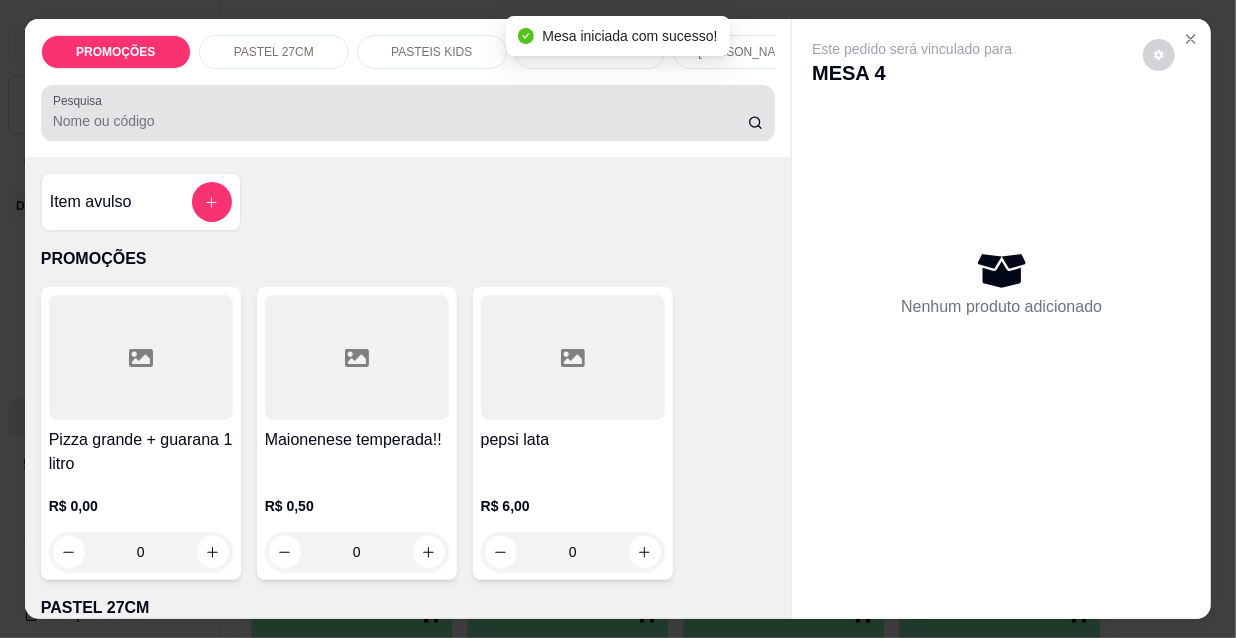 click on "Pesquisa" at bounding box center (400, 121) 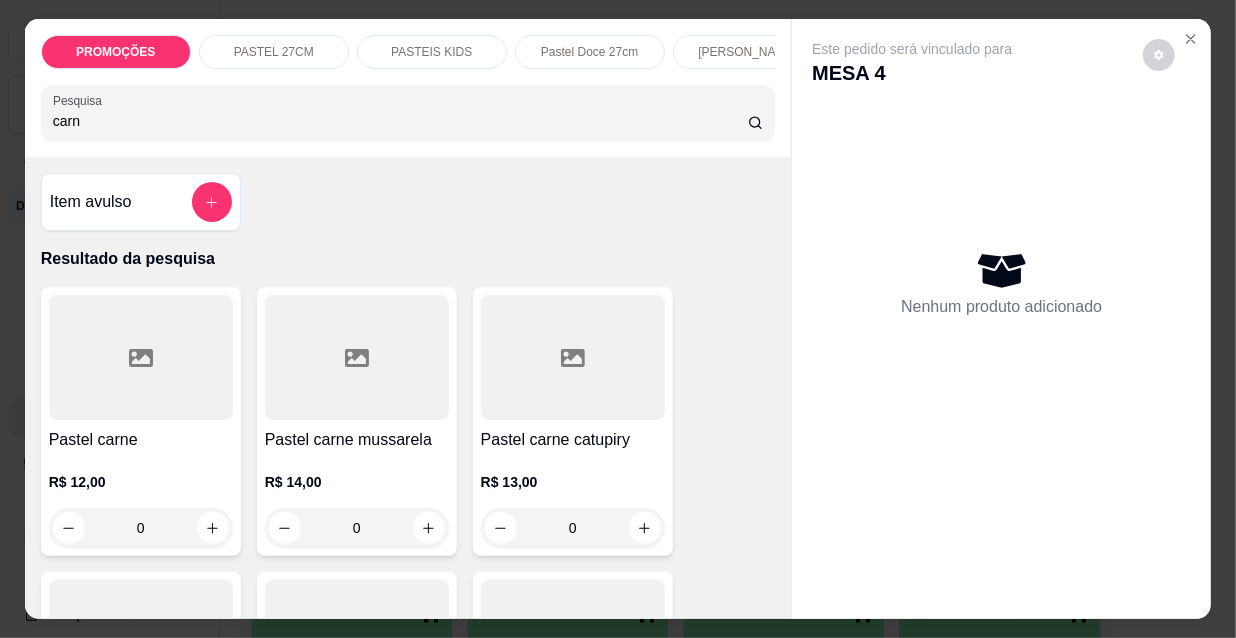 type on "carn" 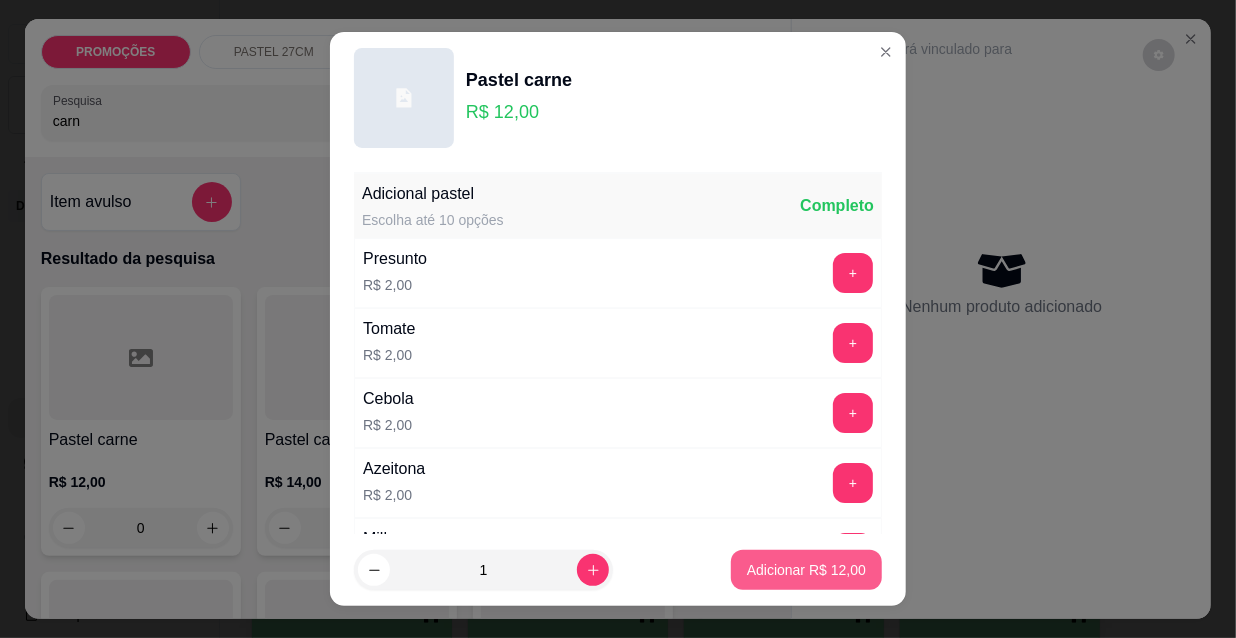 click on "Adicionar   R$ 12,00" at bounding box center (806, 570) 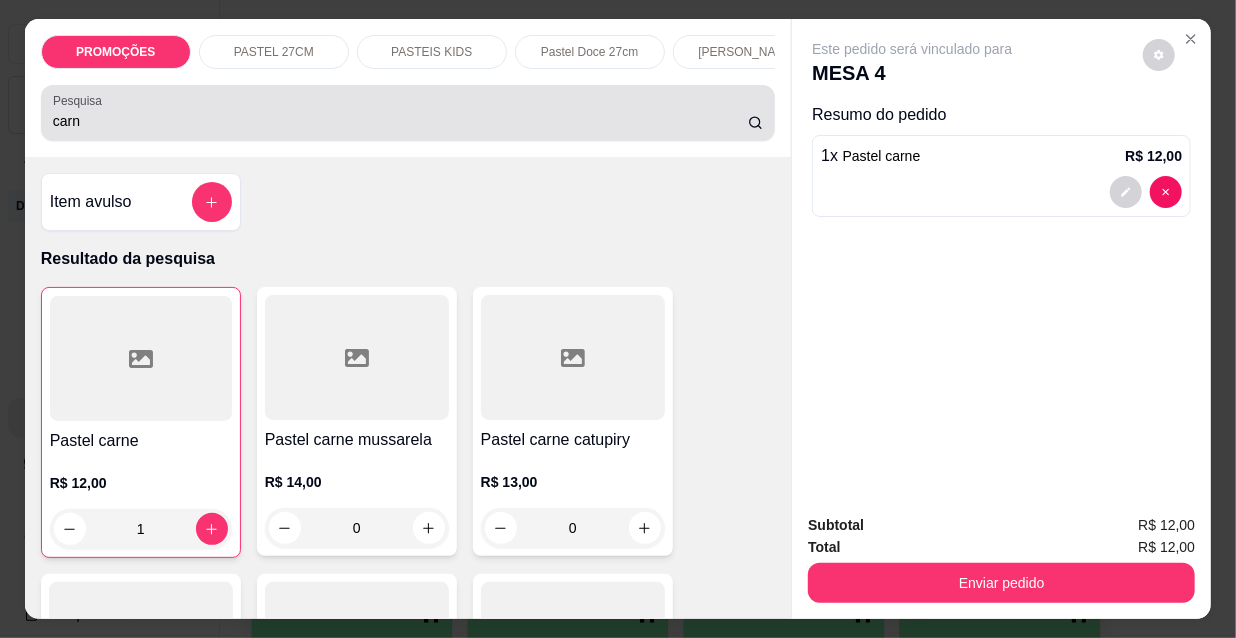 click on "carn" at bounding box center (400, 121) 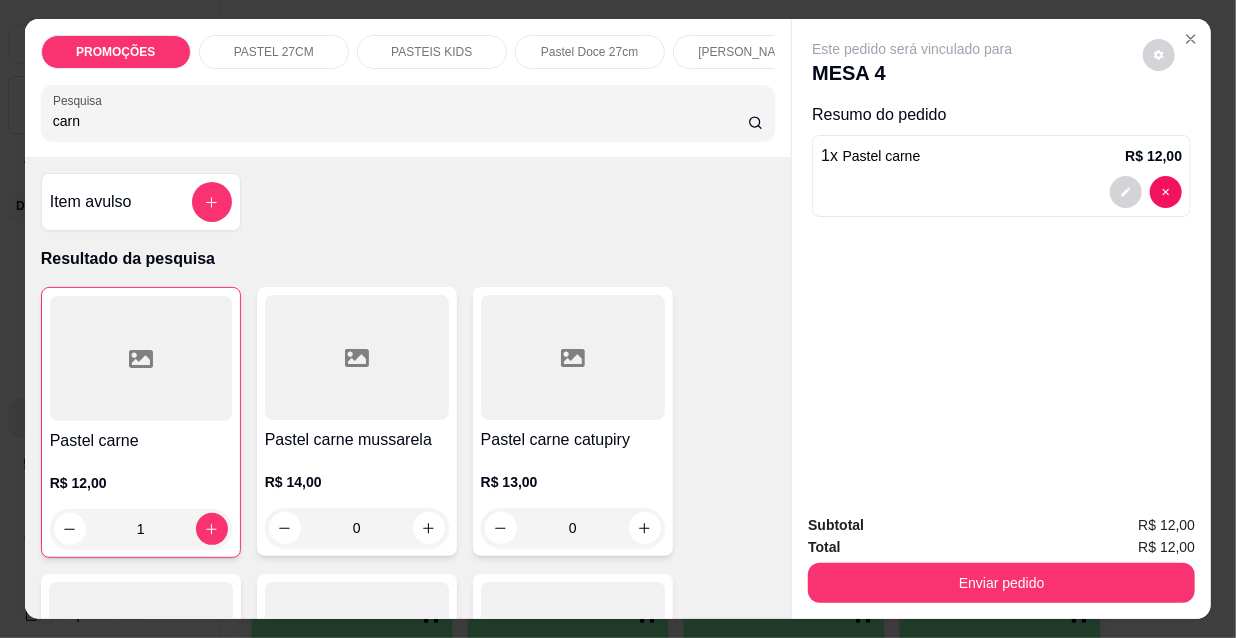 drag, startPoint x: 66, startPoint y: 134, endPoint x: 0, endPoint y: 134, distance: 66 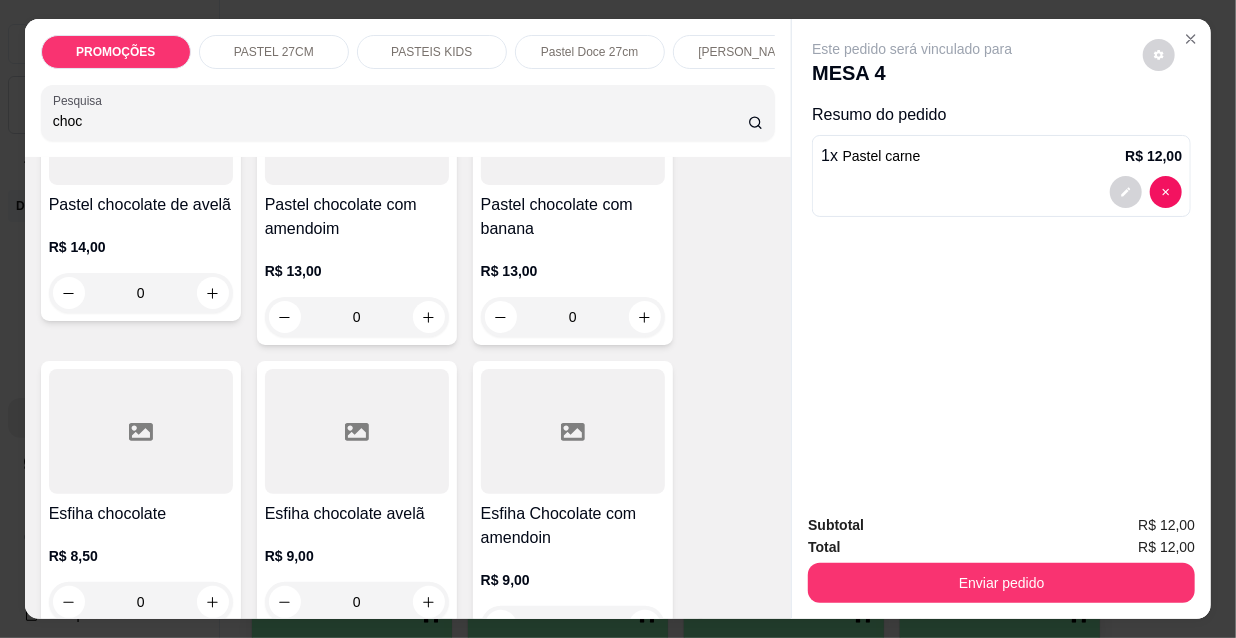 scroll, scrollTop: 545, scrollLeft: 0, axis: vertical 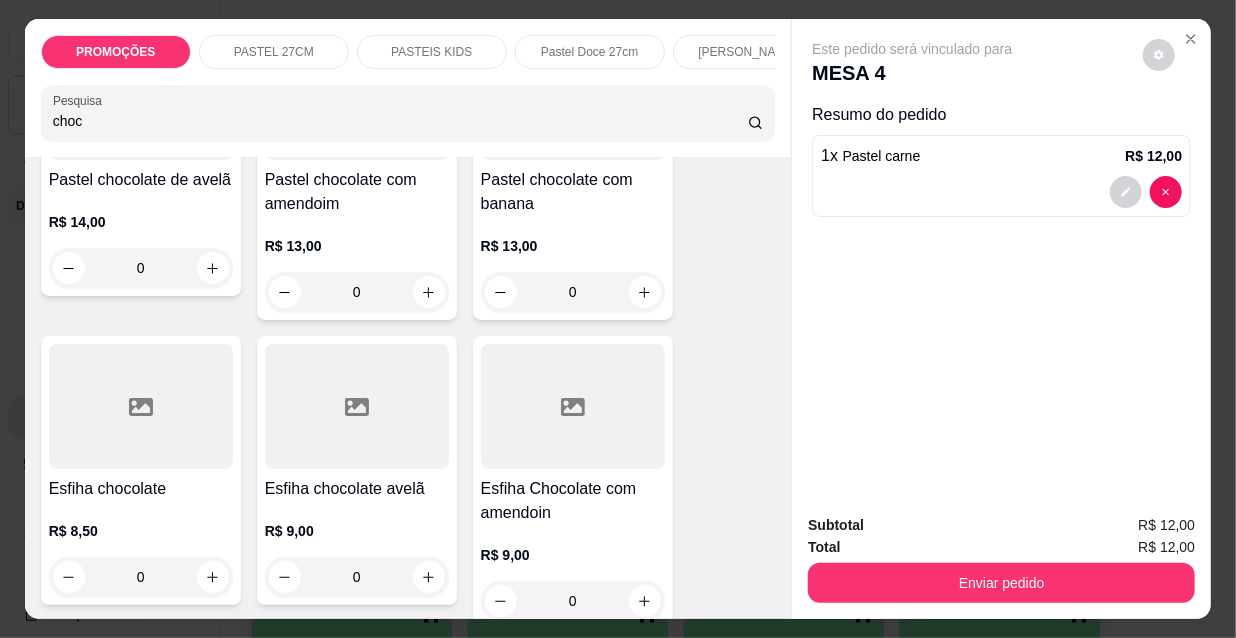 type on "choc" 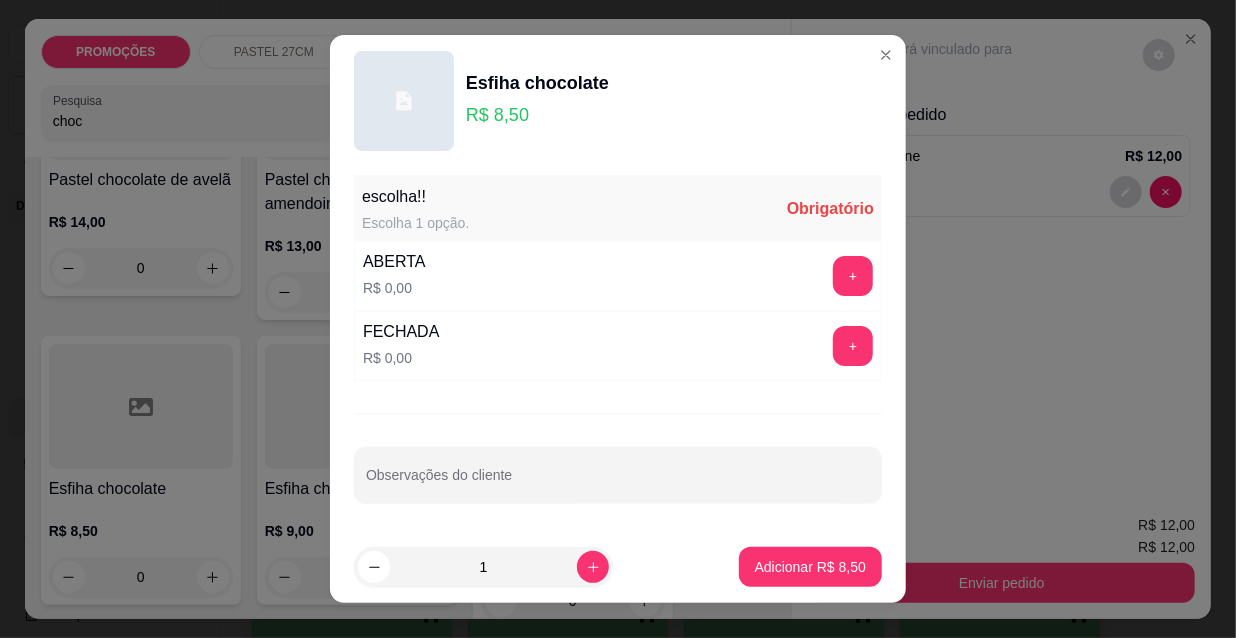 scroll, scrollTop: 28, scrollLeft: 0, axis: vertical 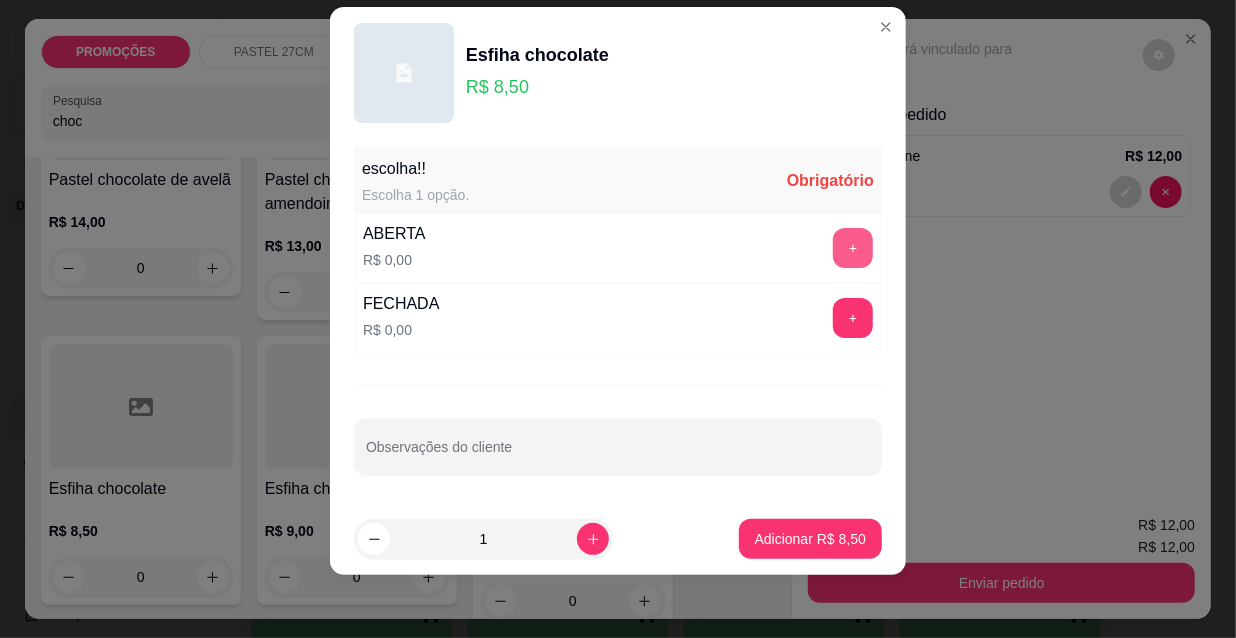 click on "+" at bounding box center (853, 248) 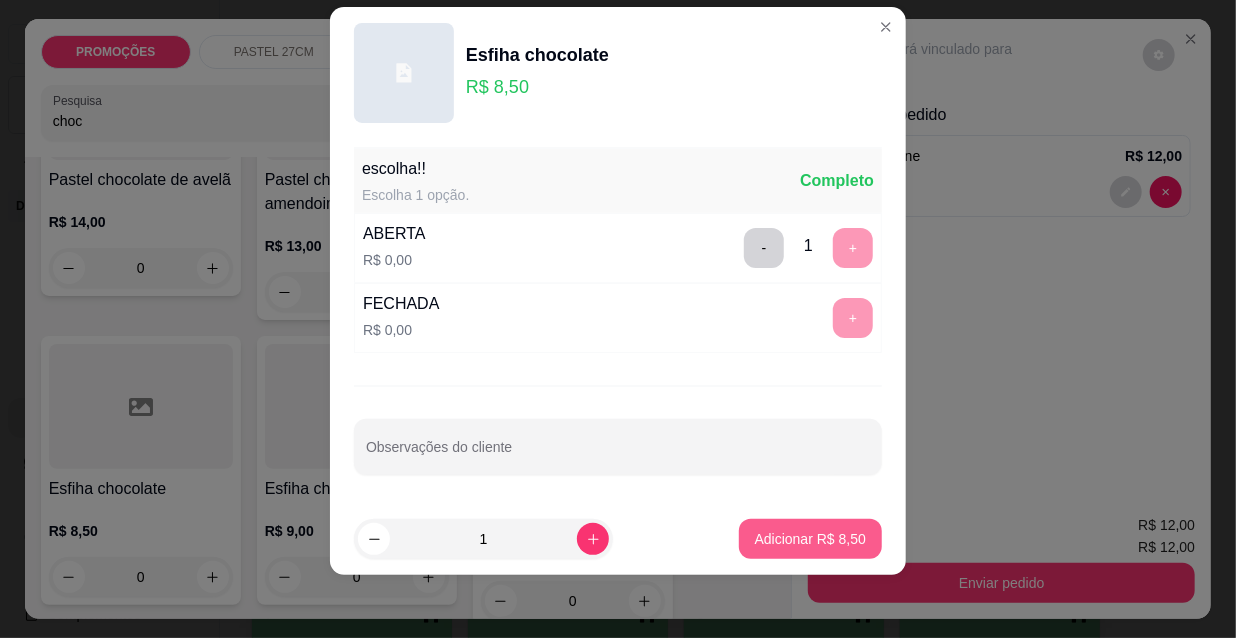 click on "Adicionar   R$ 8,50" at bounding box center [810, 539] 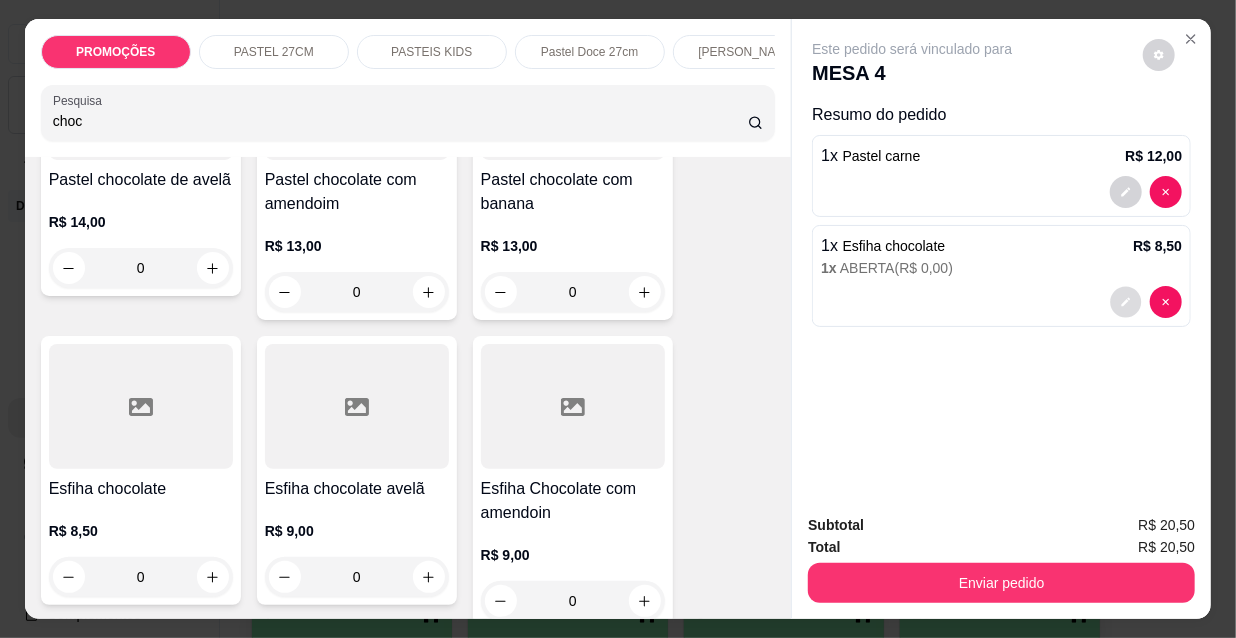 click 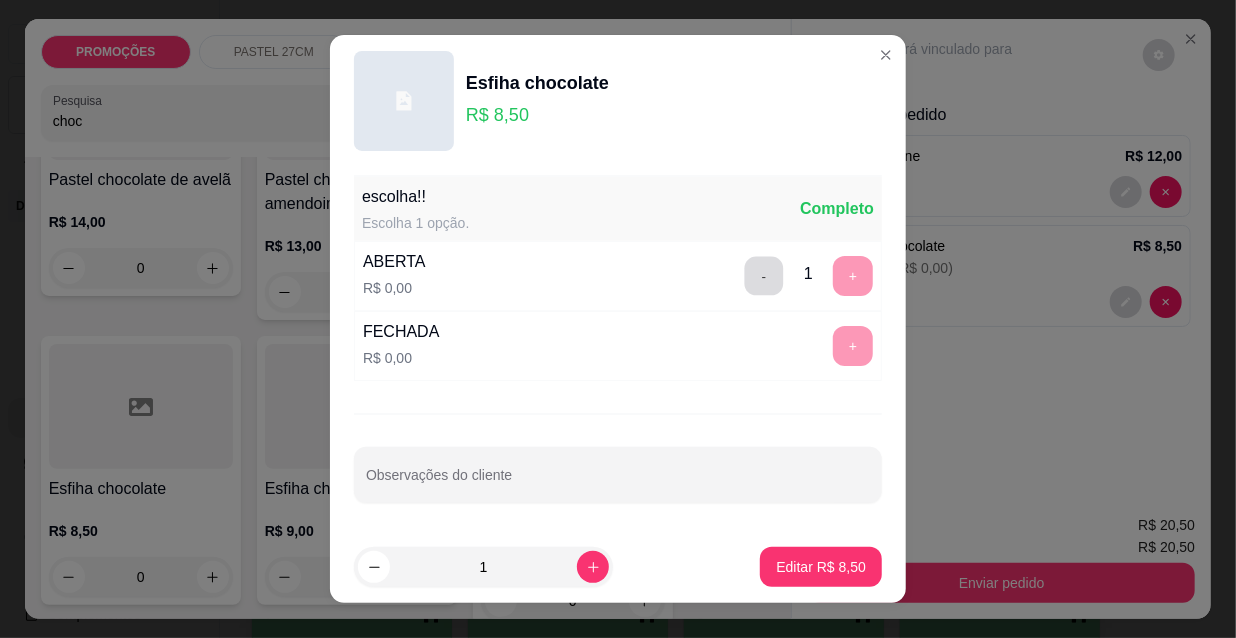 click on "-" at bounding box center [764, 276] 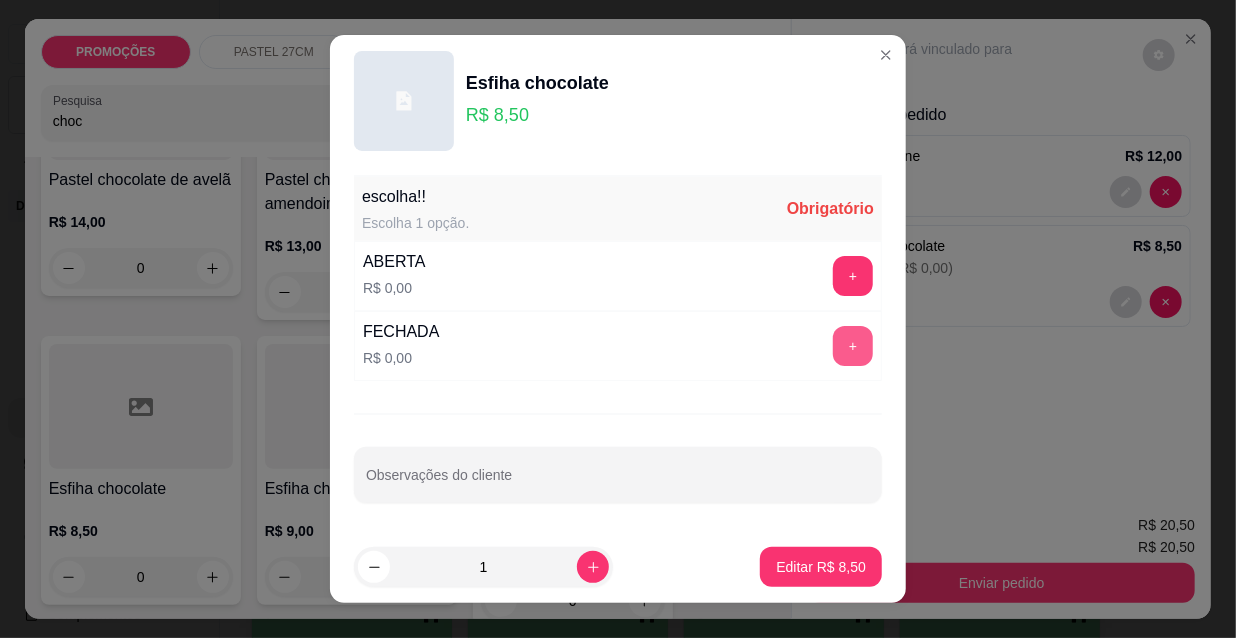 click on "+" at bounding box center (853, 346) 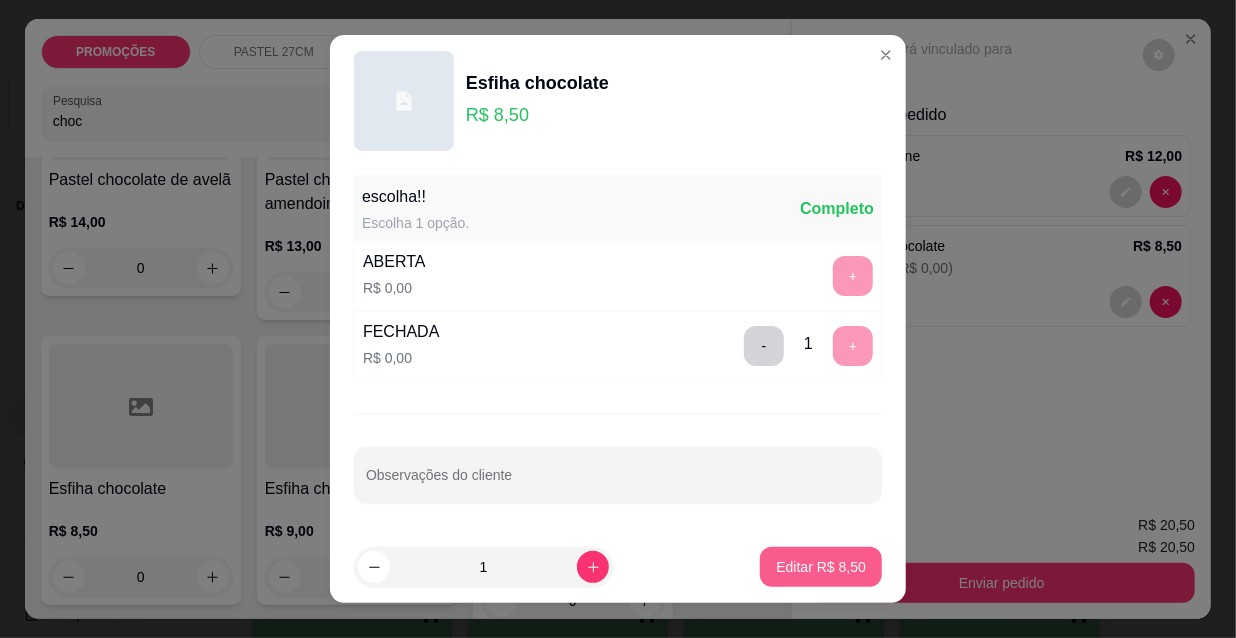 click on "Editar   R$ 8,50" at bounding box center [821, 567] 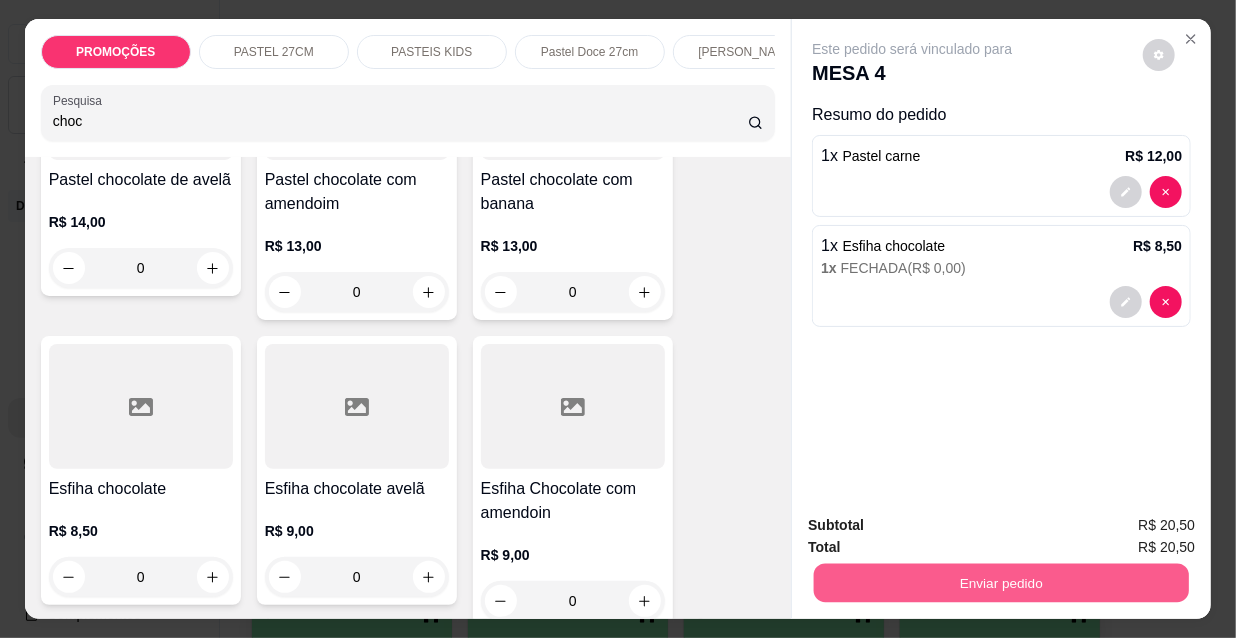 click on "Enviar pedido" at bounding box center [1001, 582] 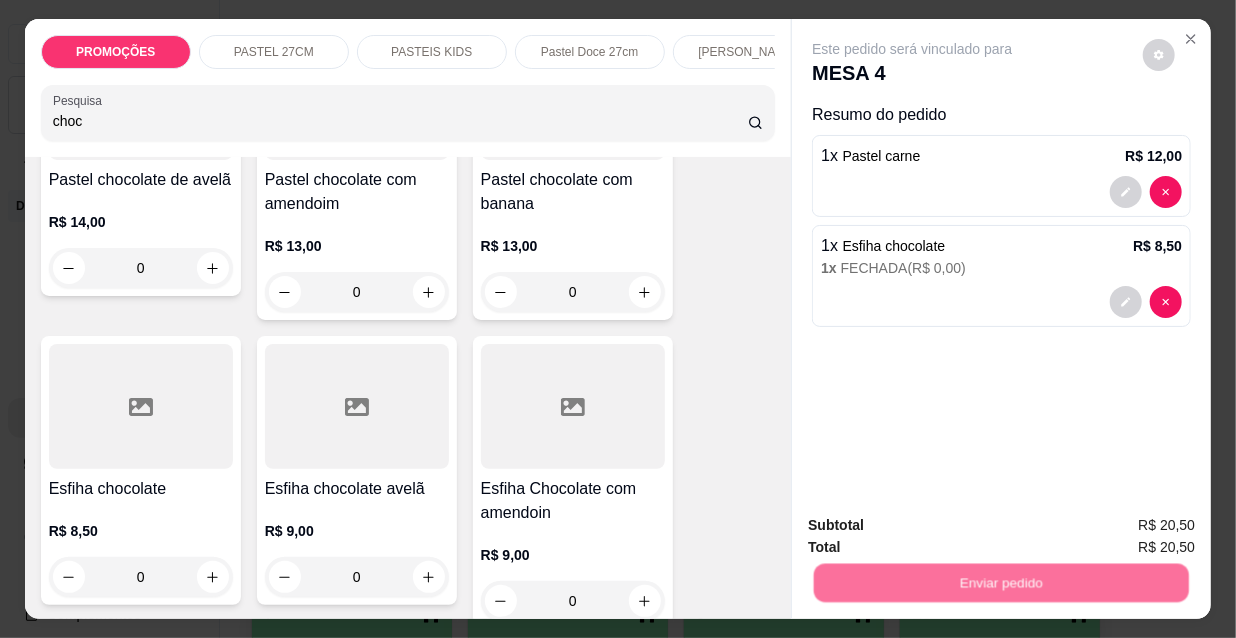 click on "Não registrar e enviar pedido" at bounding box center [937, 526] 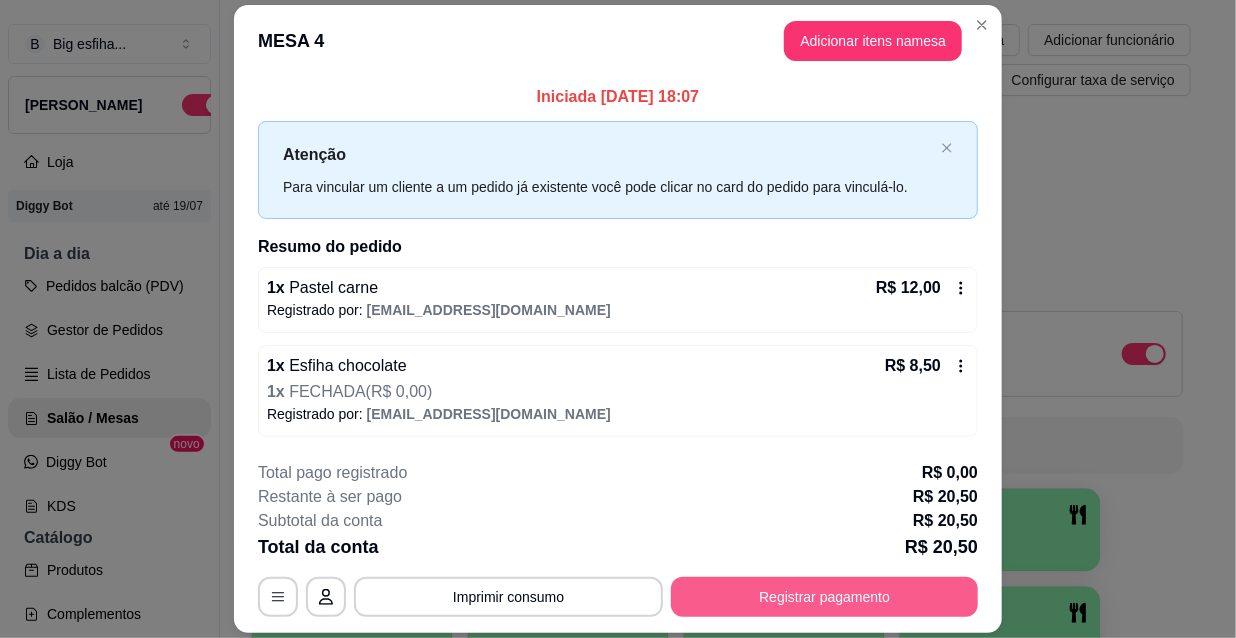 click on "Registrar pagamento" at bounding box center [824, 597] 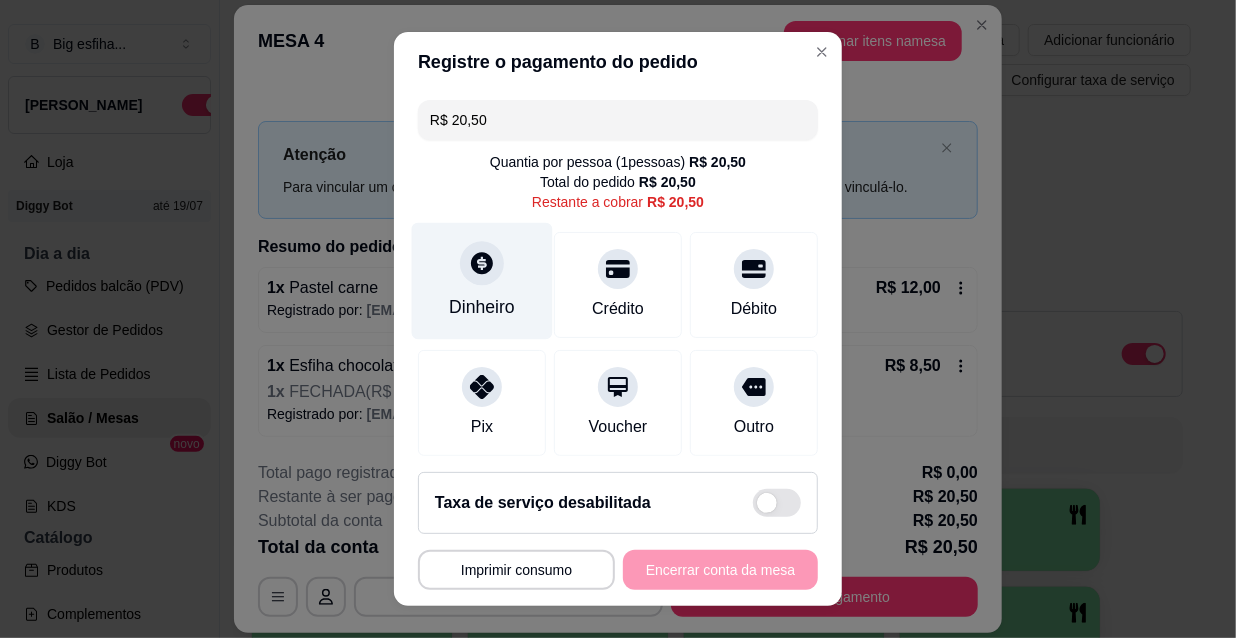 click on "Dinheiro" at bounding box center [482, 307] 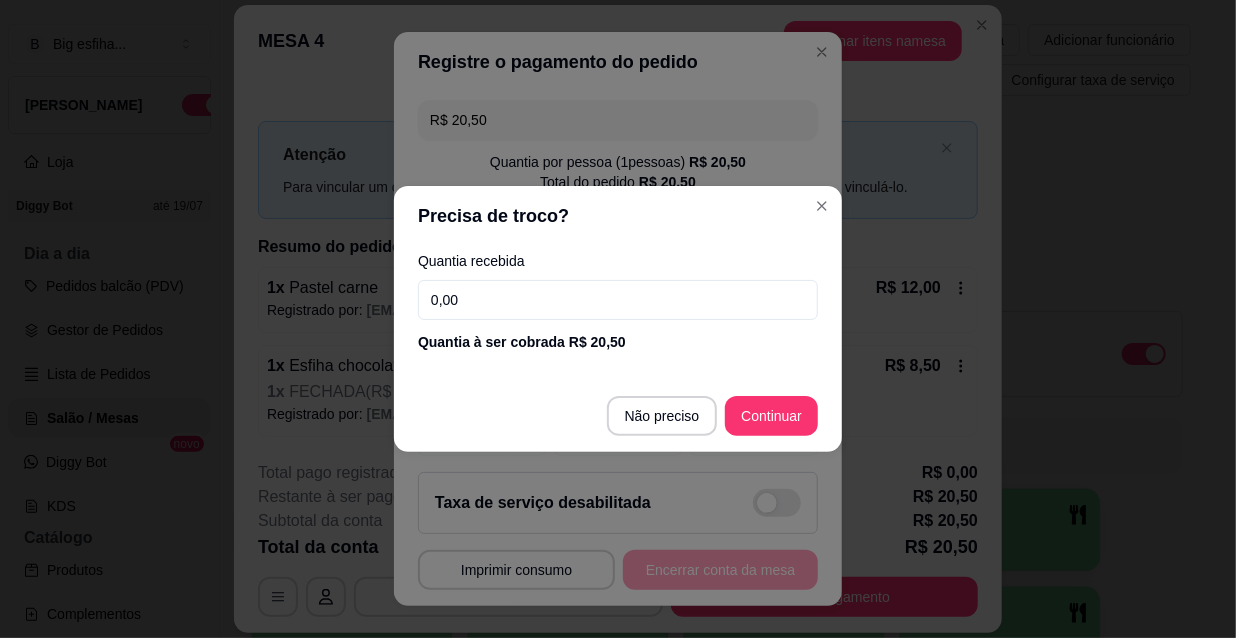 click on "0,00" at bounding box center [618, 300] 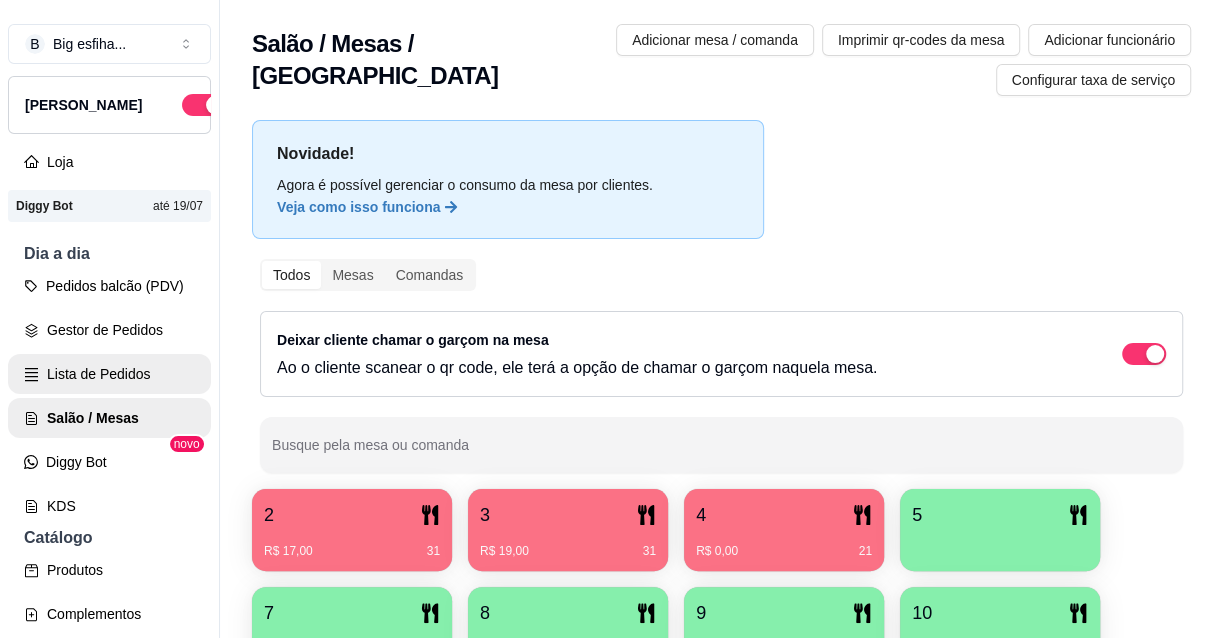 click on "Lista de Pedidos" at bounding box center [109, 374] 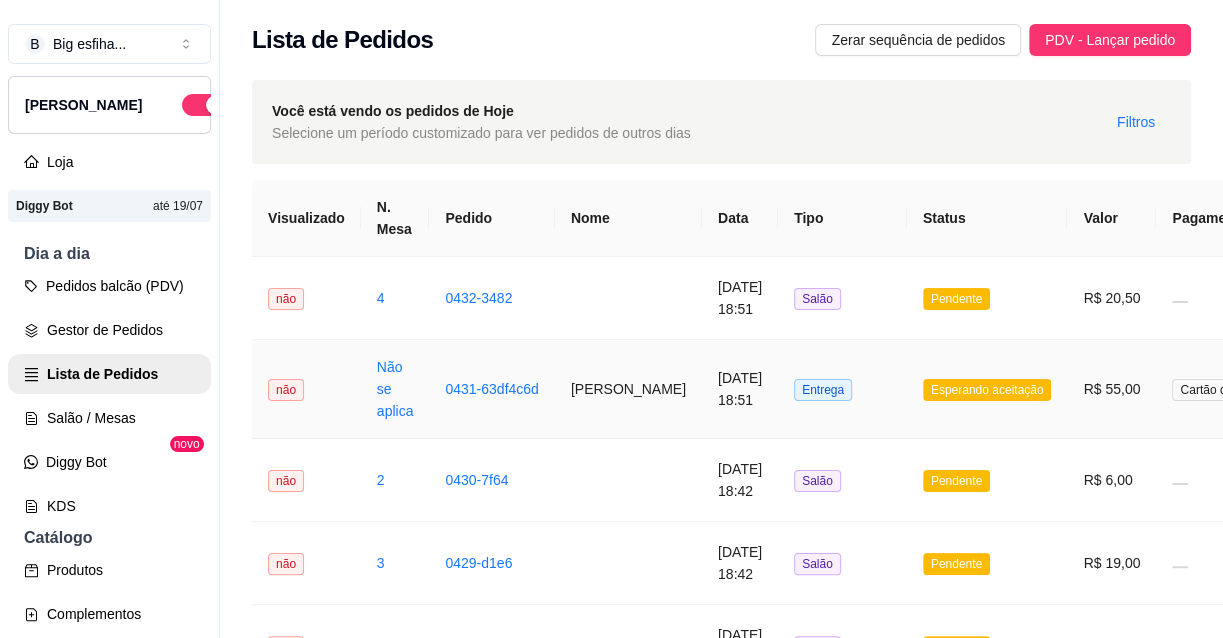 click on "Esperando aceitação" at bounding box center [987, 389] 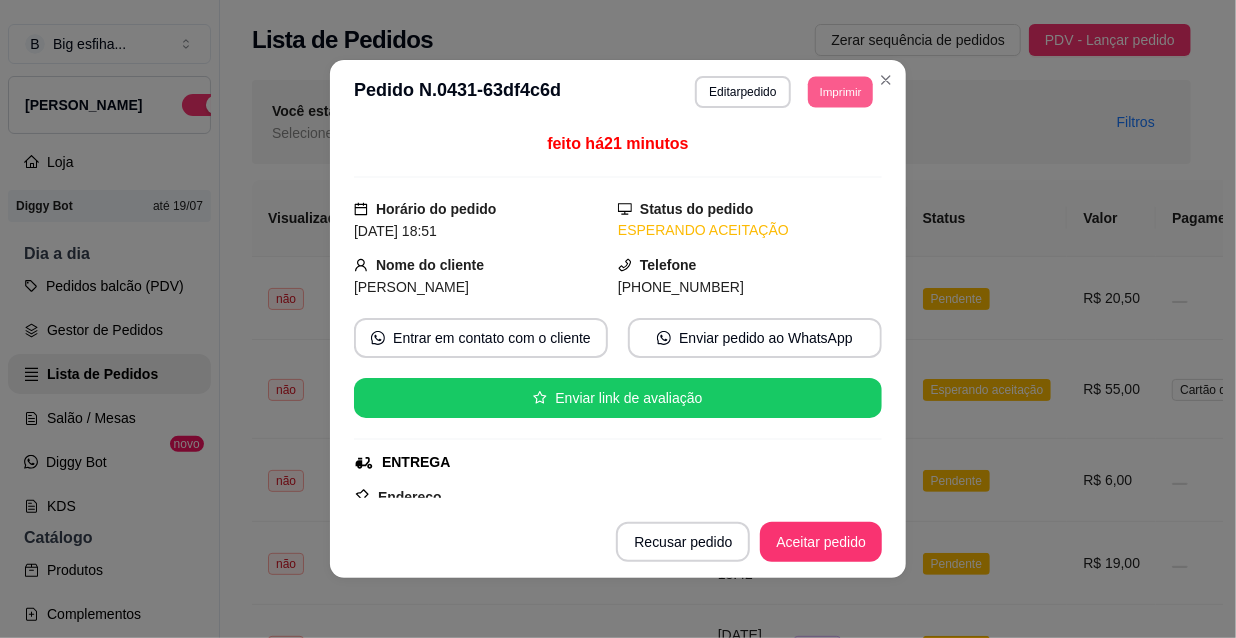 click on "Imprimir" at bounding box center (840, 91) 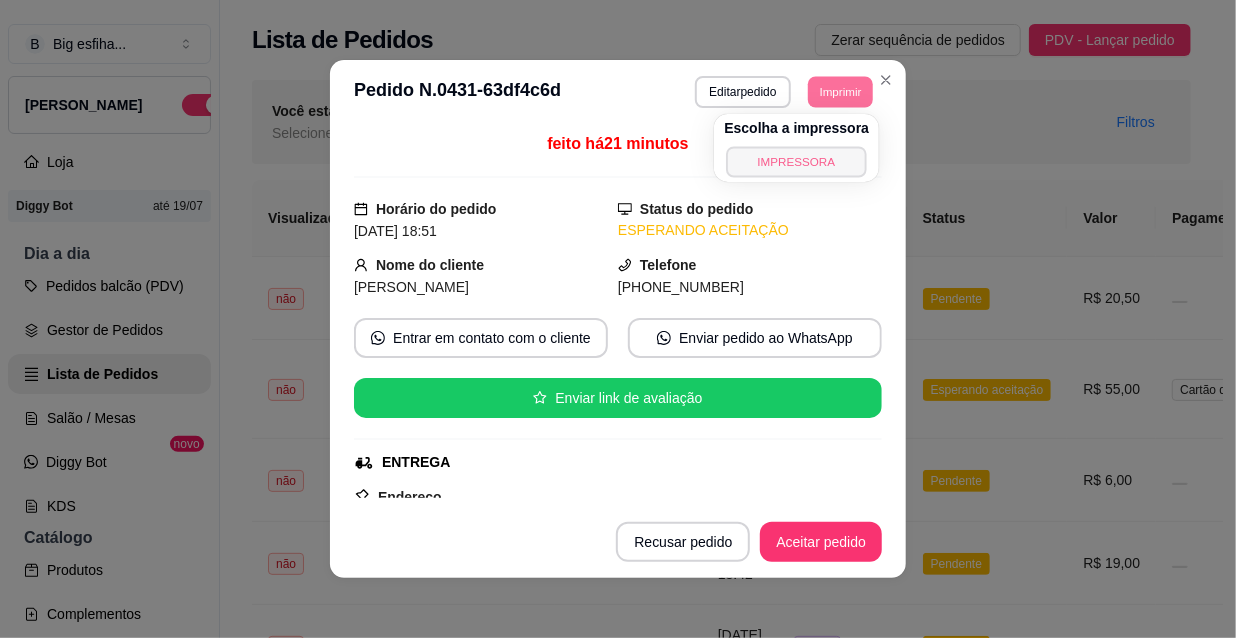 click on "IMPRESSORA" at bounding box center (797, 161) 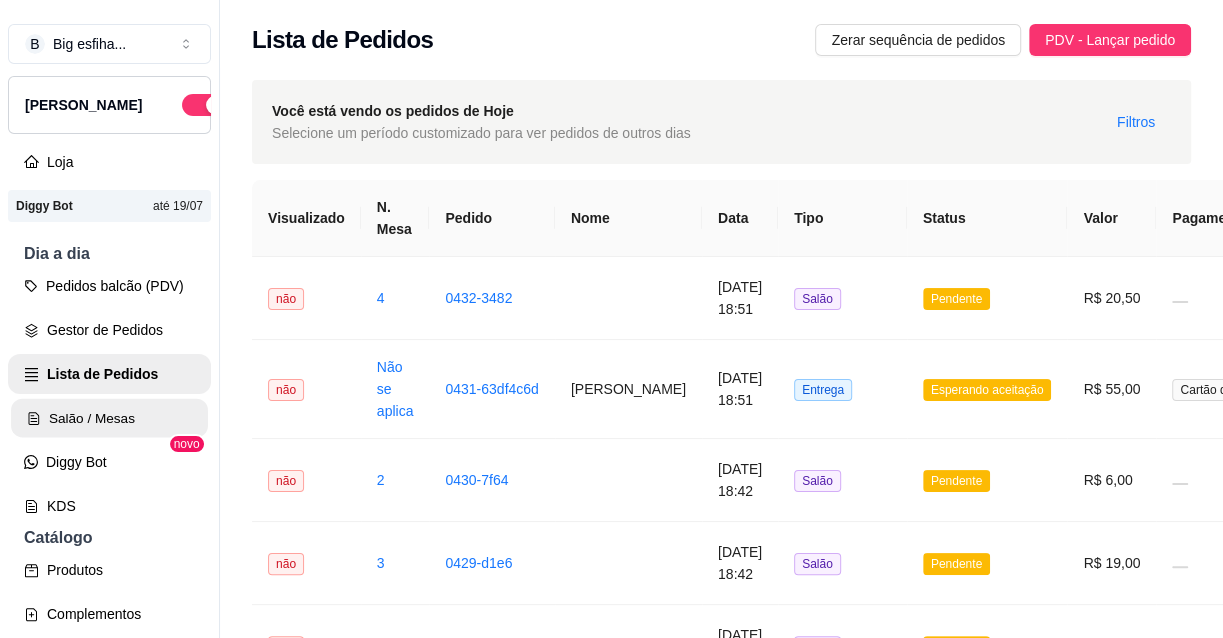 click on "Salão / Mesas" at bounding box center (109, 418) 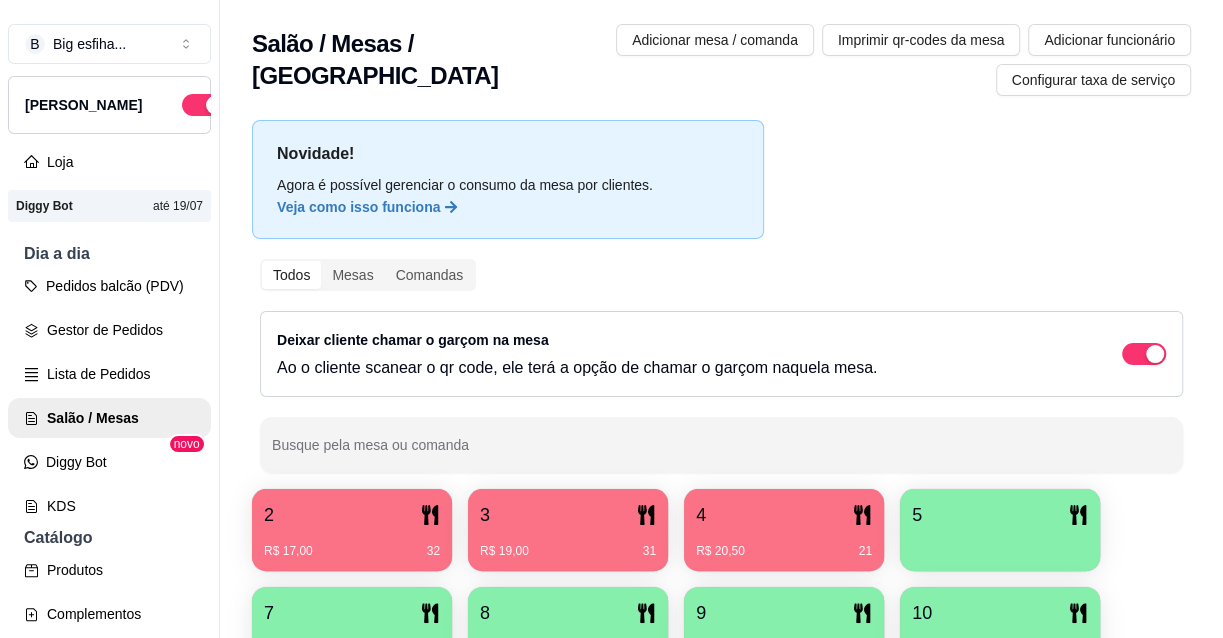 click on "R$ 20,50 21" at bounding box center [784, 551] 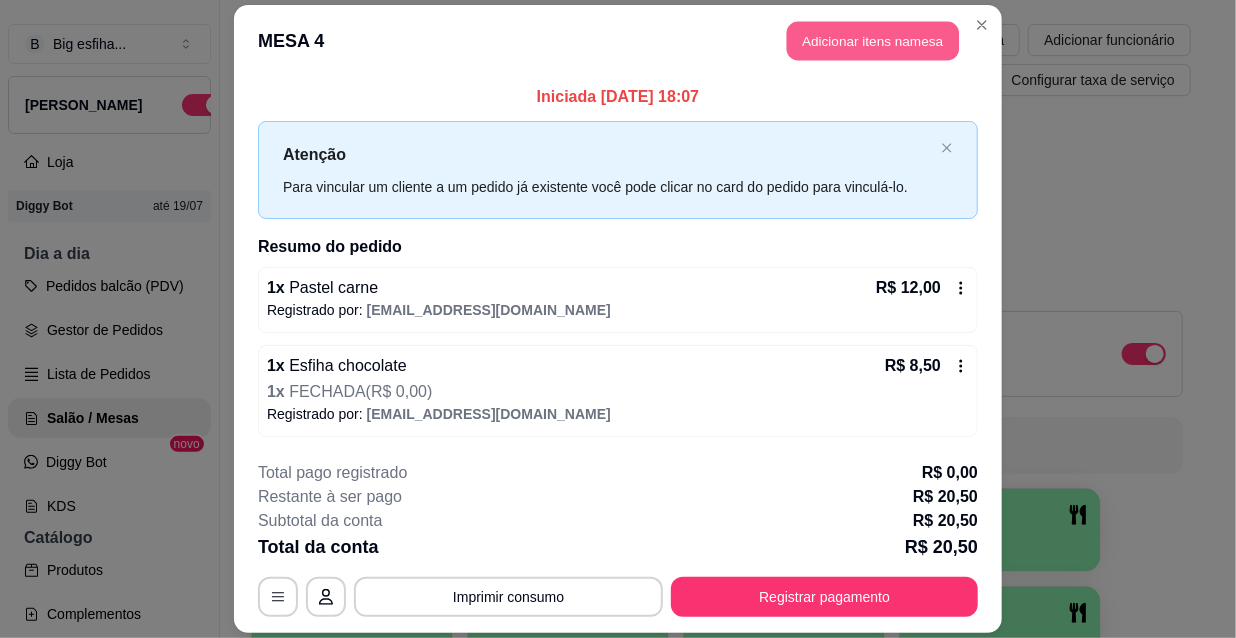 click on "Adicionar itens na  mesa" at bounding box center (873, 41) 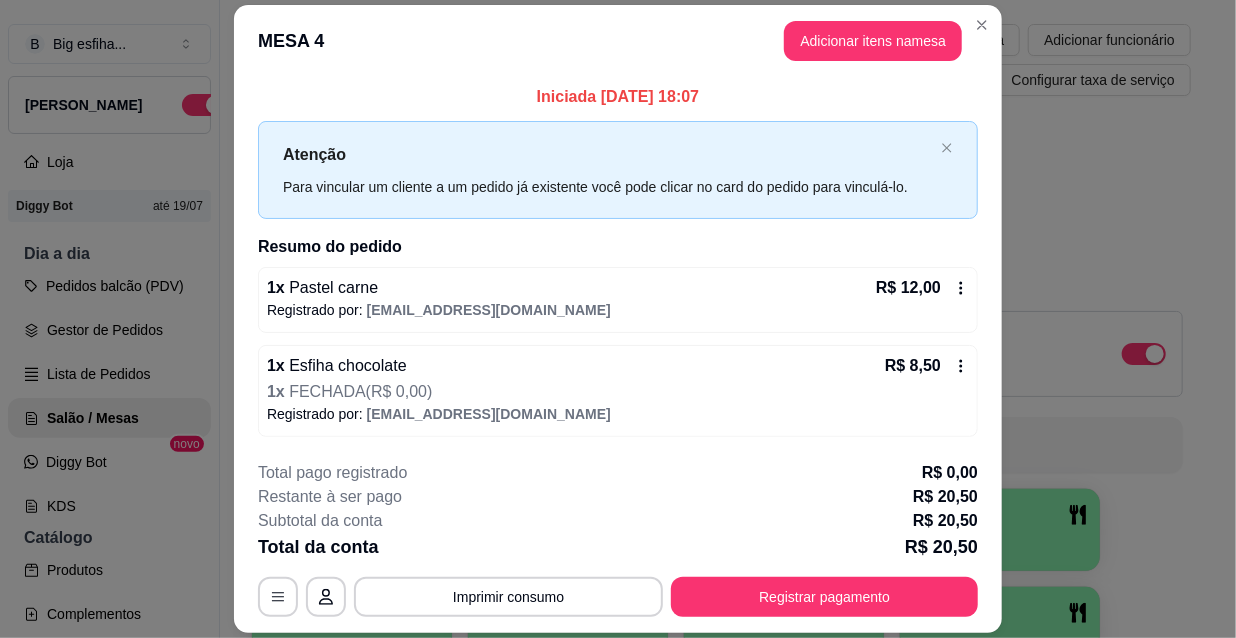 click on "Pesquisa" at bounding box center [400, 121] 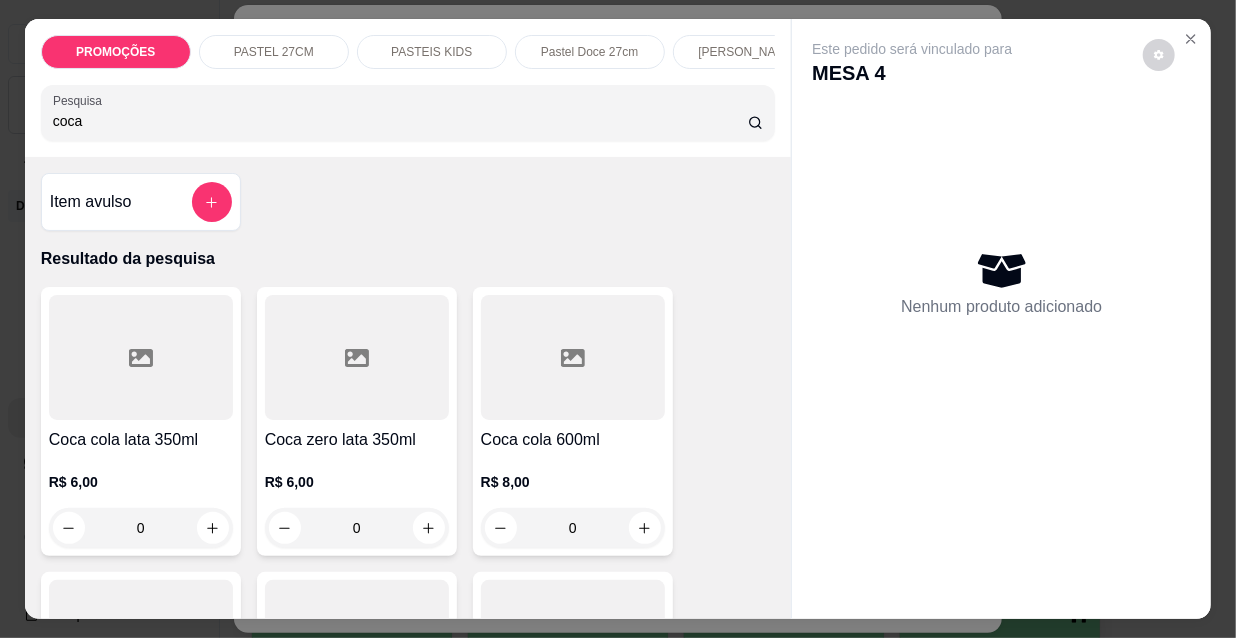type on "coca" 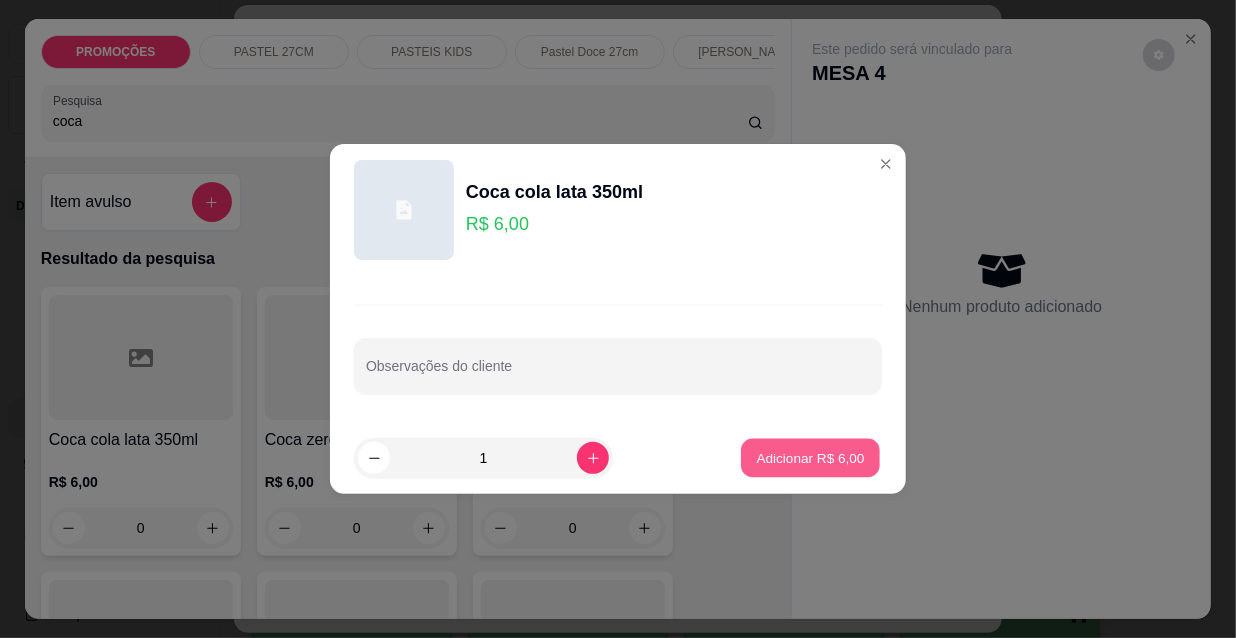 click on "Adicionar   R$ 6,00" at bounding box center (810, 457) 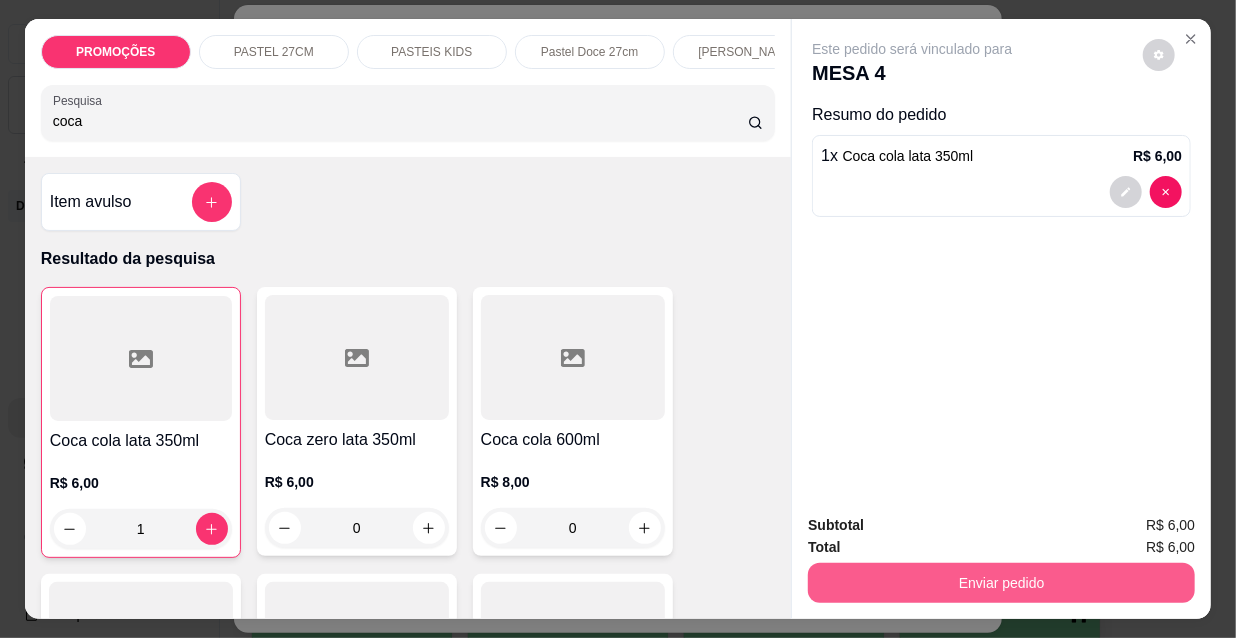 click on "Enviar pedido" at bounding box center [1001, 583] 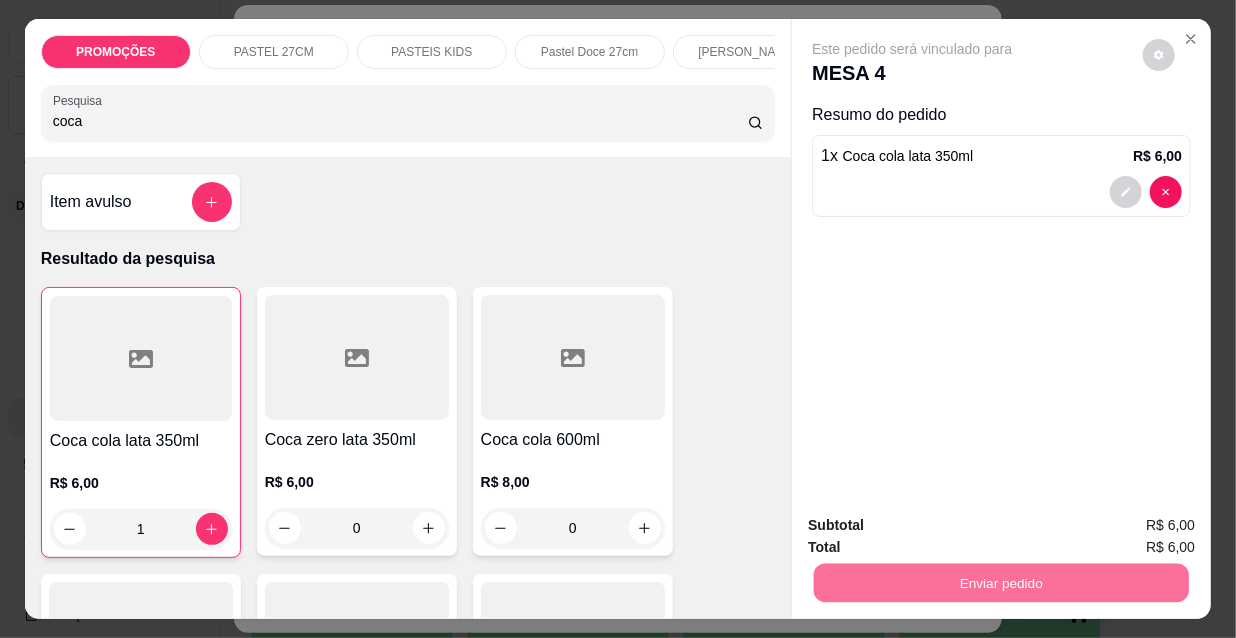 click on "Não registrar e enviar pedido" at bounding box center (937, 527) 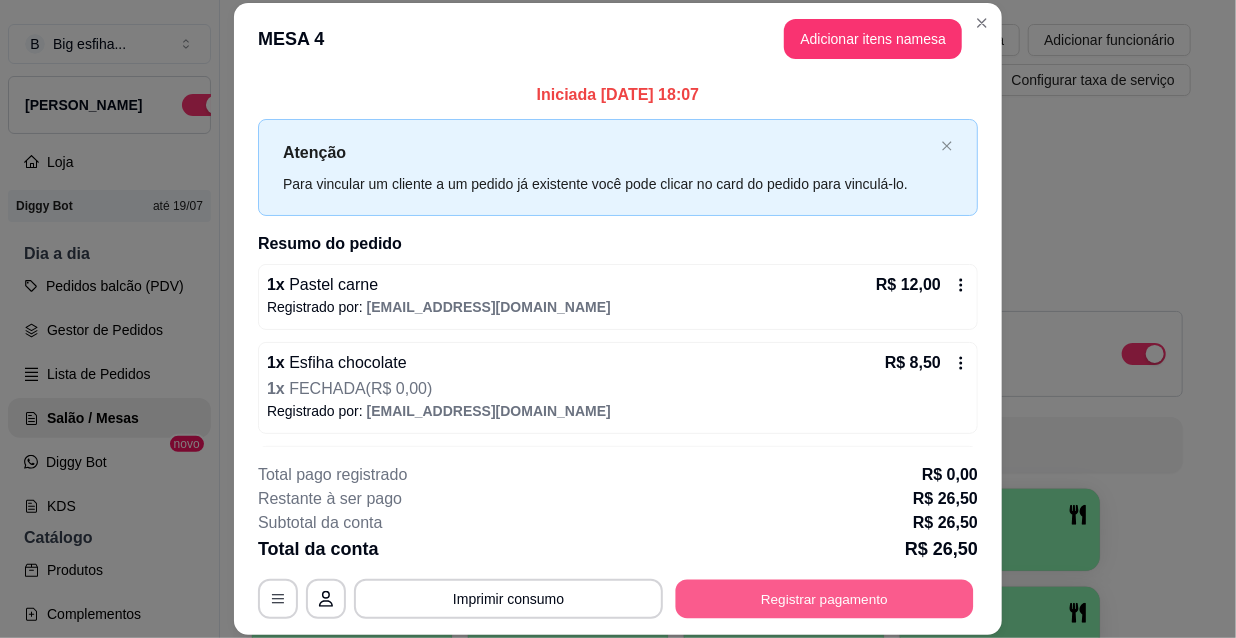 click on "Registrar pagamento" at bounding box center (825, 598) 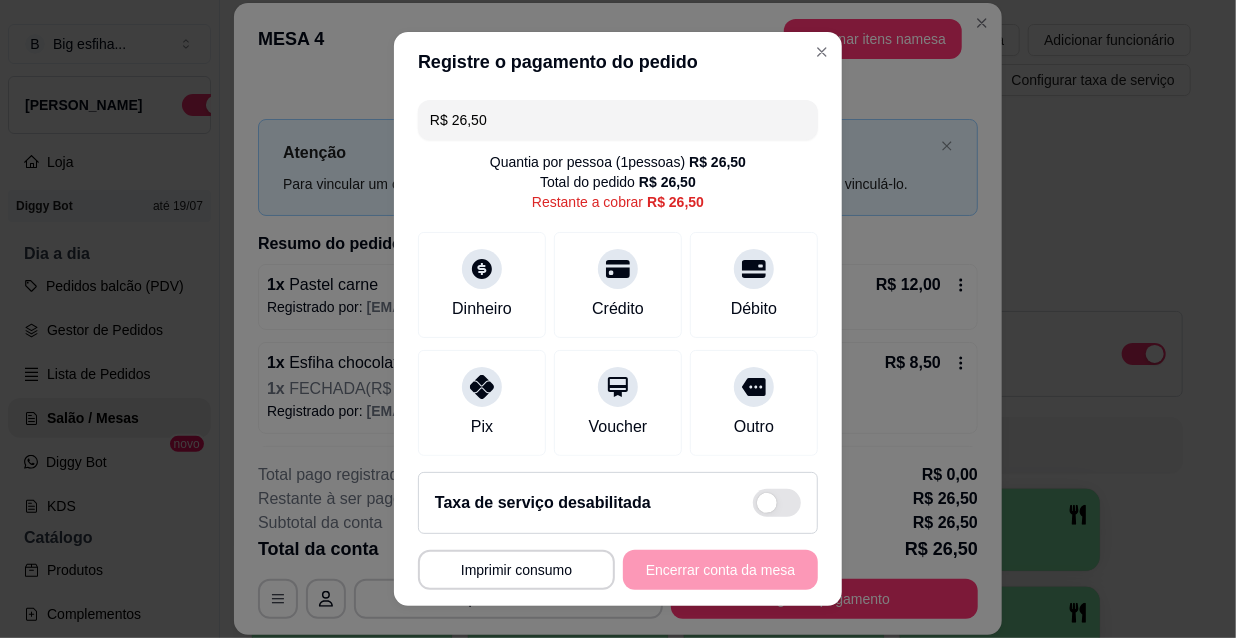 drag, startPoint x: 509, startPoint y: 108, endPoint x: 284, endPoint y: 132, distance: 226.27638 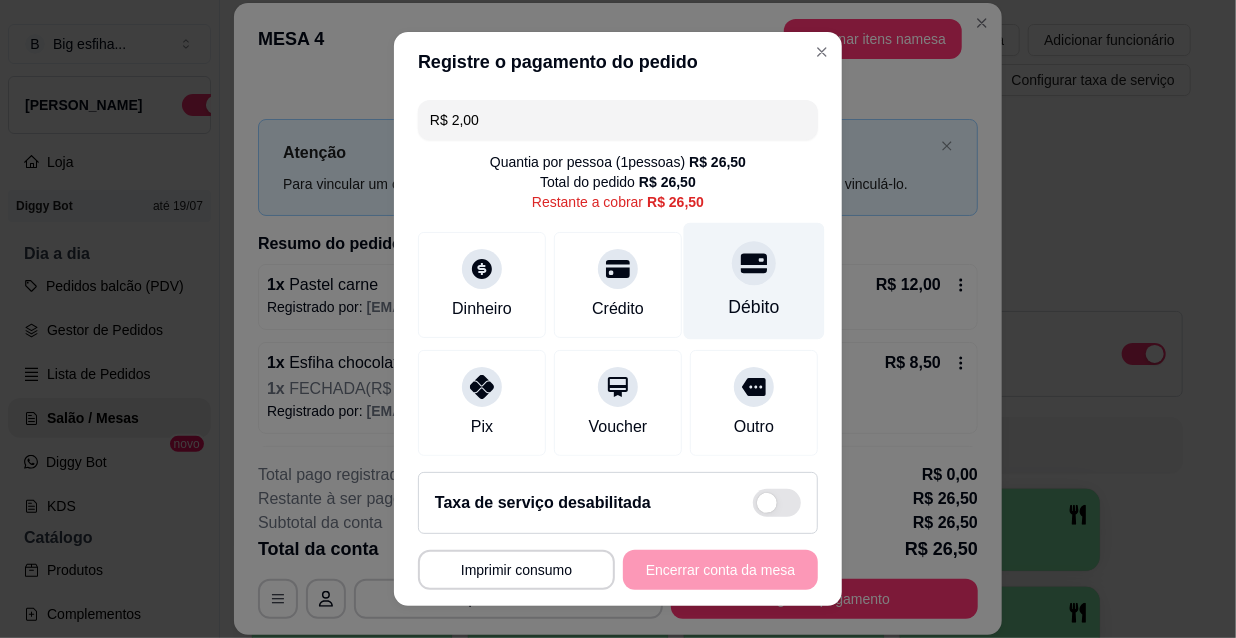 click 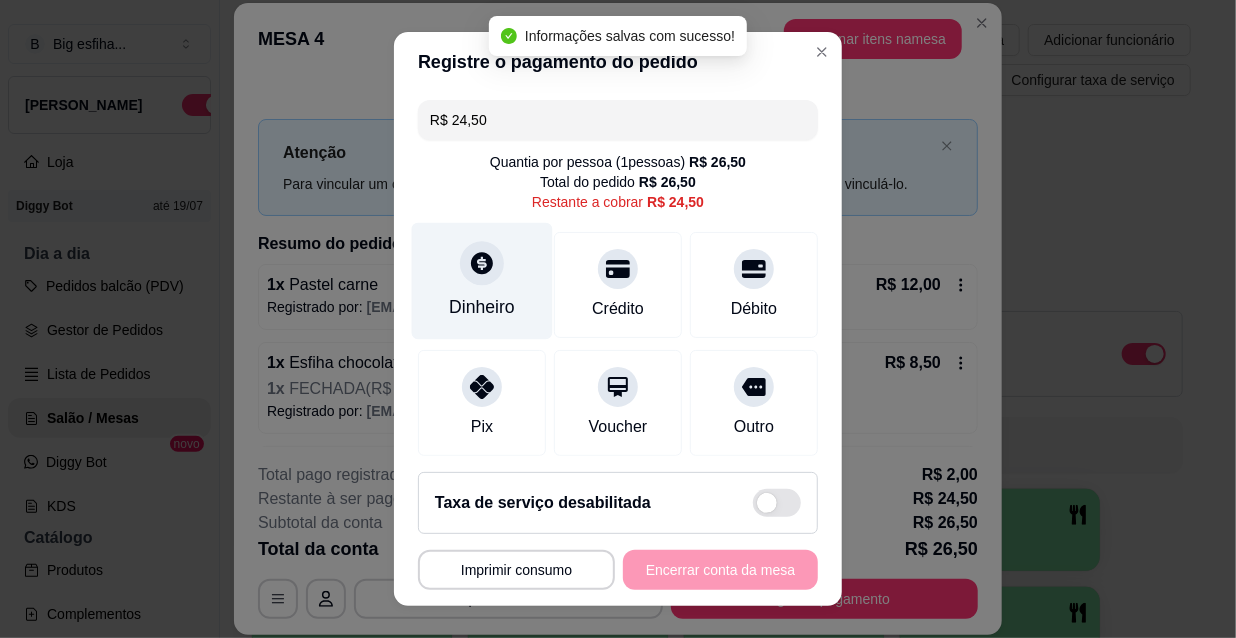 click on "Dinheiro" at bounding box center [482, 281] 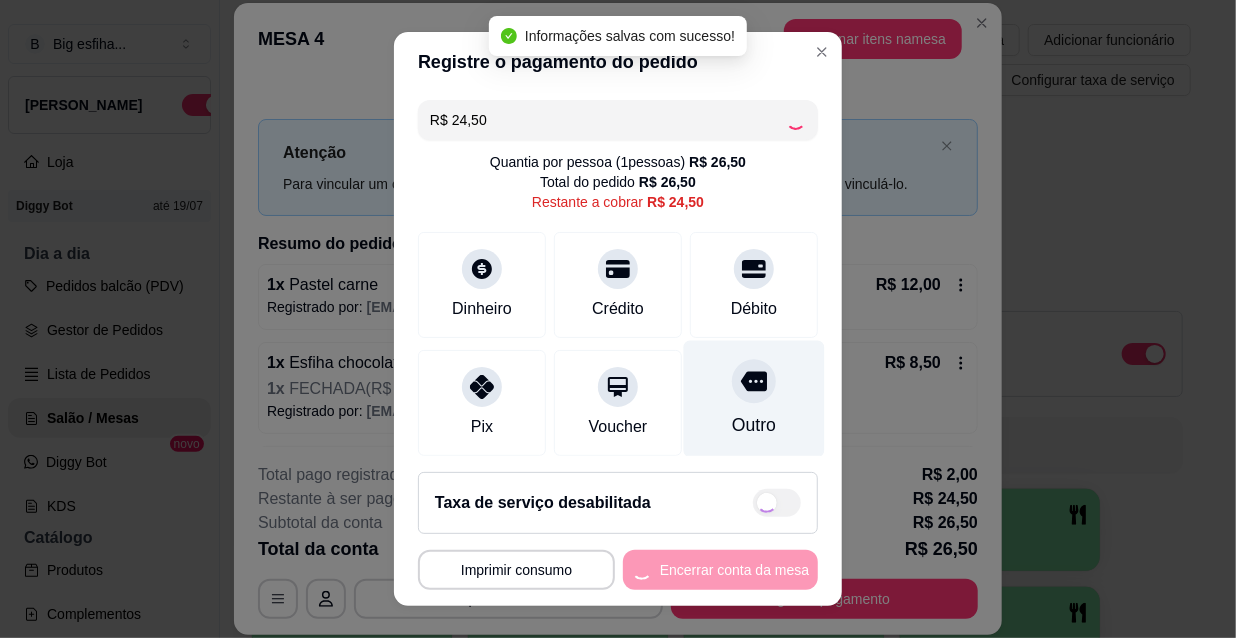 type on "R$ 0,00" 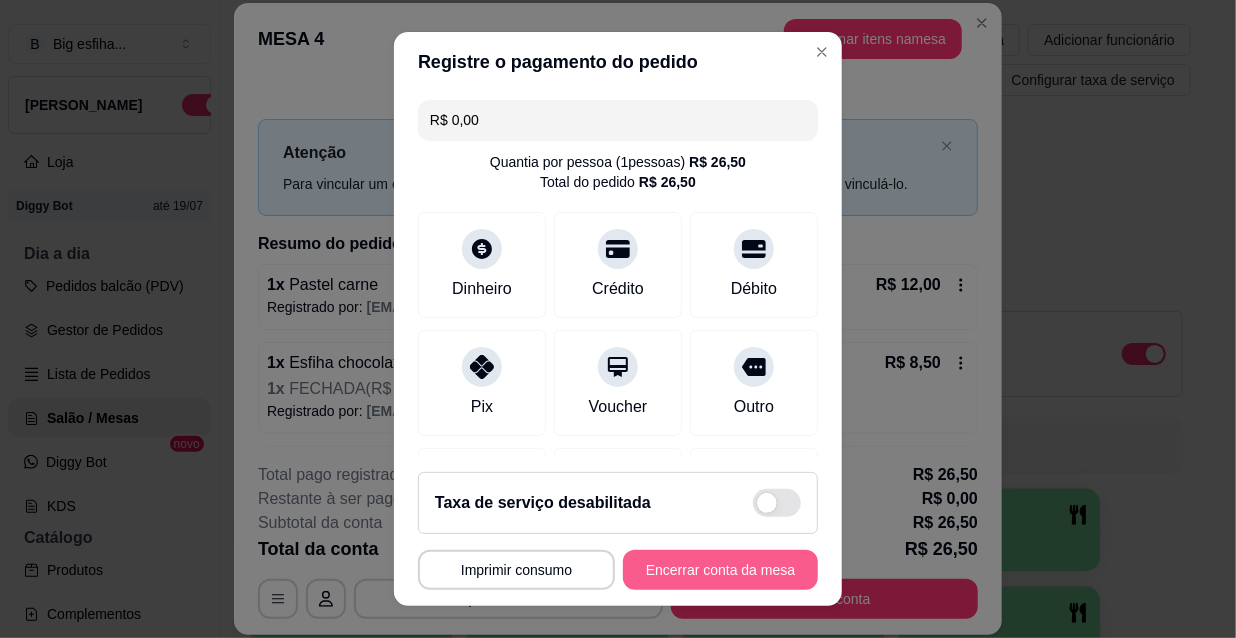 click on "Encerrar conta da mesa" at bounding box center [720, 570] 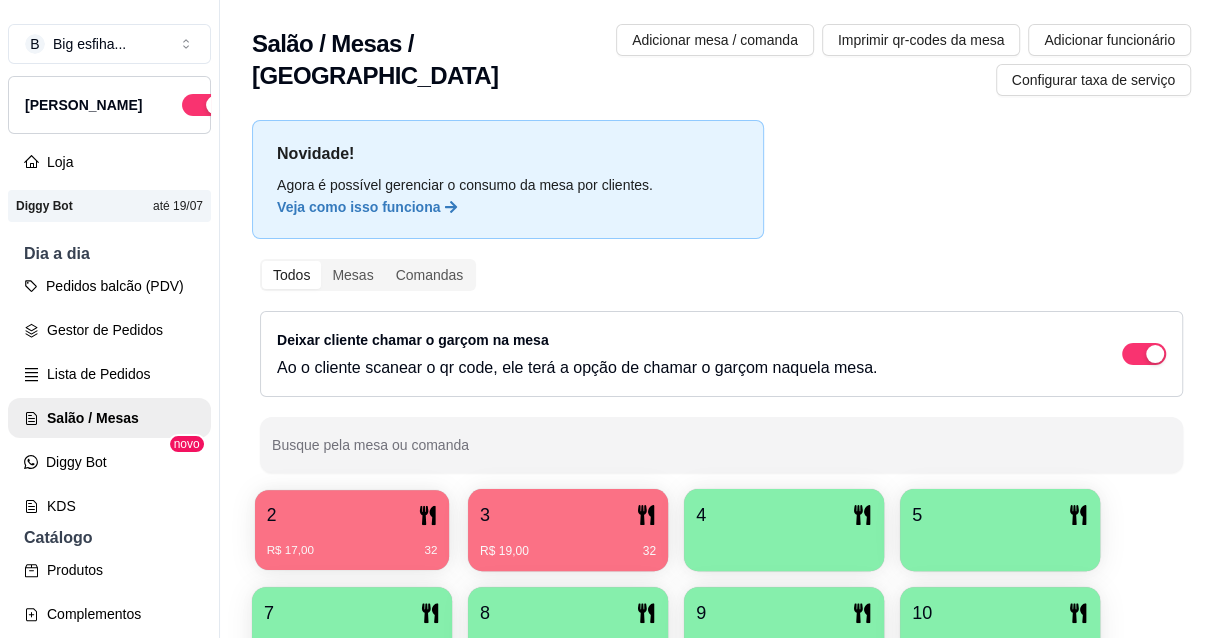 click on "2" at bounding box center (352, 515) 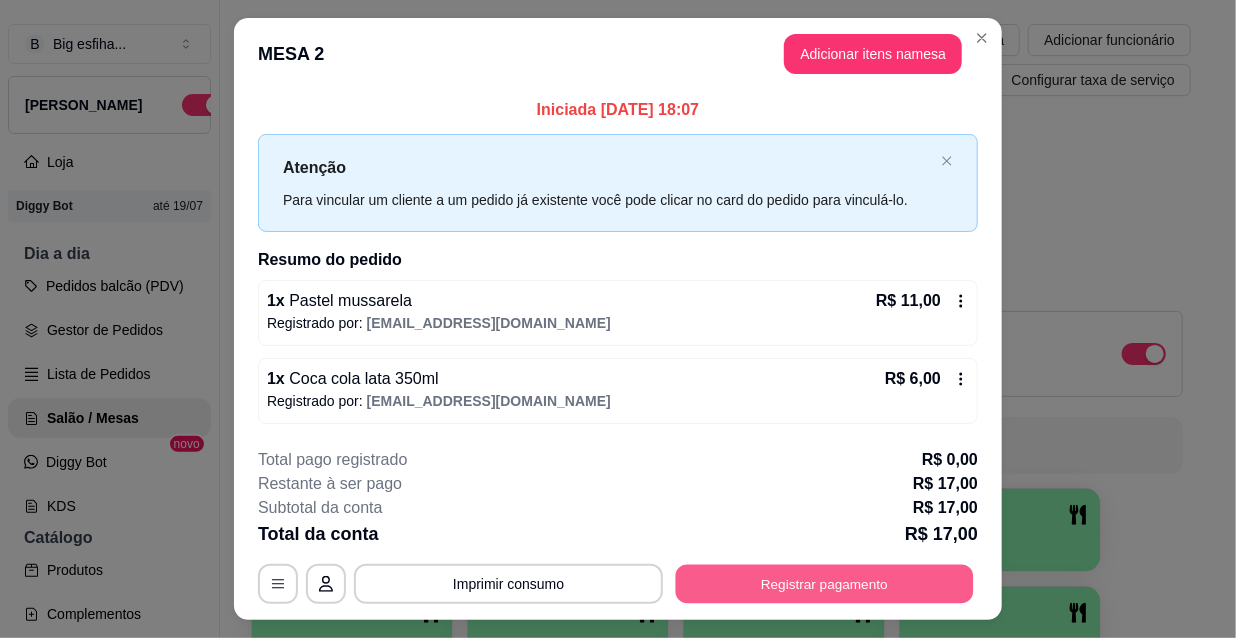 click on "Registrar pagamento" at bounding box center (825, 583) 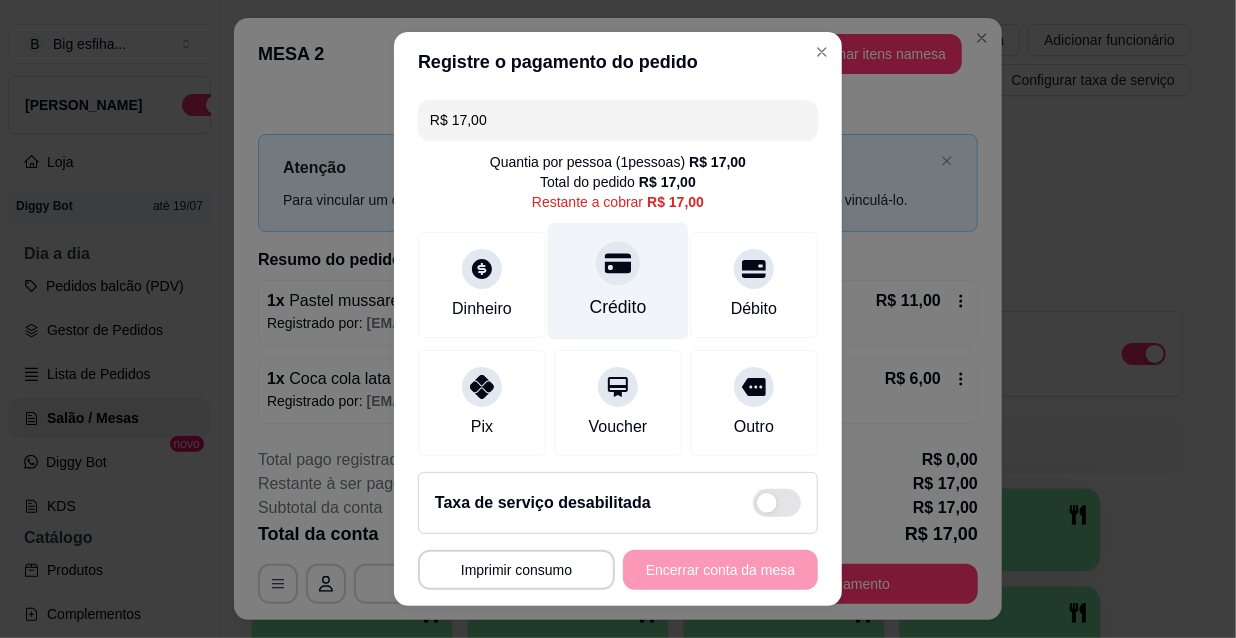 click 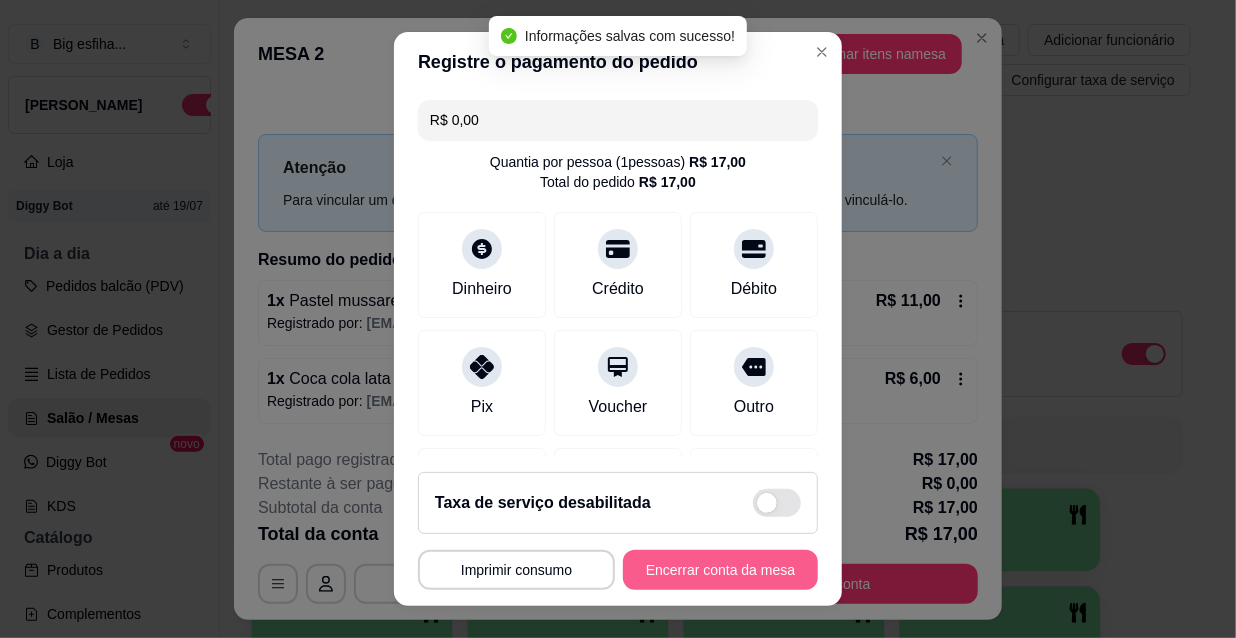 type on "R$ 0,00" 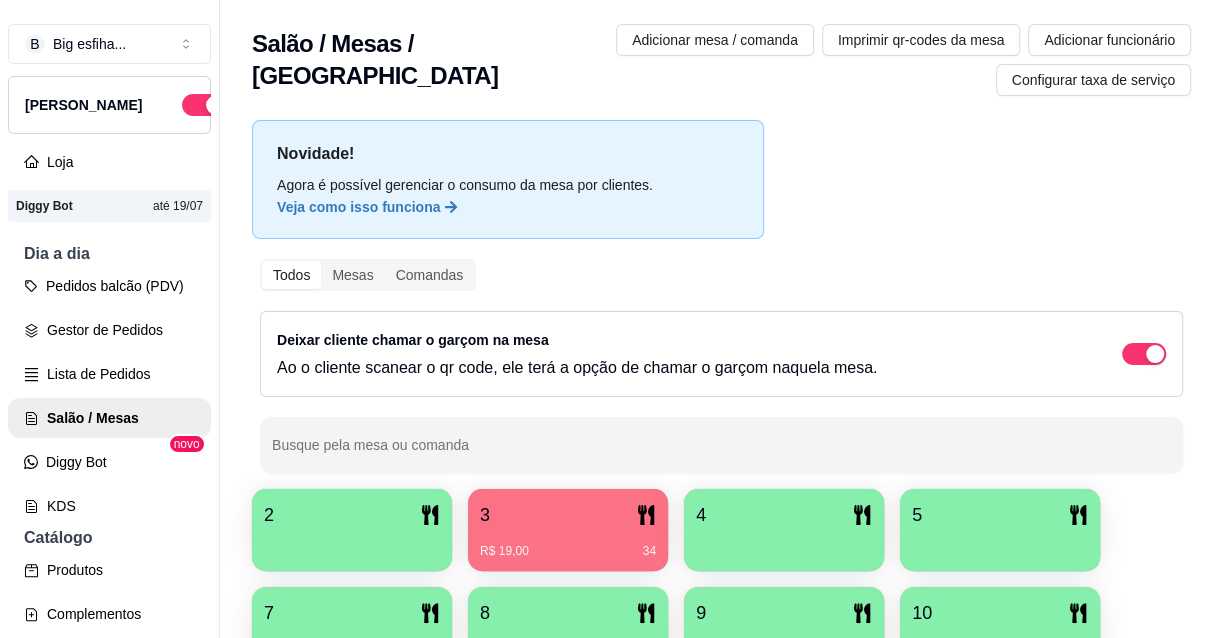 click on "3" at bounding box center (568, 515) 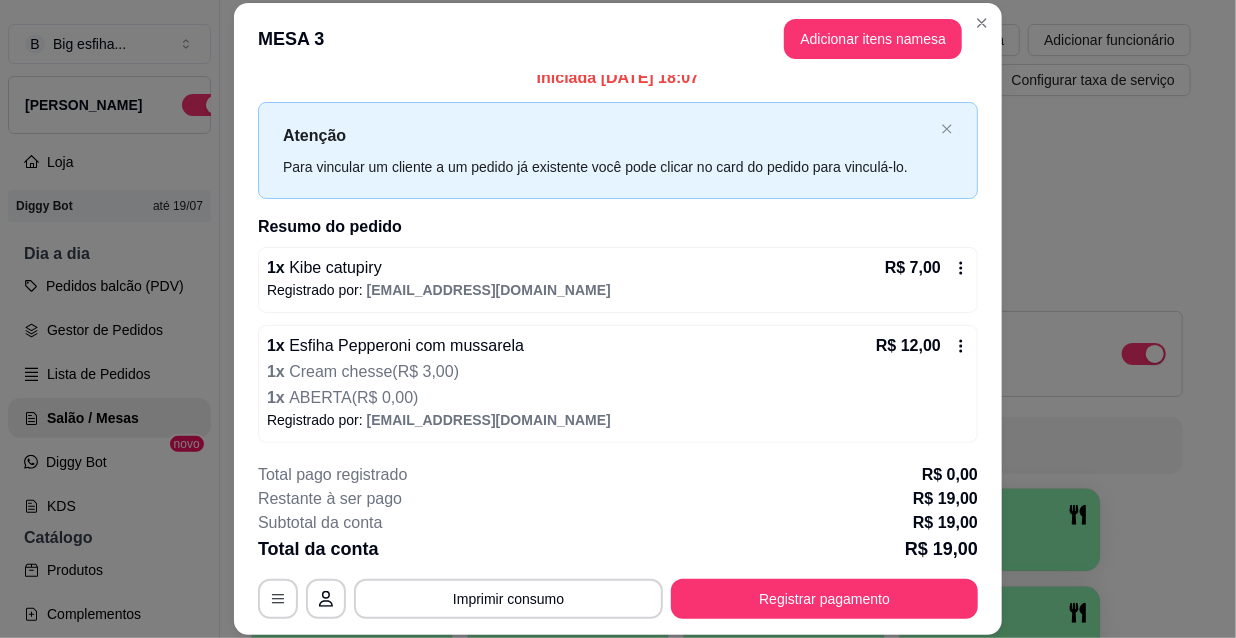 scroll, scrollTop: 20, scrollLeft: 0, axis: vertical 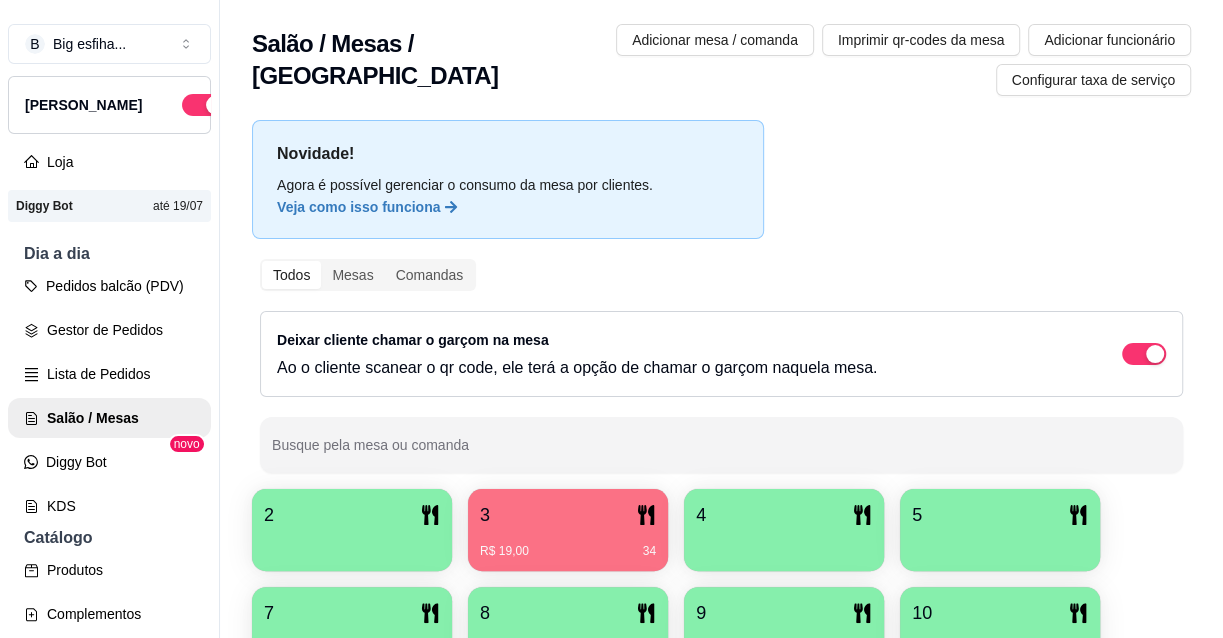 click on "3" at bounding box center [568, 515] 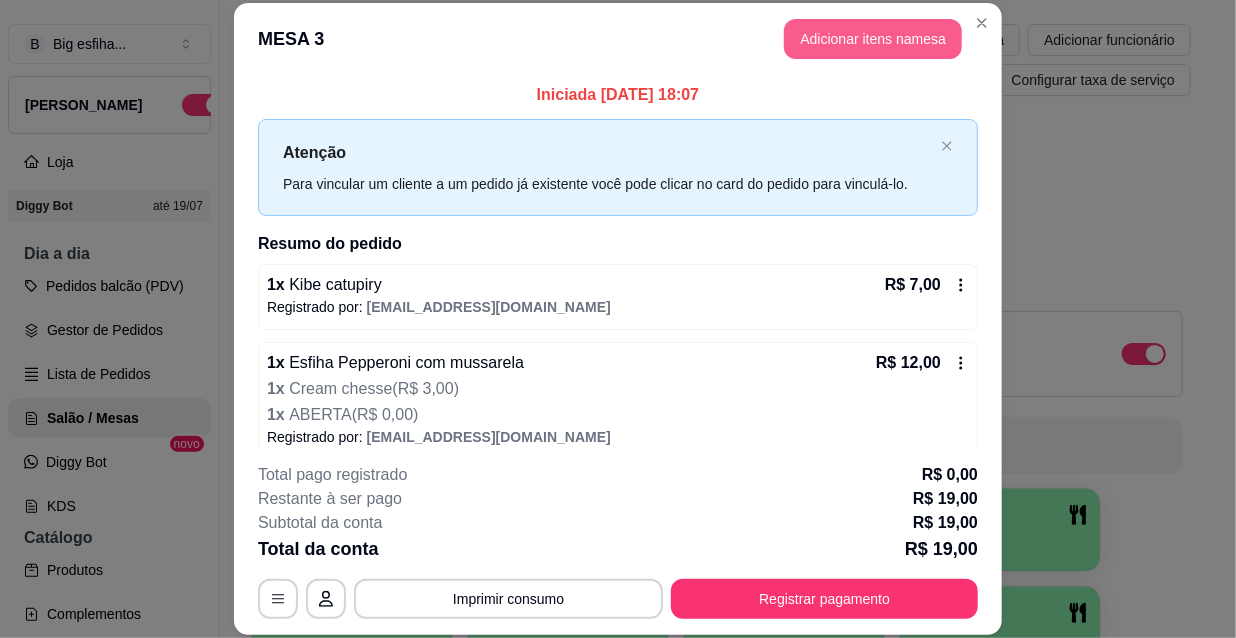 click on "Adicionar itens na  mesa" at bounding box center [873, 39] 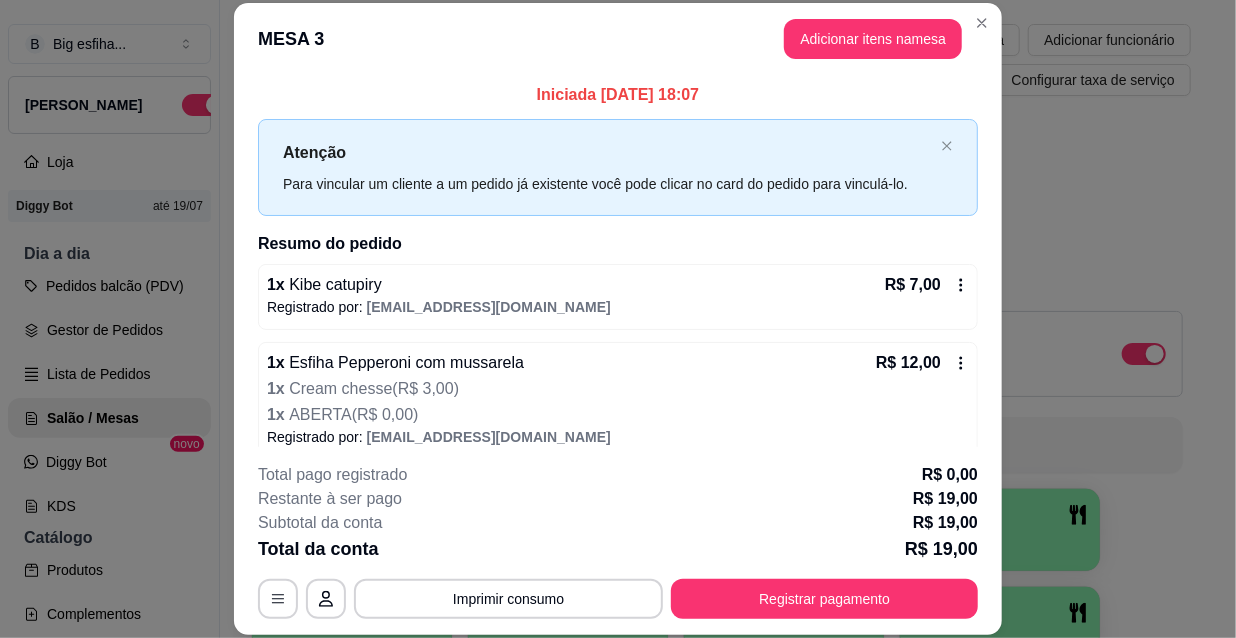 click on "Pesquisa" at bounding box center (408, 113) 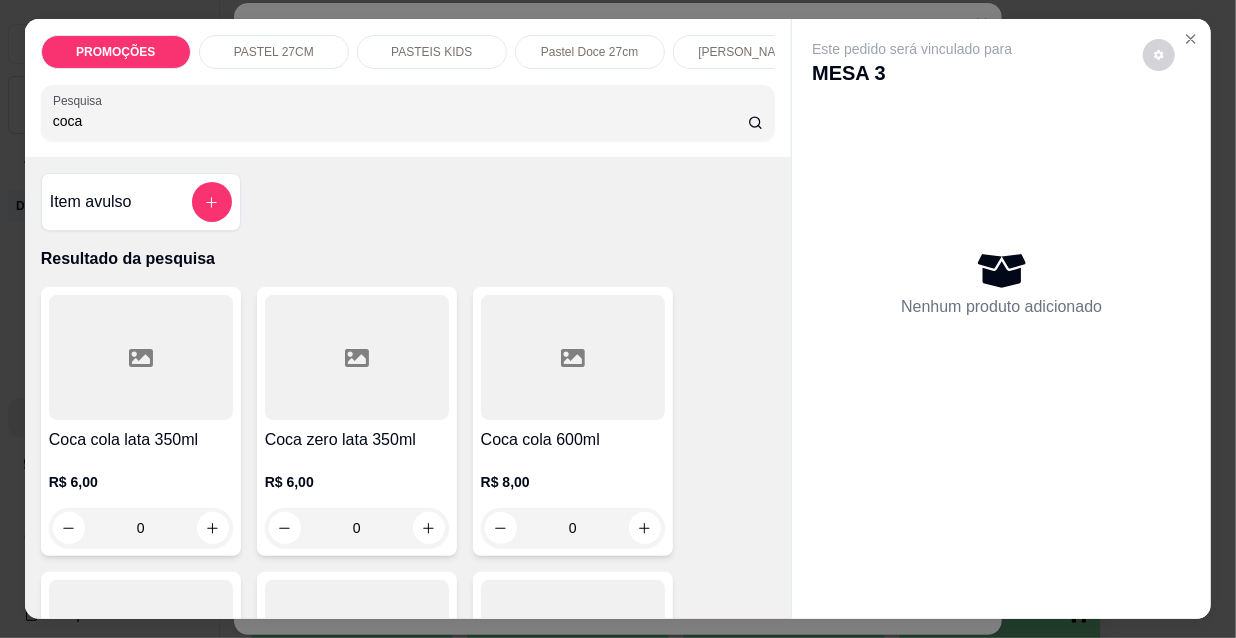 type on "coca" 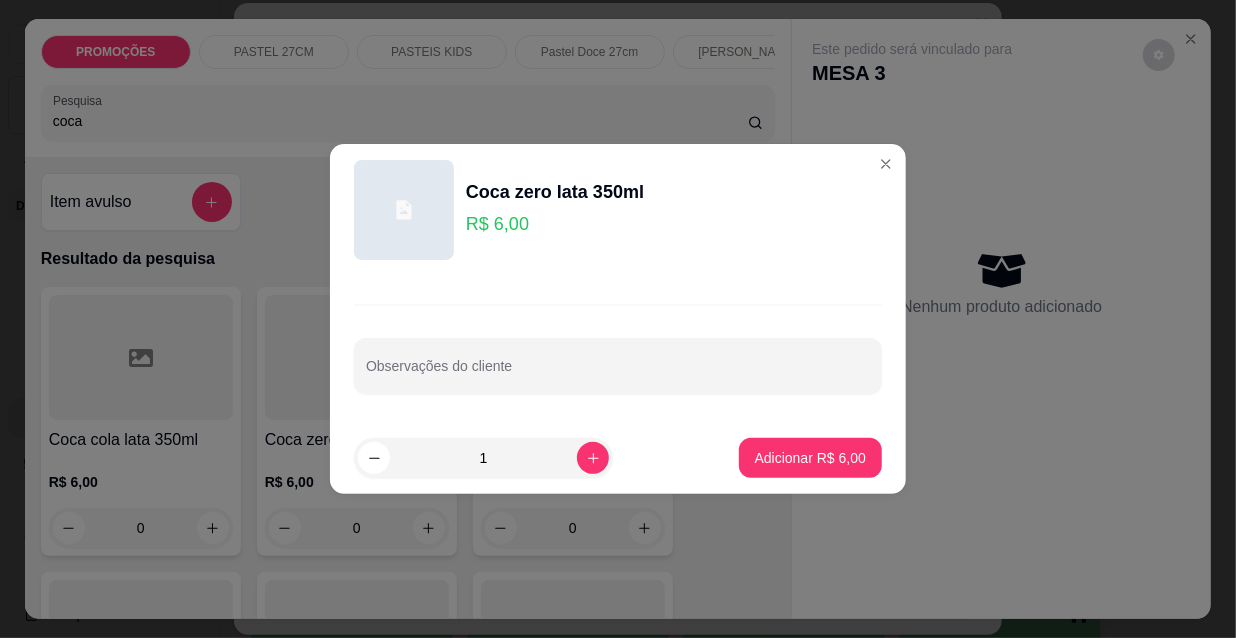 click on "Adicionar   R$ 6,00" at bounding box center [810, 458] 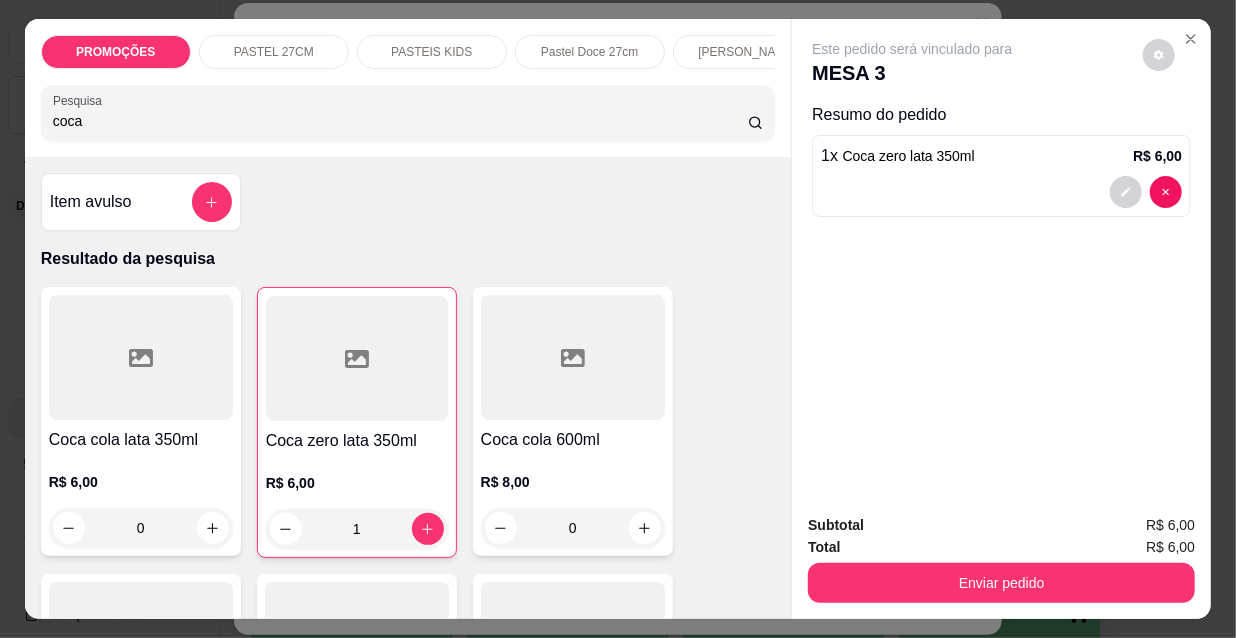 type on "1" 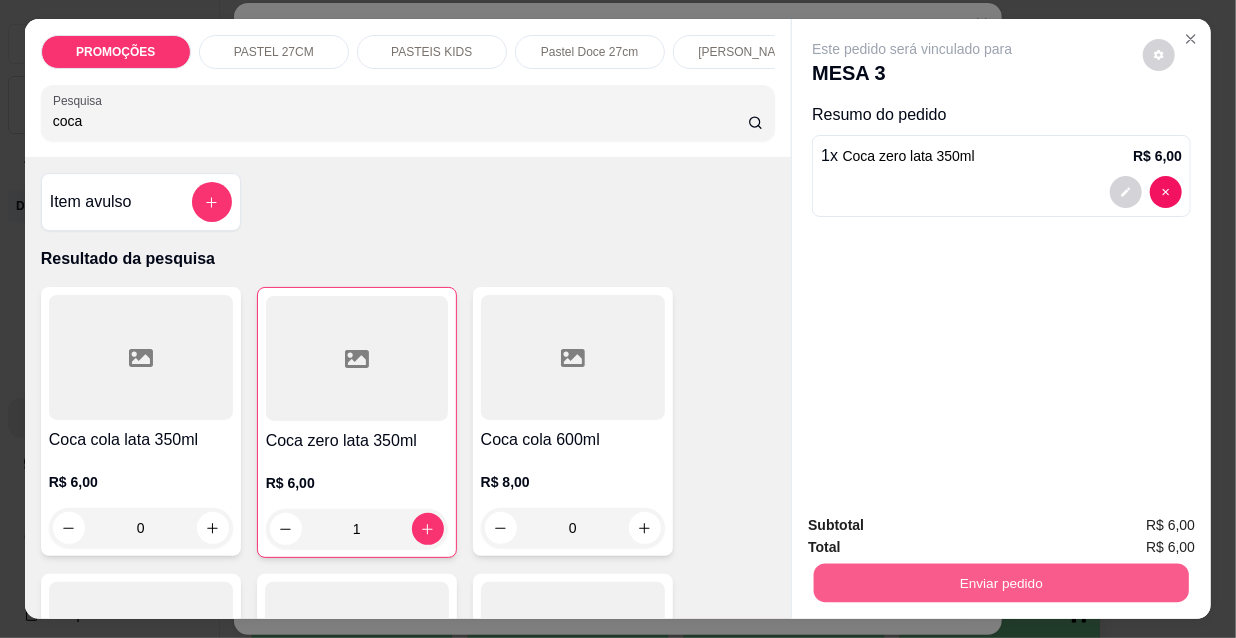 click on "Enviar pedido" at bounding box center (1001, 582) 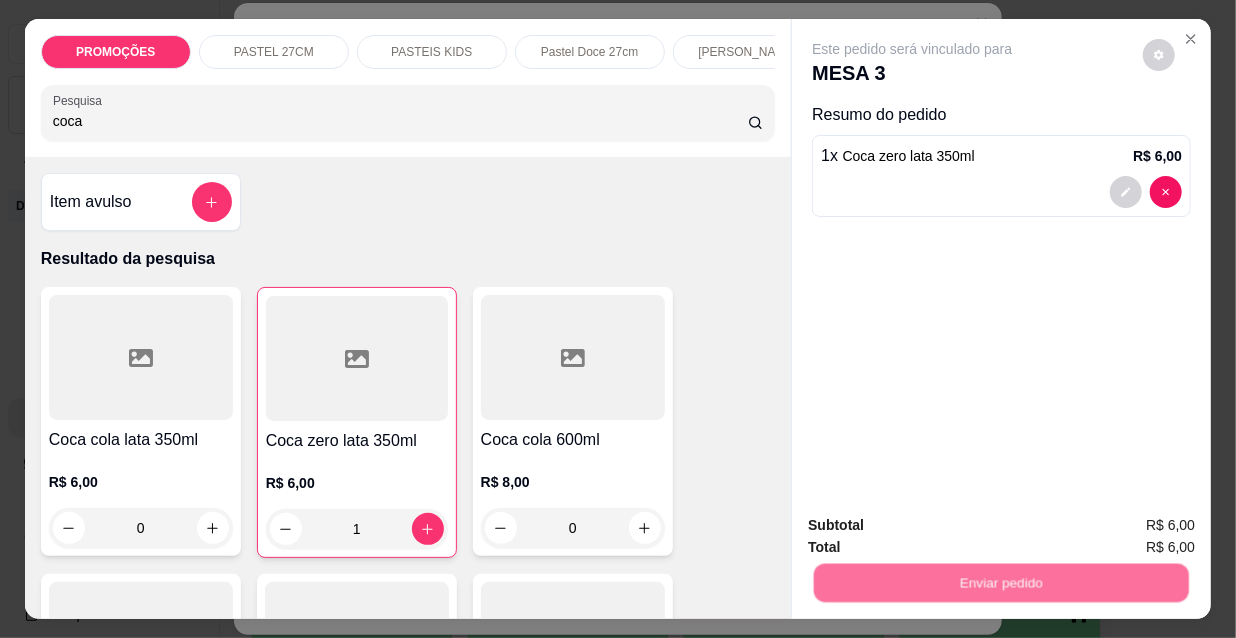click on "Não registrar e enviar pedido" at bounding box center (937, 526) 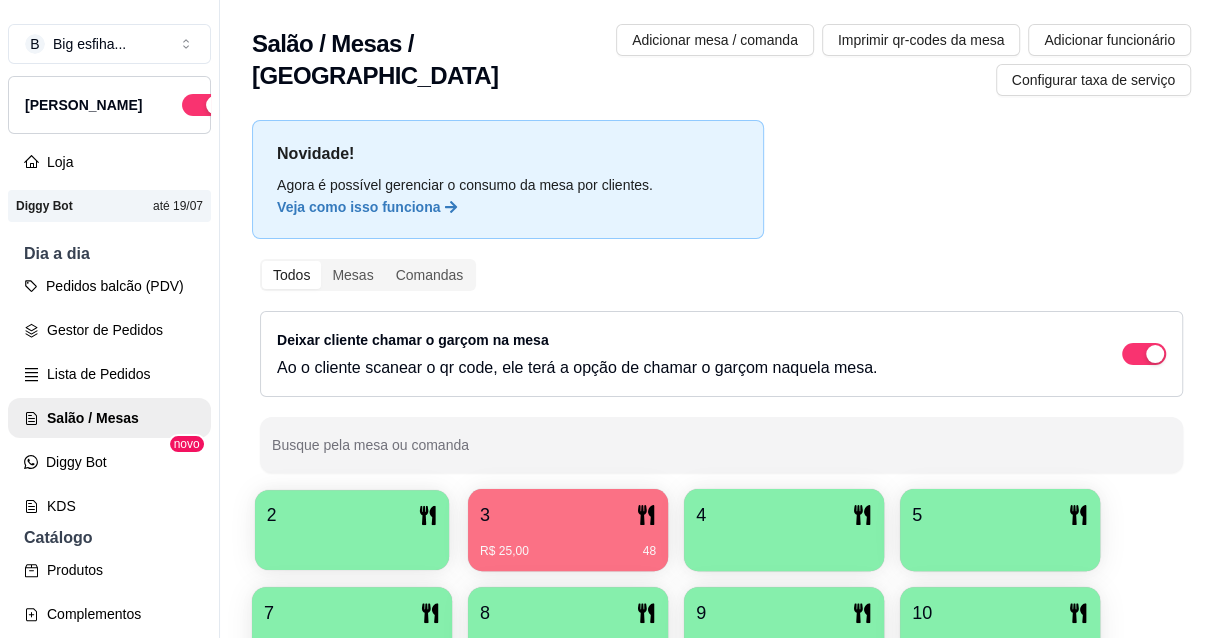 click at bounding box center [352, 543] 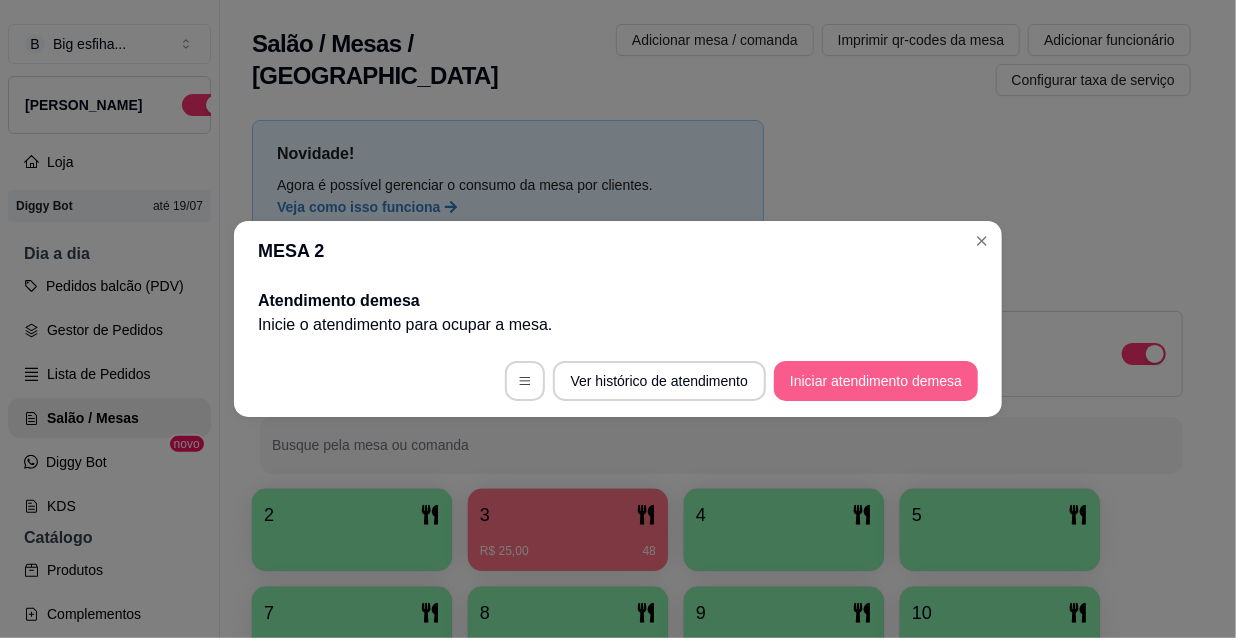click on "Iniciar atendimento de  mesa" at bounding box center [876, 381] 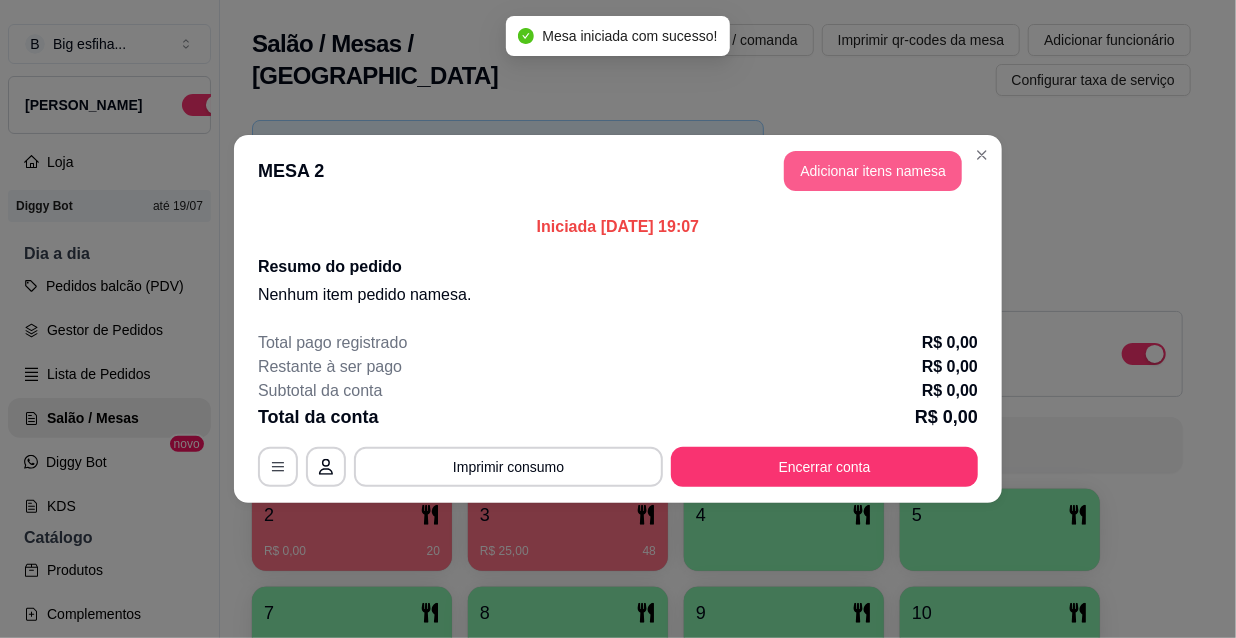 click on "Adicionar itens na  mesa" at bounding box center (873, 171) 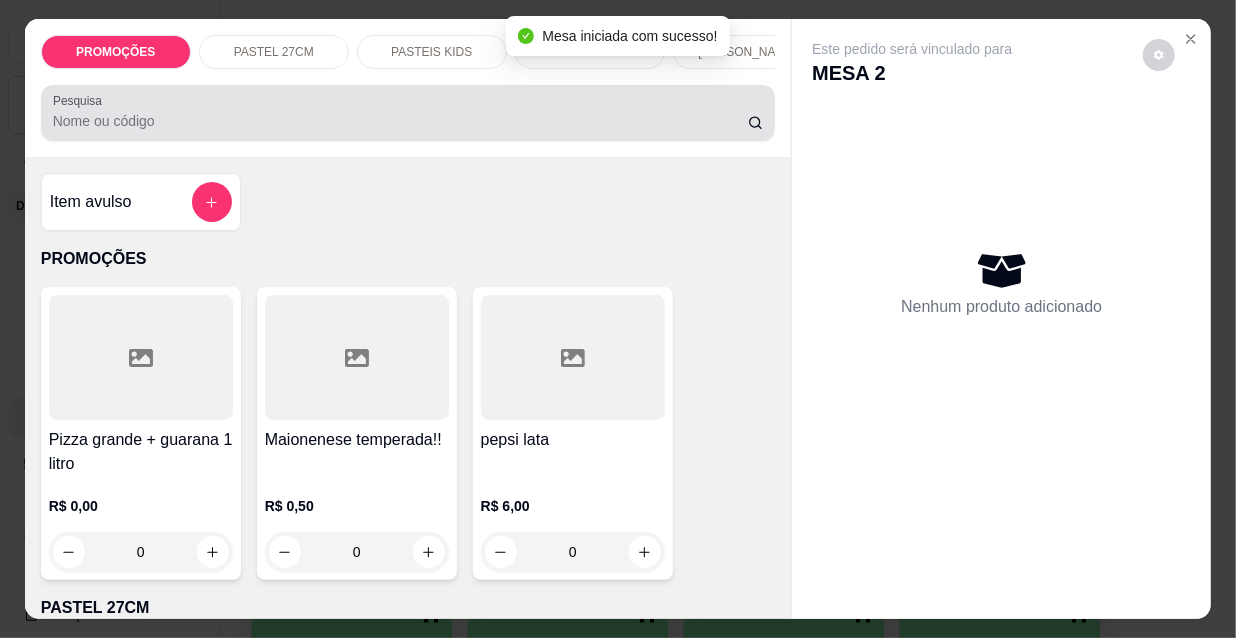 click on "Pesquisa" at bounding box center (400, 121) 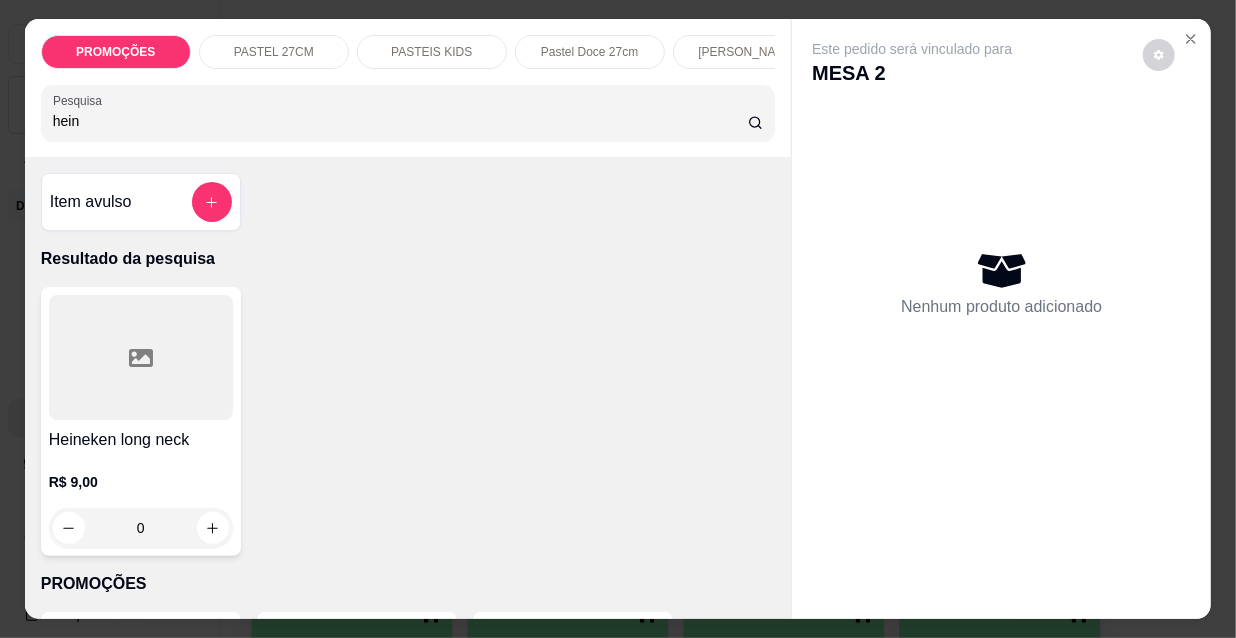 type on "hein" 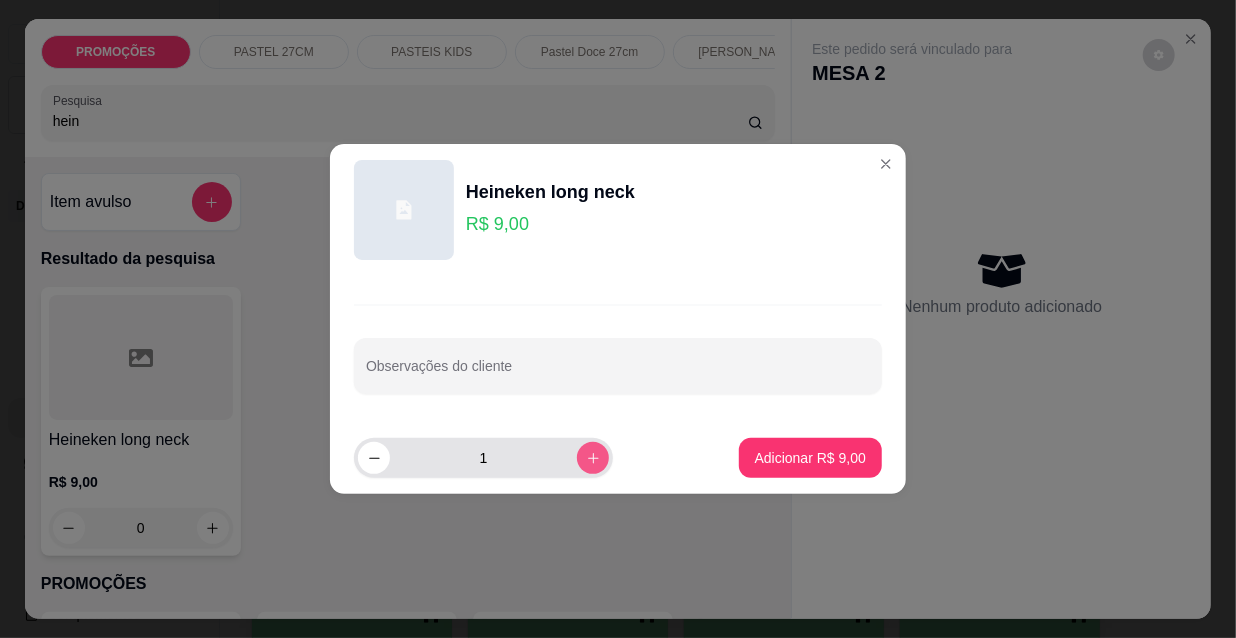 click at bounding box center [593, 458] 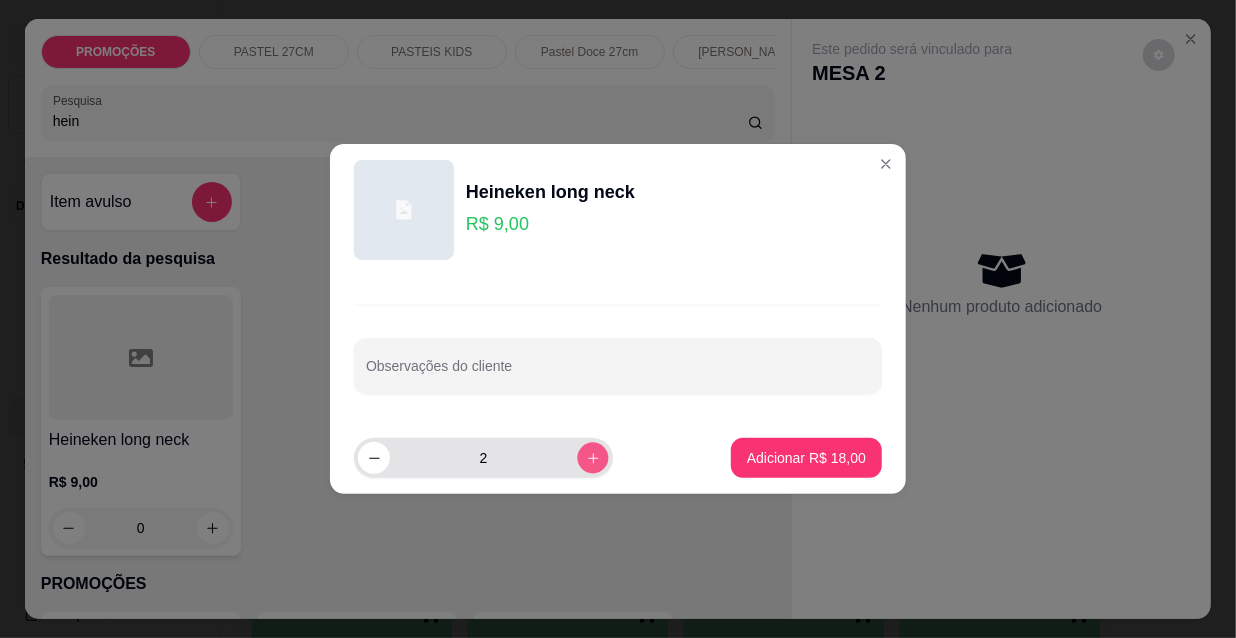 click at bounding box center (592, 457) 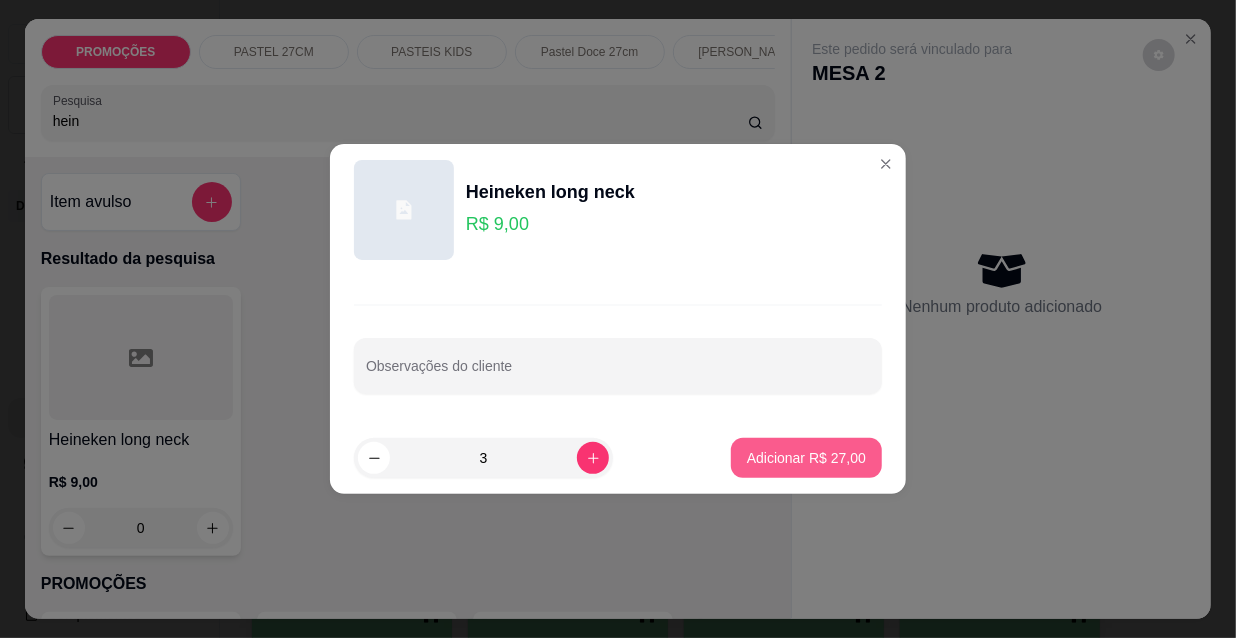 click on "Adicionar   R$ 27,00" at bounding box center [806, 458] 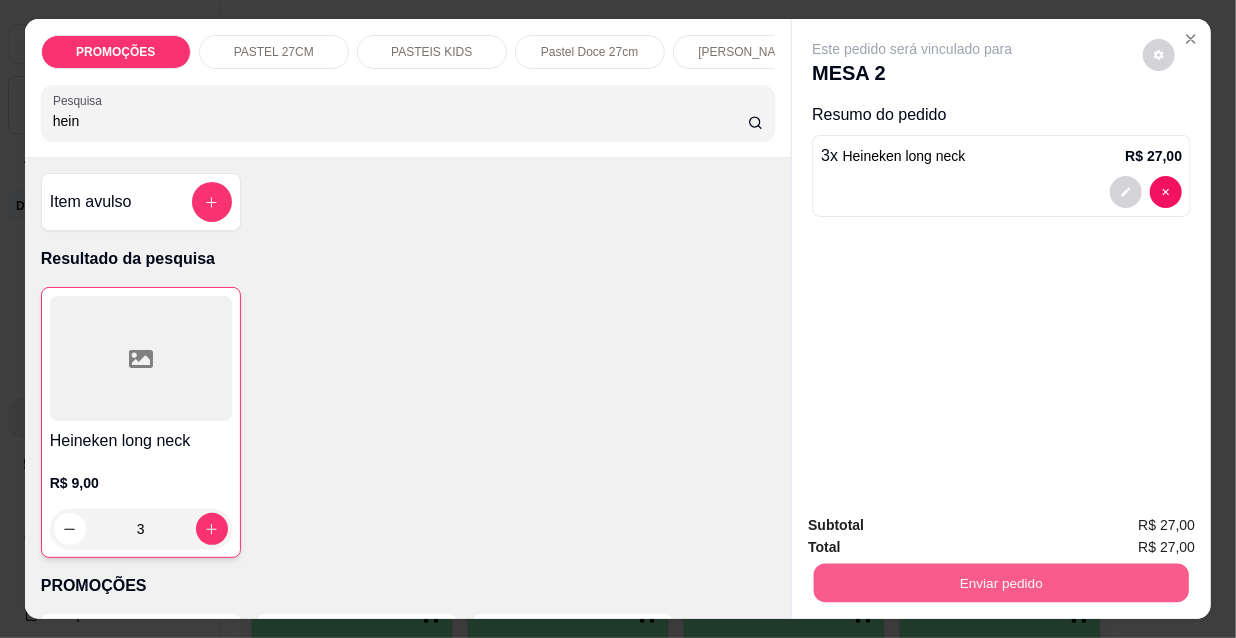 click on "Enviar pedido" at bounding box center [1001, 582] 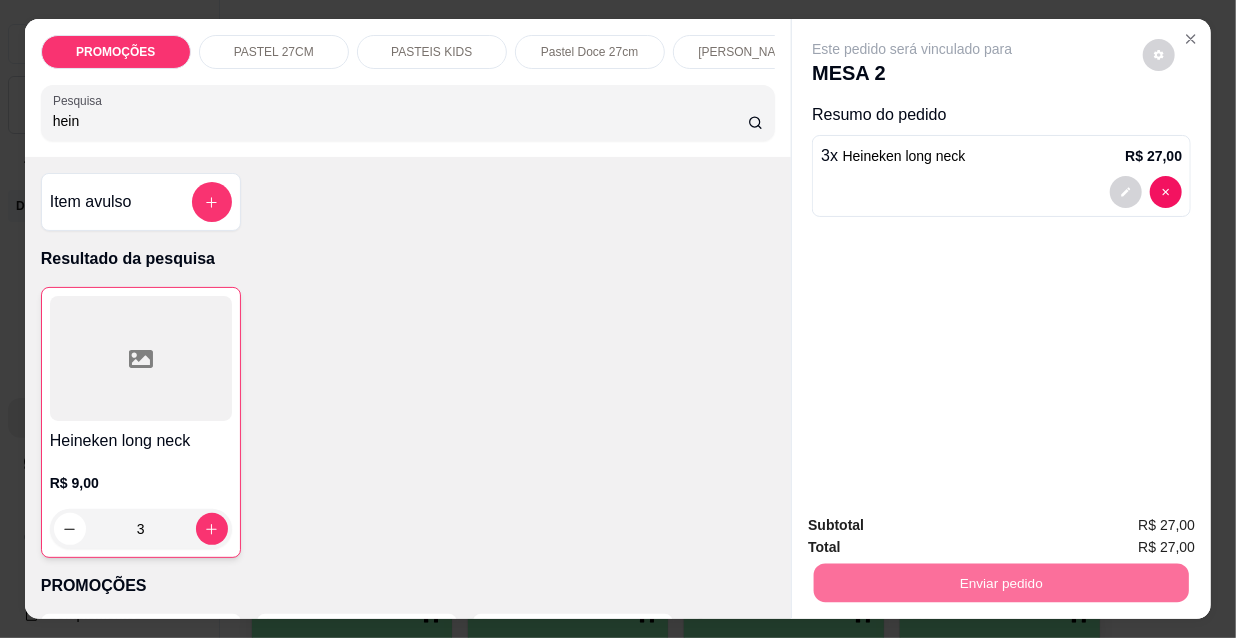 click on "Não registrar e enviar pedido" at bounding box center [937, 526] 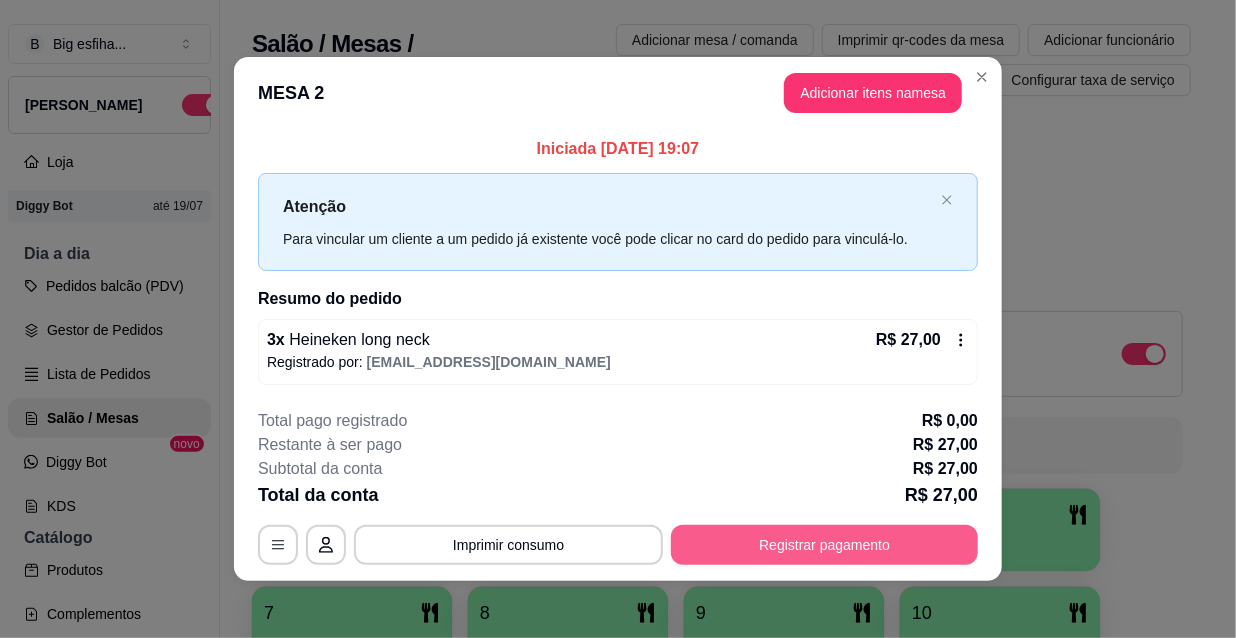 click on "Registrar pagamento" at bounding box center [824, 545] 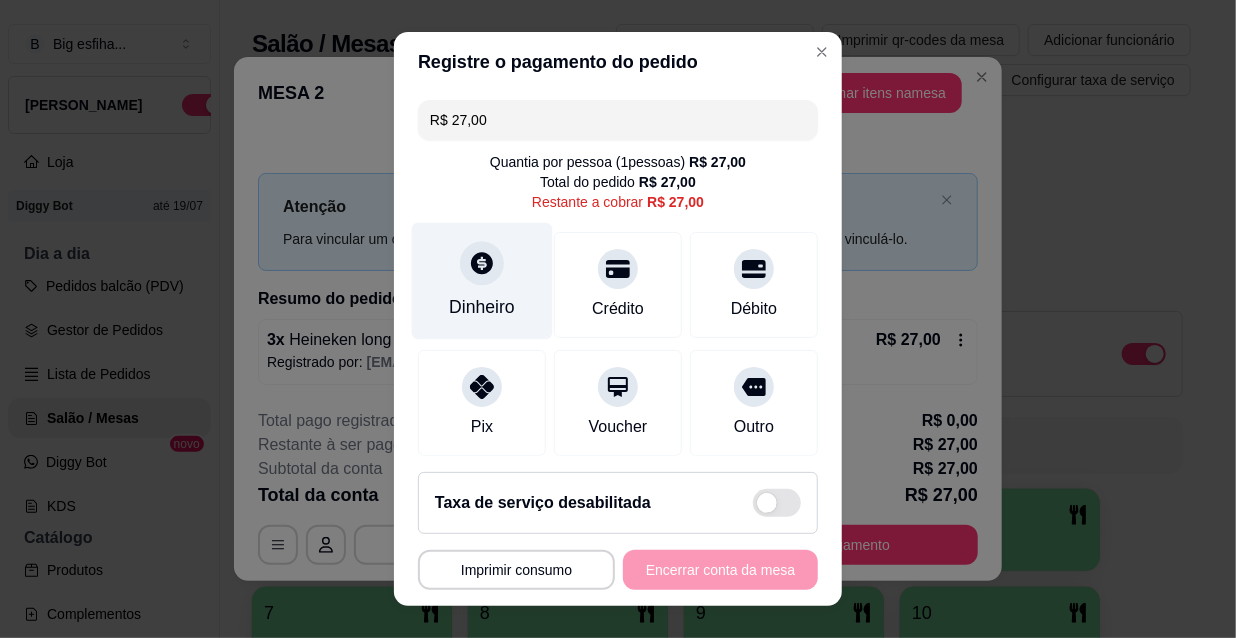 click at bounding box center (482, 263) 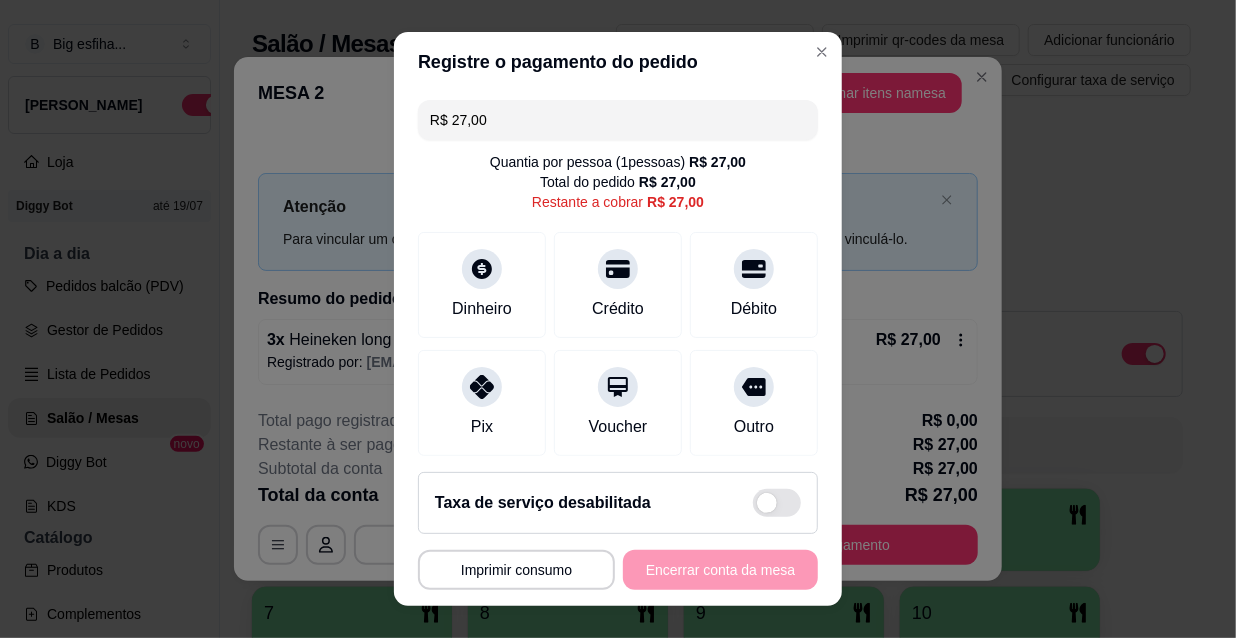 click on "0,00" at bounding box center [618, 300] 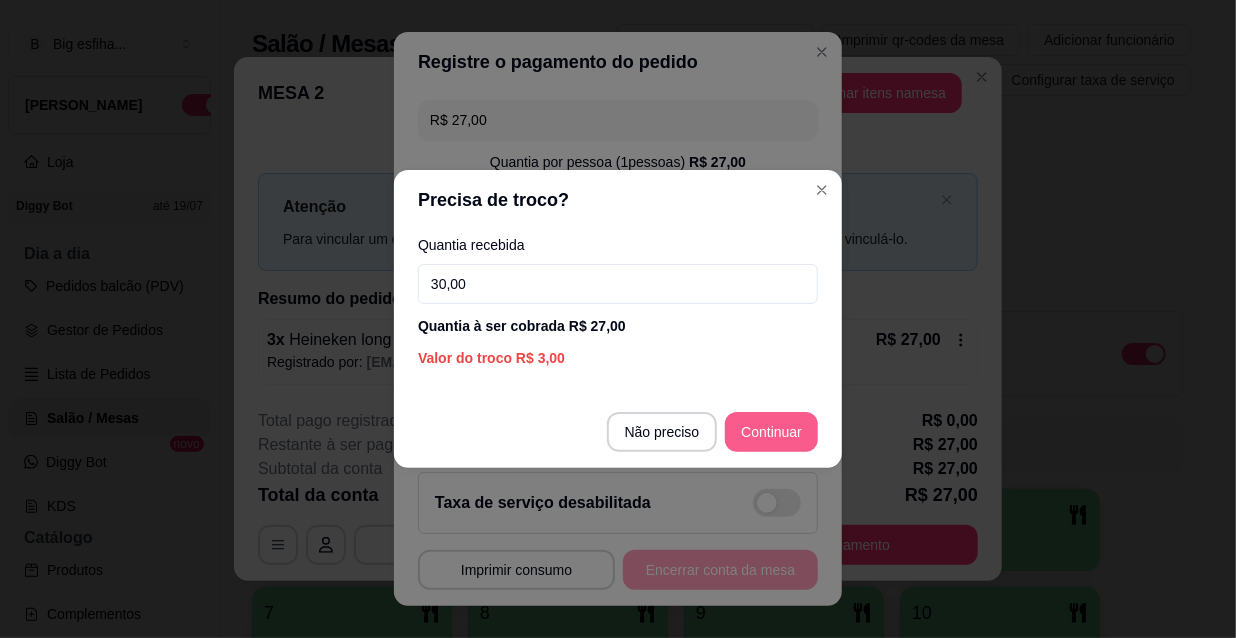 type on "30,00" 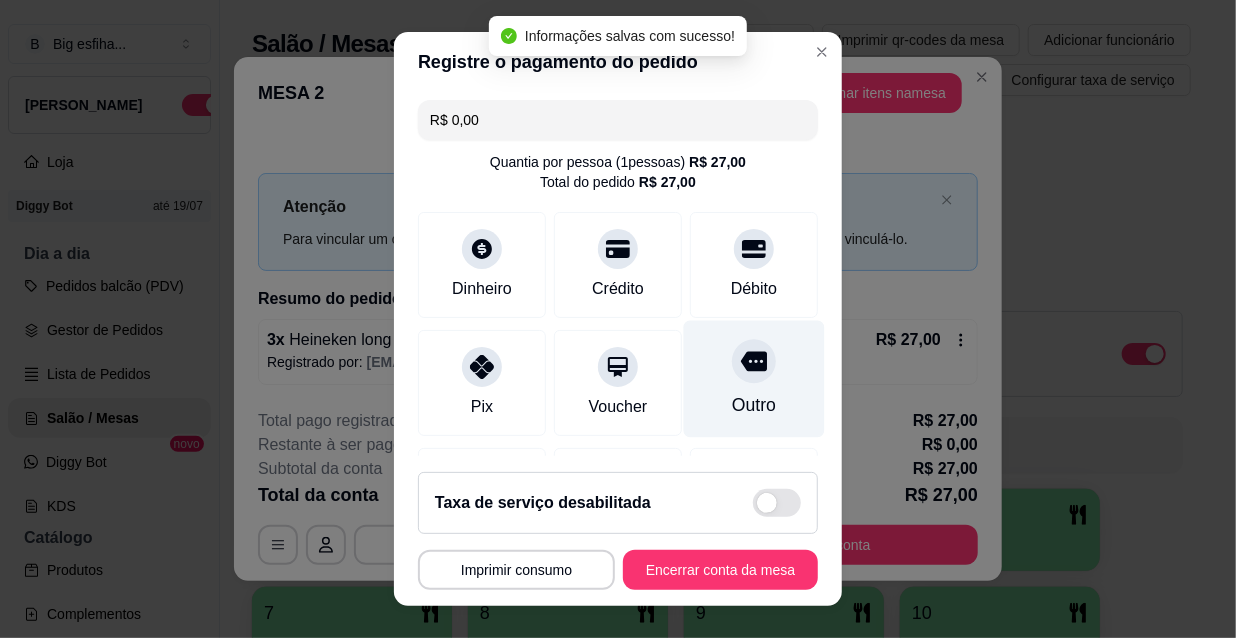 type on "R$ 0,00" 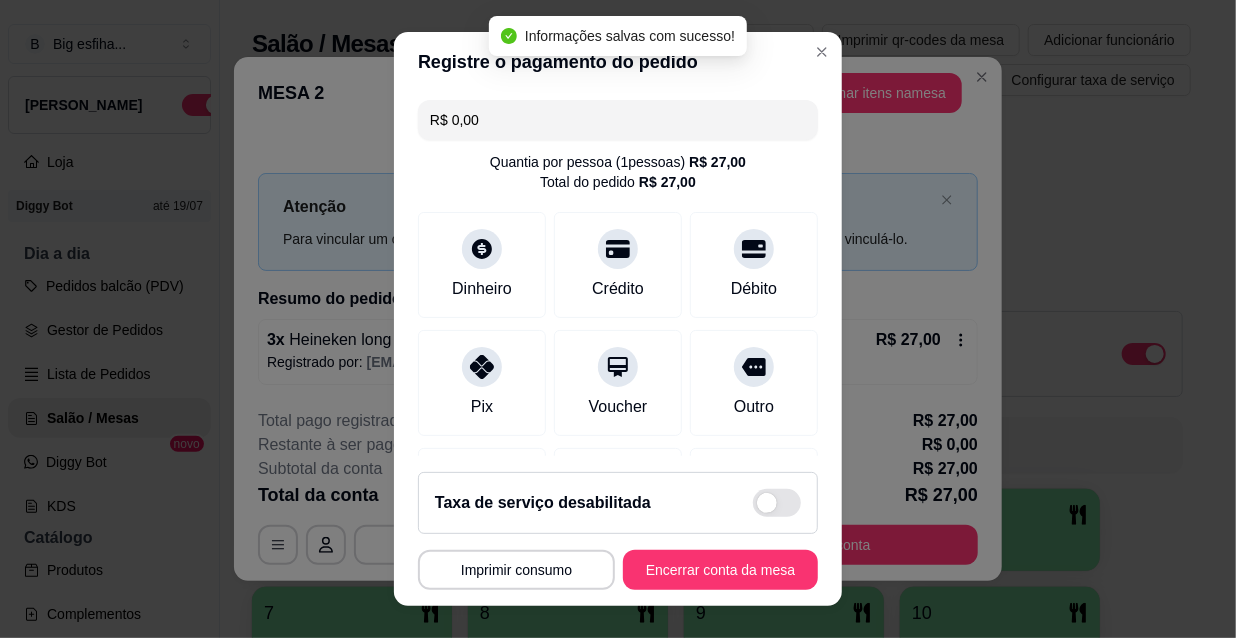 click on "**********" at bounding box center (618, 531) 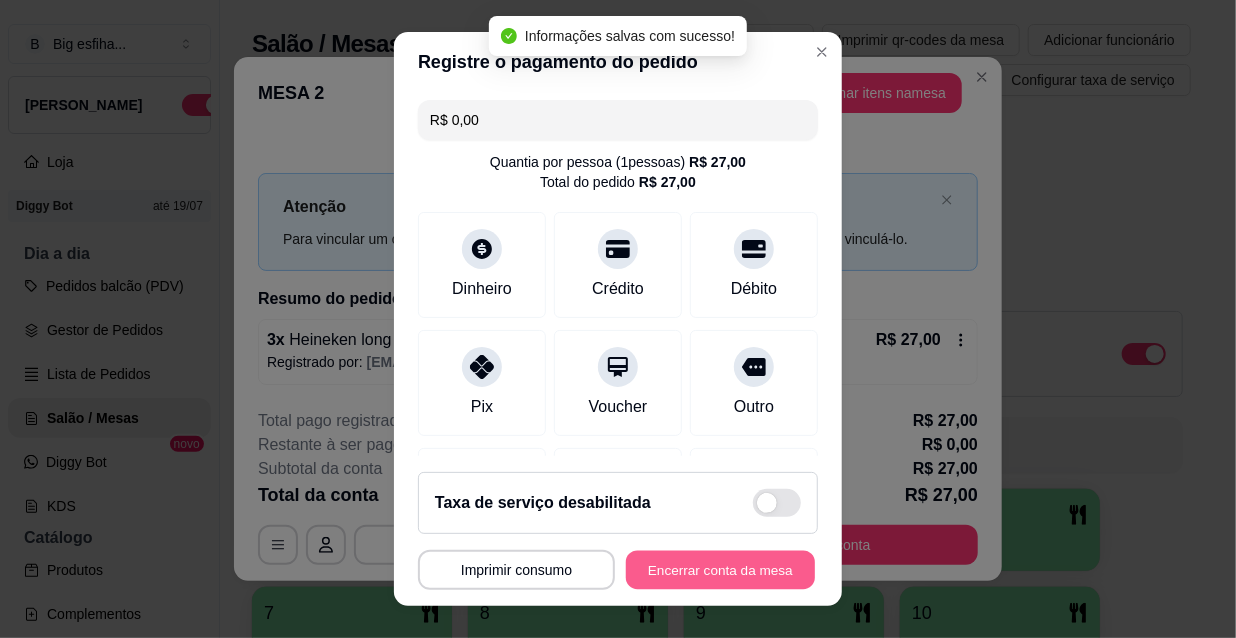 click on "Encerrar conta da mesa" at bounding box center [720, 570] 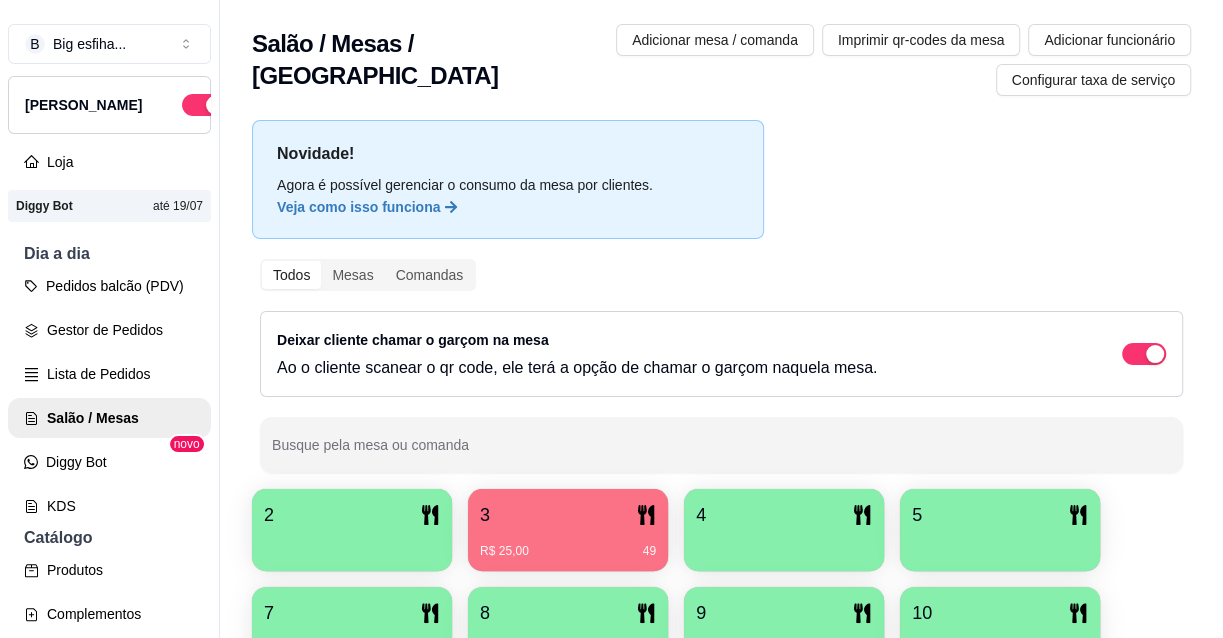 click on "3" at bounding box center (568, 515) 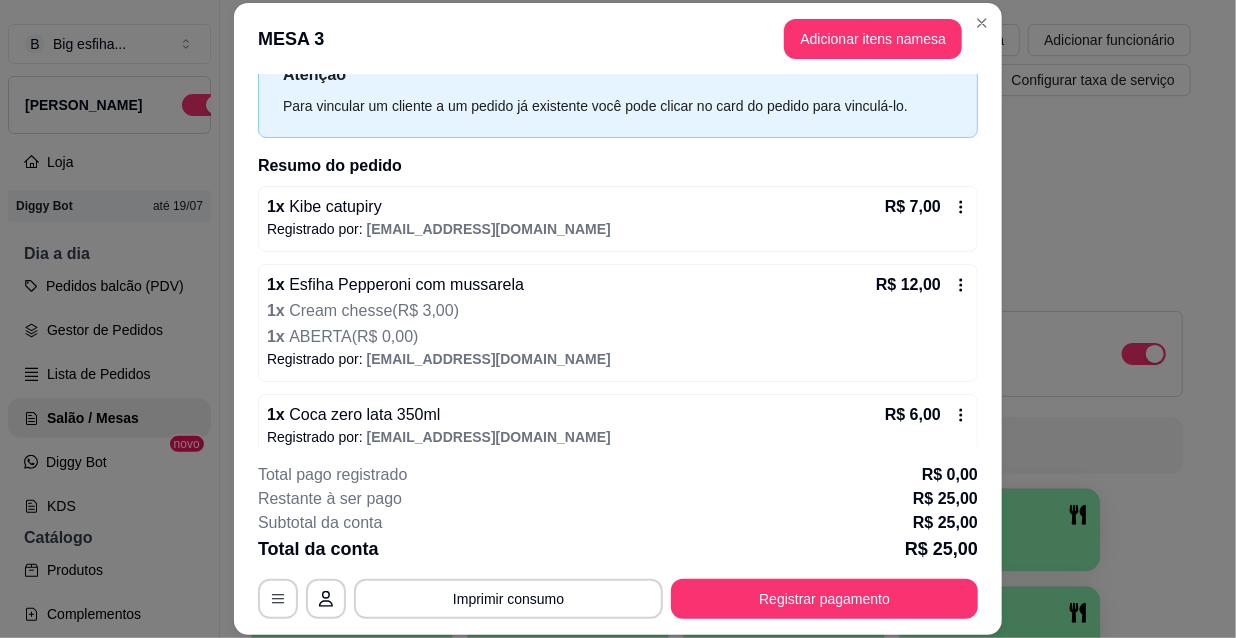 scroll, scrollTop: 98, scrollLeft: 0, axis: vertical 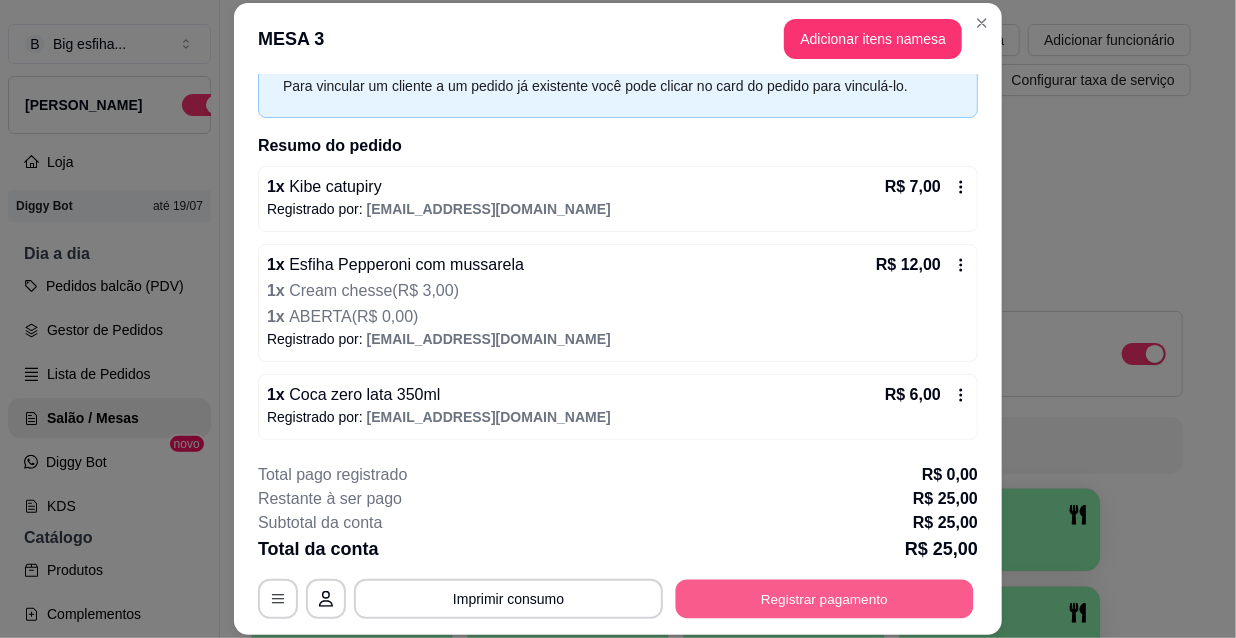 click on "Registrar pagamento" at bounding box center [825, 598] 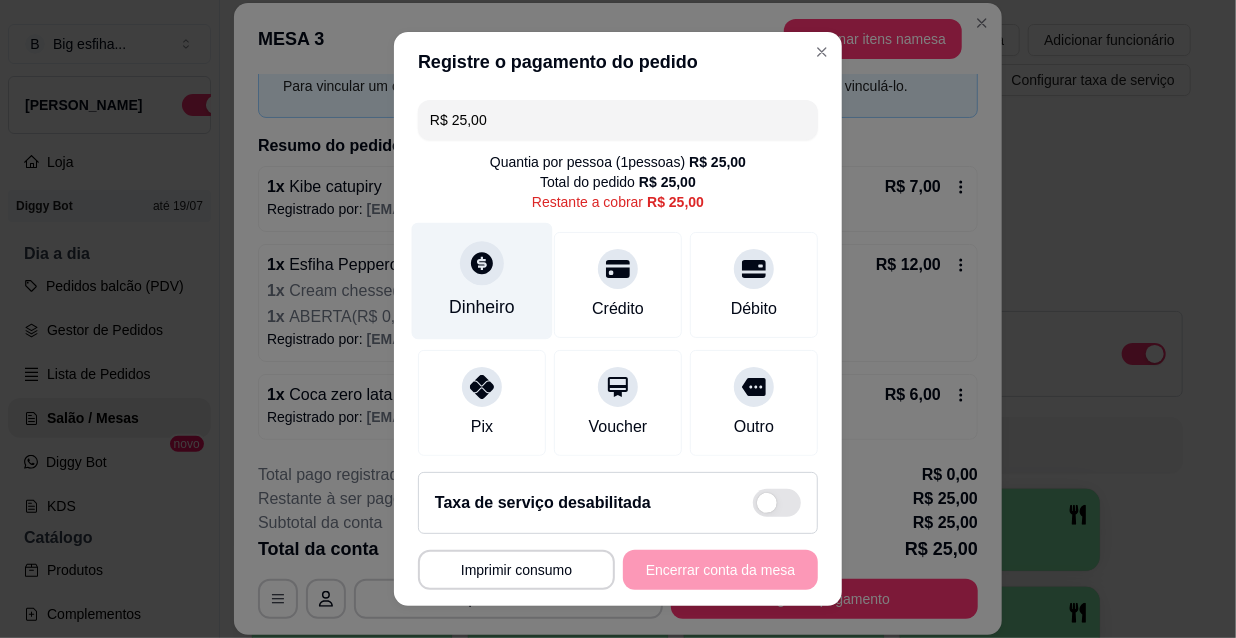 click on "Dinheiro" at bounding box center [482, 281] 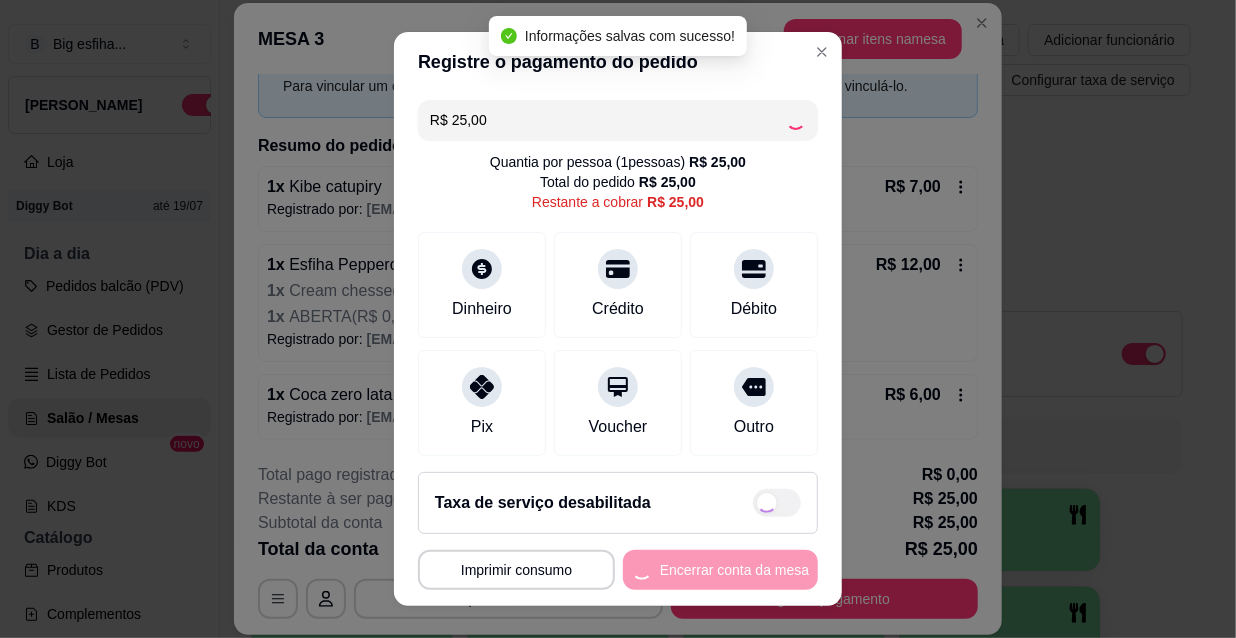 type on "R$ 0,00" 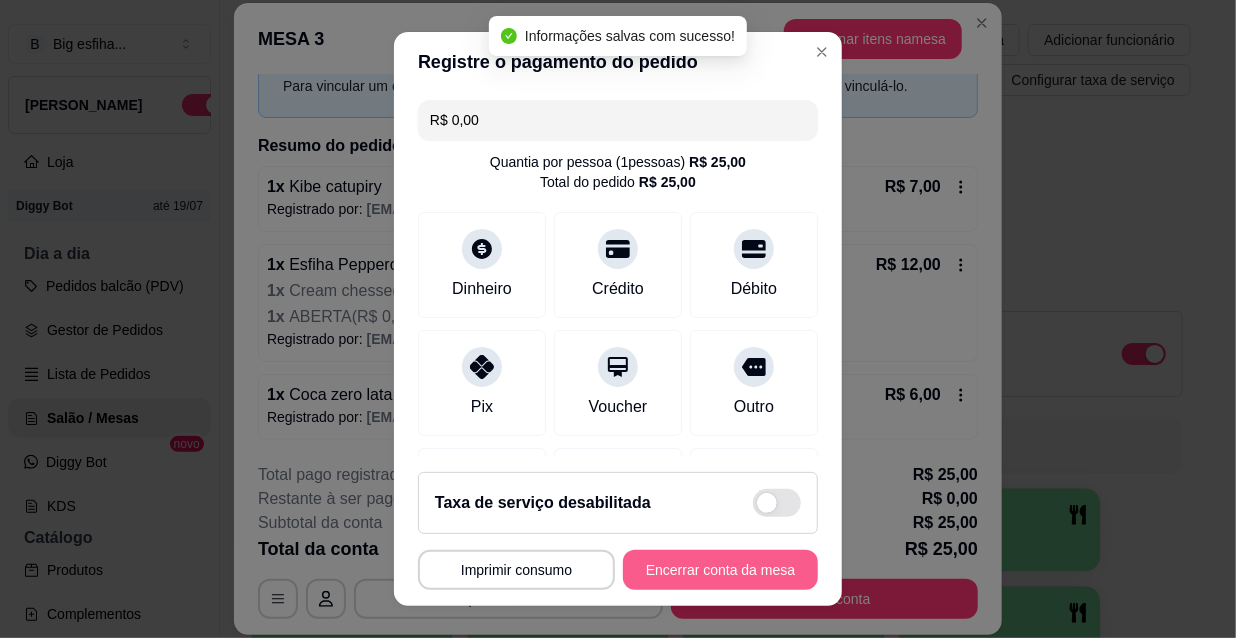 click on "Encerrar conta da mesa" at bounding box center (720, 570) 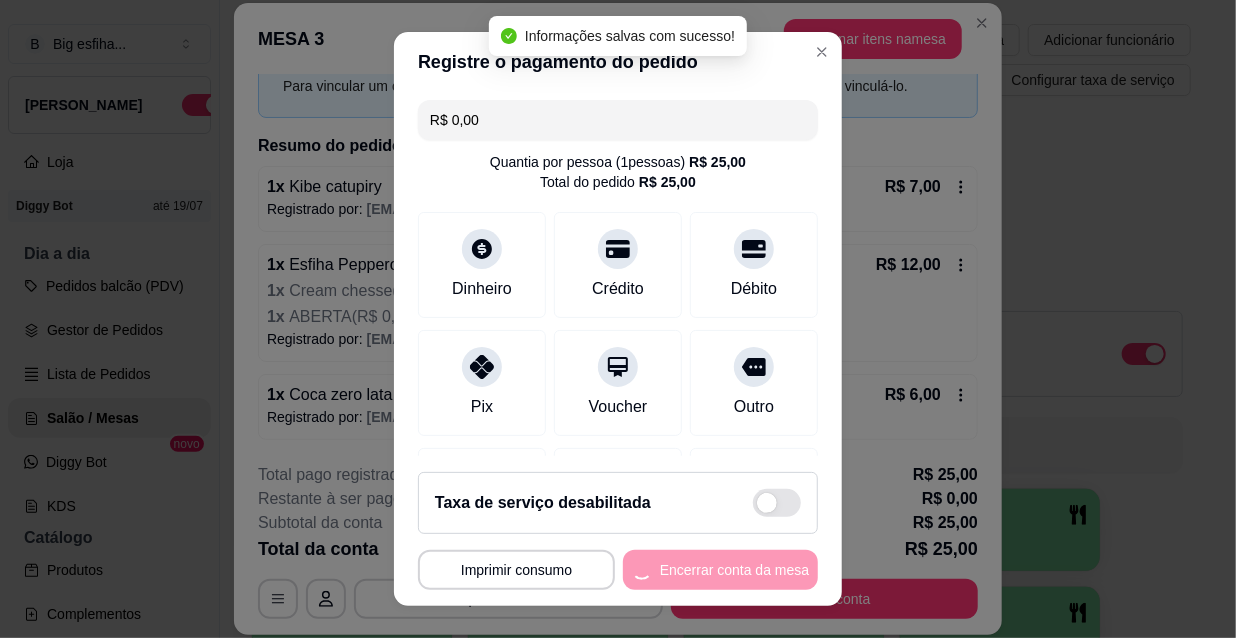 scroll, scrollTop: 0, scrollLeft: 0, axis: both 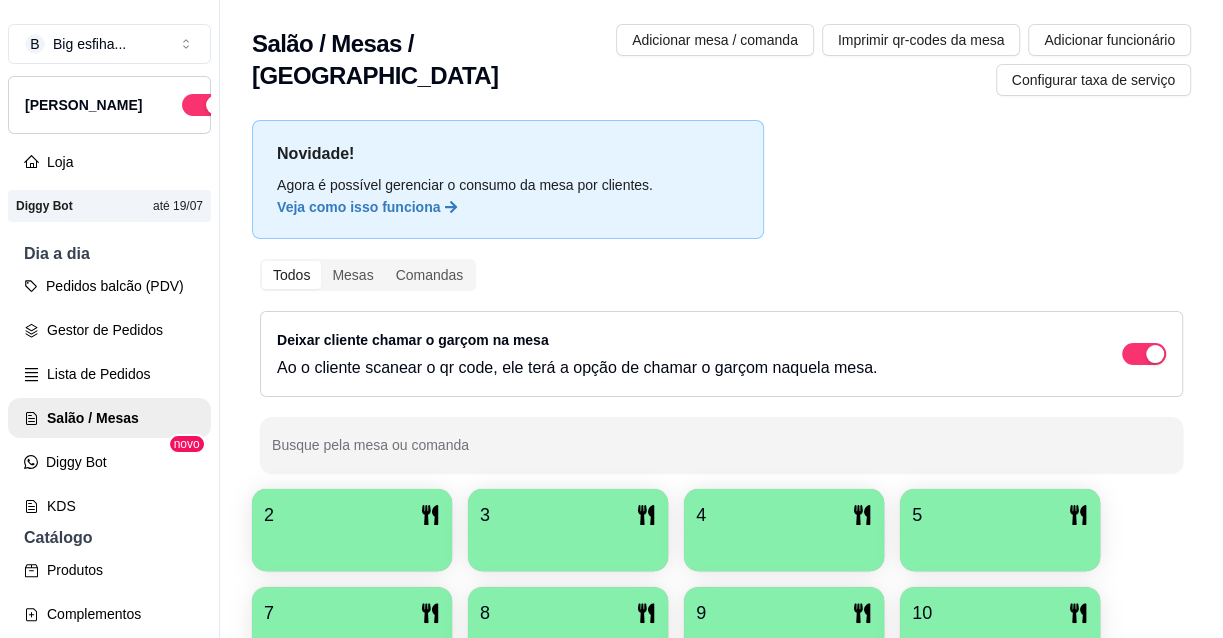 click on "Novidade! Agora é possível gerenciar o consumo da mesa por clientes.   Veja como isso funciona Todos Mesas Comandas Deixar cliente chamar o garçom na mesa Ao o cliente scanear o qr code, ele terá a opção de chamar o garçom naquela mesa. Busque pela mesa ou comanda
2 3 4 5 7 8 9 10 11 12 13 14 15 16 17 18 19 20 21 22 23 24 25 26 27 28 29 30" at bounding box center (721, 645) 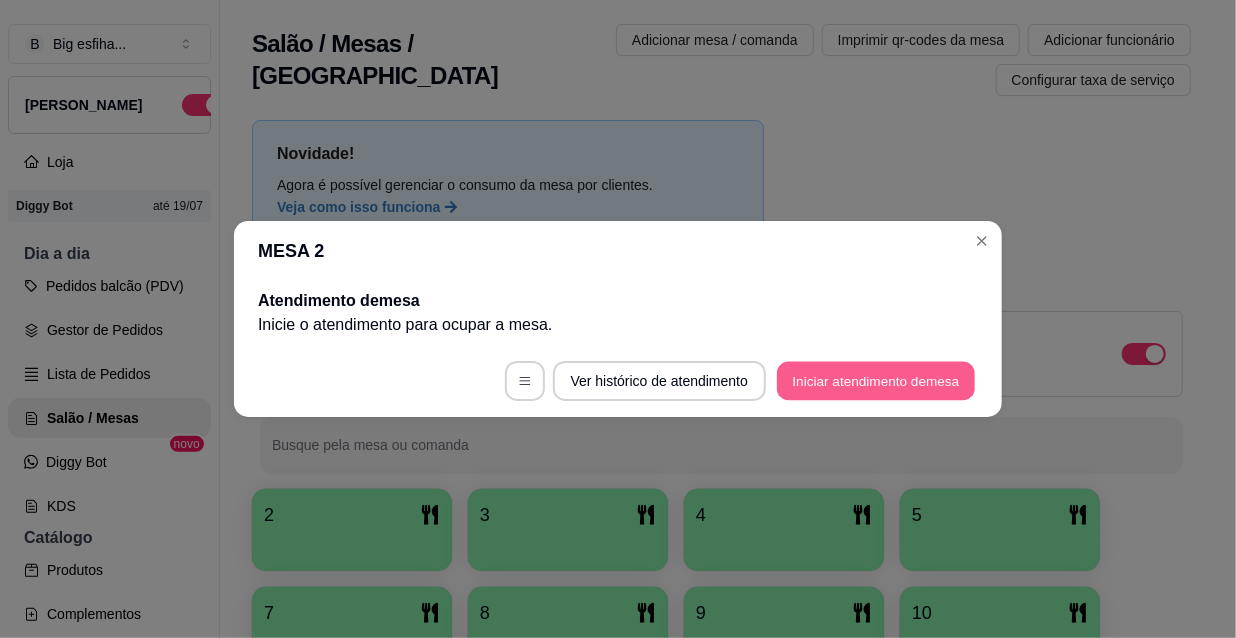 click on "Iniciar atendimento de  mesa" at bounding box center [876, 381] 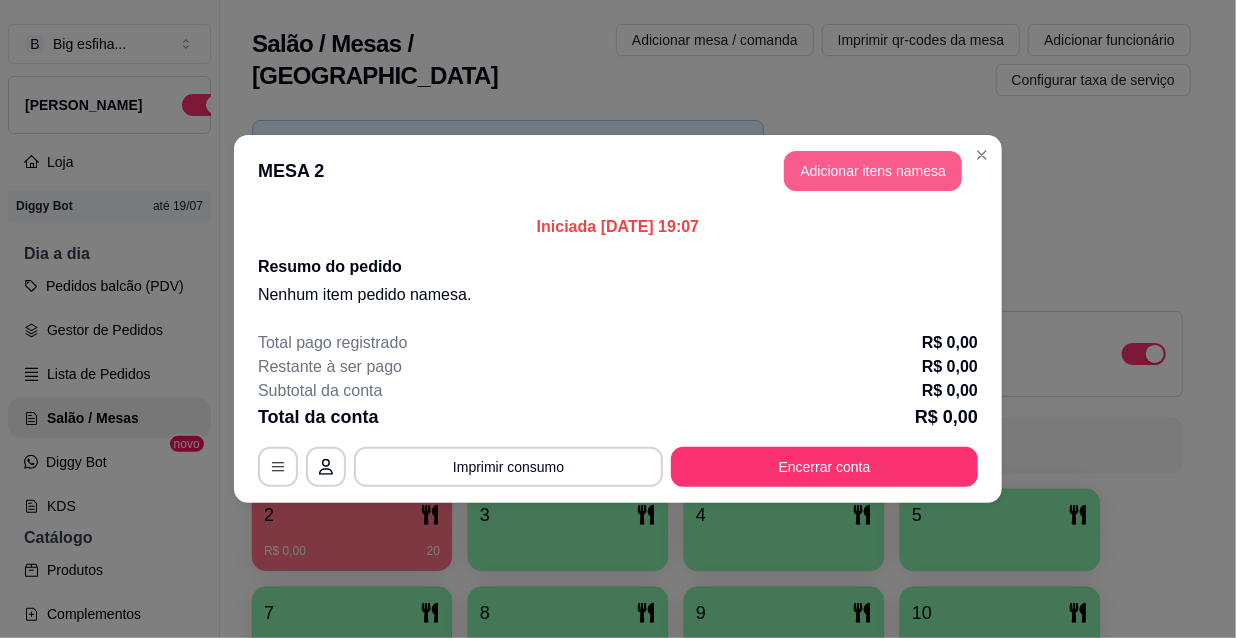 click on "Adicionar itens na  mesa" at bounding box center (873, 171) 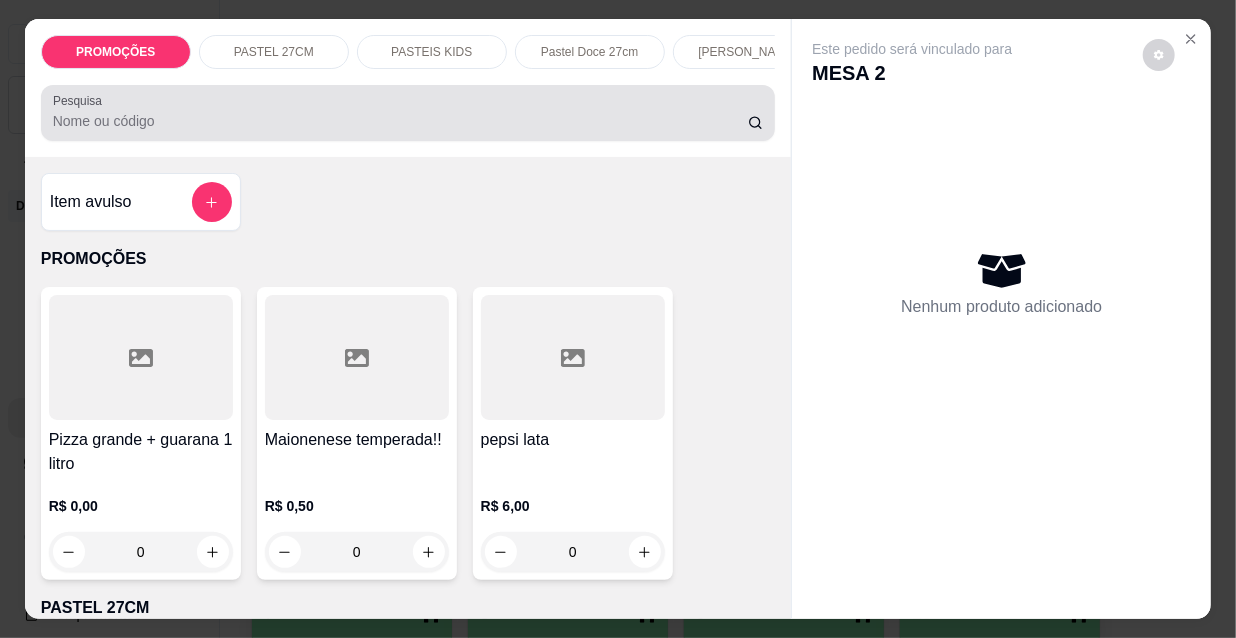 click on "Pesquisa" at bounding box center (400, 121) 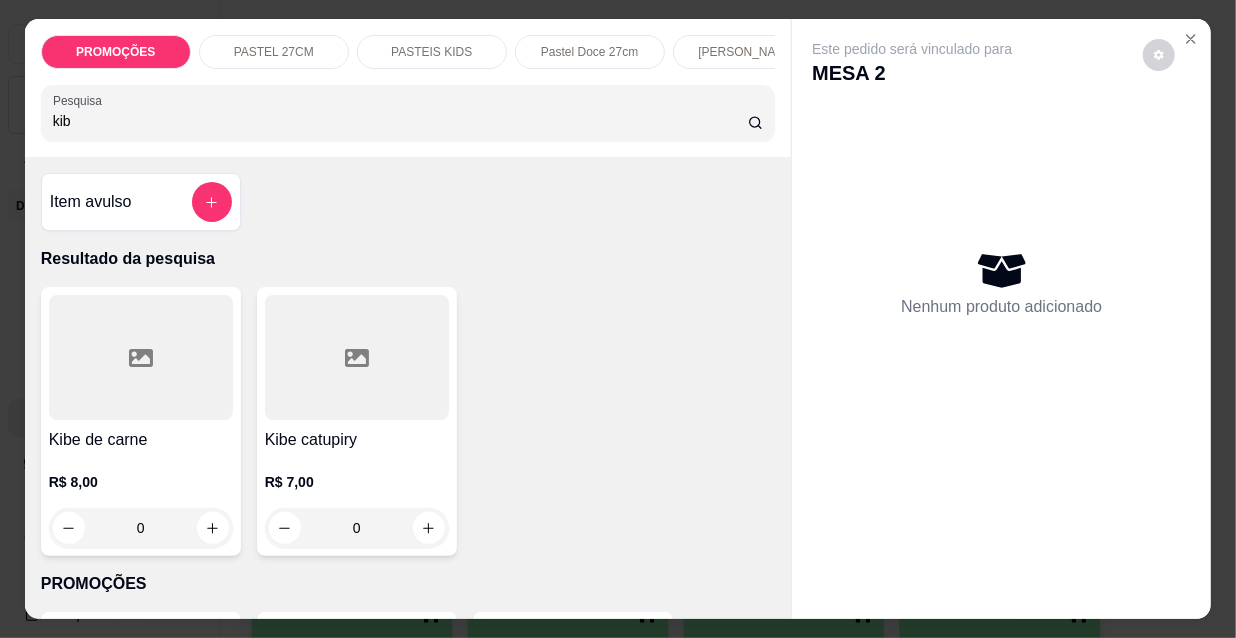 type on "kib" 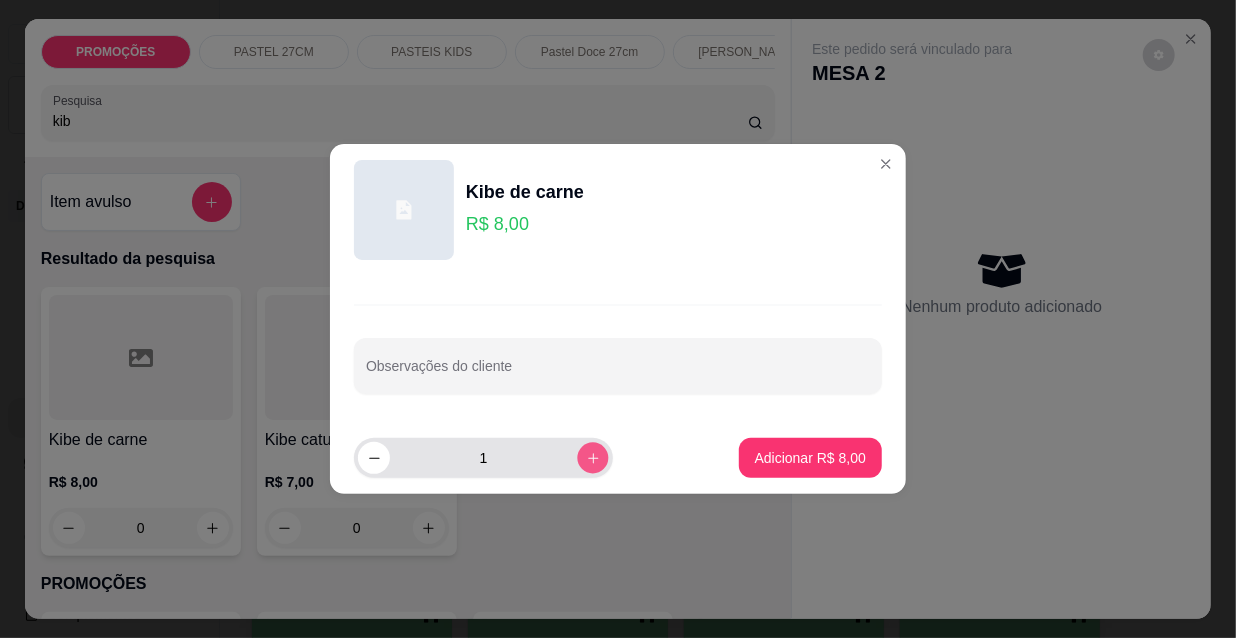 click 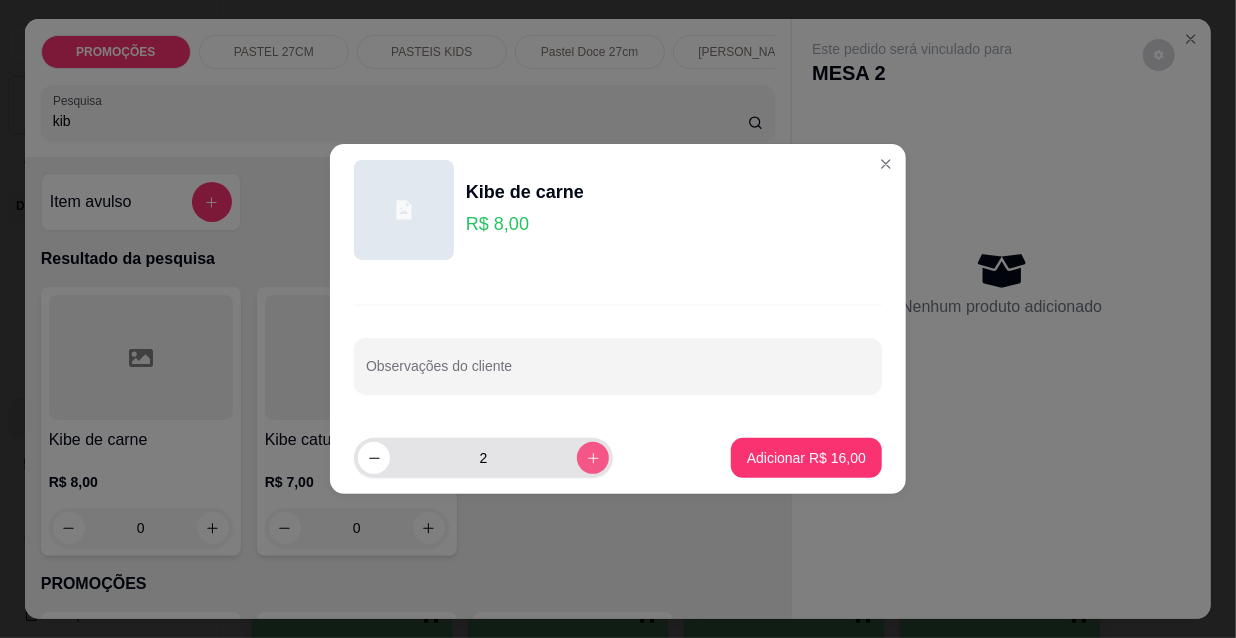 click 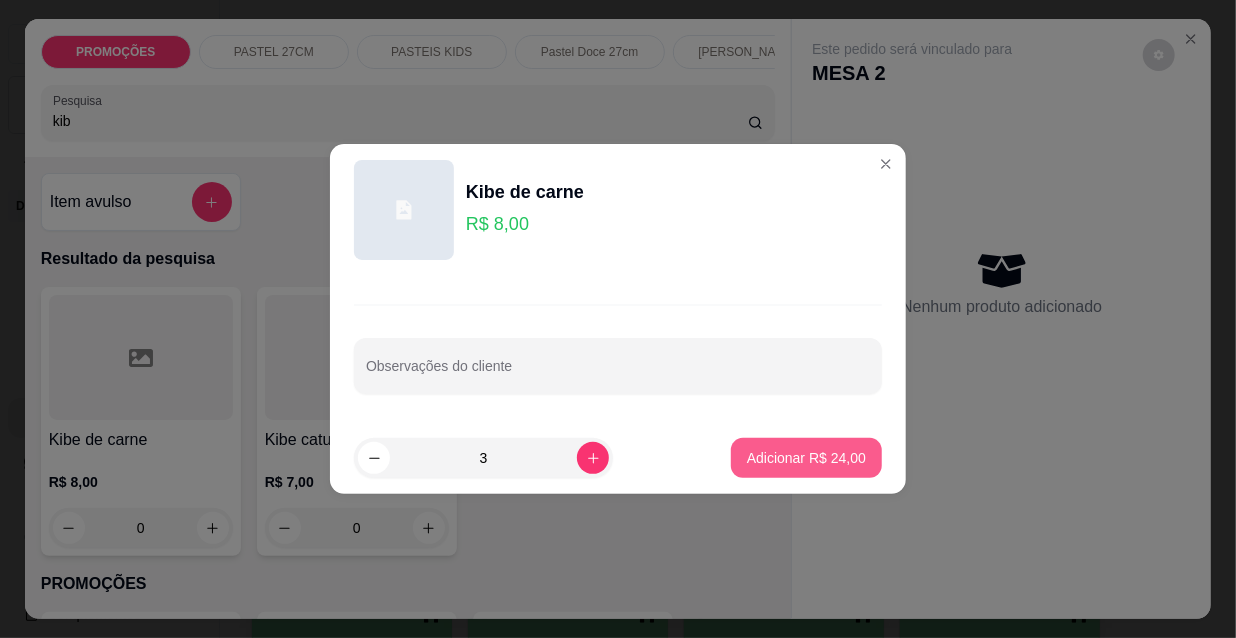 click on "Adicionar   R$ 24,00" at bounding box center (806, 458) 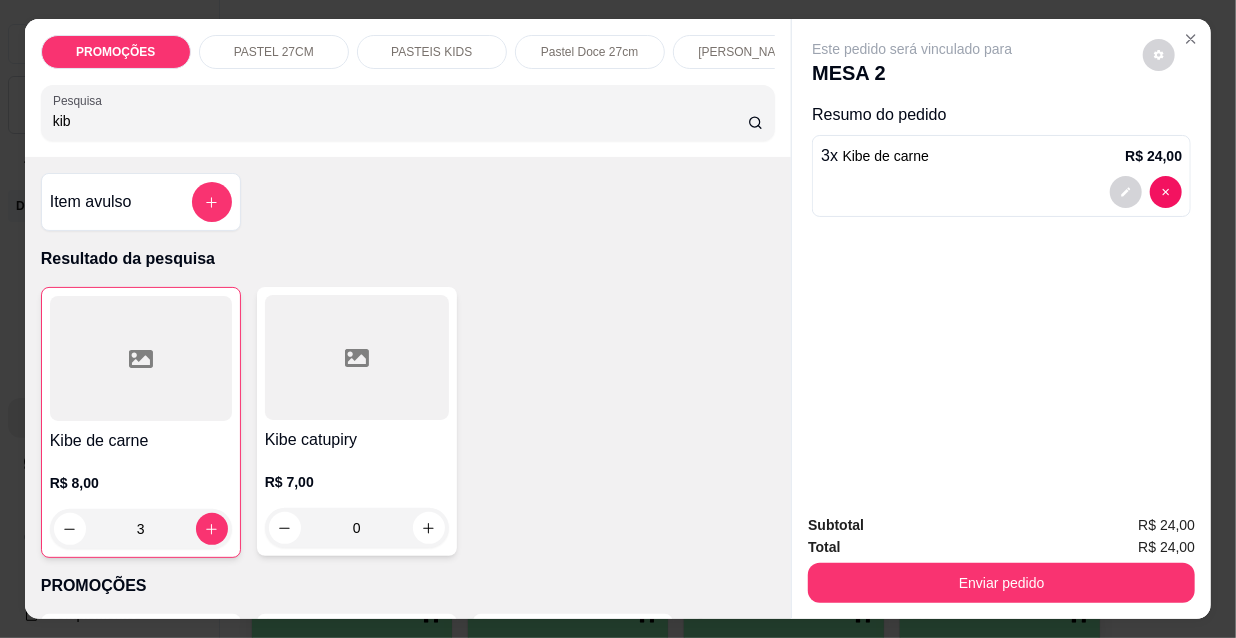 type on "3" 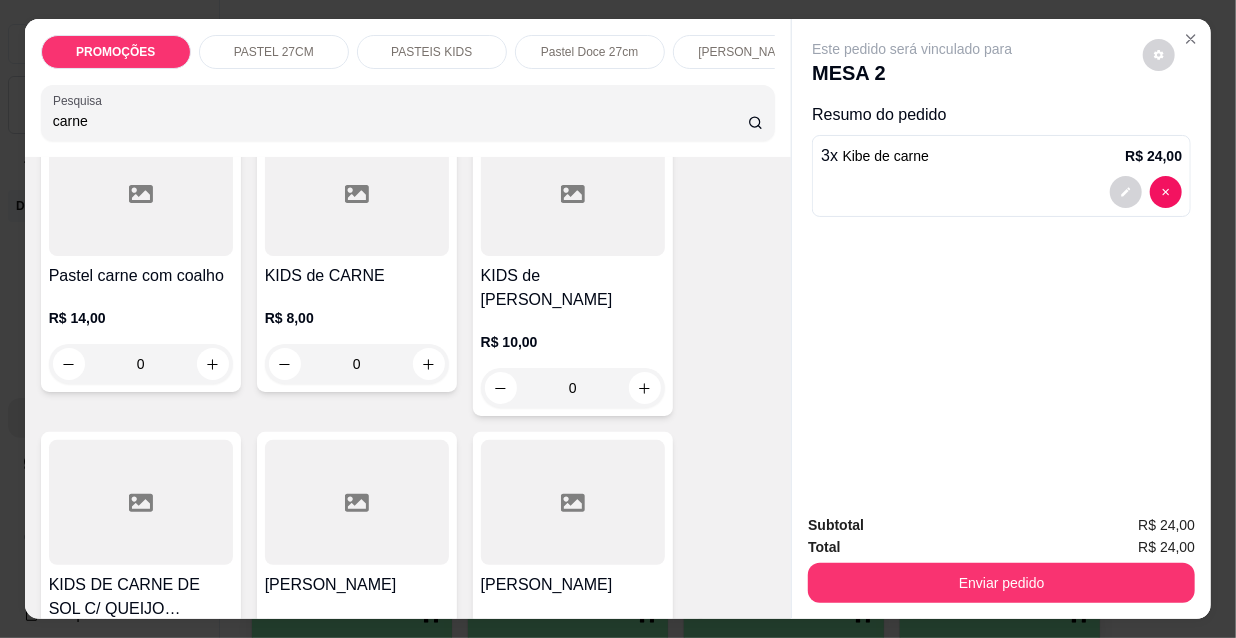 scroll, scrollTop: 1090, scrollLeft: 0, axis: vertical 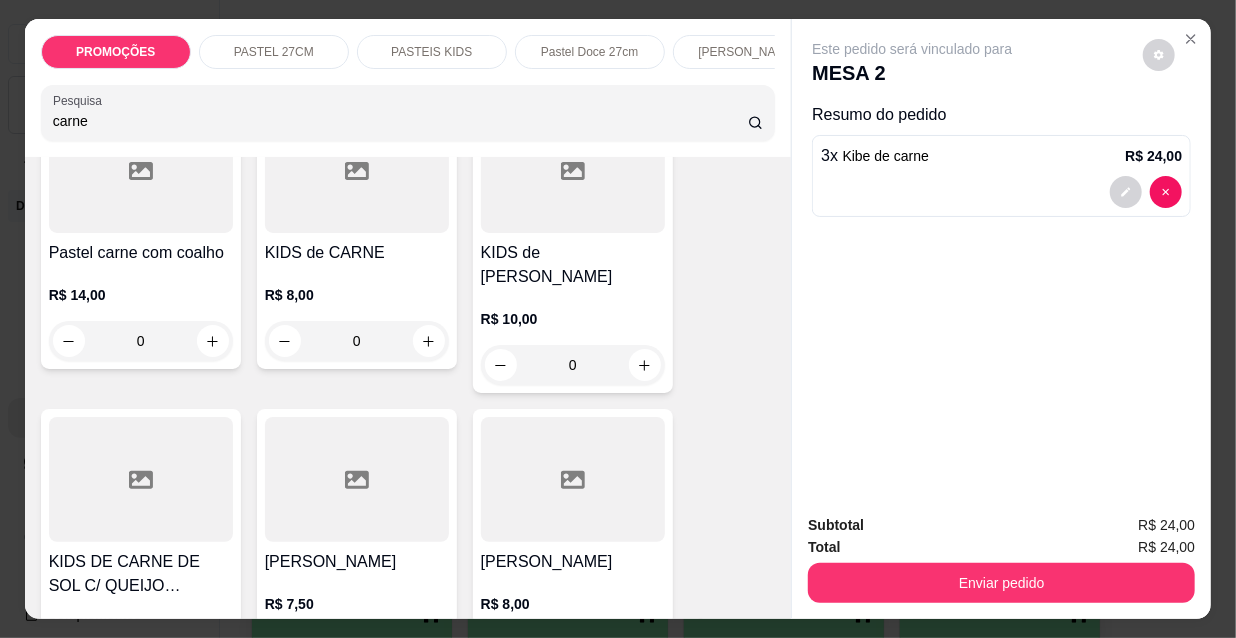 type on "carne" 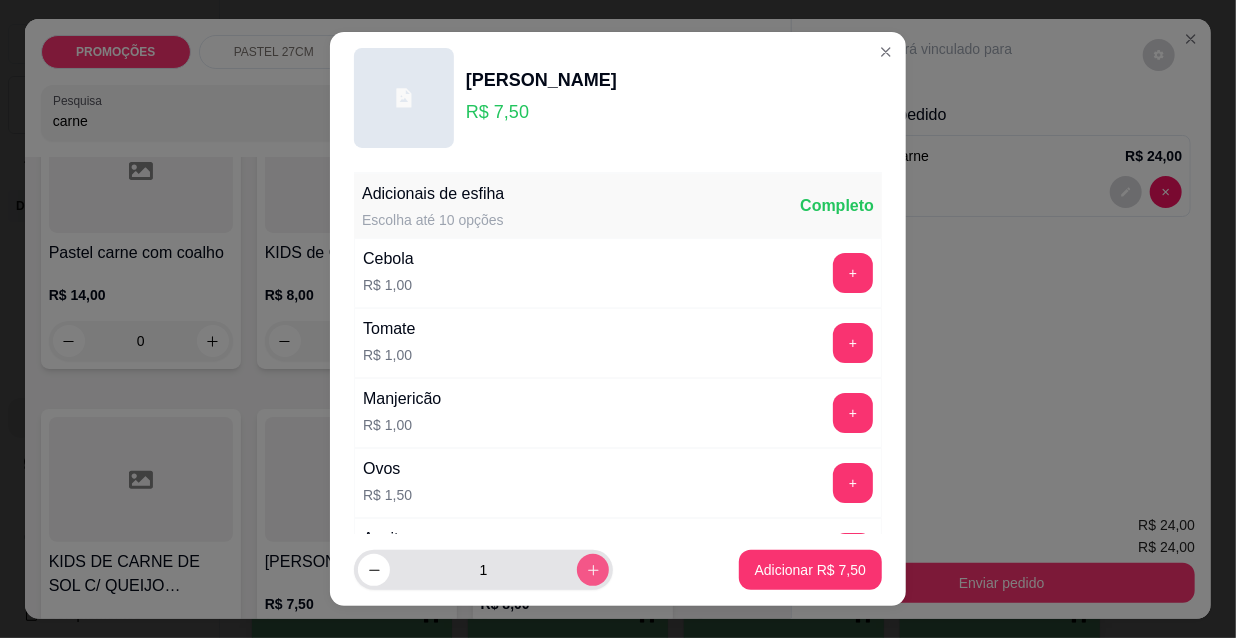 click 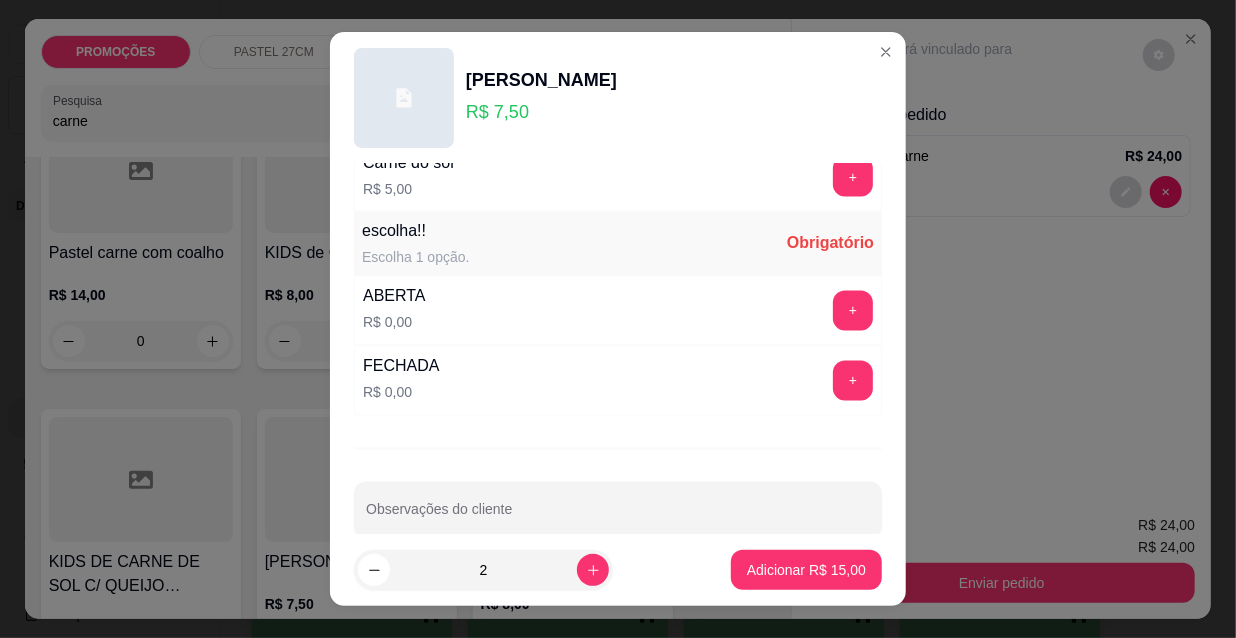 scroll, scrollTop: 1661, scrollLeft: 0, axis: vertical 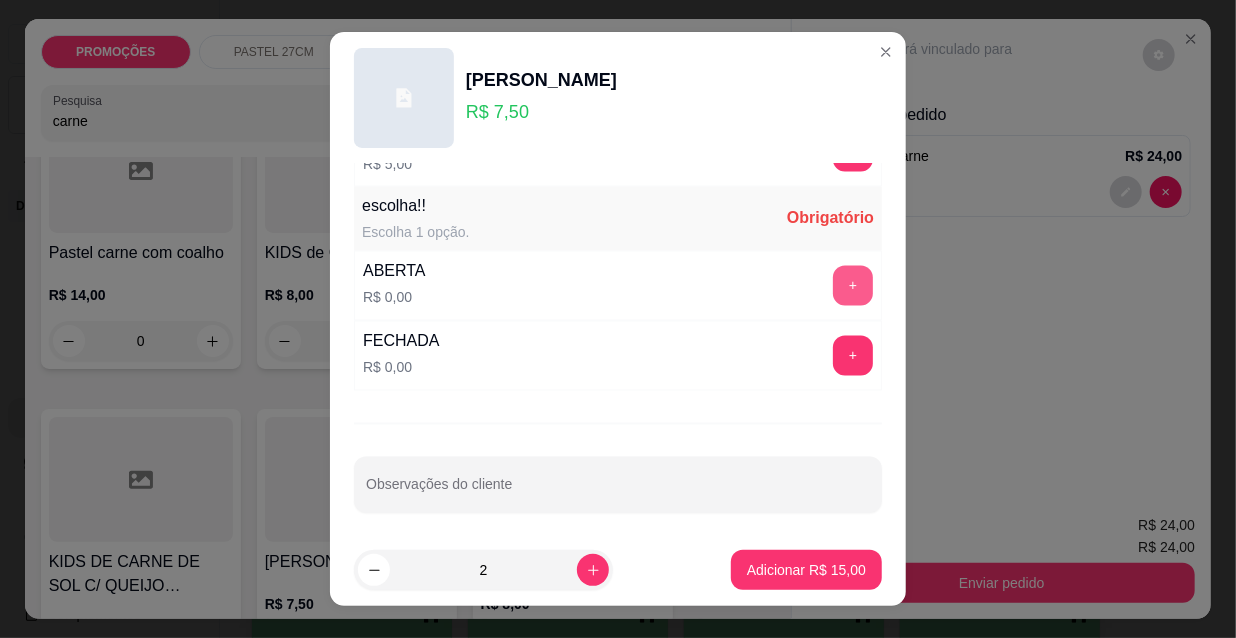 click on "+" at bounding box center [853, 286] 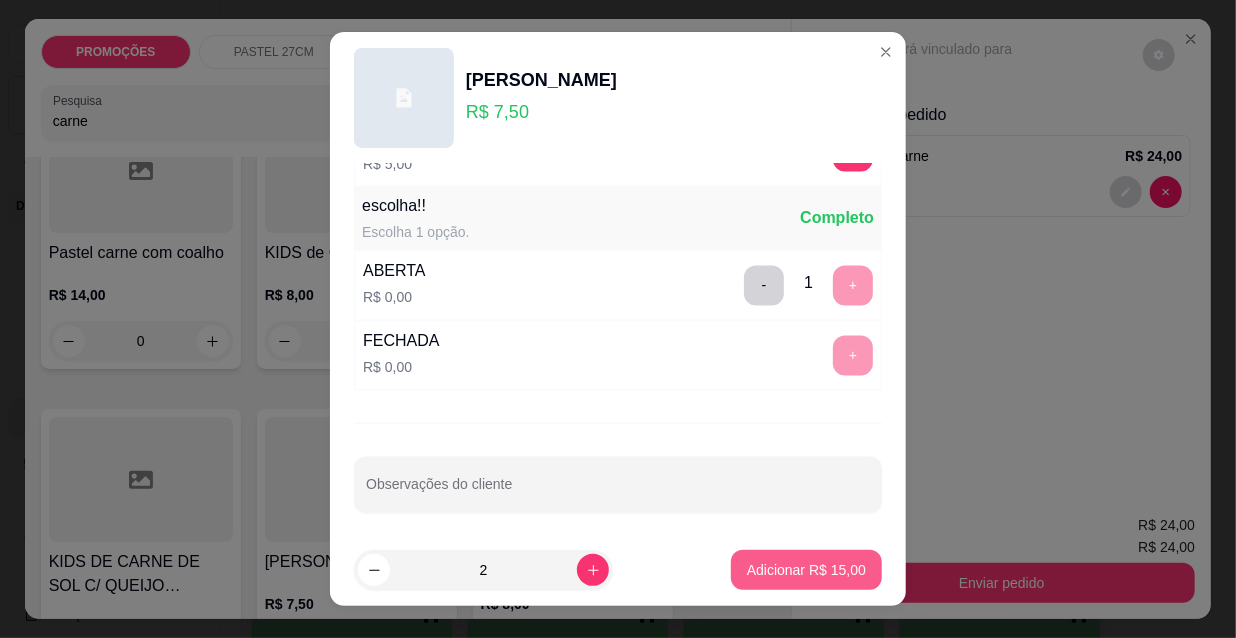 click on "Adicionar   R$ 15,00" at bounding box center (806, 570) 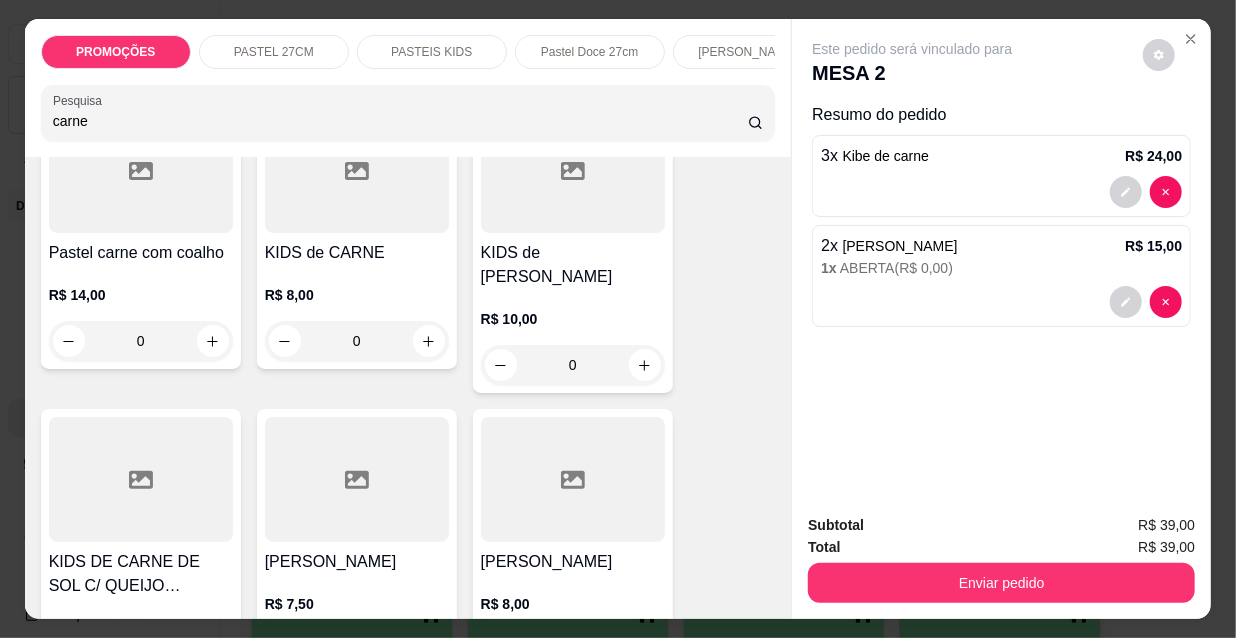 drag, startPoint x: 66, startPoint y: 129, endPoint x: 0, endPoint y: 118, distance: 66.910385 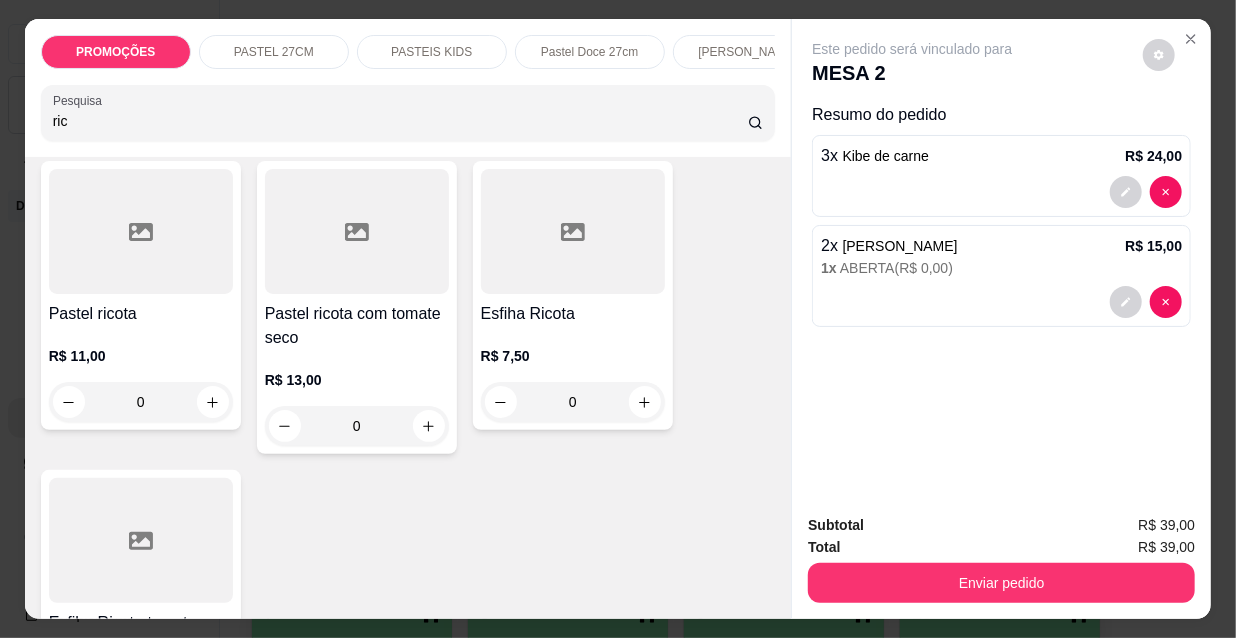 scroll, scrollTop: 0, scrollLeft: 0, axis: both 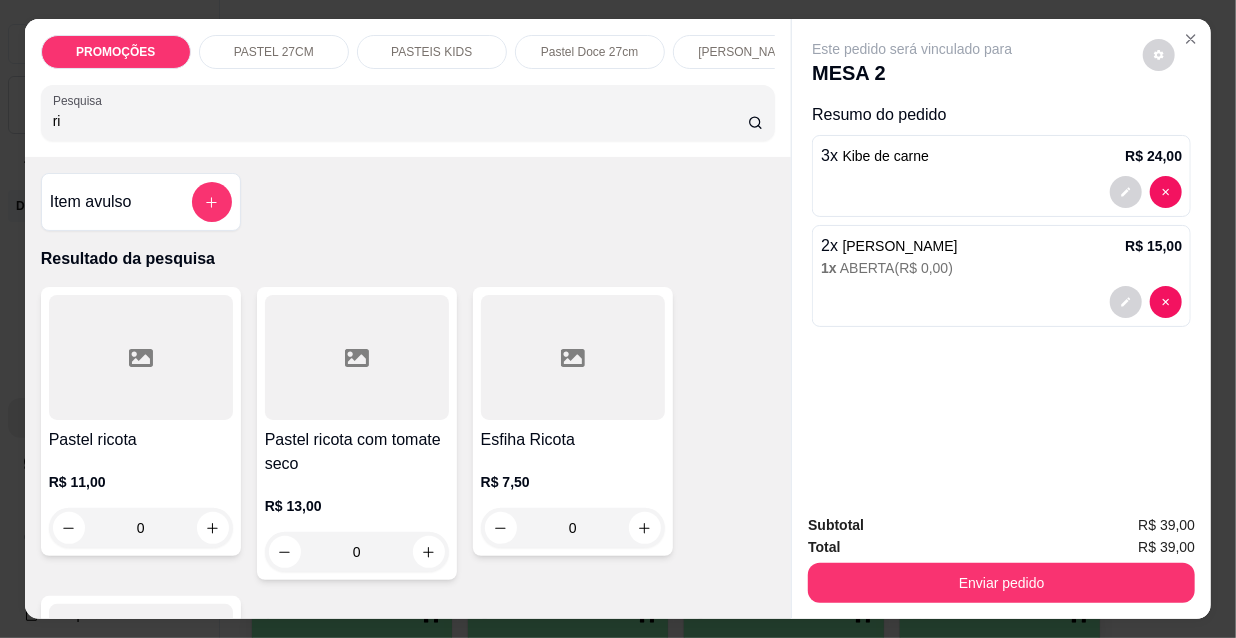 type on "r" 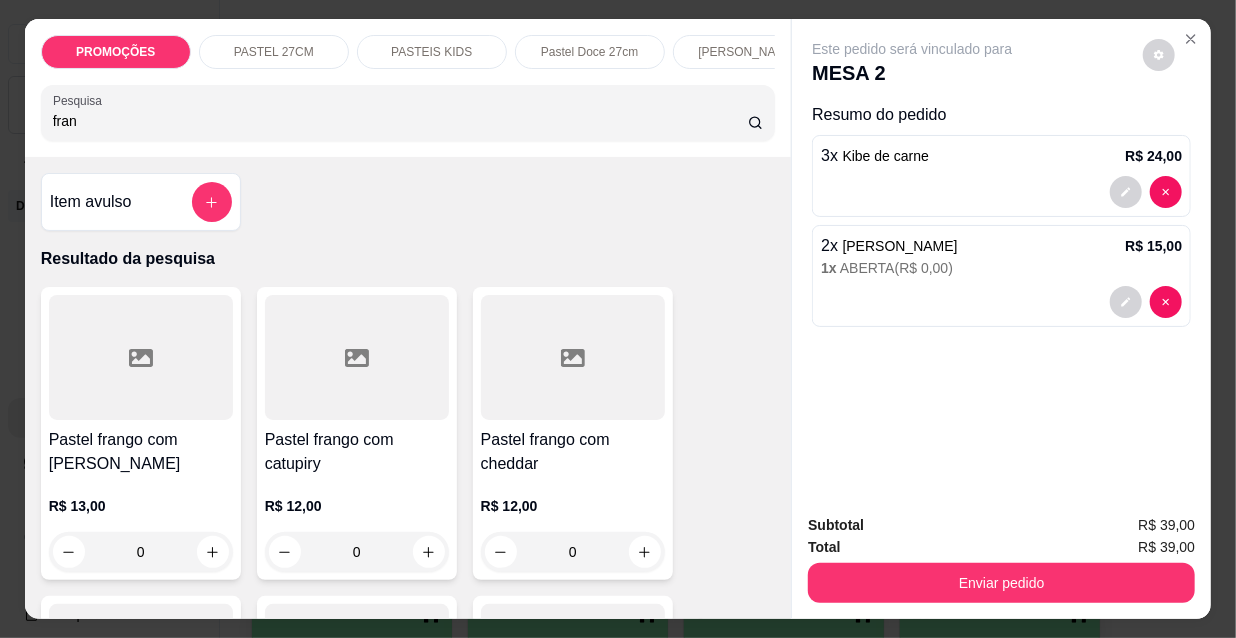 type on "frang" 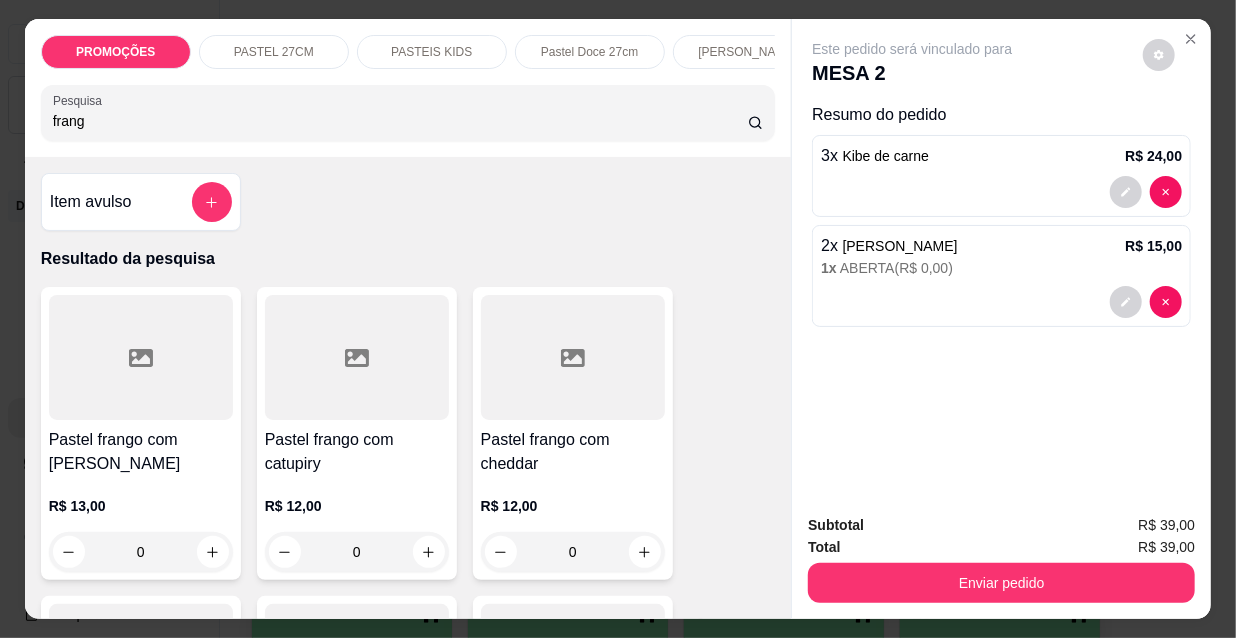 drag, startPoint x: 95, startPoint y: 126, endPoint x: 16, endPoint y: 130, distance: 79.101204 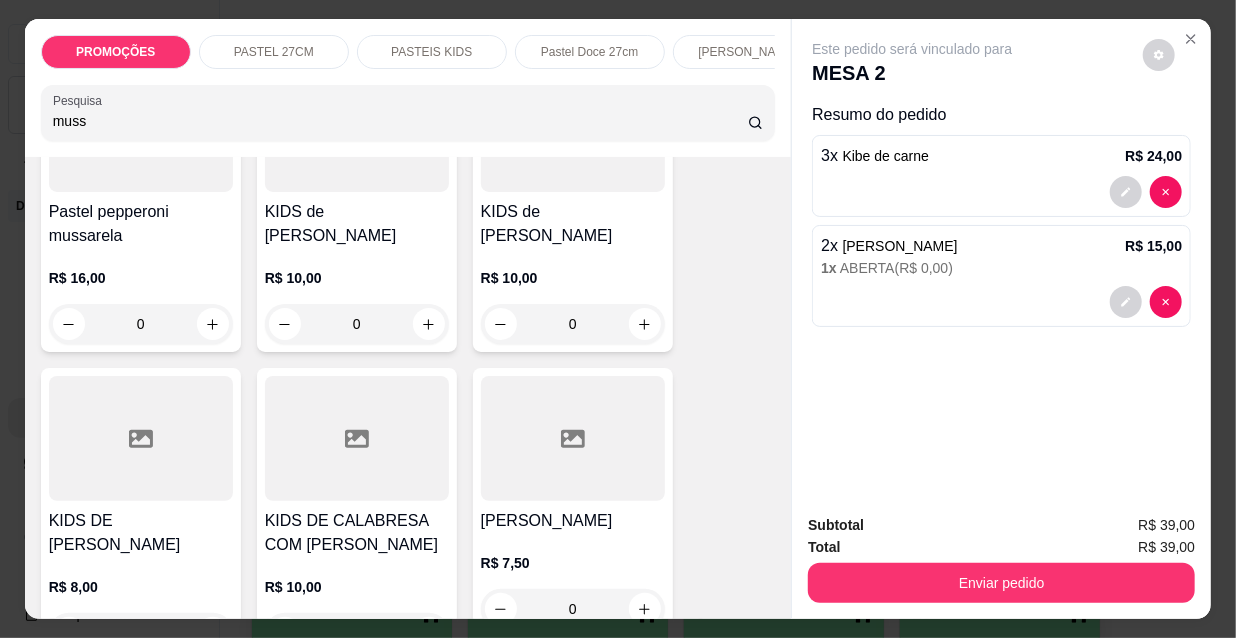 scroll, scrollTop: 1454, scrollLeft: 0, axis: vertical 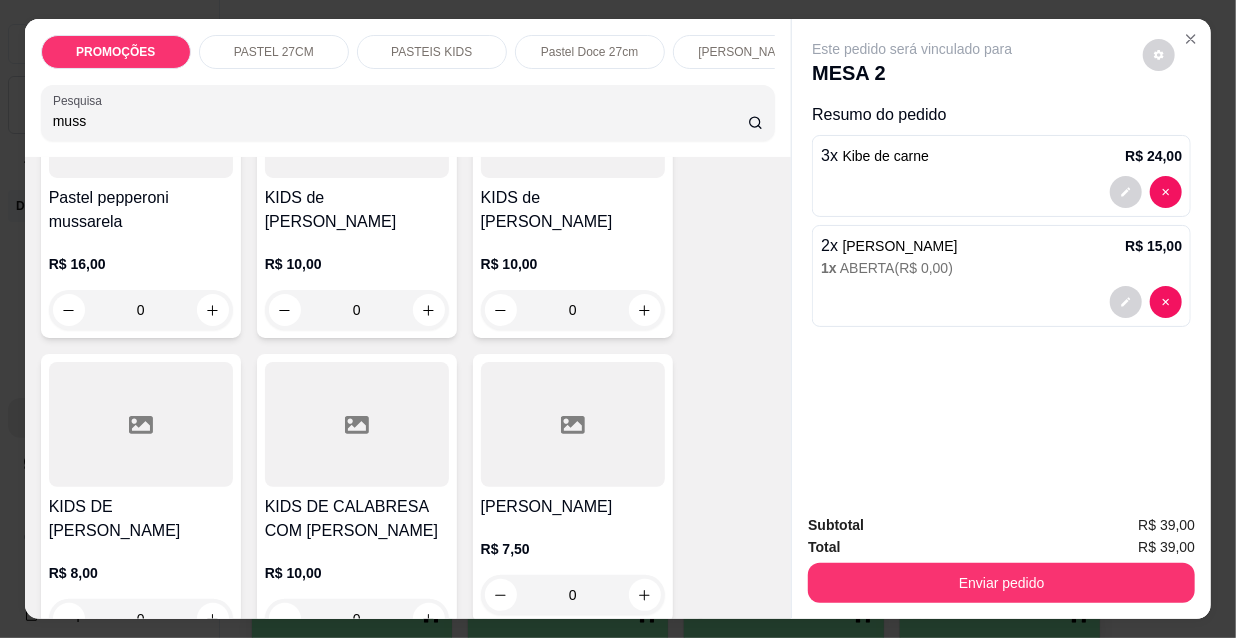 type on "muss" 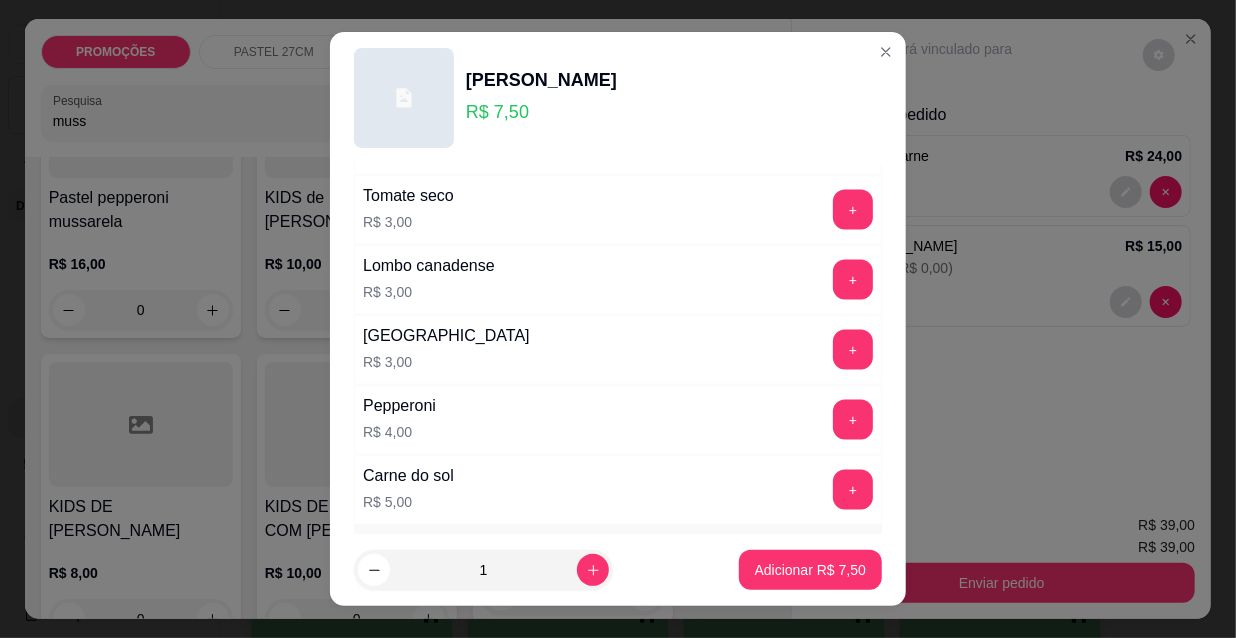 scroll, scrollTop: 1661, scrollLeft: 0, axis: vertical 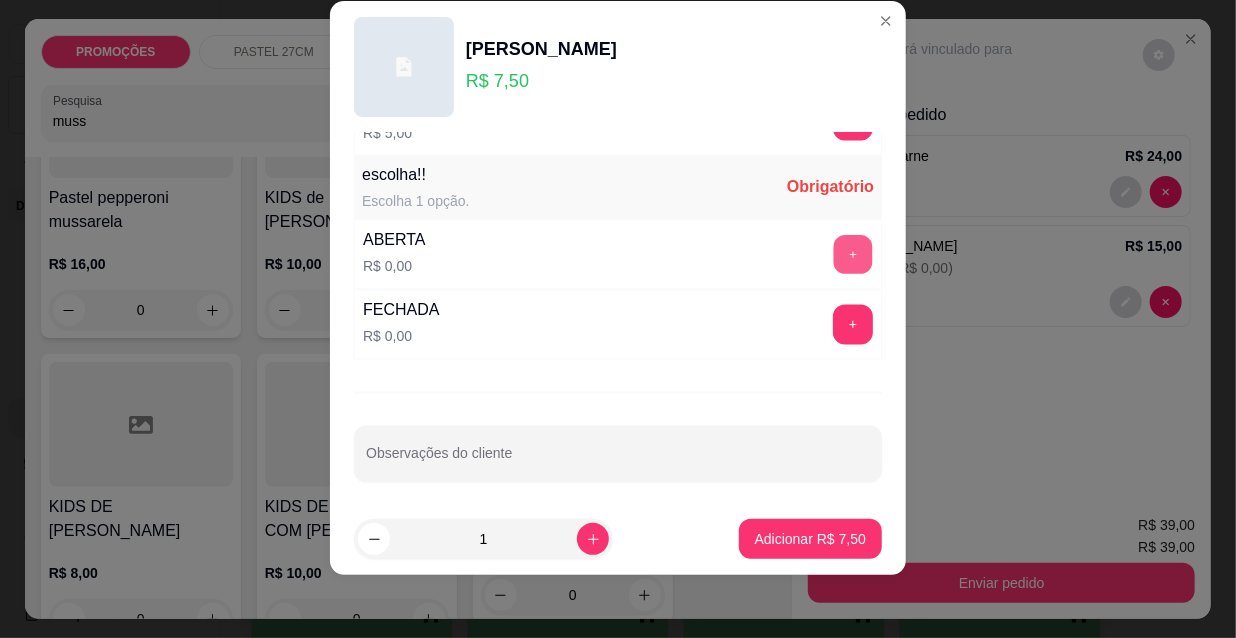 click on "+" at bounding box center [853, 255] 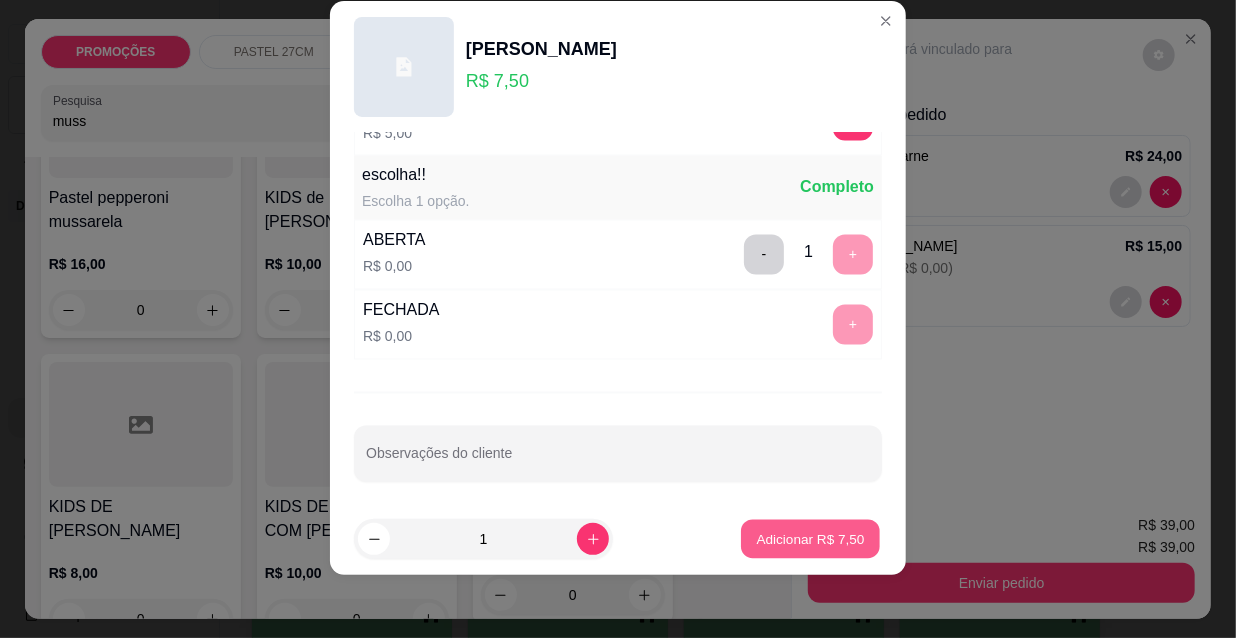 click on "Adicionar   R$ 7,50" at bounding box center [810, 539] 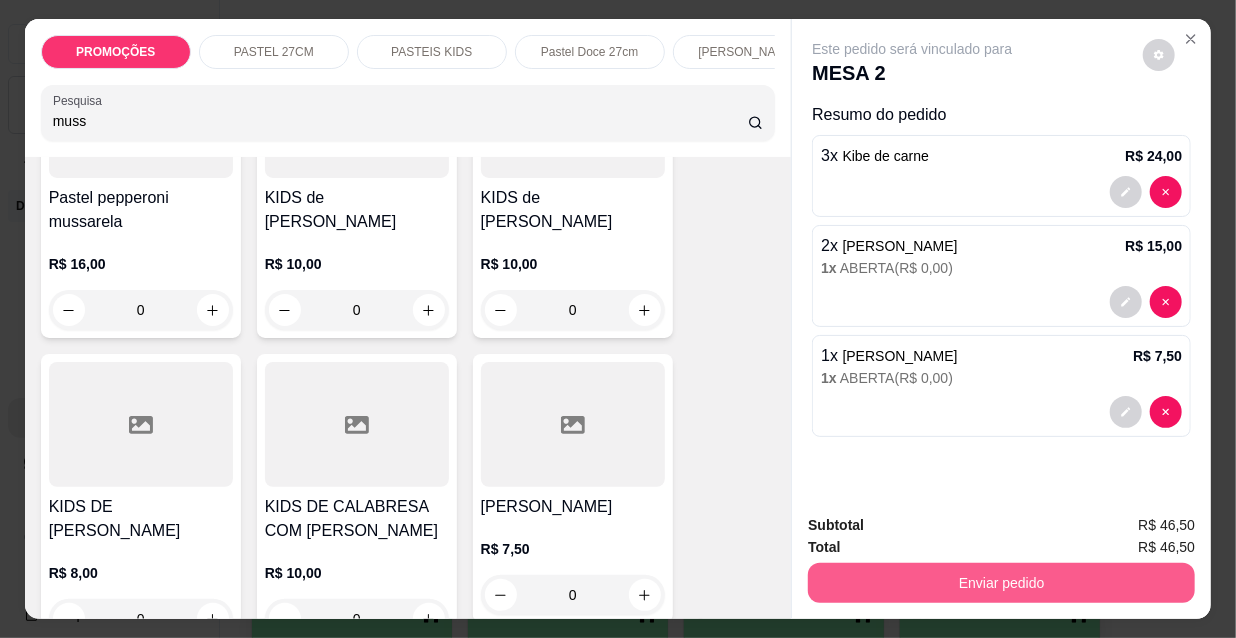 click on "Enviar pedido" at bounding box center [1001, 583] 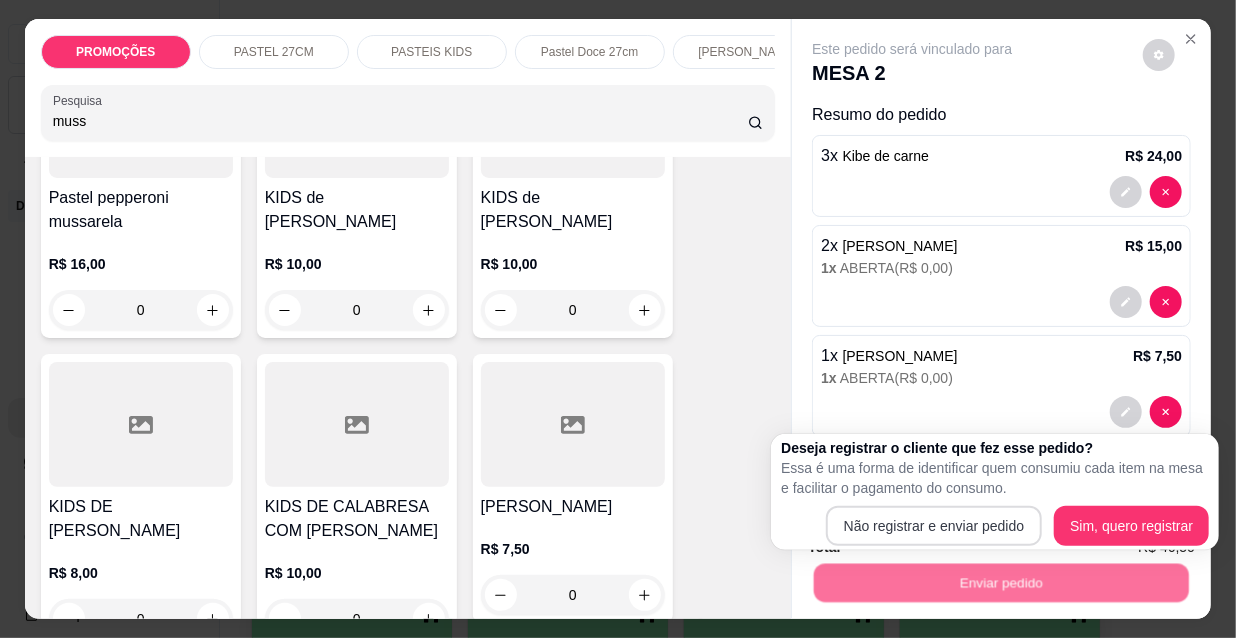 click on "Deseja registrar o cliente que fez esse pedido? Essa é uma forma de identificar quem consumiu cada item na mesa e facilitar o pagamento do consumo. Não registrar e enviar pedido Sim, quero registrar" at bounding box center (995, 492) 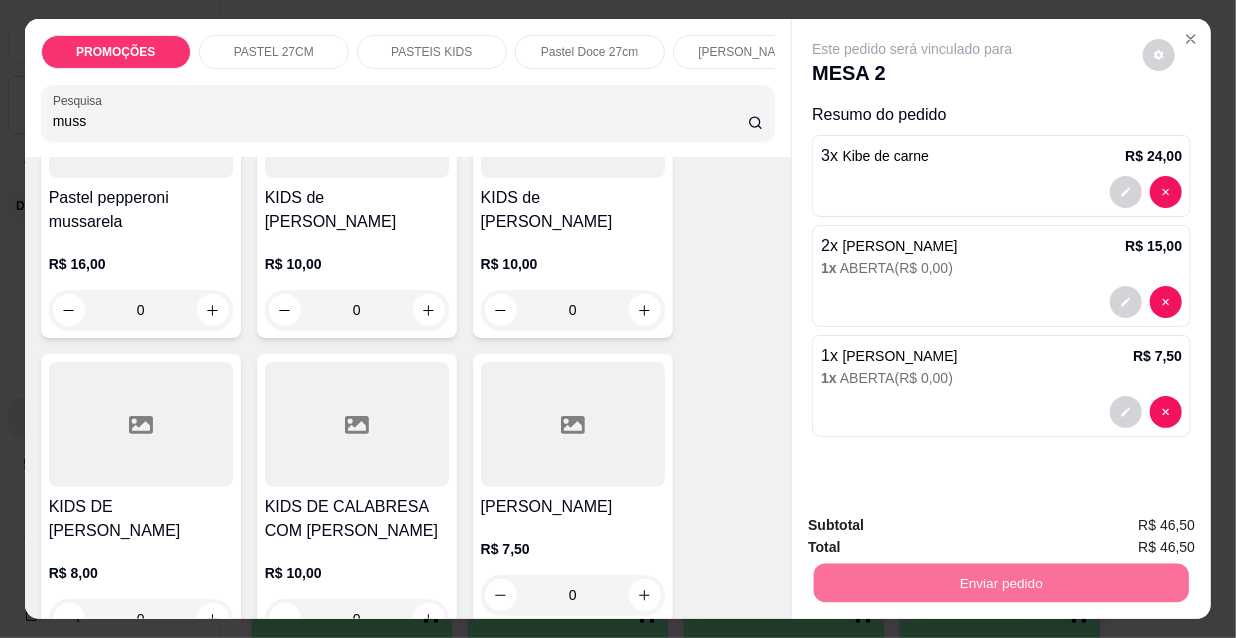 click on "Não registrar e enviar pedido" at bounding box center [937, 527] 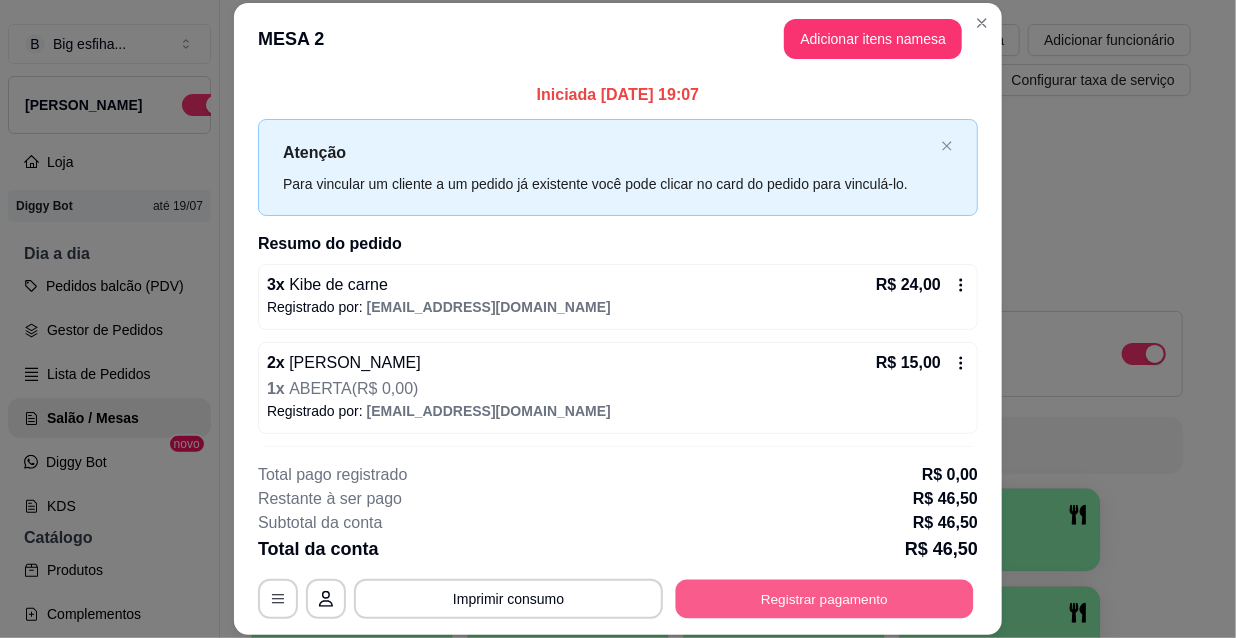 click on "Registrar pagamento" at bounding box center [825, 598] 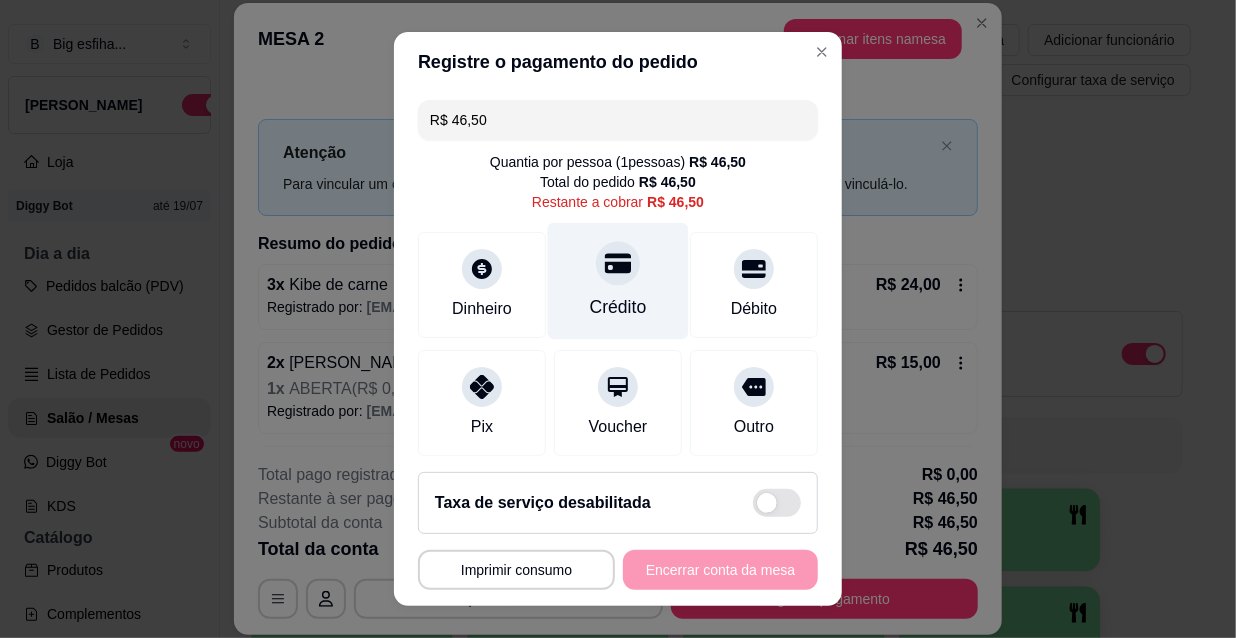 click at bounding box center (618, 263) 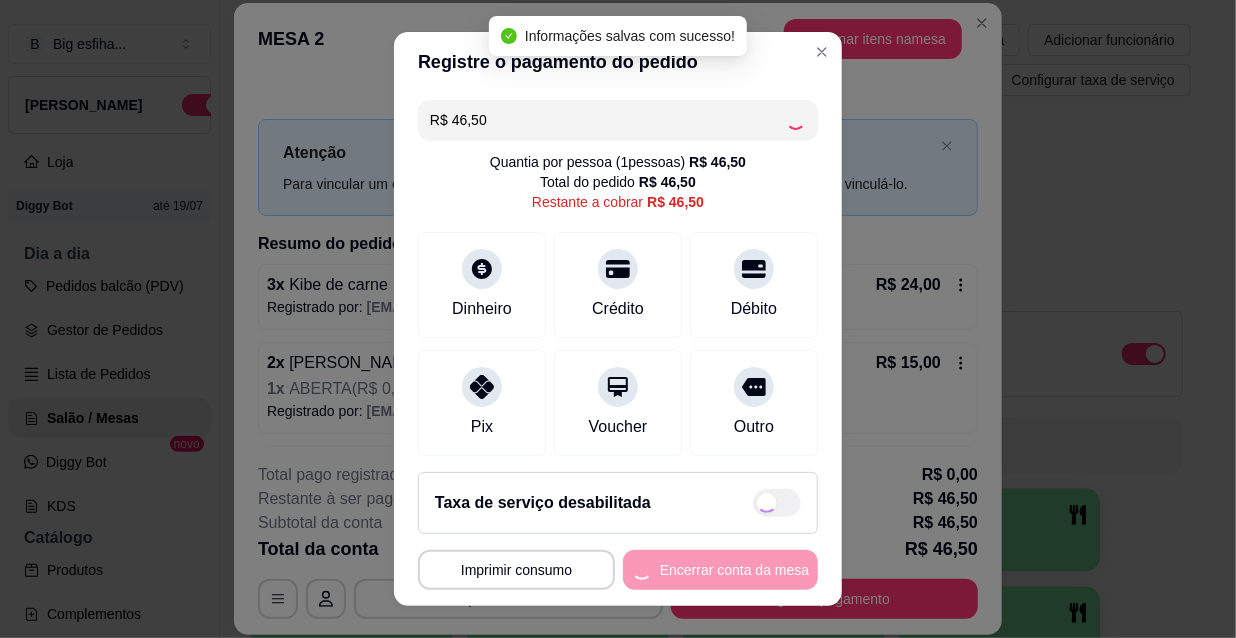 type on "R$ 0,00" 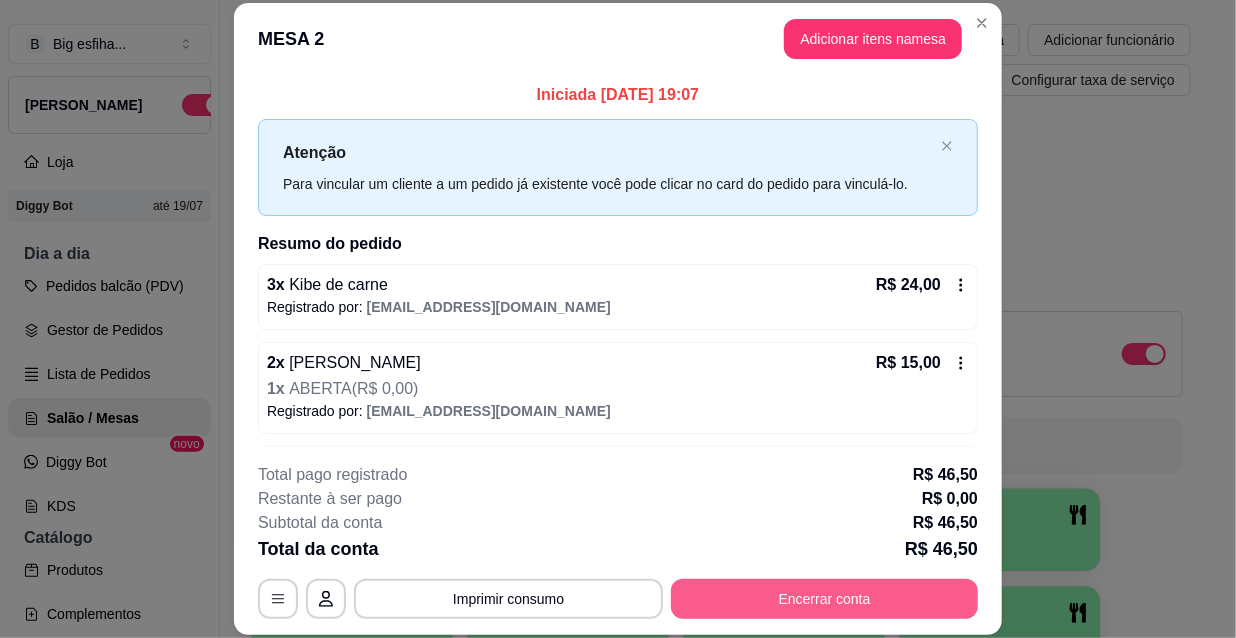 click on "Encerrar conta" at bounding box center [824, 599] 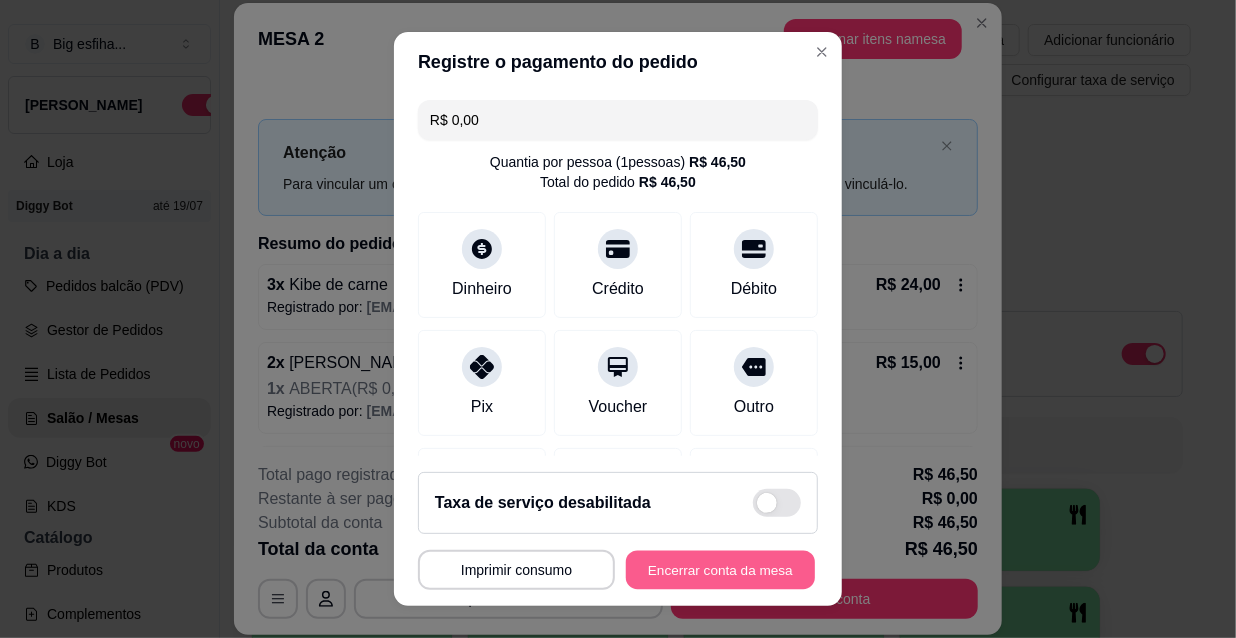 click on "Encerrar conta da mesa" at bounding box center [720, 570] 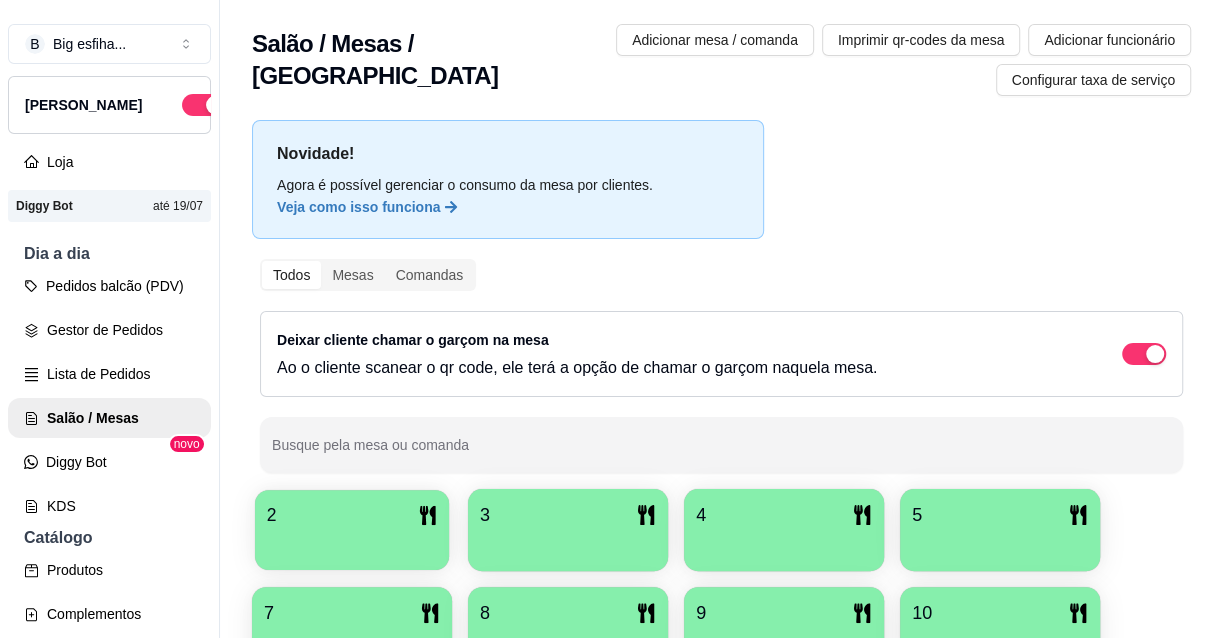 click at bounding box center [352, 543] 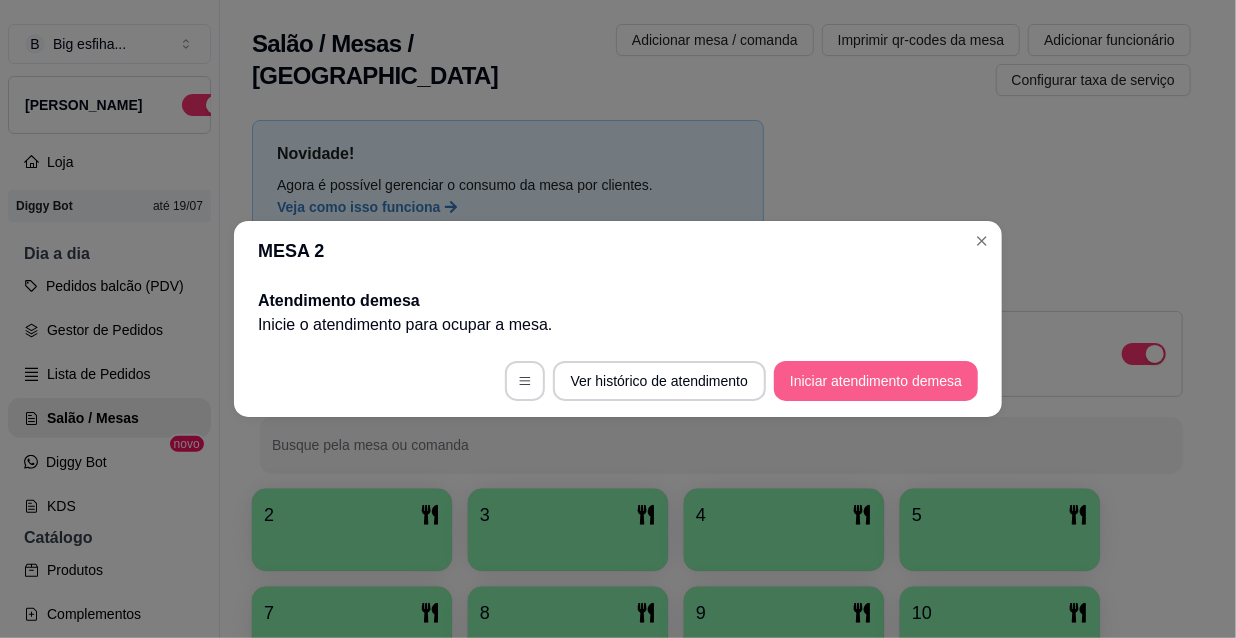 click on "Iniciar atendimento de  mesa" at bounding box center [876, 381] 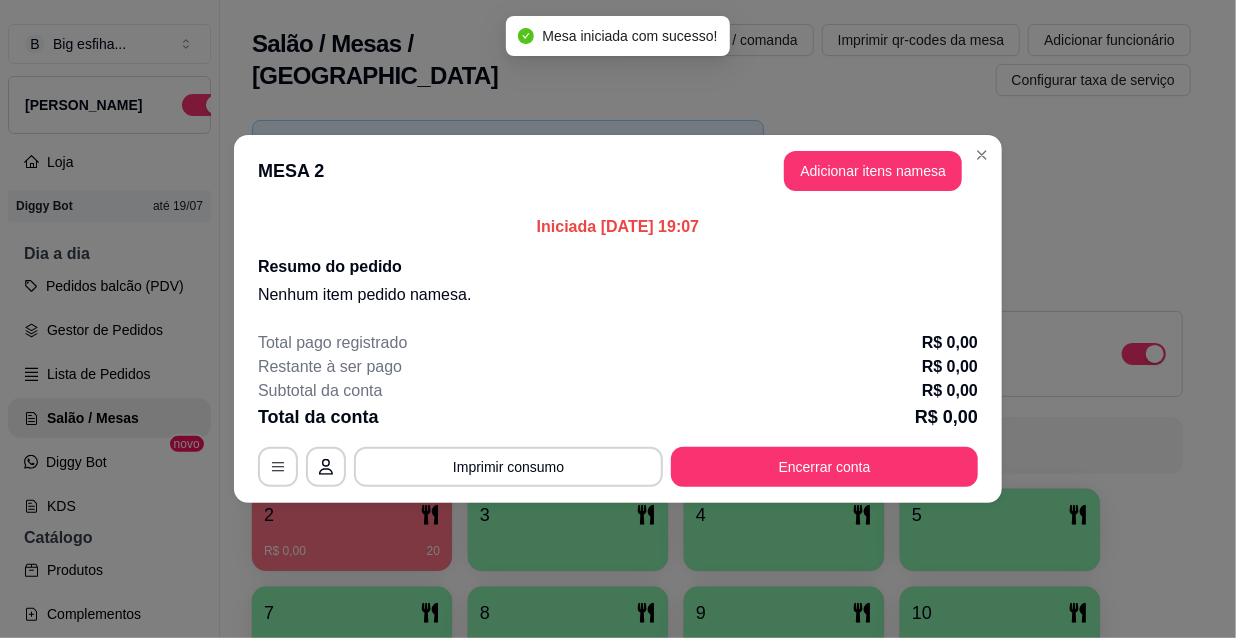 click on "MESA 2 Adicionar itens na  mesa" at bounding box center (618, 171) 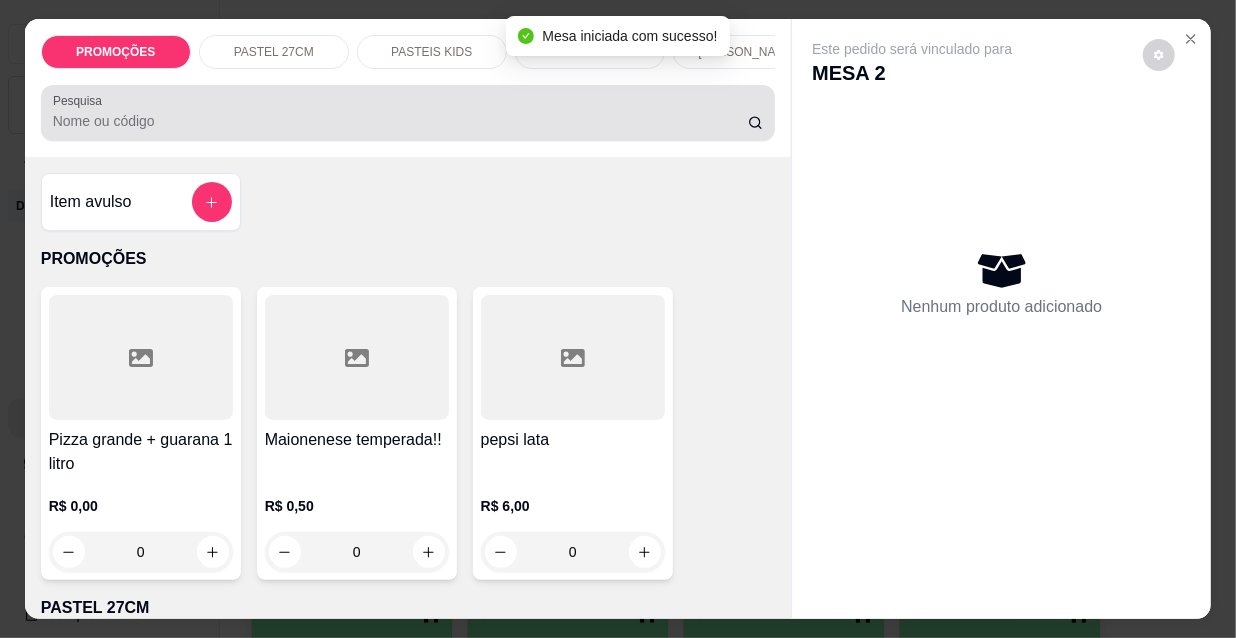 click on "Pesquisa" at bounding box center (400, 121) 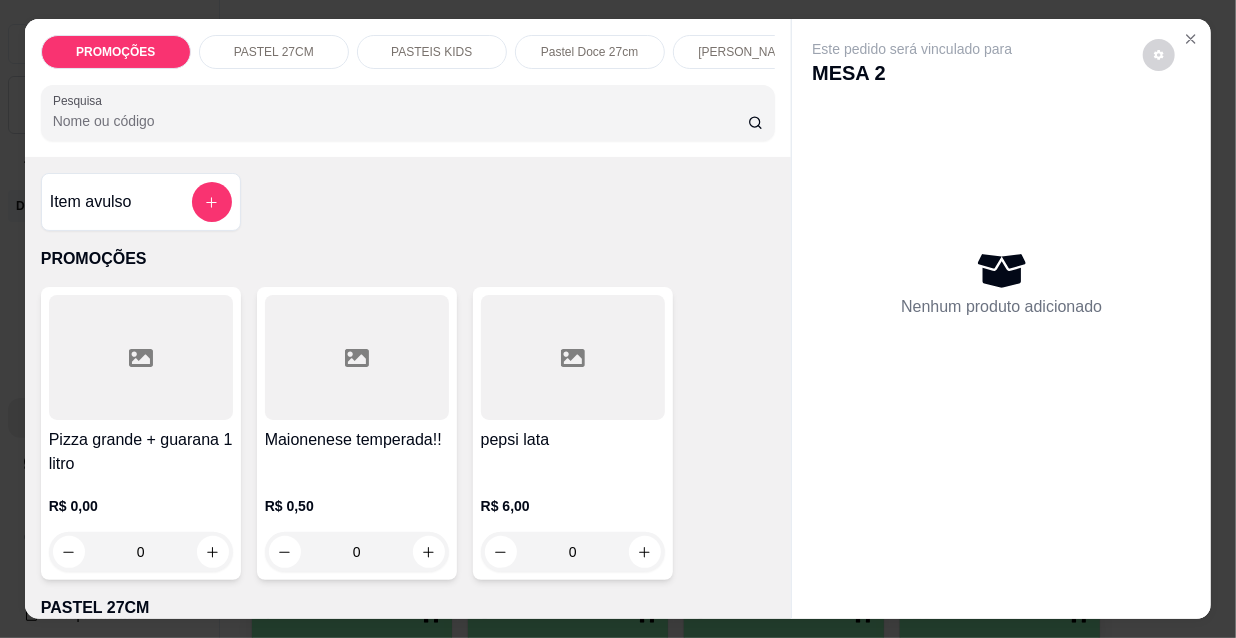 click on "Pesquisa" at bounding box center [400, 121] 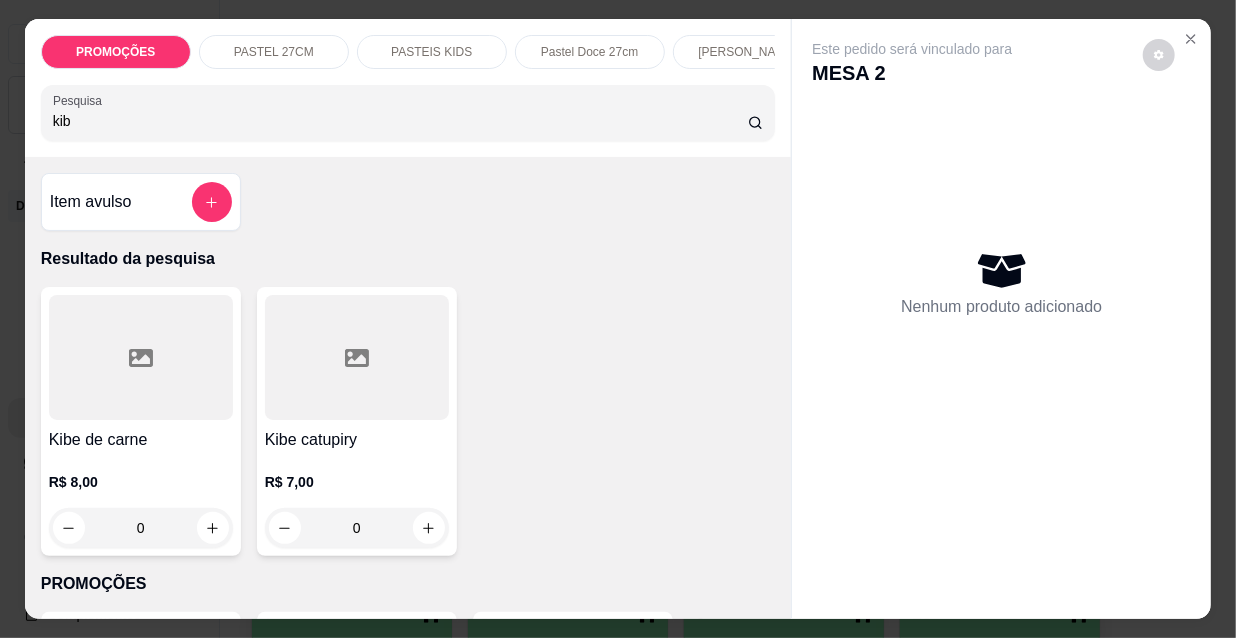 type on "kib" 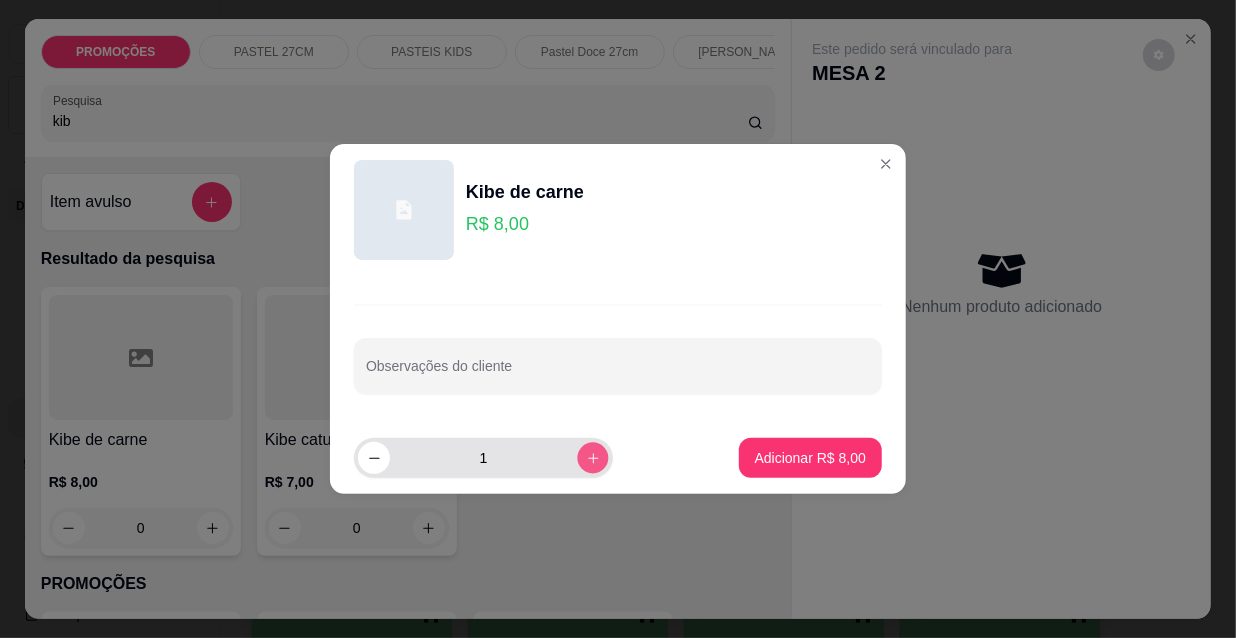 click 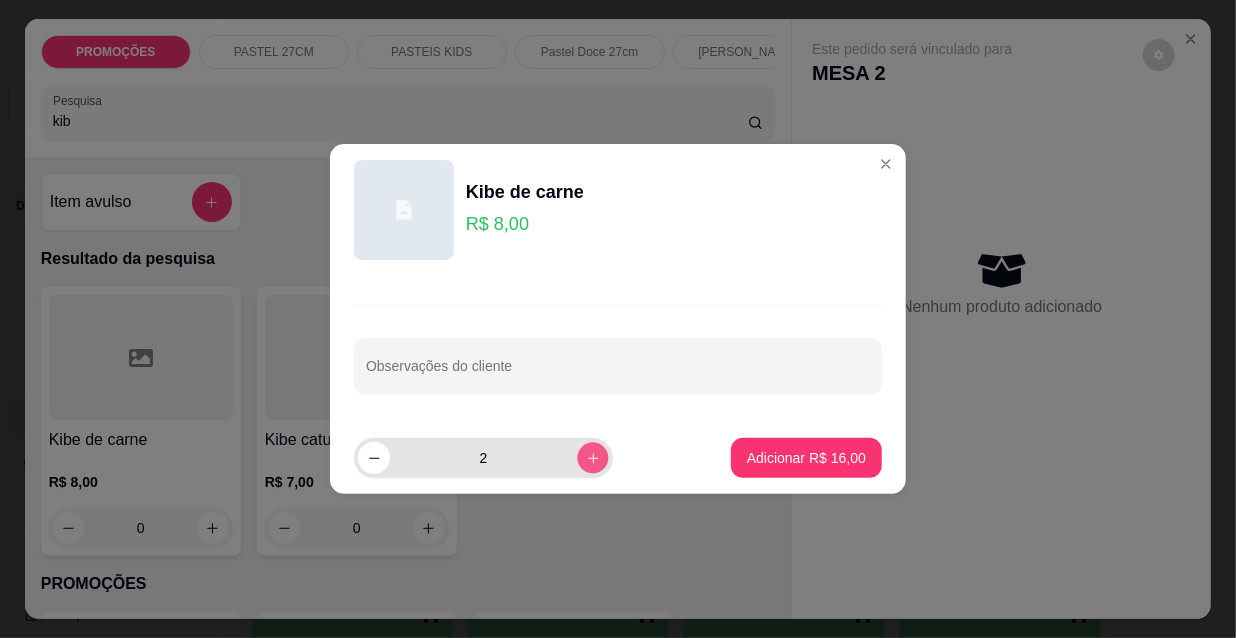 click 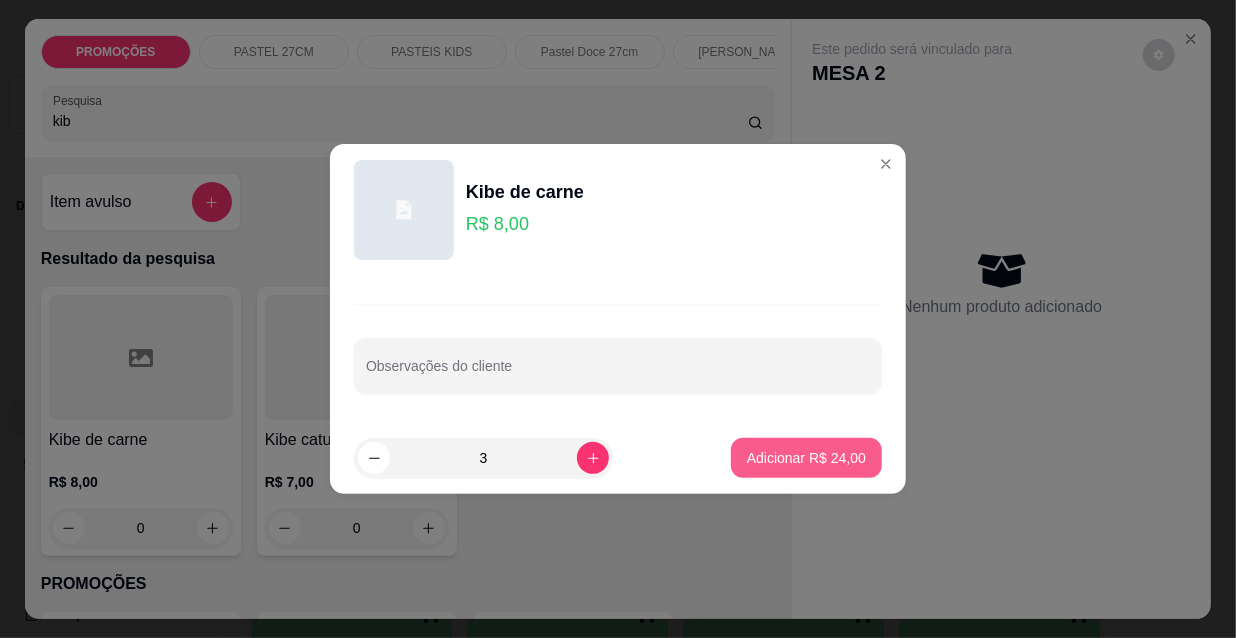 click on "Adicionar   R$ 24,00" at bounding box center (806, 458) 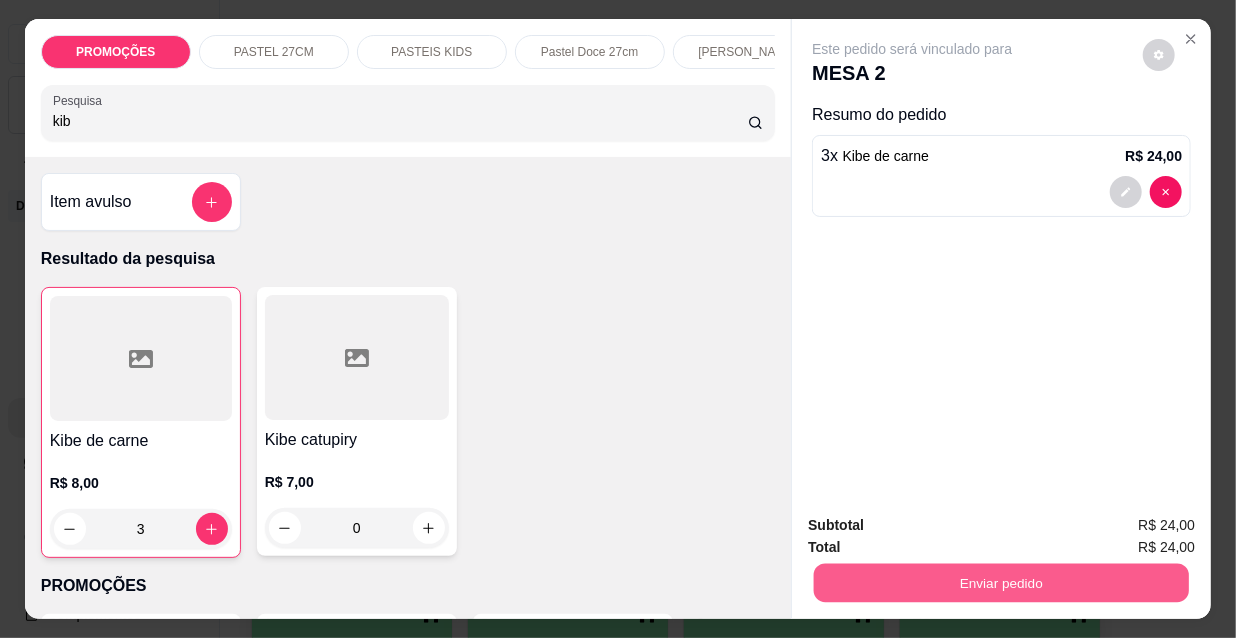 click on "Enviar pedido" at bounding box center [1001, 582] 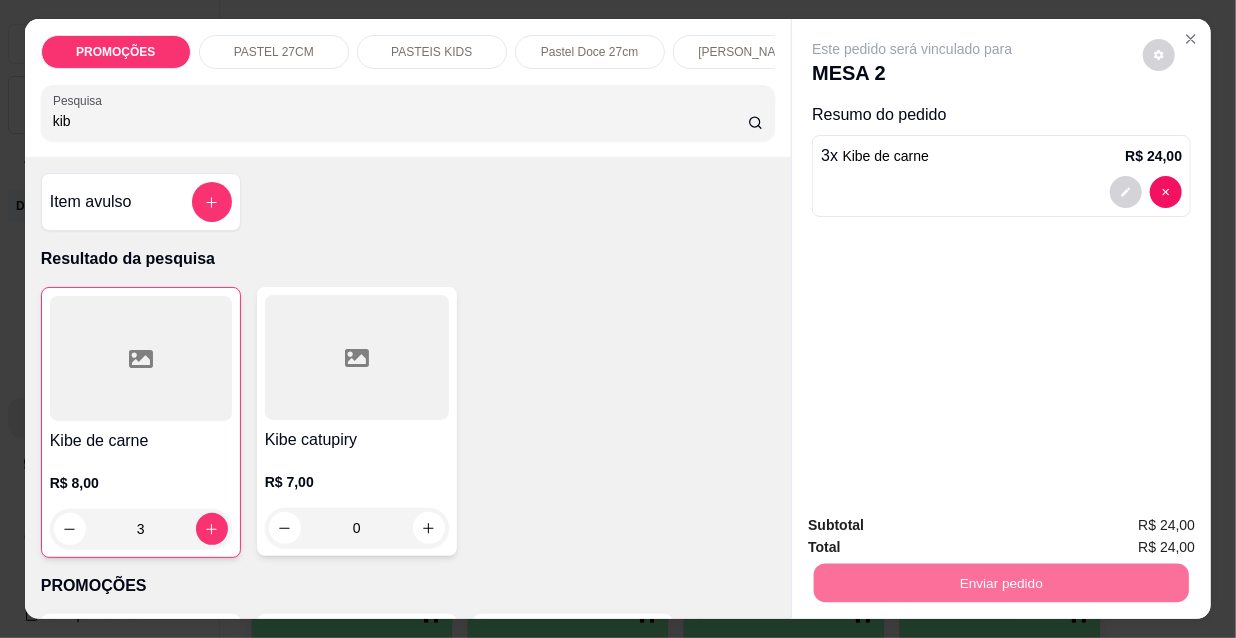 click on "Não registrar e enviar pedido" at bounding box center (937, 527) 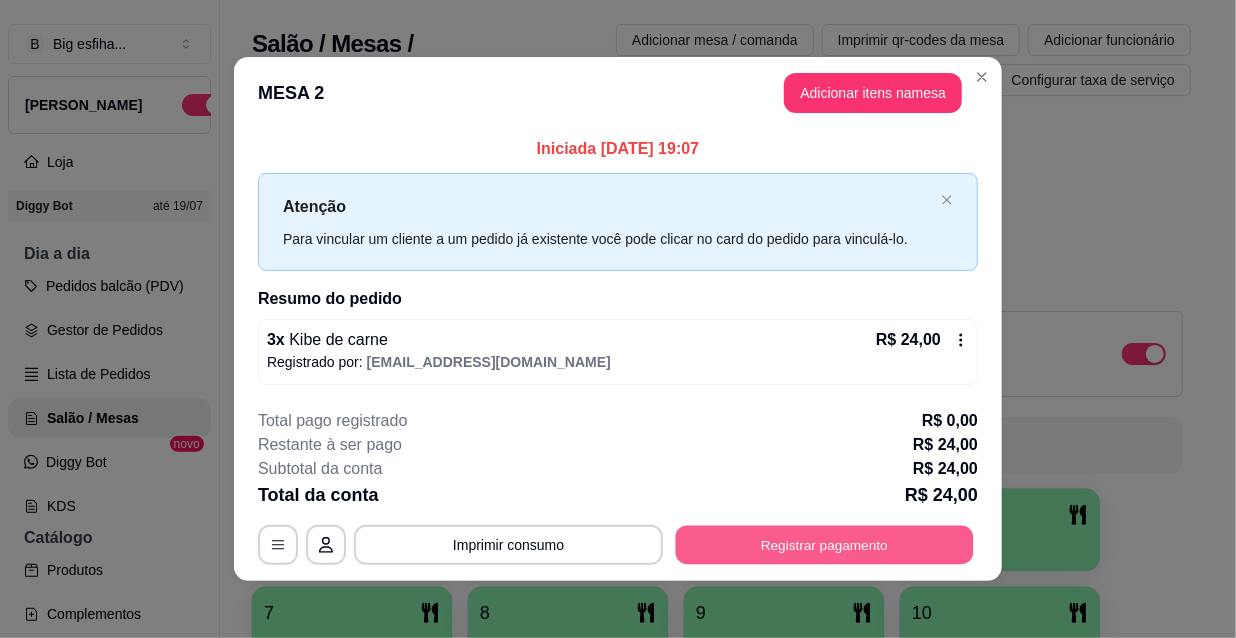 click on "Registrar pagamento" at bounding box center (825, 544) 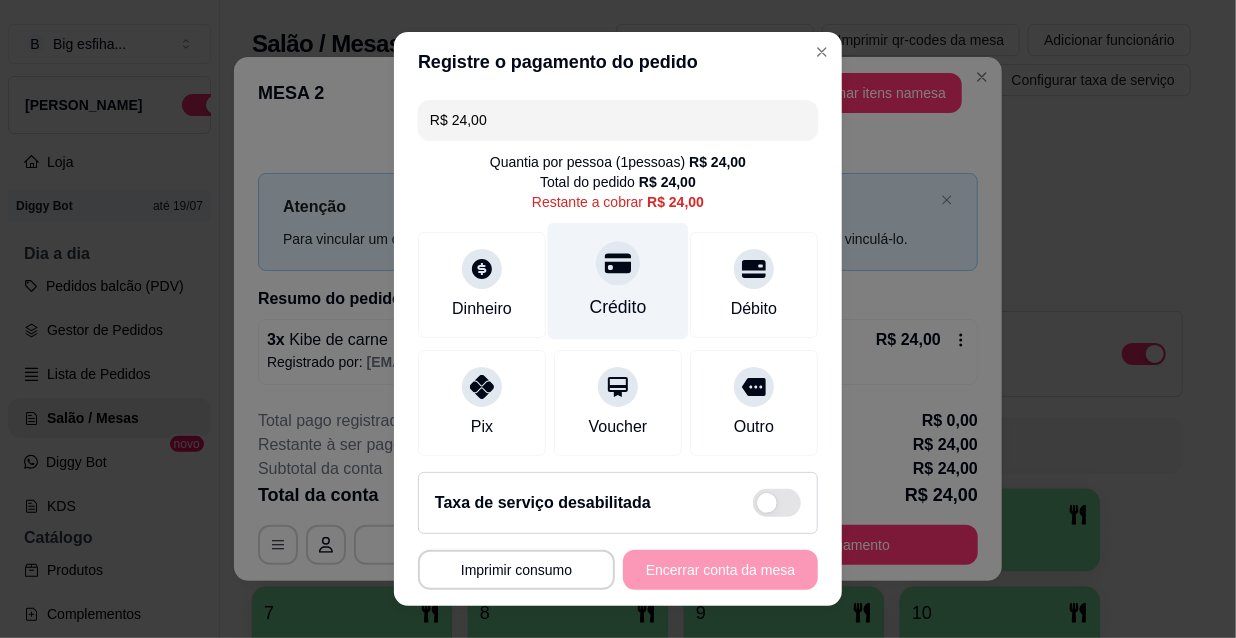 click on "Crédito" at bounding box center [618, 307] 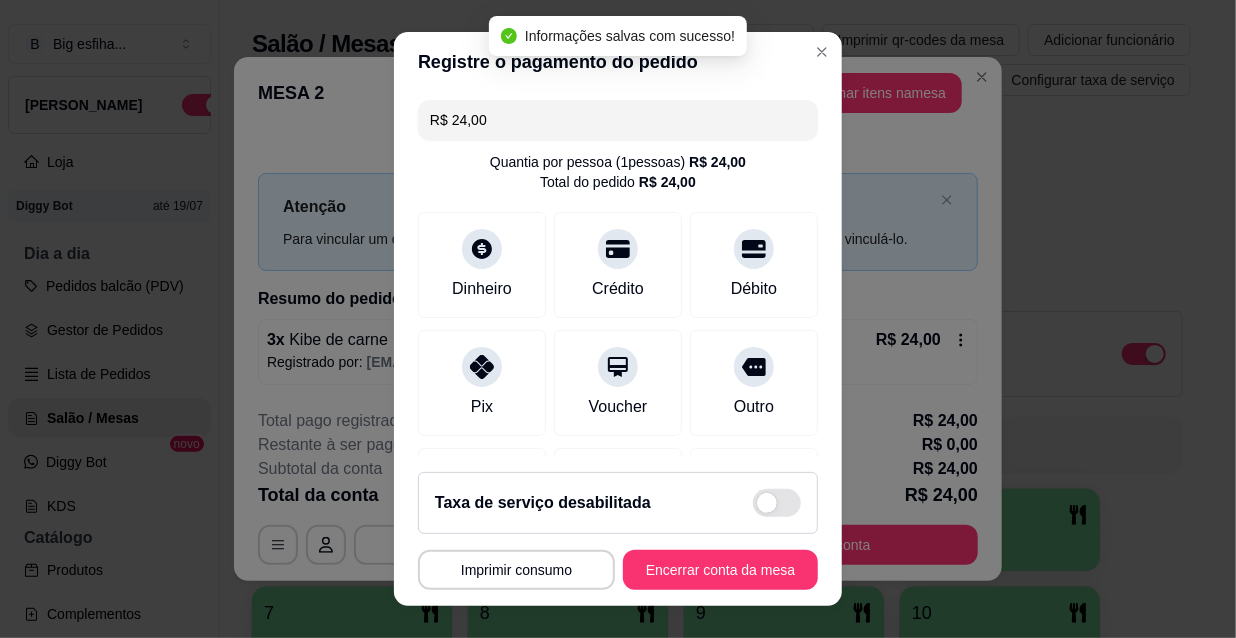 type on "R$ 0,00" 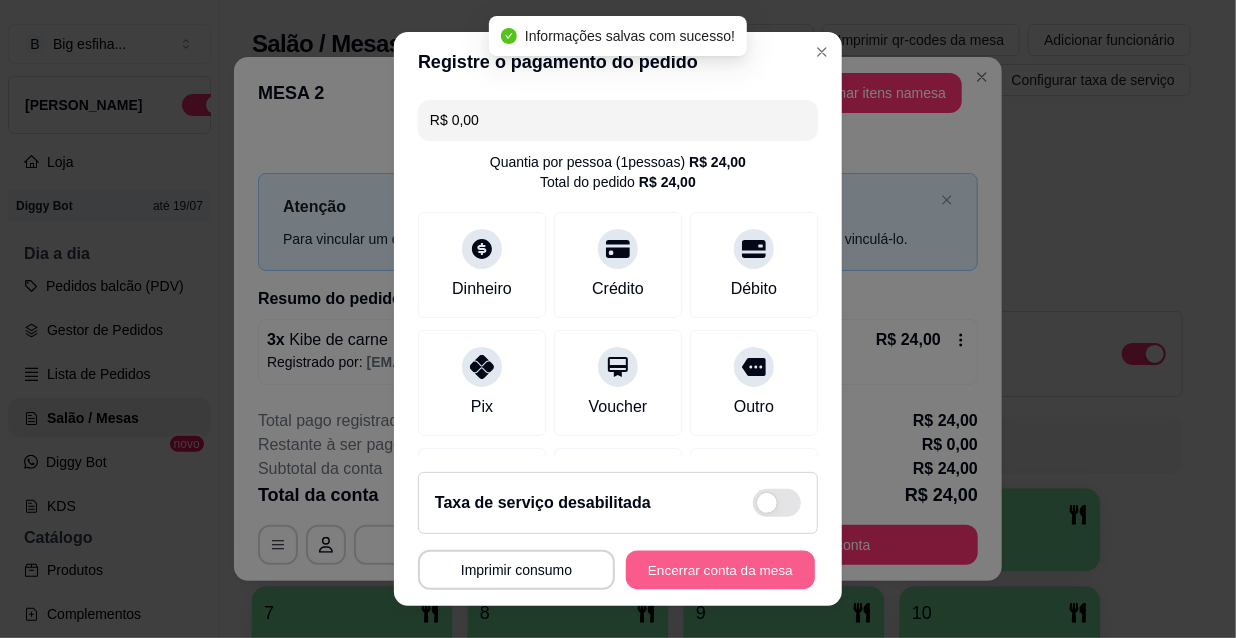 click on "Encerrar conta da mesa" at bounding box center [720, 570] 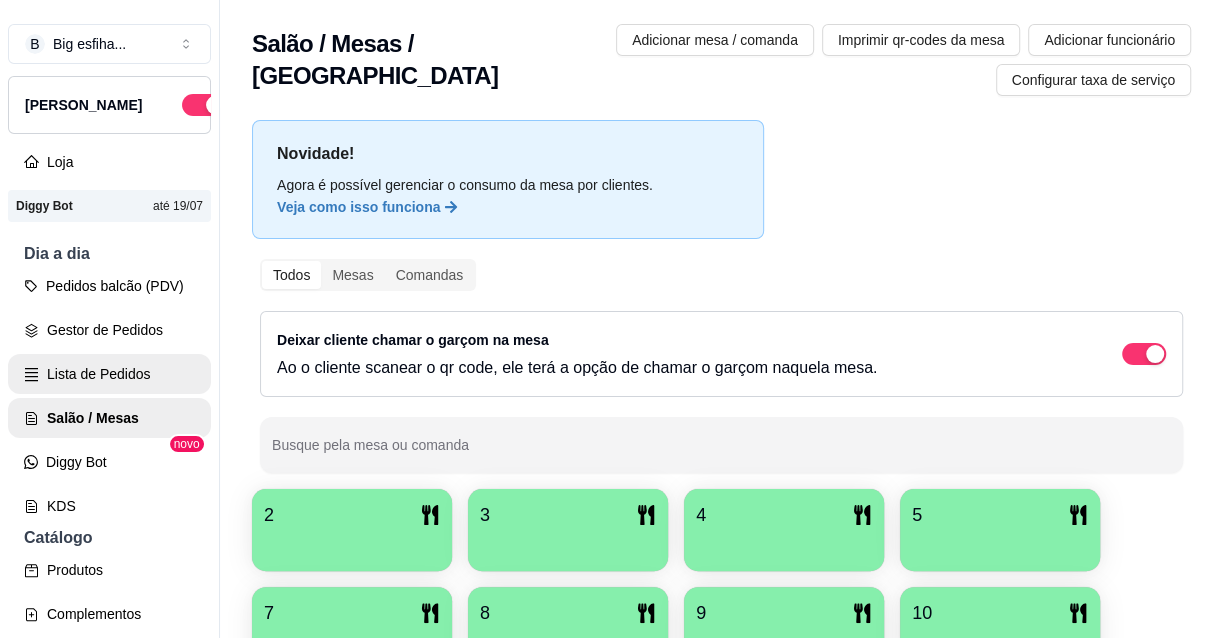 click on "Lista de Pedidos" at bounding box center [109, 374] 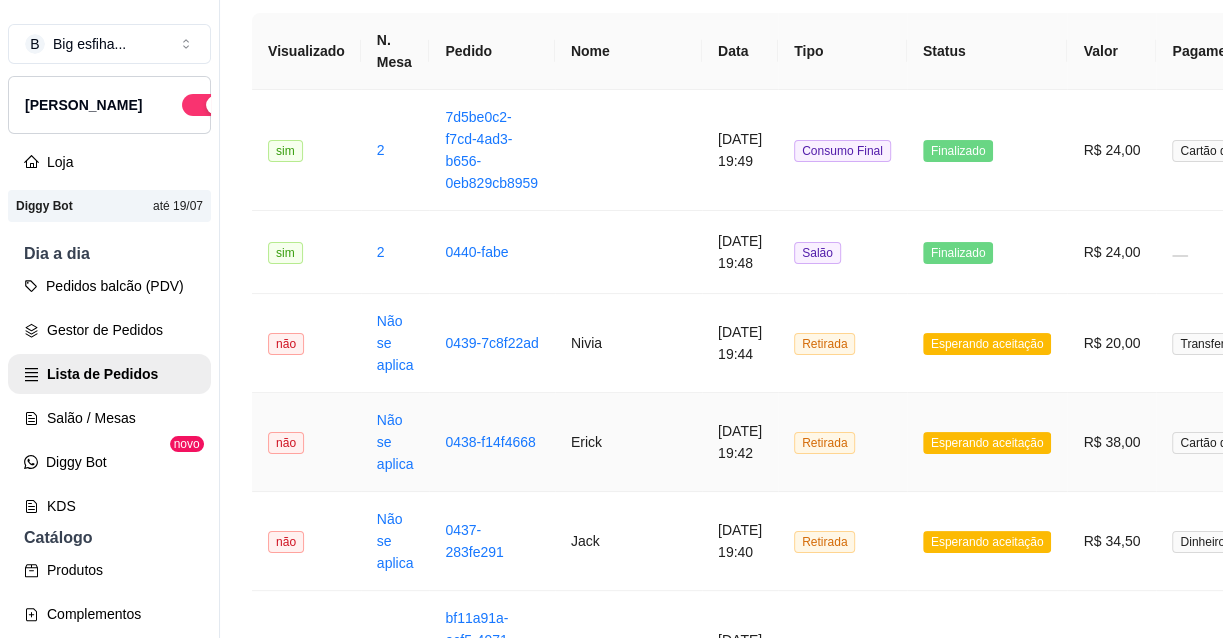 scroll, scrollTop: 181, scrollLeft: 0, axis: vertical 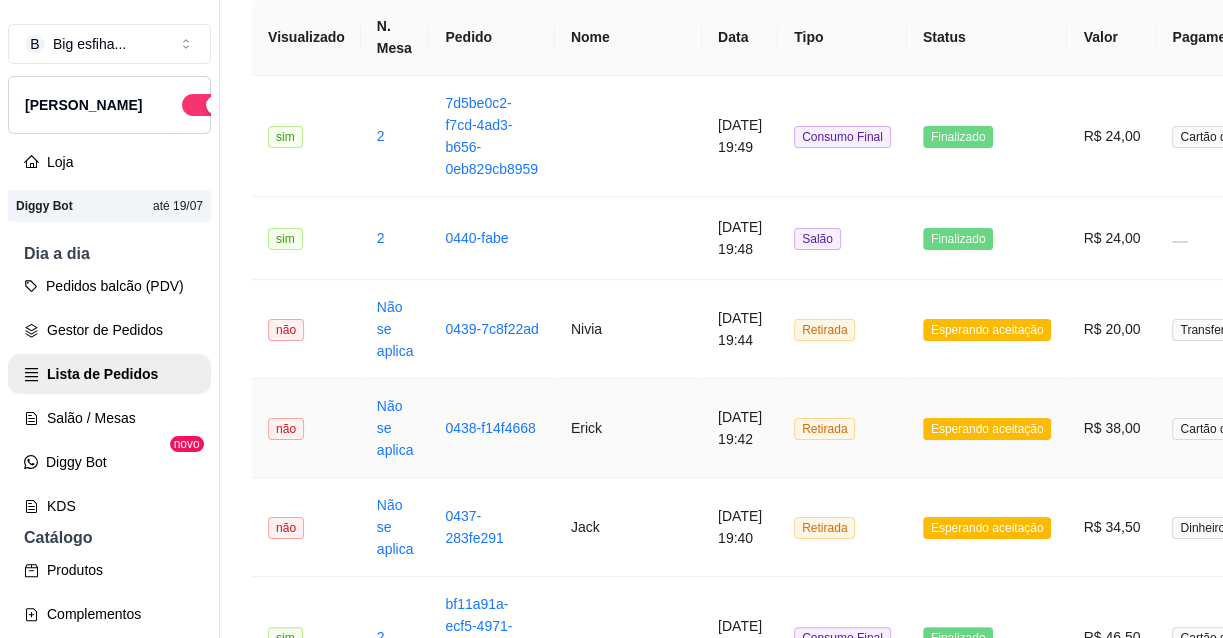 click on "Retirada" at bounding box center (842, 428) 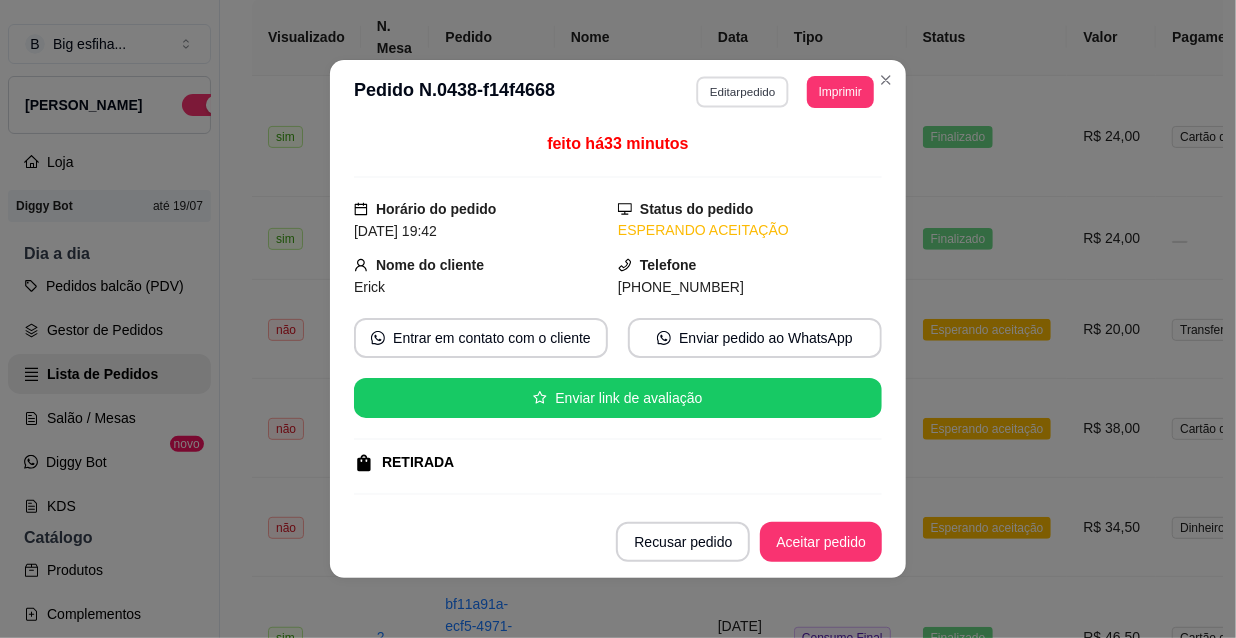 click on "Editar  pedido" at bounding box center [743, 91] 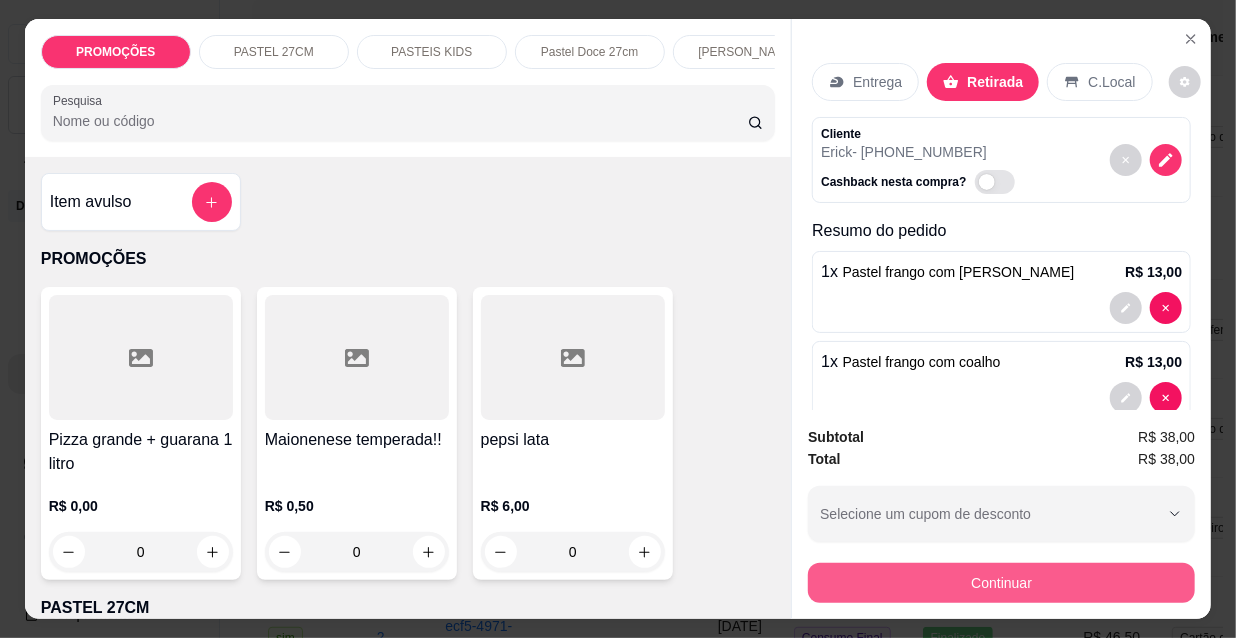 click on "Continuar" at bounding box center [1001, 583] 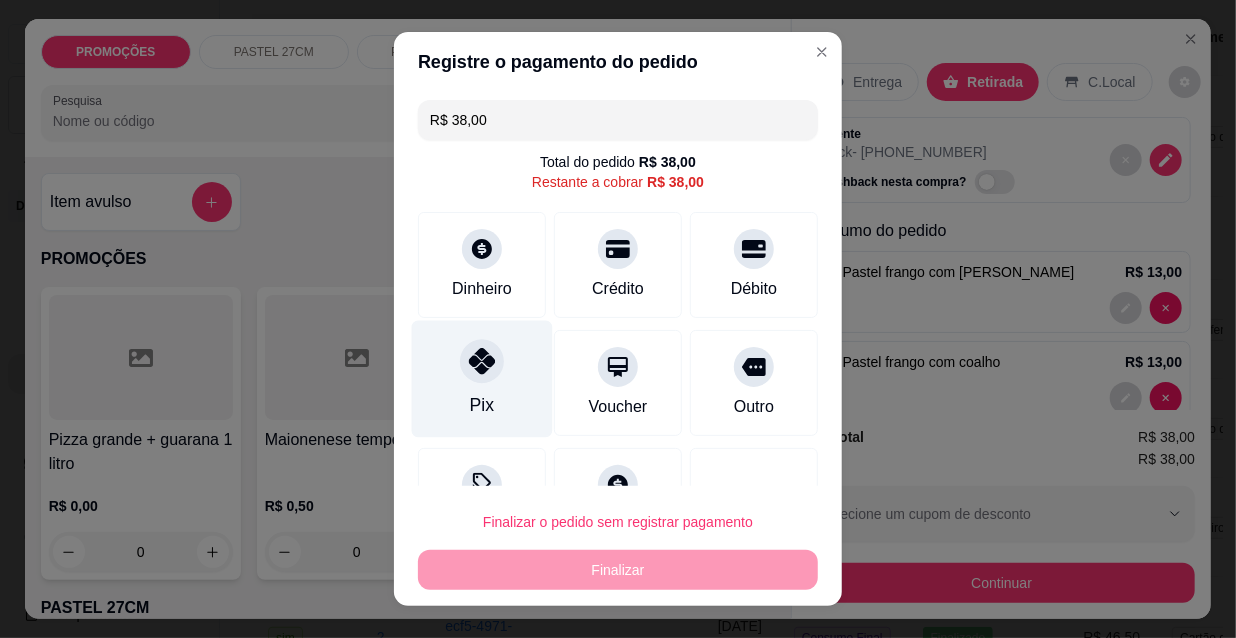 click on "Pix" at bounding box center [482, 379] 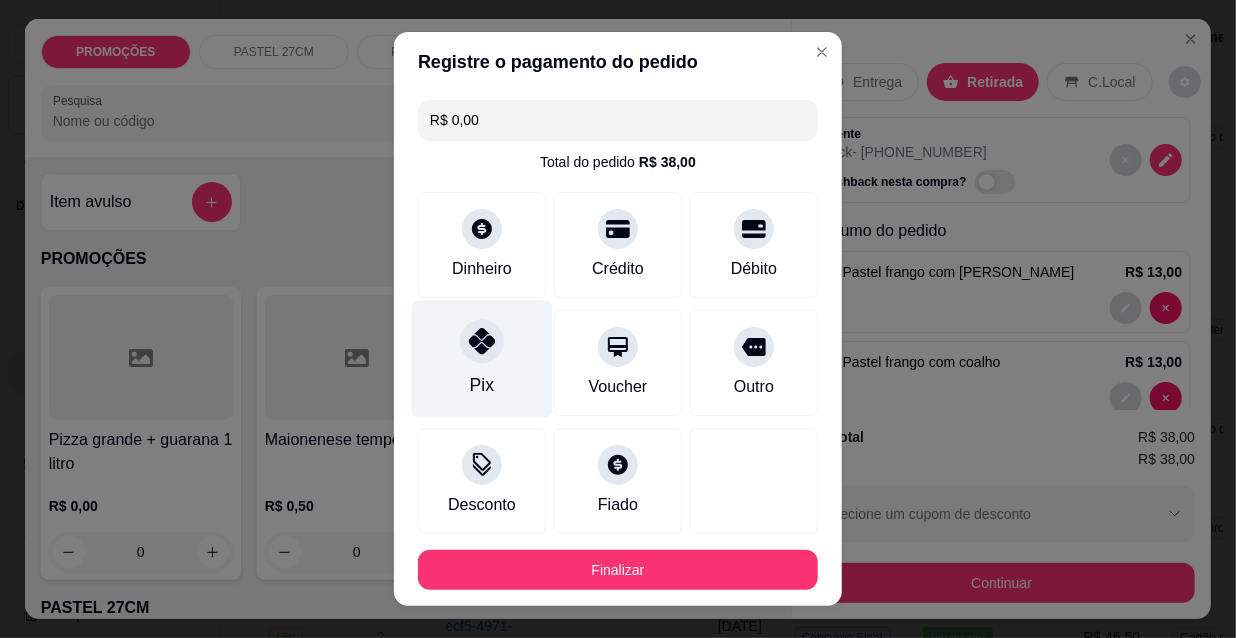 type on "R$ 0,00" 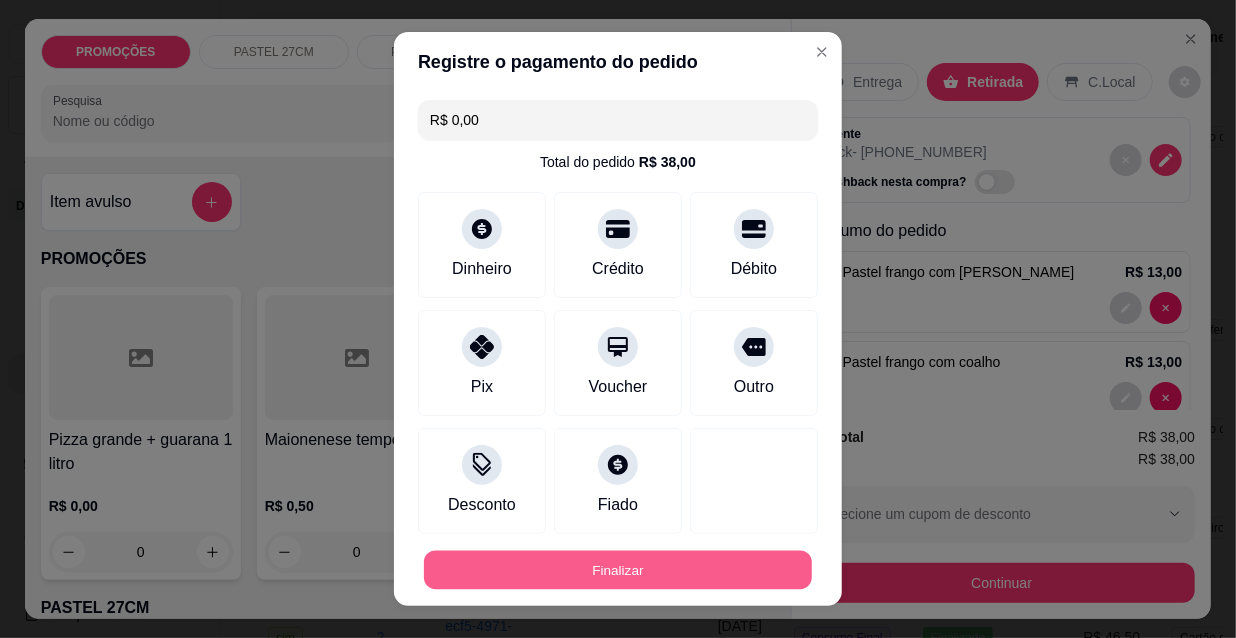 click on "Finalizar" at bounding box center (618, 570) 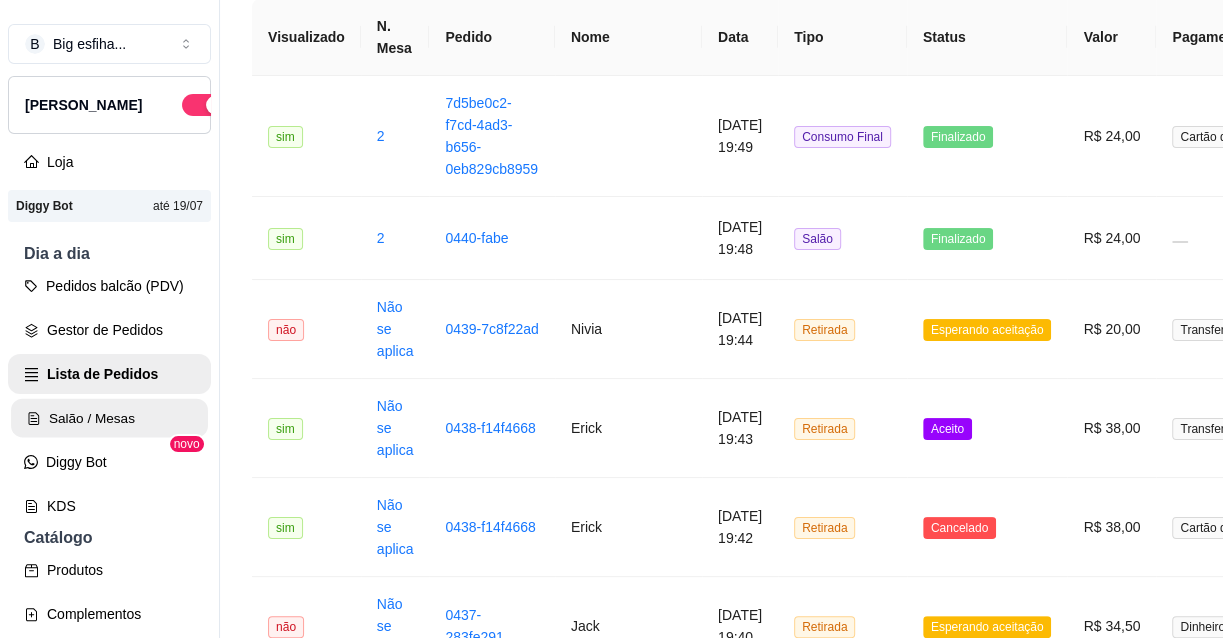 click on "Salão / Mesas" at bounding box center [109, 418] 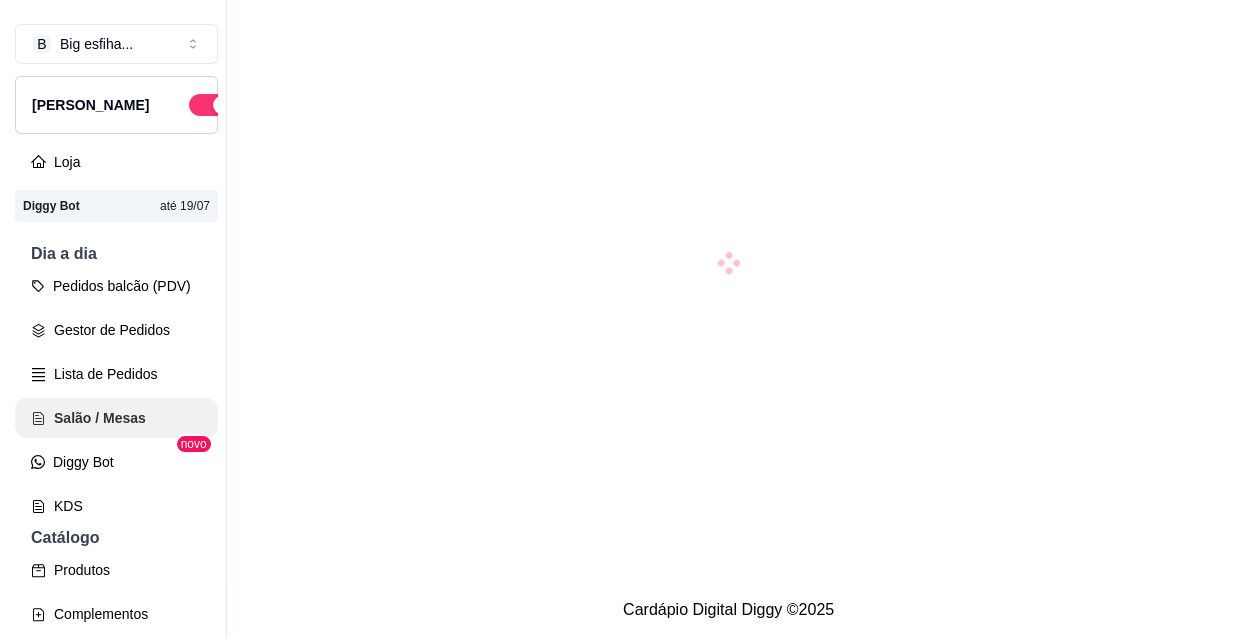 scroll, scrollTop: 0, scrollLeft: 0, axis: both 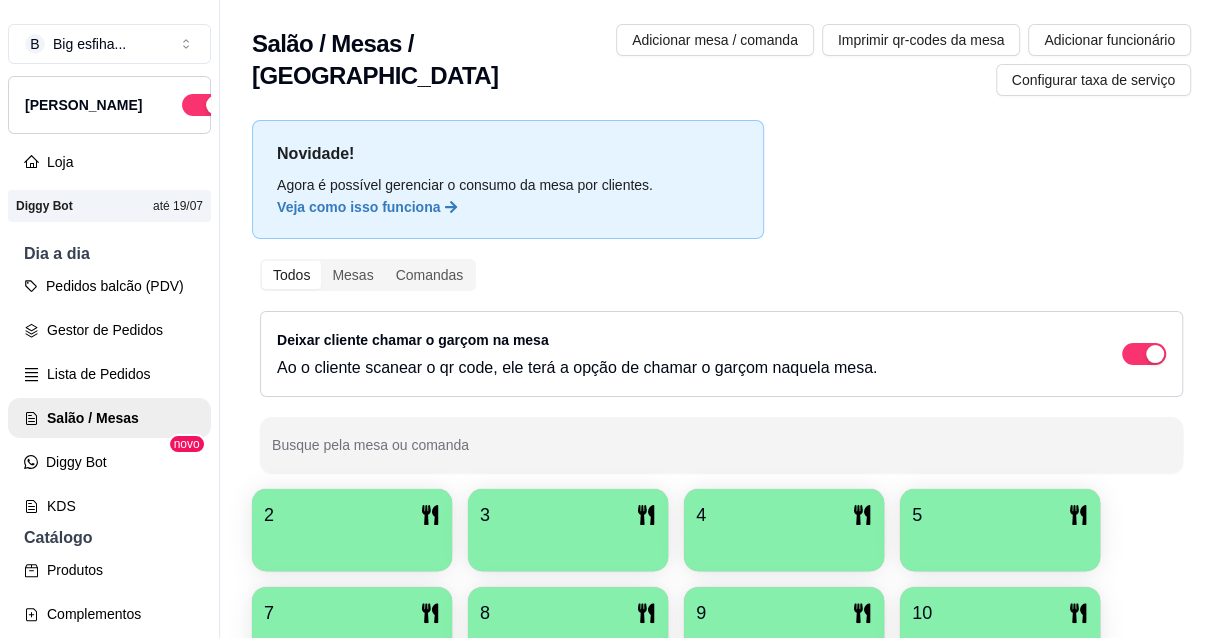 click at bounding box center [352, 544] 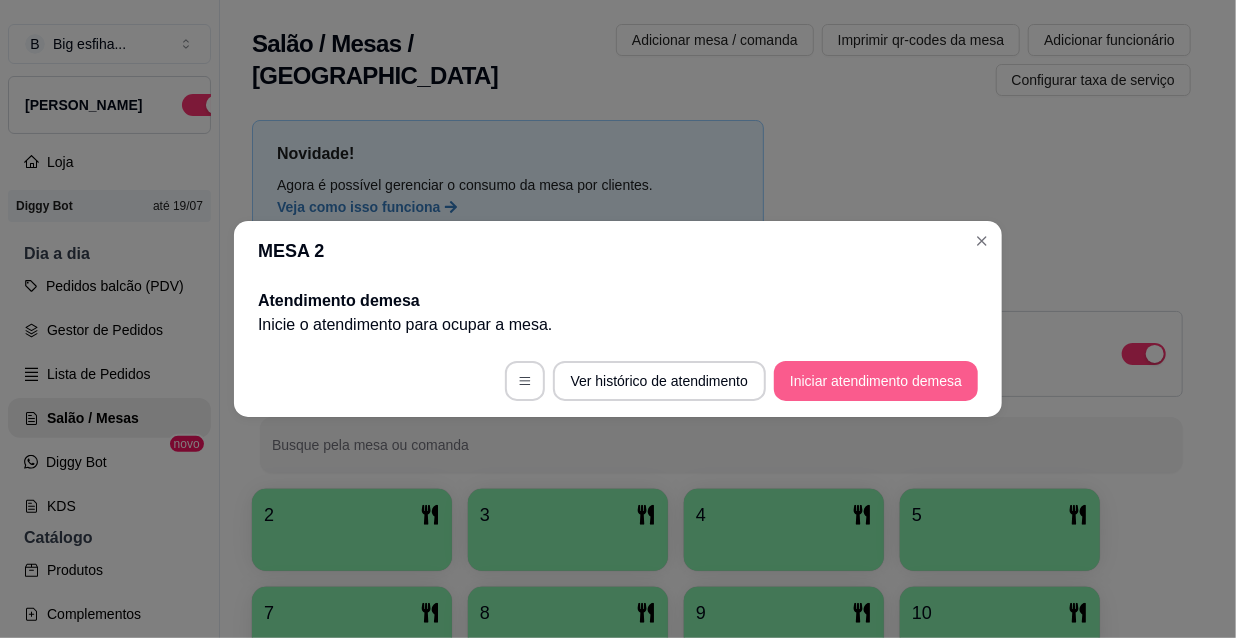 click on "Iniciar atendimento de  mesa" at bounding box center (876, 381) 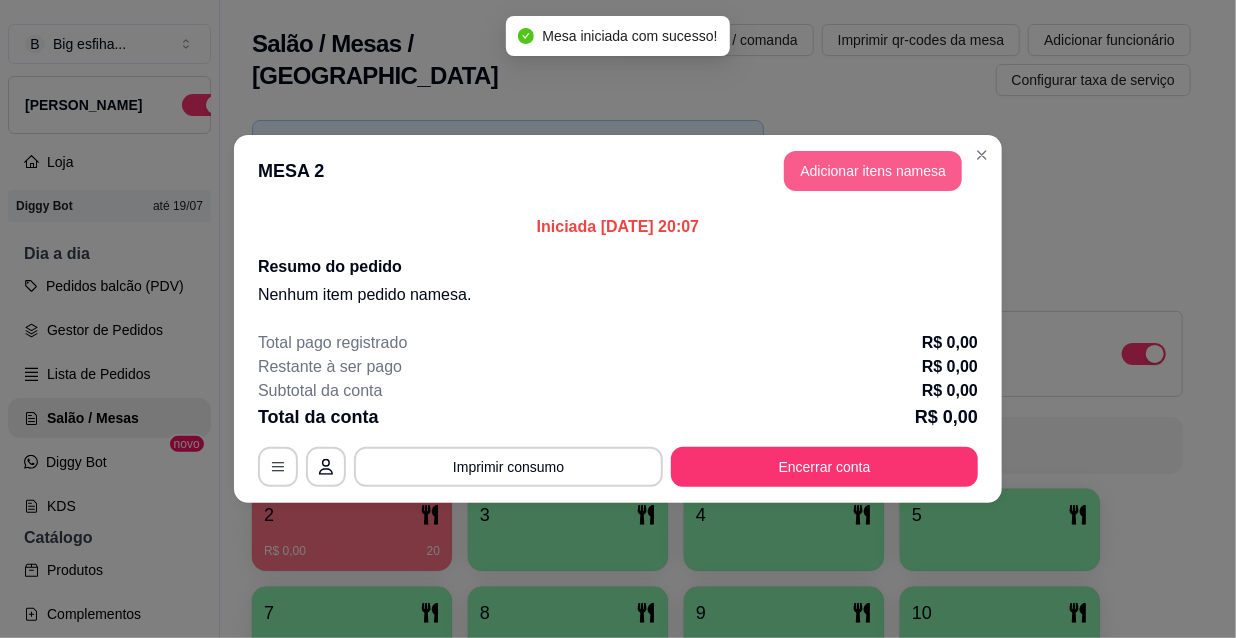 click on "Adicionar itens na  mesa" at bounding box center [873, 171] 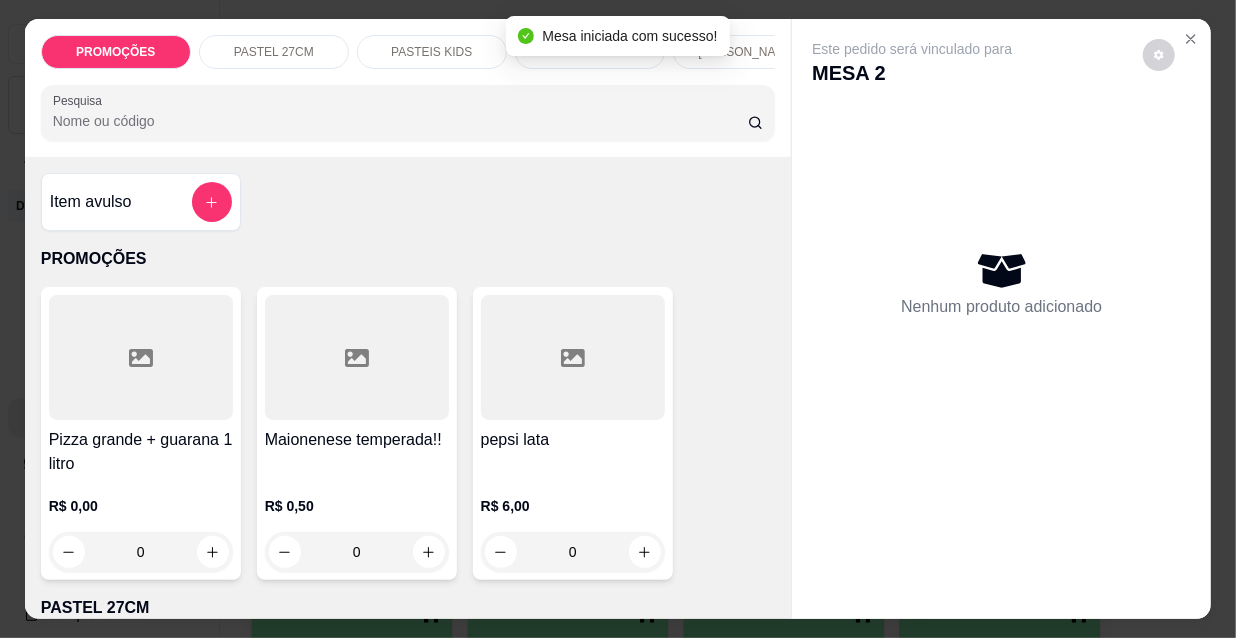 click 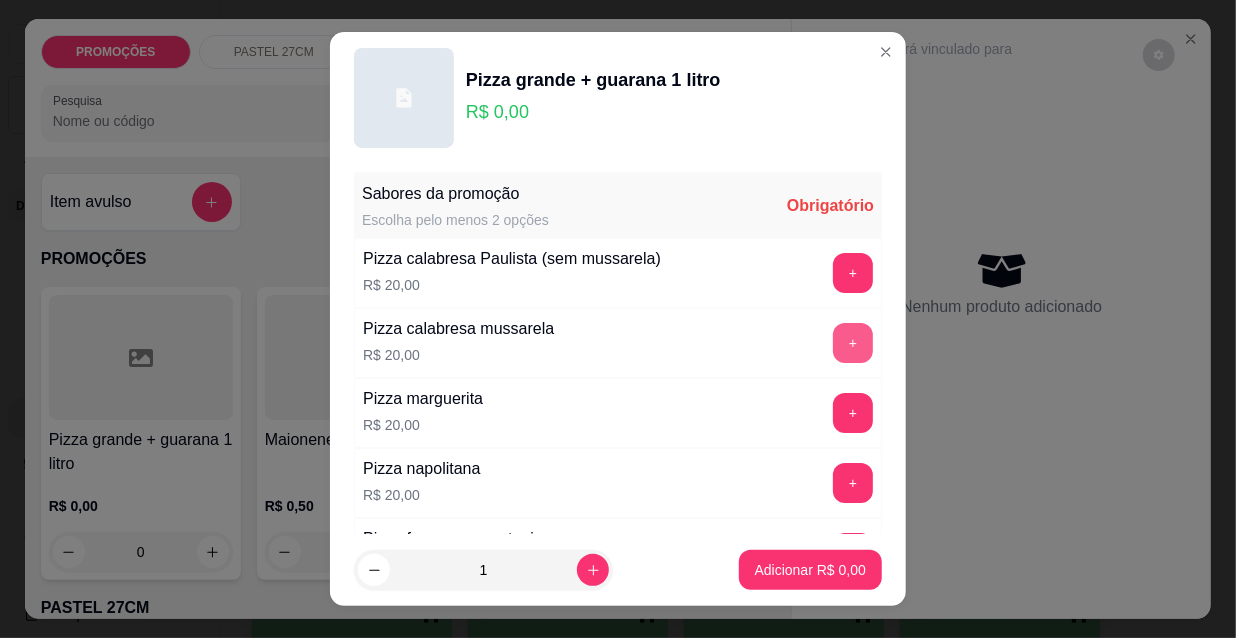 click on "+" at bounding box center [853, 343] 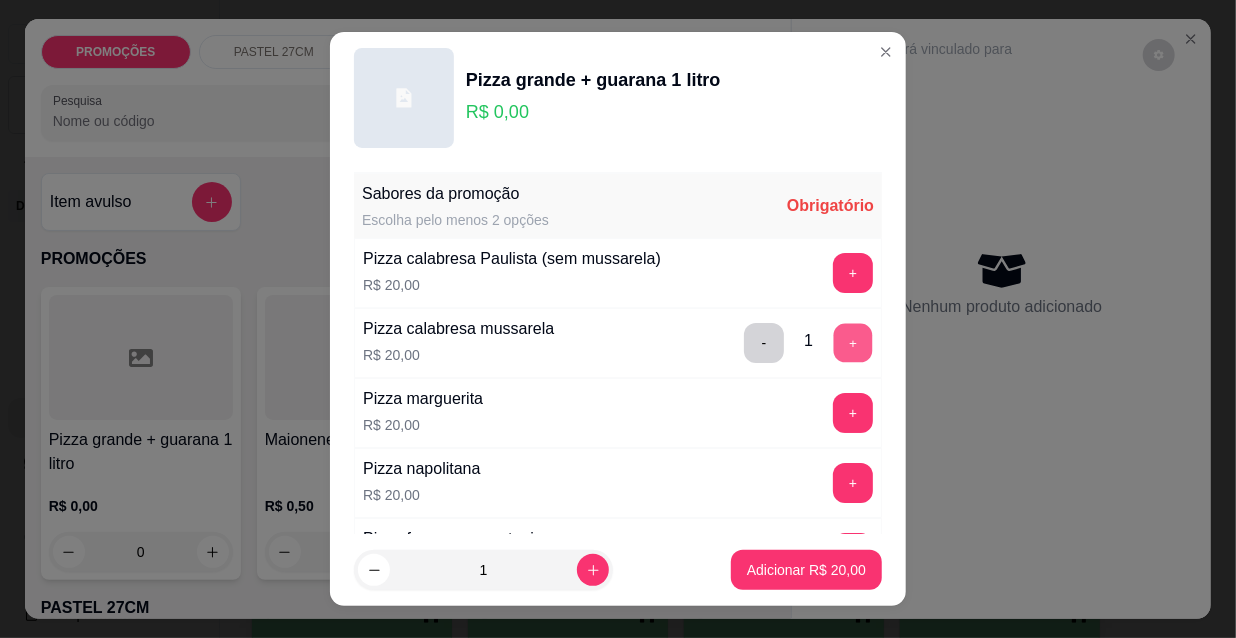 click on "+" at bounding box center [853, 343] 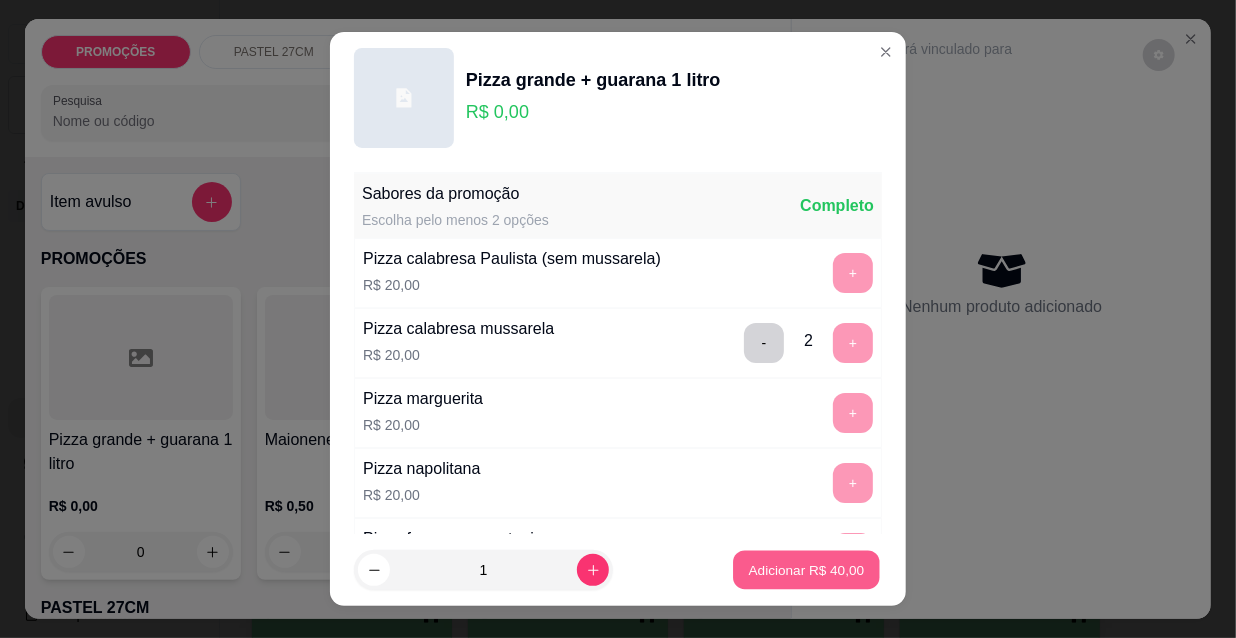click on "Adicionar   R$ 40,00" at bounding box center (807, 569) 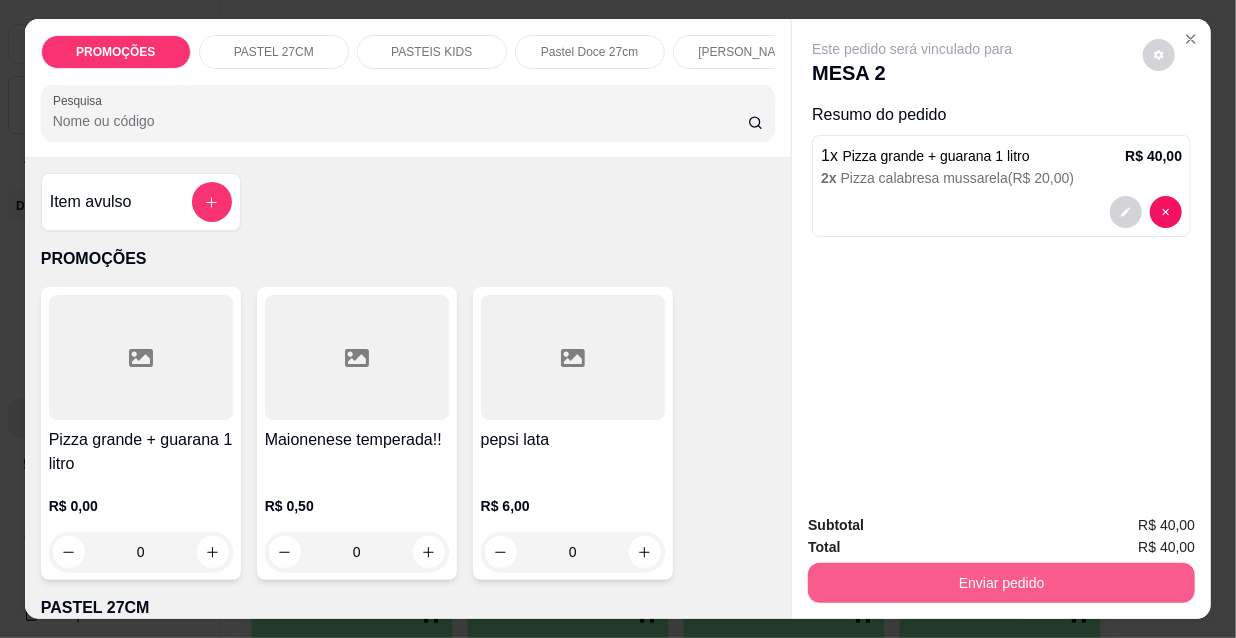 click on "Enviar pedido" at bounding box center (1001, 583) 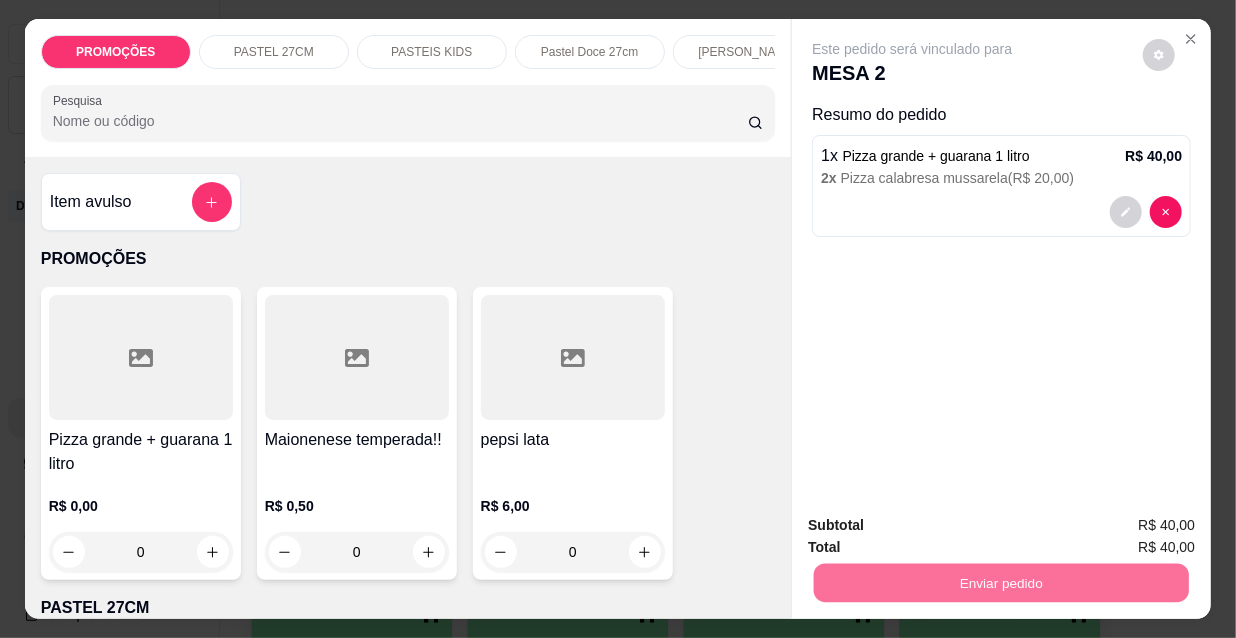 click on "Não registrar e enviar pedido" at bounding box center [937, 526] 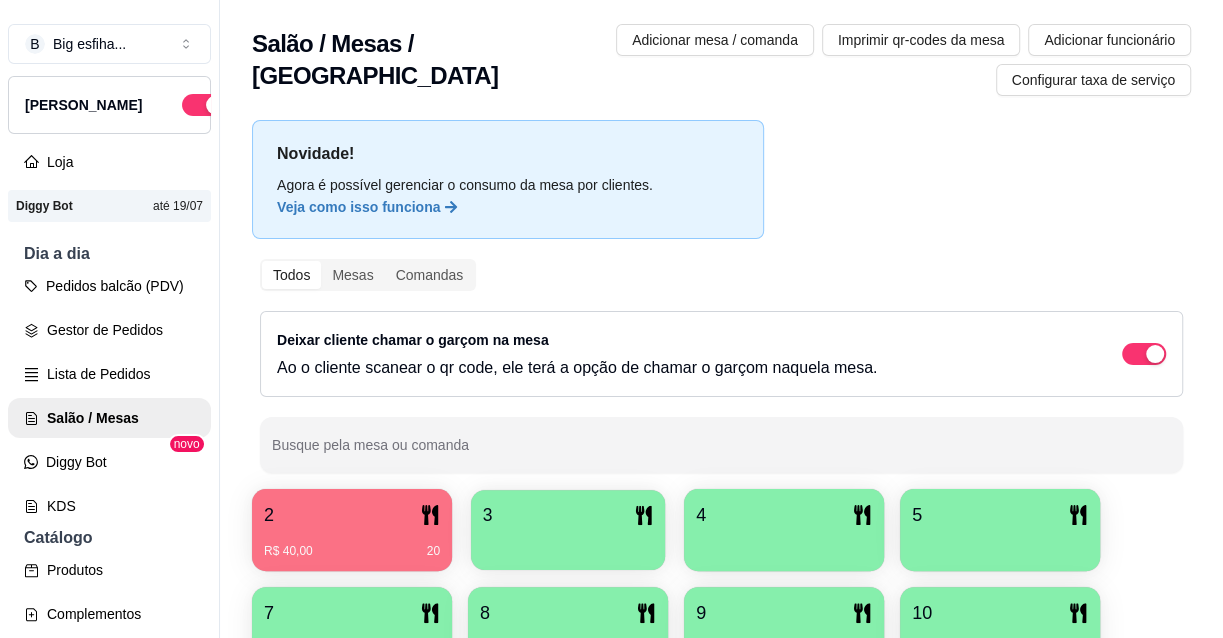 click at bounding box center [568, 543] 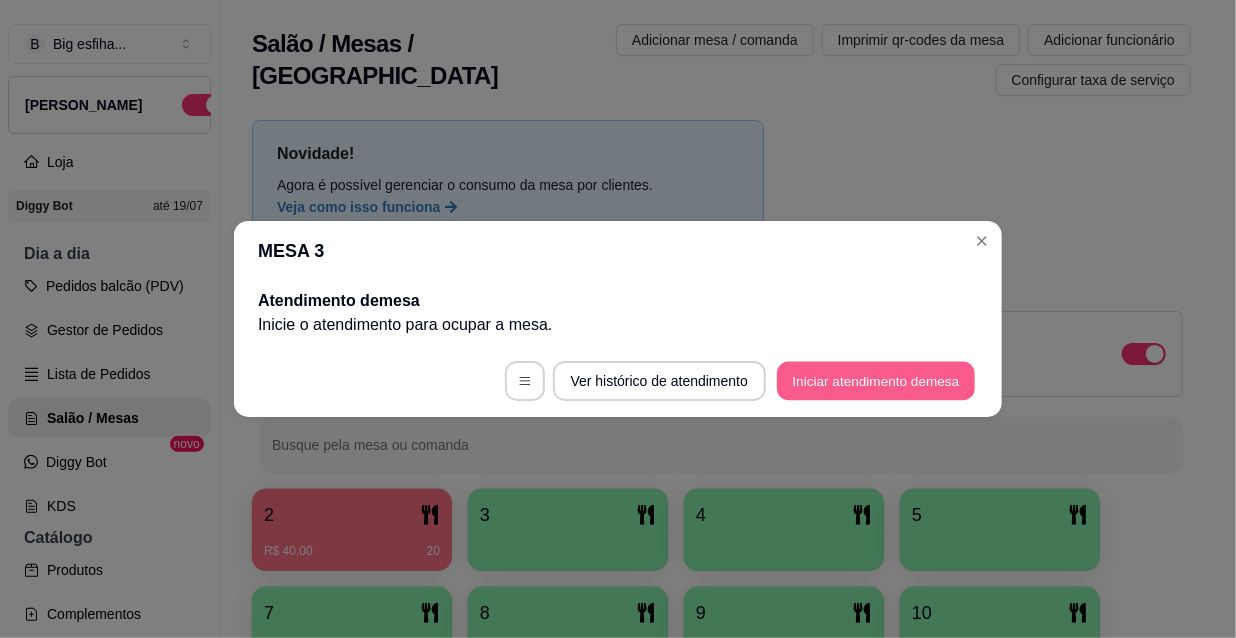 click on "Iniciar atendimento de  mesa" at bounding box center [876, 381] 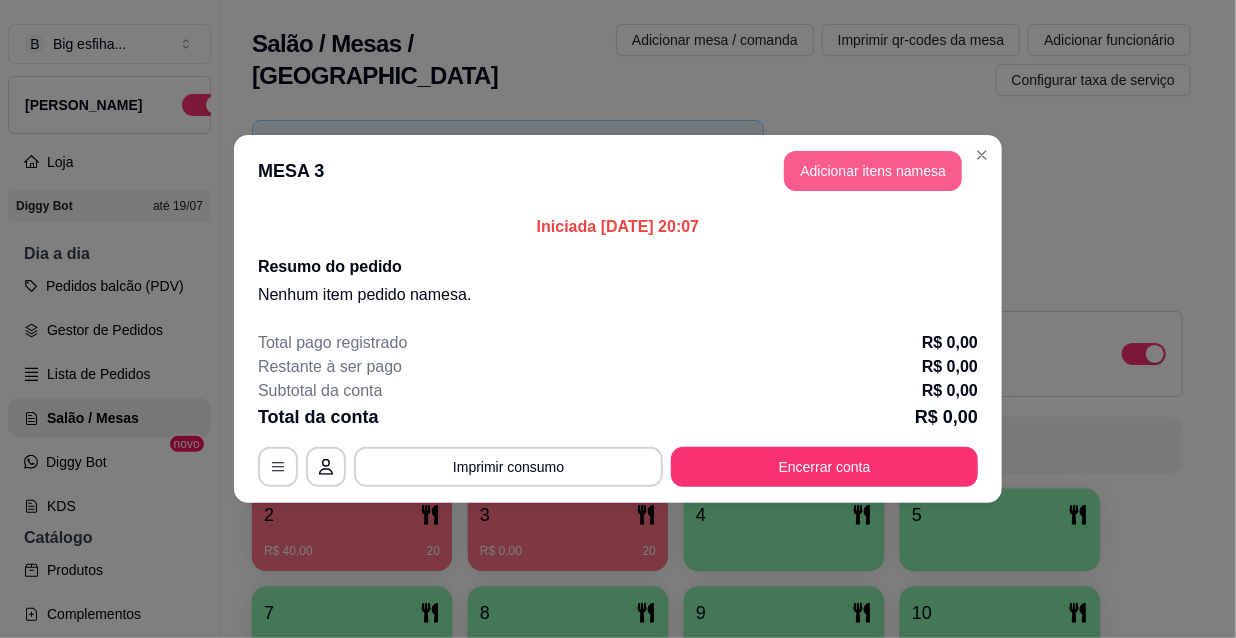 click on "Adicionar itens na  mesa" at bounding box center [873, 171] 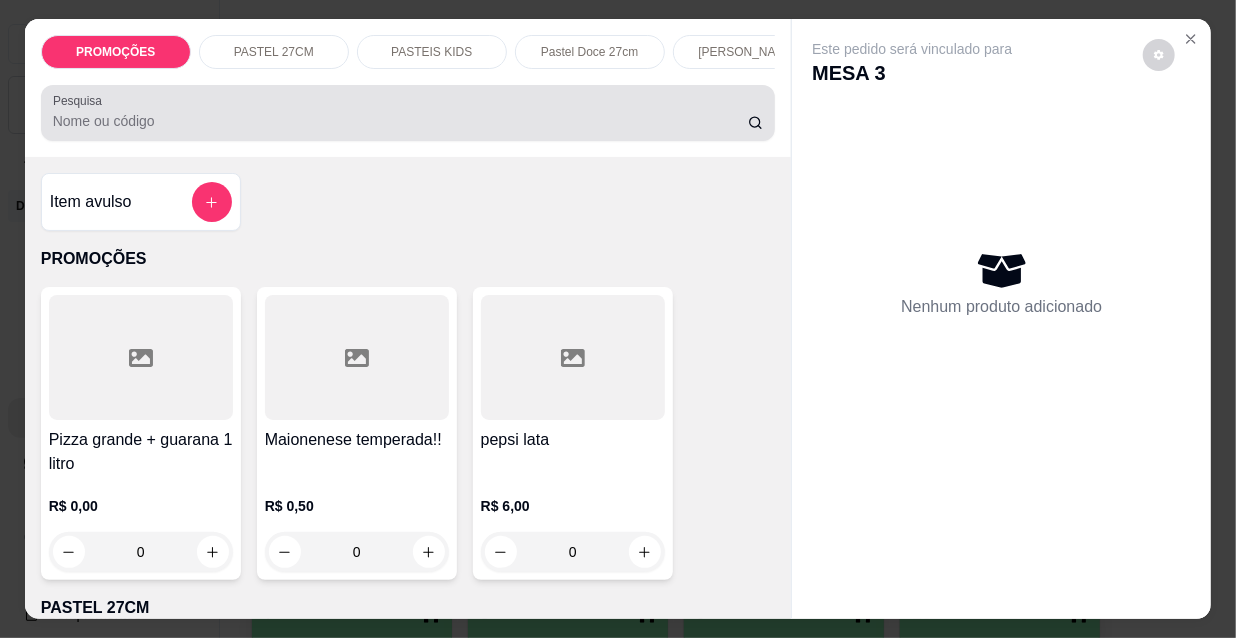 click on "Pesquisa" at bounding box center (400, 121) 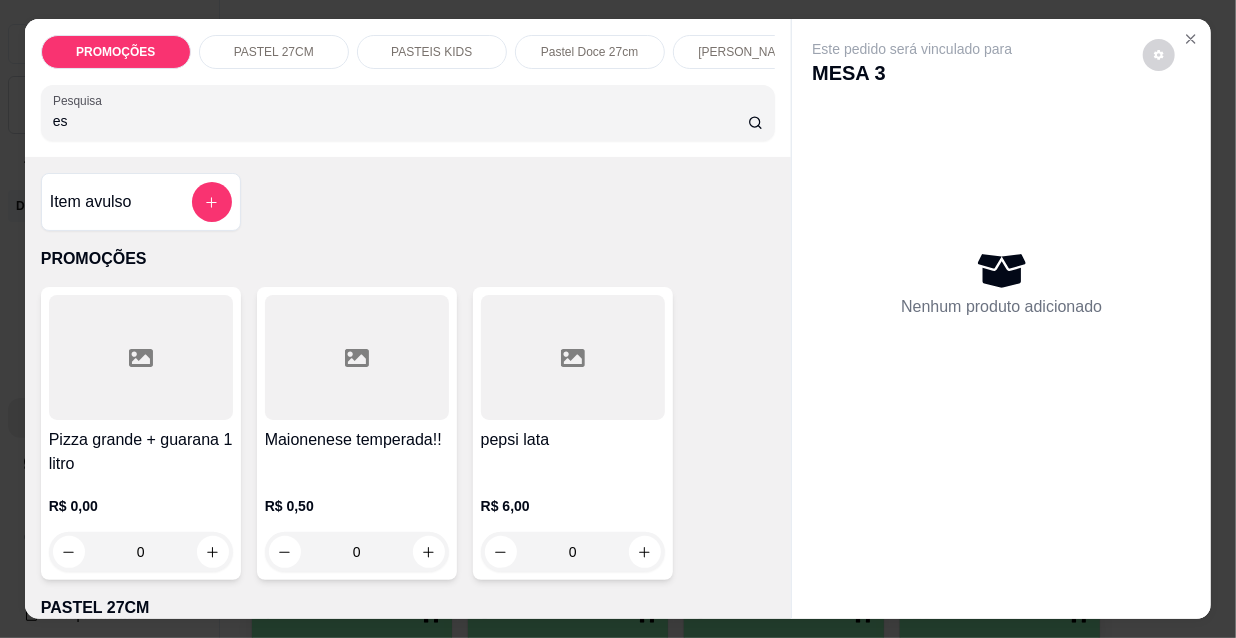 type on "esc" 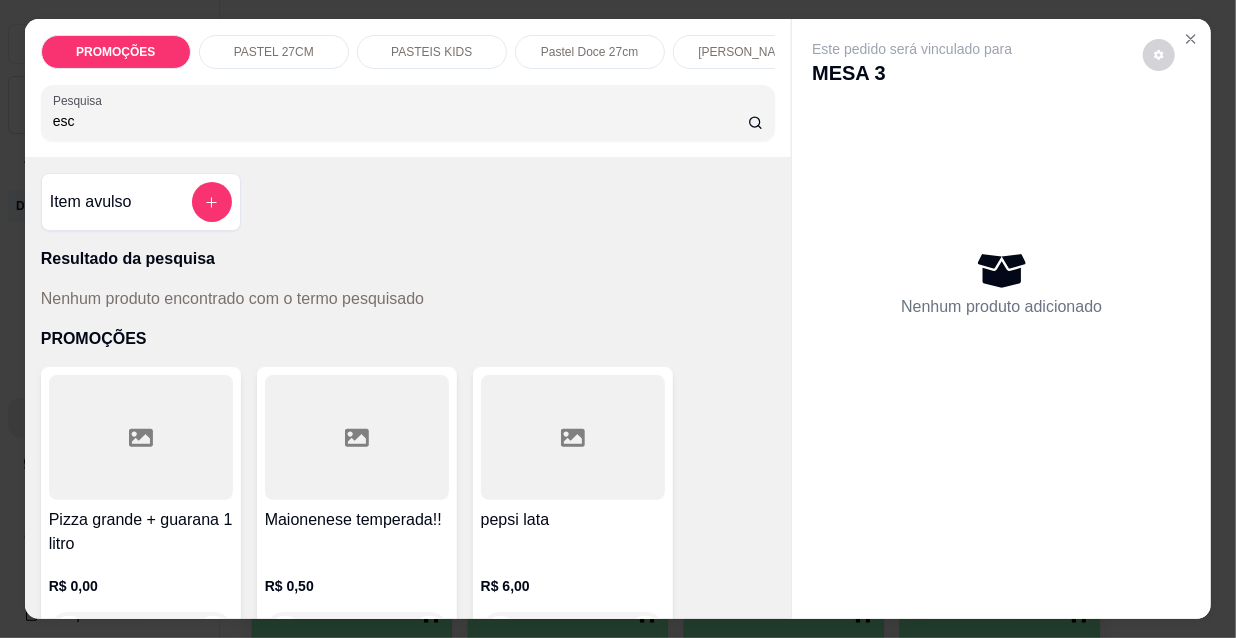 drag, startPoint x: 50, startPoint y: 123, endPoint x: 0, endPoint y: 127, distance: 50.159744 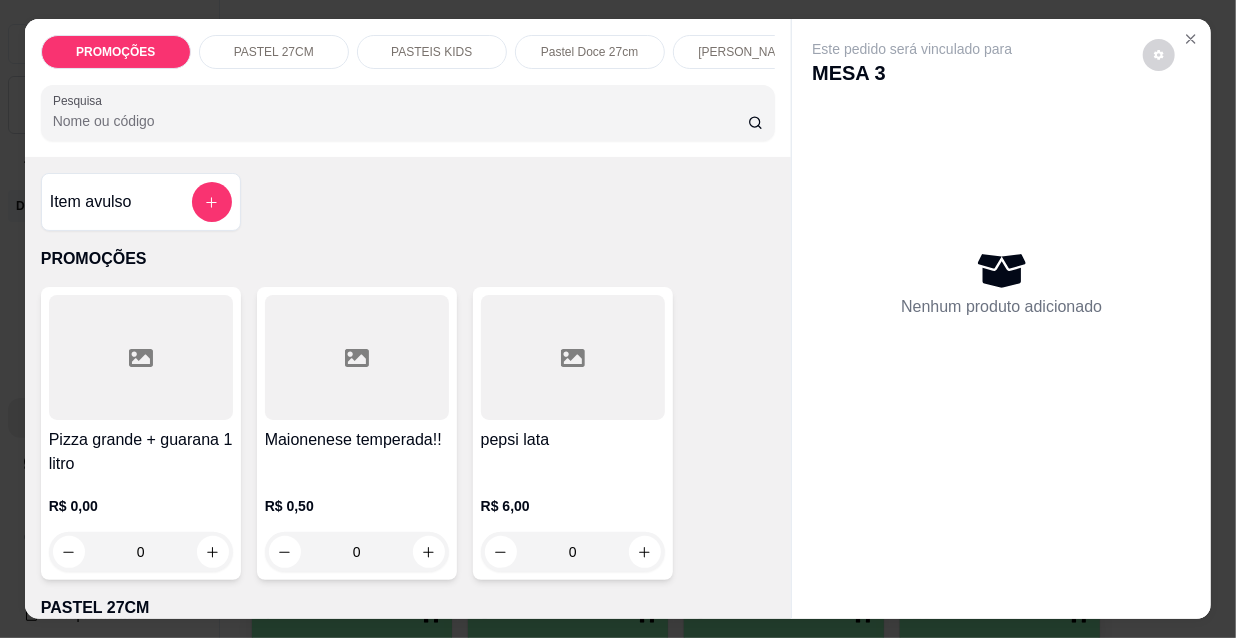 click on "Pesquisa" at bounding box center [400, 121] 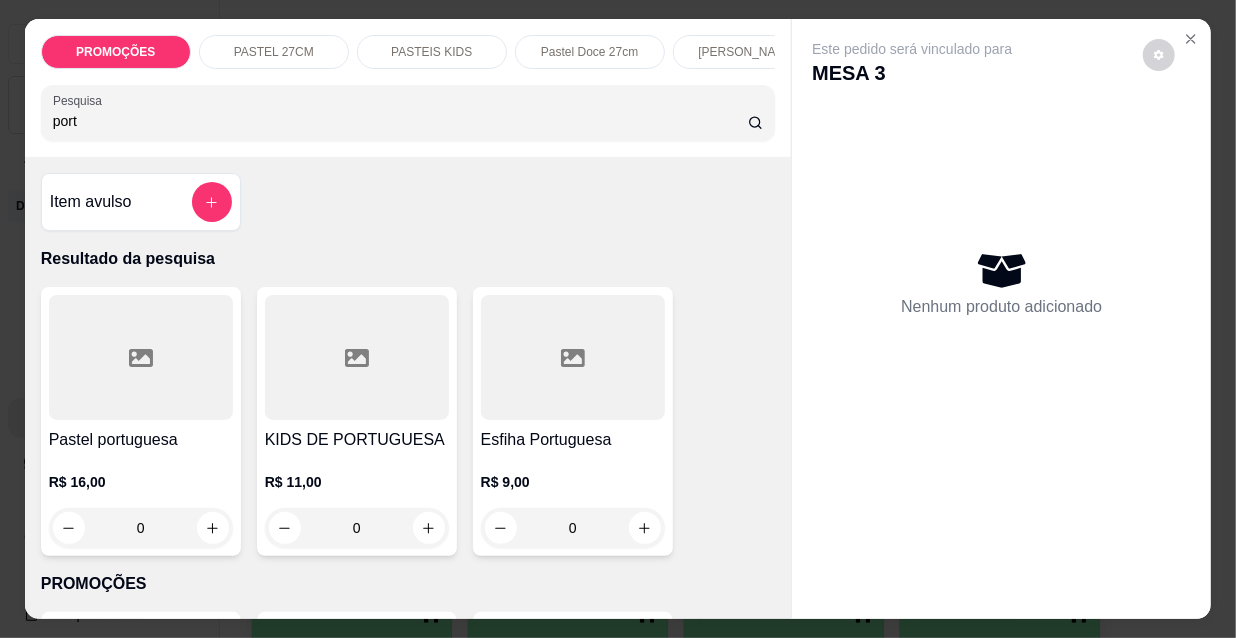 type on "port" 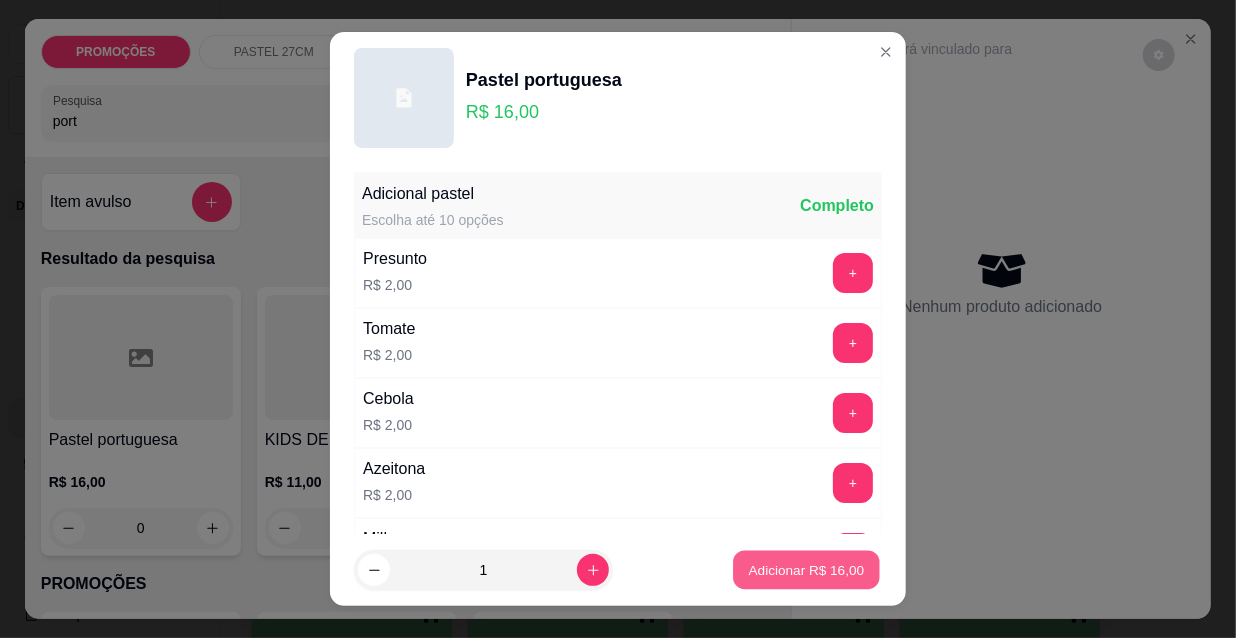 click on "Adicionar   R$ 16,00" at bounding box center (807, 569) 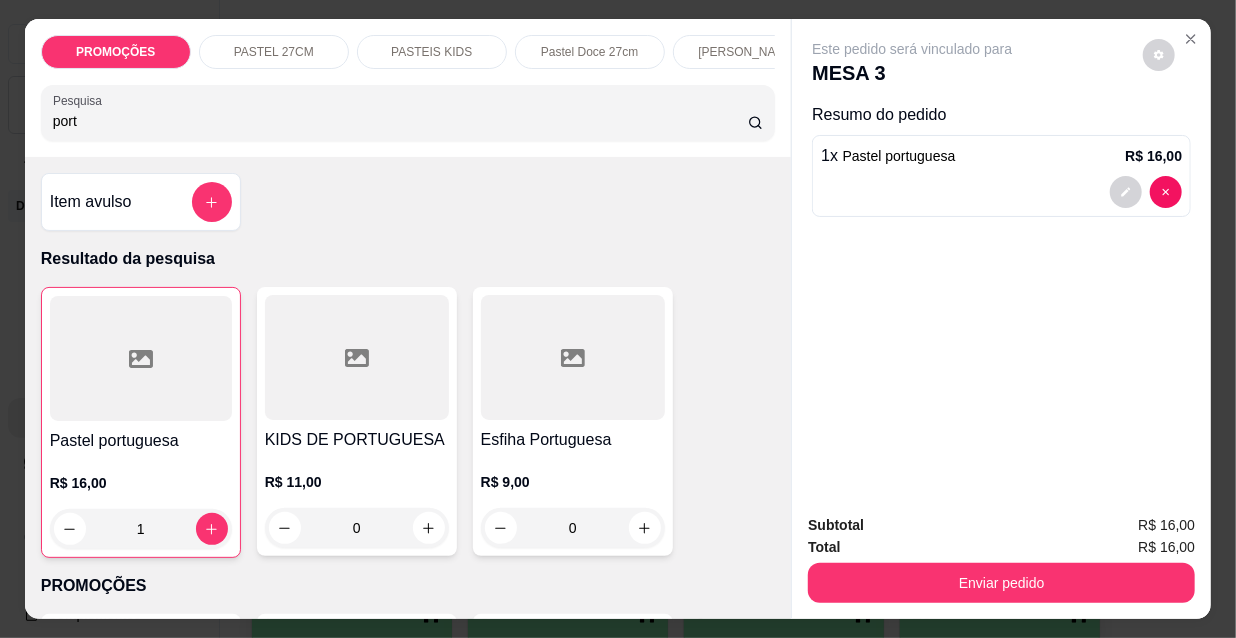 drag, startPoint x: 90, startPoint y: 130, endPoint x: 5, endPoint y: 127, distance: 85.052925 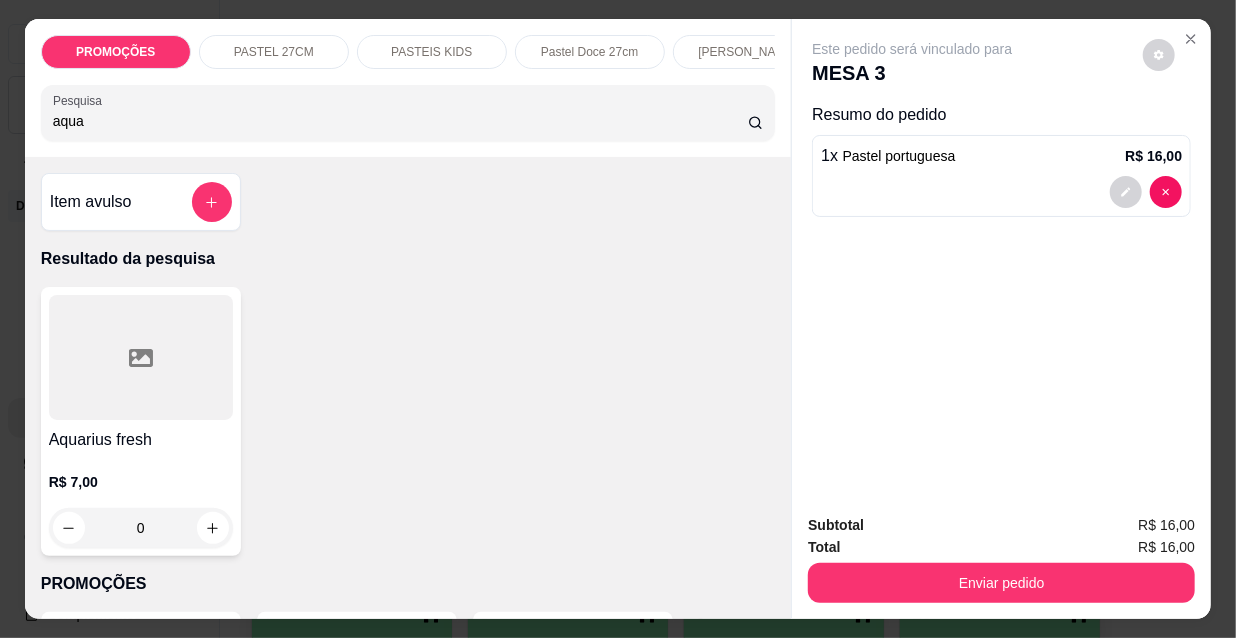 type on "aqua" 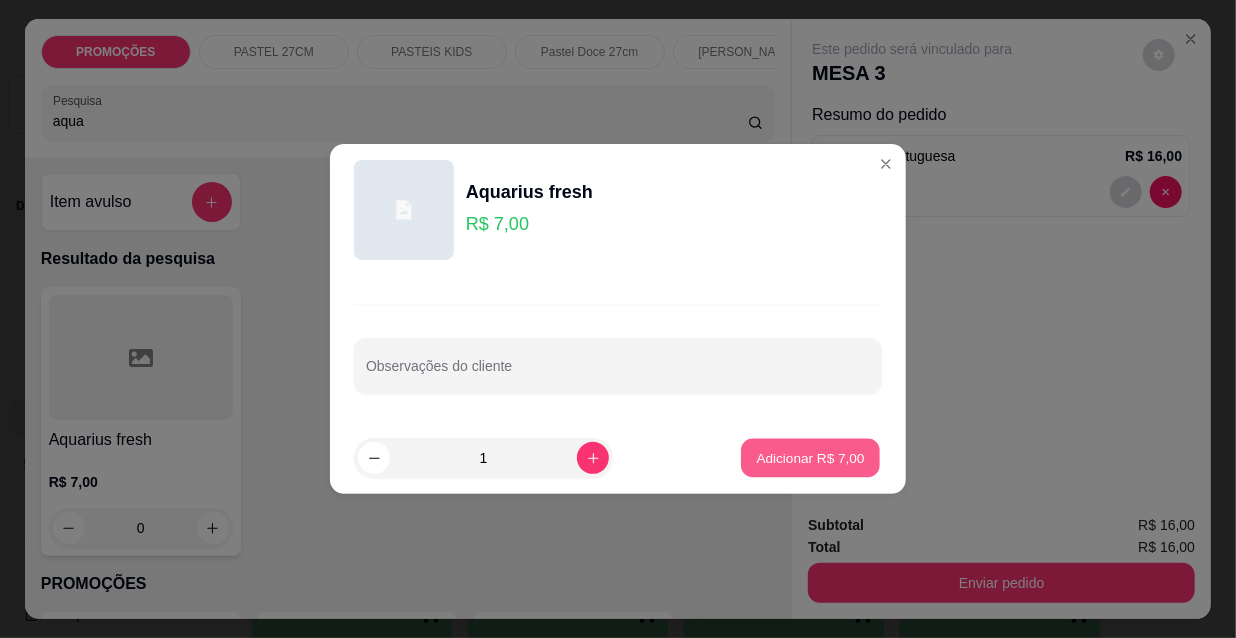 click on "Adicionar   R$ 7,00" at bounding box center (810, 457) 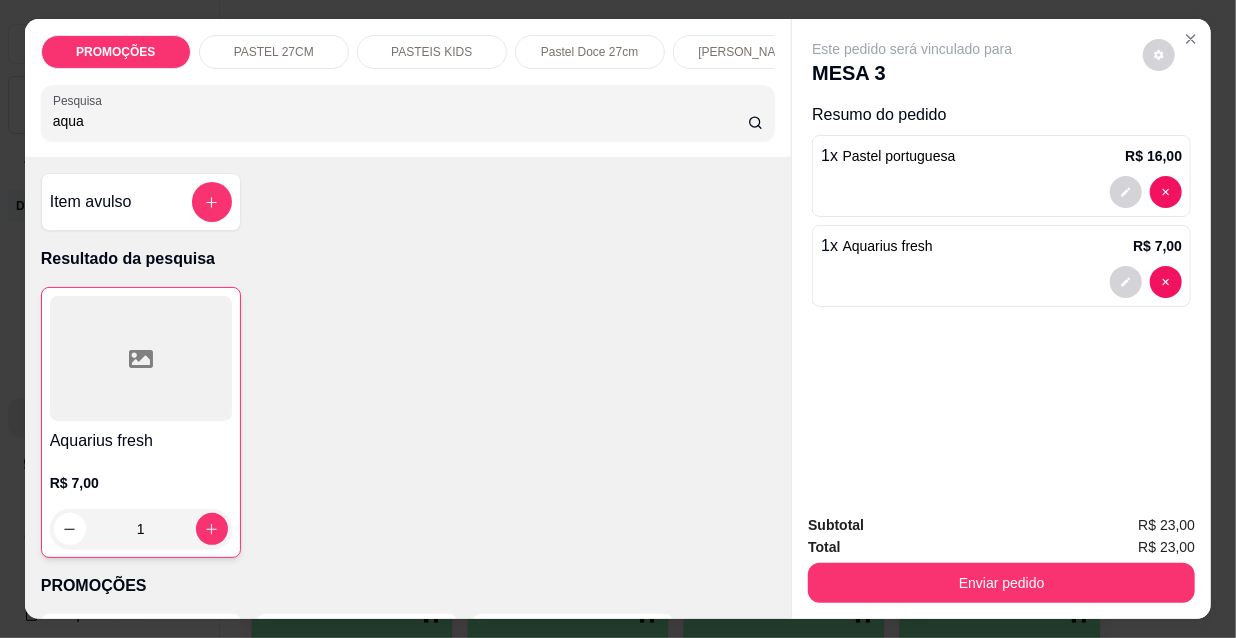 click at bounding box center (1001, 192) 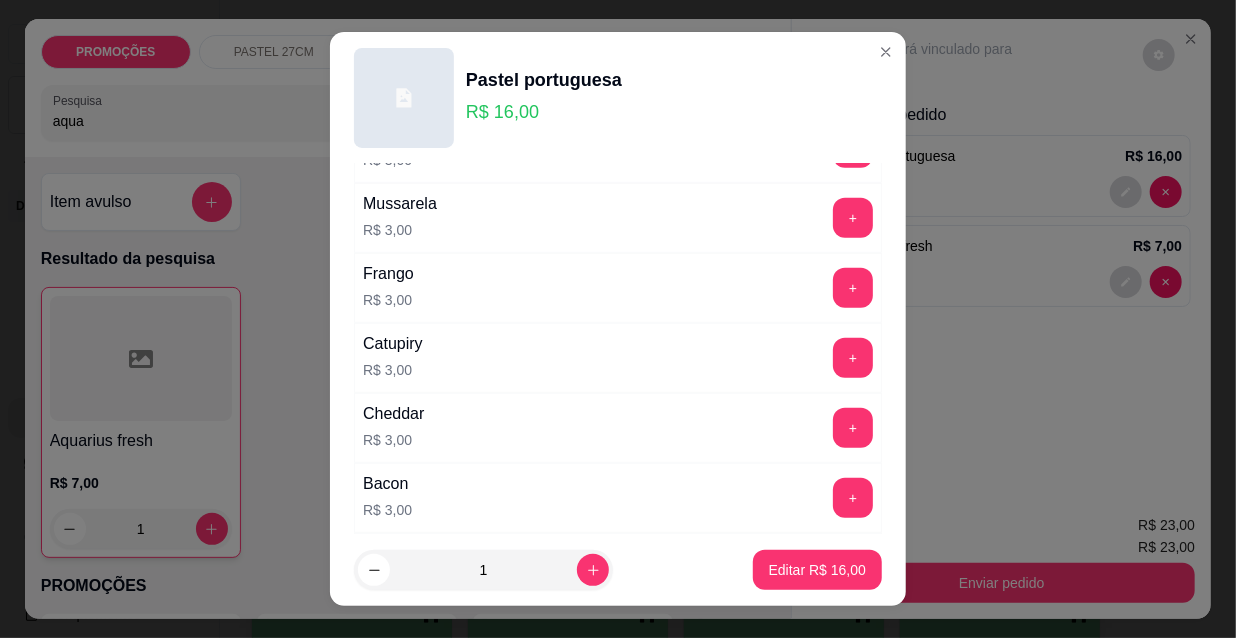scroll, scrollTop: 636, scrollLeft: 0, axis: vertical 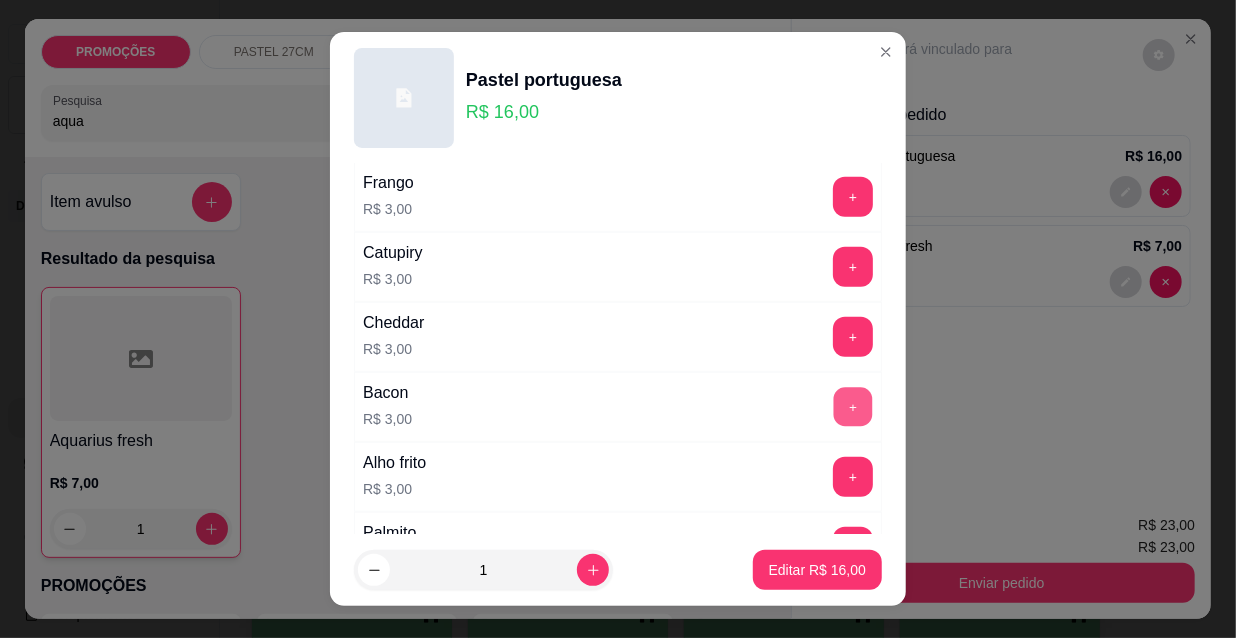 click on "+" at bounding box center (853, 407) 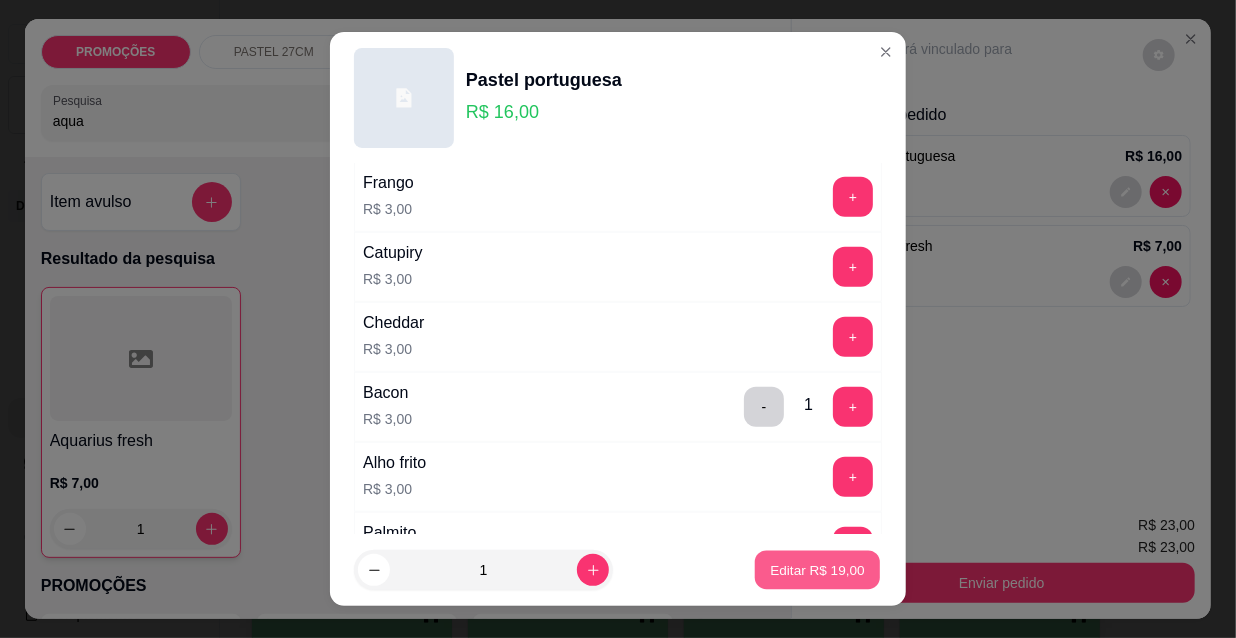 click on "Editar   R$ 19,00" at bounding box center (817, 569) 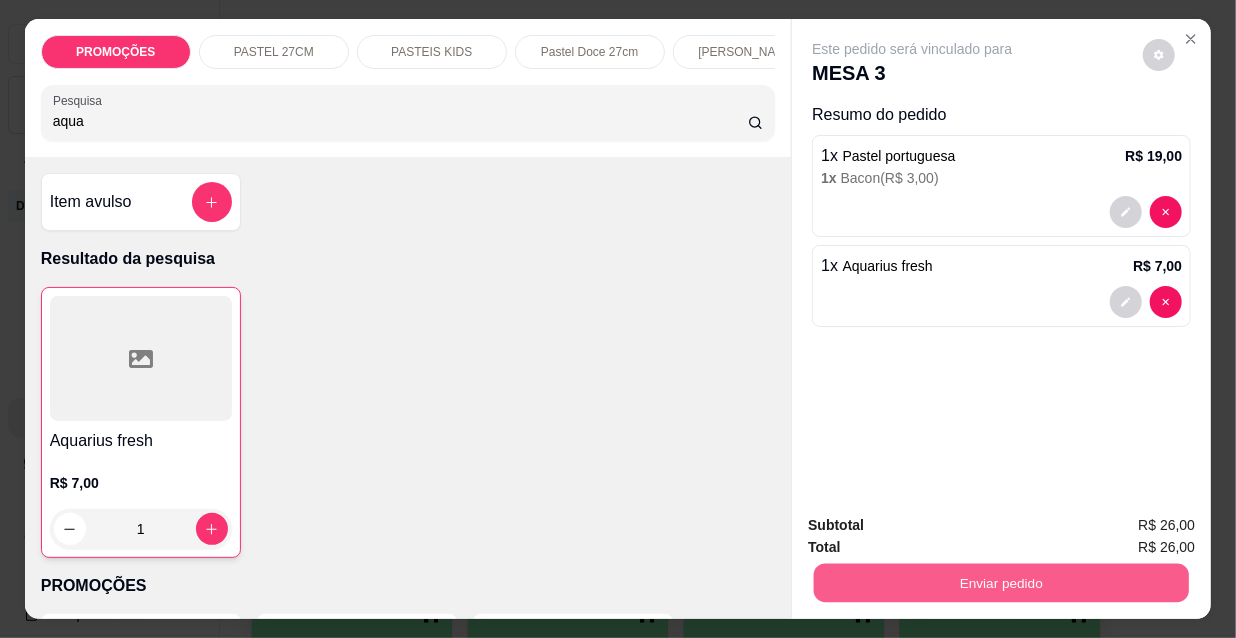 click on "Enviar pedido" at bounding box center [1001, 582] 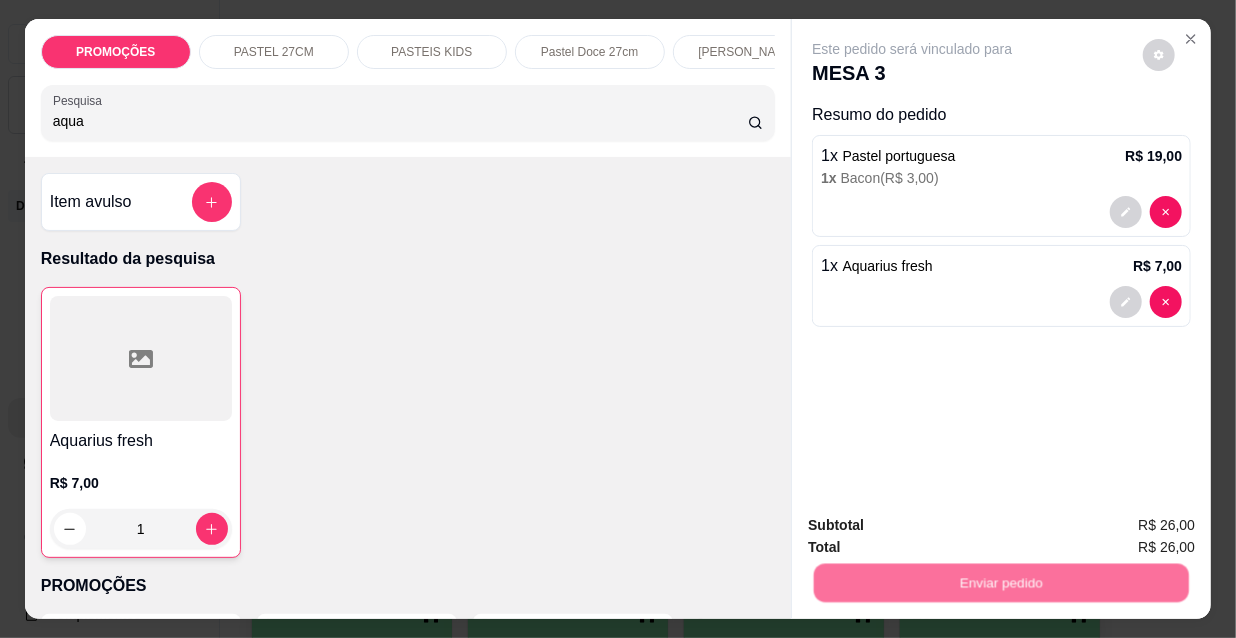 click on "Não registrar e enviar pedido" at bounding box center [937, 526] 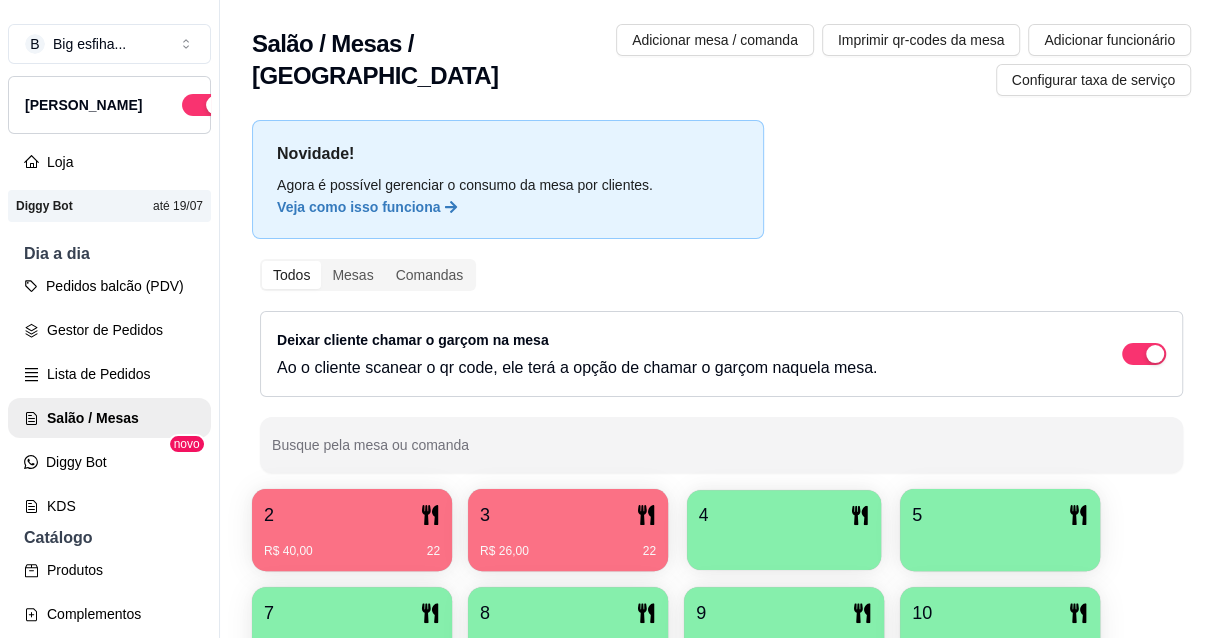 click at bounding box center [784, 543] 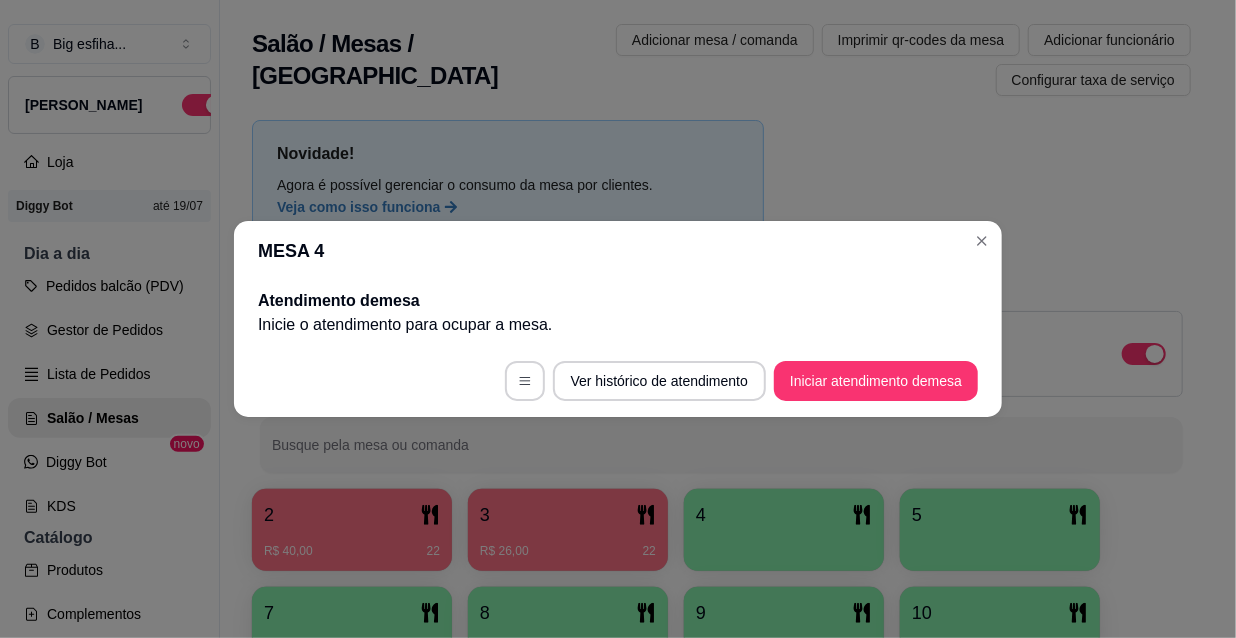 click on "Ver histórico de atendimento Iniciar atendimento de  mesa" at bounding box center [618, 381] 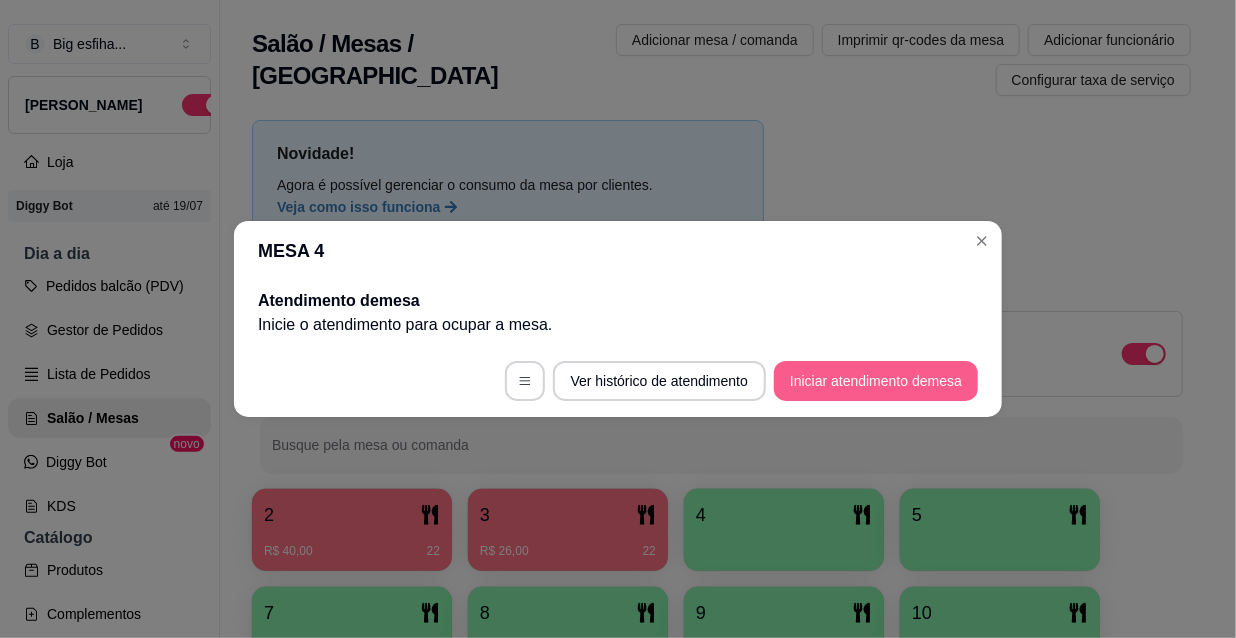 click on "Iniciar atendimento de  mesa" at bounding box center (876, 381) 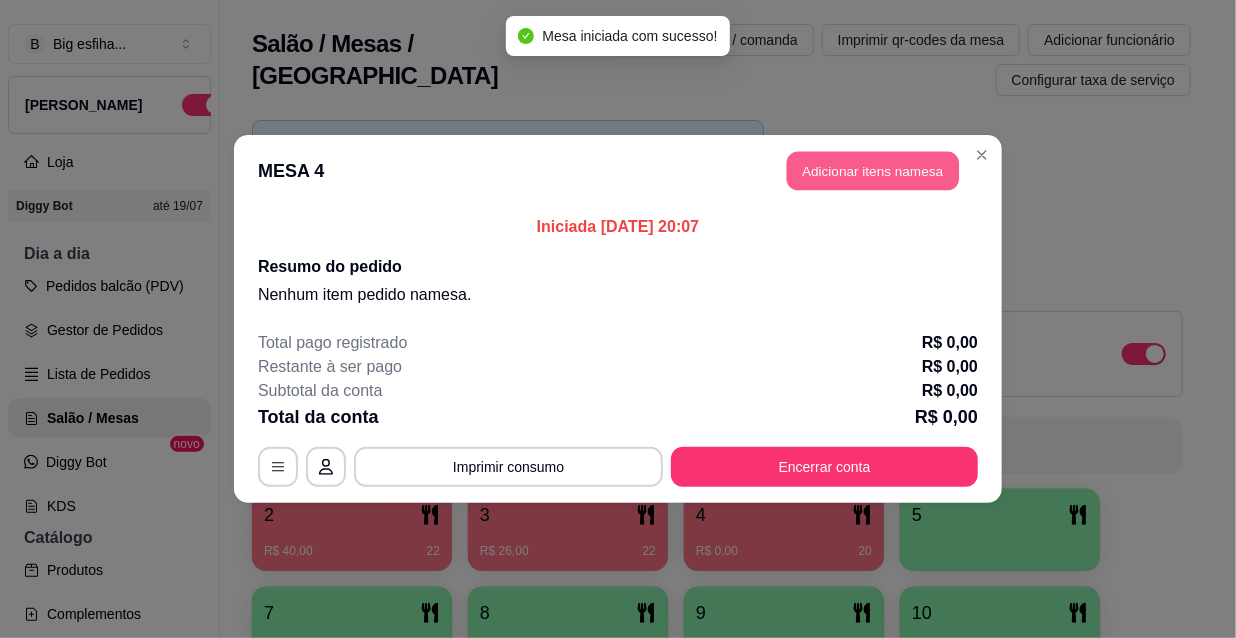 click on "Adicionar itens na  mesa" at bounding box center (873, 171) 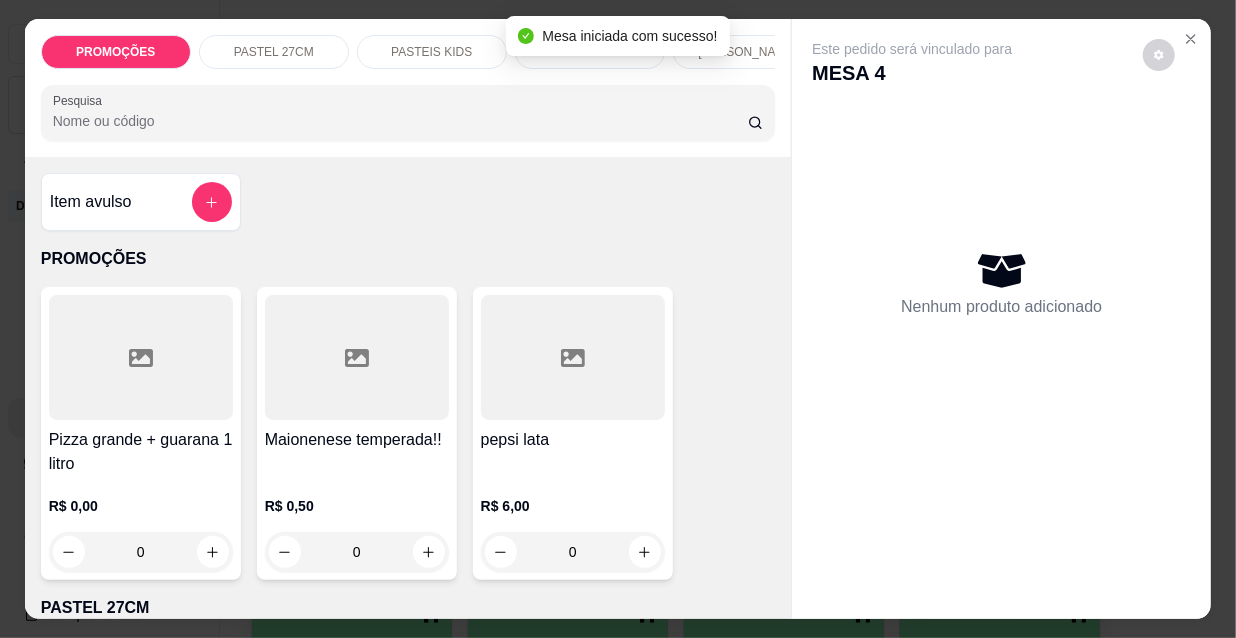click on "Pesquisa" at bounding box center (400, 121) 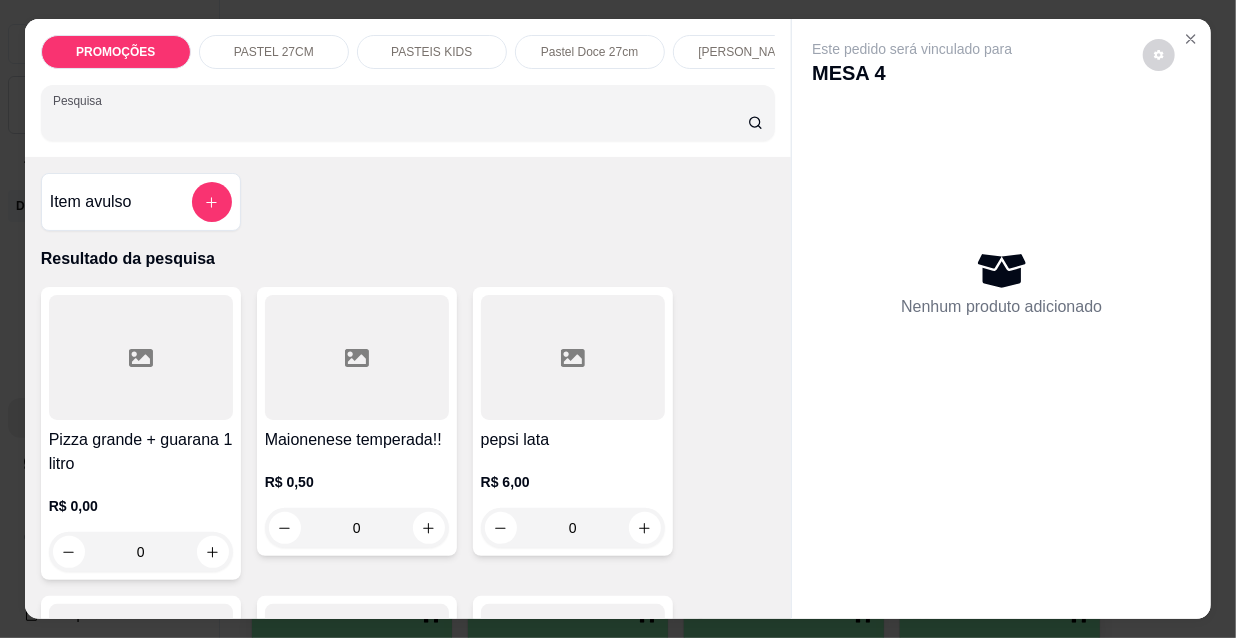 drag, startPoint x: 324, startPoint y: 242, endPoint x: 326, endPoint y: 230, distance: 12.165525 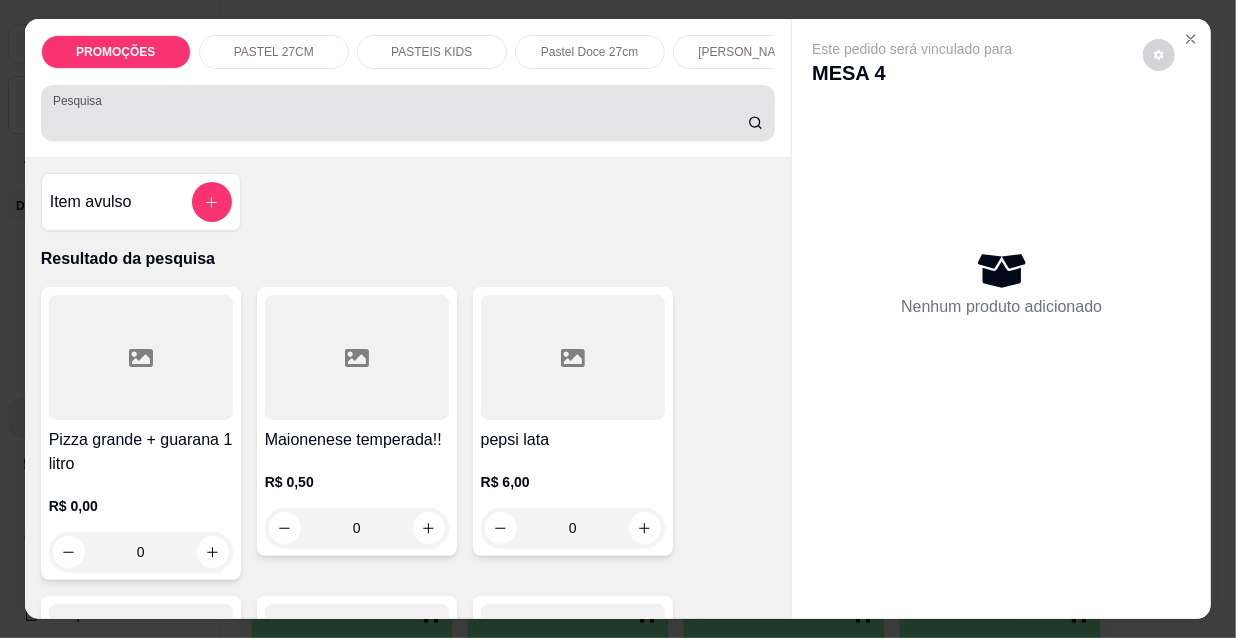 click at bounding box center (408, 113) 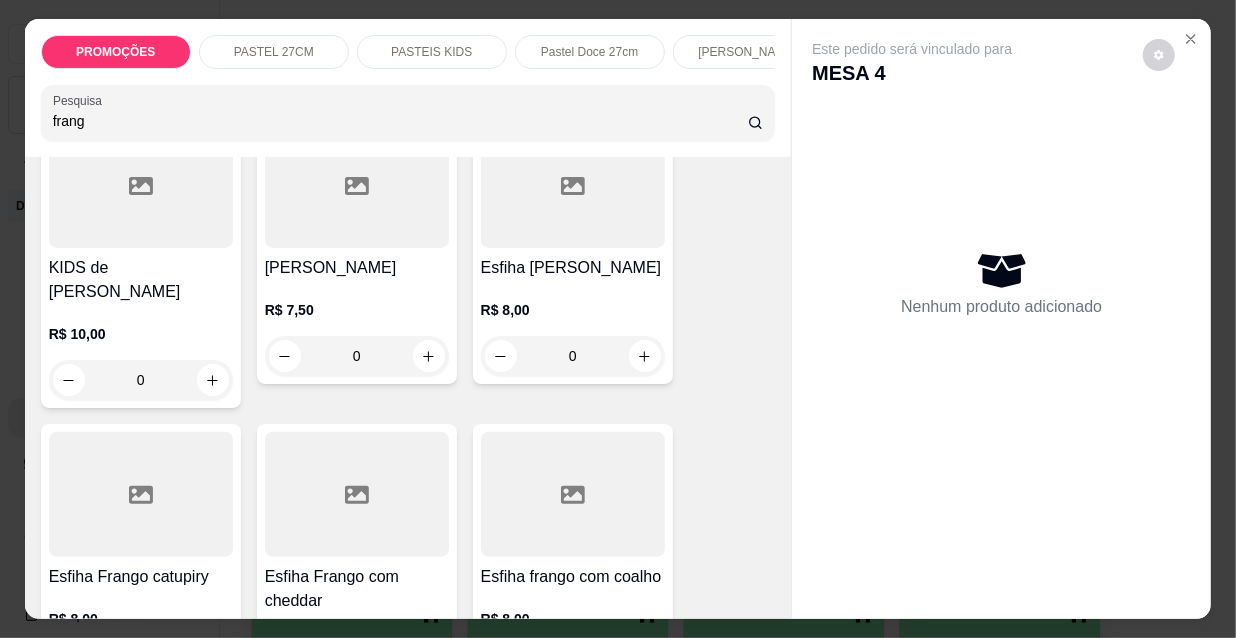 scroll, scrollTop: 818, scrollLeft: 0, axis: vertical 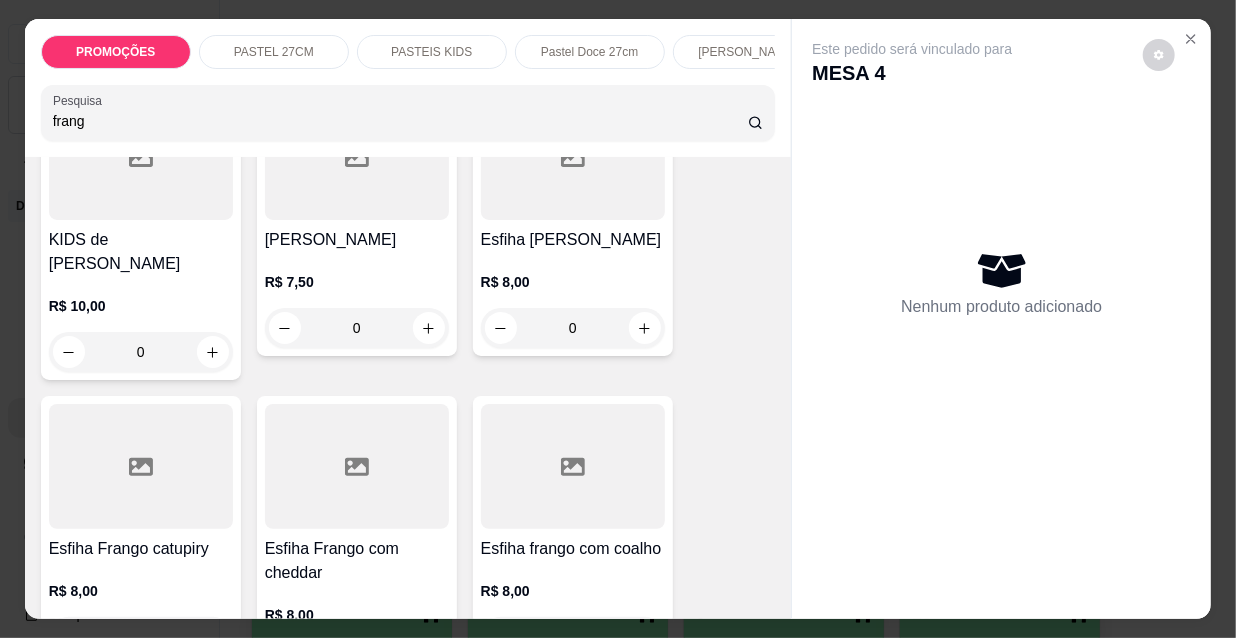 type on "frang" 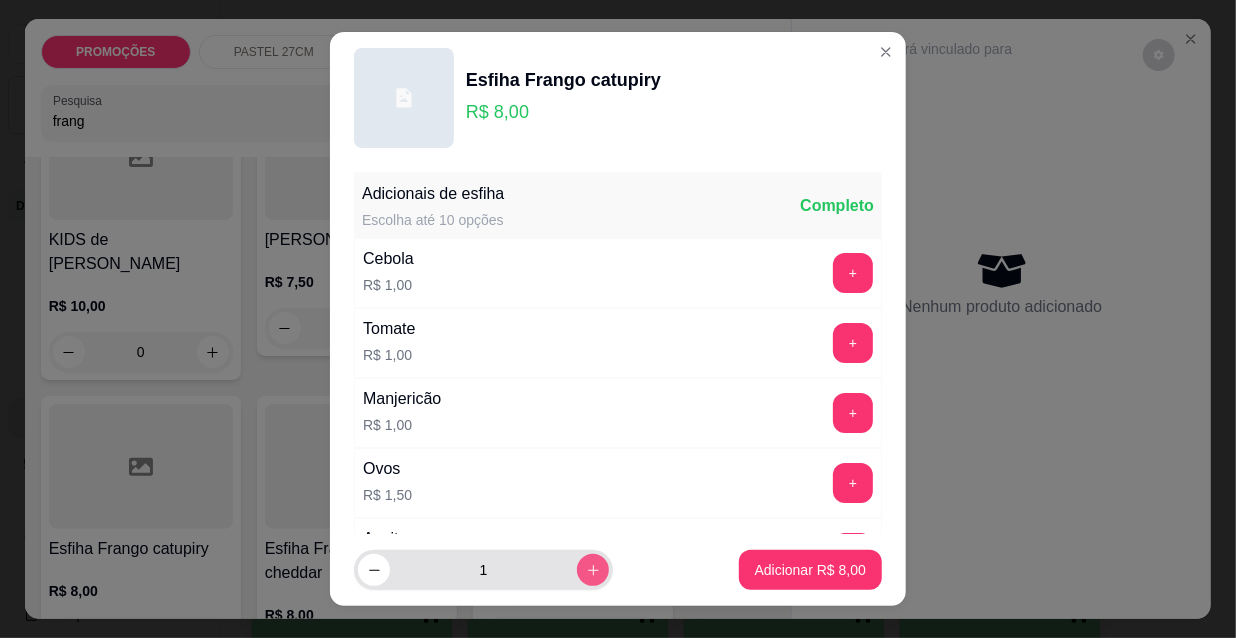 click 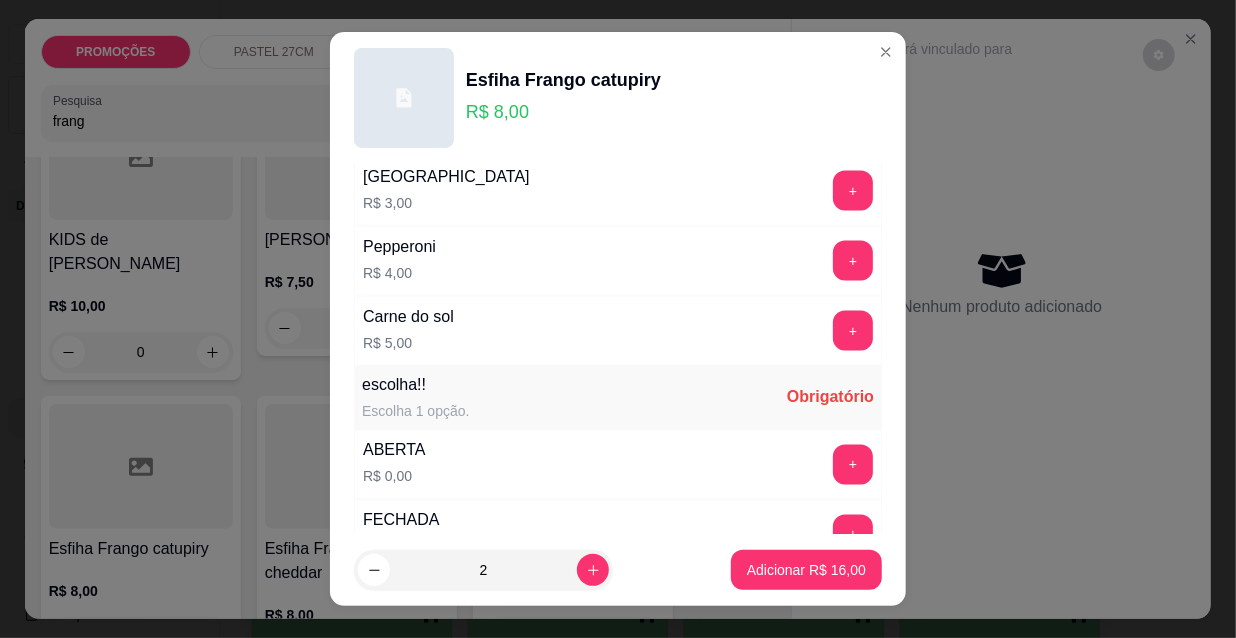 scroll, scrollTop: 1661, scrollLeft: 0, axis: vertical 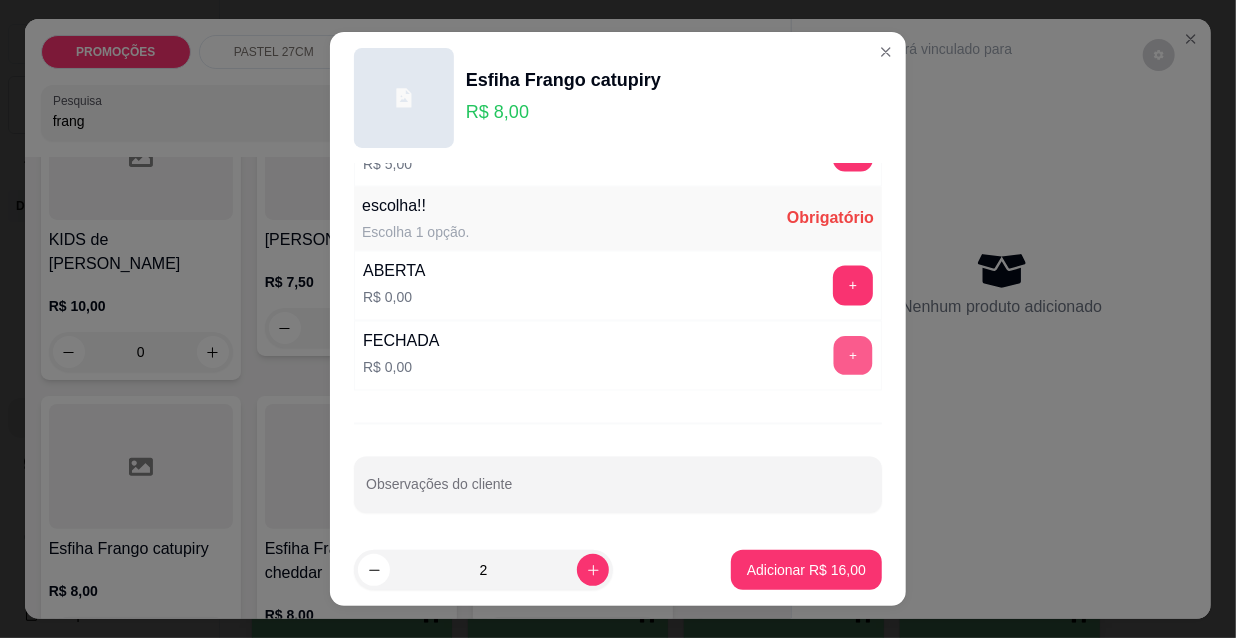 click on "+" at bounding box center [853, 356] 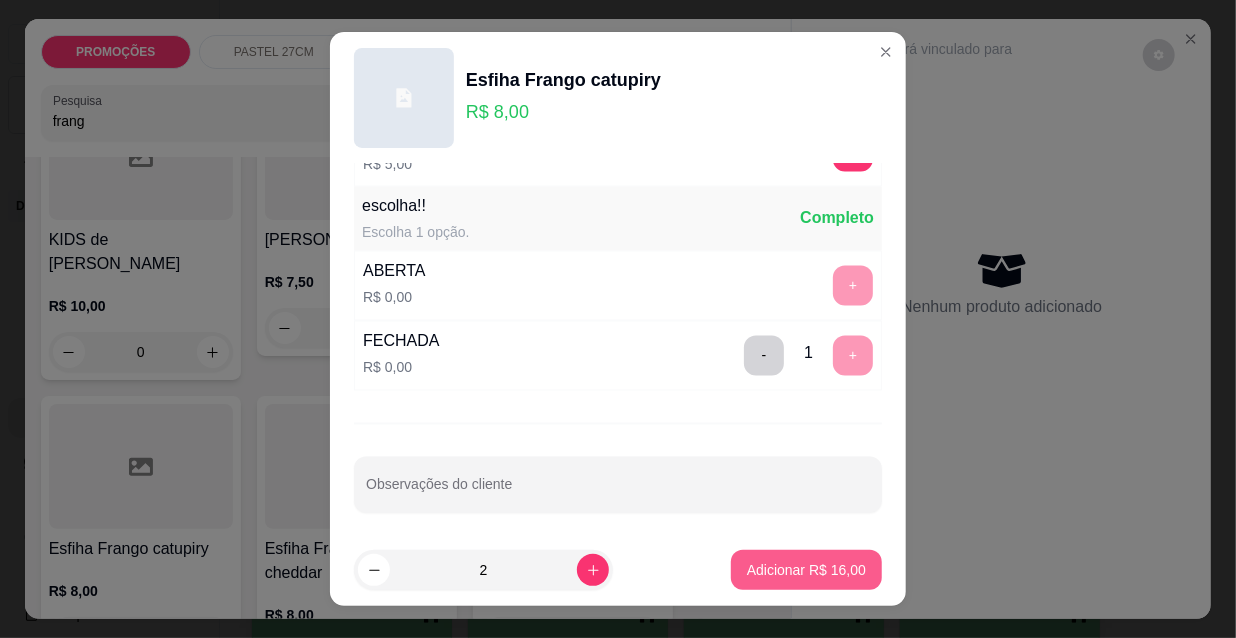 click on "Adicionar   R$ 16,00" at bounding box center (806, 570) 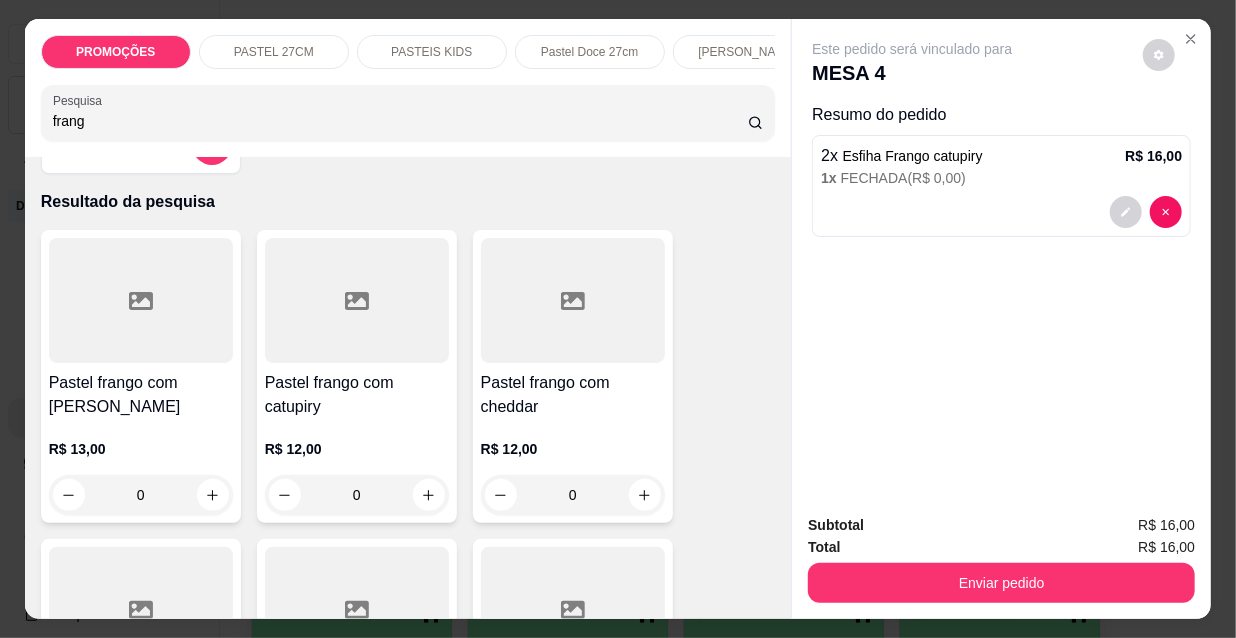 scroll, scrollTop: 0, scrollLeft: 0, axis: both 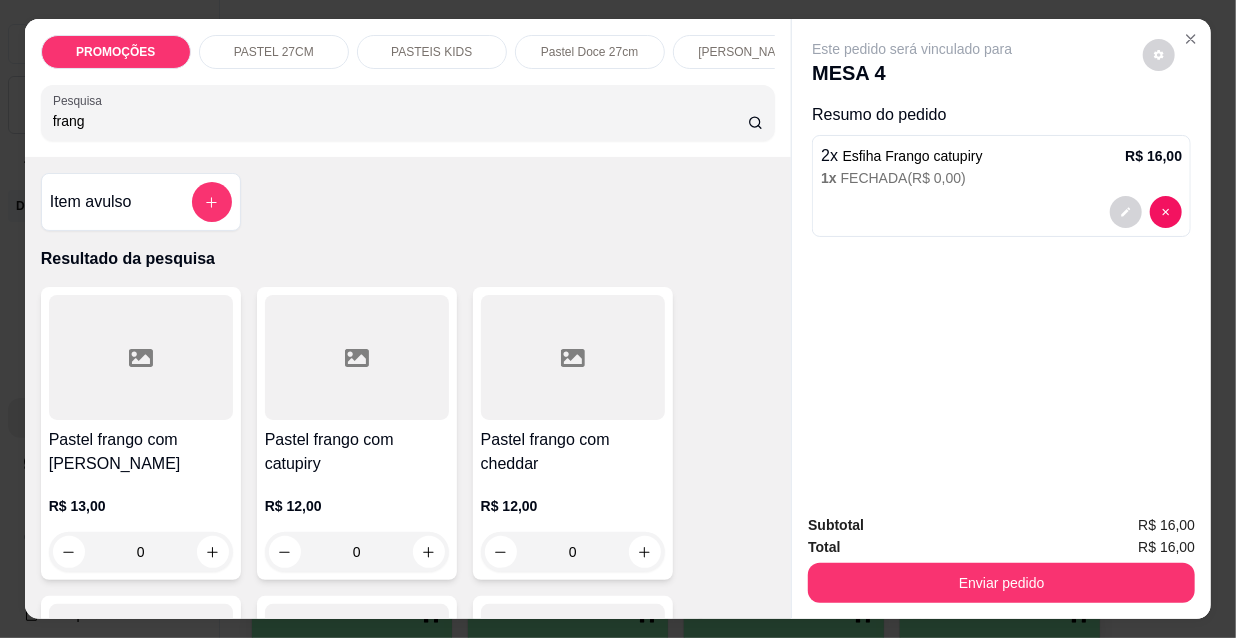 drag, startPoint x: 52, startPoint y: 131, endPoint x: 29, endPoint y: 130, distance: 23.021729 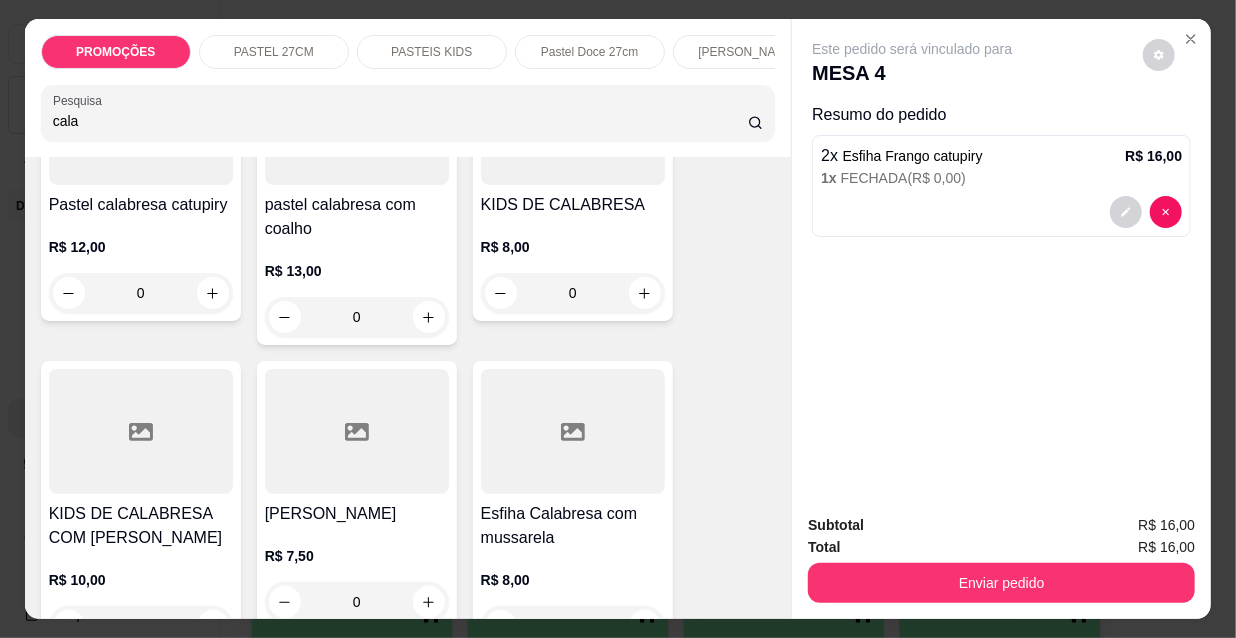 scroll, scrollTop: 545, scrollLeft: 0, axis: vertical 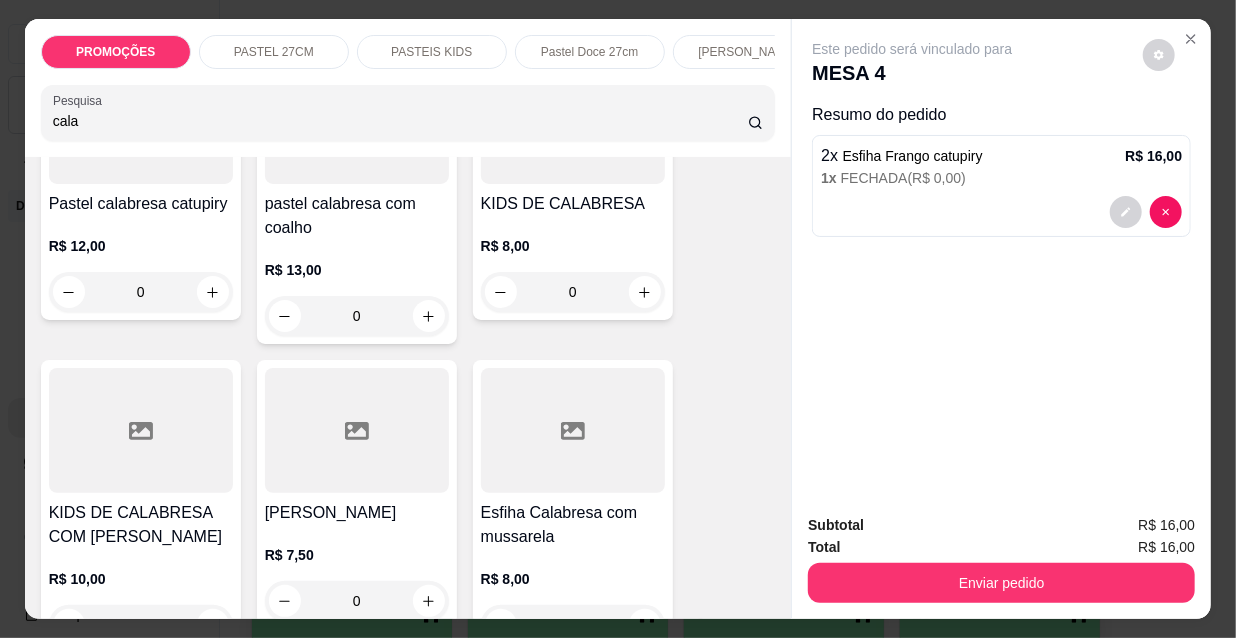 type on "cala" 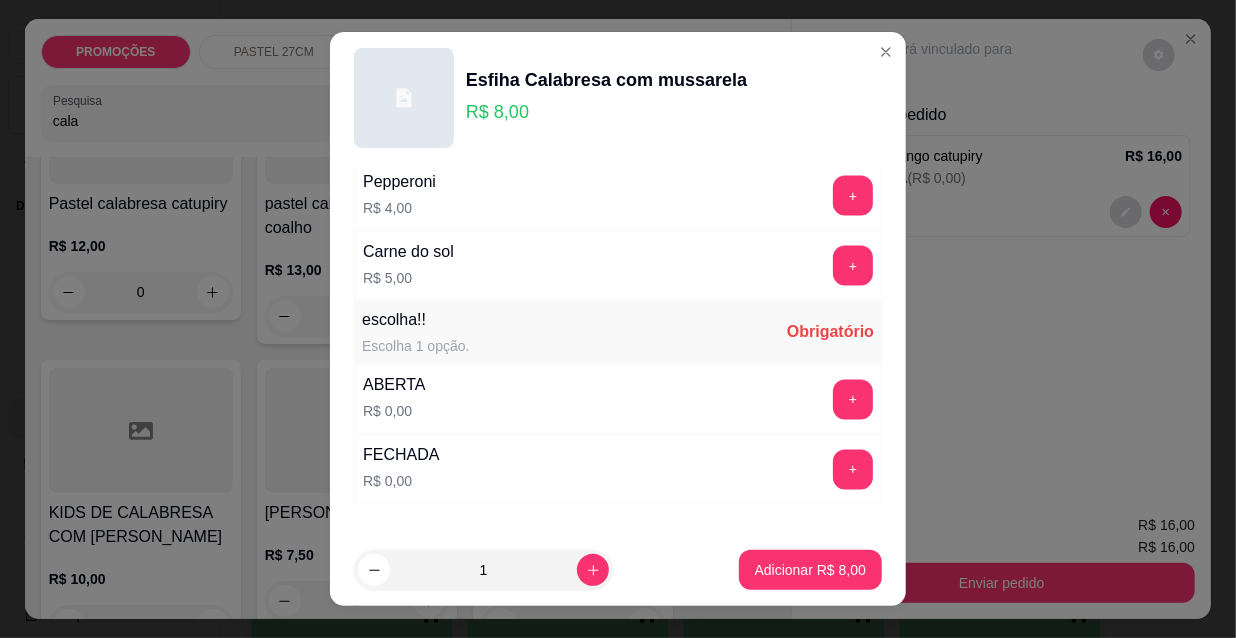 scroll, scrollTop: 1661, scrollLeft: 0, axis: vertical 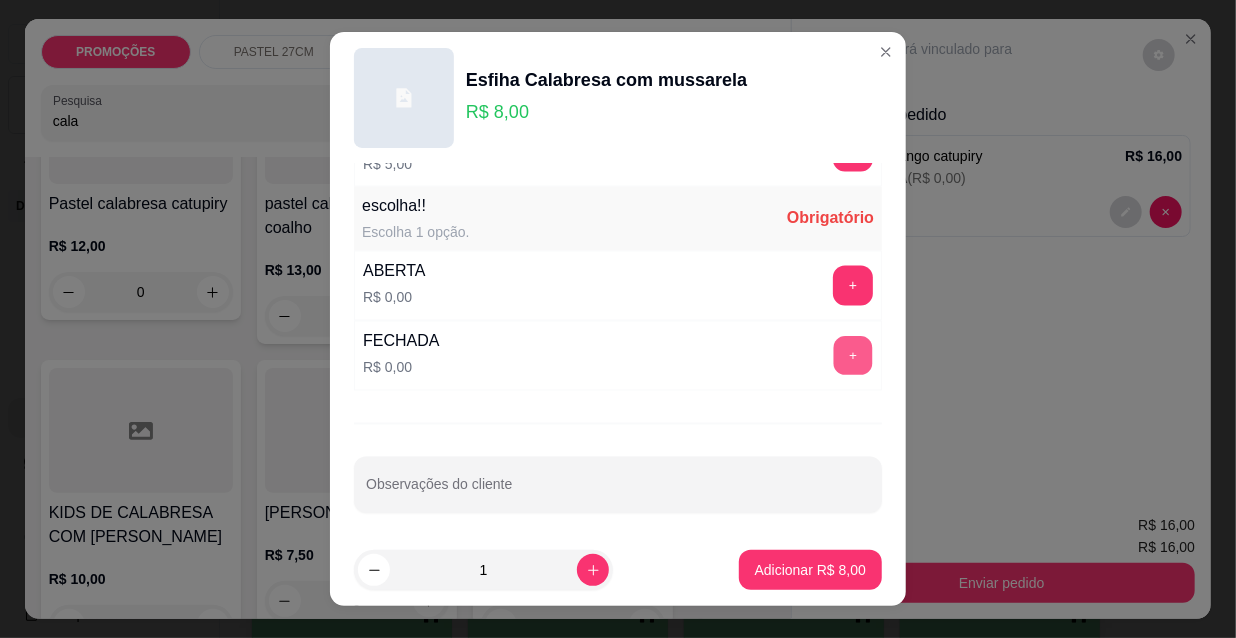 click on "+" at bounding box center (853, 356) 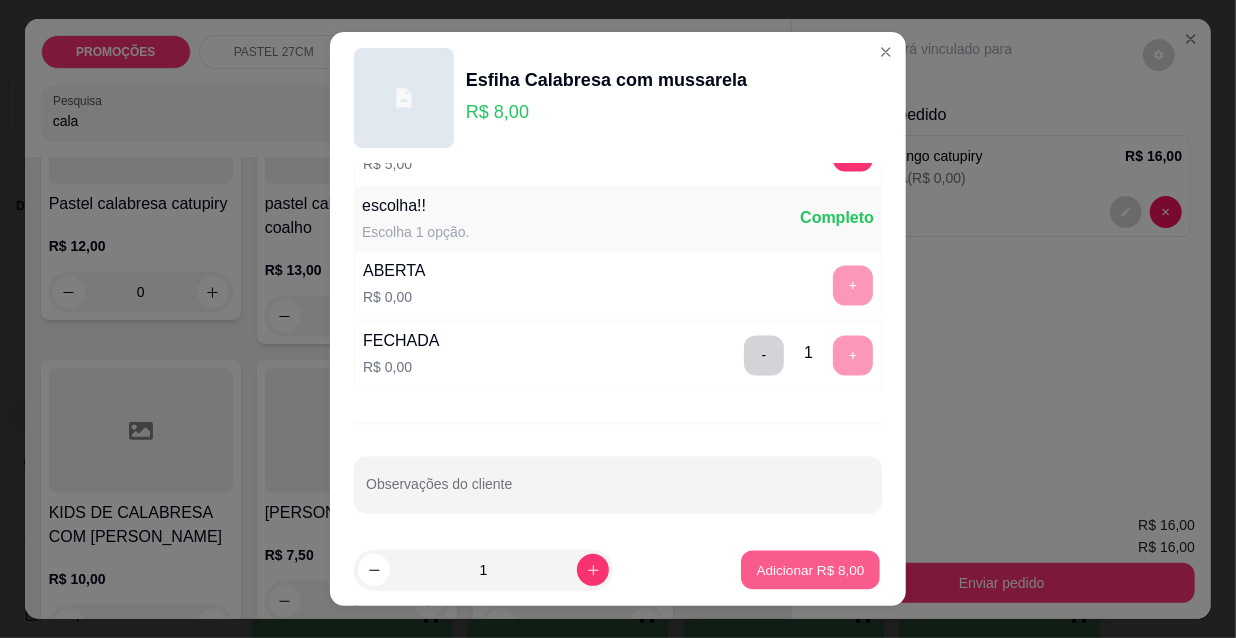click on "Adicionar   R$ 8,00" at bounding box center [810, 569] 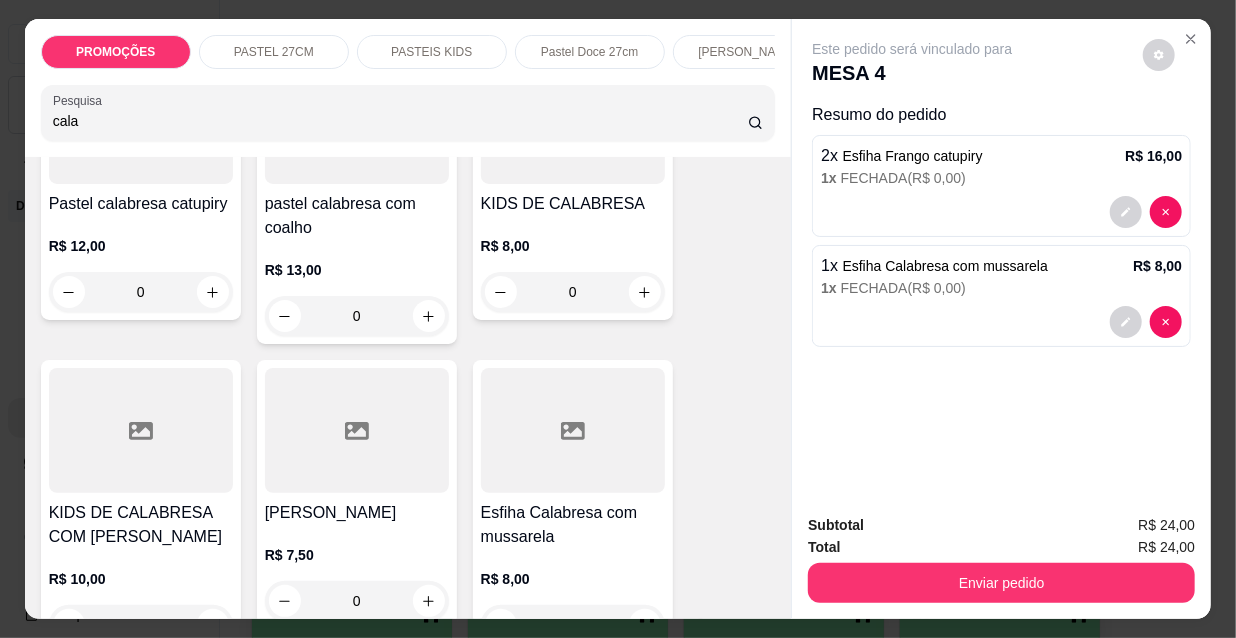 drag, startPoint x: 79, startPoint y: 134, endPoint x: 0, endPoint y: 130, distance: 79.101204 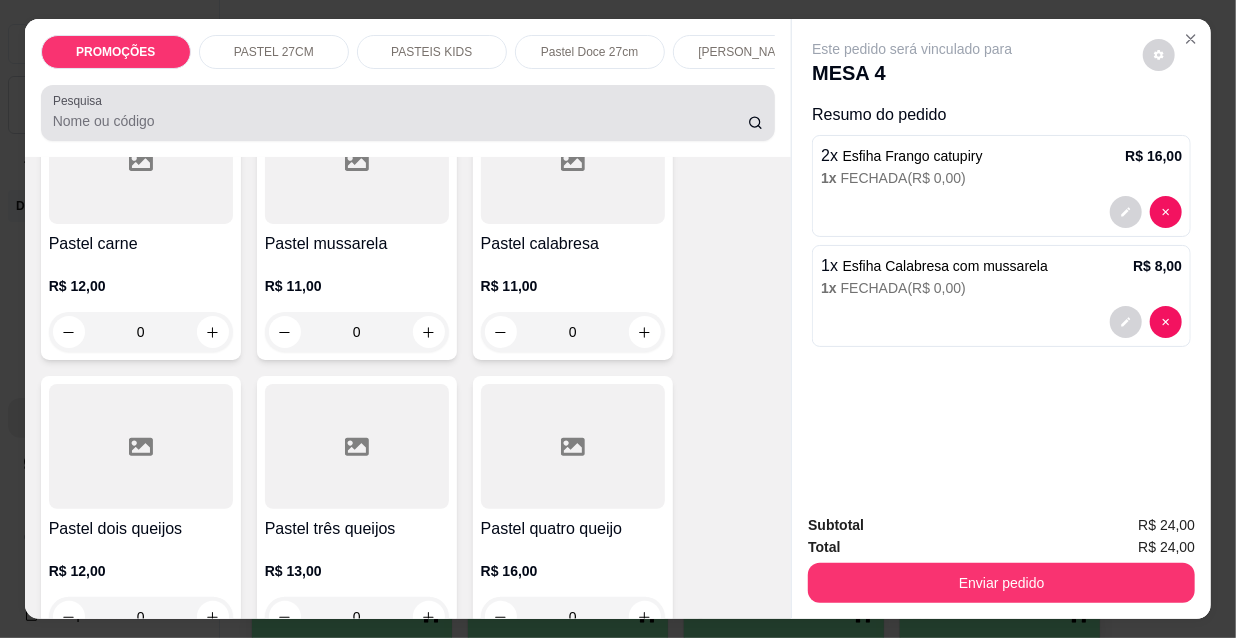 click on "Pesquisa" at bounding box center (400, 121) 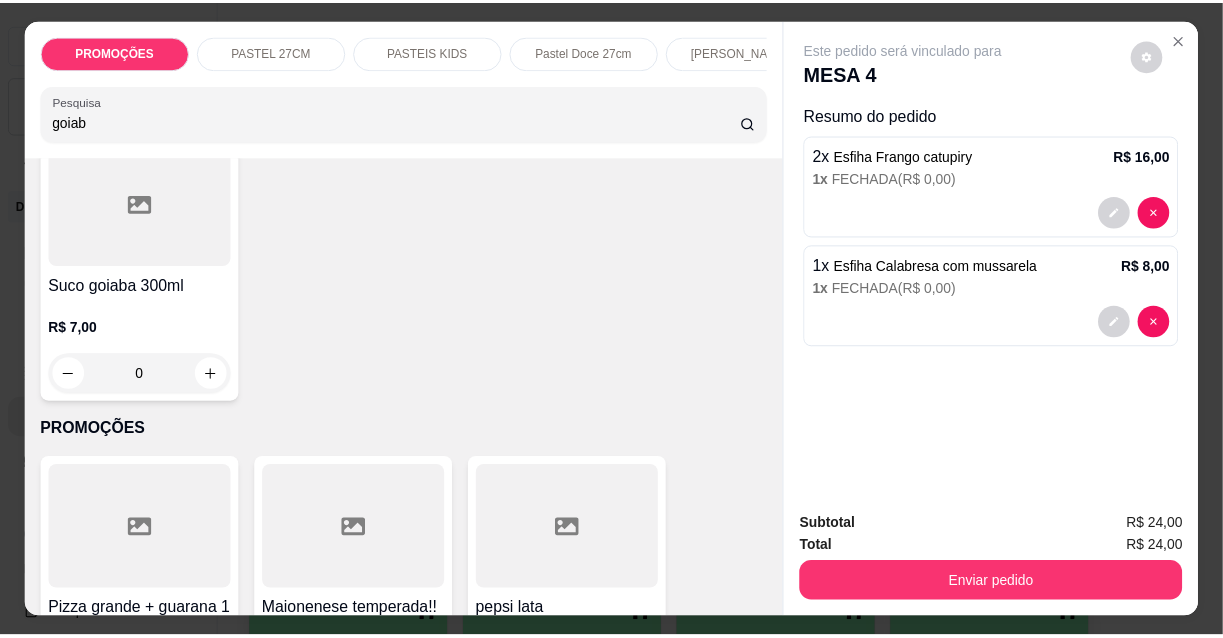 scroll, scrollTop: 0, scrollLeft: 0, axis: both 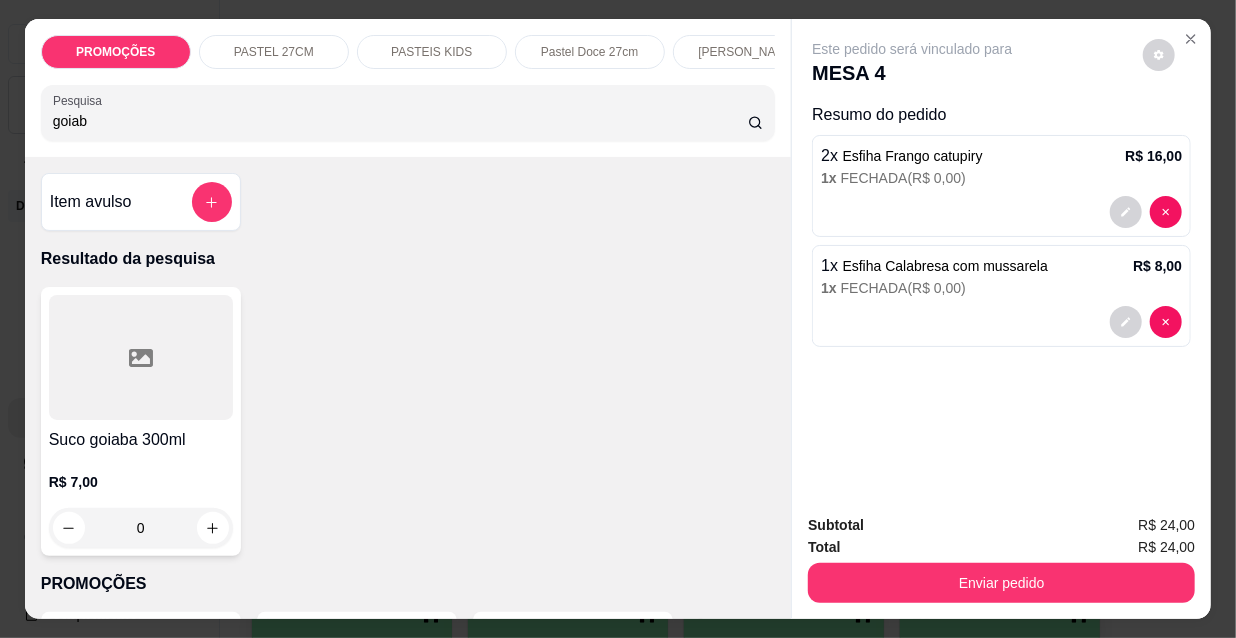 type on "goiab" 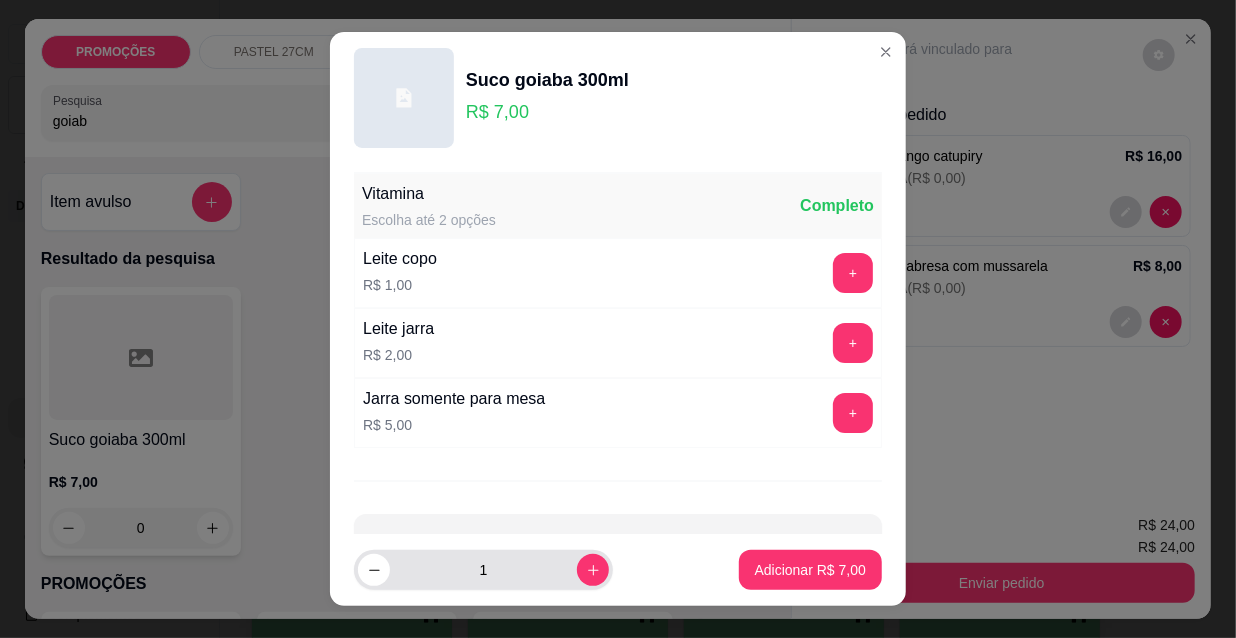 click on "1" at bounding box center (483, 570) 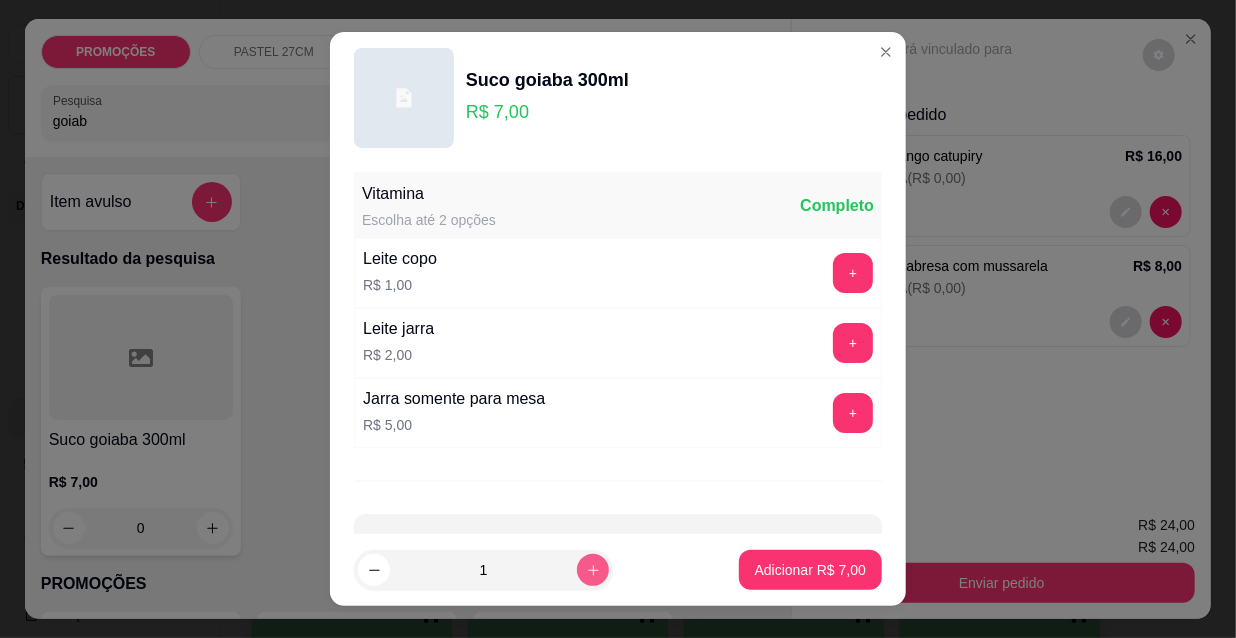 click 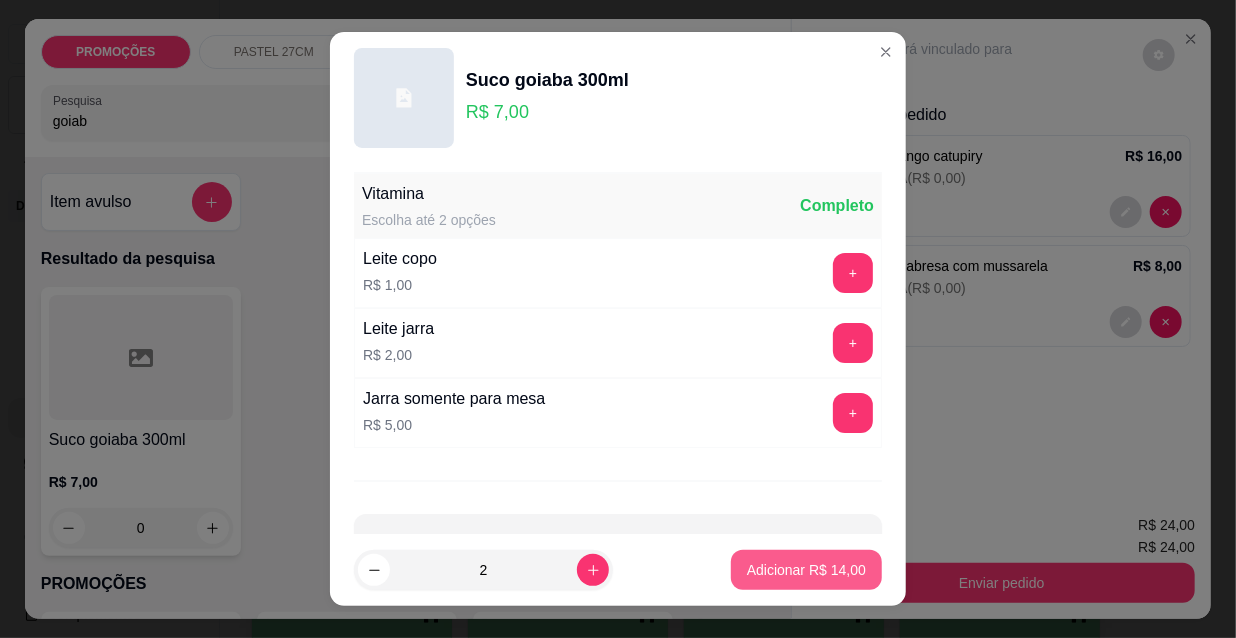 click on "Adicionar   R$ 14,00" at bounding box center (806, 570) 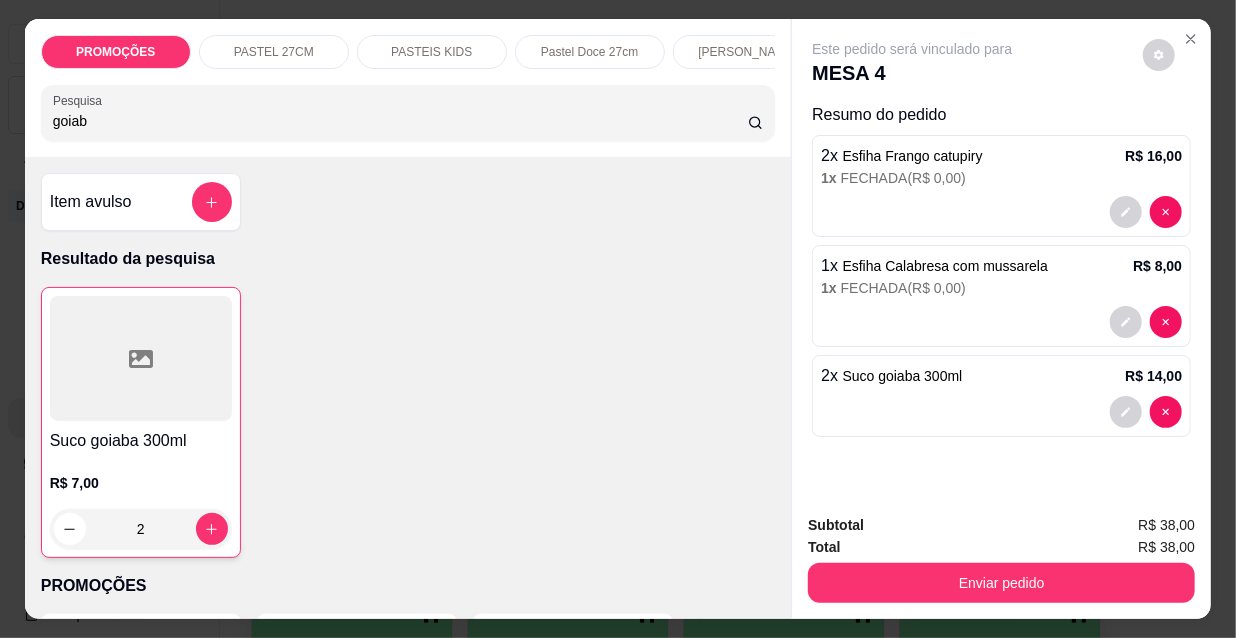 type on "2" 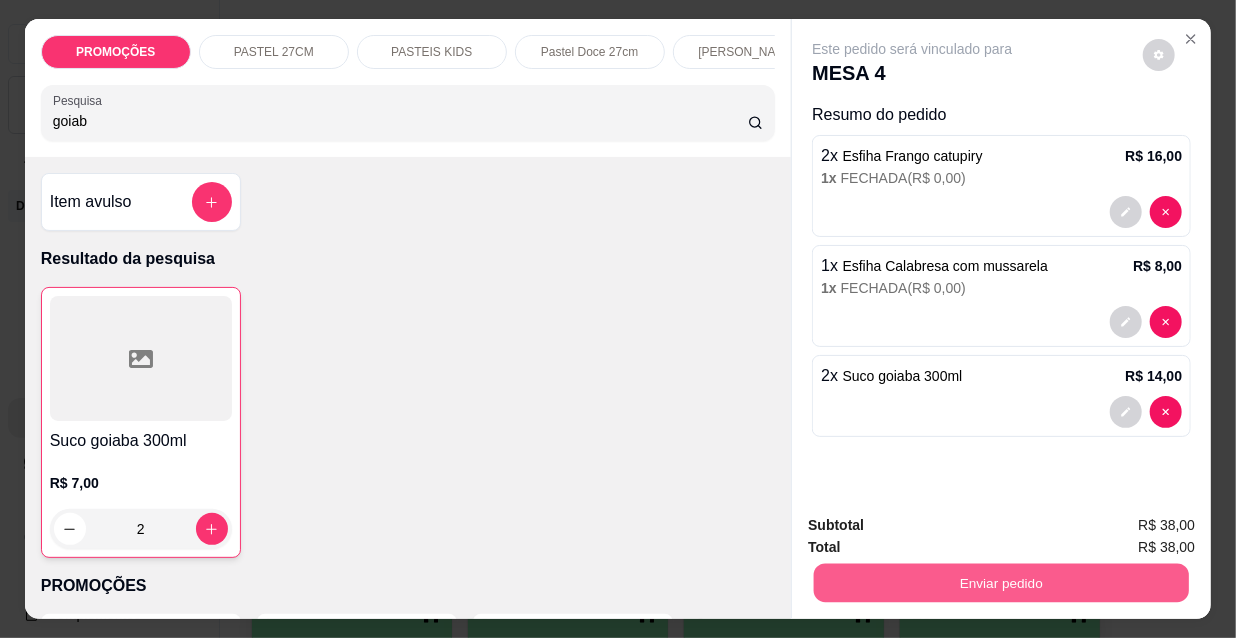 click on "Enviar pedido" at bounding box center [1001, 582] 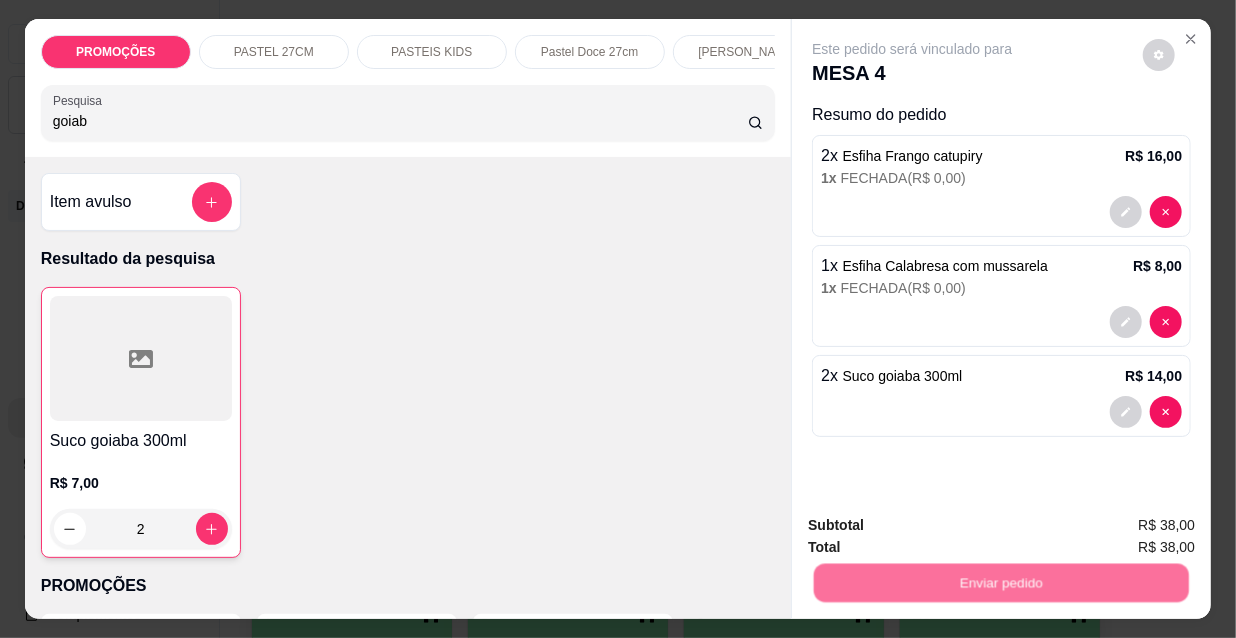 click on "Não registrar e enviar pedido" at bounding box center (937, 526) 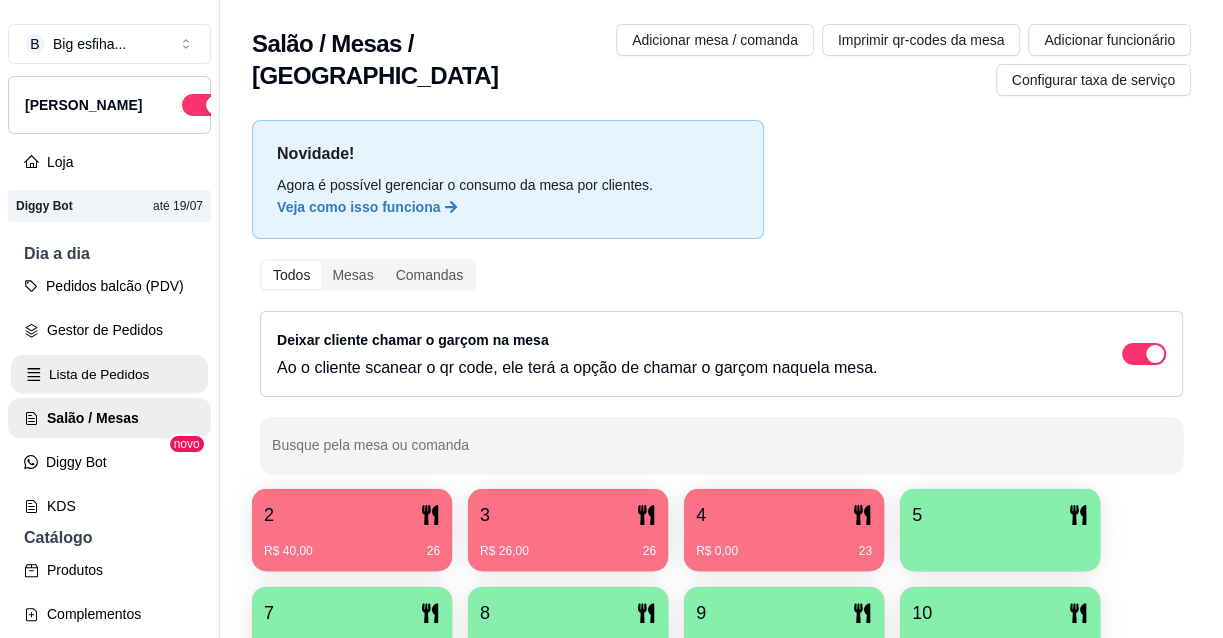 click on "Lista de Pedidos" at bounding box center (109, 374) 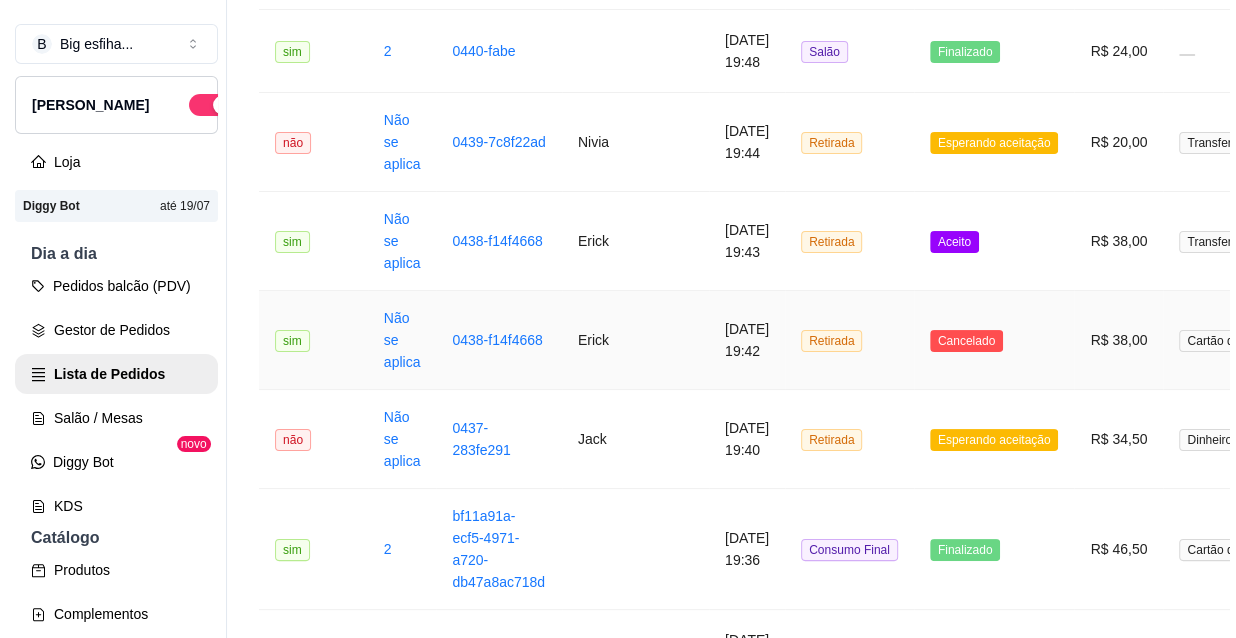 scroll, scrollTop: 636, scrollLeft: 0, axis: vertical 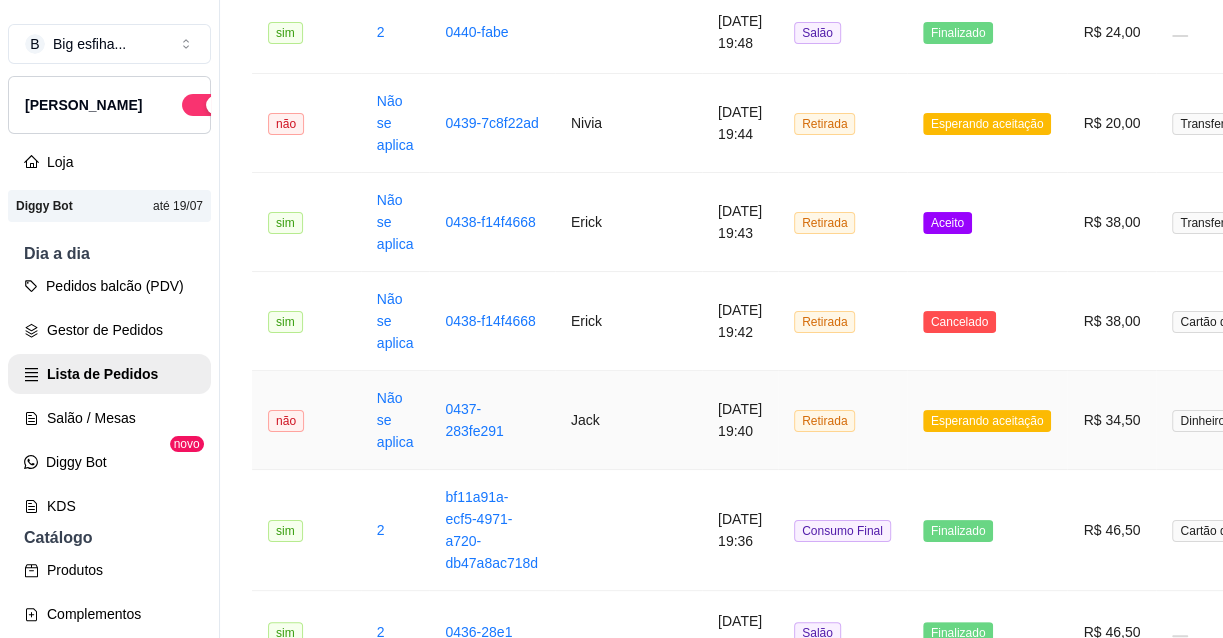 click on "Retirada" at bounding box center (842, 420) 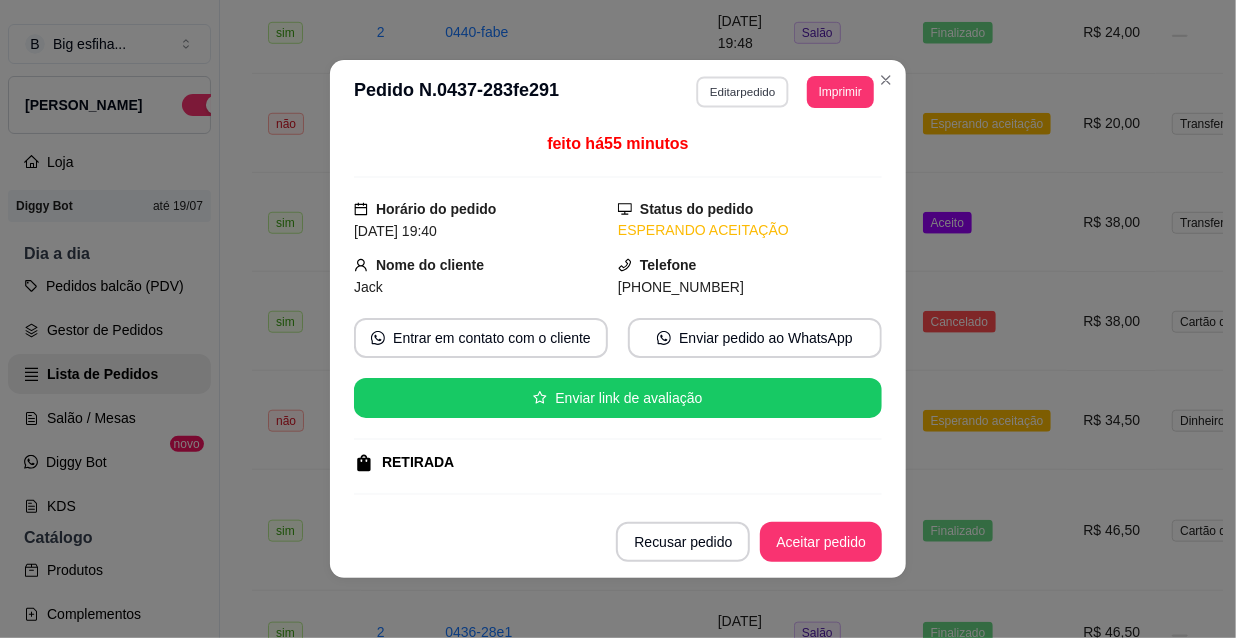 click on "Editar  pedido" at bounding box center [743, 91] 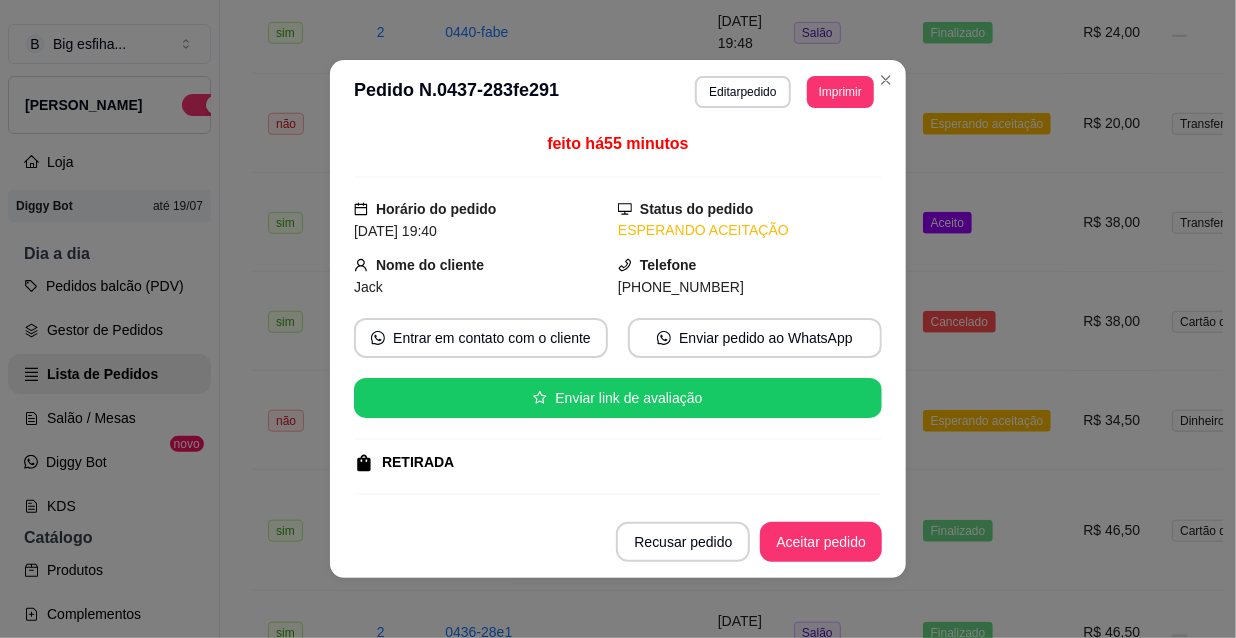 click at bounding box center (408, 113) 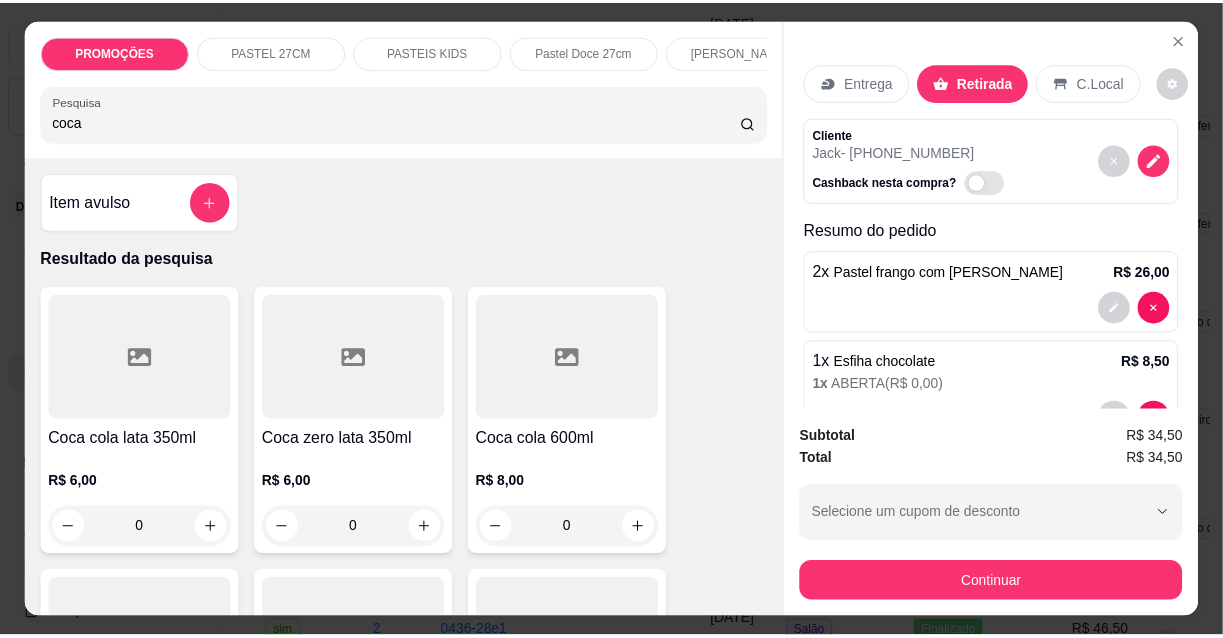 scroll, scrollTop: 181, scrollLeft: 0, axis: vertical 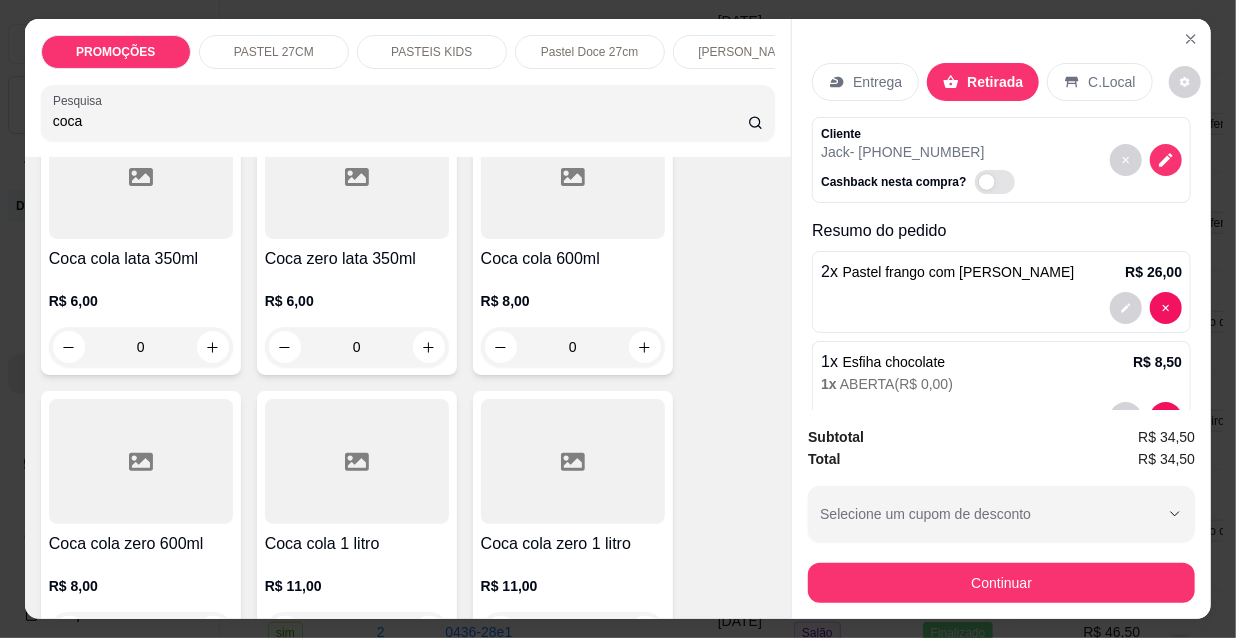 type on "coca" 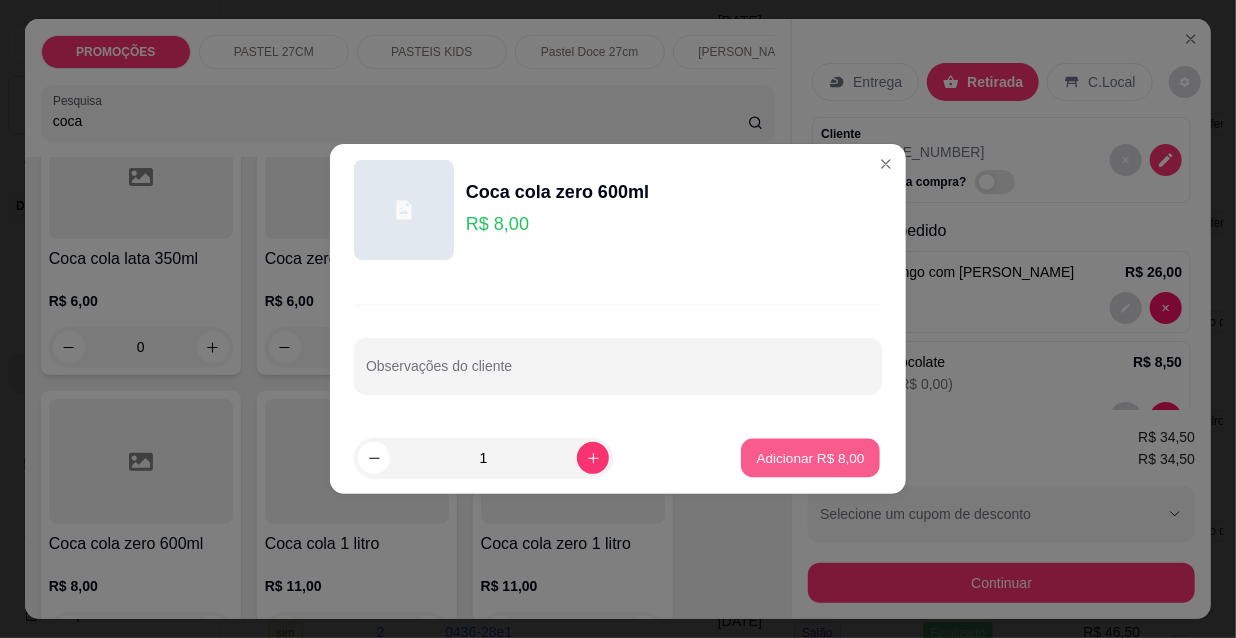click on "Adicionar   R$ 8,00" at bounding box center (810, 457) 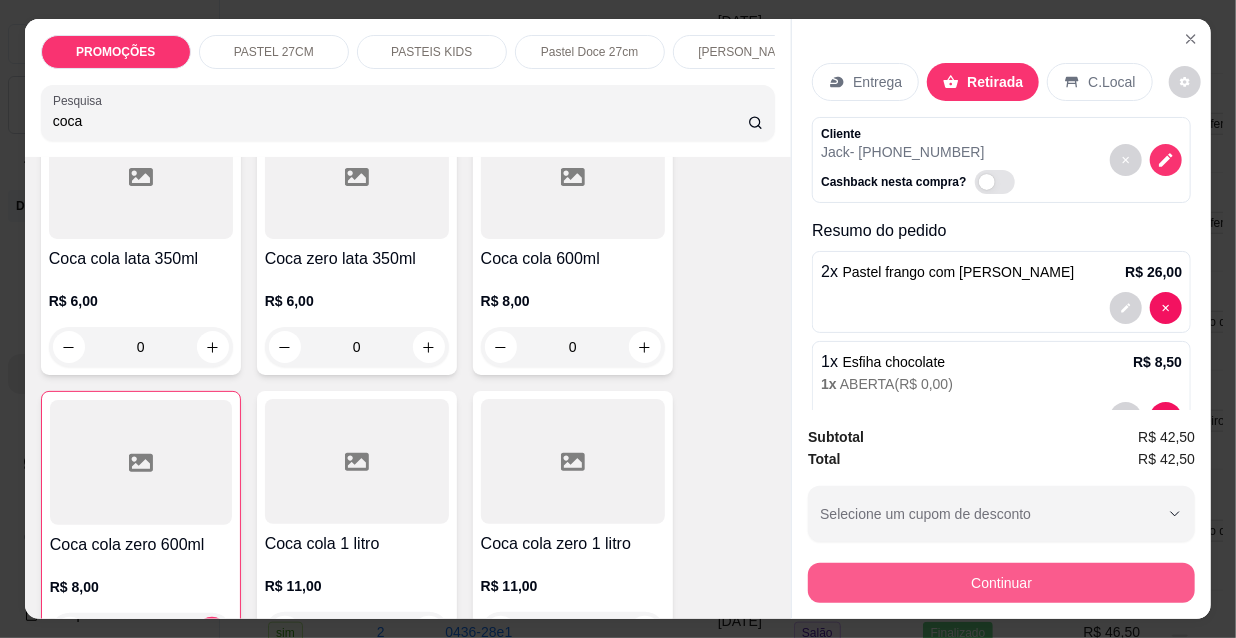 click on "Continuar" at bounding box center [1001, 583] 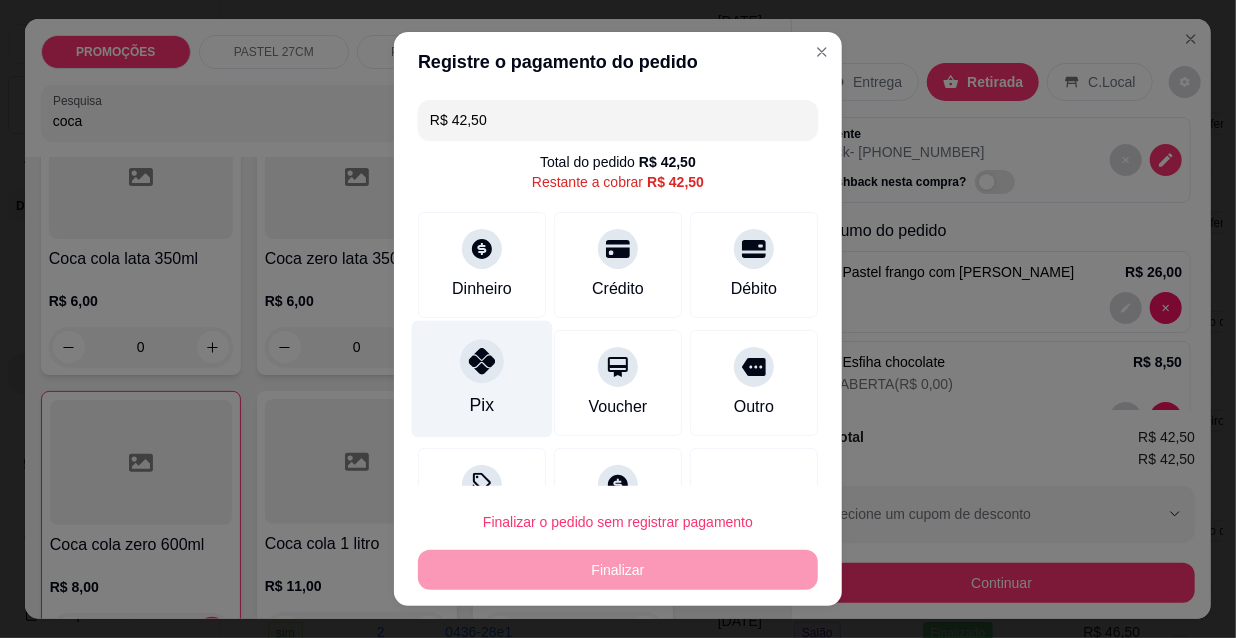 click 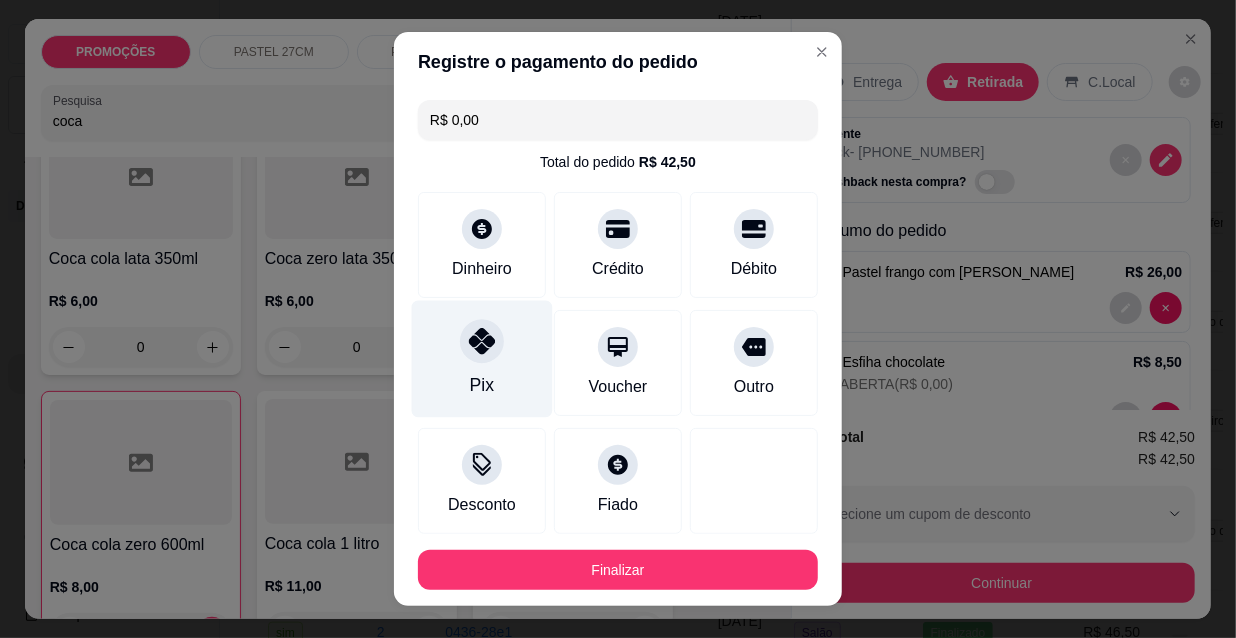 type on "R$ 0,00" 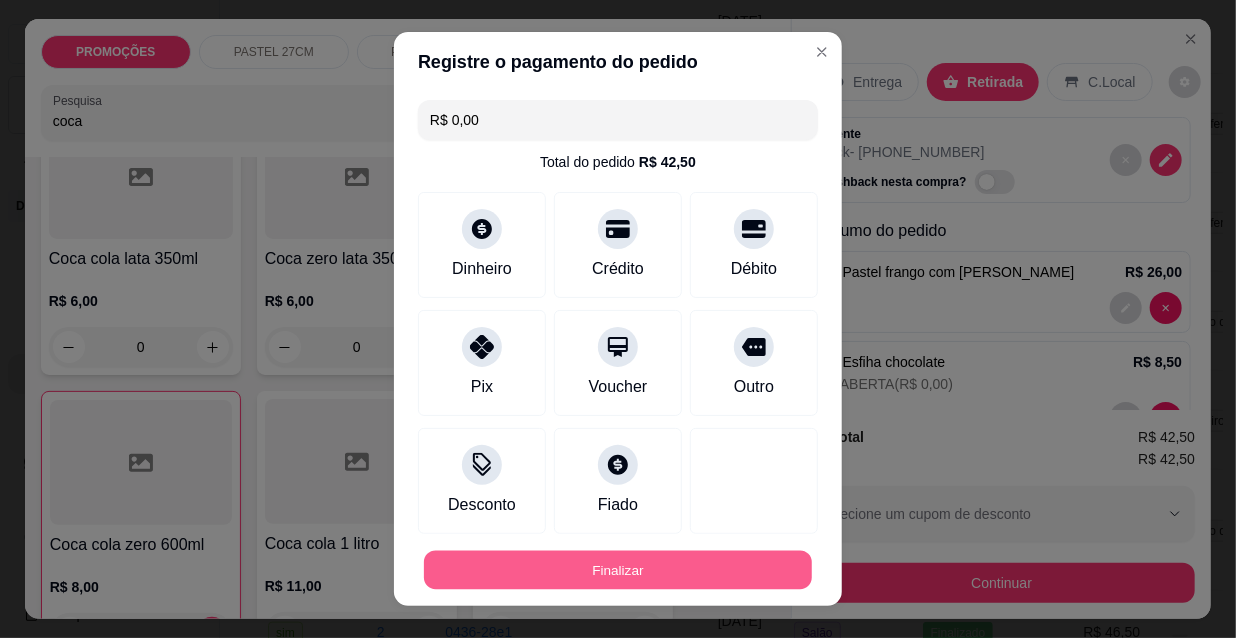 click on "Finalizar" at bounding box center (618, 570) 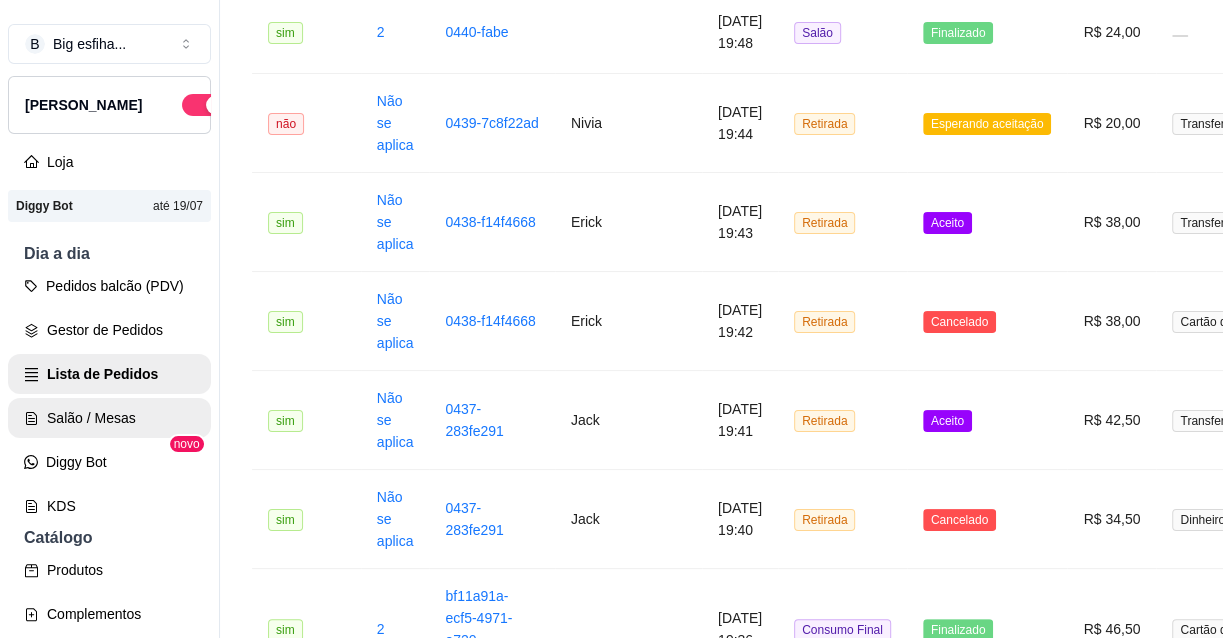 click on "Salão / Mesas" at bounding box center [109, 418] 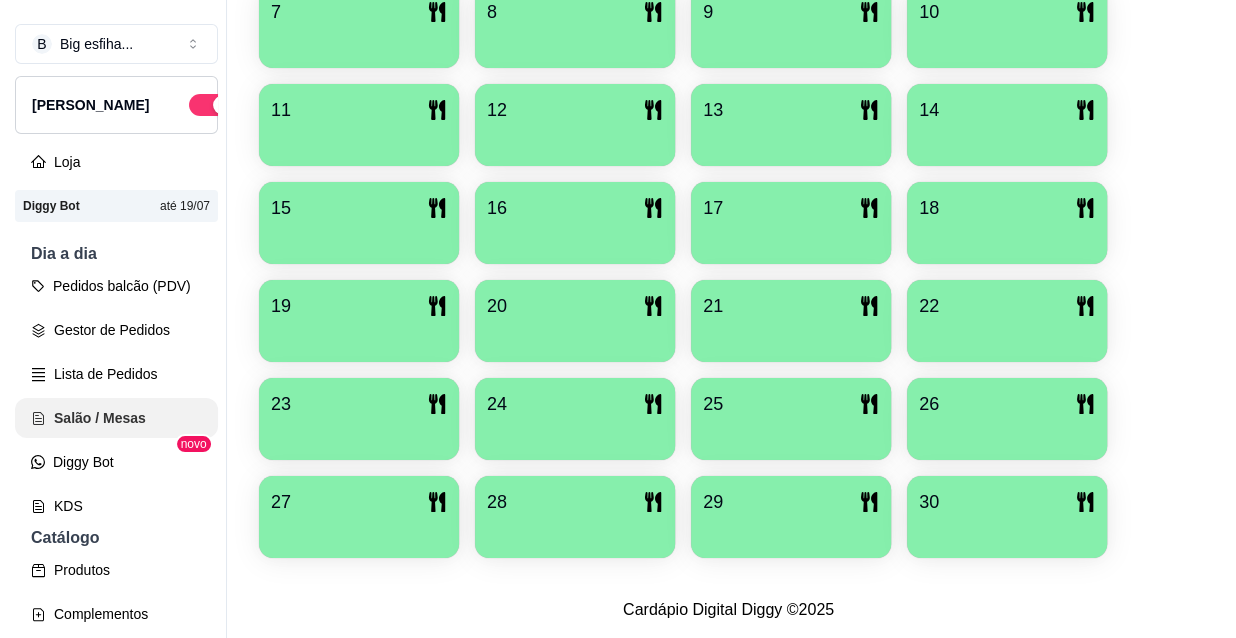 scroll, scrollTop: 0, scrollLeft: 0, axis: both 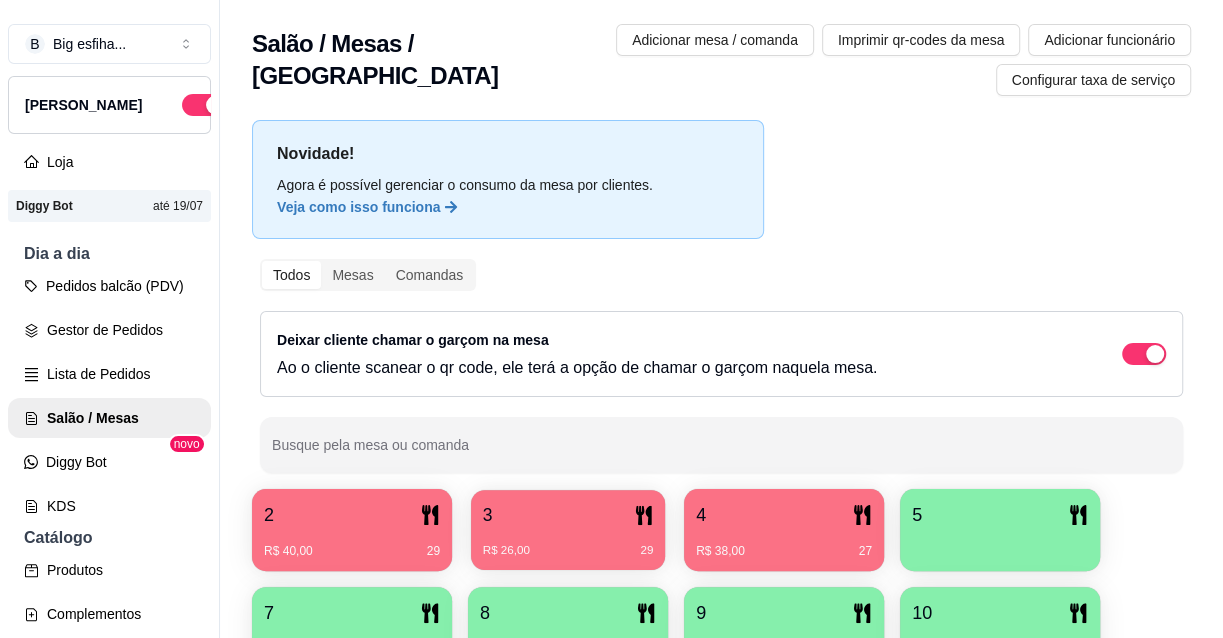 click on "R$ 26,00 29" at bounding box center [568, 543] 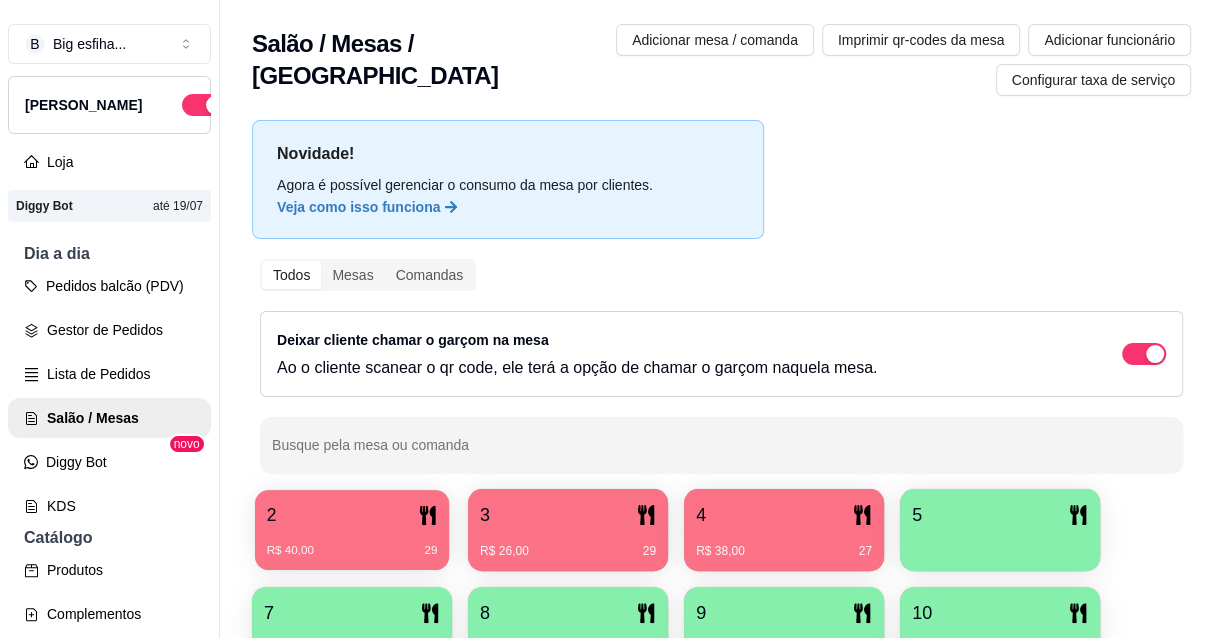 click on "R$ 40,00 29" at bounding box center (352, 543) 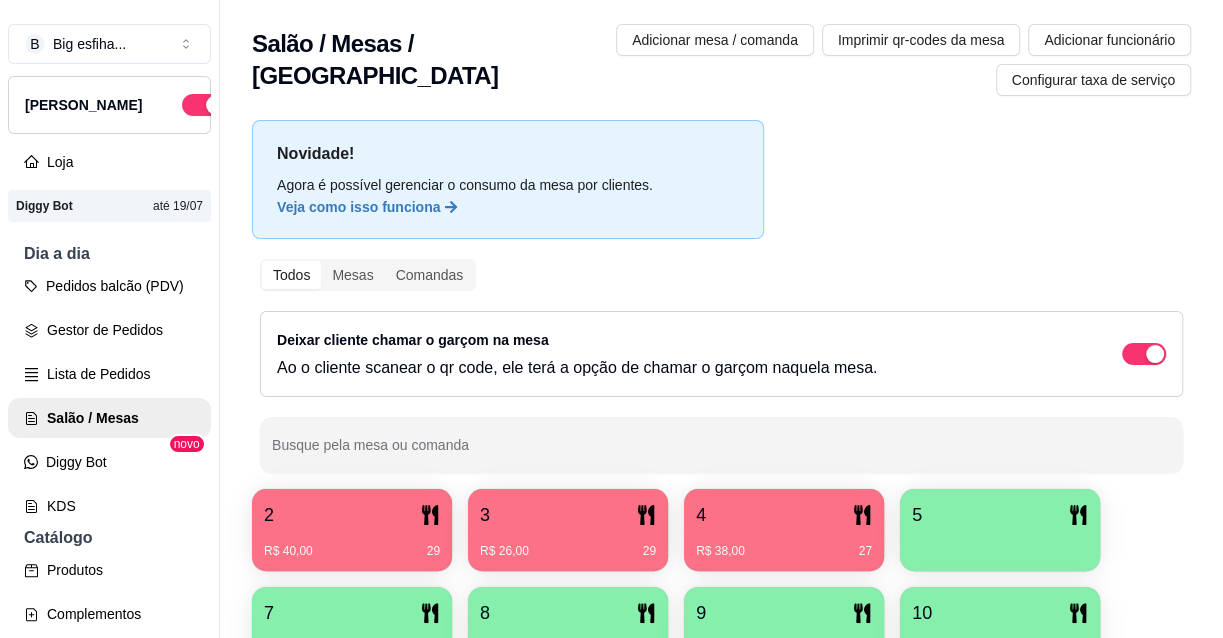 click on "R$ 38,00 27" at bounding box center [784, 551] 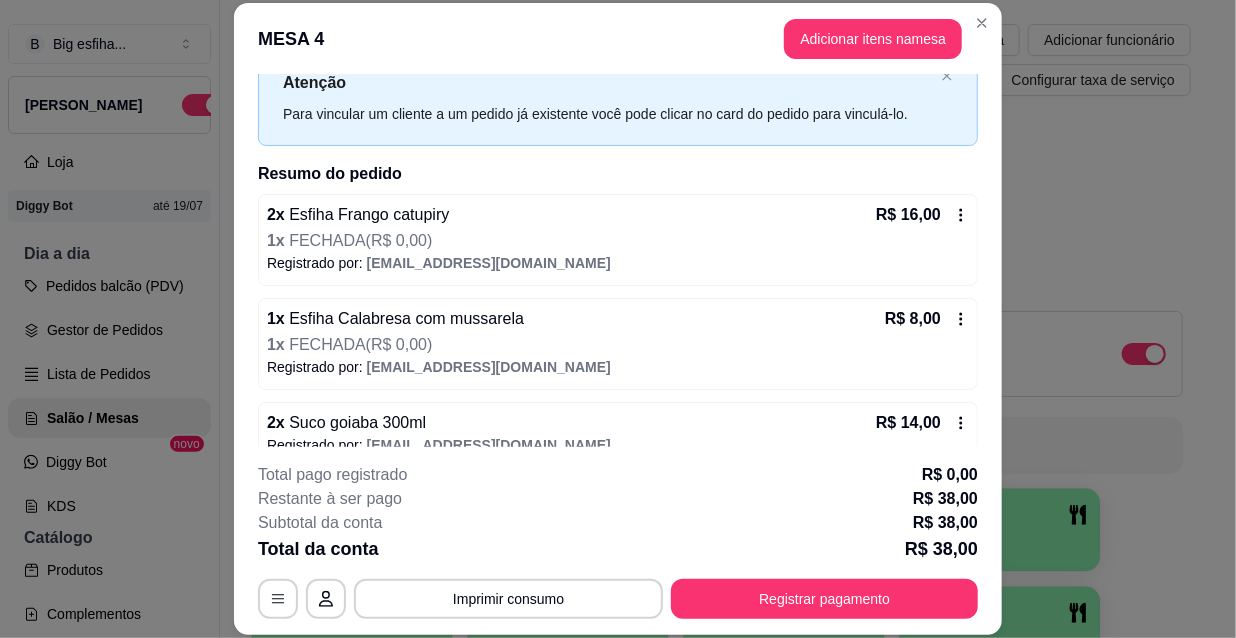 scroll, scrollTop: 98, scrollLeft: 0, axis: vertical 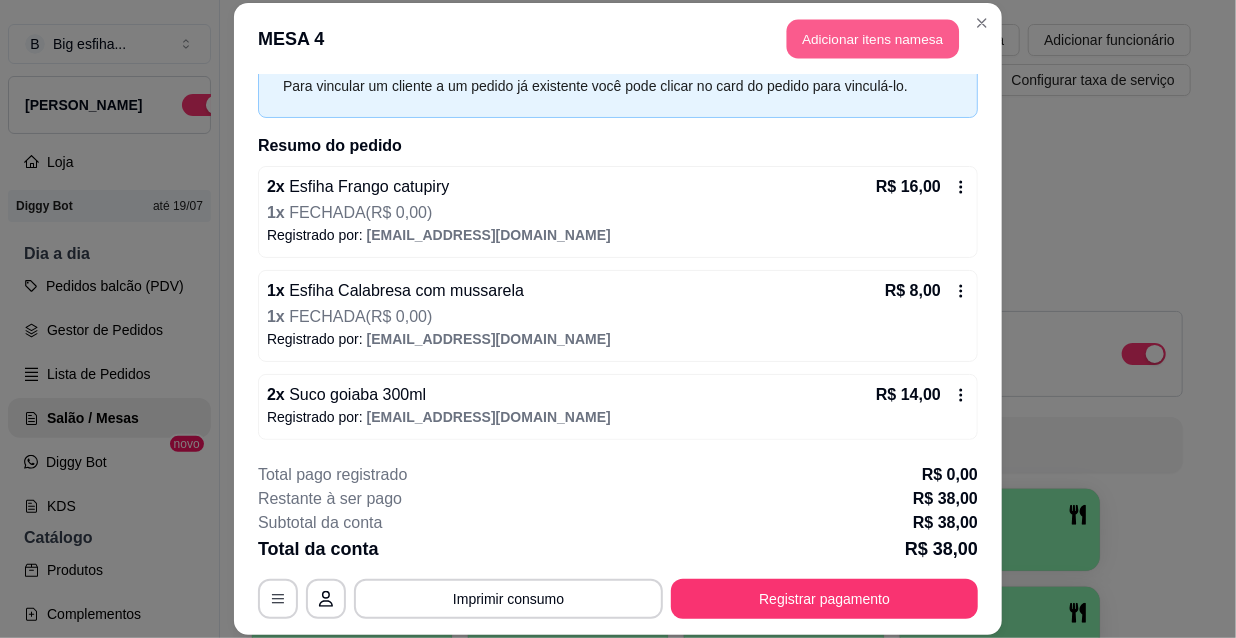 click on "Adicionar itens na  mesa" at bounding box center [873, 39] 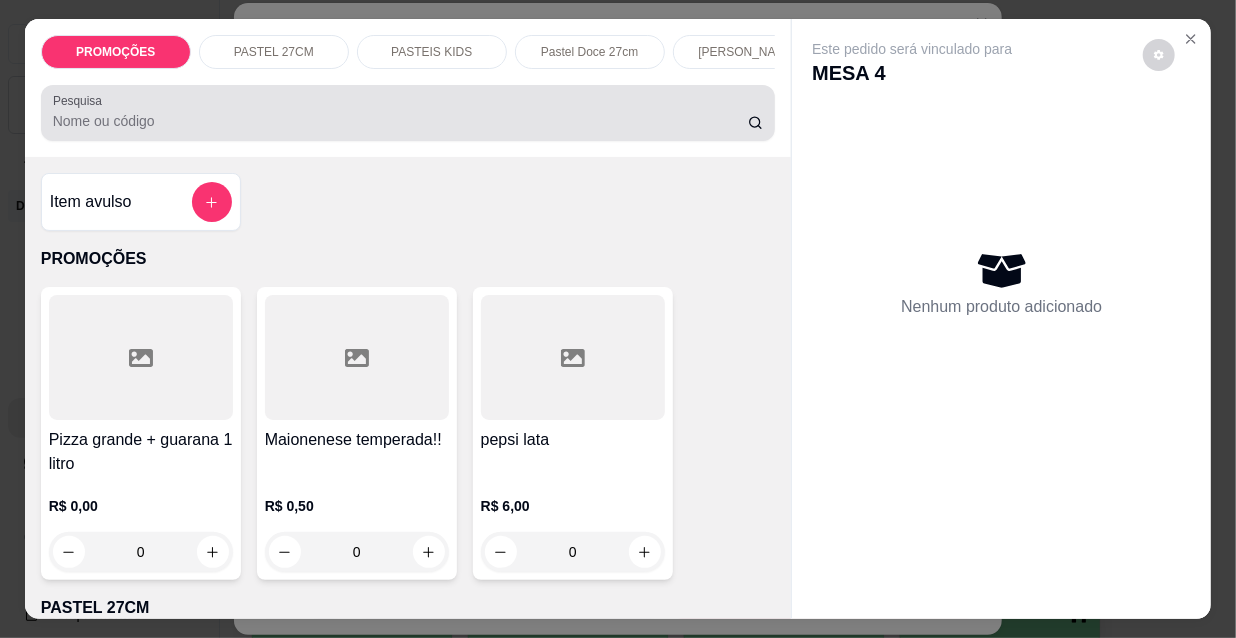click on "Pesquisa" at bounding box center [400, 121] 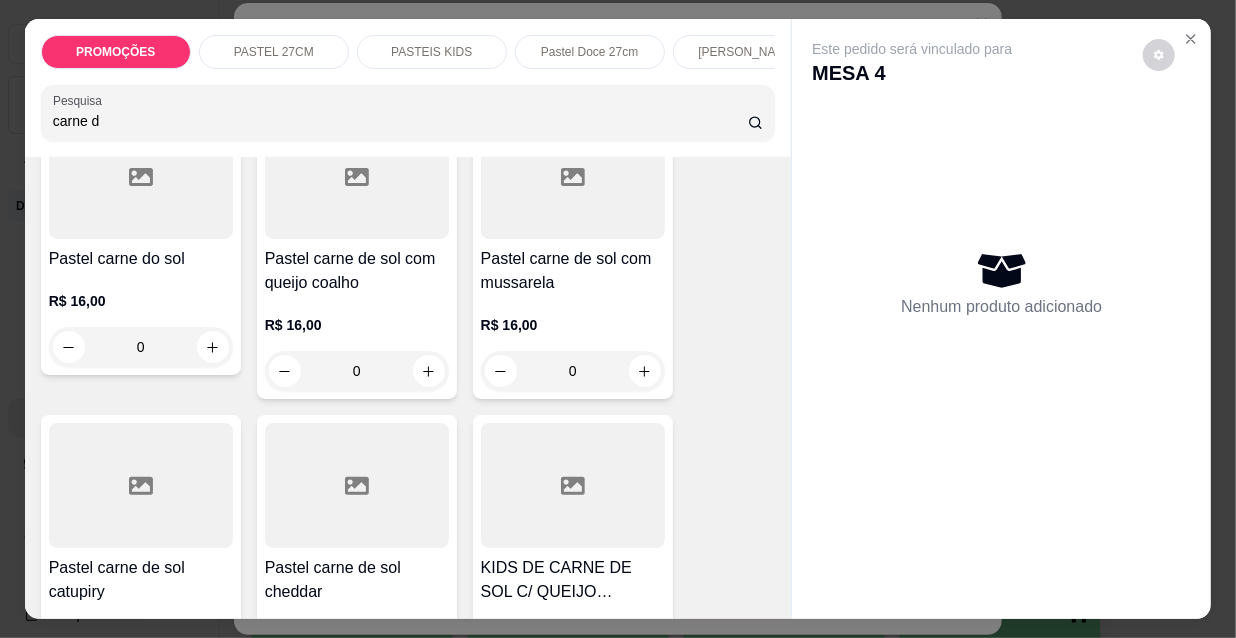 scroll, scrollTop: 0, scrollLeft: 0, axis: both 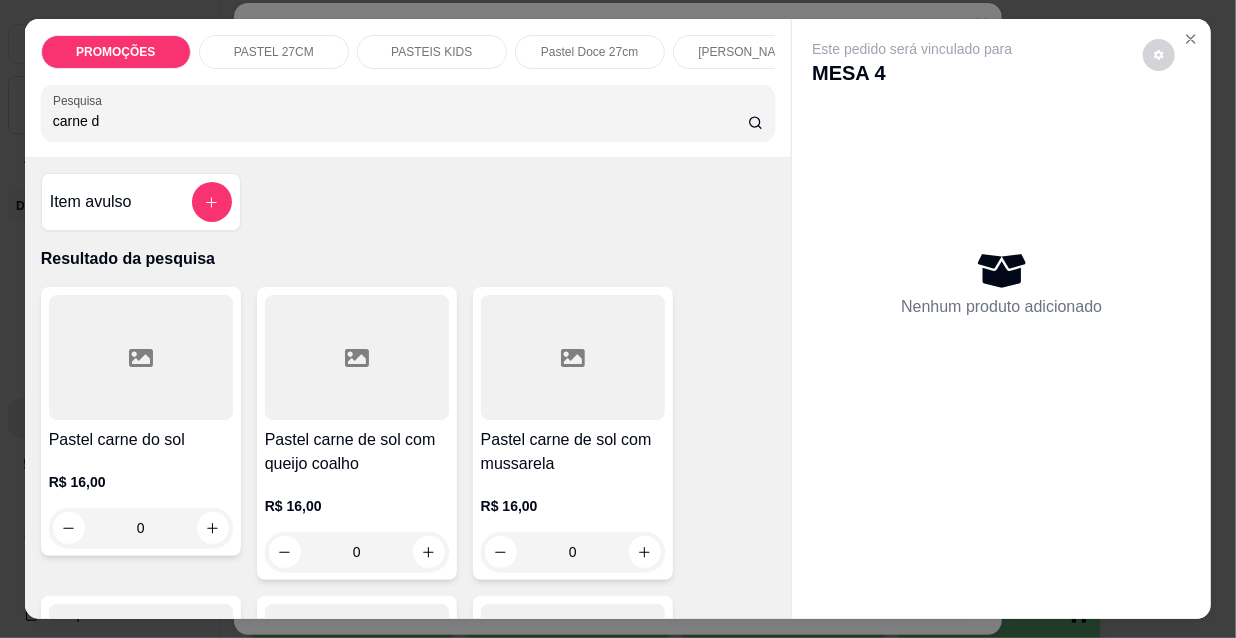 type on "carne d" 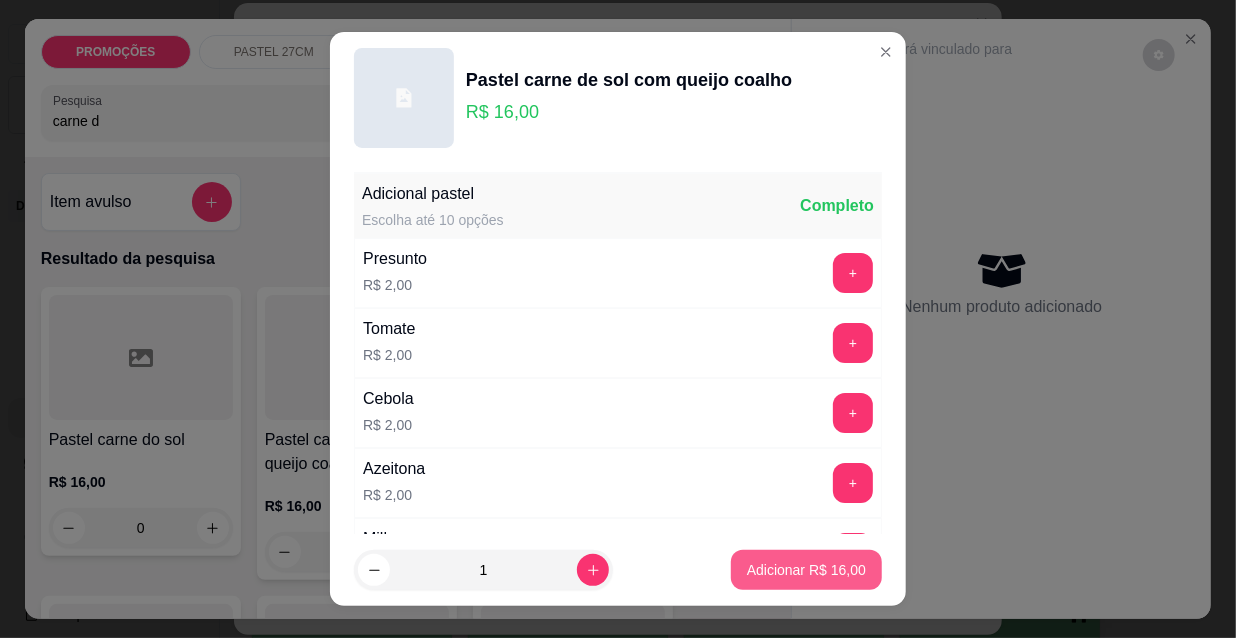 click on "Adicionar   R$ 16,00" at bounding box center (806, 570) 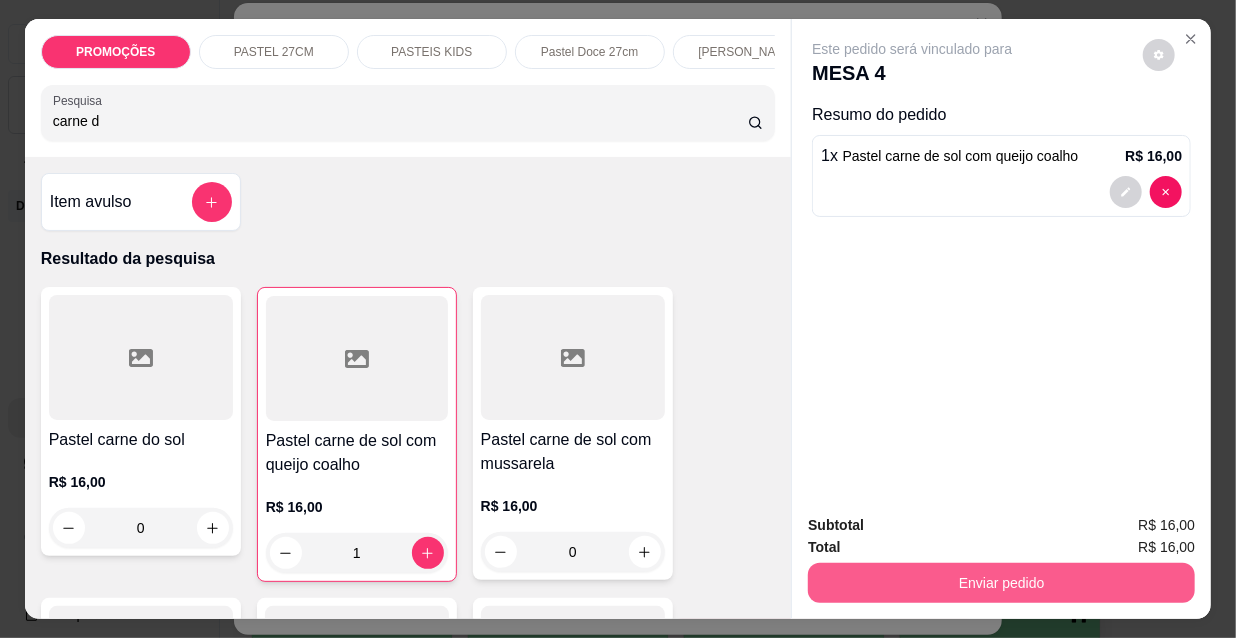 click on "Enviar pedido" at bounding box center [1001, 583] 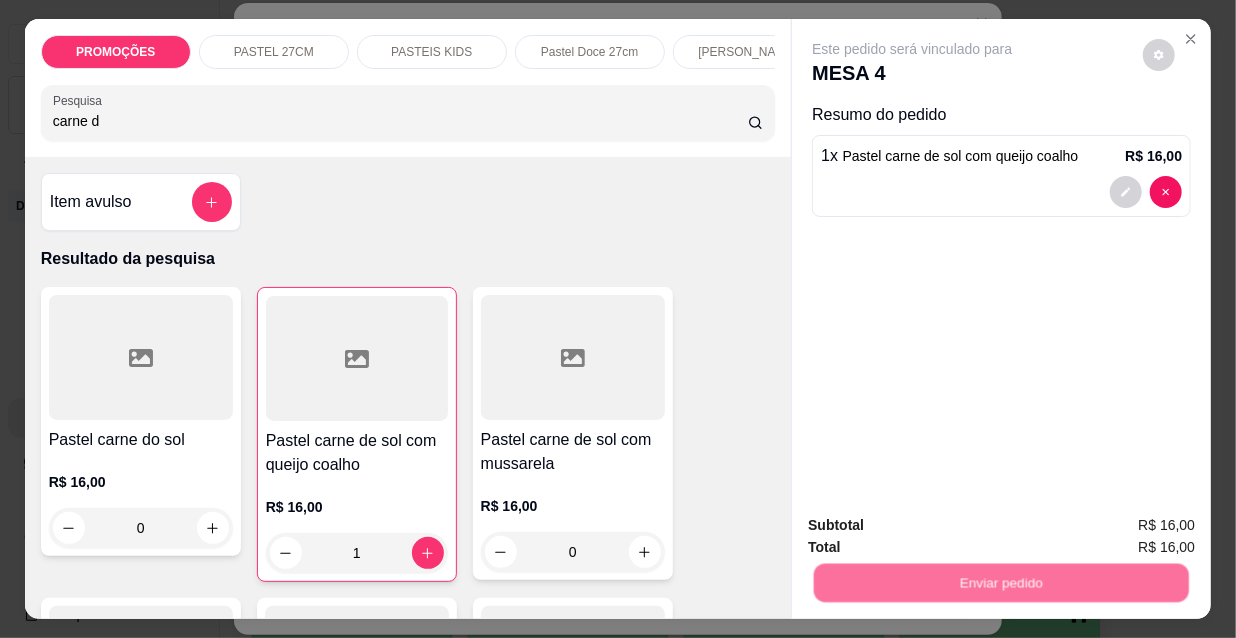 click on "Não registrar e enviar pedido" at bounding box center [937, 526] 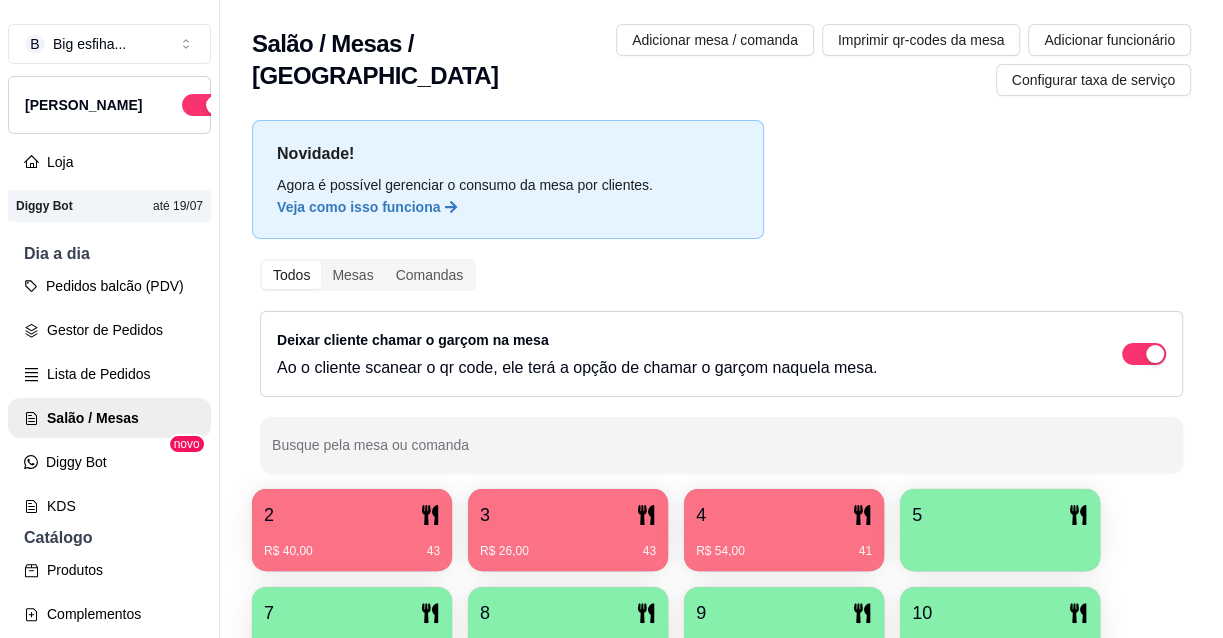 click on "3 R$ 26,00 43" at bounding box center [568, 530] 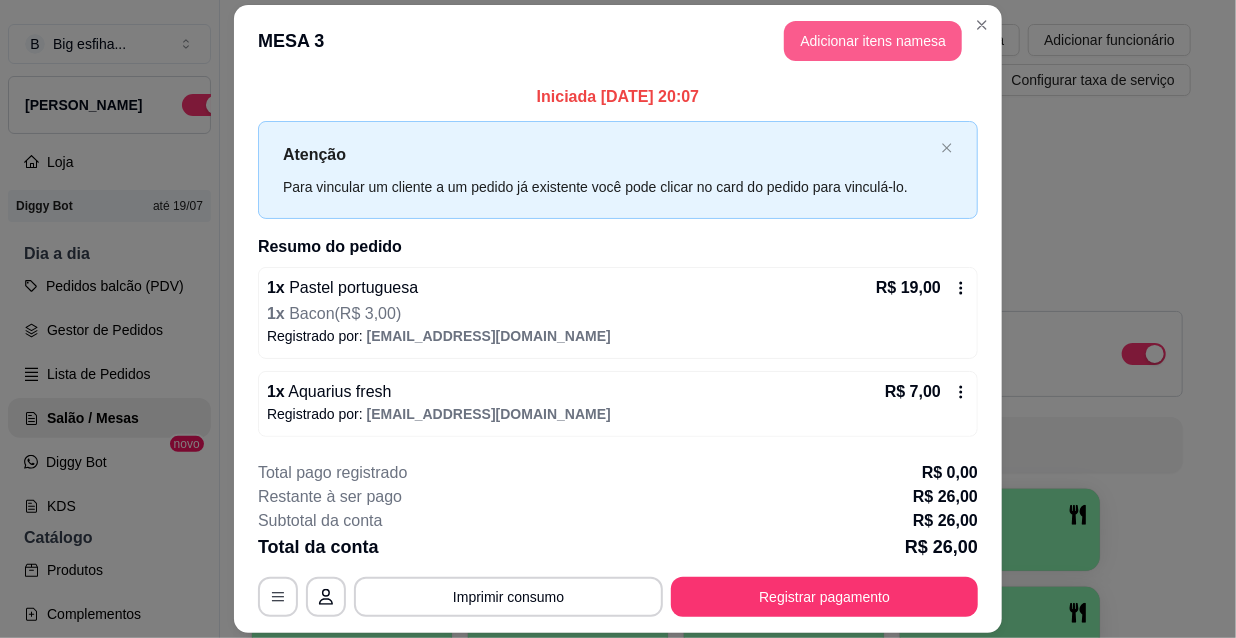 click on "Adicionar itens na  mesa" at bounding box center [873, 41] 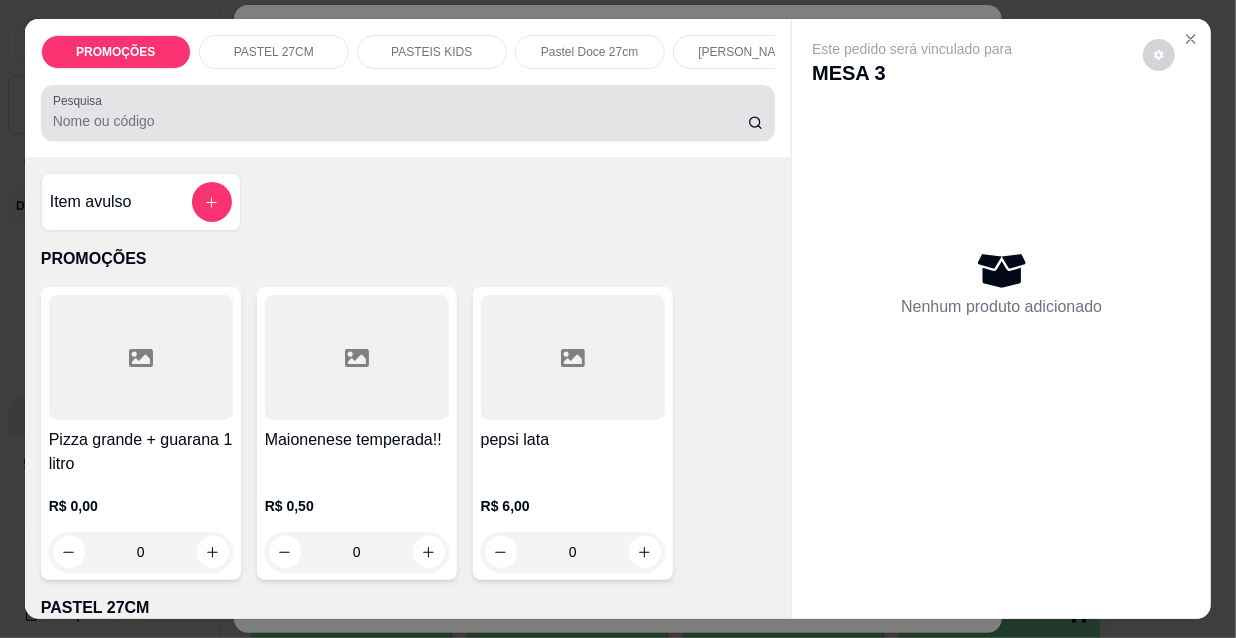 click on "Pesquisa" at bounding box center [400, 121] 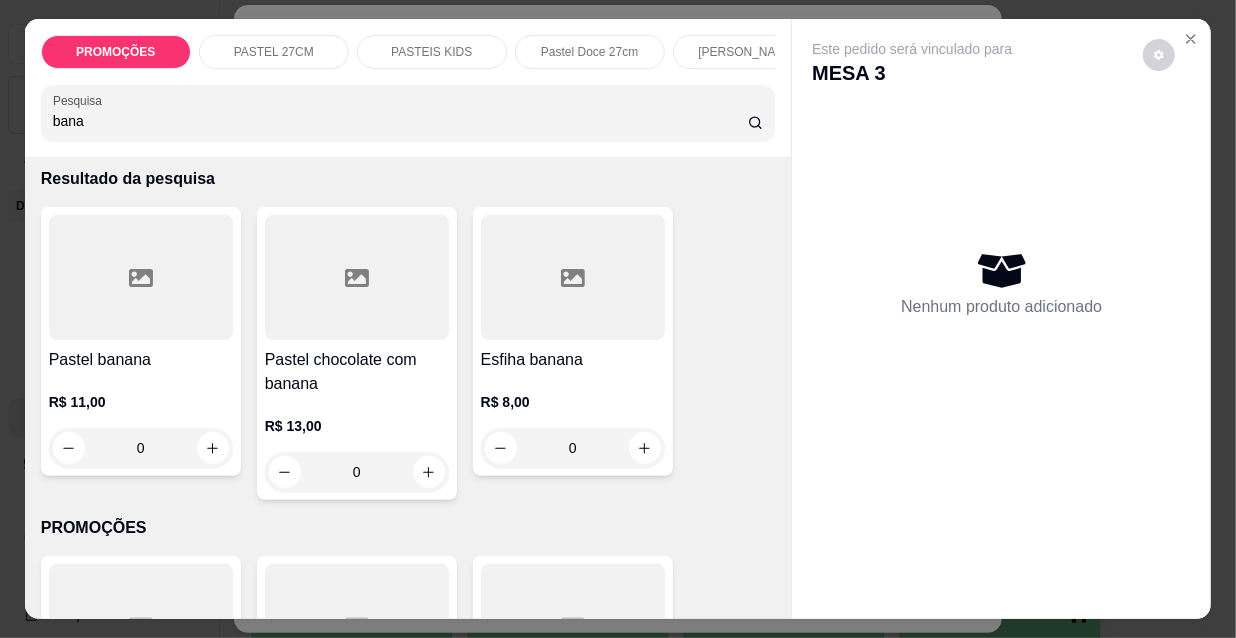 scroll, scrollTop: 90, scrollLeft: 0, axis: vertical 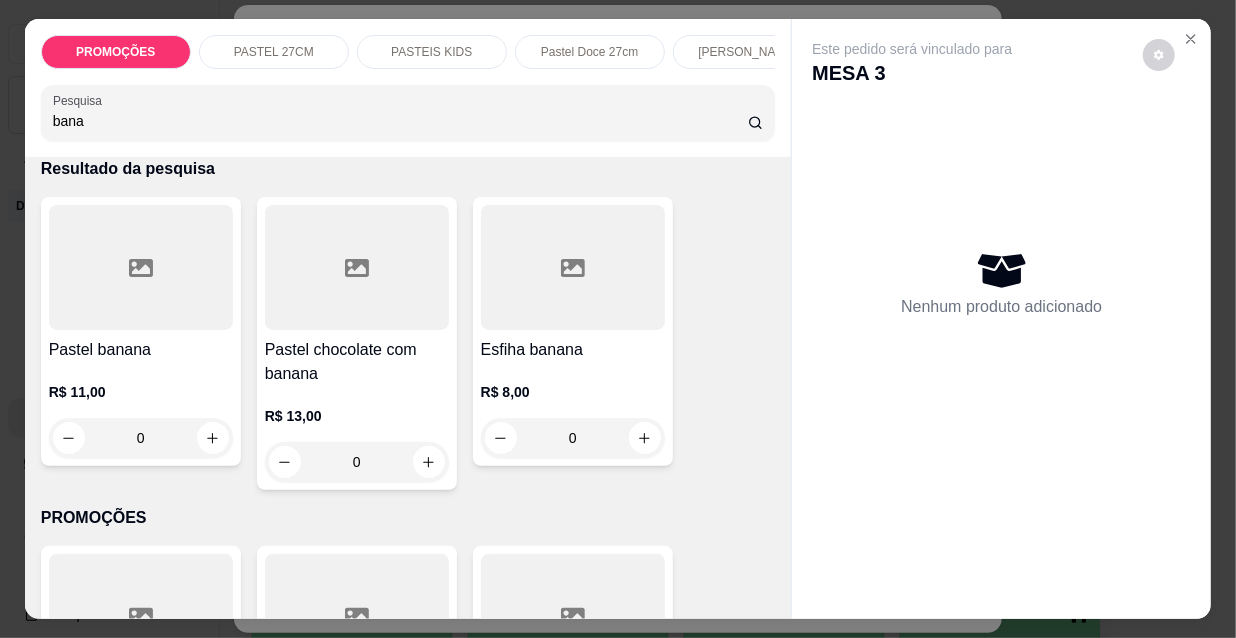 type on "bana" 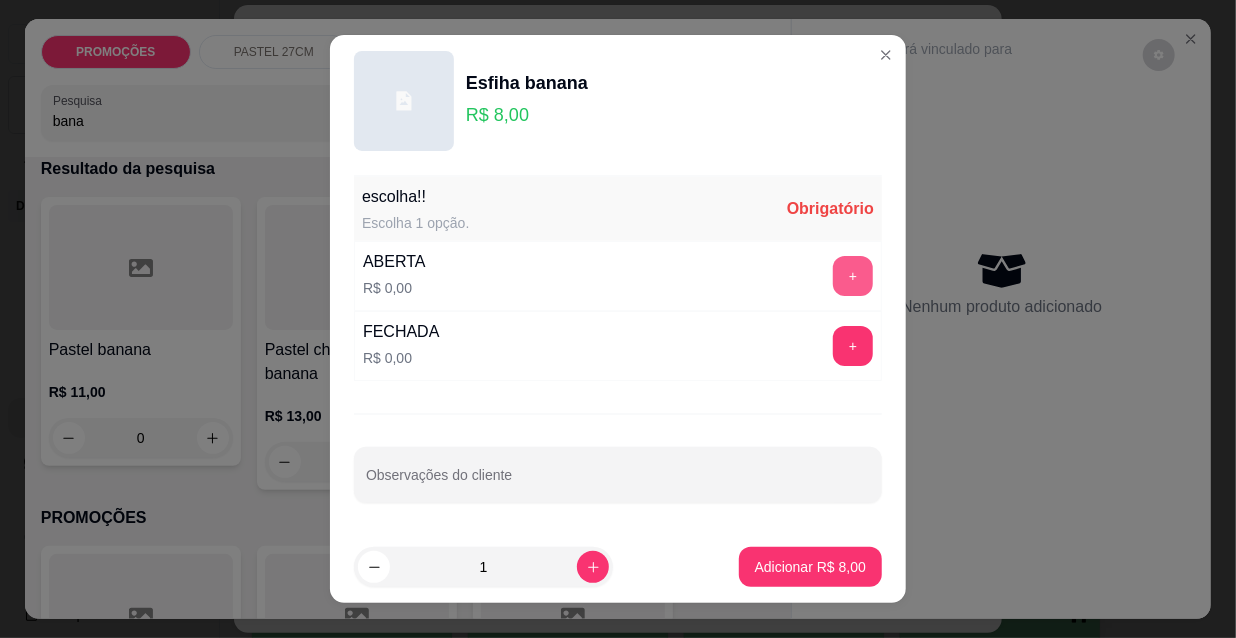 click on "+" at bounding box center (853, 276) 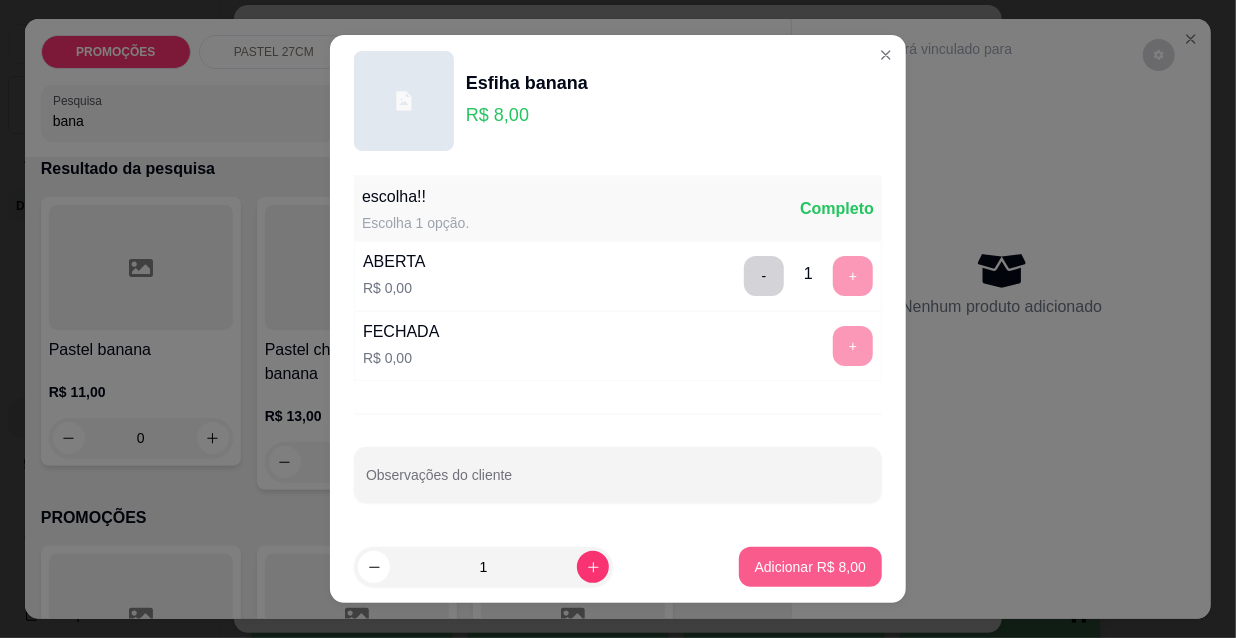 click on "Adicionar   R$ 8,00" at bounding box center (810, 567) 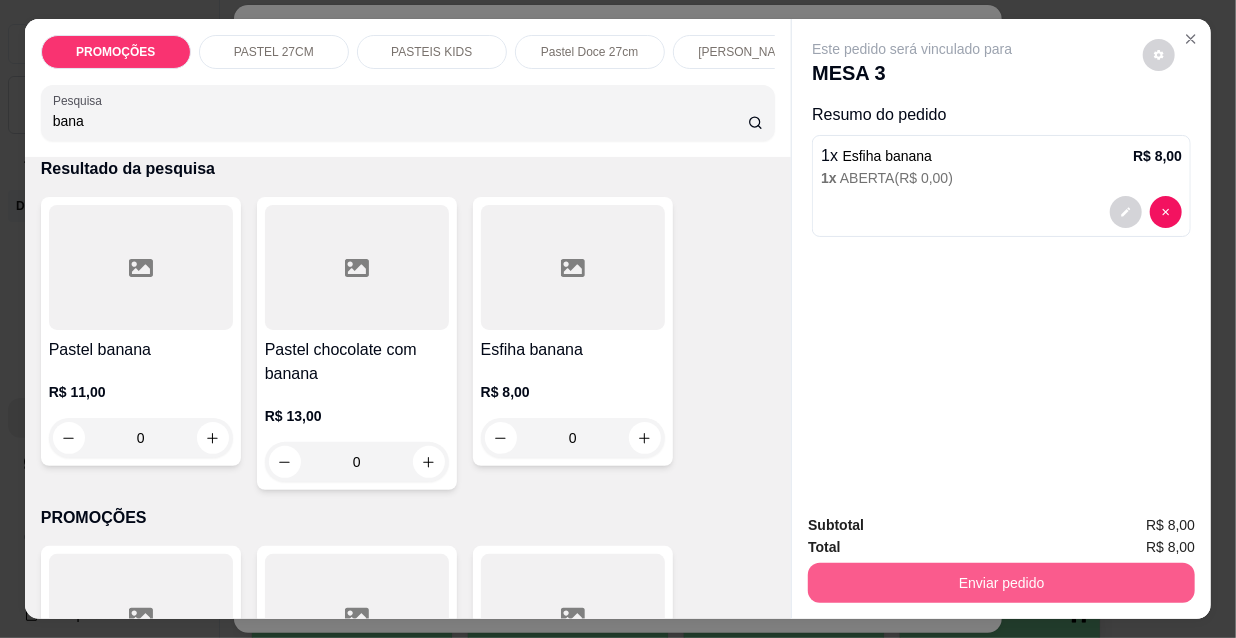 click on "Enviar pedido" at bounding box center (1001, 583) 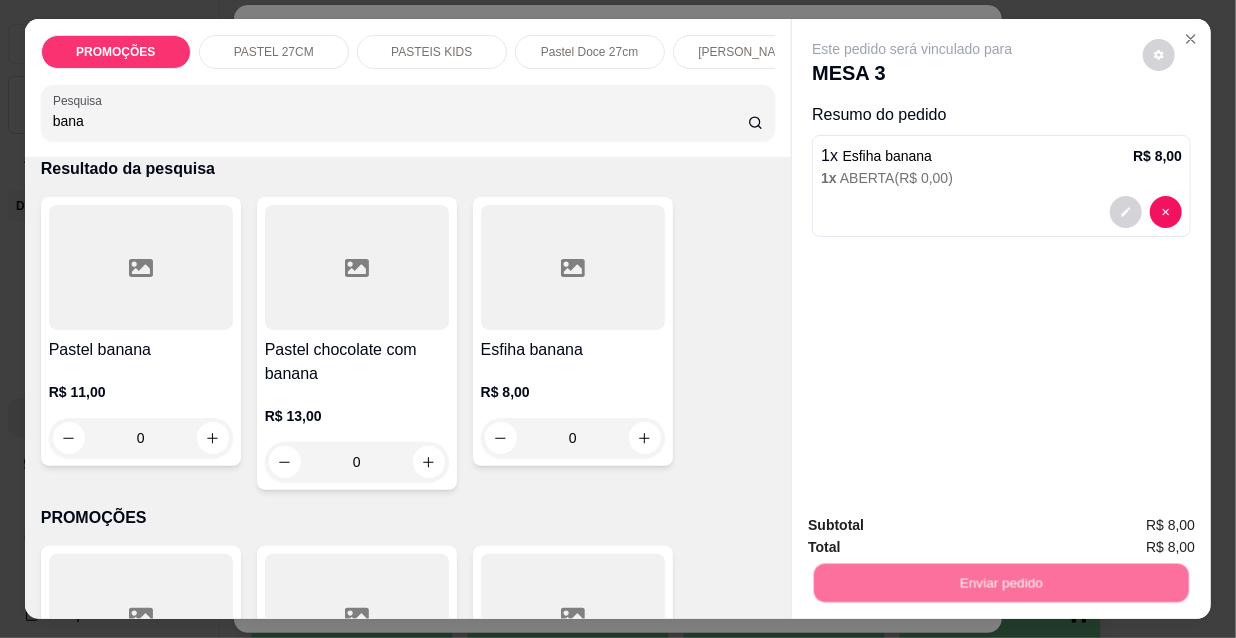 click on "Não registrar e enviar pedido" at bounding box center (937, 527) 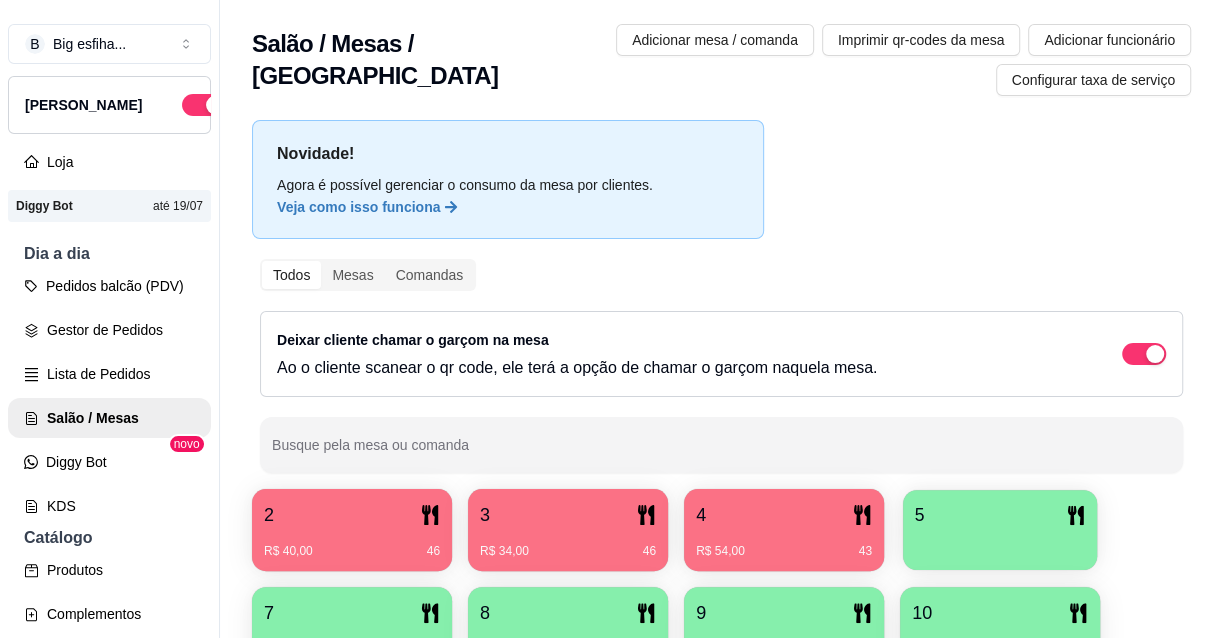 click on "5" at bounding box center [1000, 515] 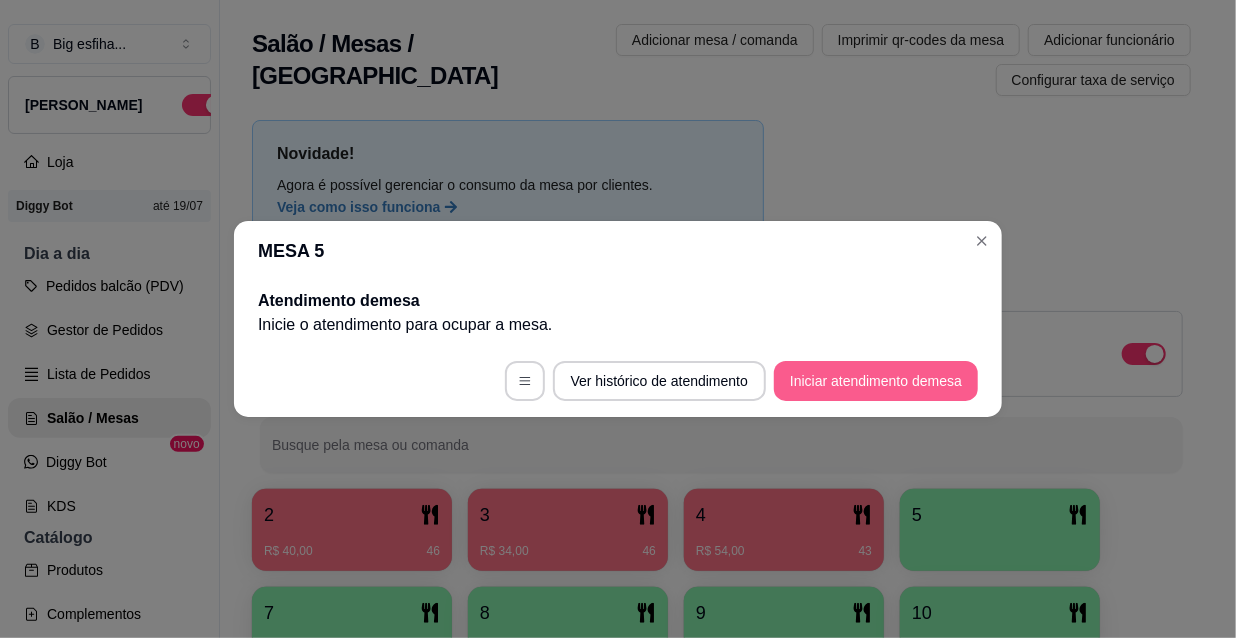 click on "Iniciar atendimento de  mesa" at bounding box center (876, 381) 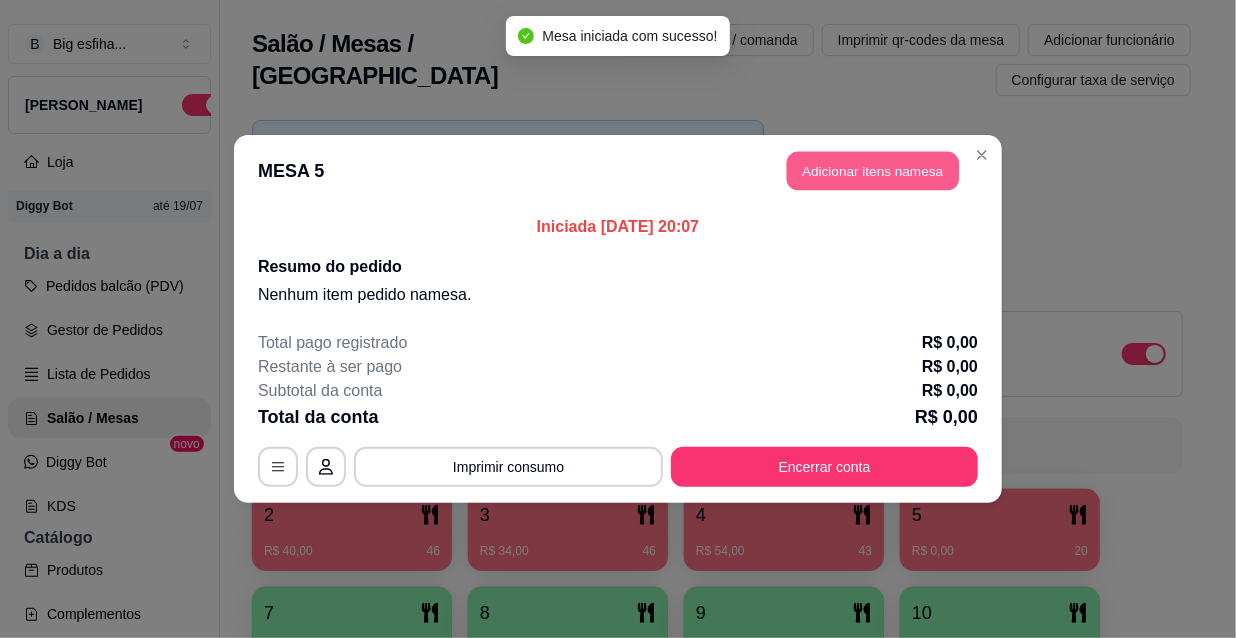 click on "Adicionar itens na  mesa" at bounding box center [873, 171] 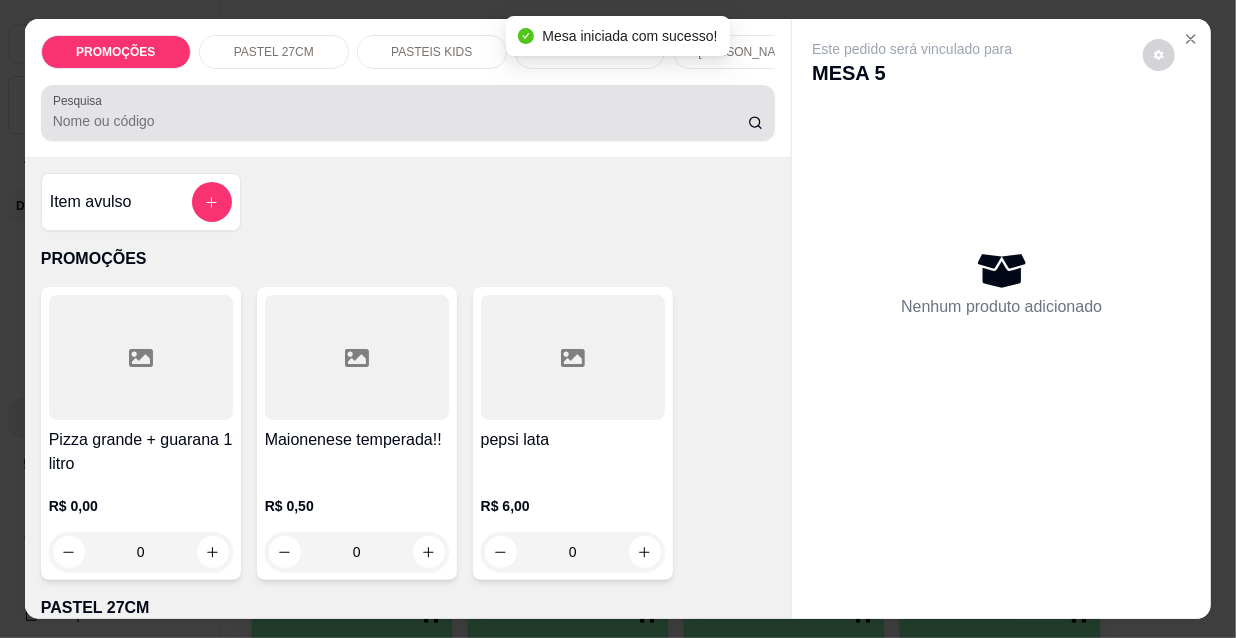 click on "Pesquisa" at bounding box center (400, 121) 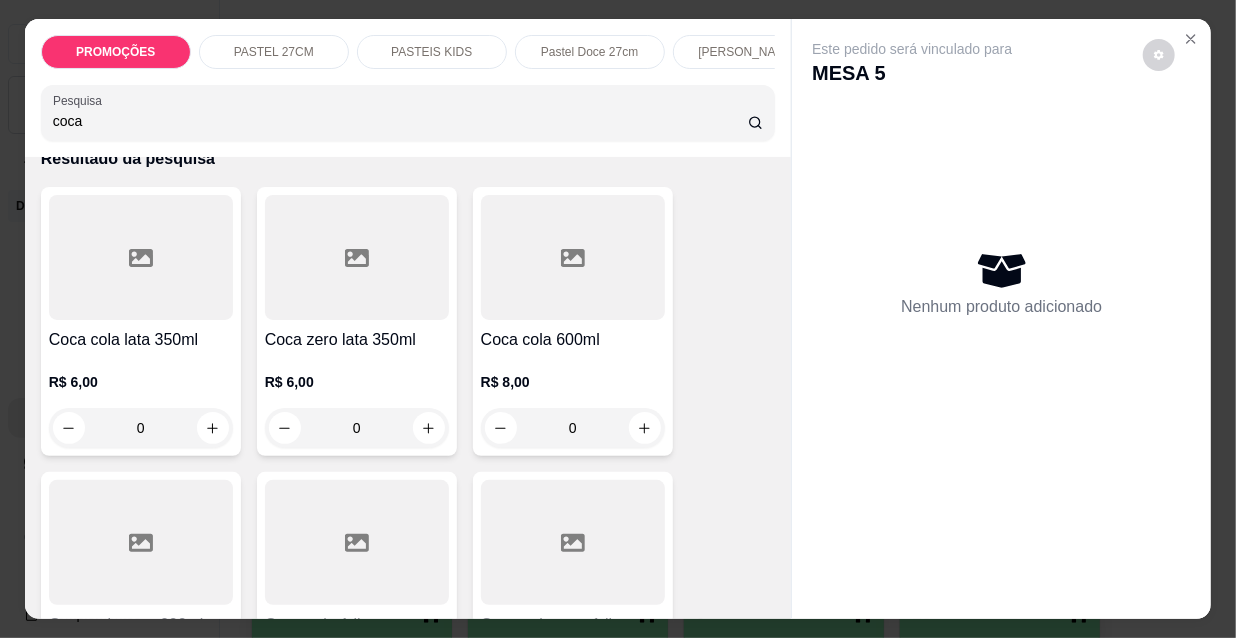 scroll, scrollTop: 181, scrollLeft: 0, axis: vertical 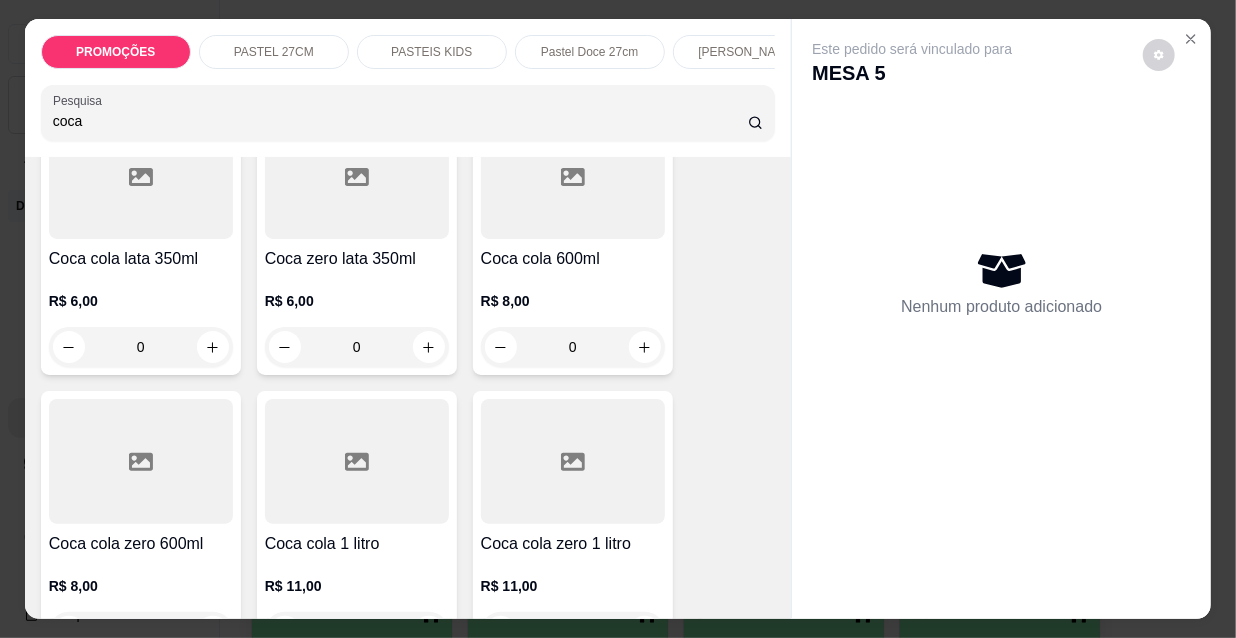 type on "coca" 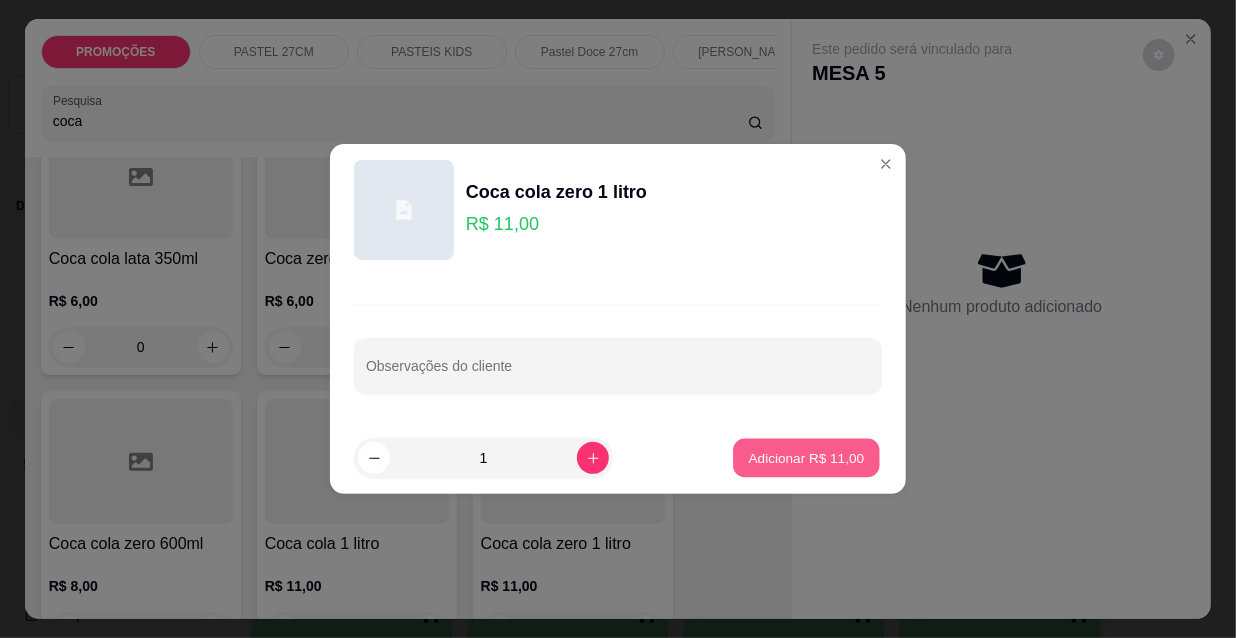 click on "Adicionar   R$ 11,00" at bounding box center [806, 458] 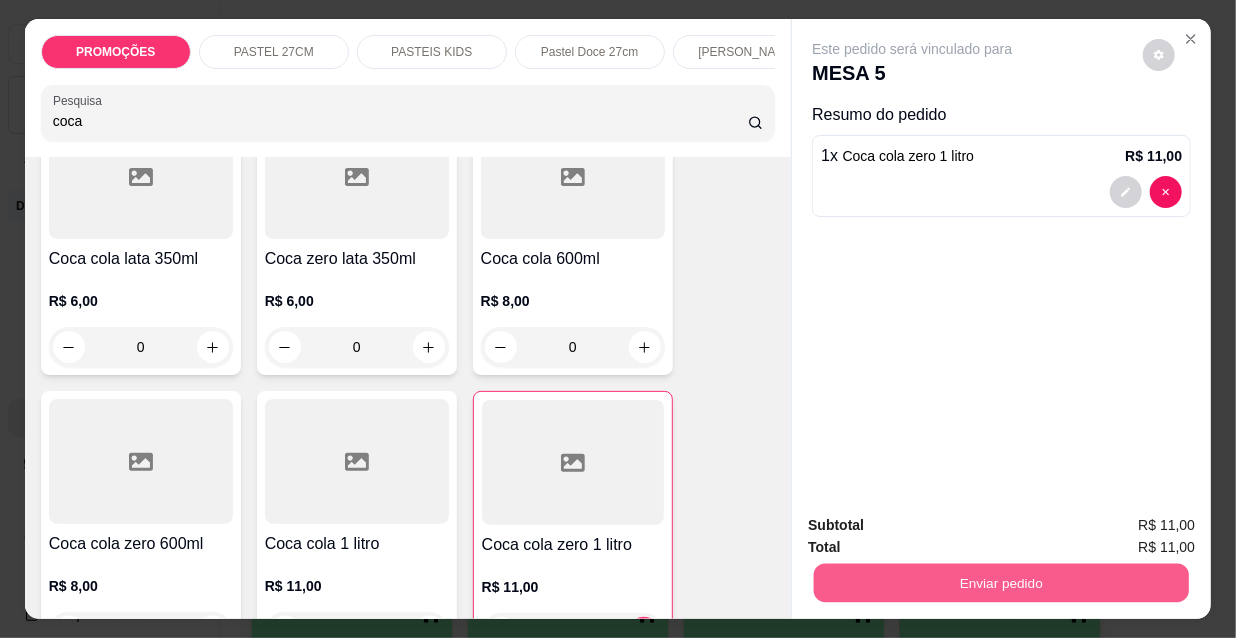 click on "Enviar pedido" at bounding box center (1001, 582) 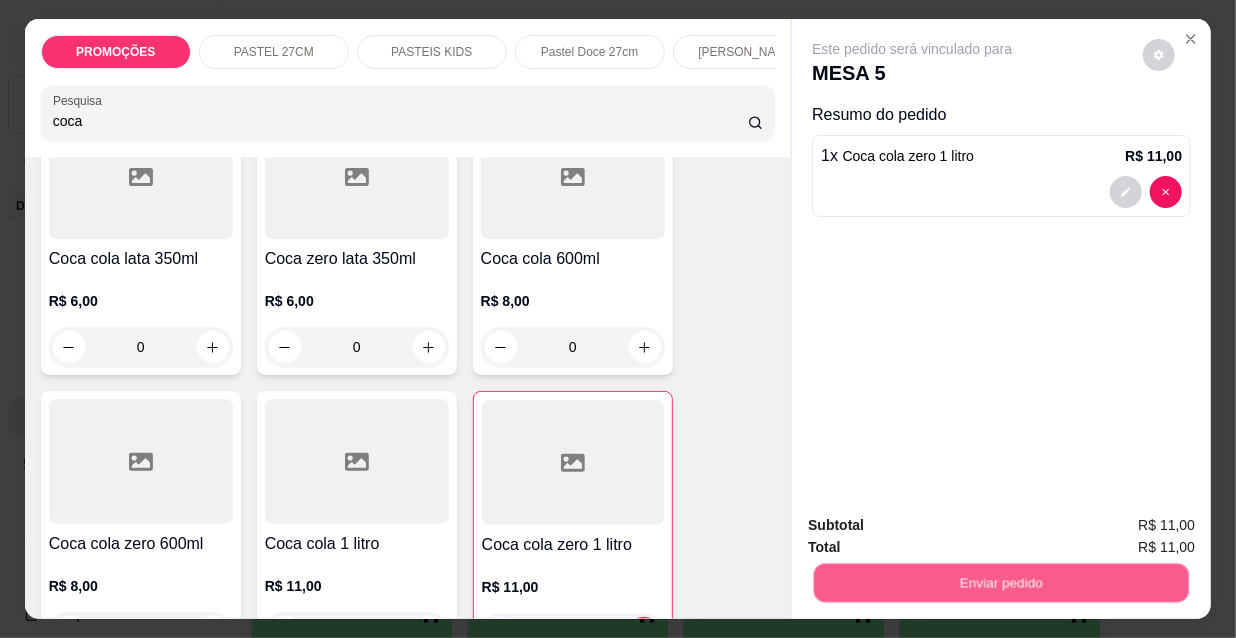 click on "Não registrar e enviar pedido" at bounding box center [937, 527] 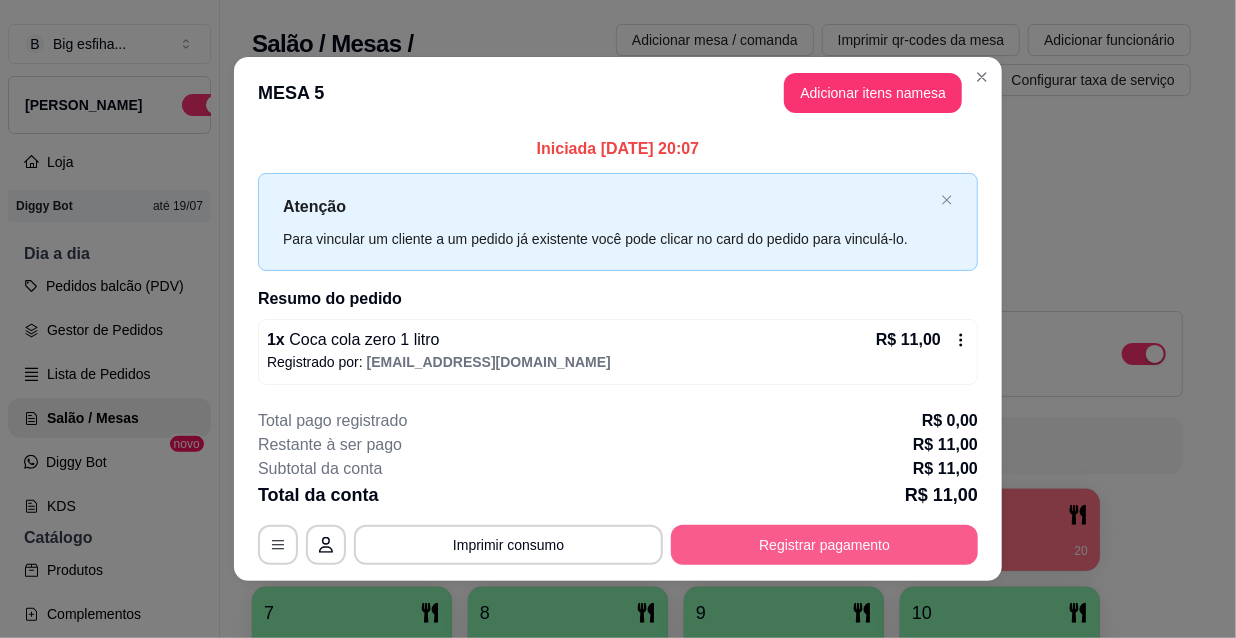click on "Registrar pagamento" at bounding box center [824, 545] 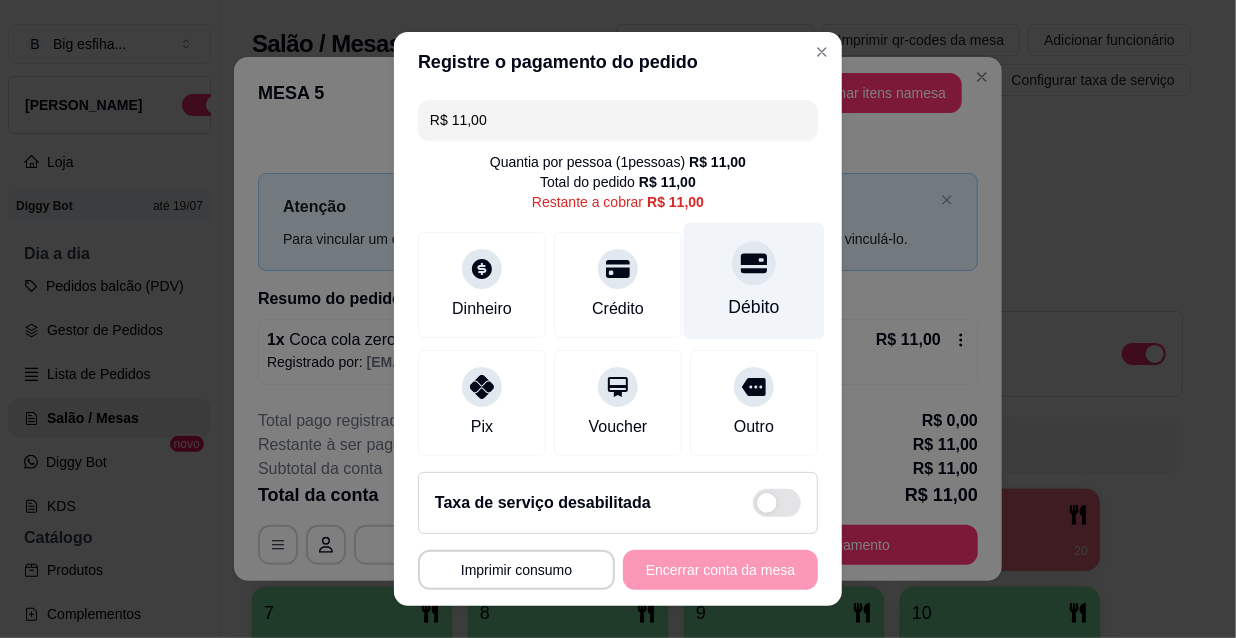 click on "Débito" at bounding box center [754, 281] 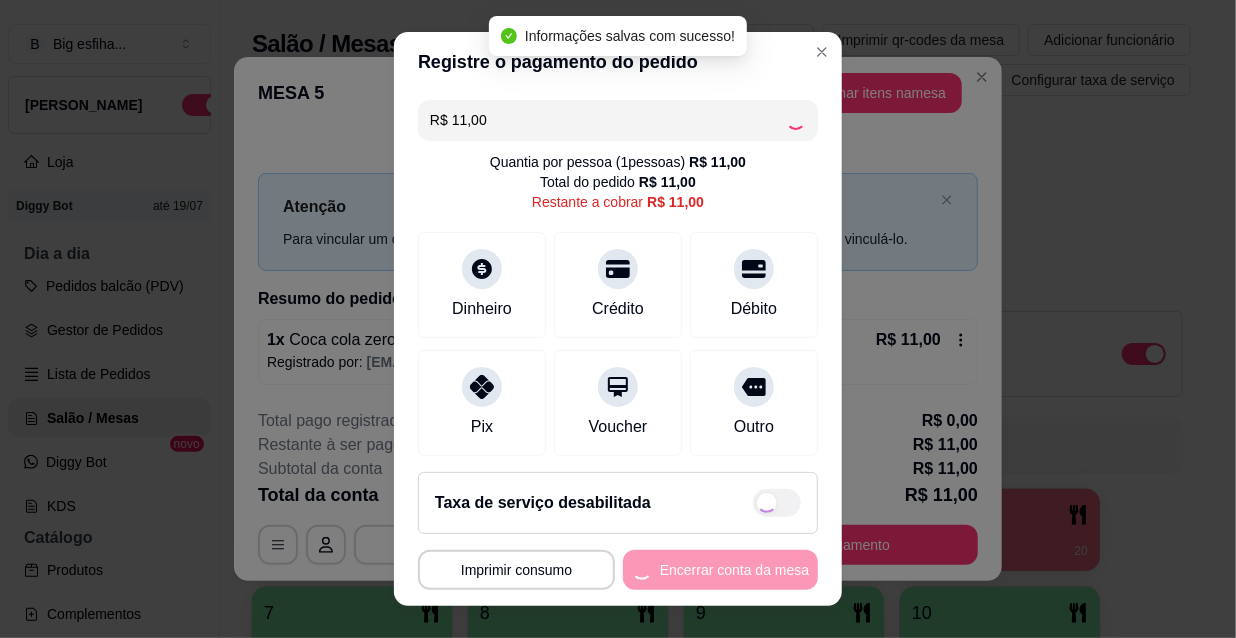 type on "R$ 0,00" 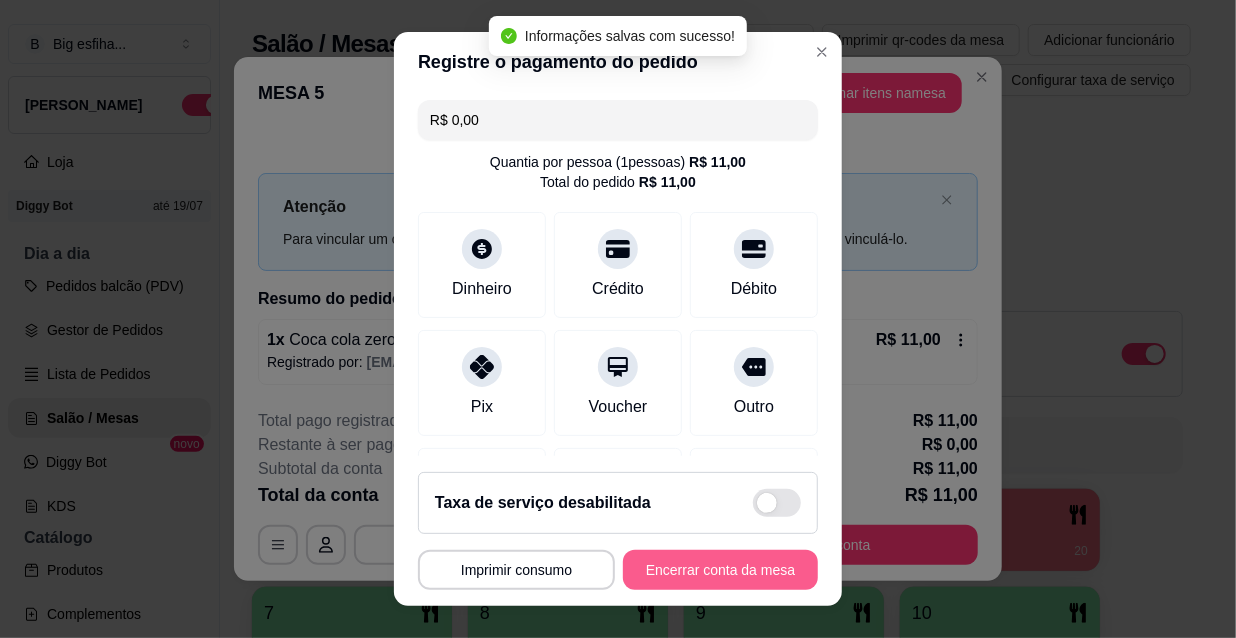 click on "Encerrar conta da mesa" at bounding box center [720, 570] 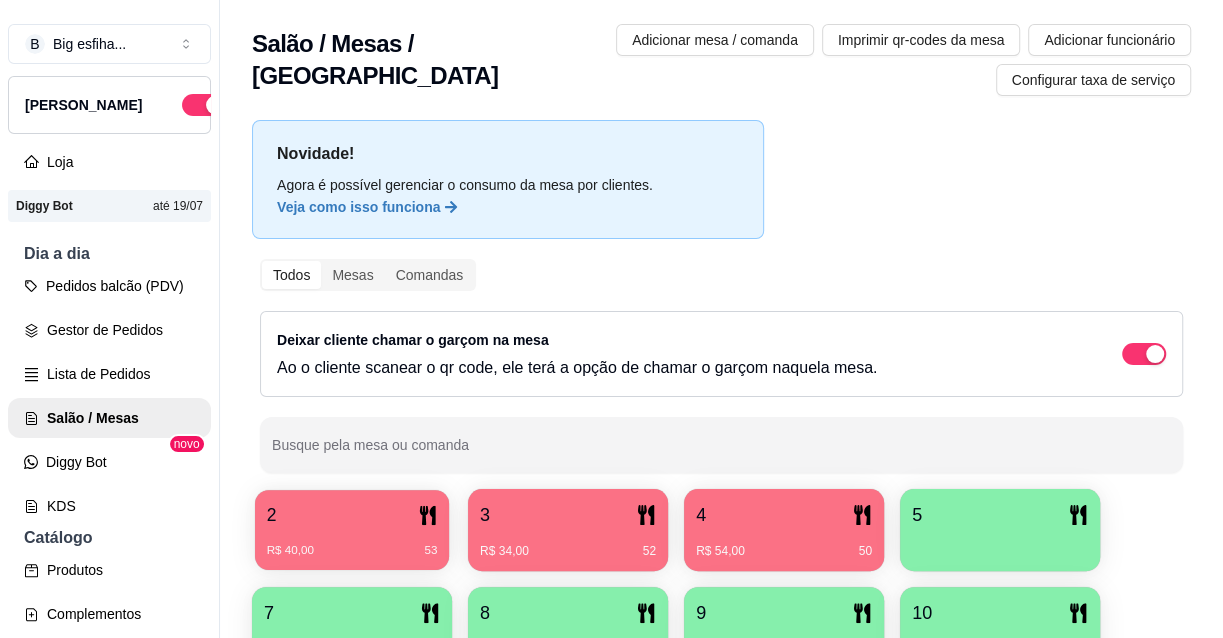 click on "R$ 40,00 53" at bounding box center [352, 543] 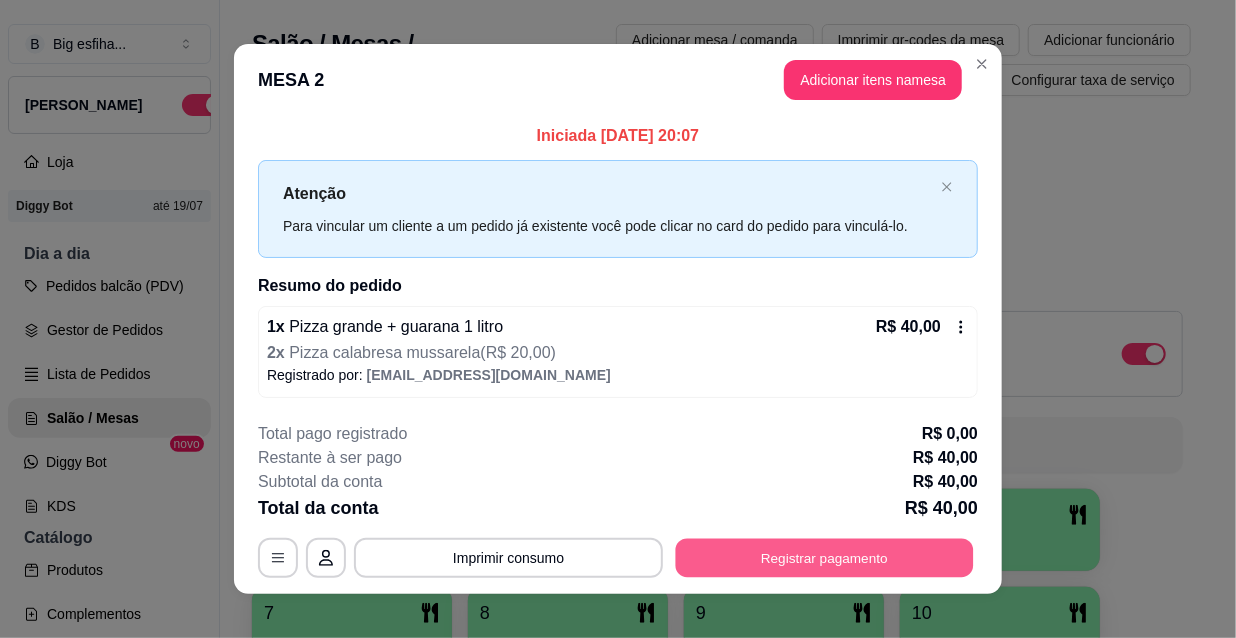 click on "Registrar pagamento" at bounding box center [825, 557] 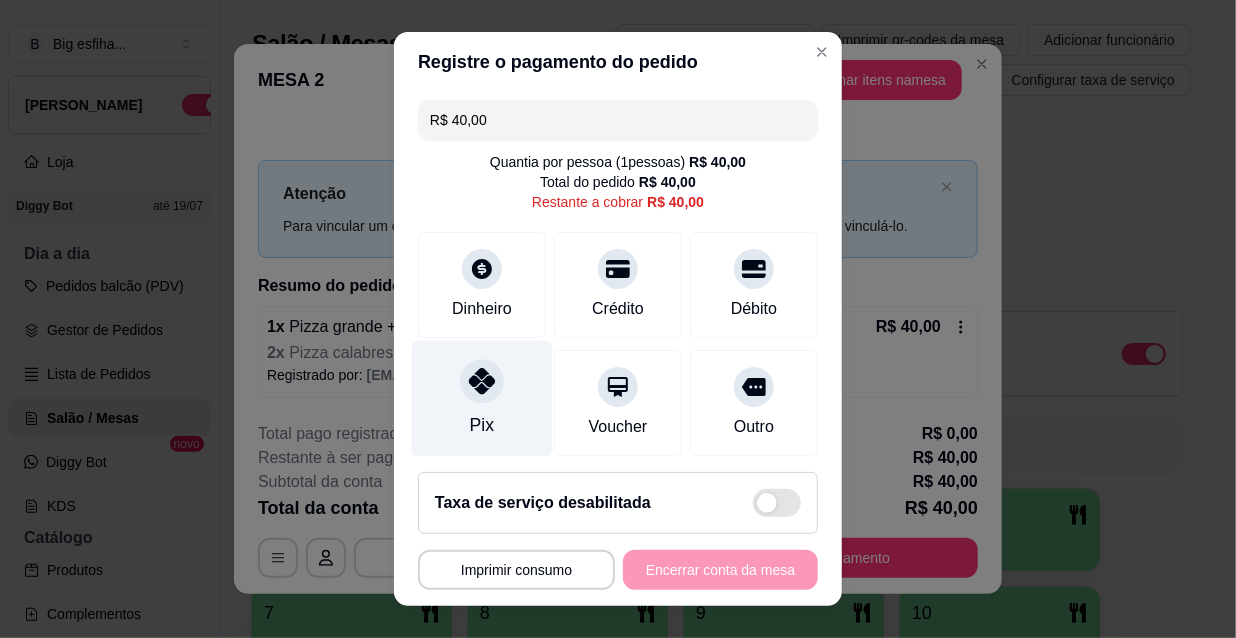 click on "Pix" at bounding box center (482, 399) 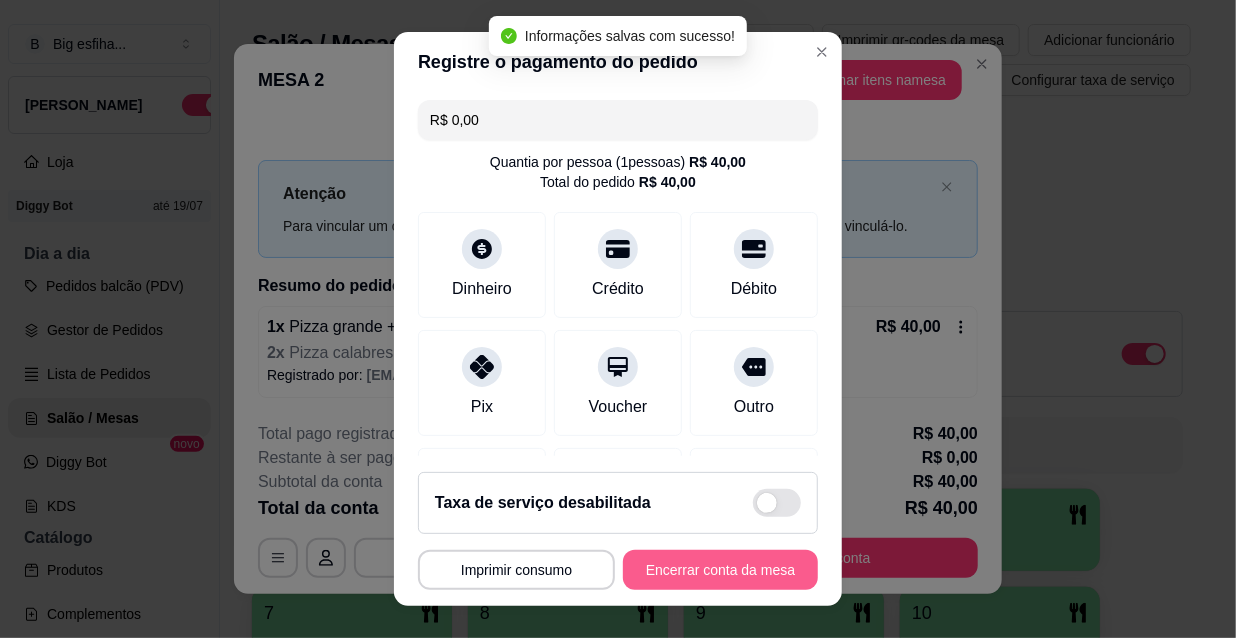 type on "R$ 0,00" 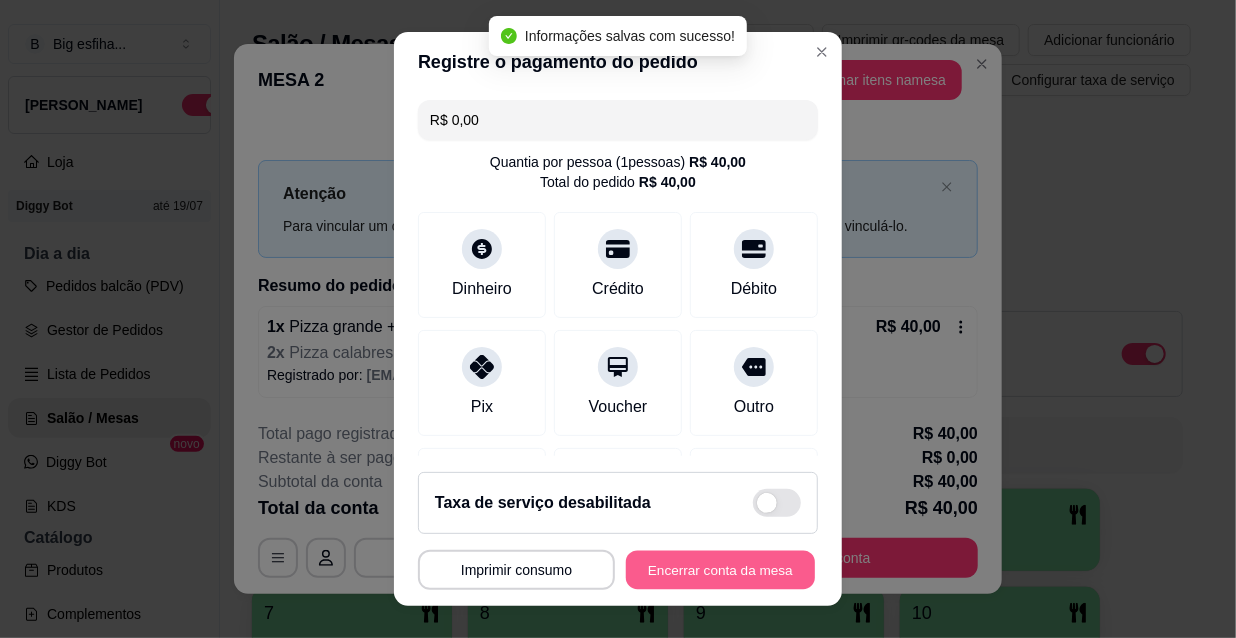 click on "Encerrar conta da mesa" at bounding box center (720, 570) 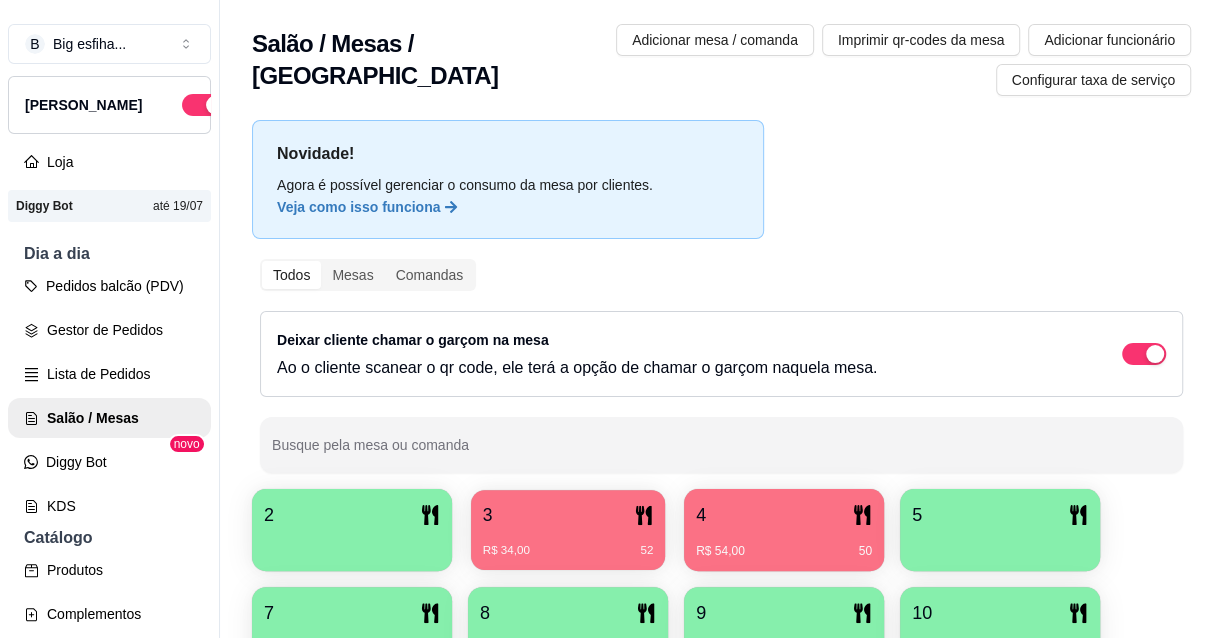 click on "3" at bounding box center [568, 515] 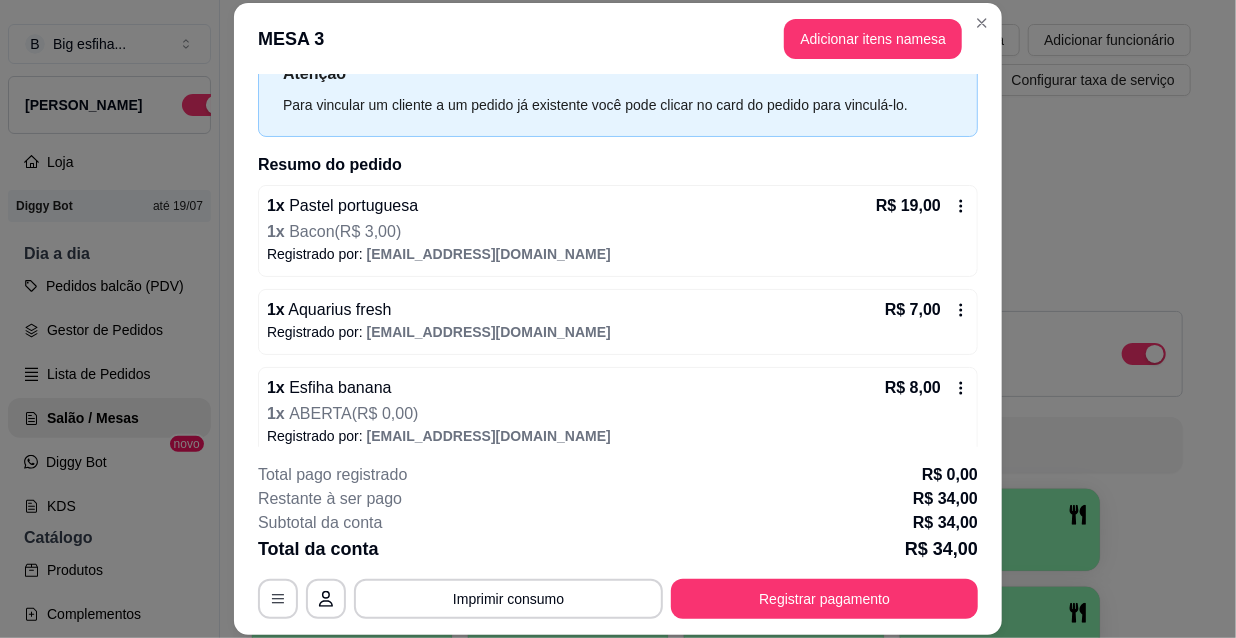 scroll, scrollTop: 98, scrollLeft: 0, axis: vertical 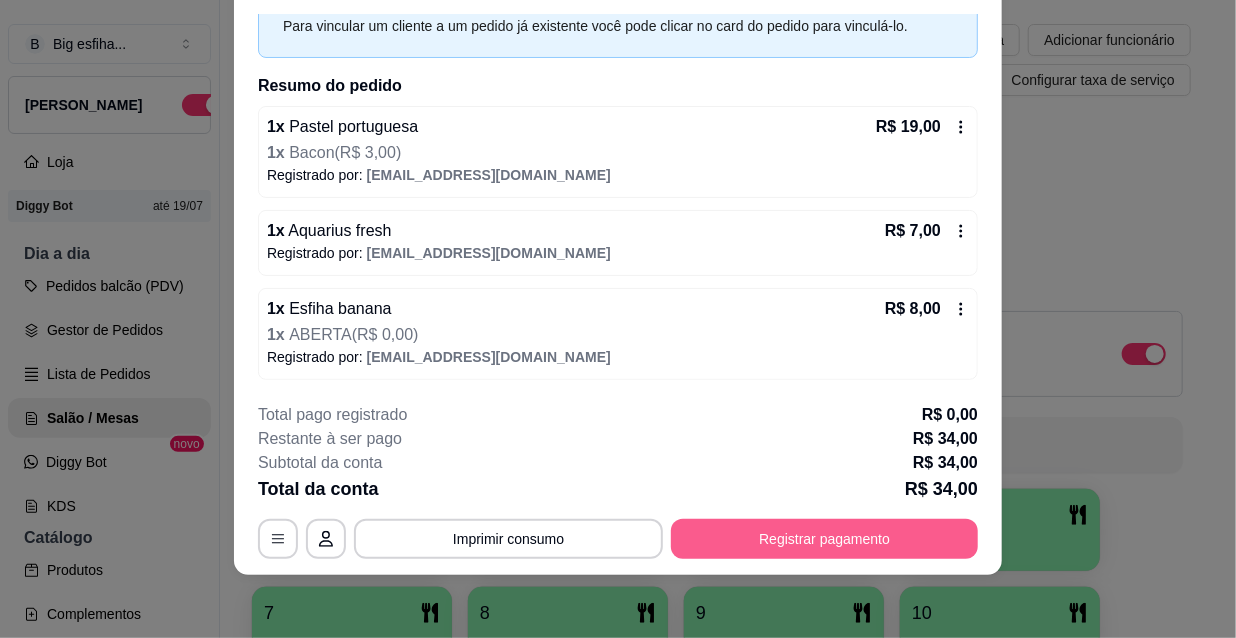 click on "Registrar pagamento" at bounding box center [824, 539] 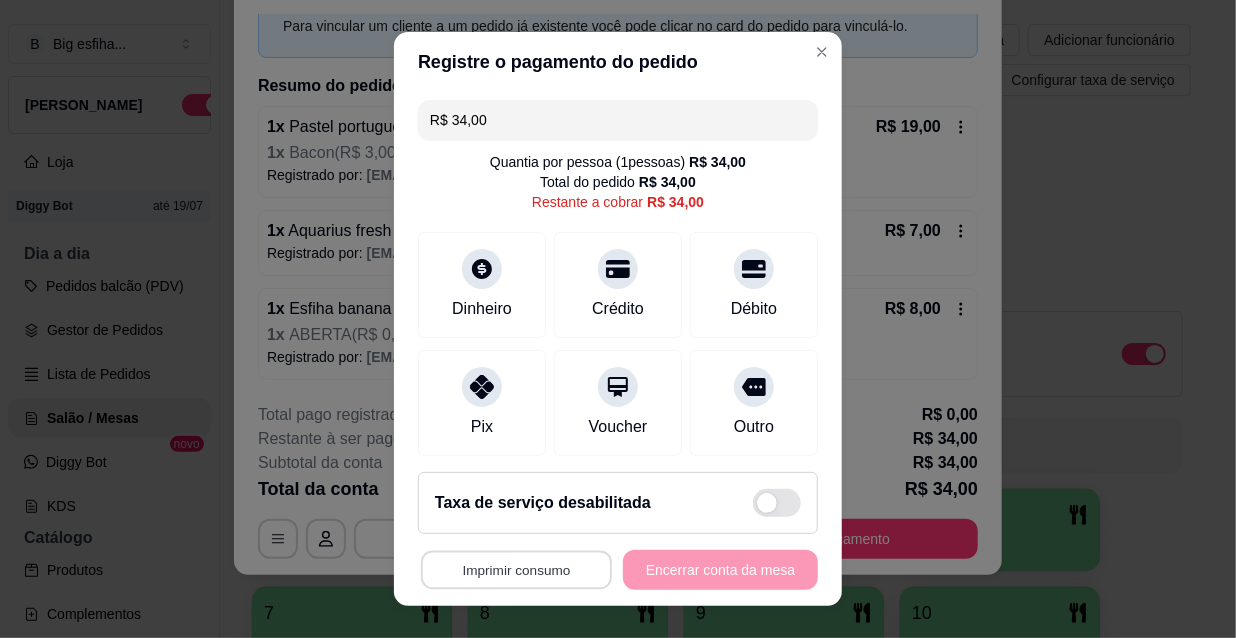 click on "Imprimir consumo" at bounding box center [516, 570] 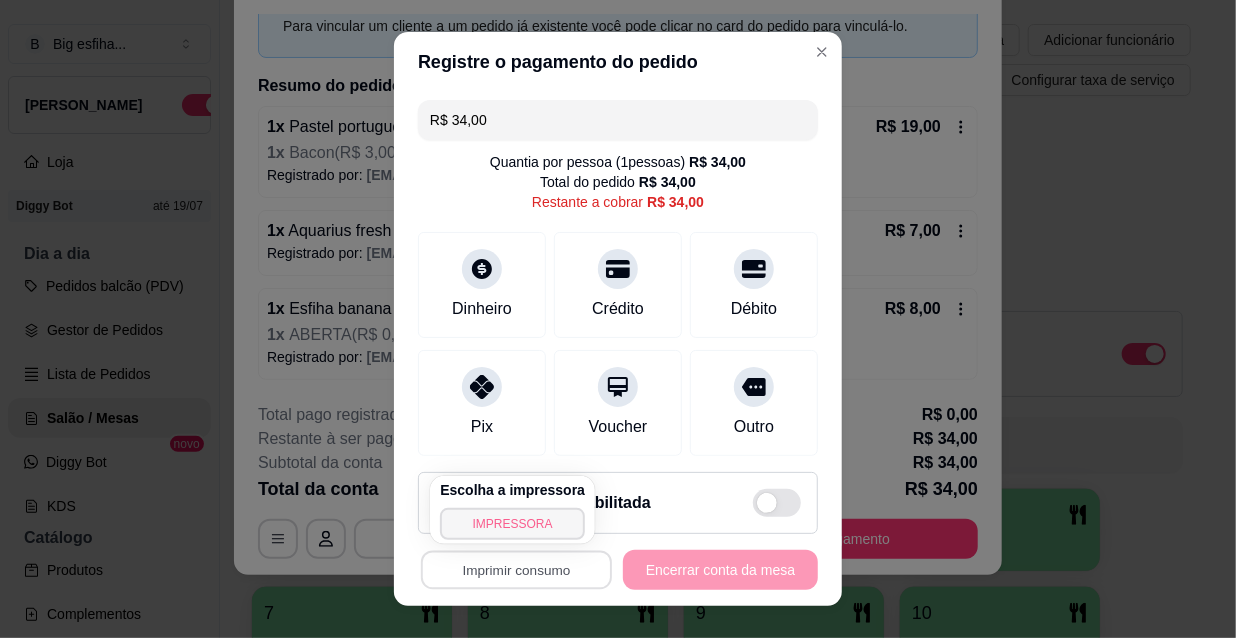 click on "IMPRESSORA" at bounding box center (512, 524) 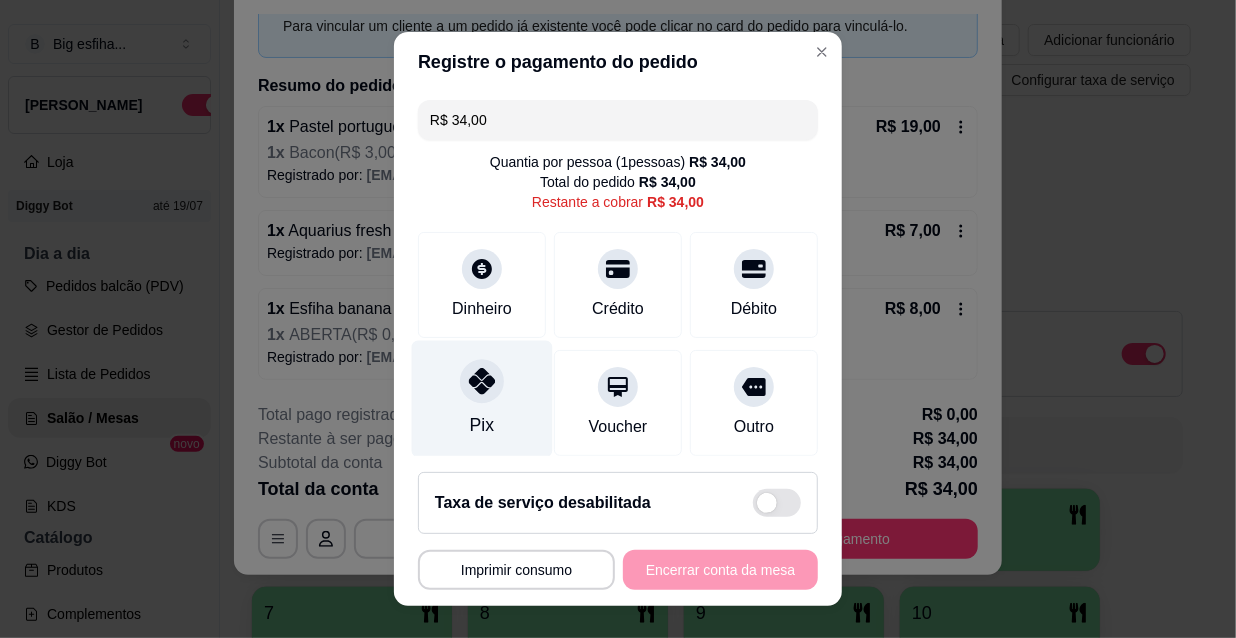 click on "Pix" at bounding box center [482, 425] 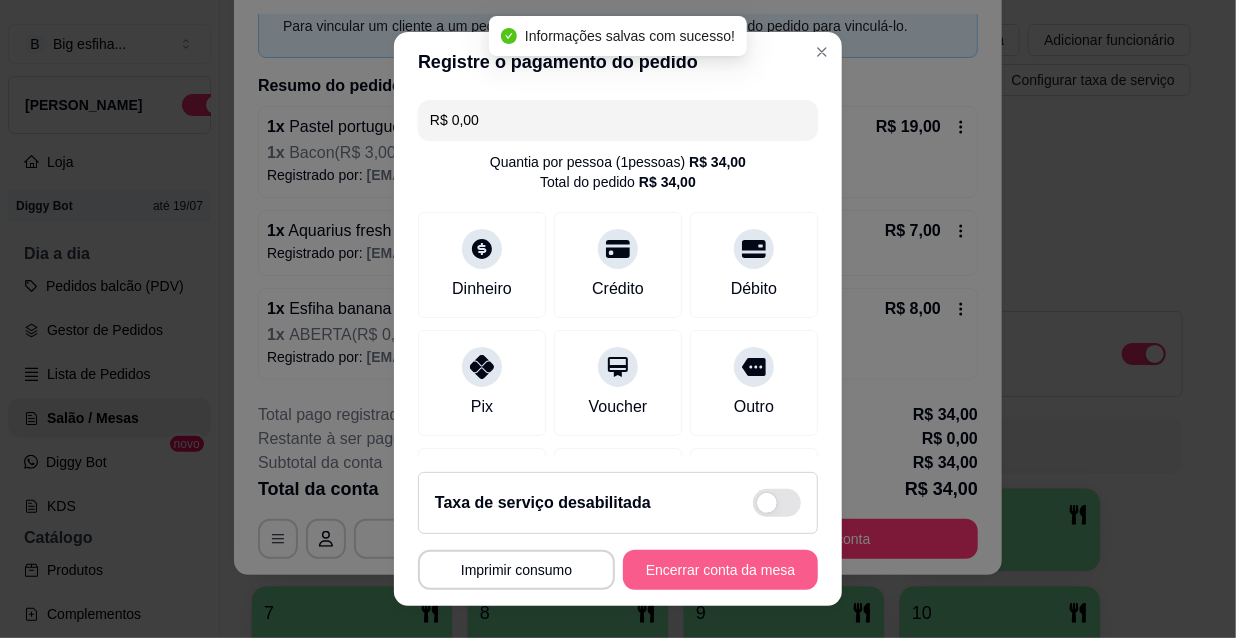 type on "R$ 0,00" 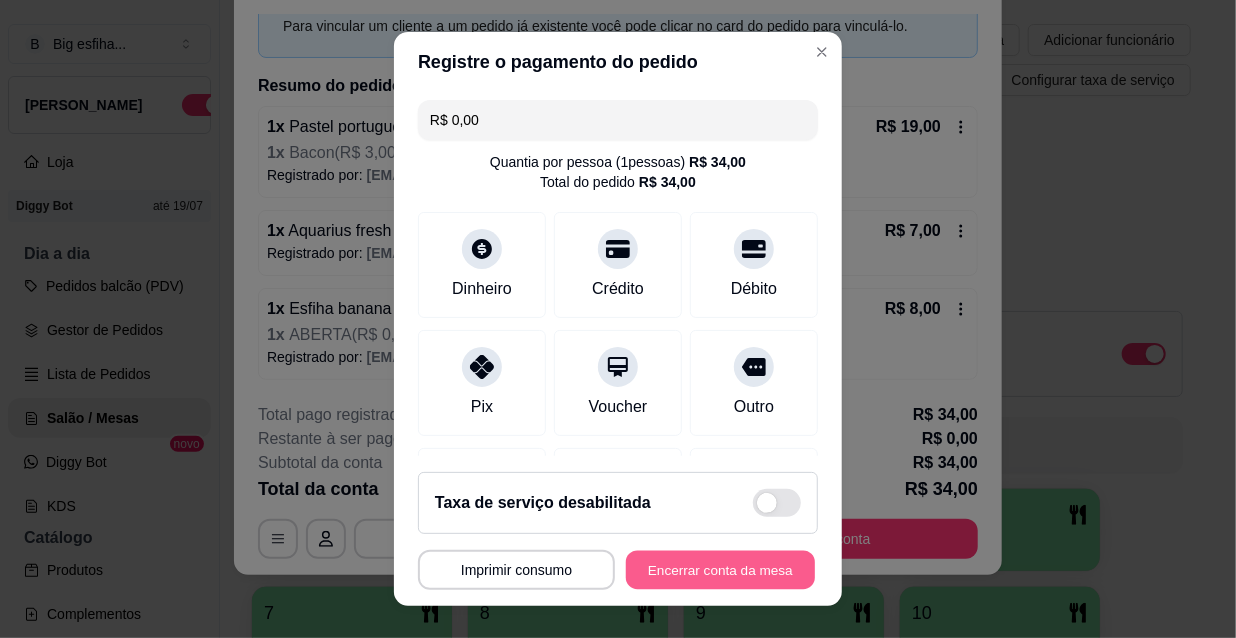 click on "Encerrar conta da mesa" at bounding box center (720, 570) 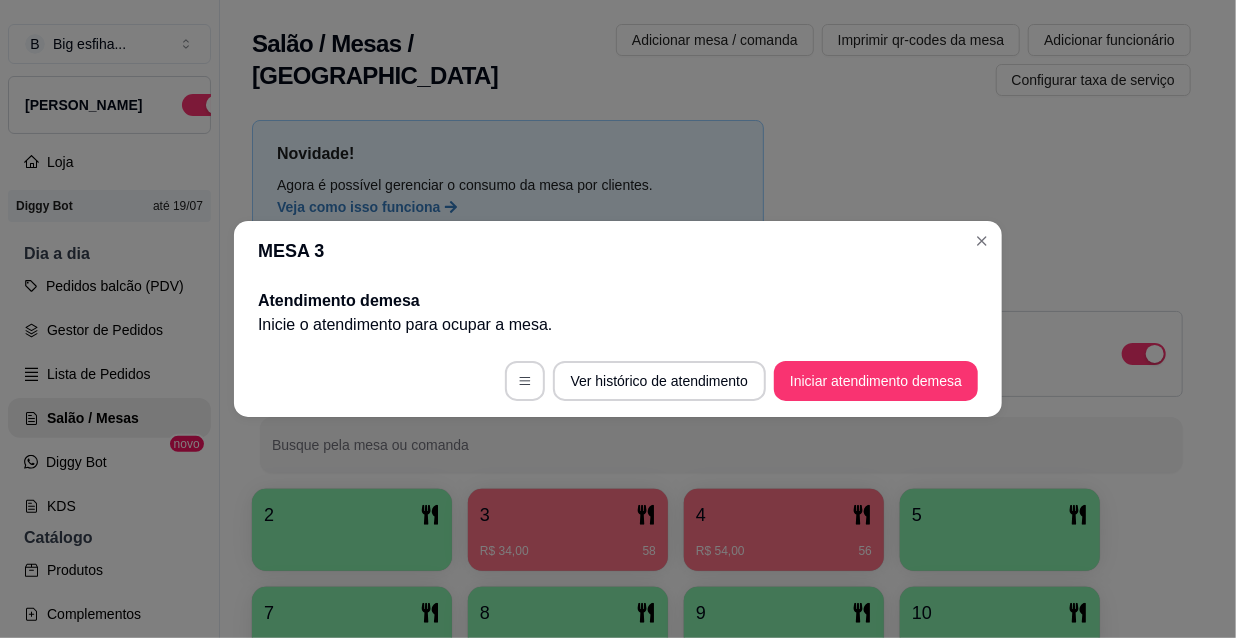 scroll, scrollTop: 0, scrollLeft: 0, axis: both 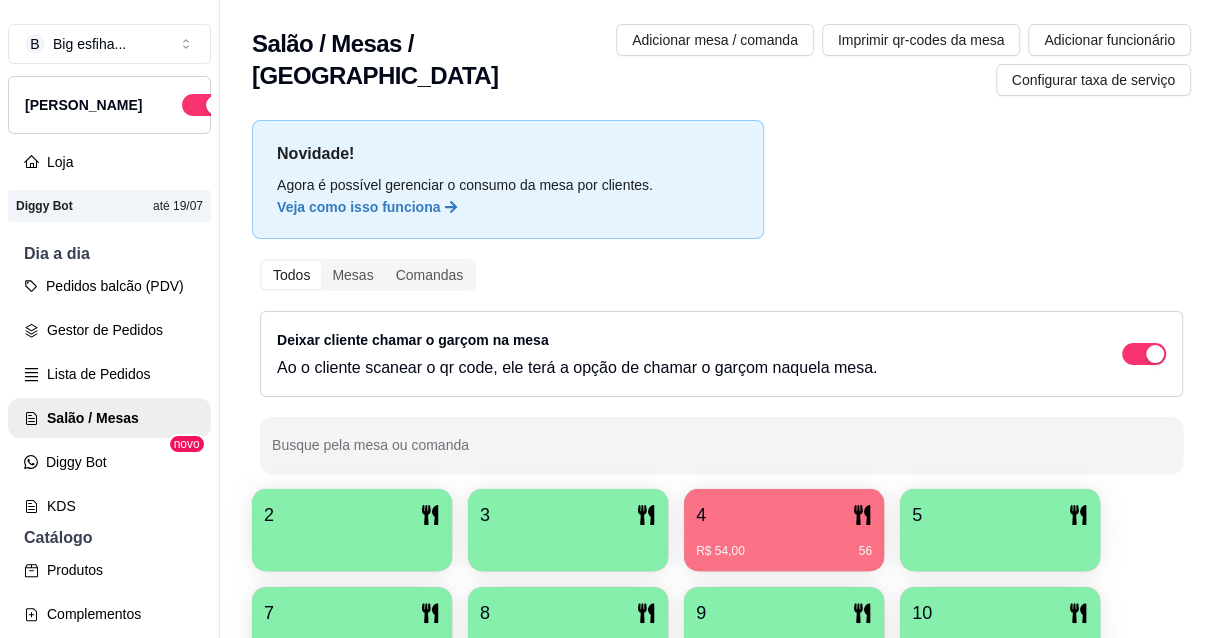 click on "R$ 54,00 56" at bounding box center [784, 544] 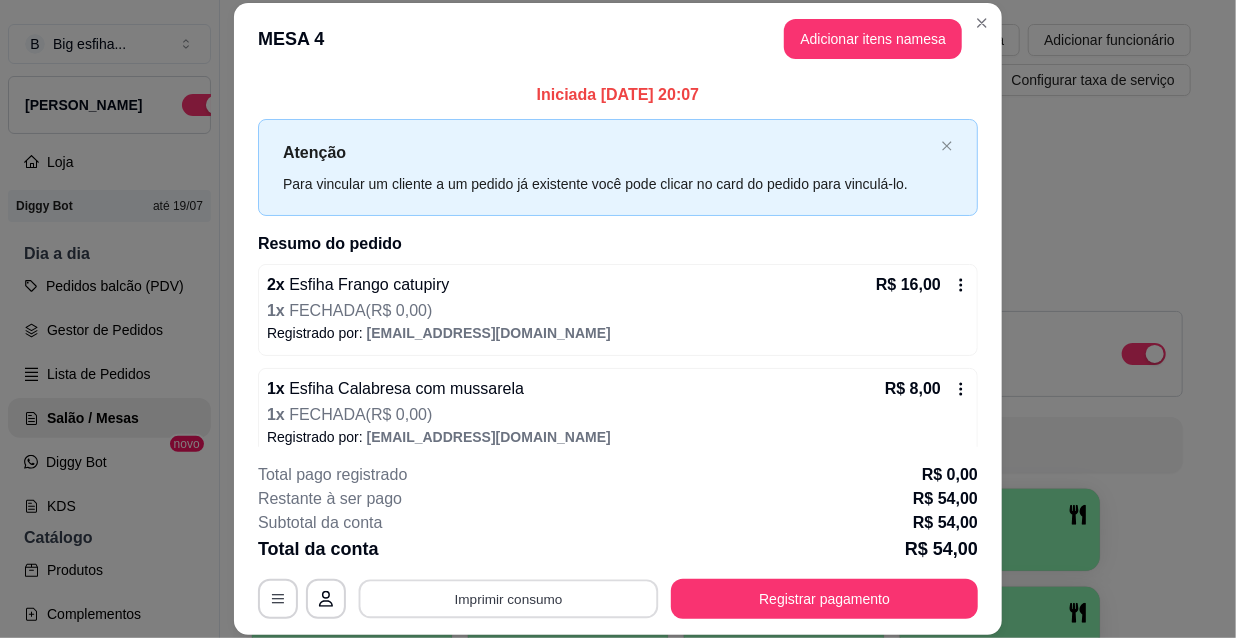 click on "Imprimir consumo" at bounding box center [509, 598] 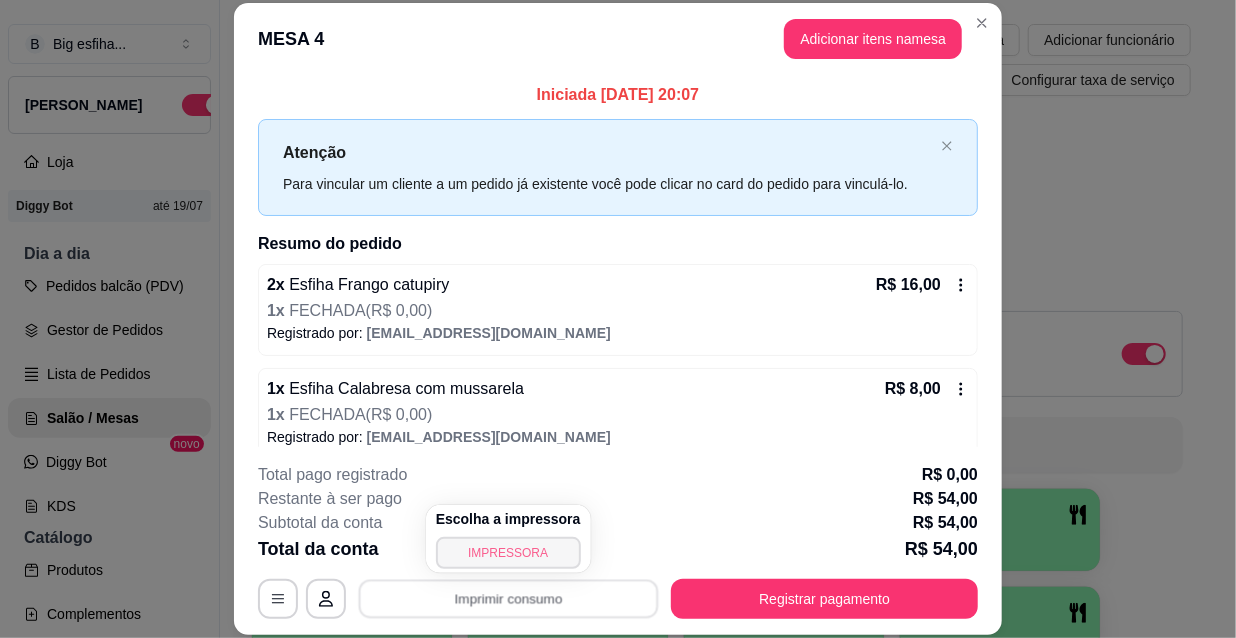 click on "IMPRESSORA" at bounding box center (508, 553) 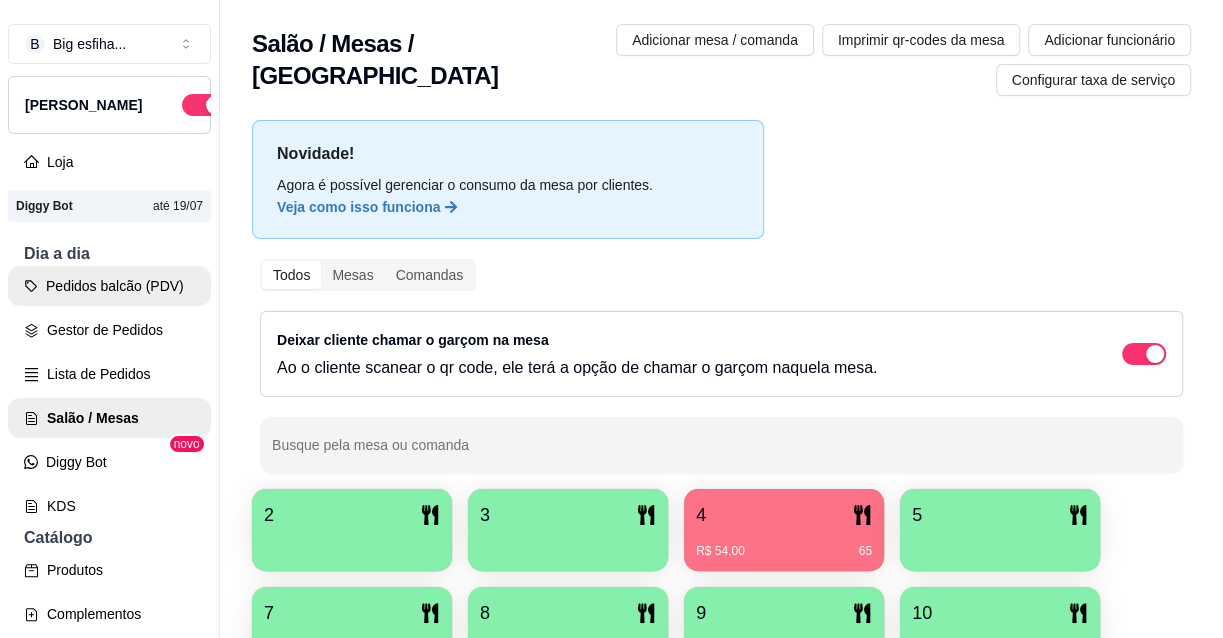 click on "Pedidos balcão (PDV)" at bounding box center [109, 286] 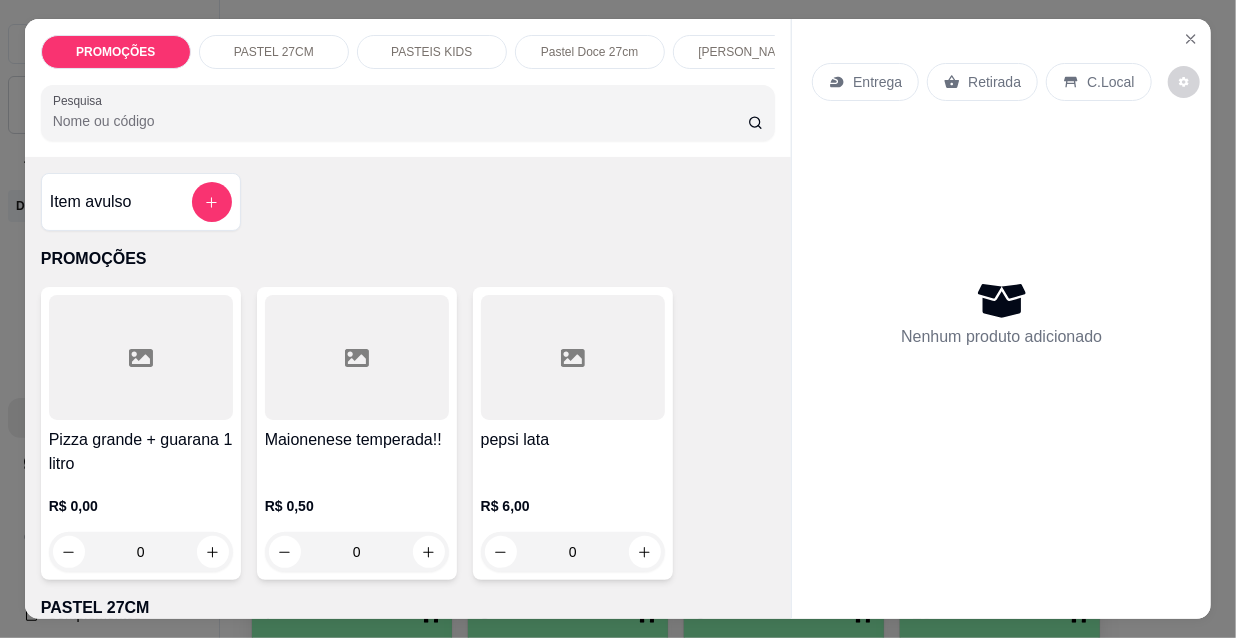 click on "Entrega" at bounding box center [877, 82] 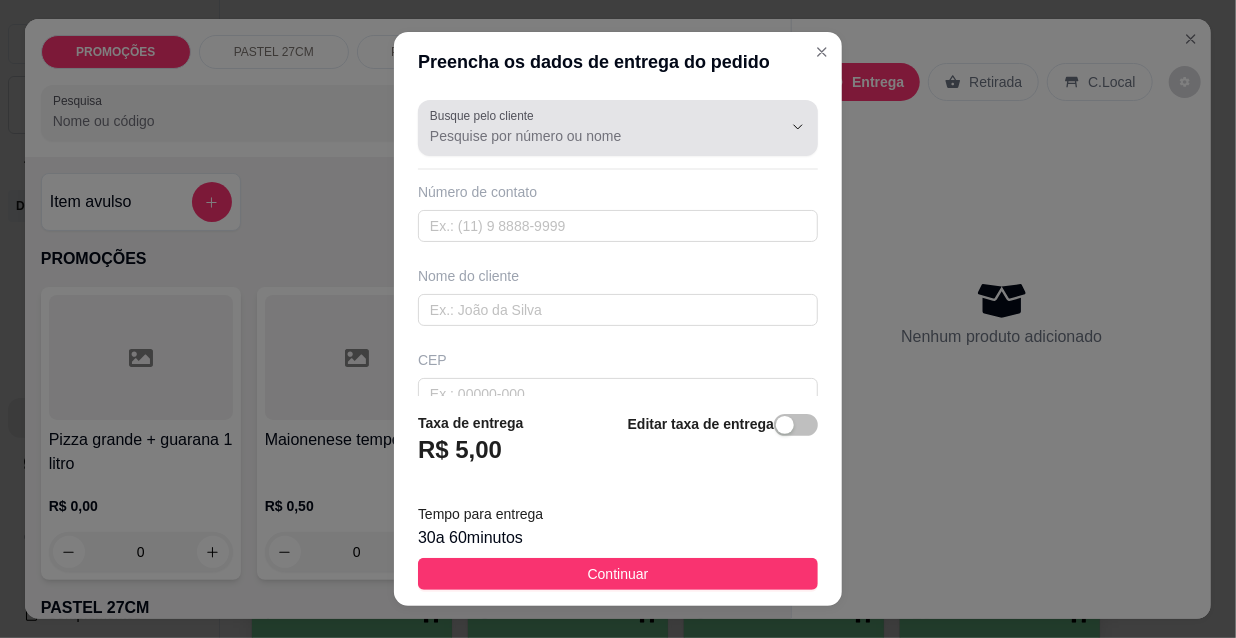 click on "Busque pelo cliente" at bounding box center (590, 136) 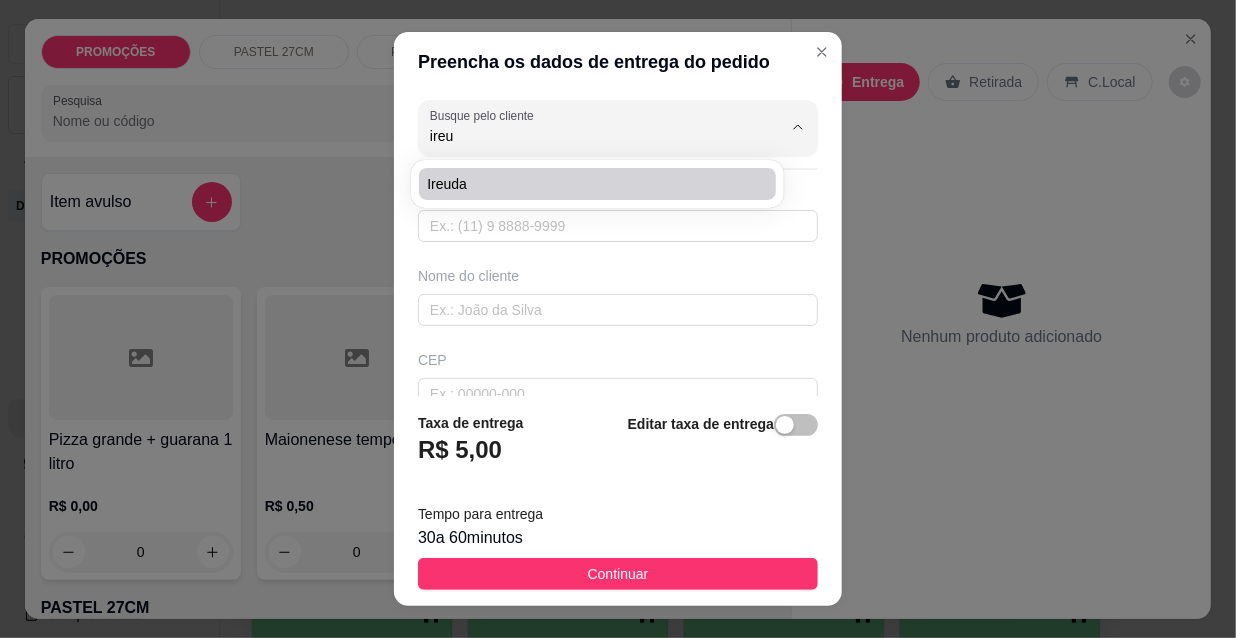 click on "ireuda" at bounding box center (587, 184) 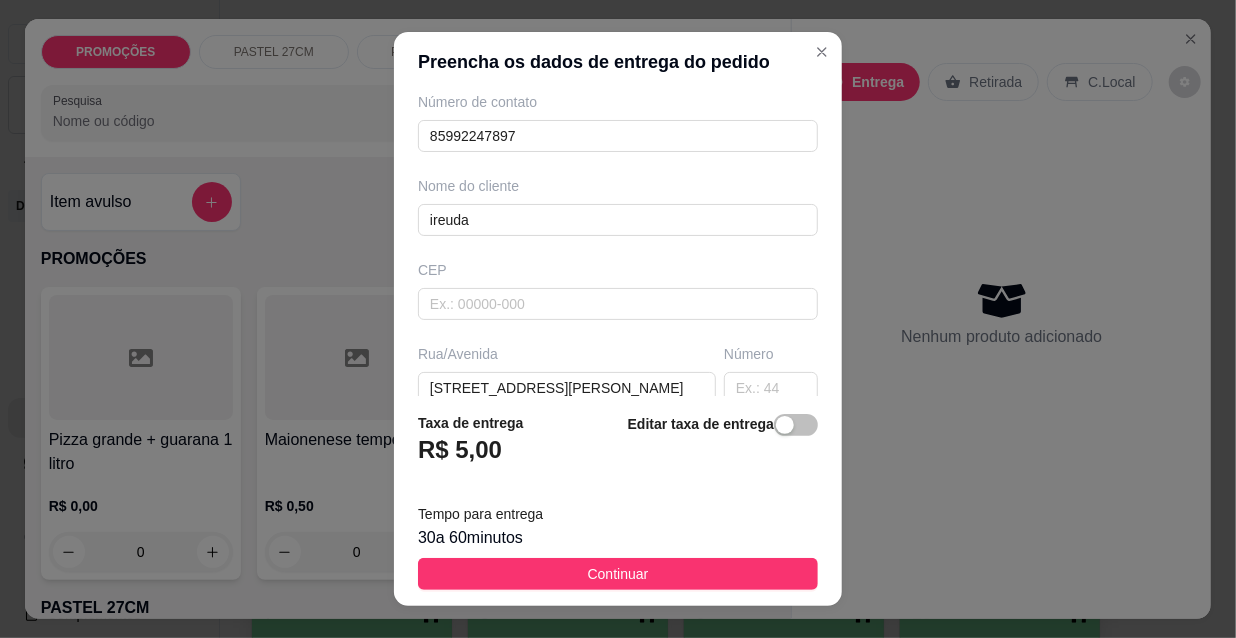 scroll, scrollTop: 181, scrollLeft: 0, axis: vertical 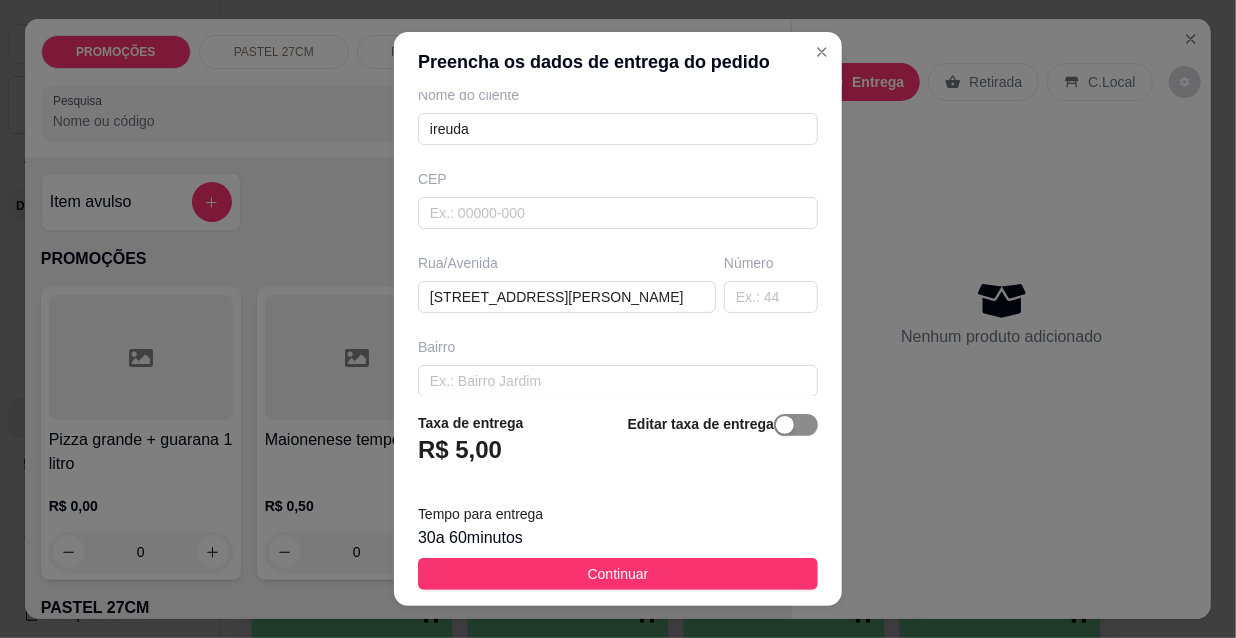 type on "ireuda" 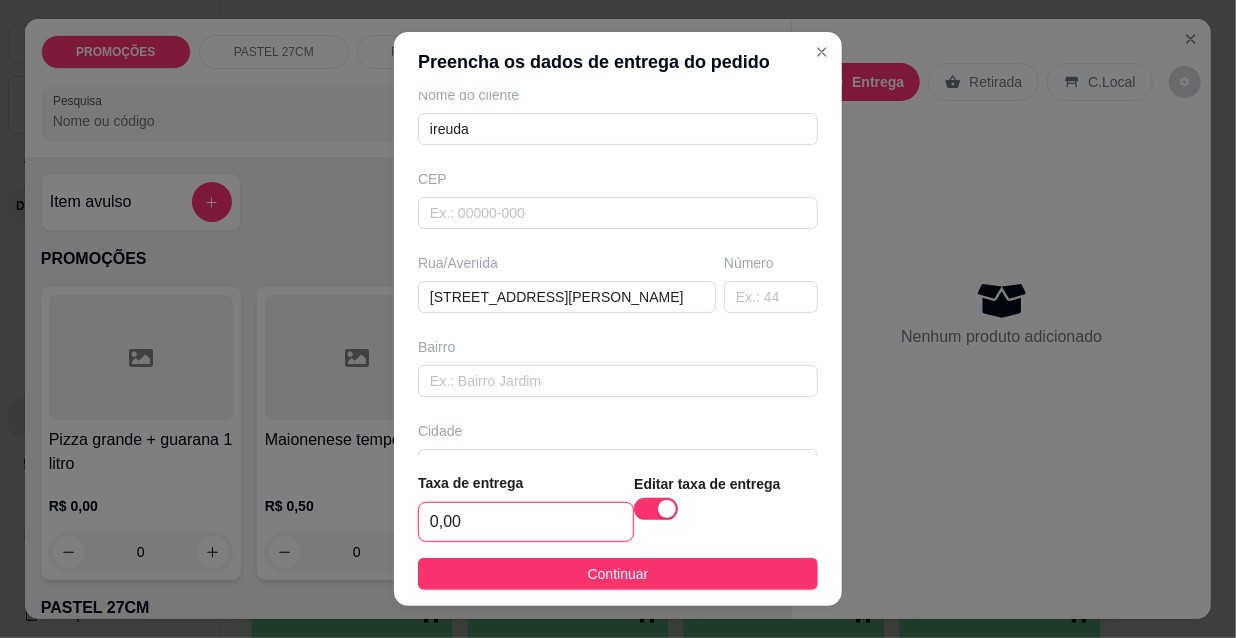 click on "0,00" at bounding box center [526, 522] 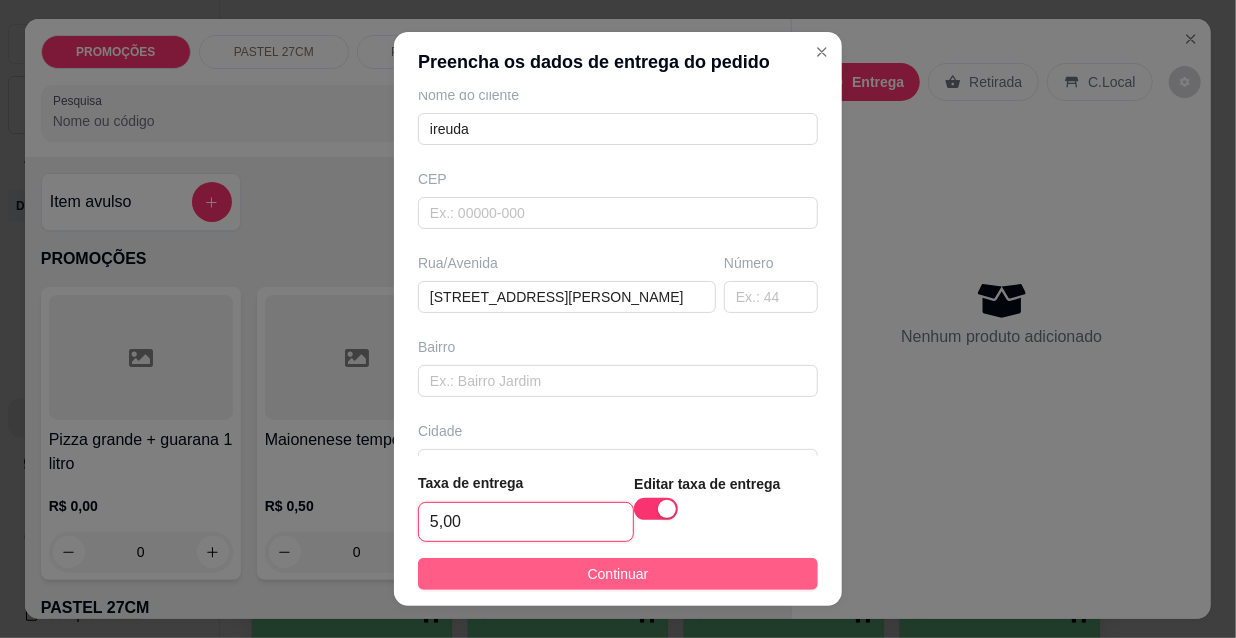 type on "5,00" 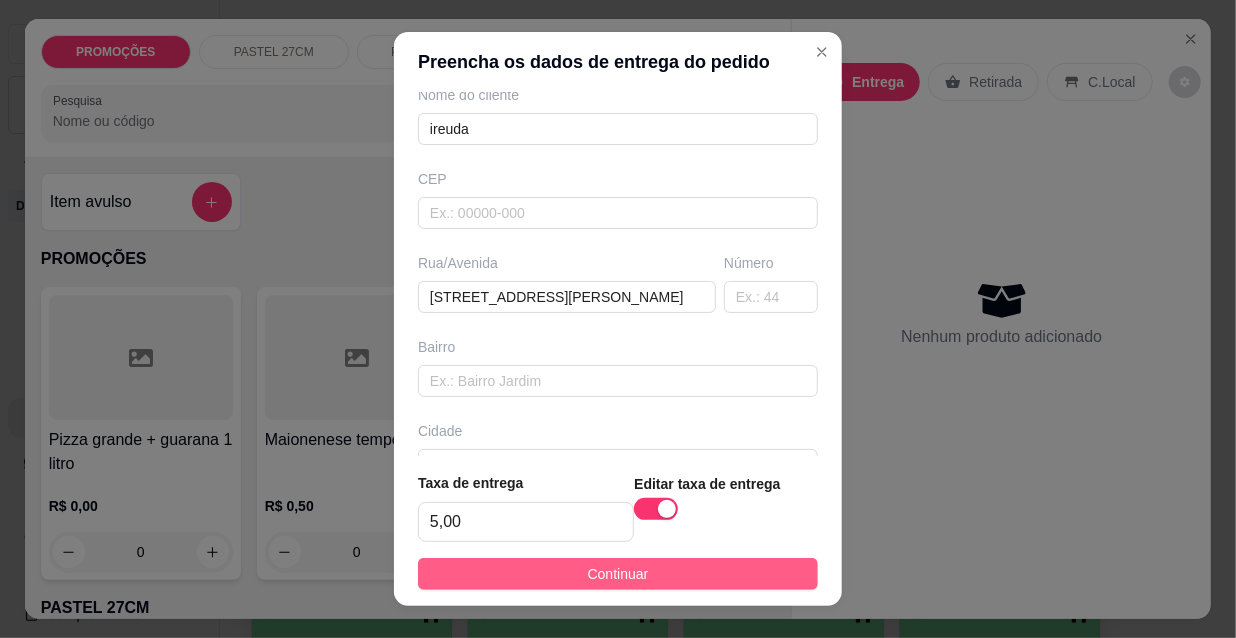 click on "Continuar" at bounding box center (618, 574) 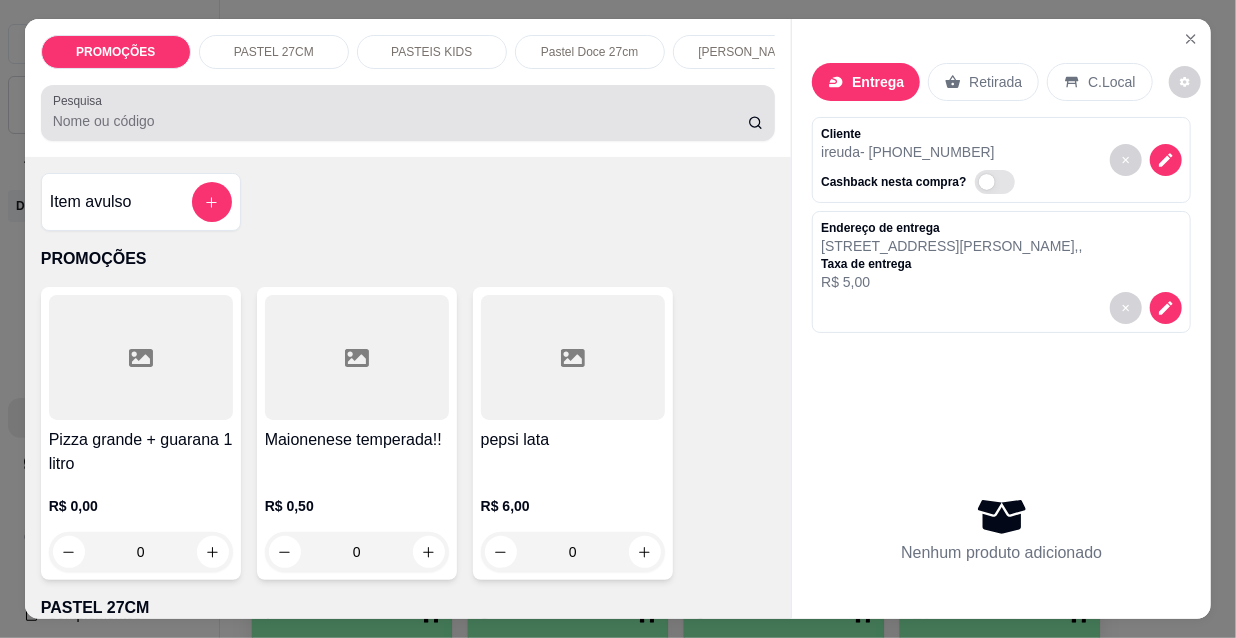 click on "Pesquisa" at bounding box center [400, 121] 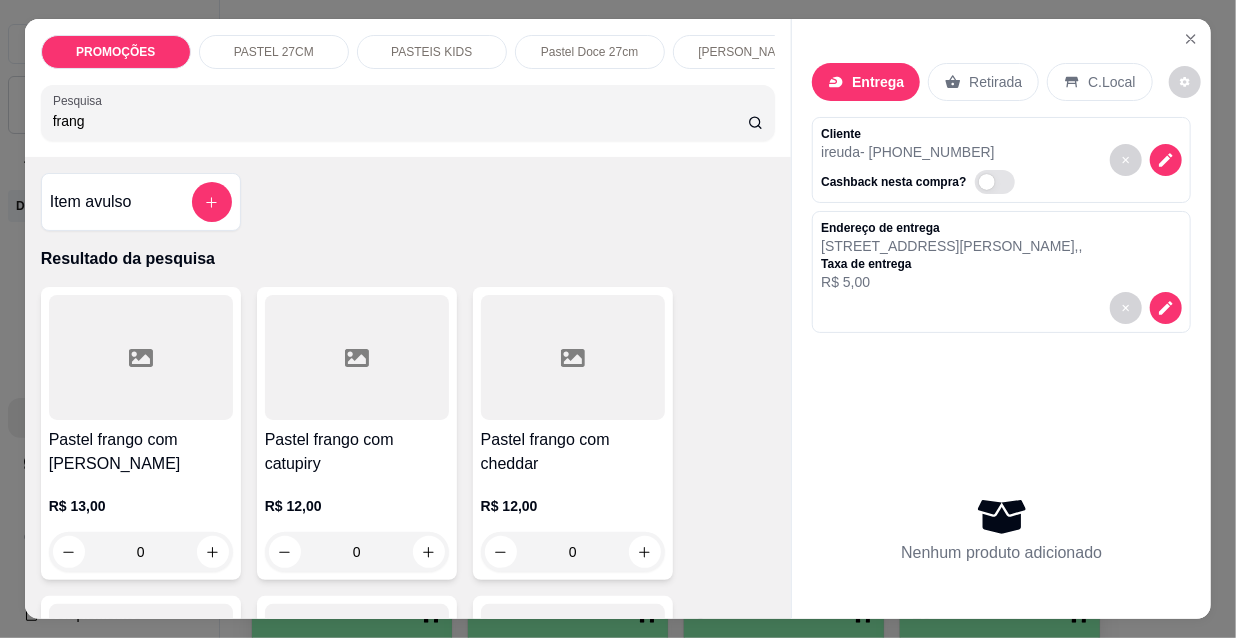 type on "frang" 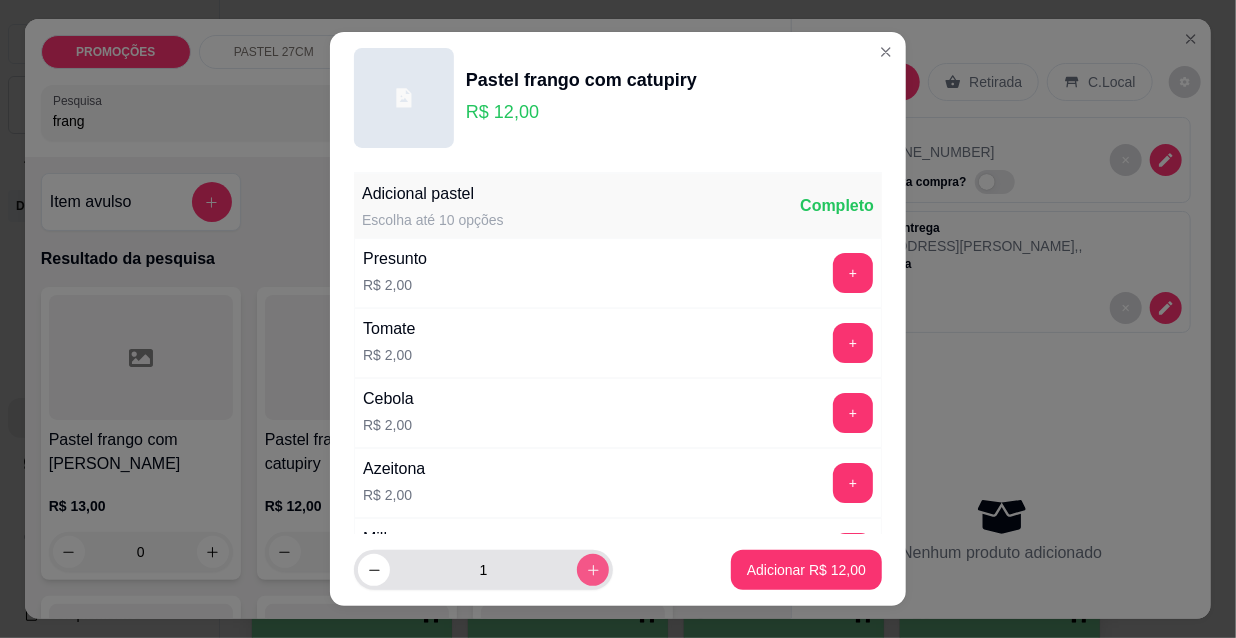 click at bounding box center [593, 570] 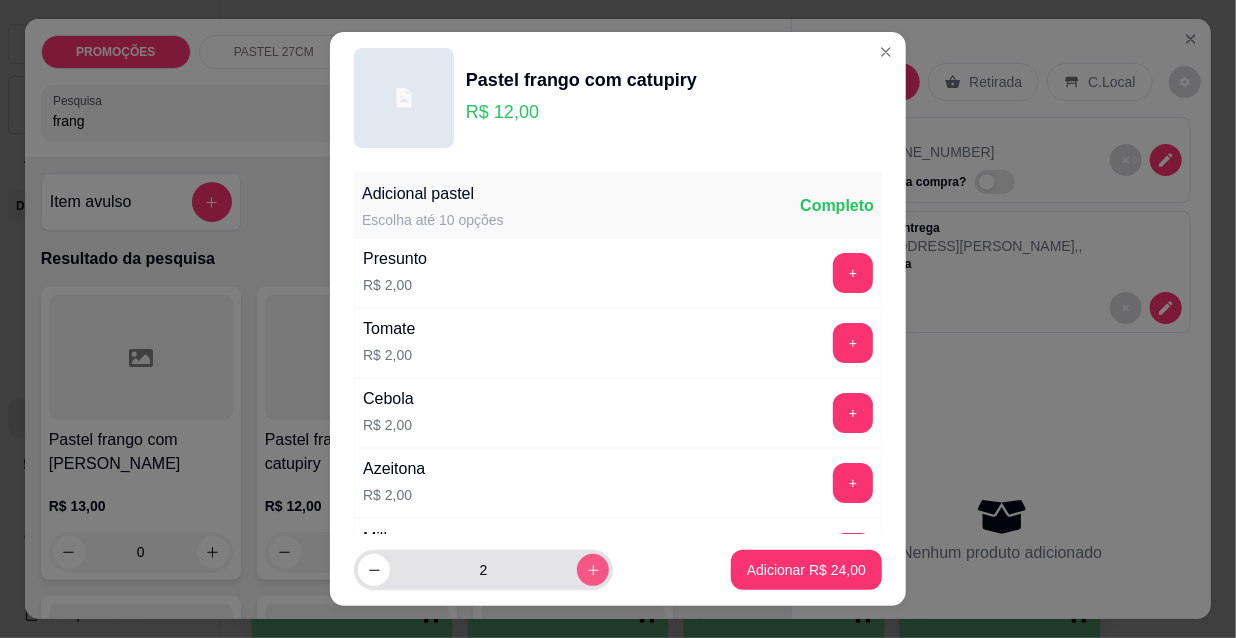 click at bounding box center [593, 570] 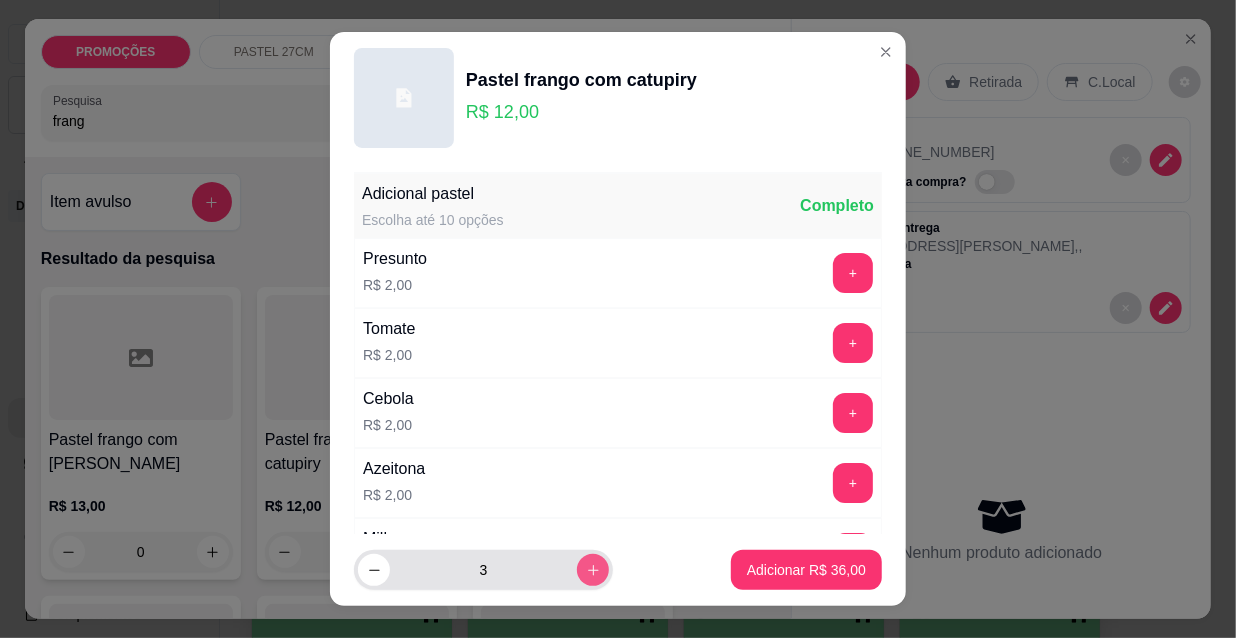 click at bounding box center (593, 570) 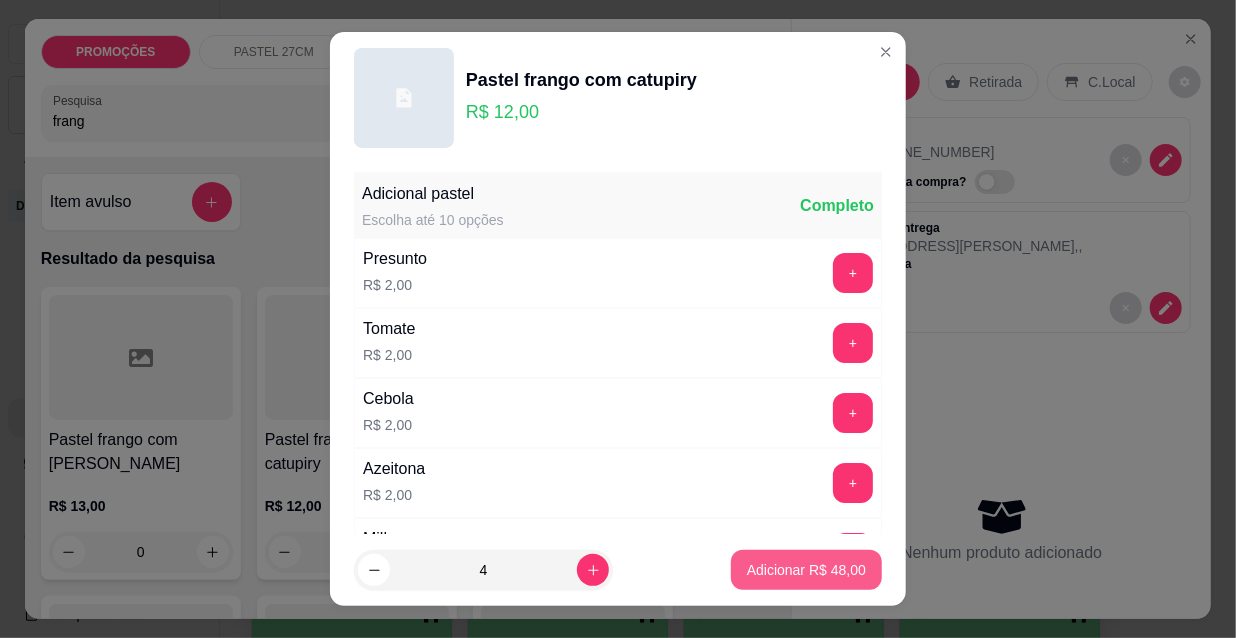 click on "Adicionar   R$ 48,00" at bounding box center [806, 570] 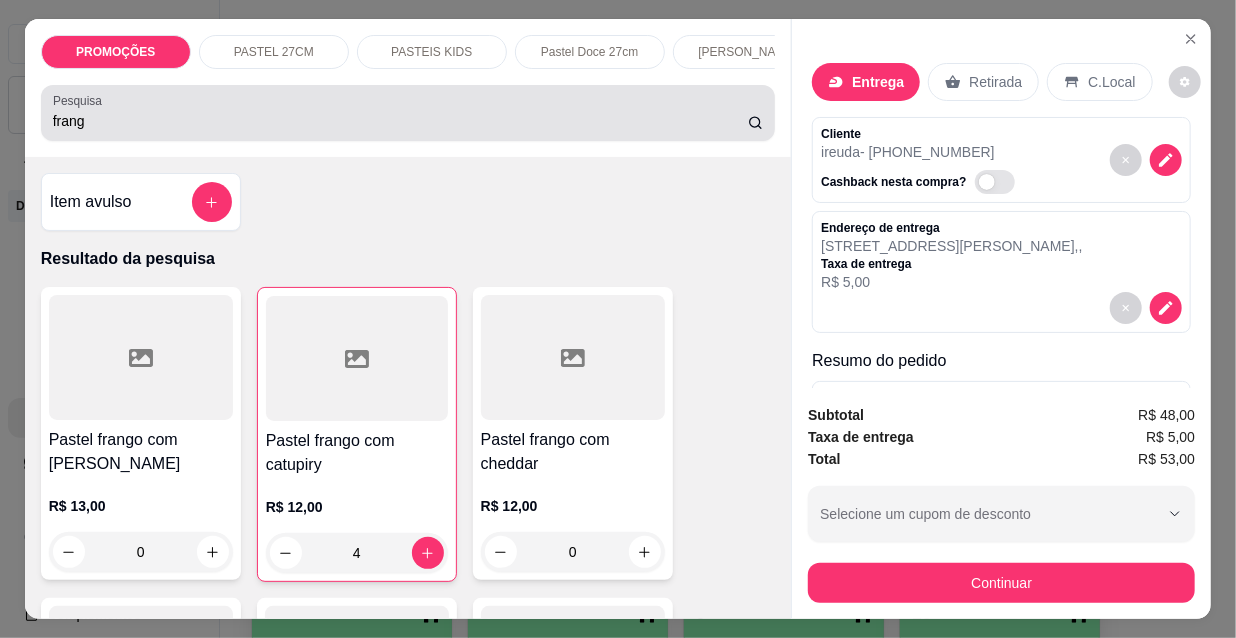 drag, startPoint x: 92, startPoint y: 134, endPoint x: 99, endPoint y: 119, distance: 16.552946 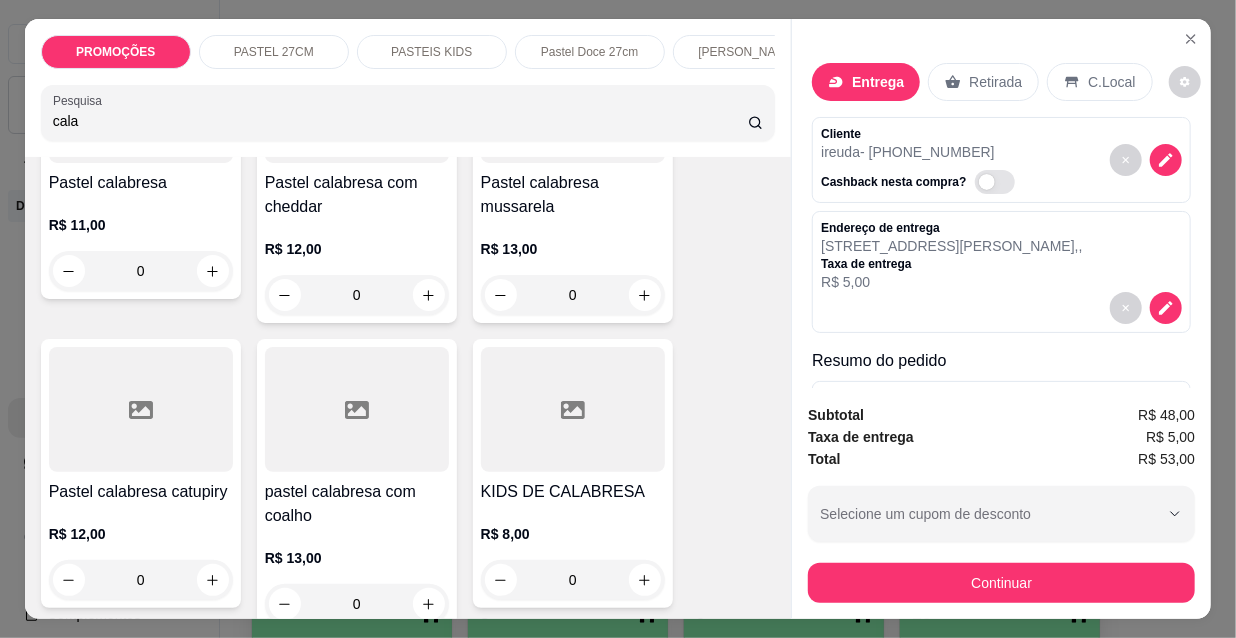scroll, scrollTop: 272, scrollLeft: 0, axis: vertical 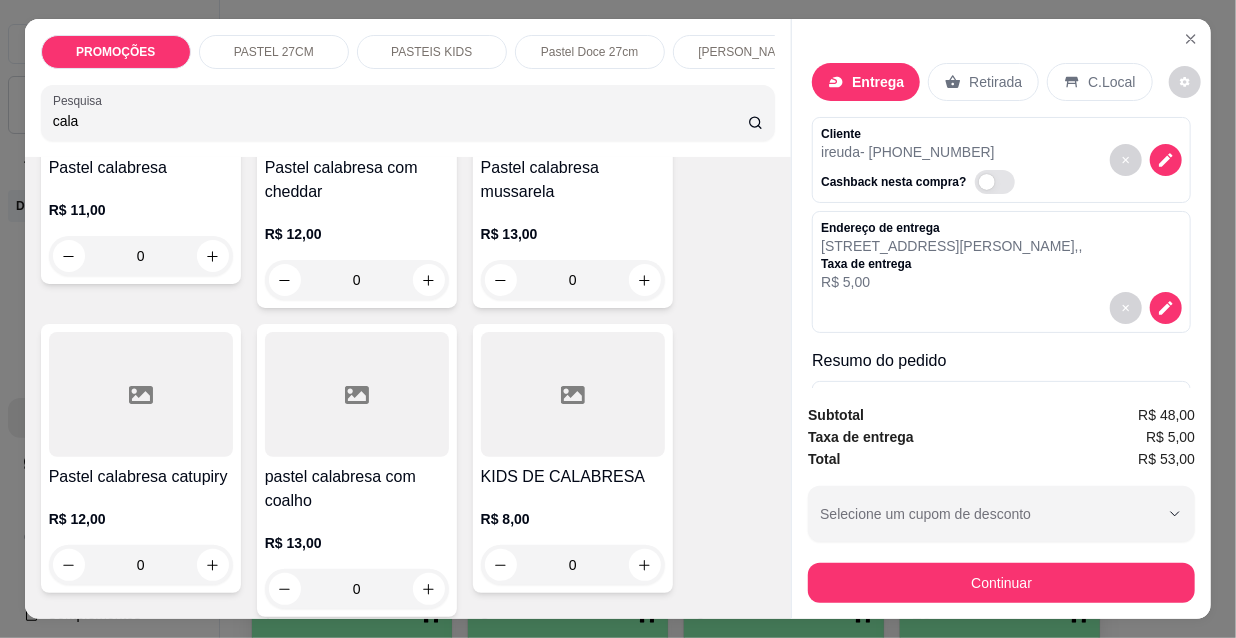 type on "cala" 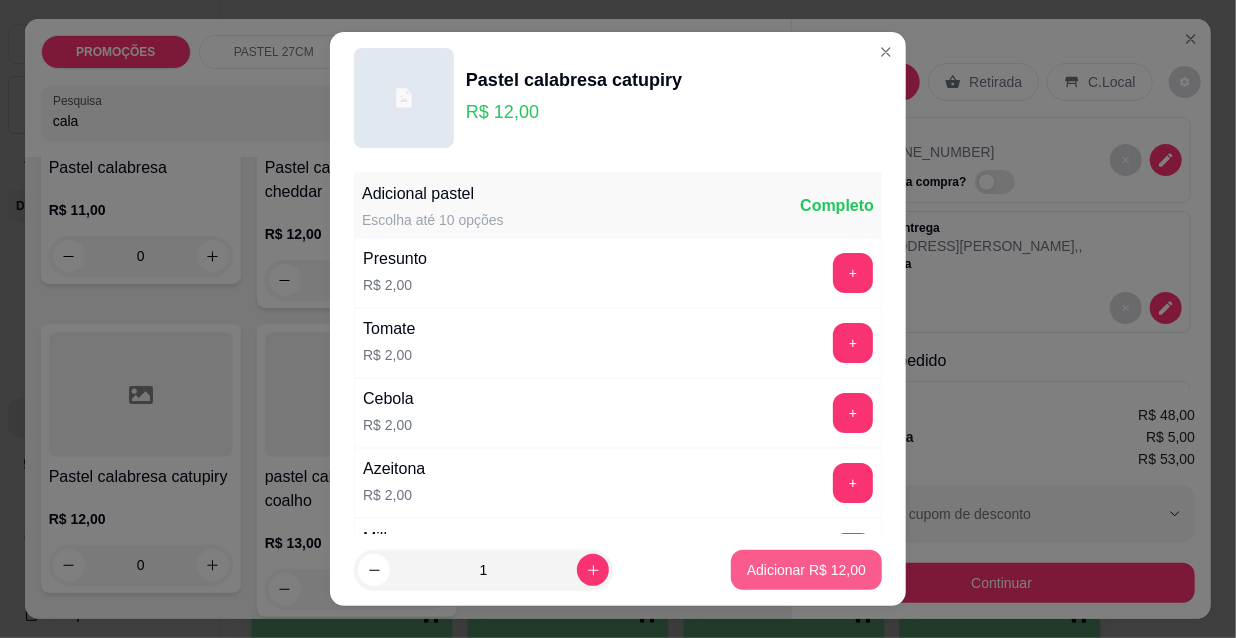 click on "Adicionar   R$ 12,00" at bounding box center (806, 570) 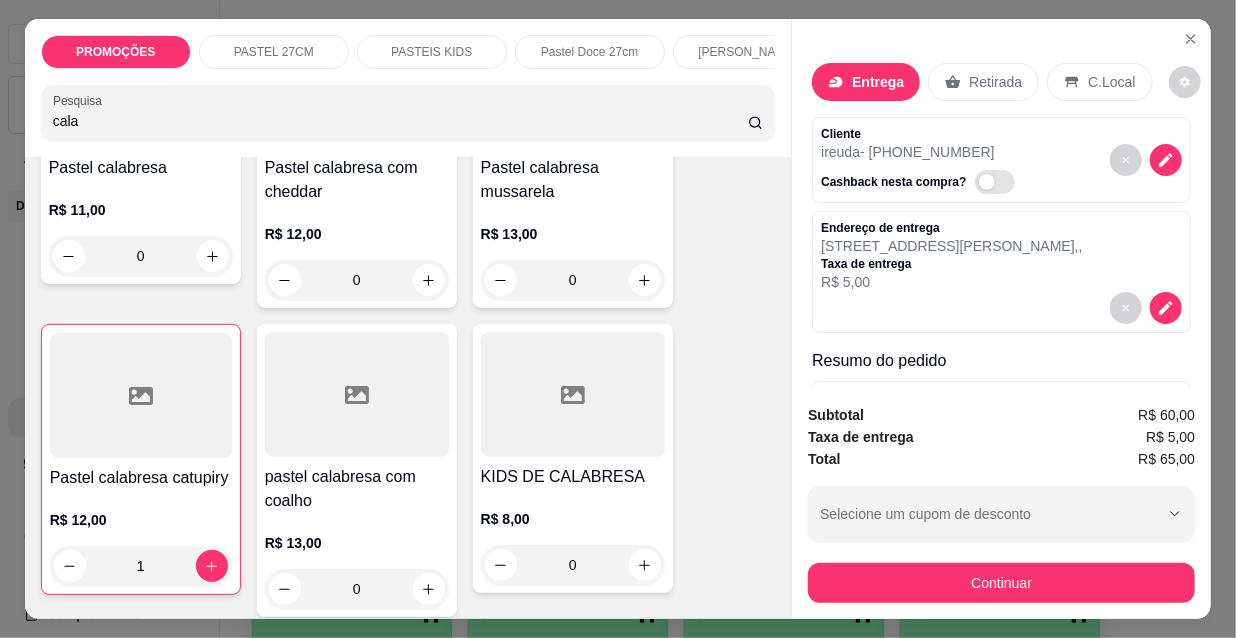 drag, startPoint x: 86, startPoint y: 129, endPoint x: 24, endPoint y: 129, distance: 62 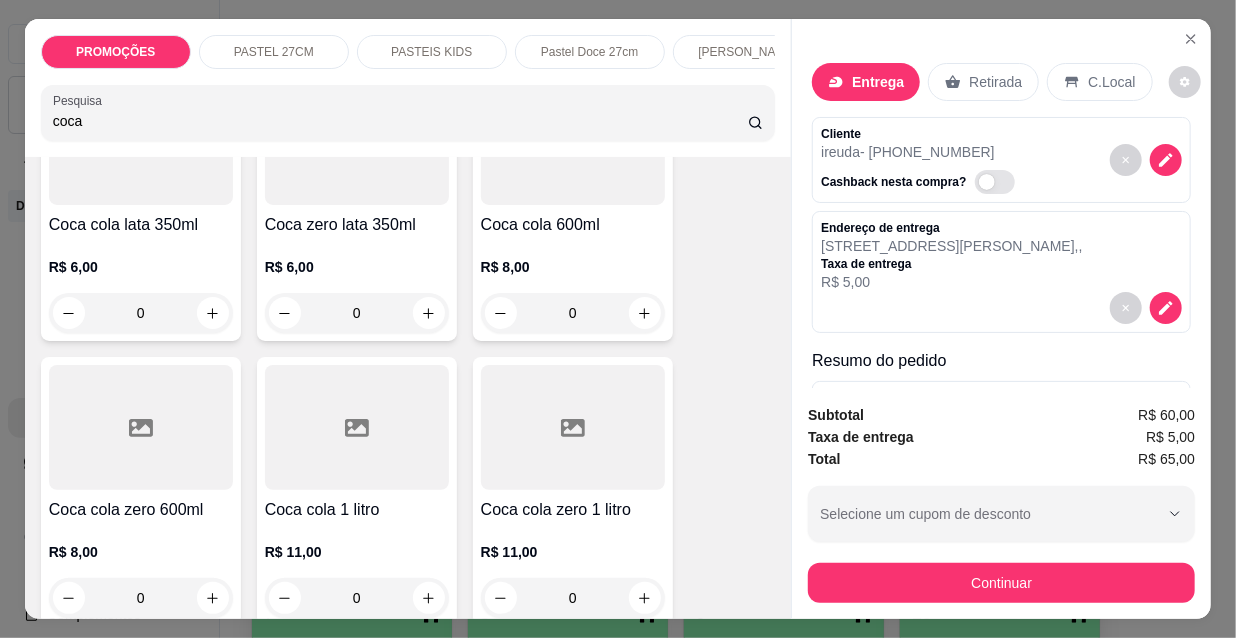 scroll, scrollTop: 272, scrollLeft: 0, axis: vertical 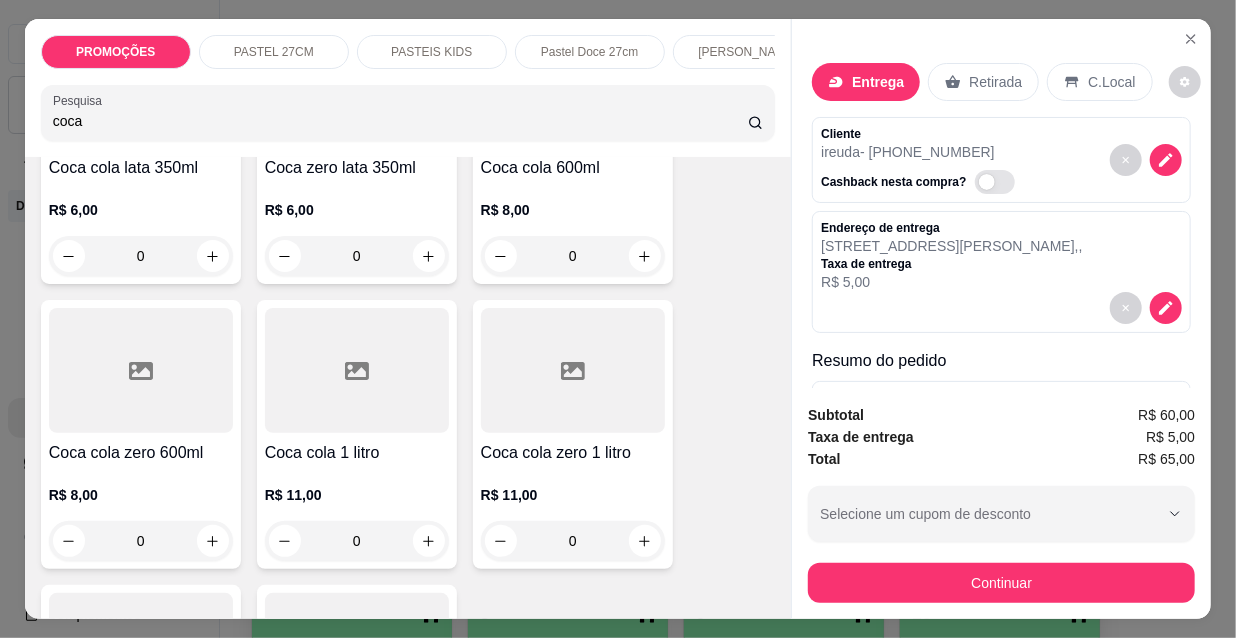 type on "coca" 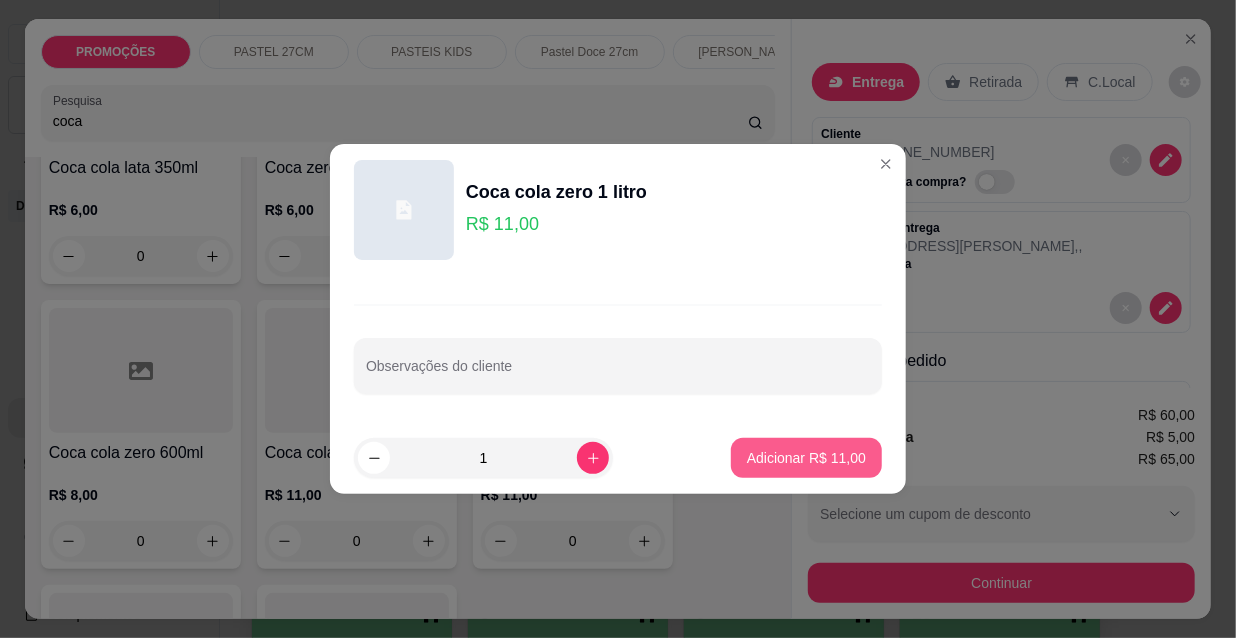 click on "Adicionar   R$ 11,00" at bounding box center (806, 458) 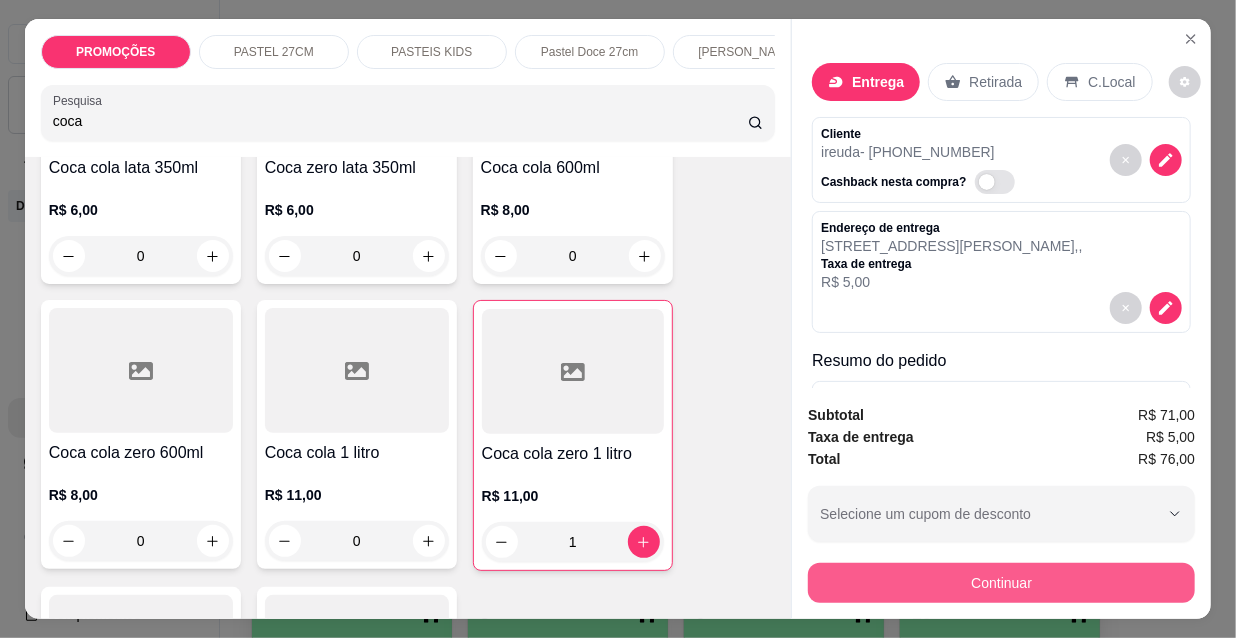 click on "Continuar" at bounding box center (1001, 583) 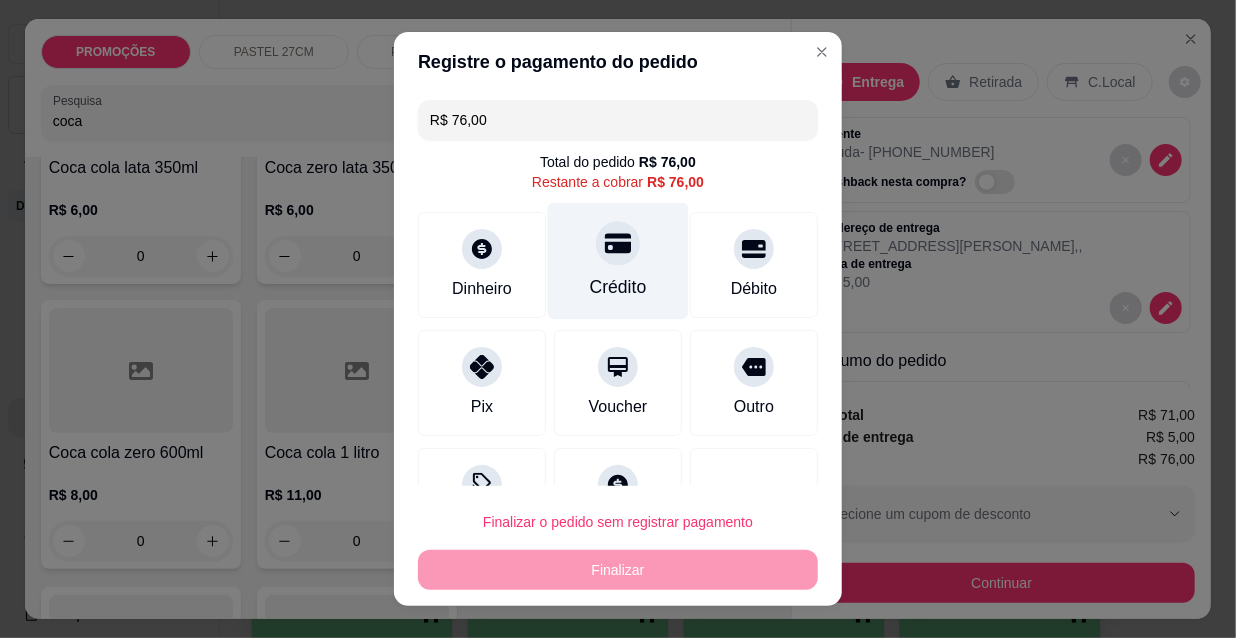 click on "Crédito" at bounding box center [618, 261] 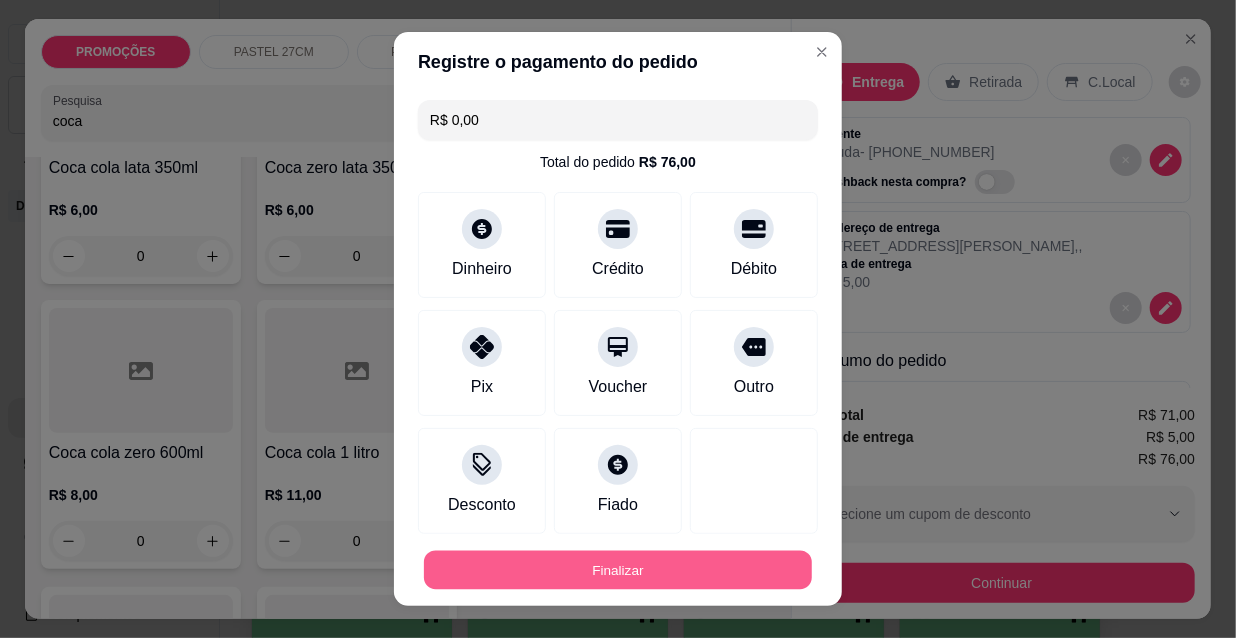 click on "Finalizar" at bounding box center [618, 570] 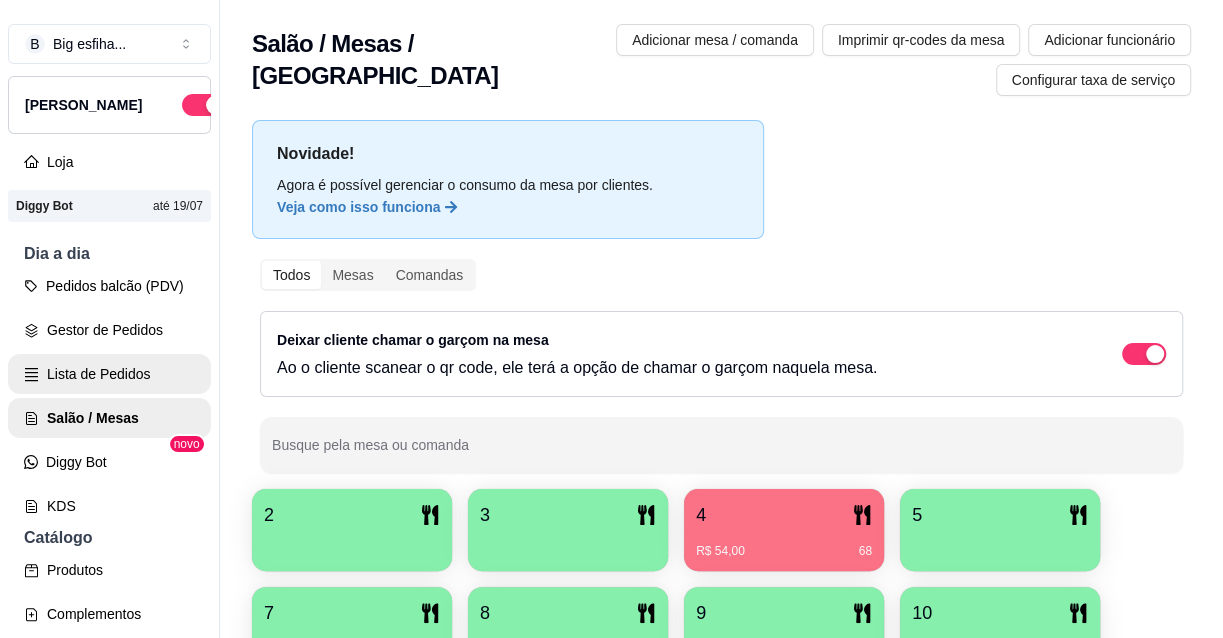 click on "Lista de Pedidos" at bounding box center (109, 374) 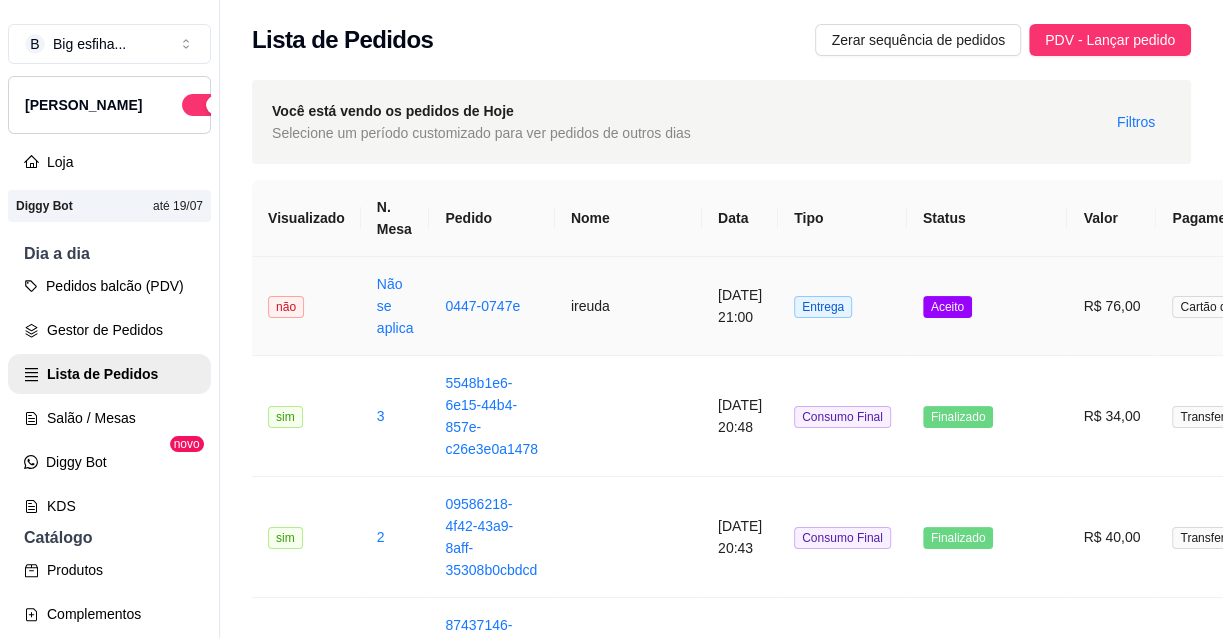 click on "Entrega" at bounding box center (842, 306) 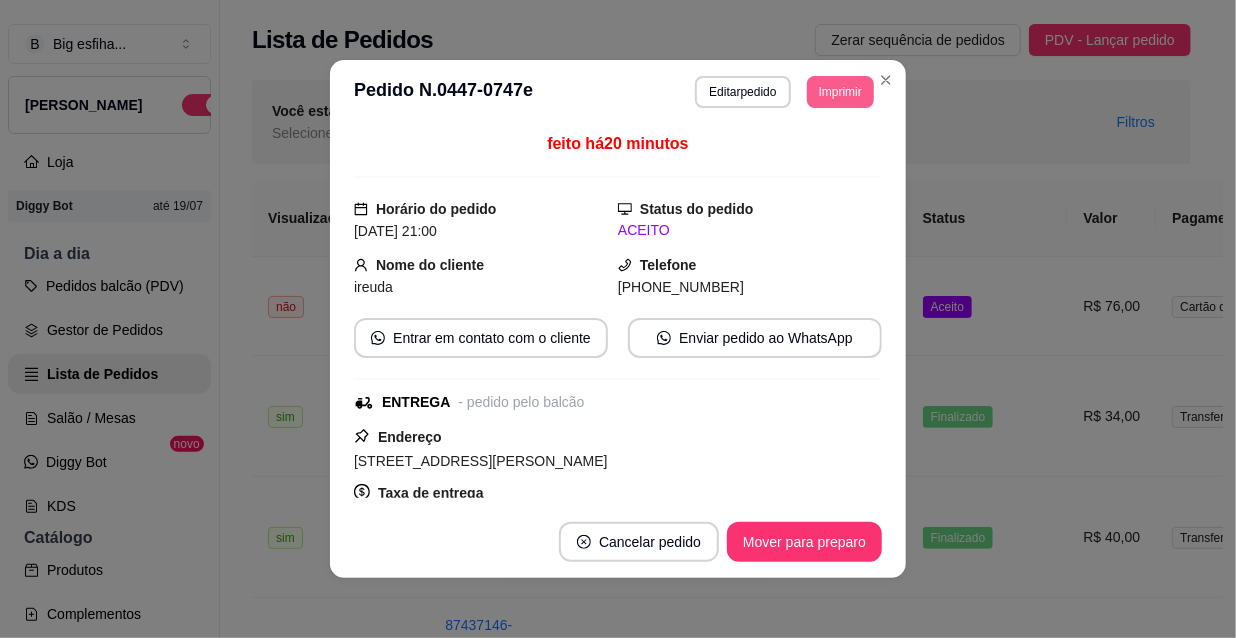 click on "Imprimir" at bounding box center (840, 92) 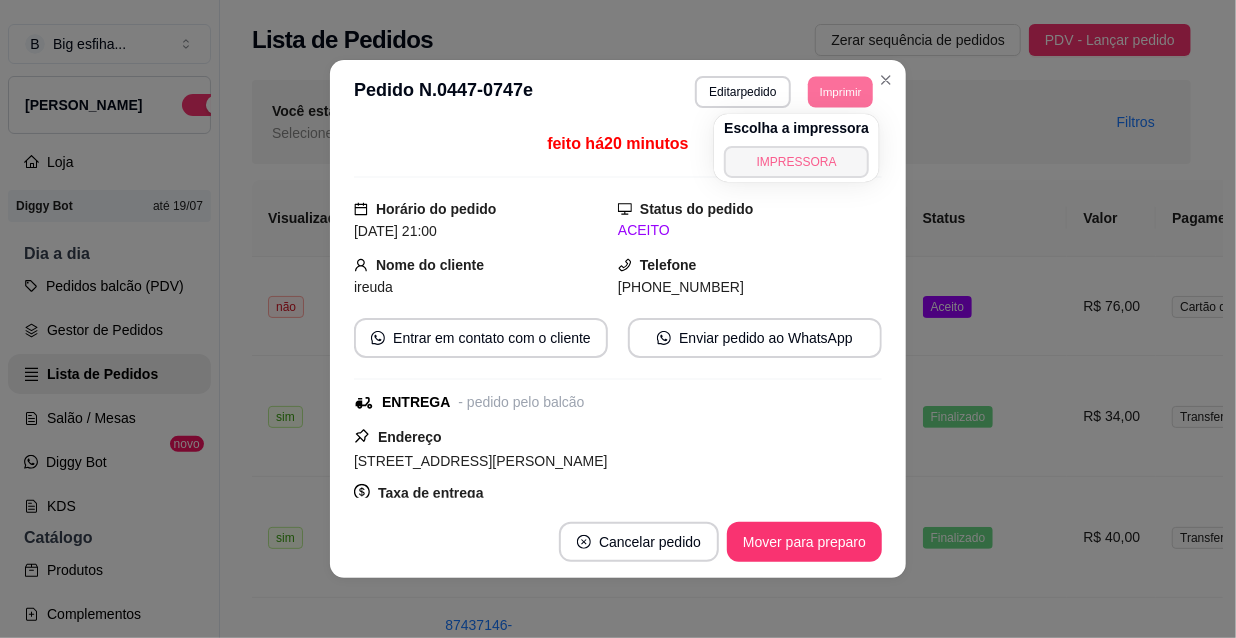 click on "IMPRESSORA" at bounding box center [796, 162] 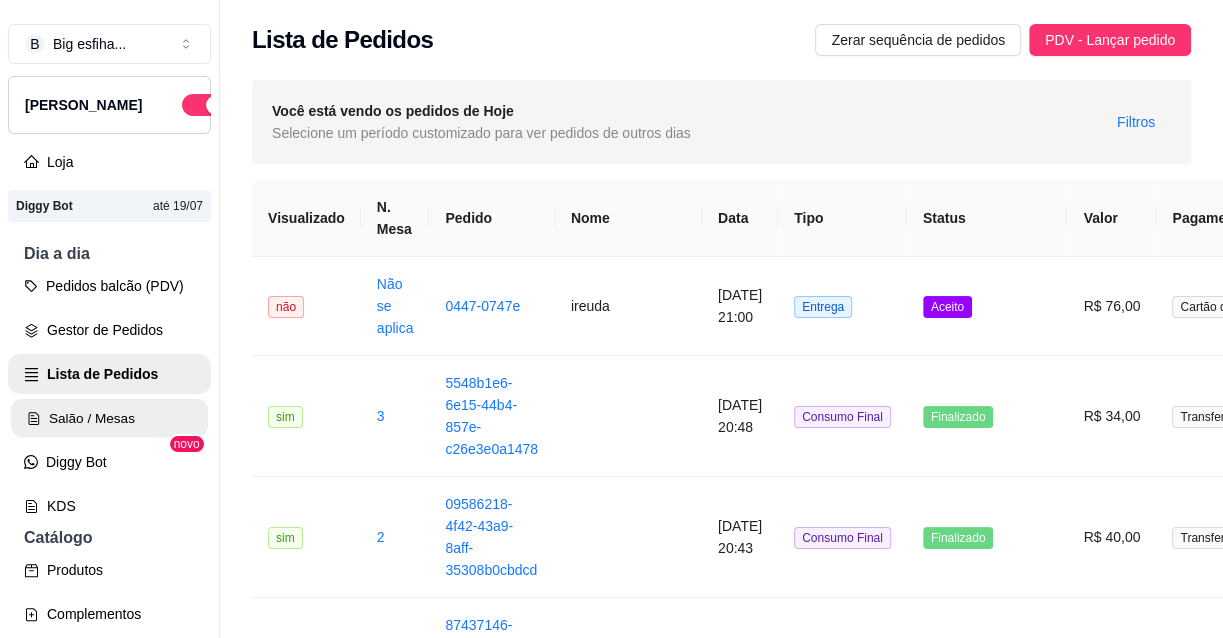 click on "Salão / Mesas" at bounding box center [109, 418] 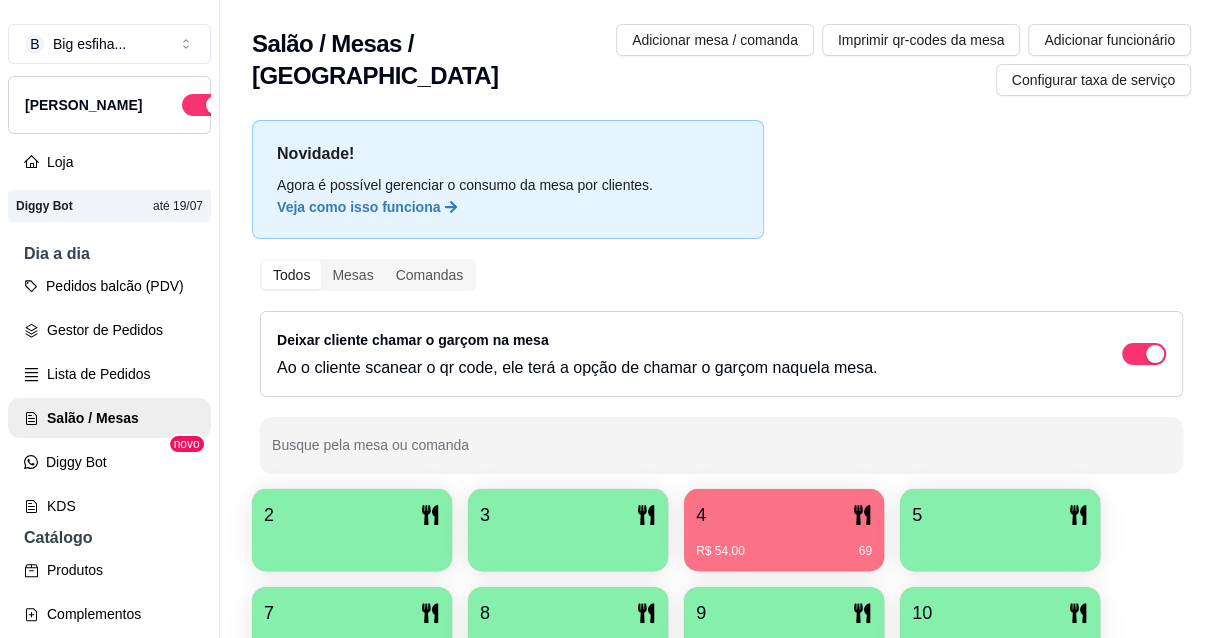 click on "R$ 54,00 69" at bounding box center [784, 551] 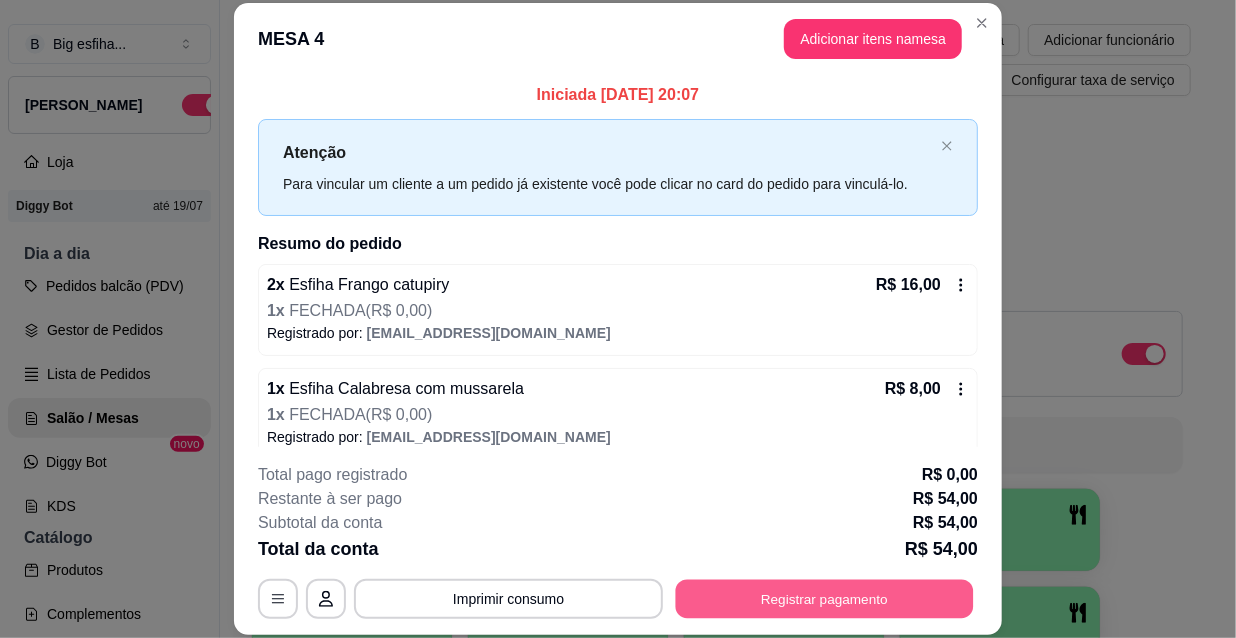 click on "Registrar pagamento" at bounding box center [825, 598] 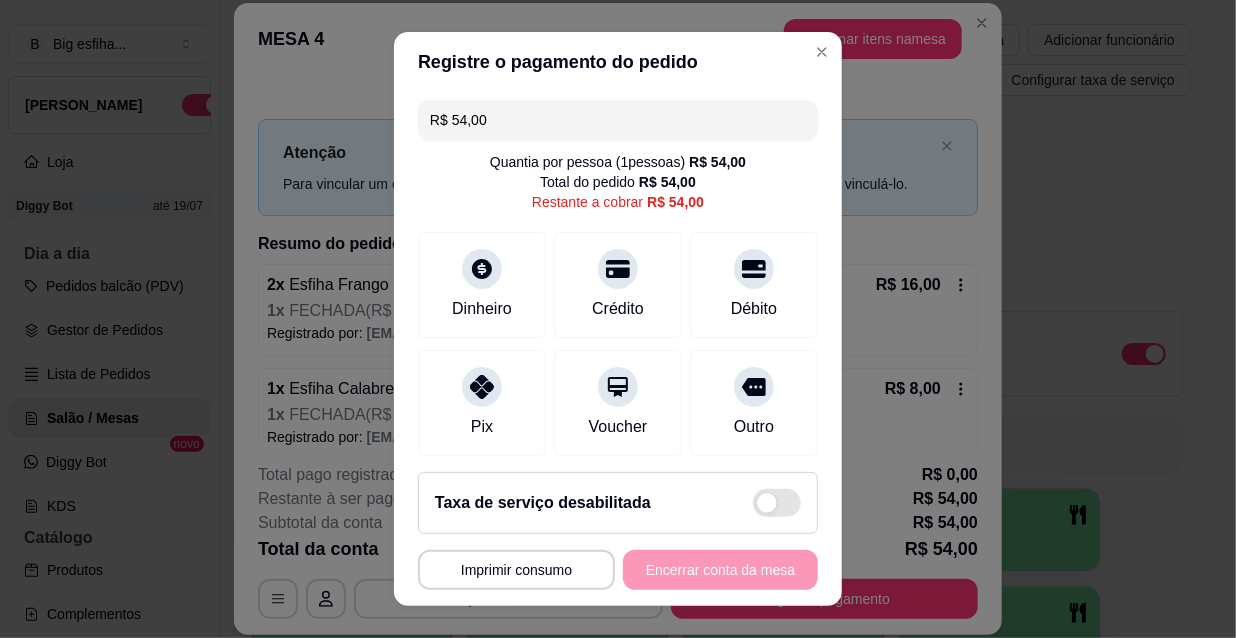drag, startPoint x: 461, startPoint y: 111, endPoint x: 398, endPoint y: 111, distance: 63 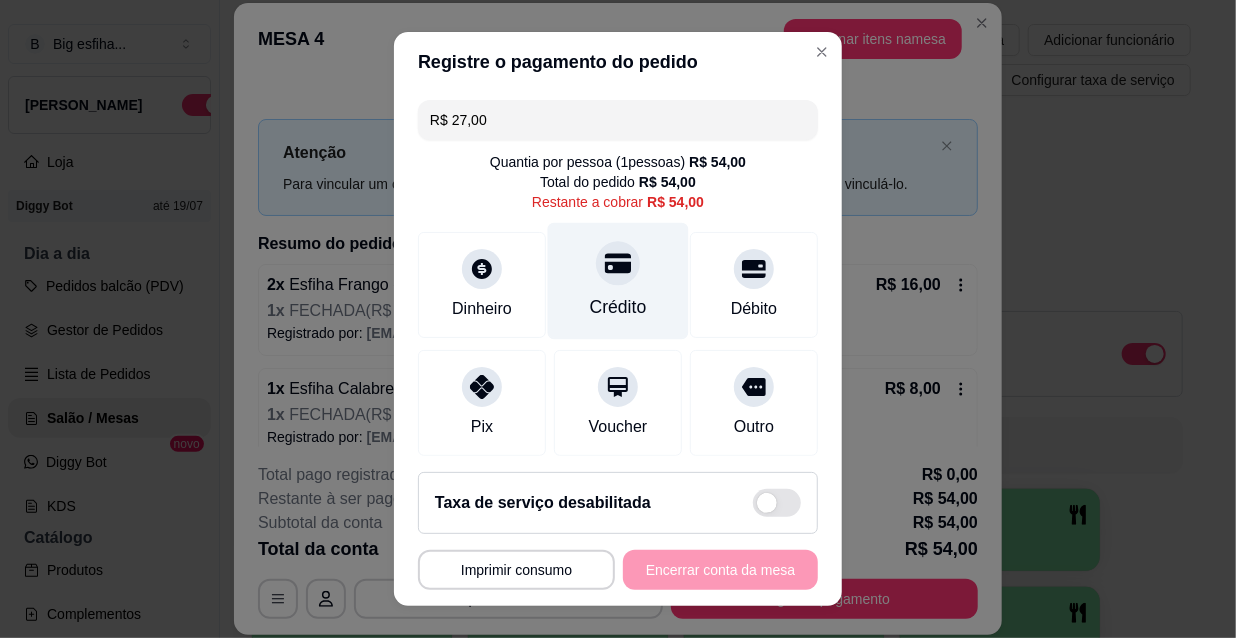 click on "Crédito" at bounding box center (618, 307) 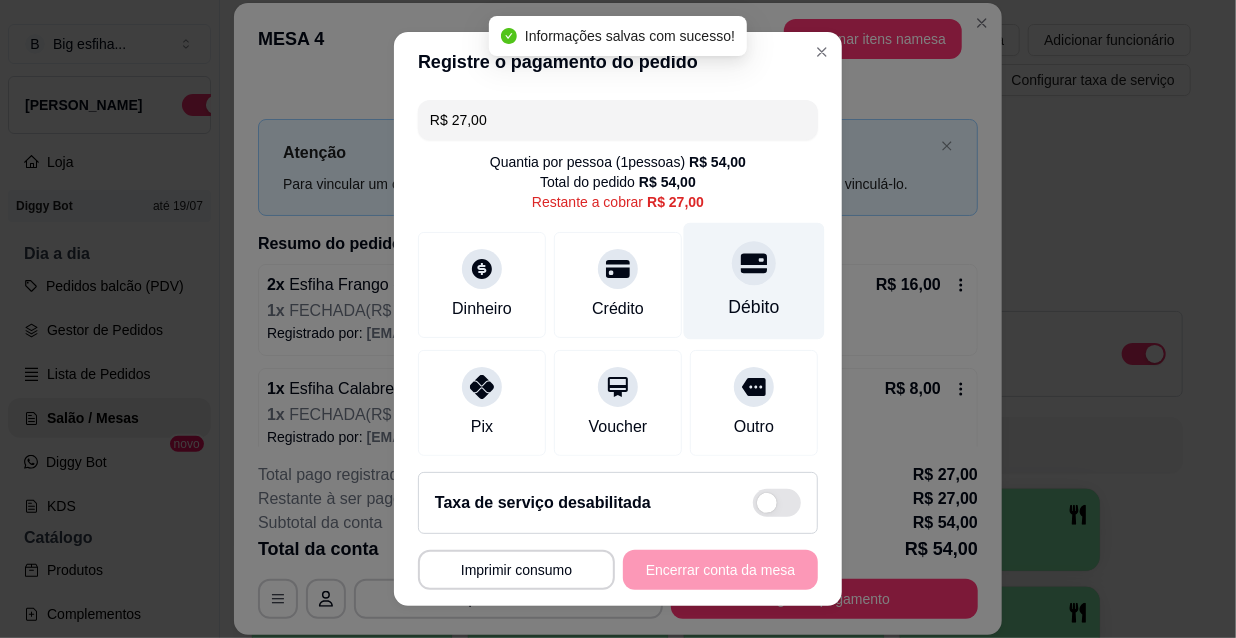 click on "Débito" at bounding box center (754, 281) 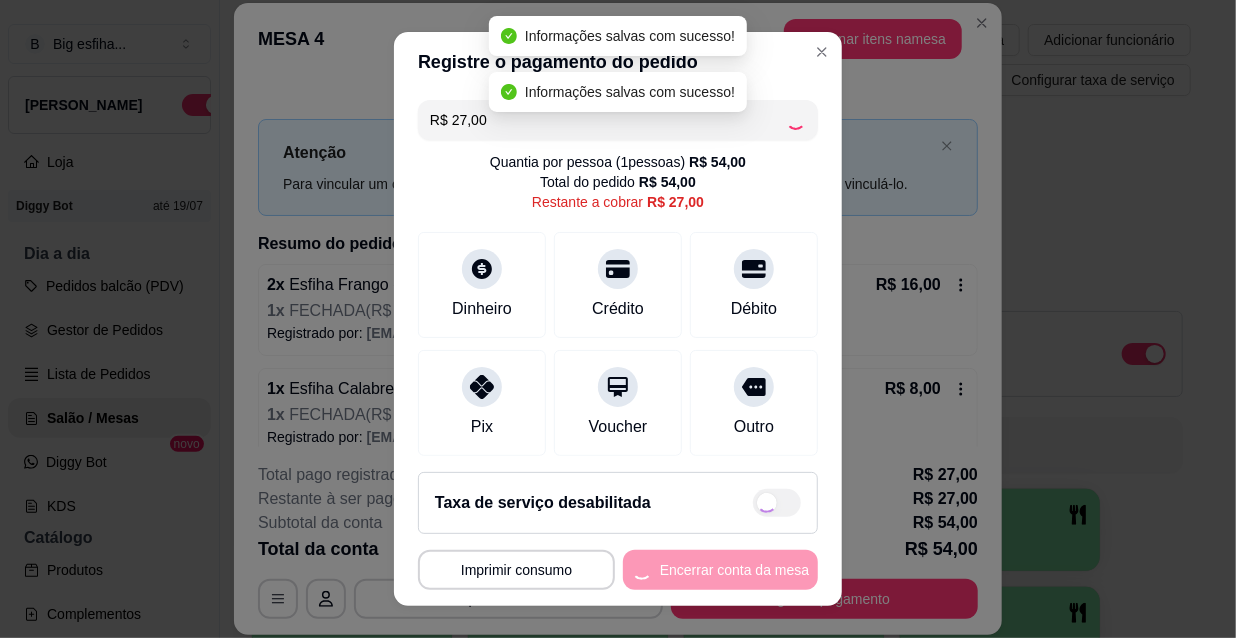 type on "R$ 0,00" 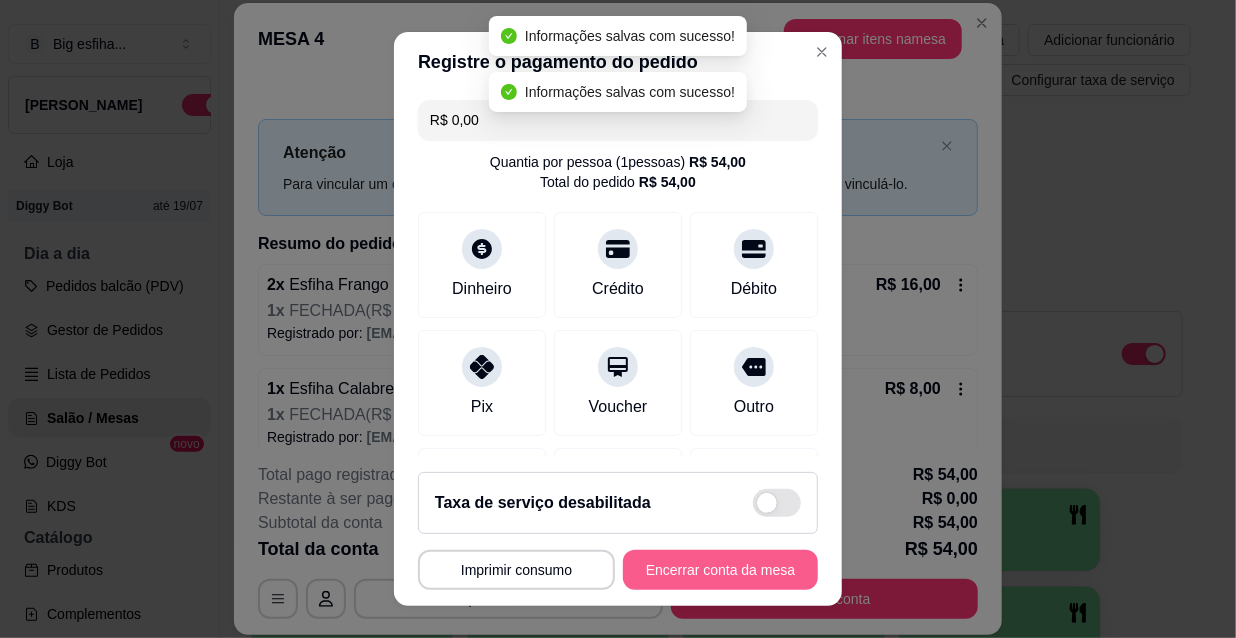 click on "Encerrar conta da mesa" at bounding box center (720, 570) 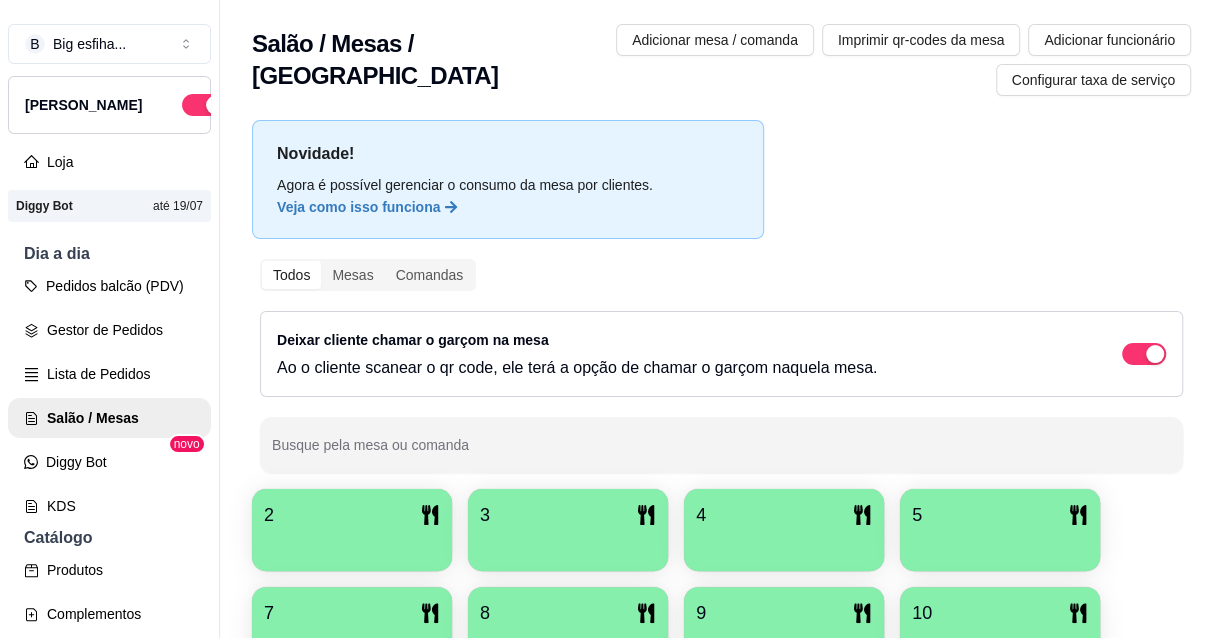 click on "2" at bounding box center (352, 515) 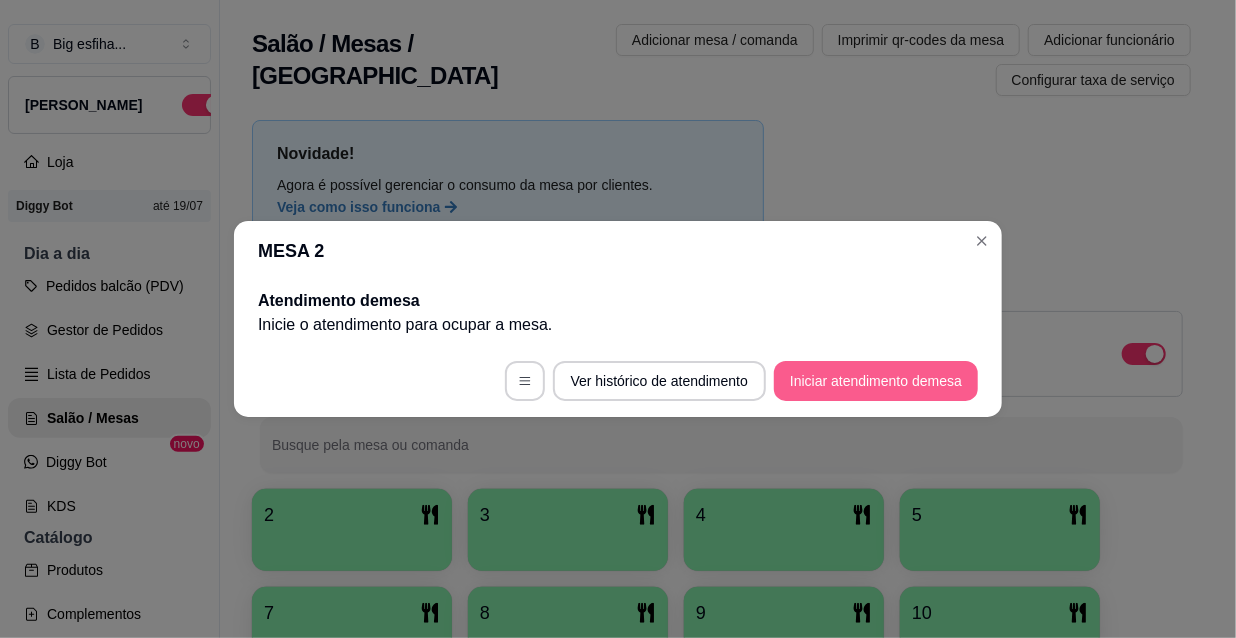 click on "Iniciar atendimento de  mesa" at bounding box center [876, 381] 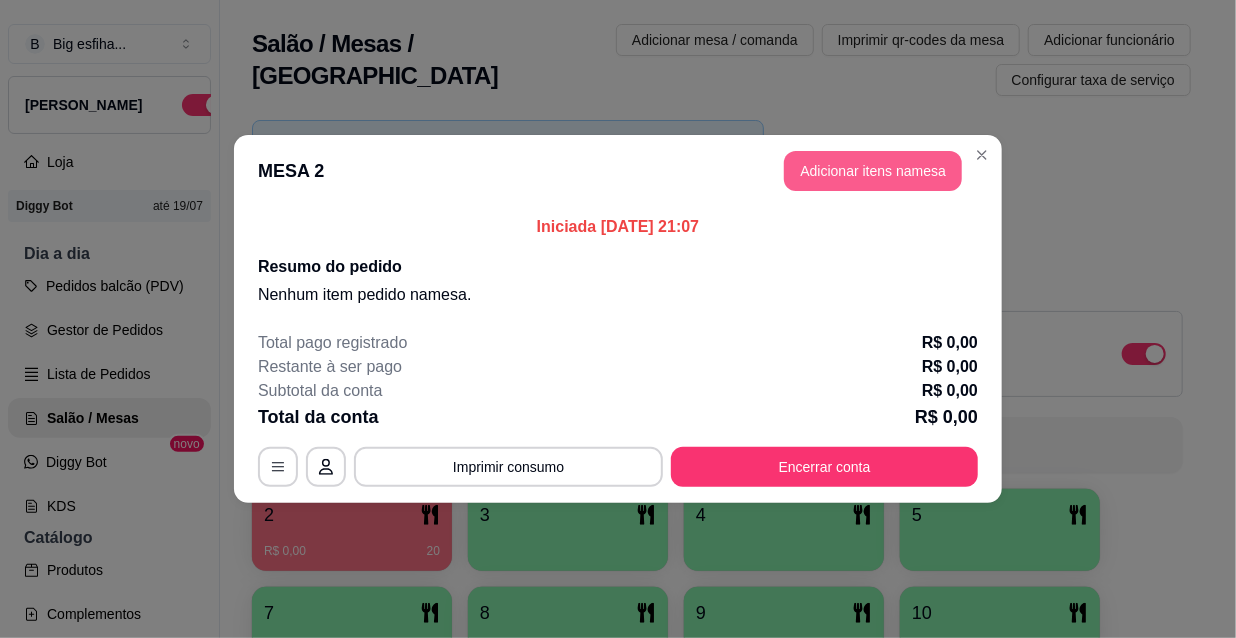 click on "Adicionar itens na  mesa" at bounding box center (873, 171) 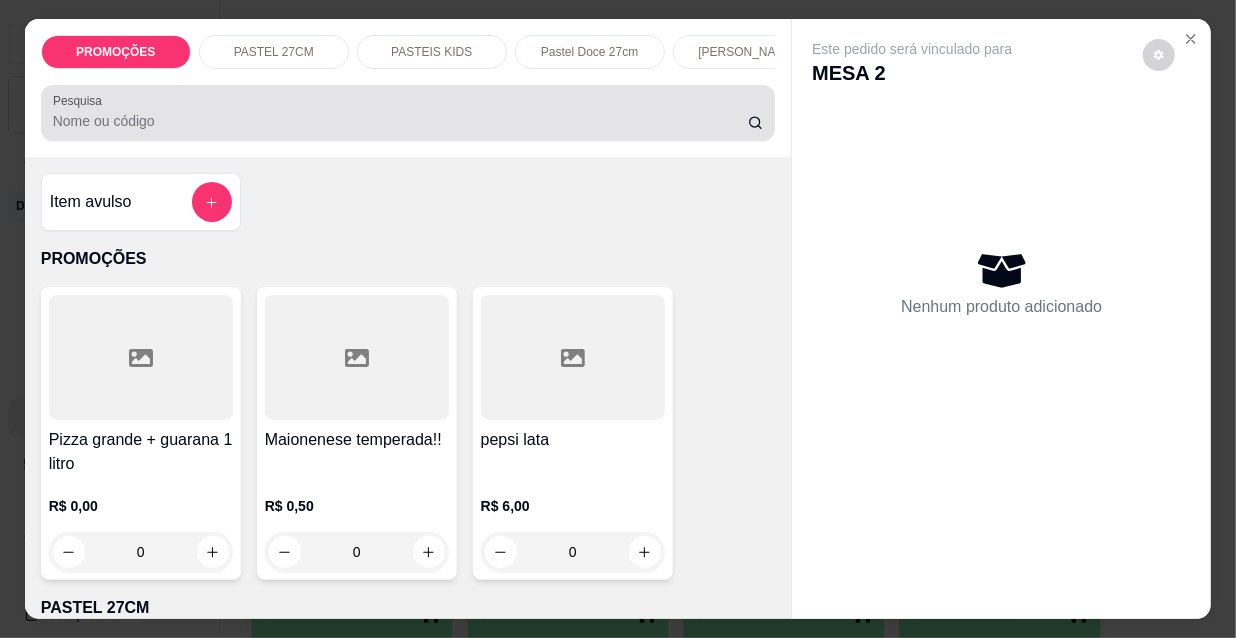 click on "Pesquisa" at bounding box center (408, 113) 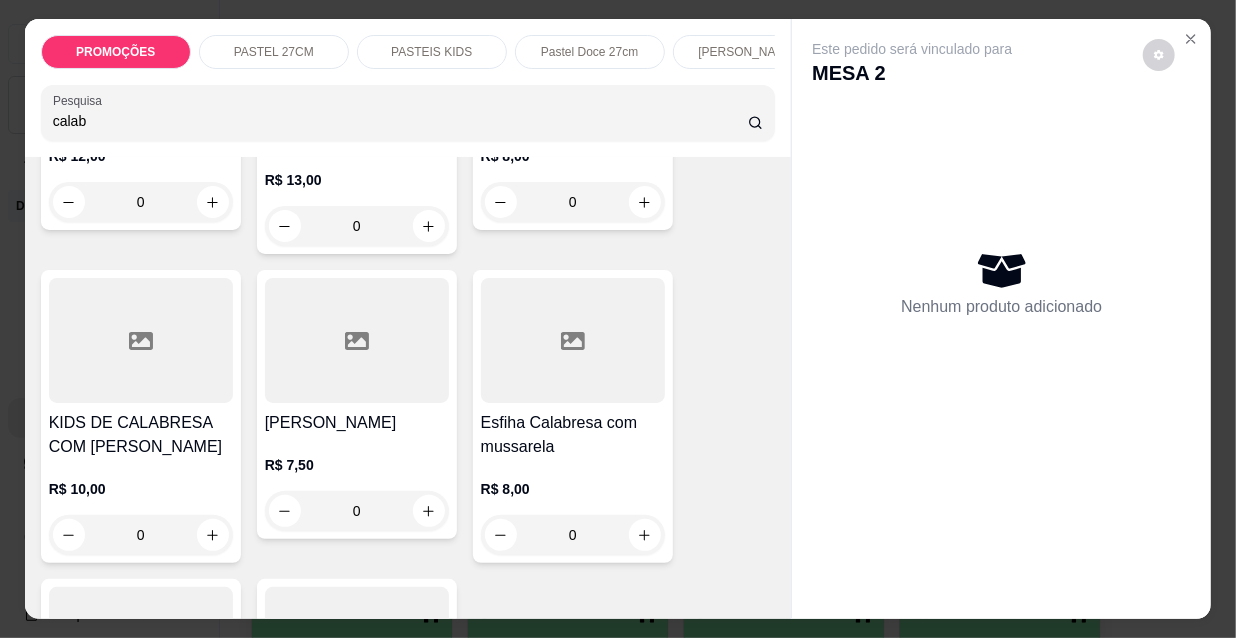scroll, scrollTop: 636, scrollLeft: 0, axis: vertical 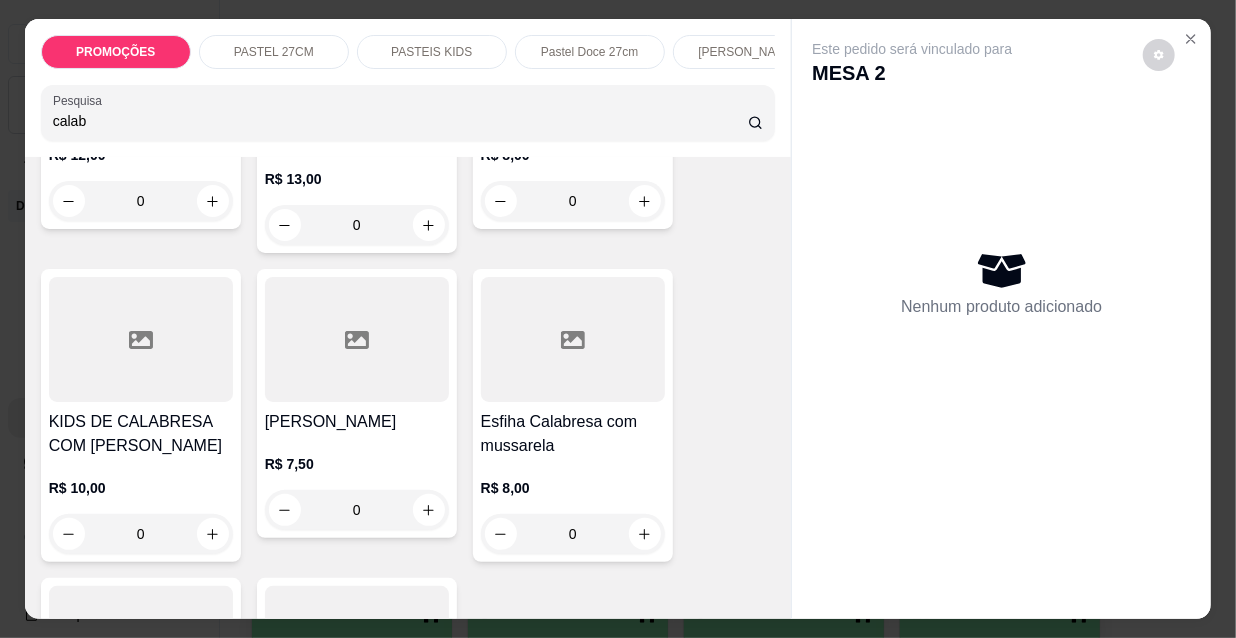 type on "calab" 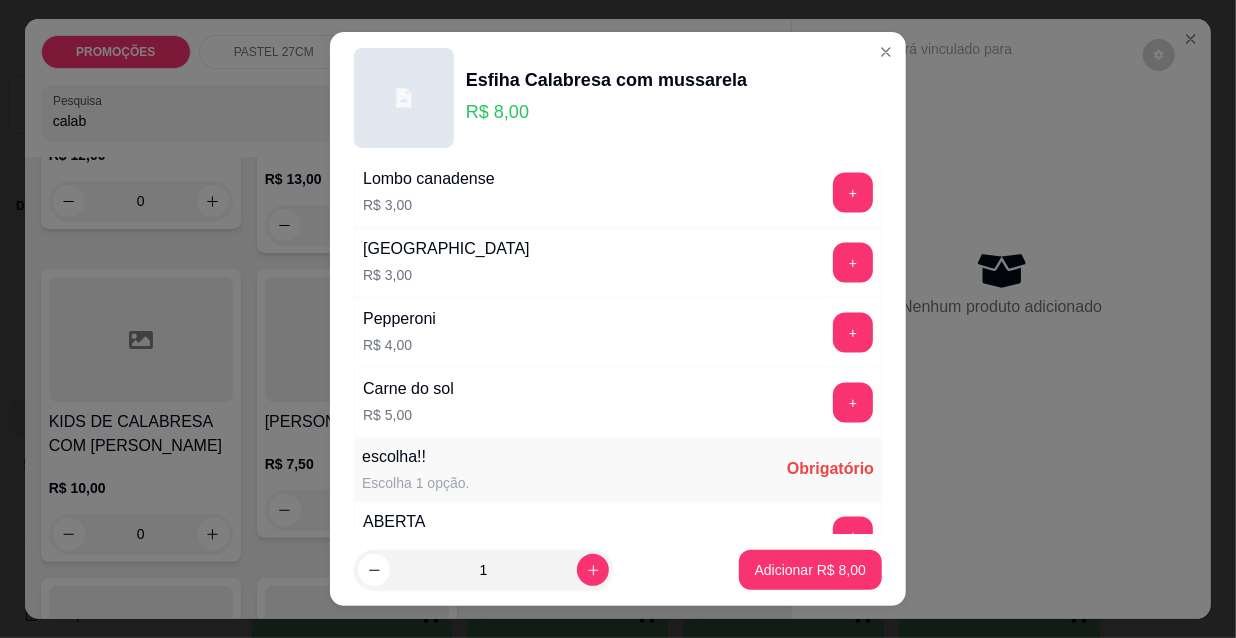 scroll, scrollTop: 1661, scrollLeft: 0, axis: vertical 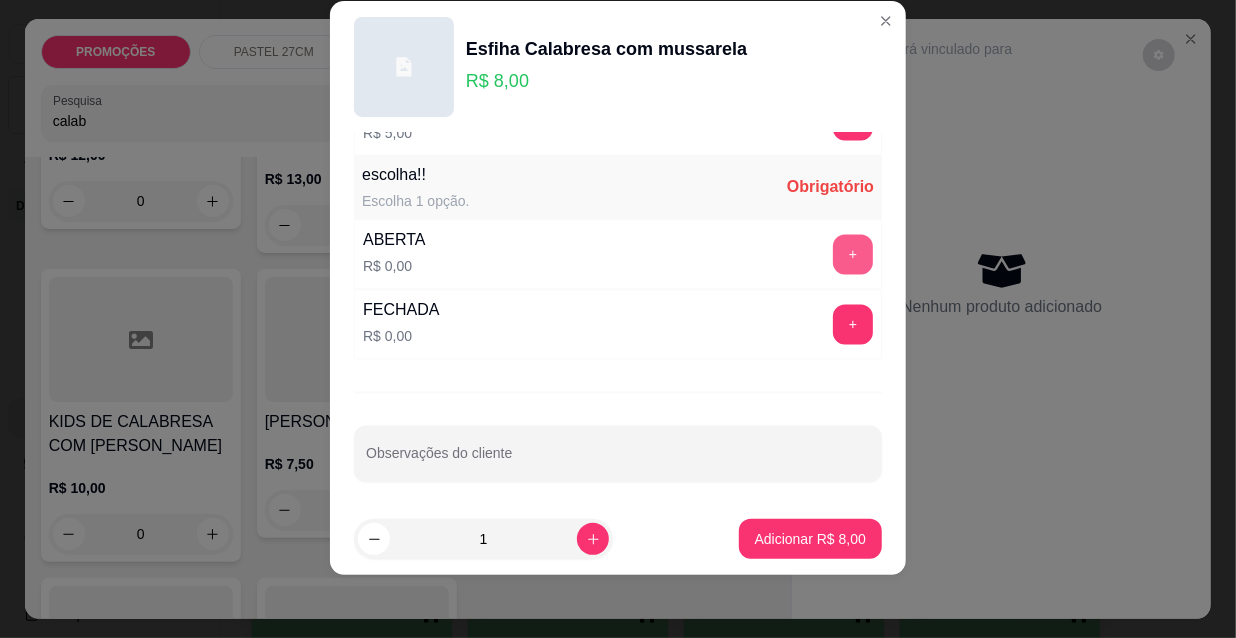 click on "+" at bounding box center (853, 255) 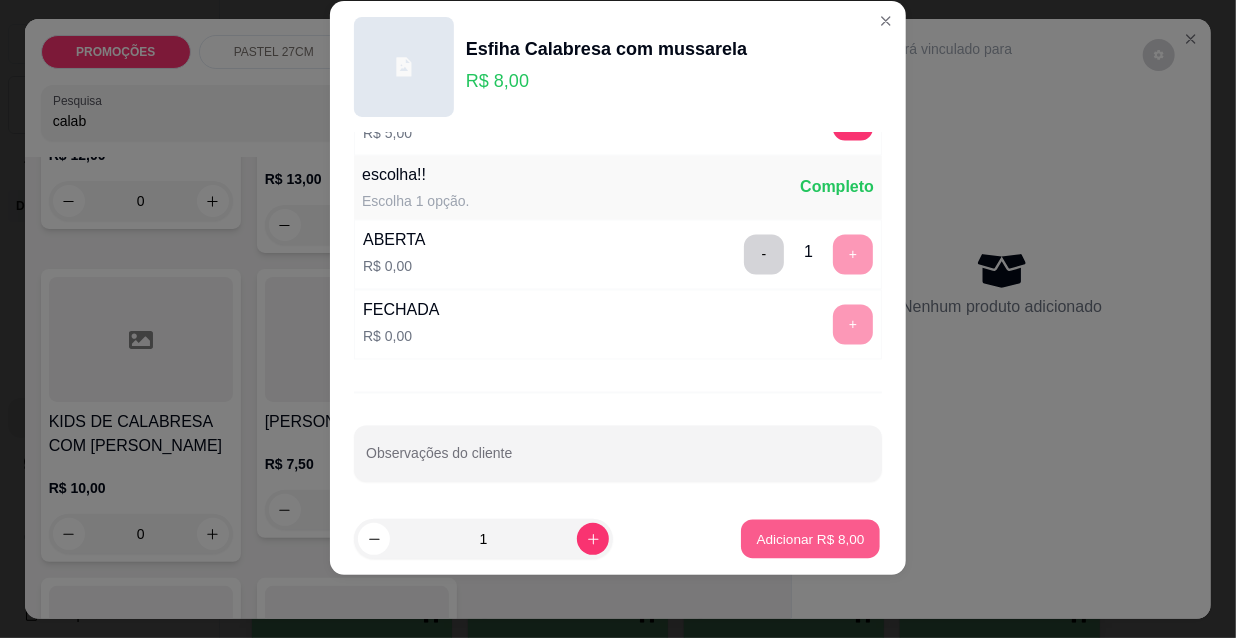 click on "Adicionar   R$ 8,00" at bounding box center (810, 538) 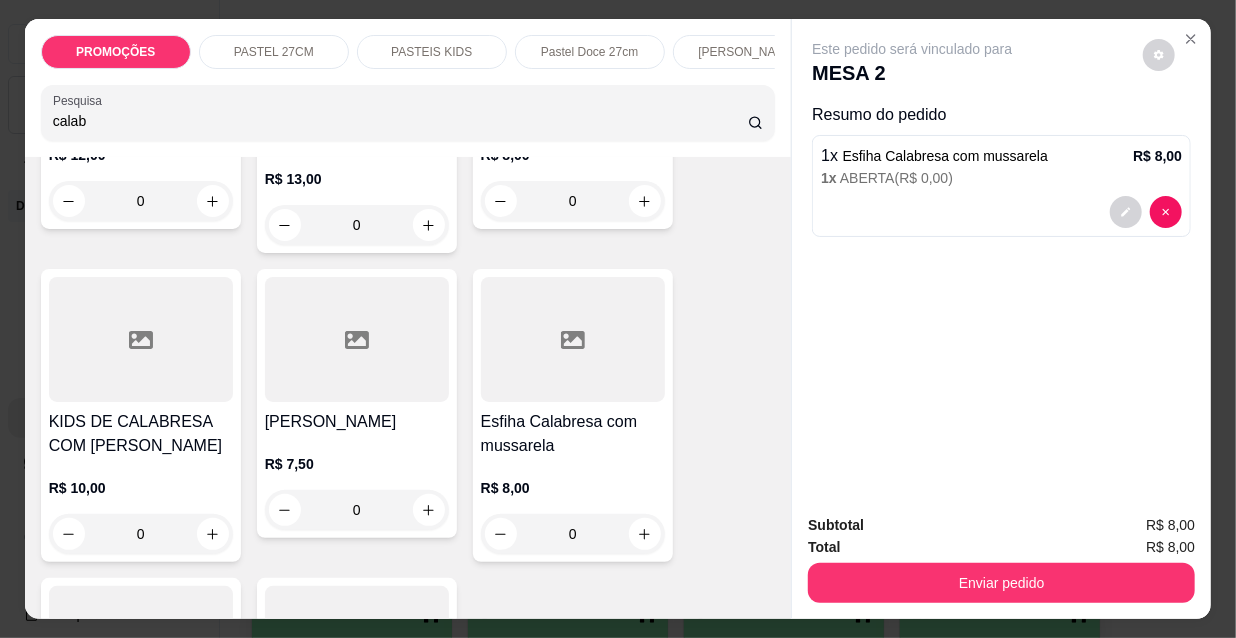 drag, startPoint x: 107, startPoint y: 130, endPoint x: 0, endPoint y: 130, distance: 107 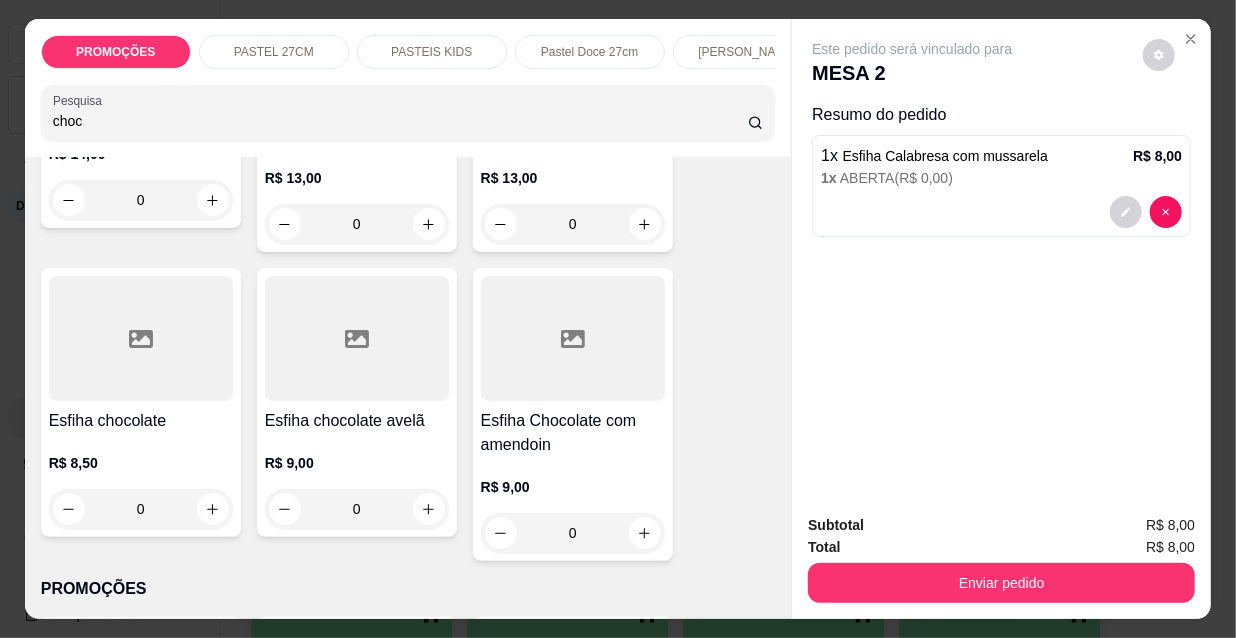 scroll, scrollTop: 636, scrollLeft: 0, axis: vertical 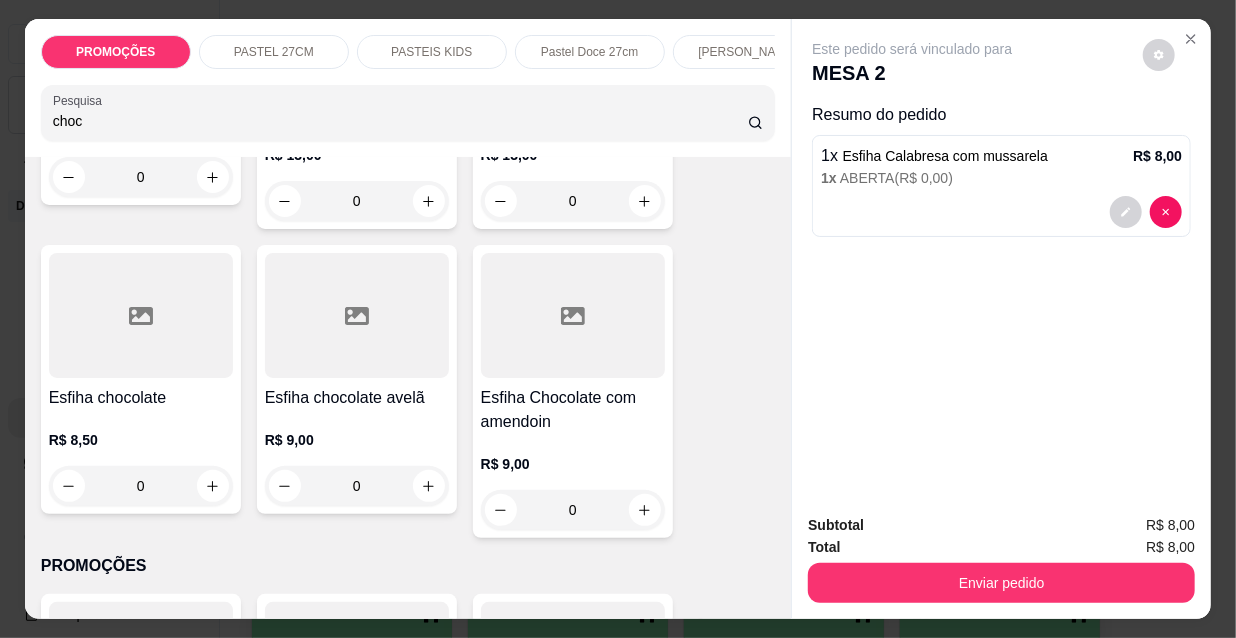 type on "choc" 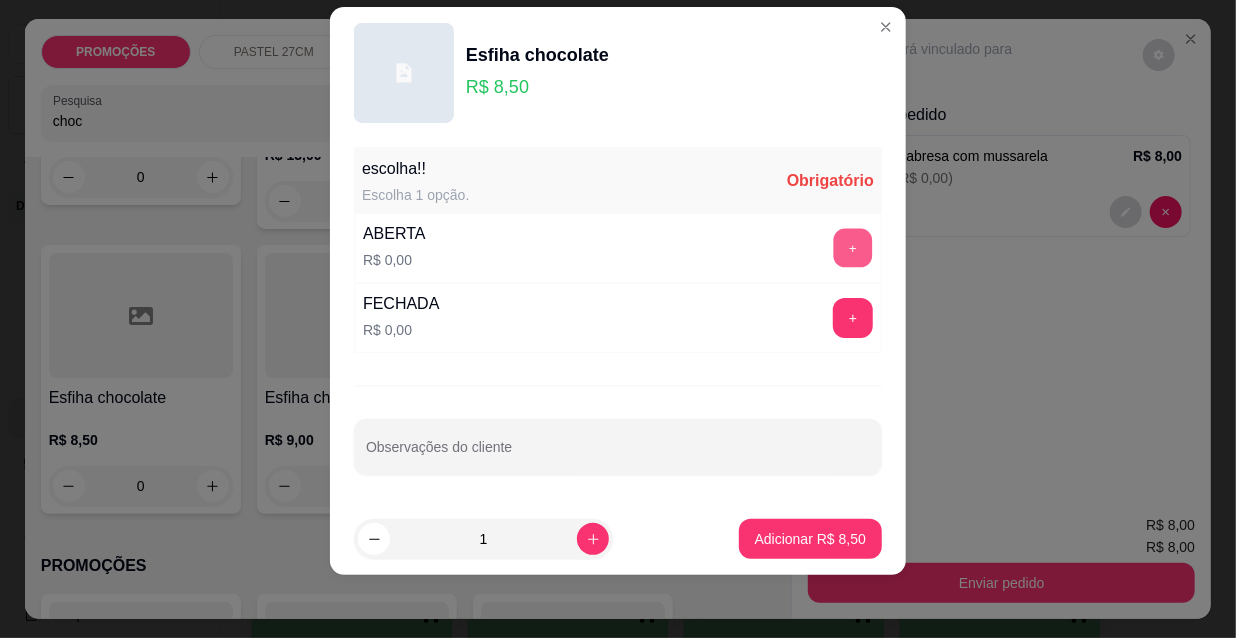 click on "+" at bounding box center (853, 248) 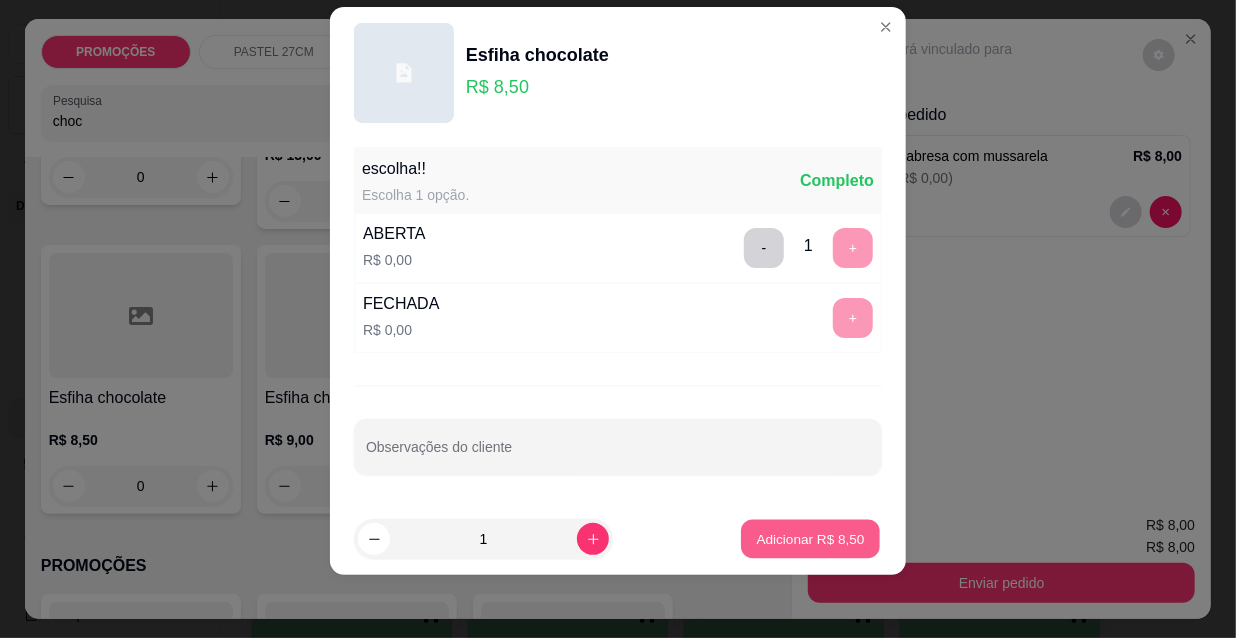 click on "Adicionar   R$ 8,50" at bounding box center (810, 538) 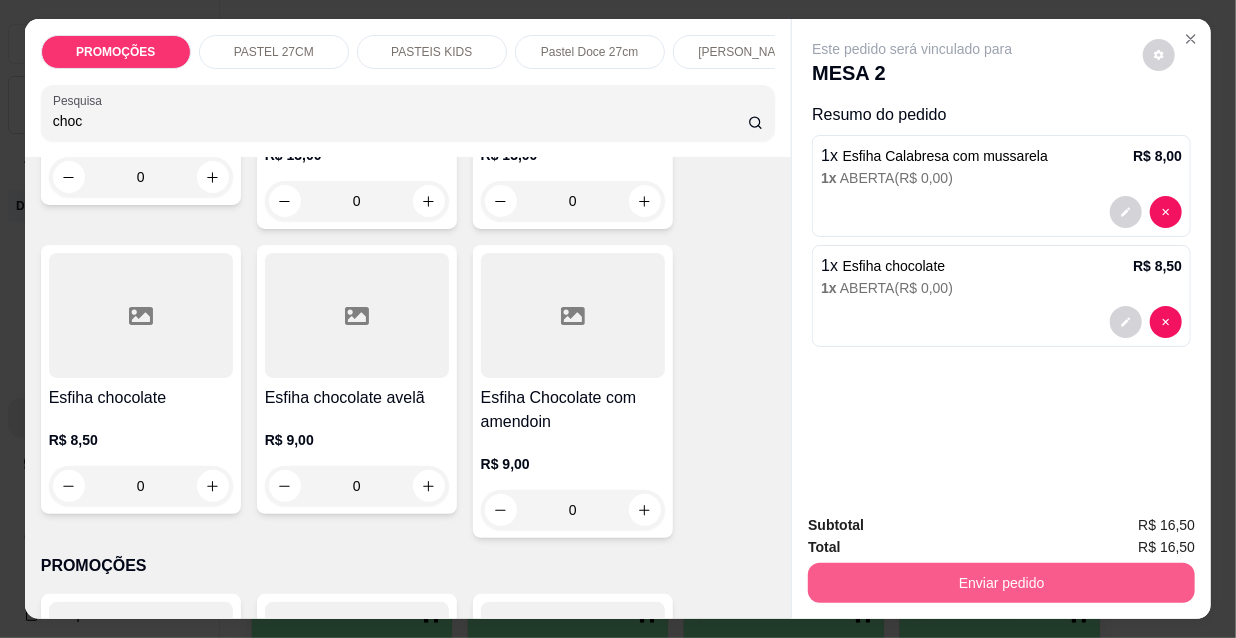 click on "Enviar pedido" at bounding box center (1001, 583) 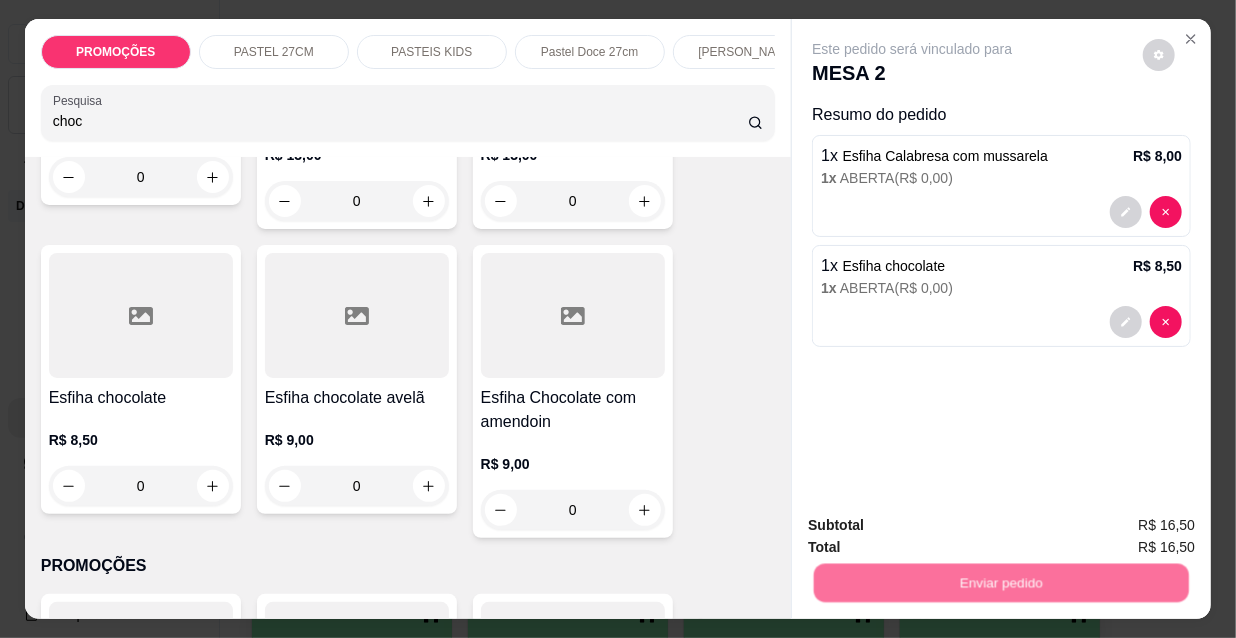click on "Não registrar e enviar pedido" at bounding box center (937, 527) 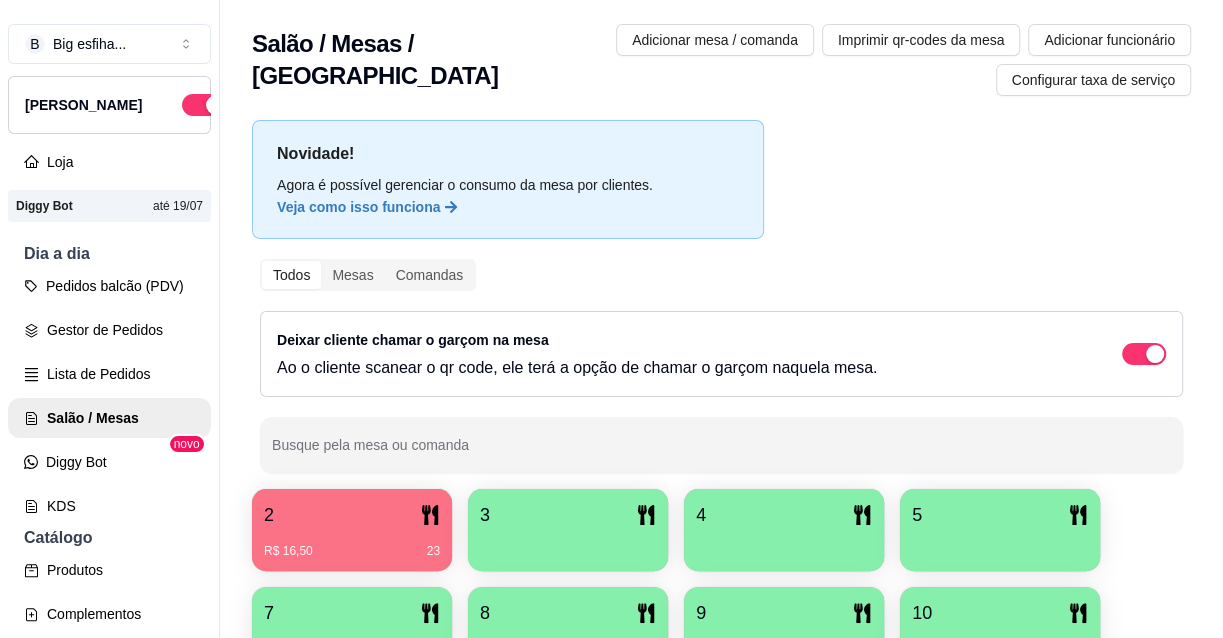 click at bounding box center (568, 544) 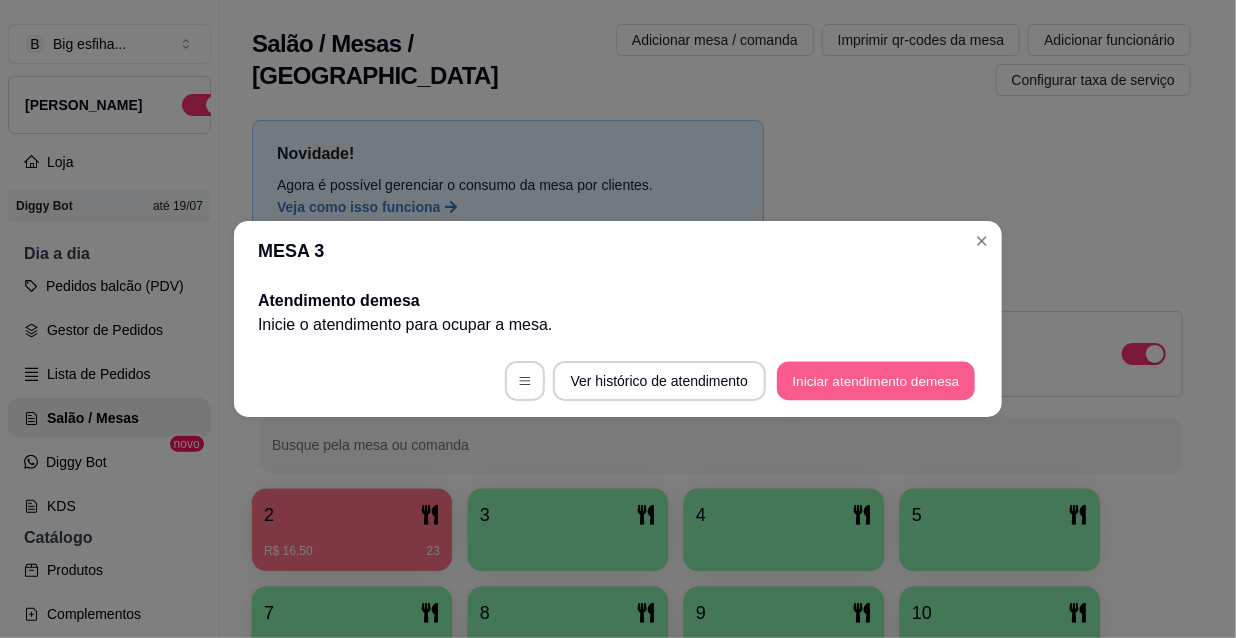 click on "Iniciar atendimento de  mesa" at bounding box center [876, 381] 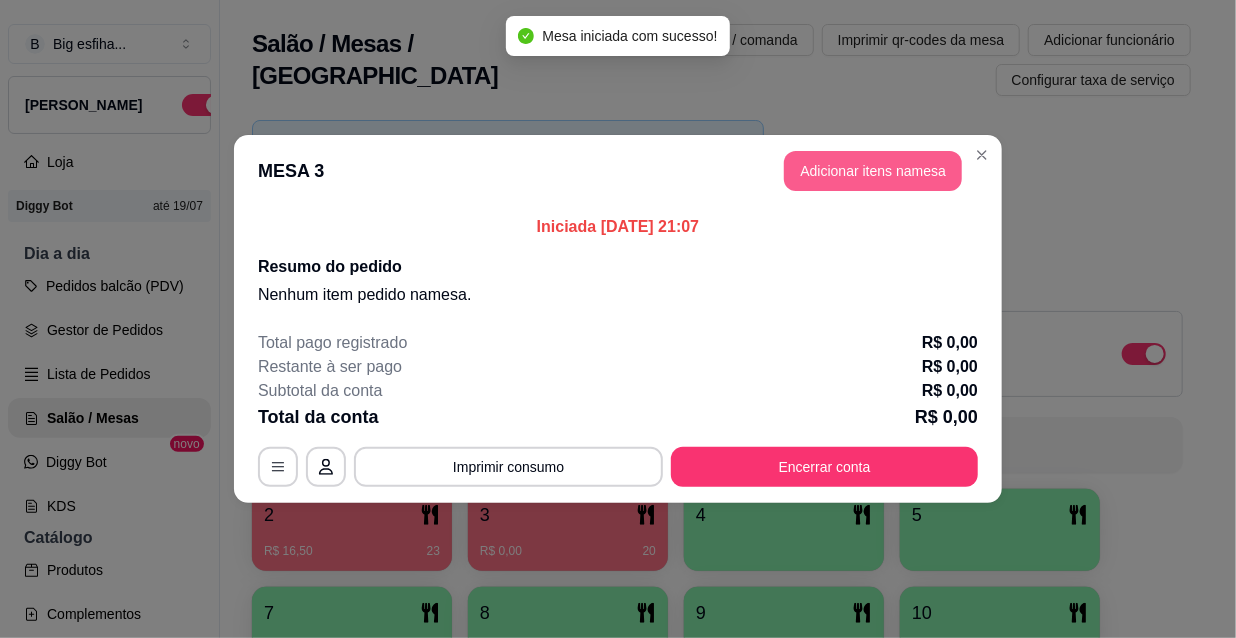 click on "Adicionar itens na  mesa" at bounding box center [873, 171] 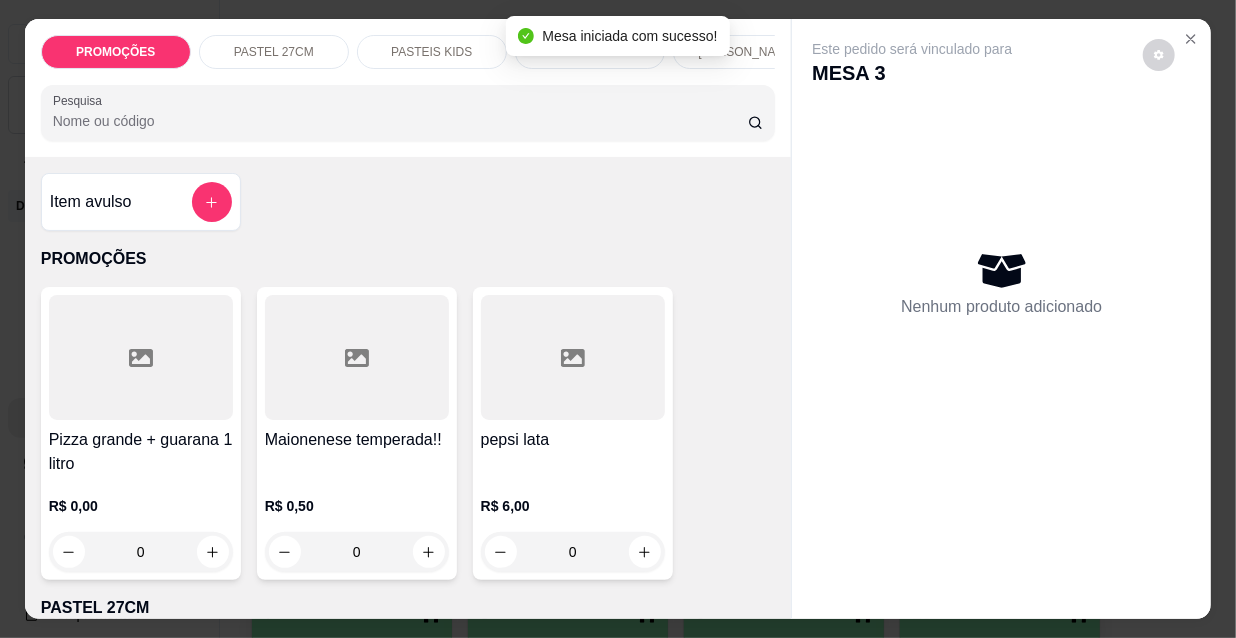 click on "Pesquisa" at bounding box center [408, 113] 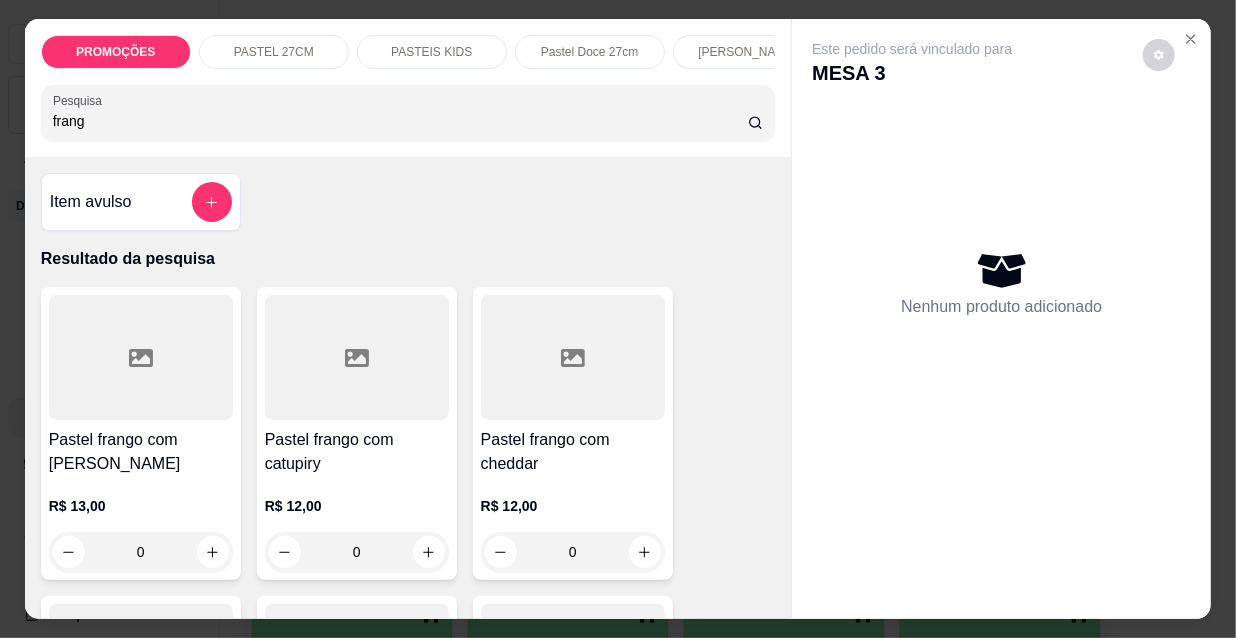 type on "frang" 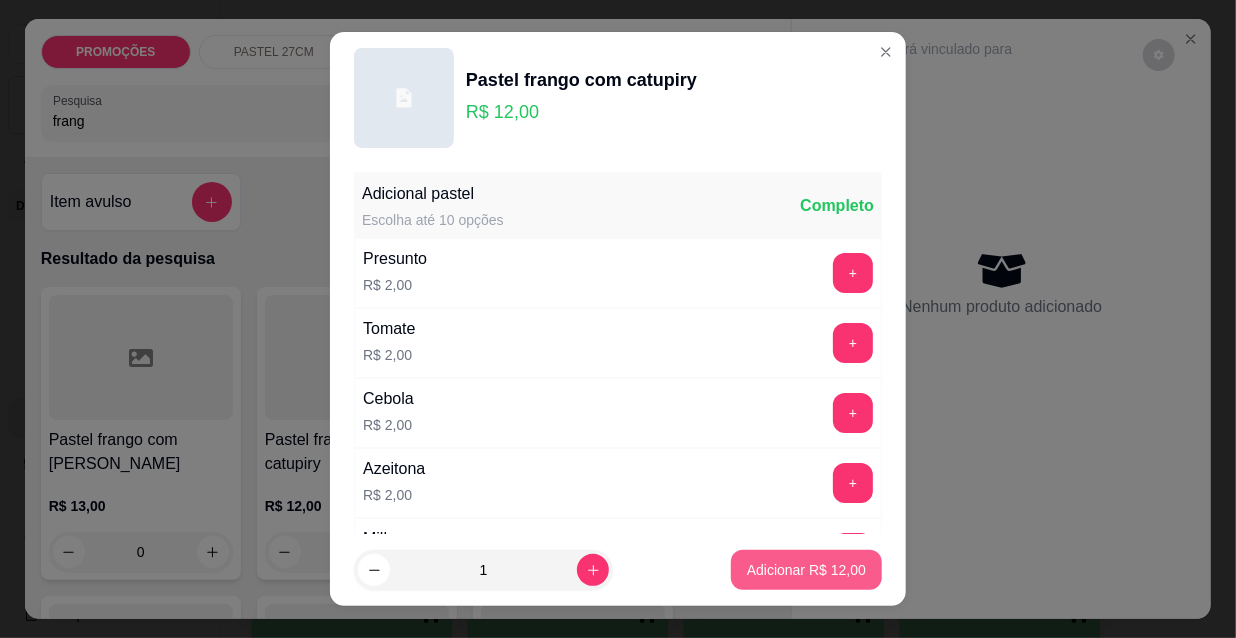 click on "Adicionar   R$ 12,00" at bounding box center [806, 570] 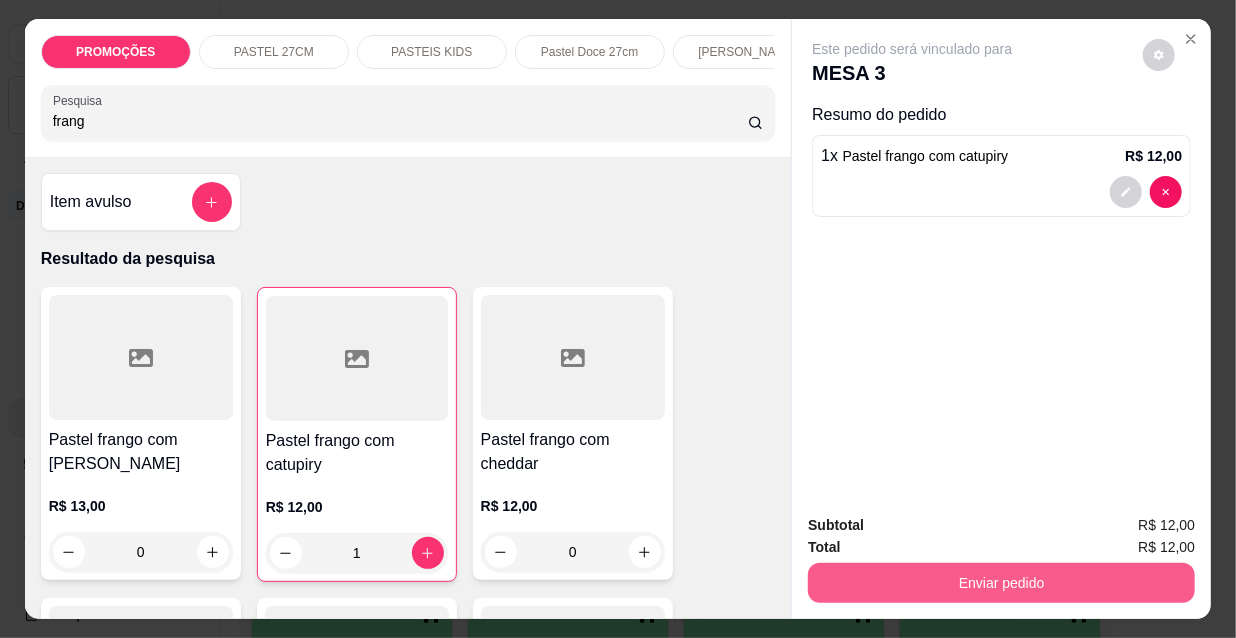 click on "Enviar pedido" at bounding box center (1001, 583) 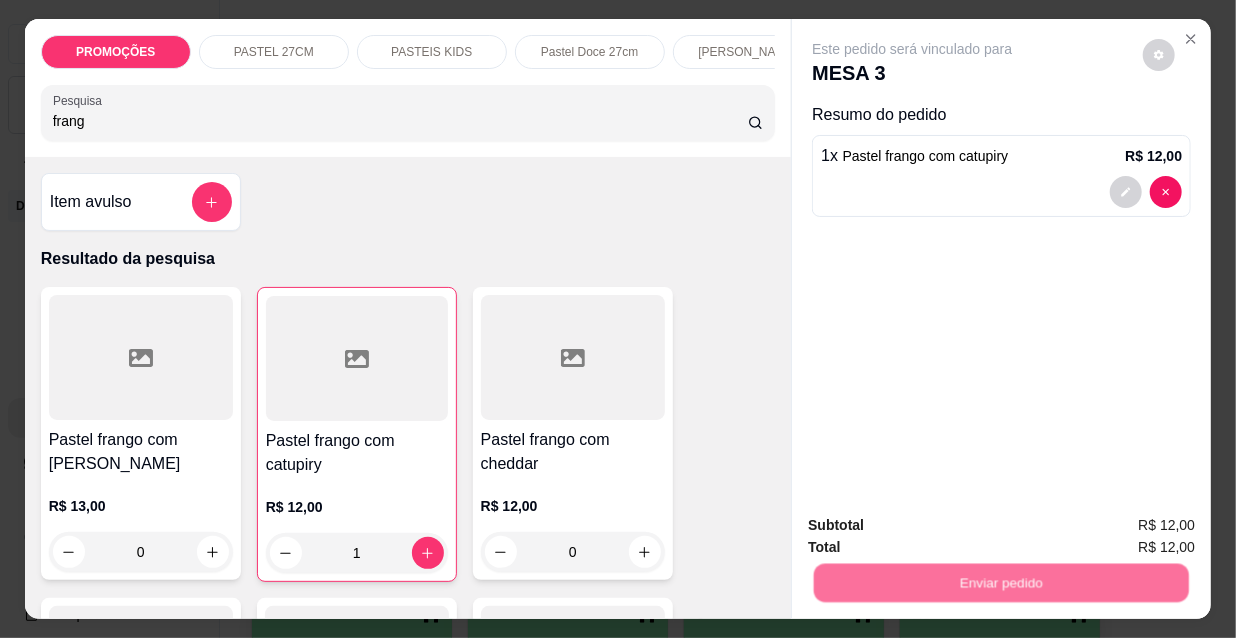 click on "Não registrar e enviar pedido" at bounding box center [937, 527] 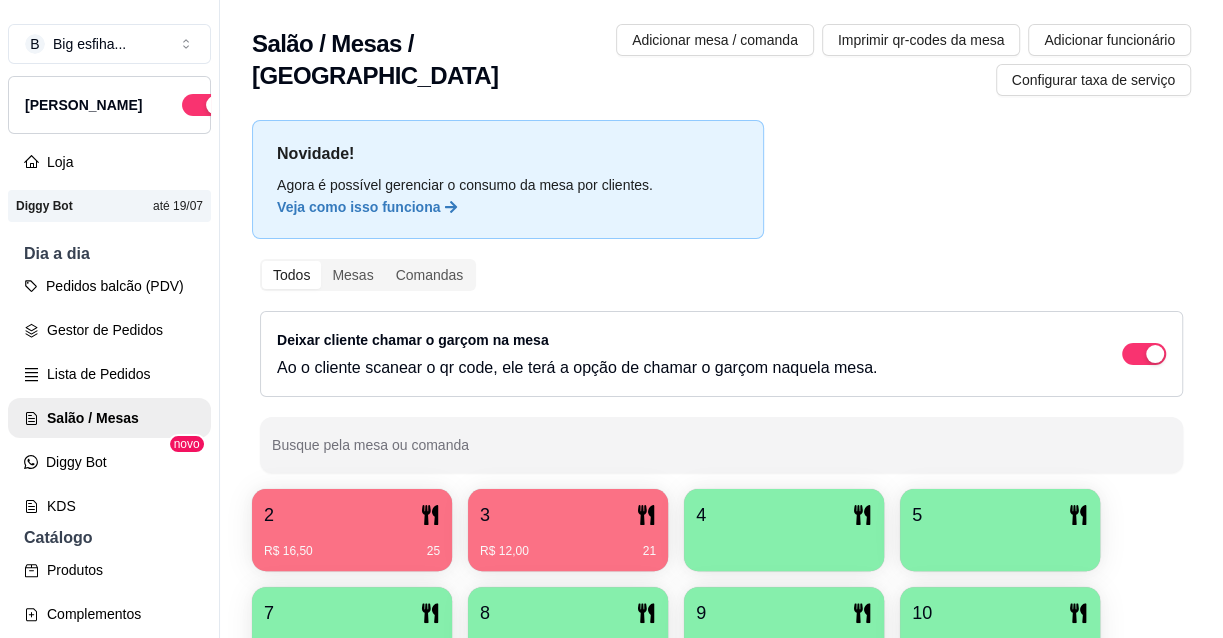 click on "2" at bounding box center [352, 515] 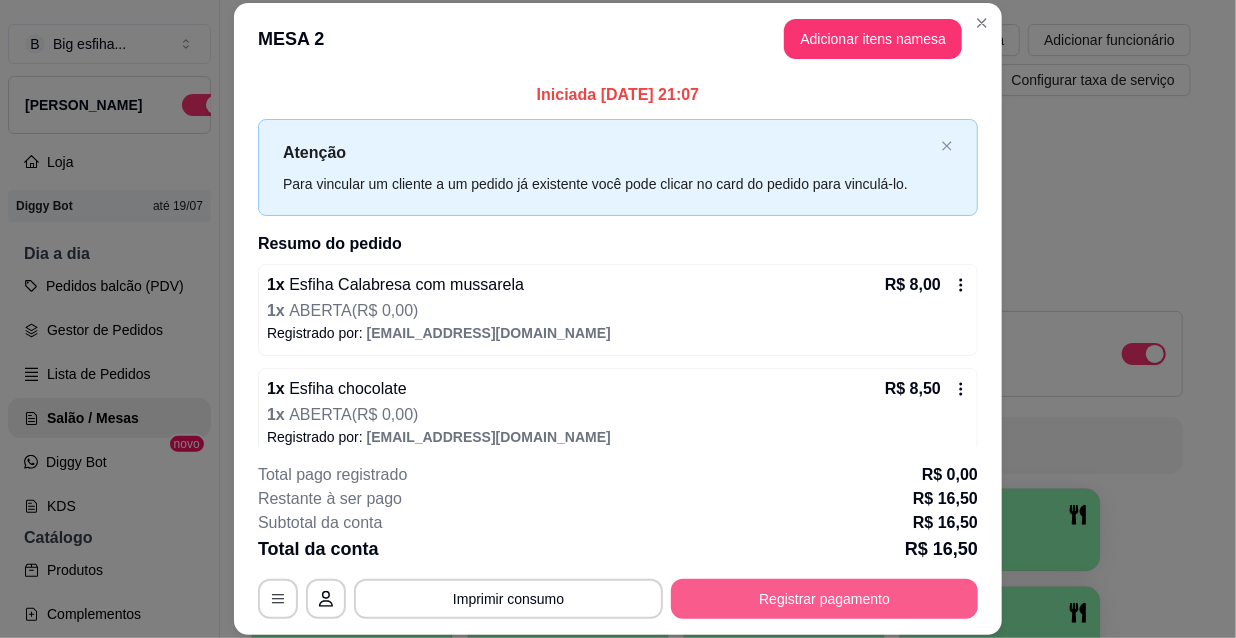 click on "Registrar pagamento" at bounding box center [824, 599] 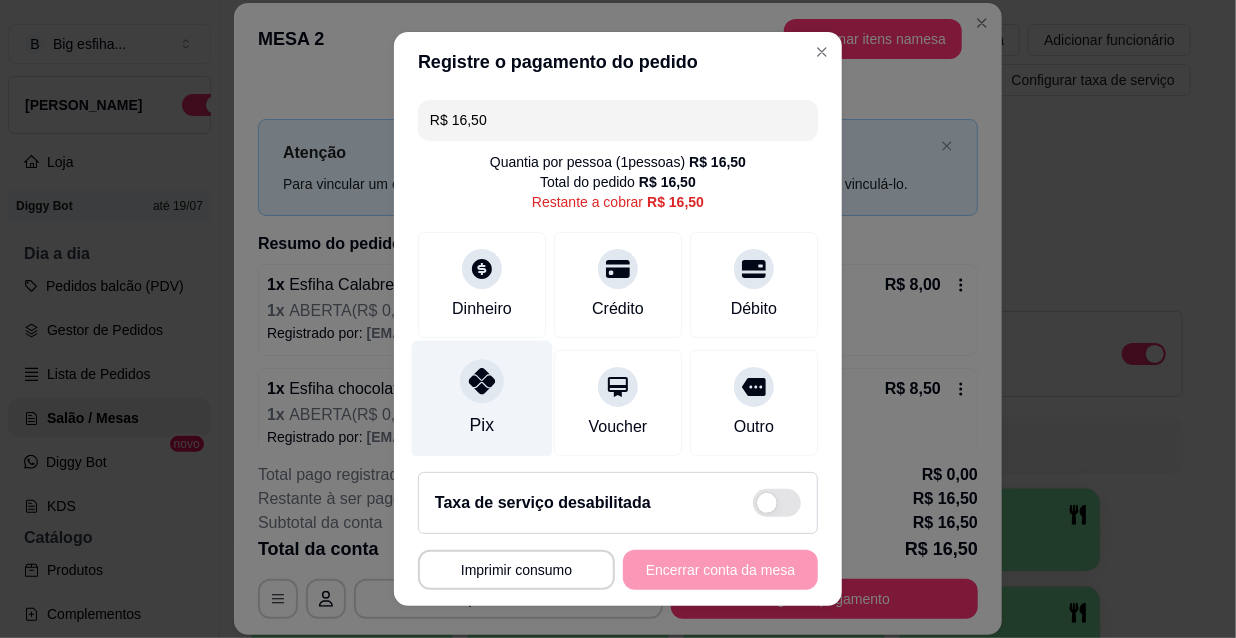click on "Pix" at bounding box center [482, 425] 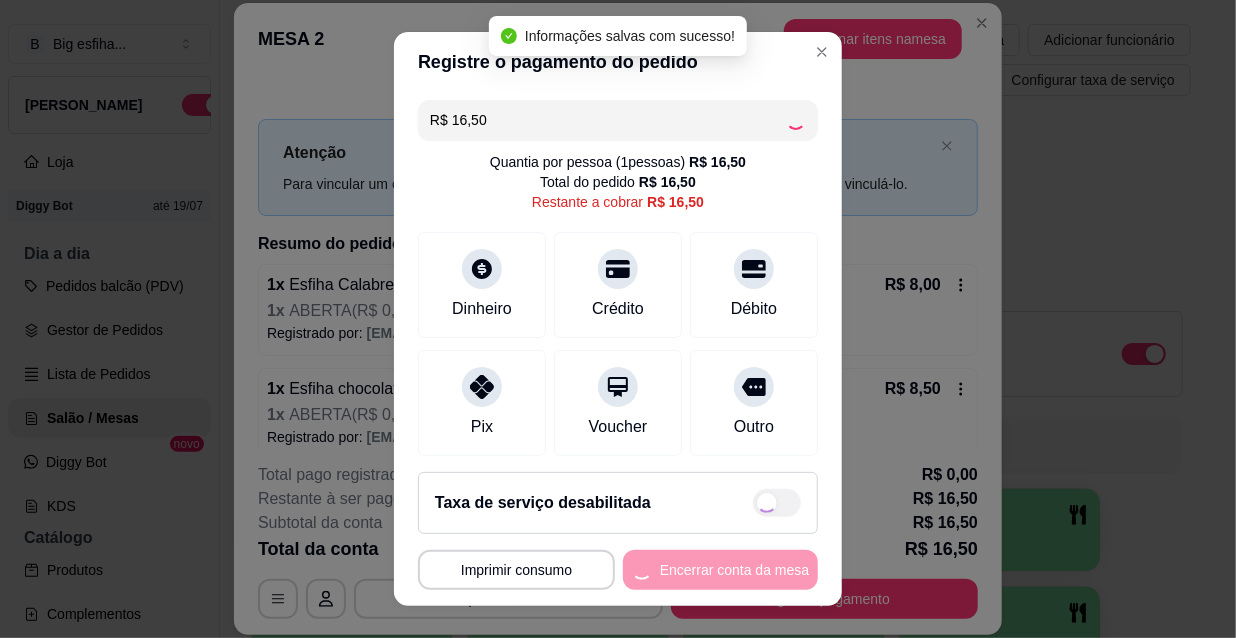 type on "R$ 0,00" 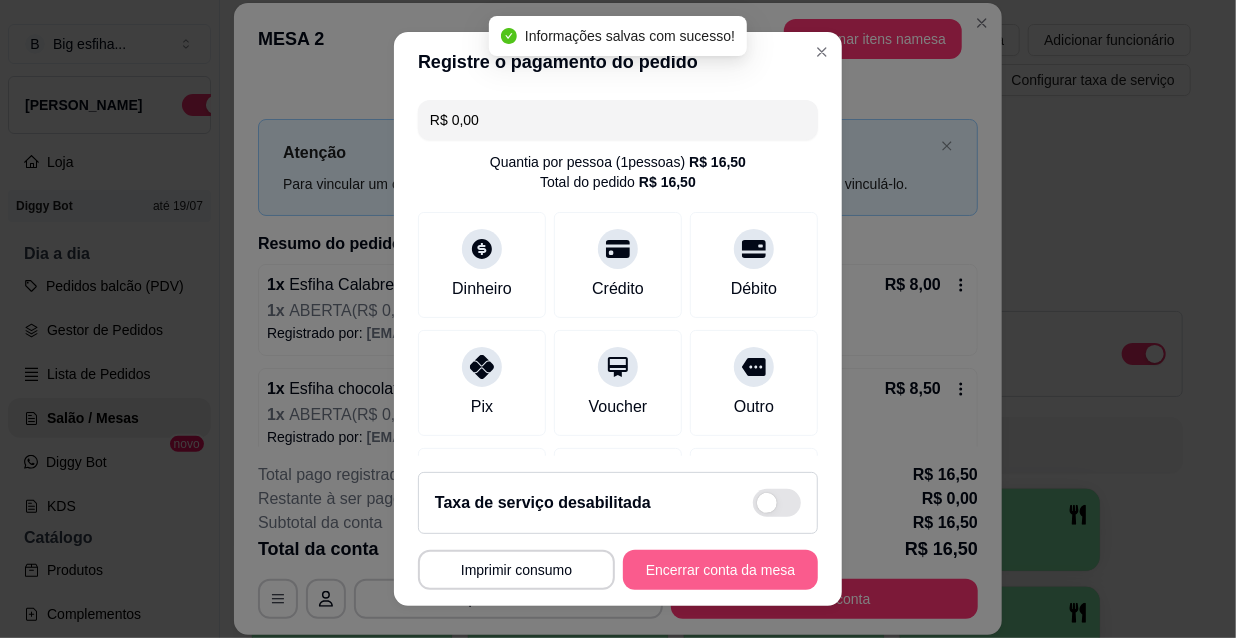 click on "Encerrar conta da mesa" at bounding box center (720, 570) 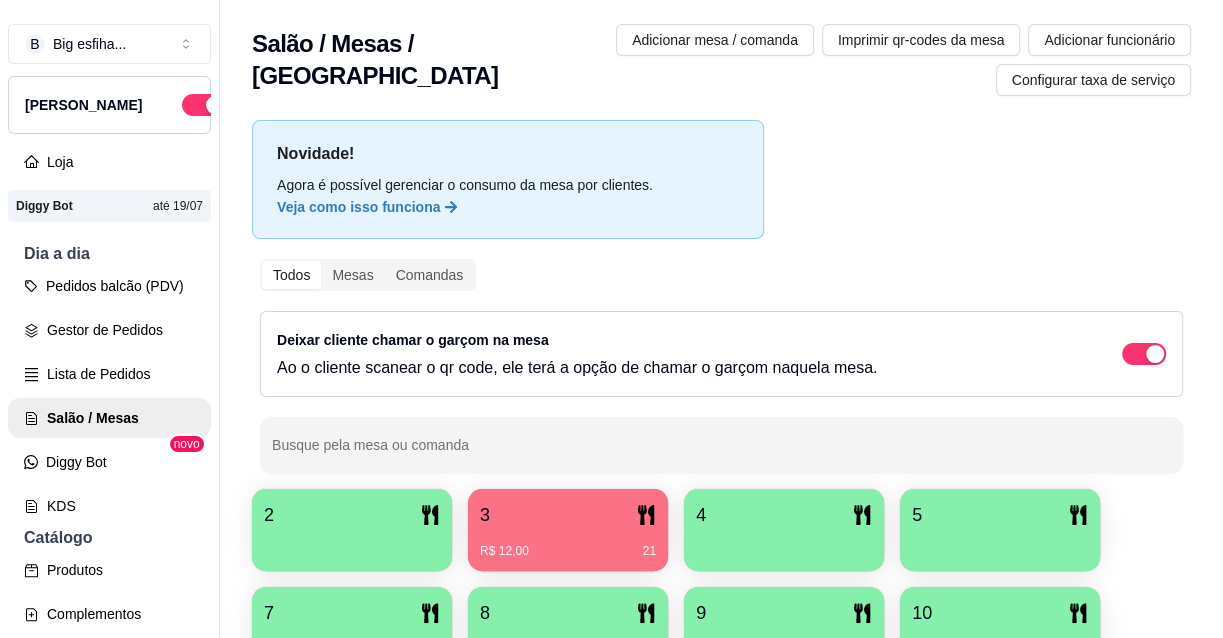 click on "2" at bounding box center (352, 515) 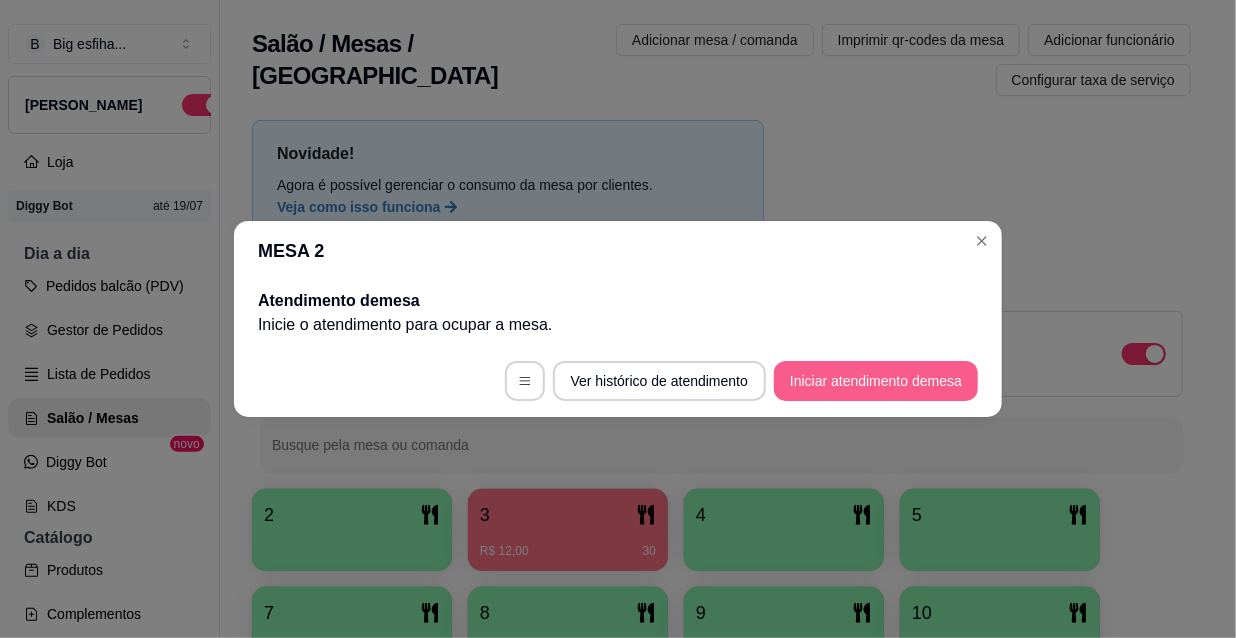 click on "Iniciar atendimento de  mesa" at bounding box center (876, 381) 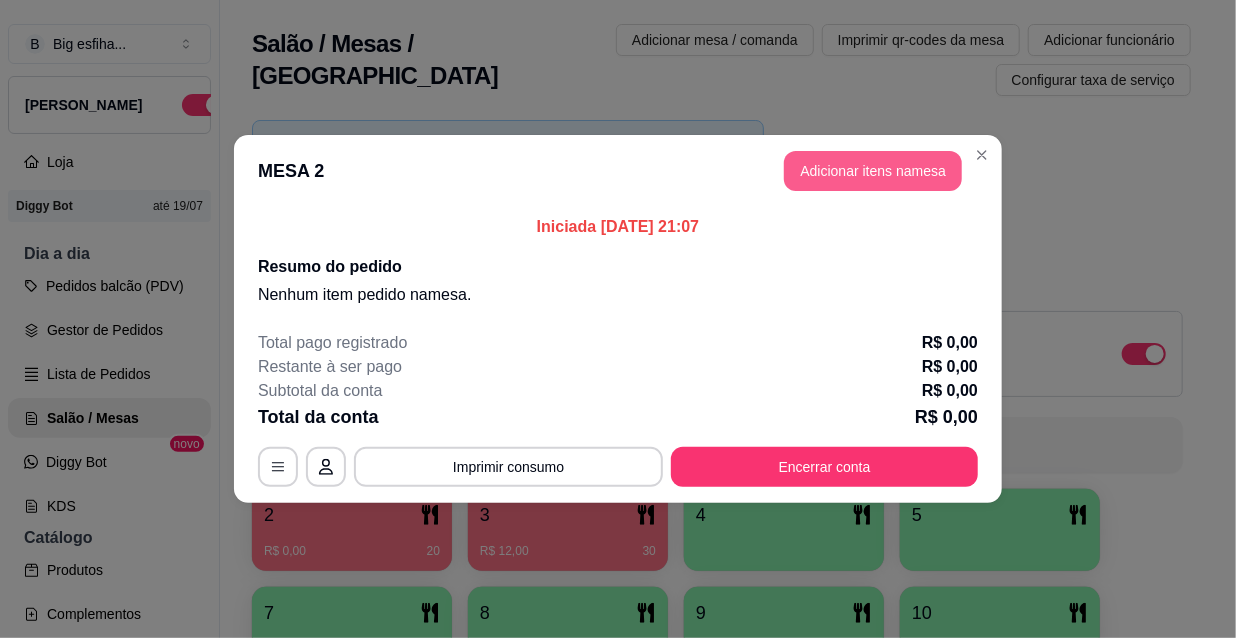 click on "Adicionar itens na  mesa" at bounding box center (873, 171) 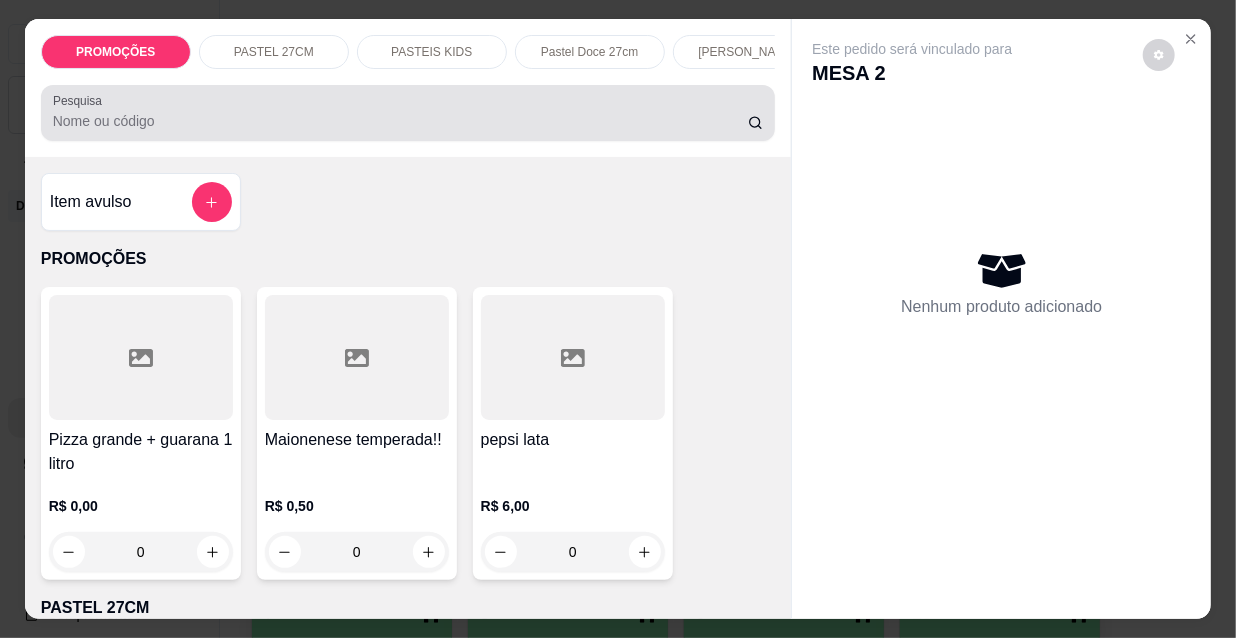 click on "Pesquisa" at bounding box center [400, 121] 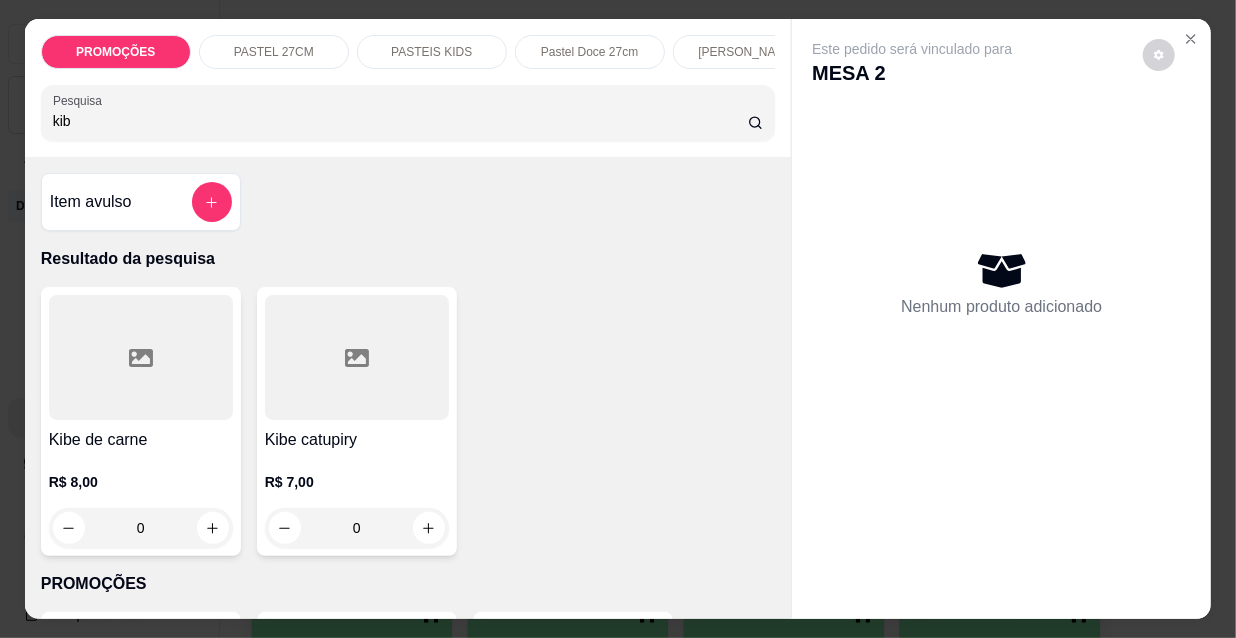 type on "kib" 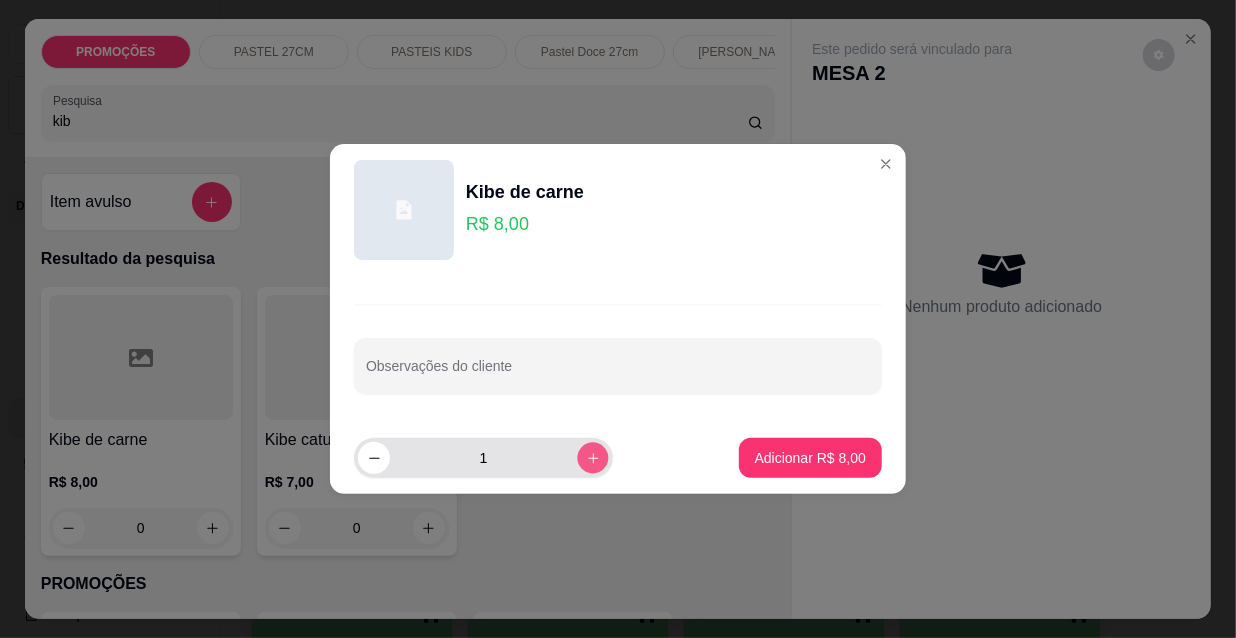 click at bounding box center [592, 457] 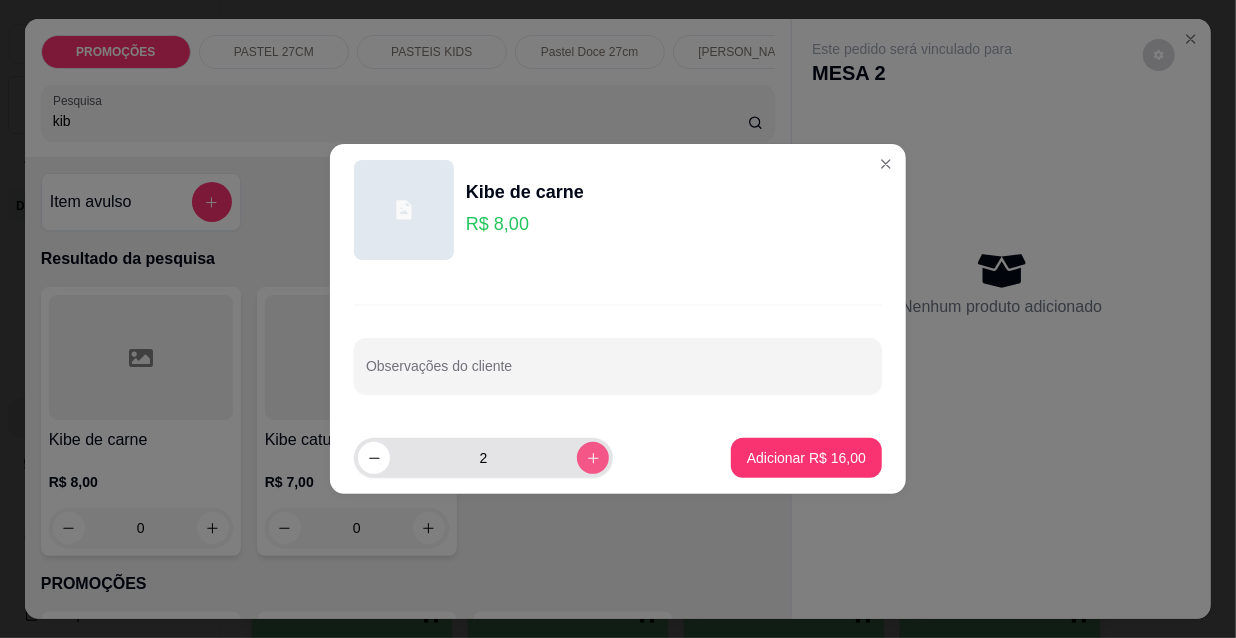 click 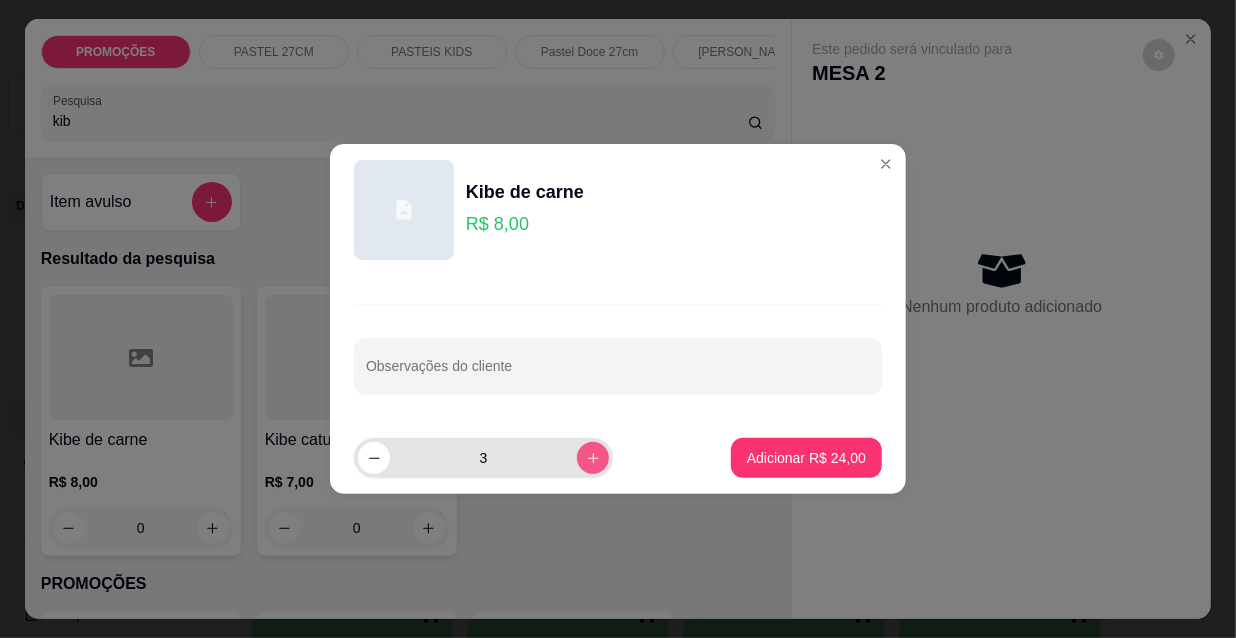 click at bounding box center [593, 458] 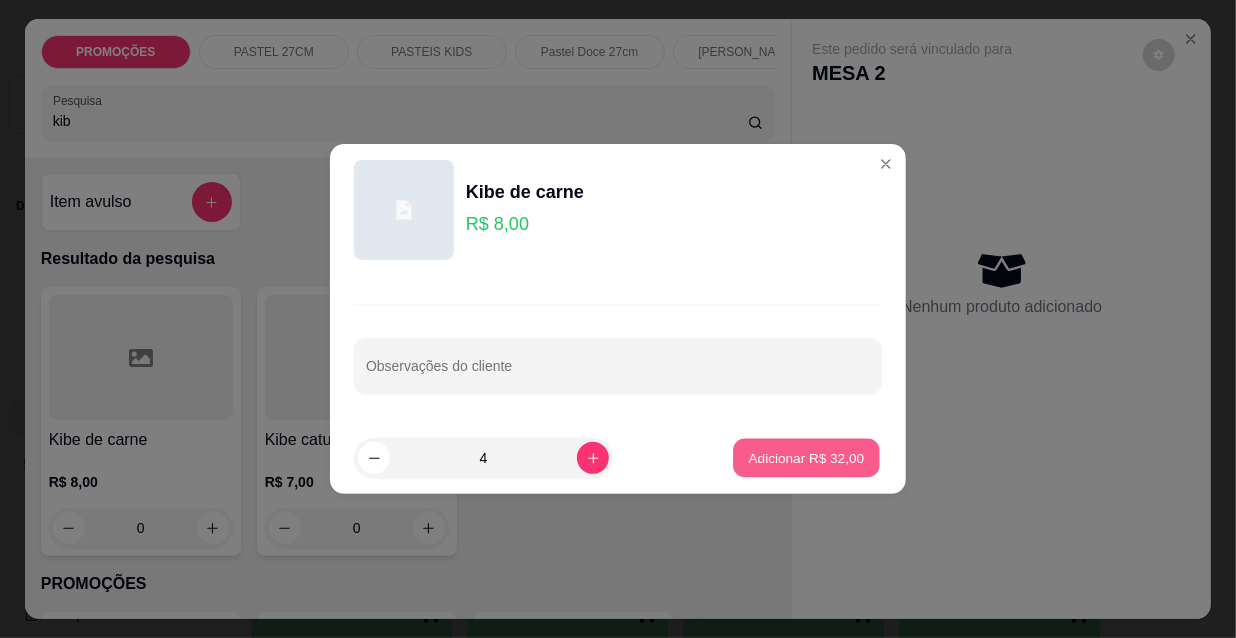 click on "Adicionar   R$ 32,00" at bounding box center (807, 457) 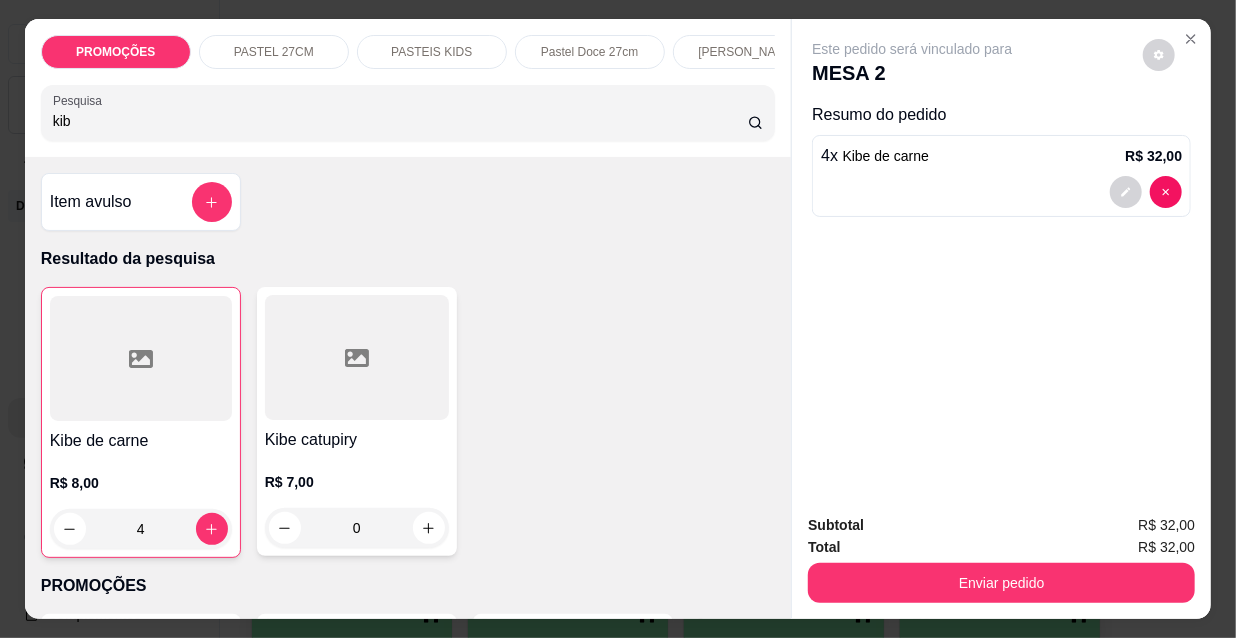 drag, startPoint x: 45, startPoint y: 131, endPoint x: 4, endPoint y: 63, distance: 79.40403 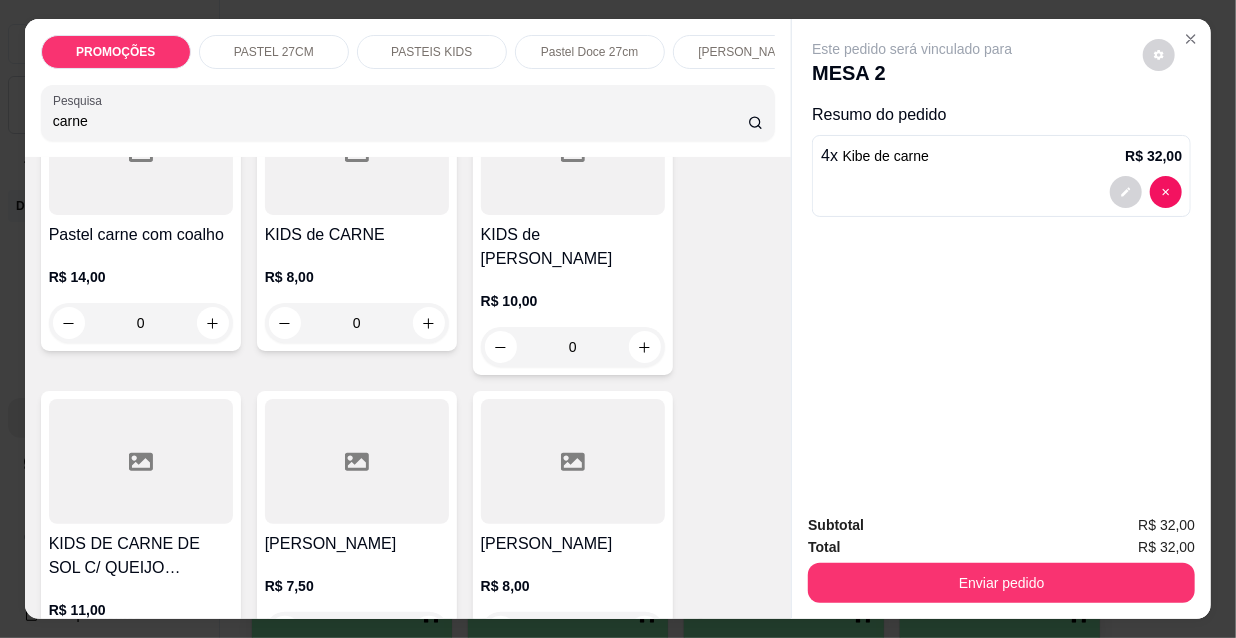 scroll, scrollTop: 1181, scrollLeft: 0, axis: vertical 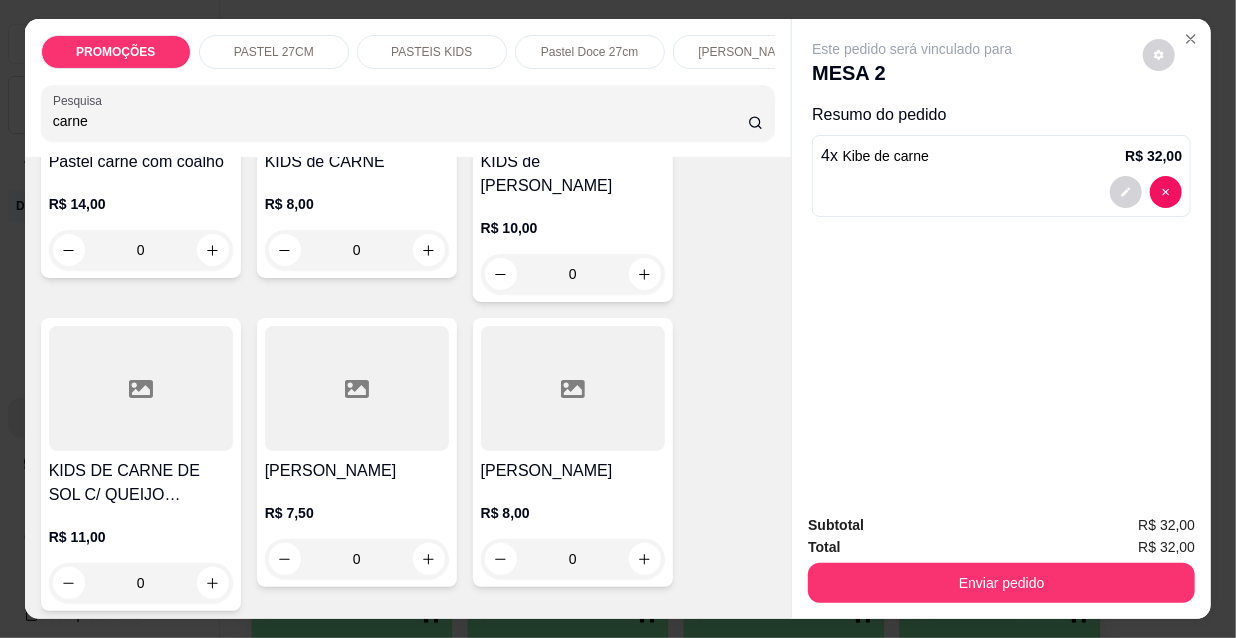 type on "carne" 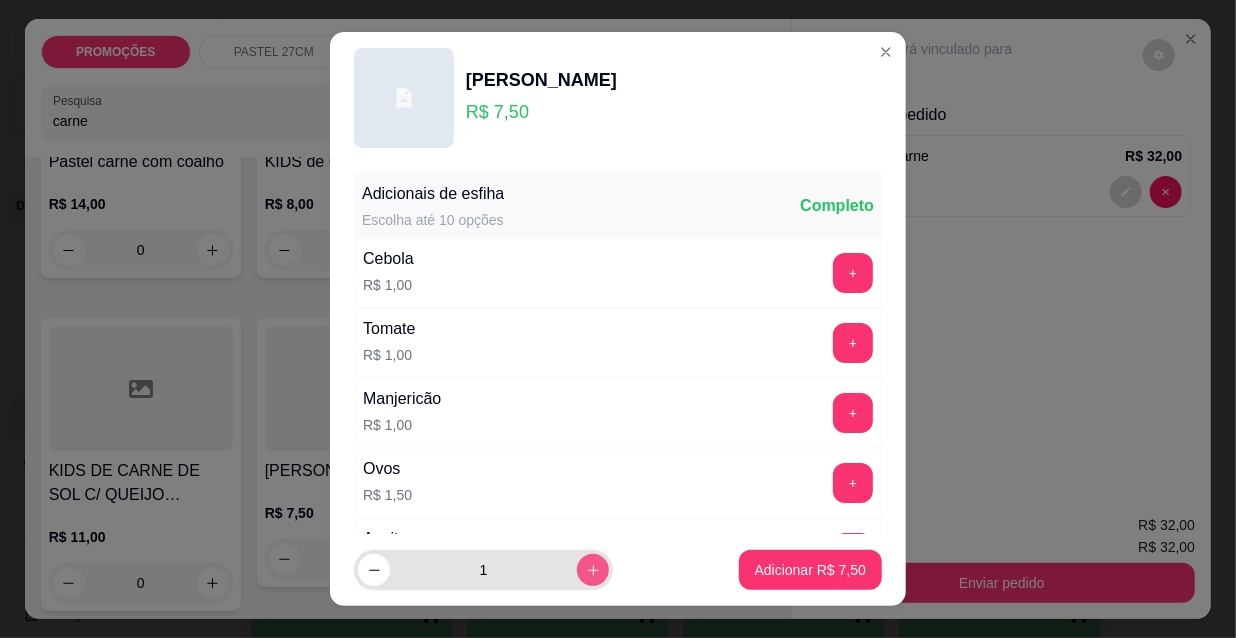 click 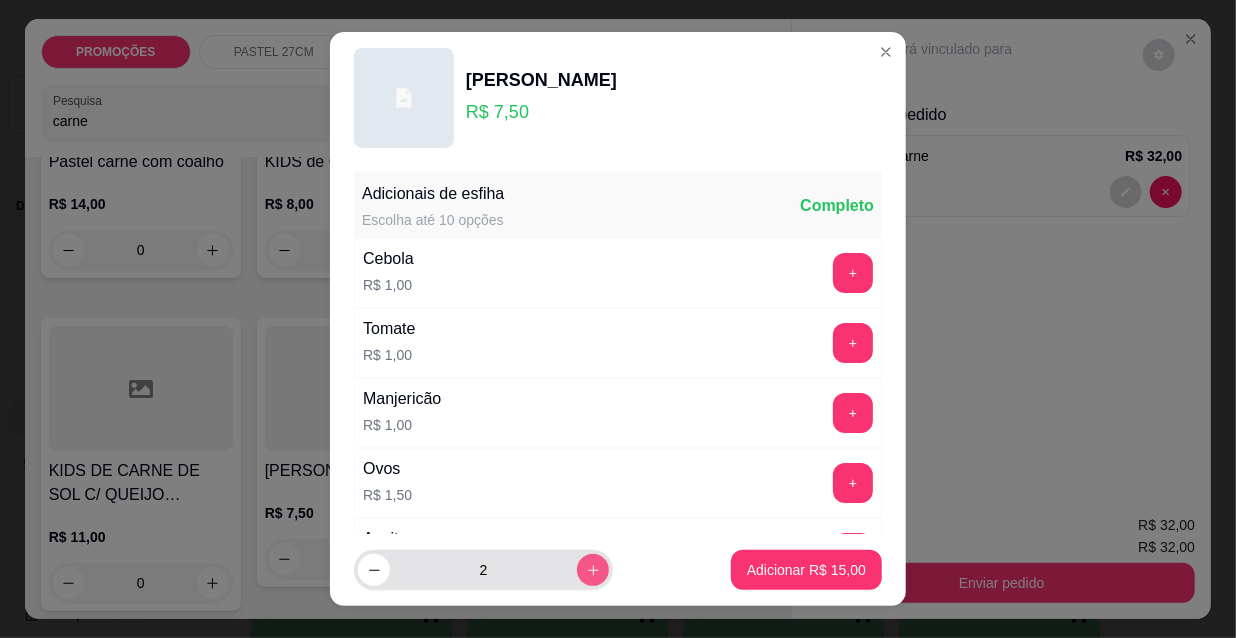click 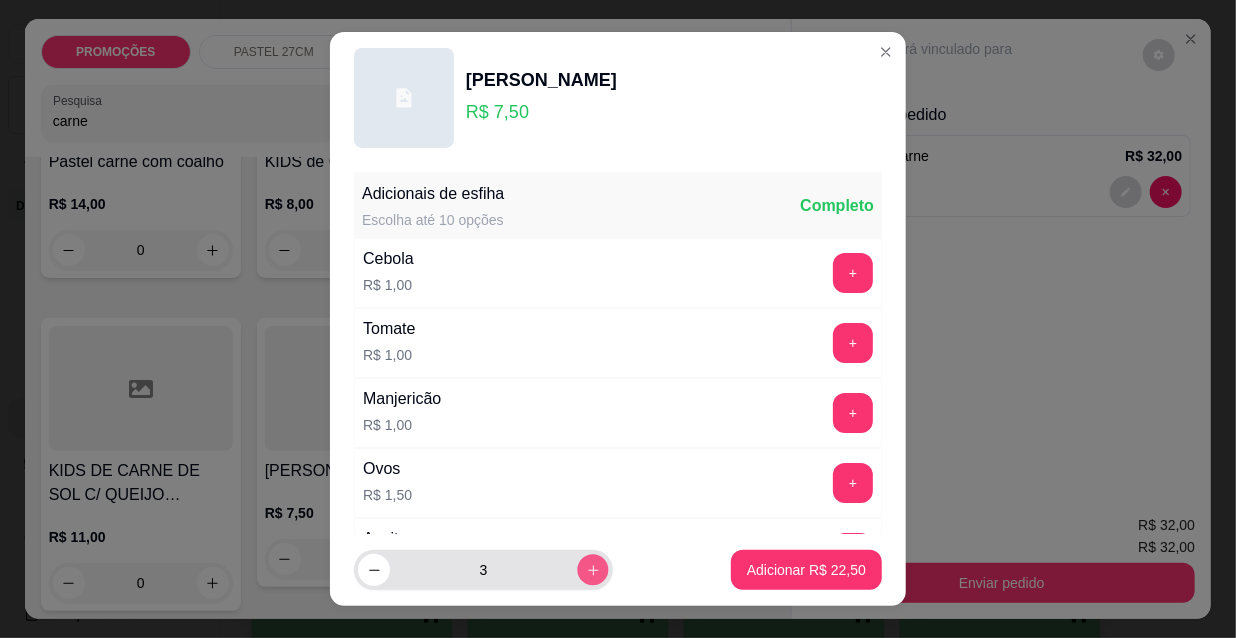 click 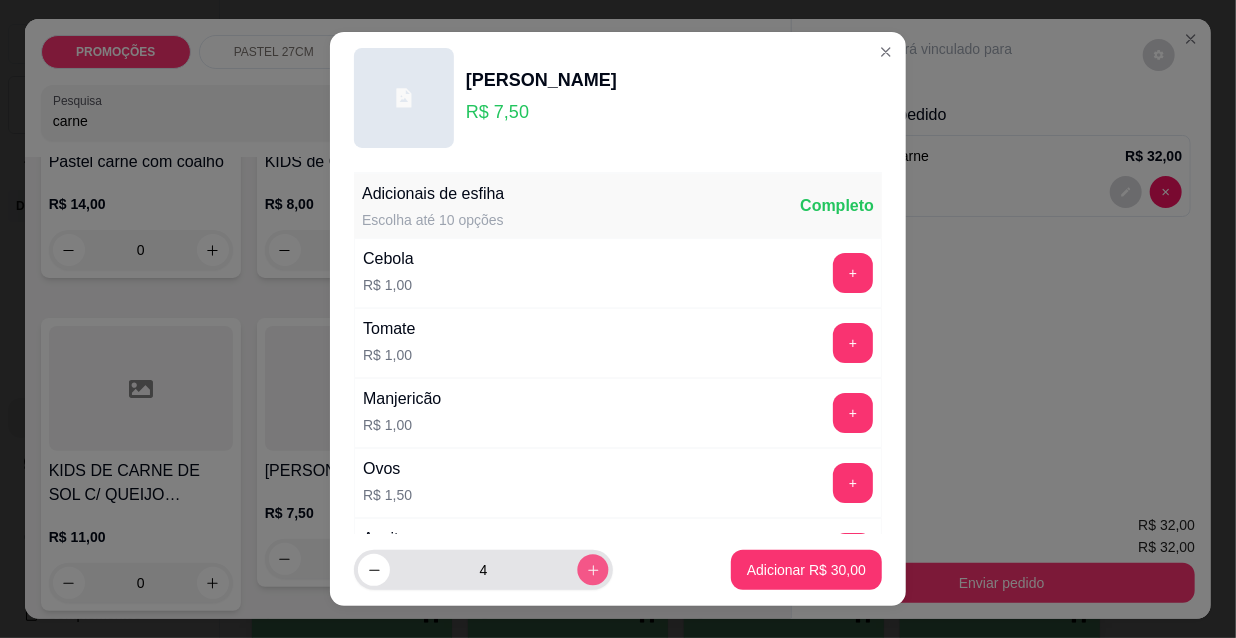 click 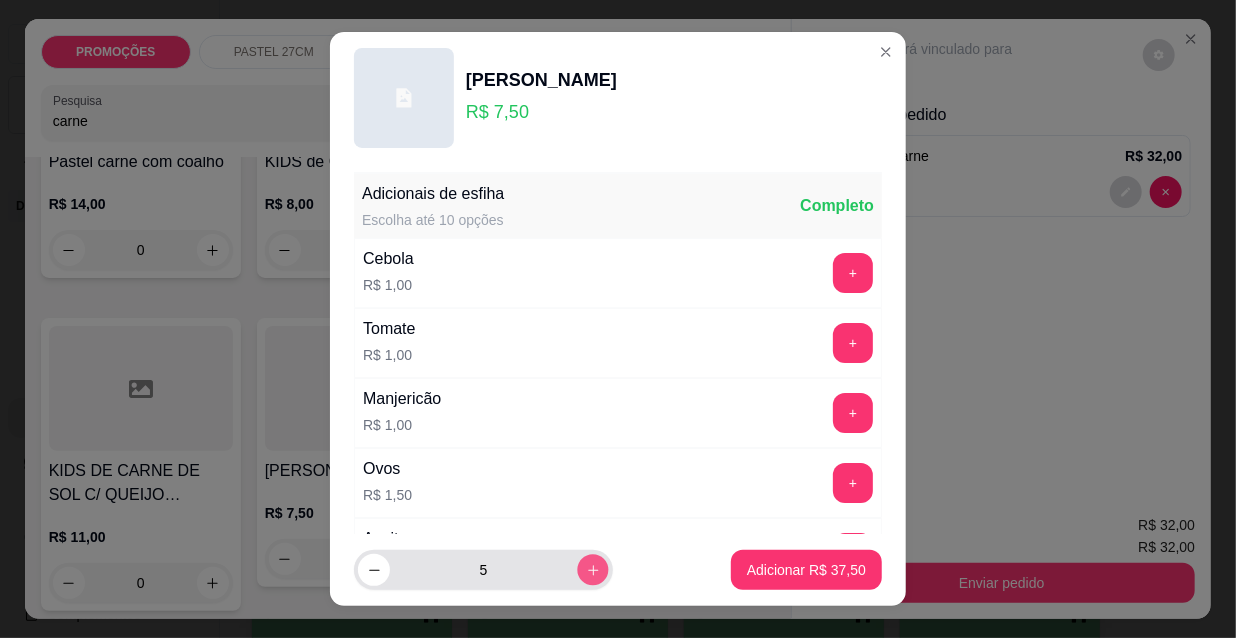 click 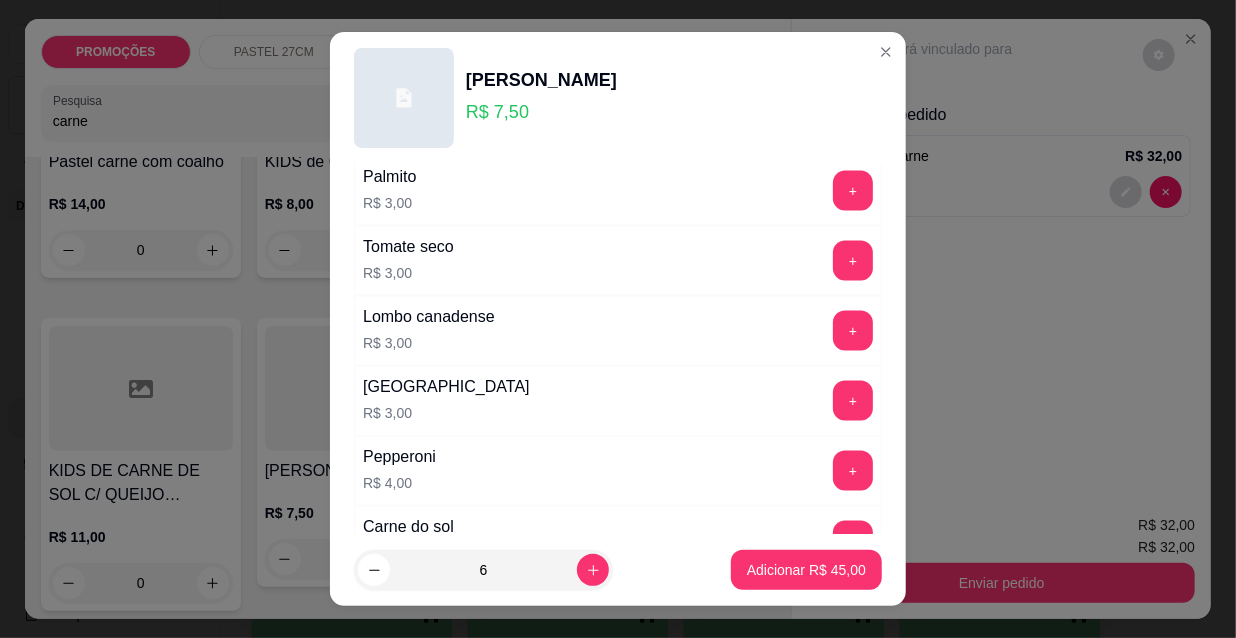 scroll, scrollTop: 1661, scrollLeft: 0, axis: vertical 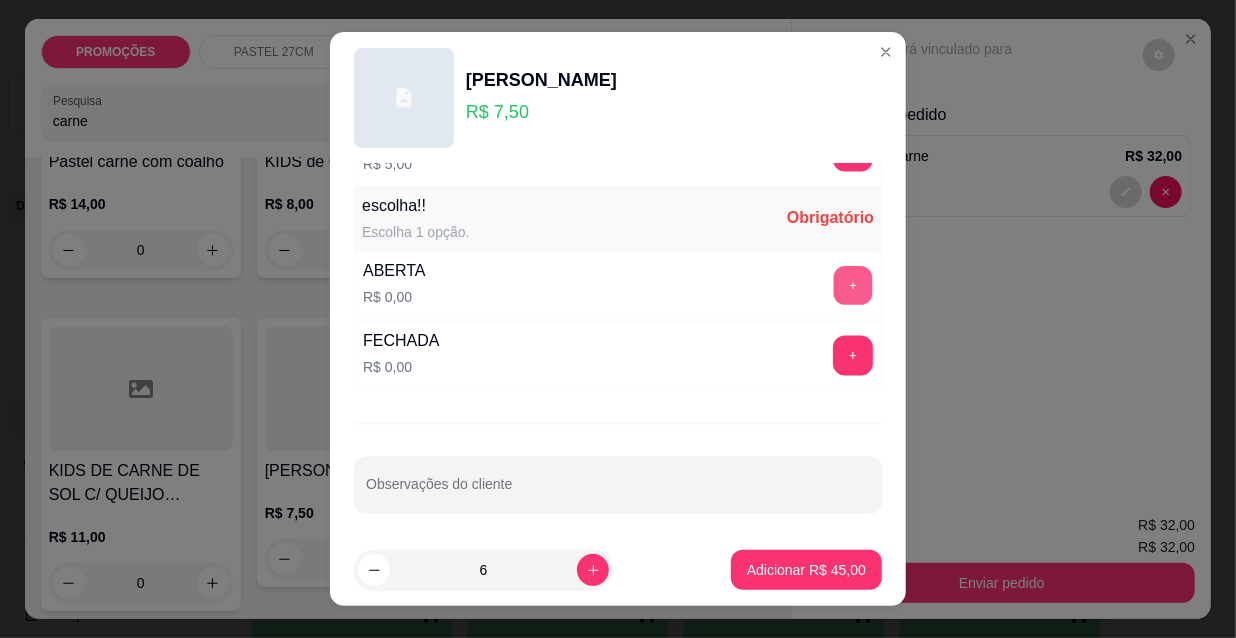 click on "+" at bounding box center (853, 286) 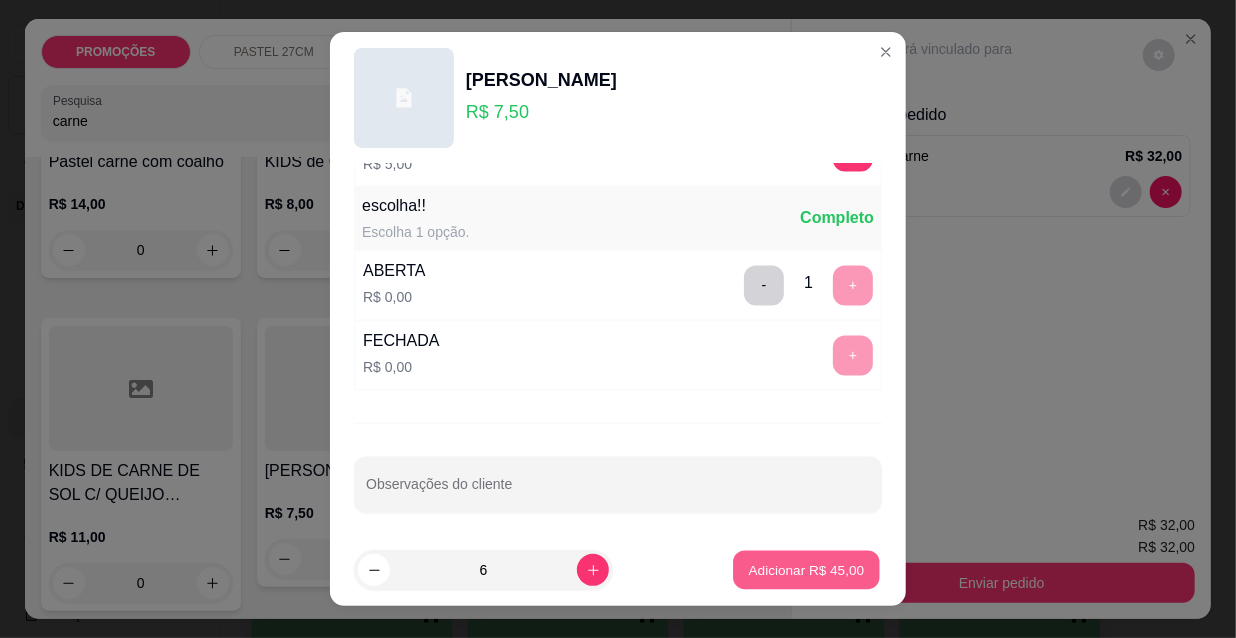 click on "Adicionar   R$ 45,00" at bounding box center [807, 569] 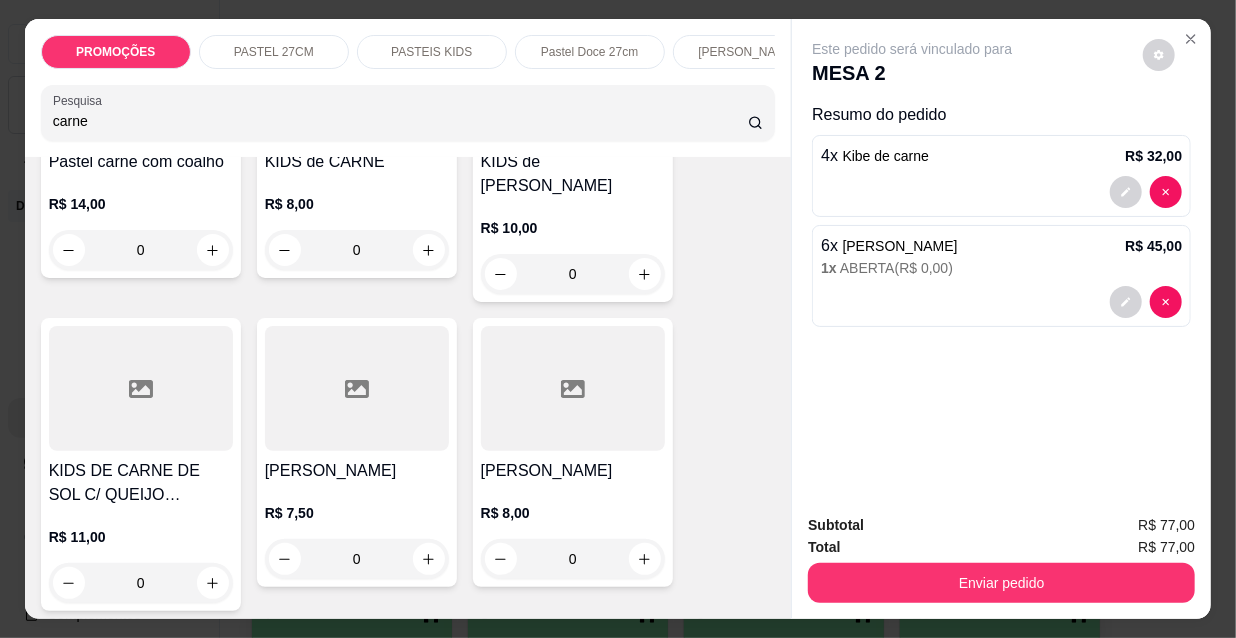 drag, startPoint x: 96, startPoint y: 122, endPoint x: 0, endPoint y: 126, distance: 96.0833 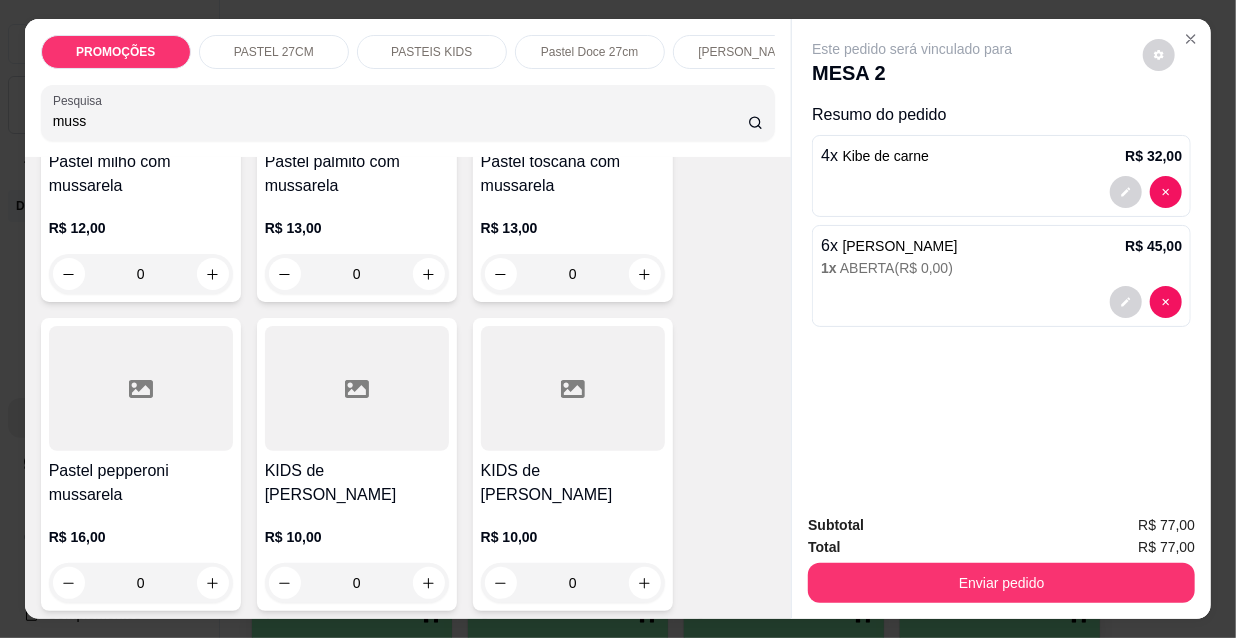 scroll, scrollTop: 1363, scrollLeft: 0, axis: vertical 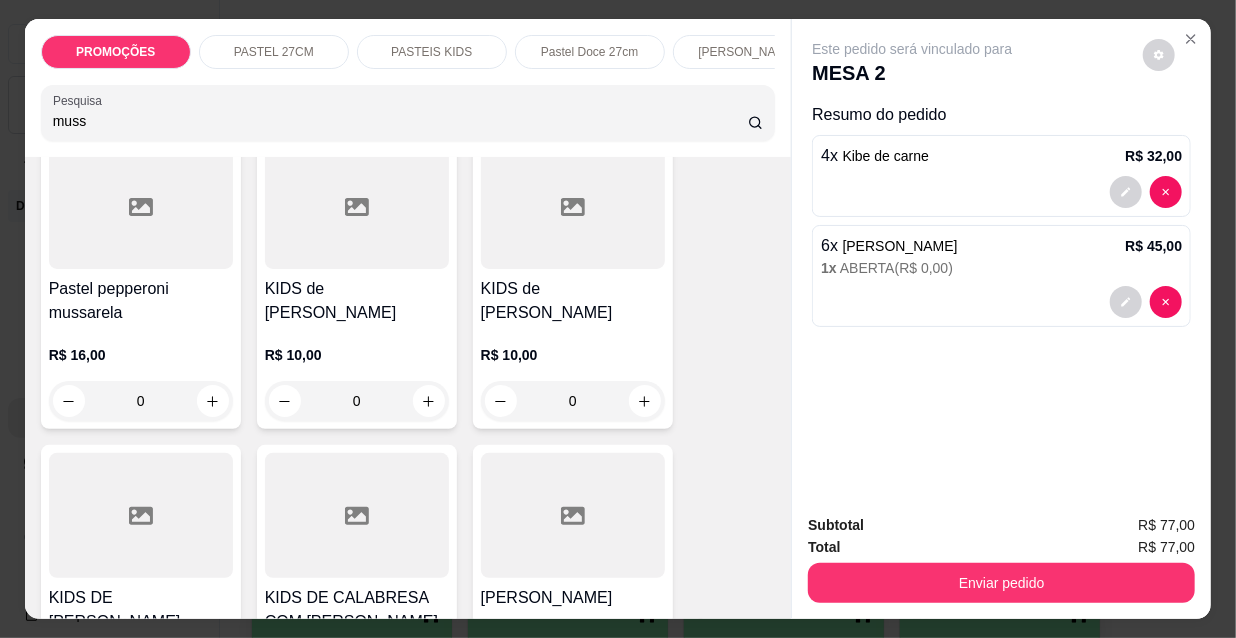 type on "muss" 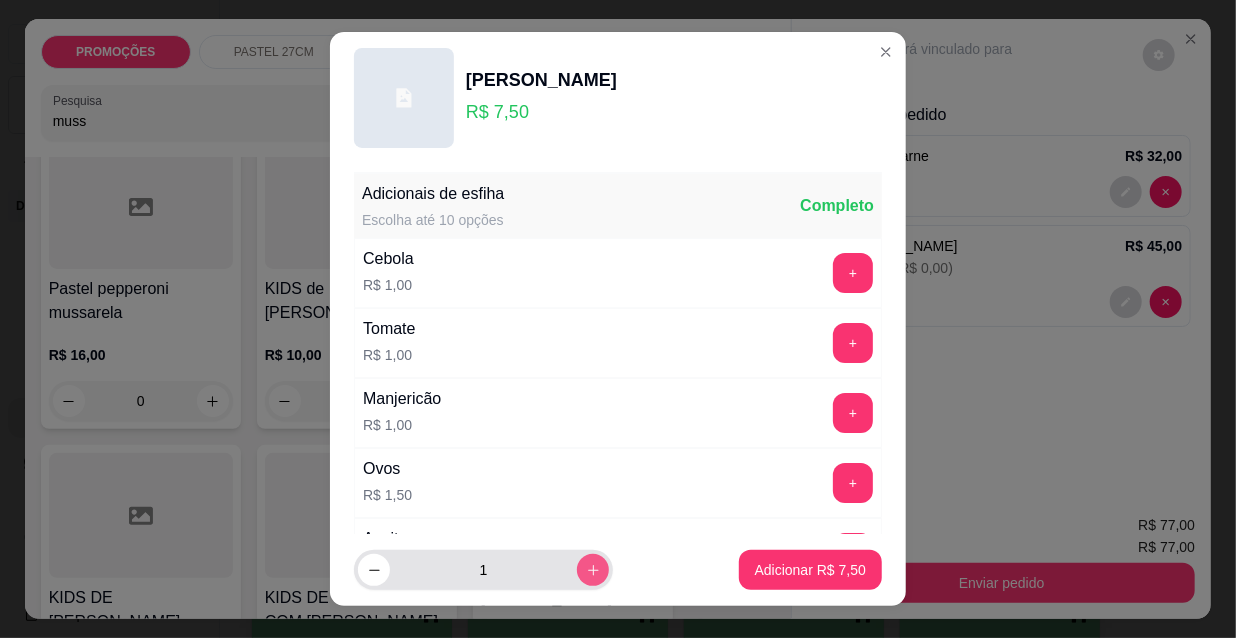 click 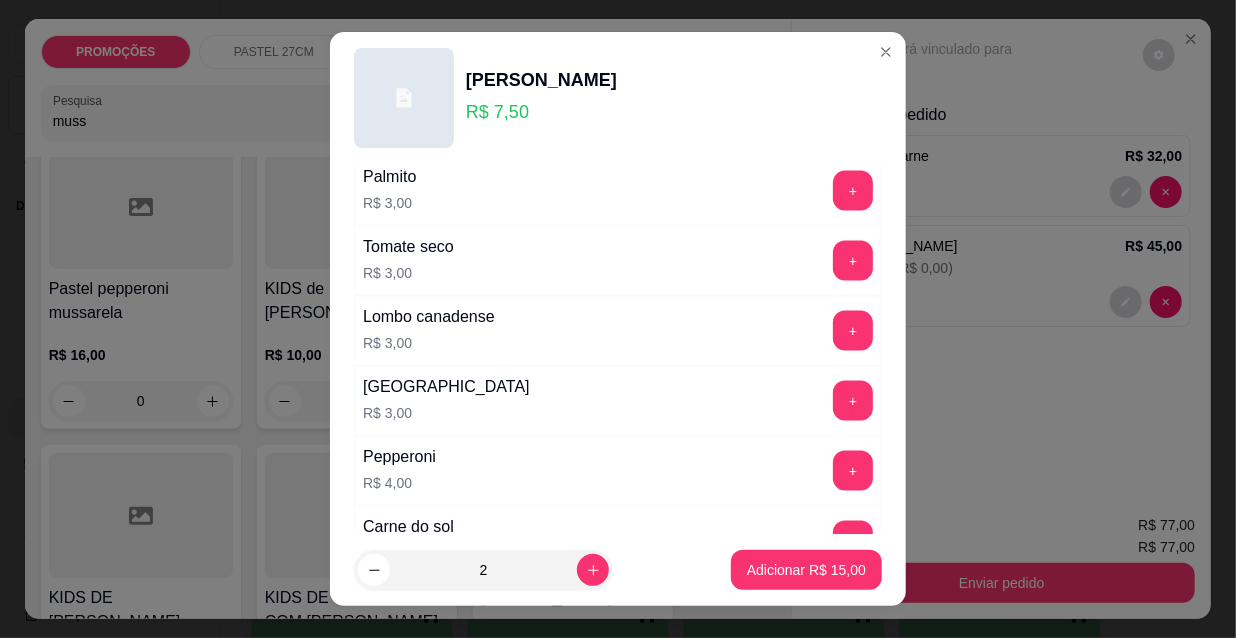scroll, scrollTop: 1661, scrollLeft: 0, axis: vertical 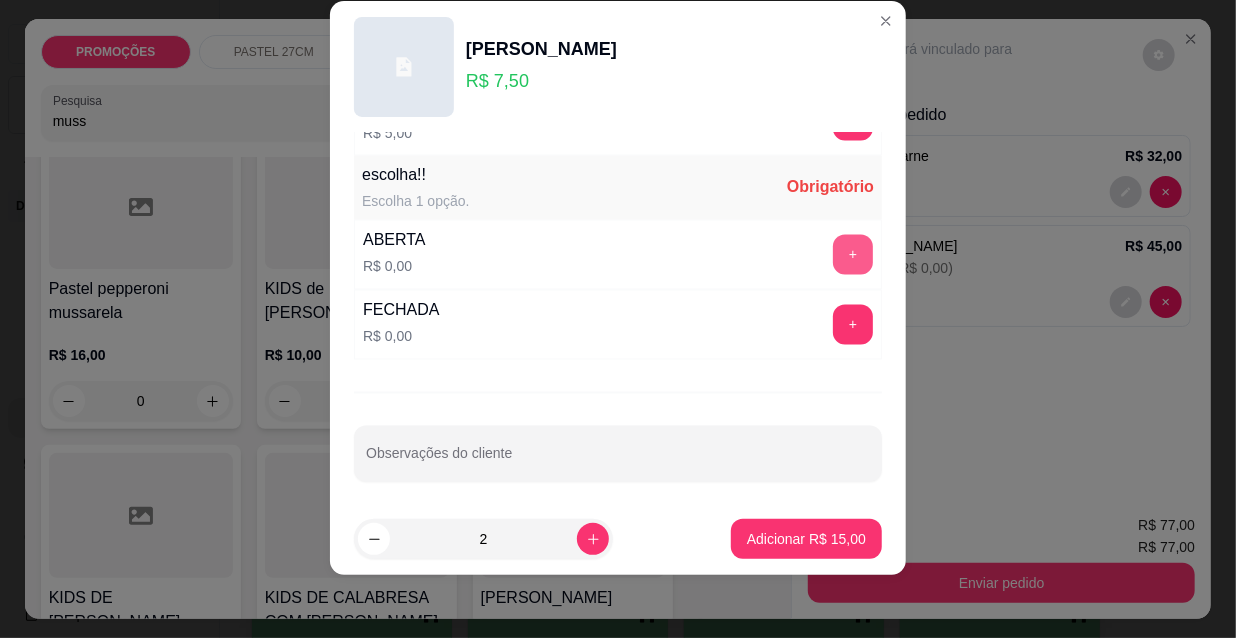 click on "+" at bounding box center (853, 255) 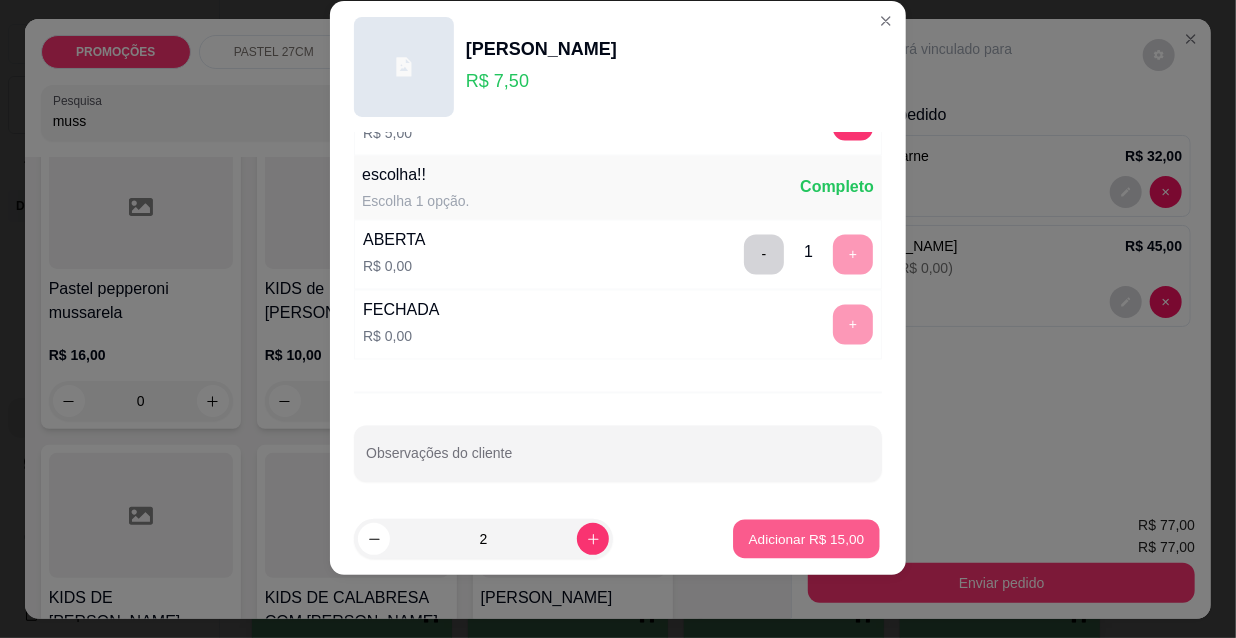 click on "Adicionar   R$ 15,00" at bounding box center [806, 539] 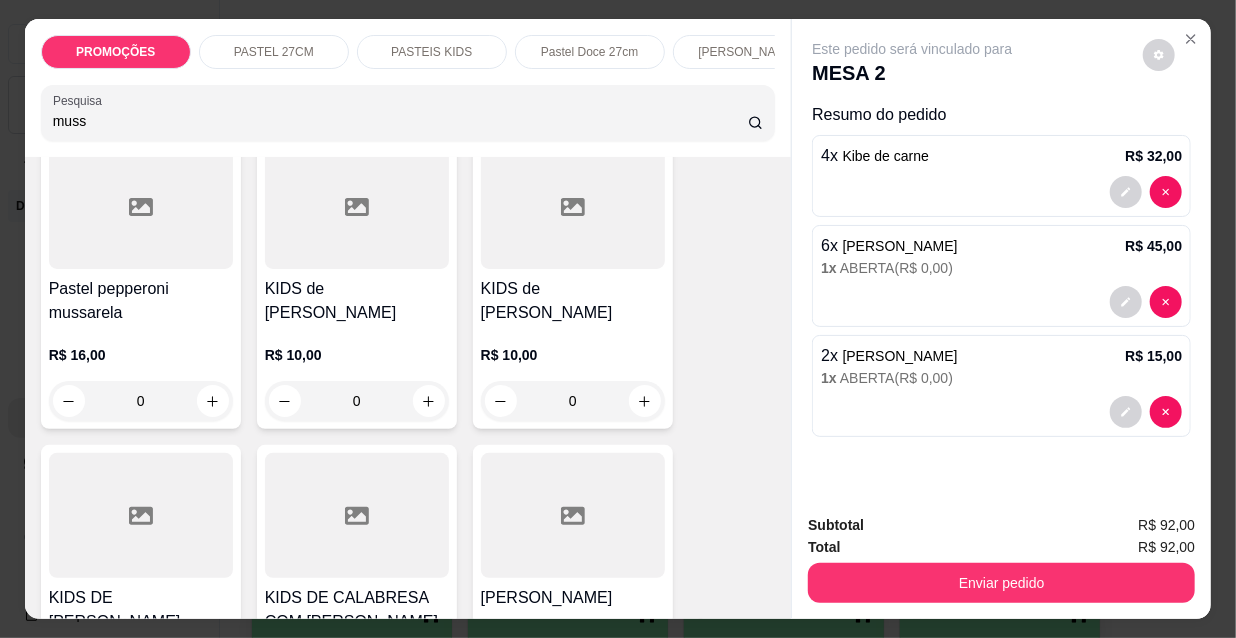 drag, startPoint x: 90, startPoint y: 130, endPoint x: 0, endPoint y: 115, distance: 91.24144 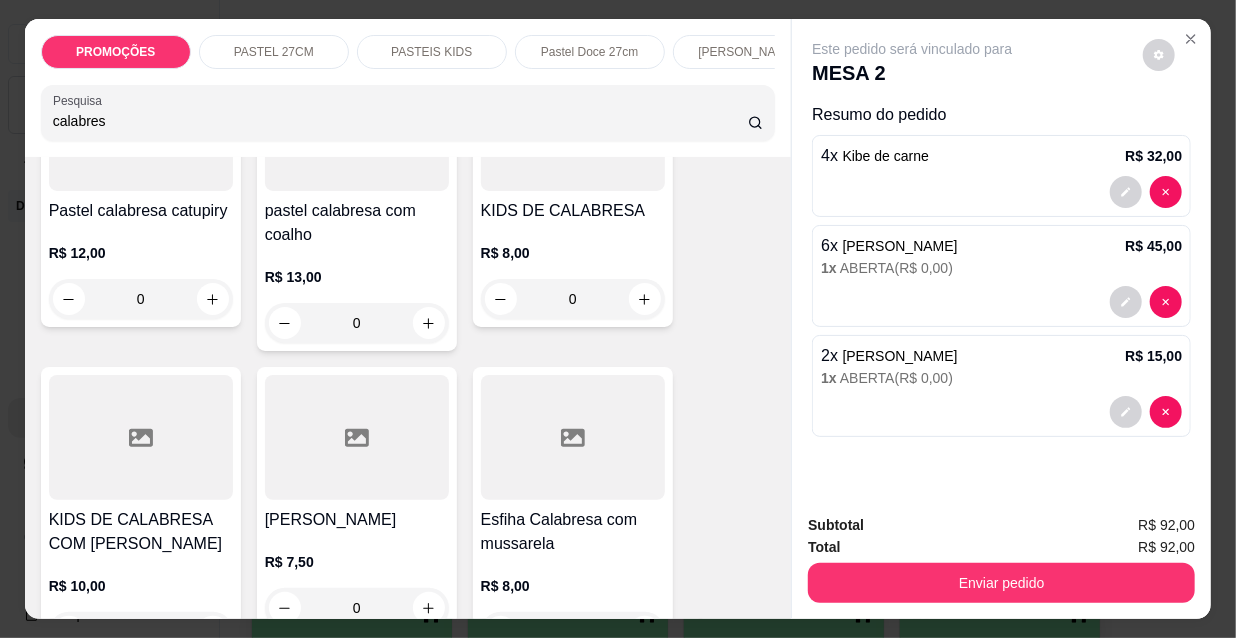 scroll, scrollTop: 545, scrollLeft: 0, axis: vertical 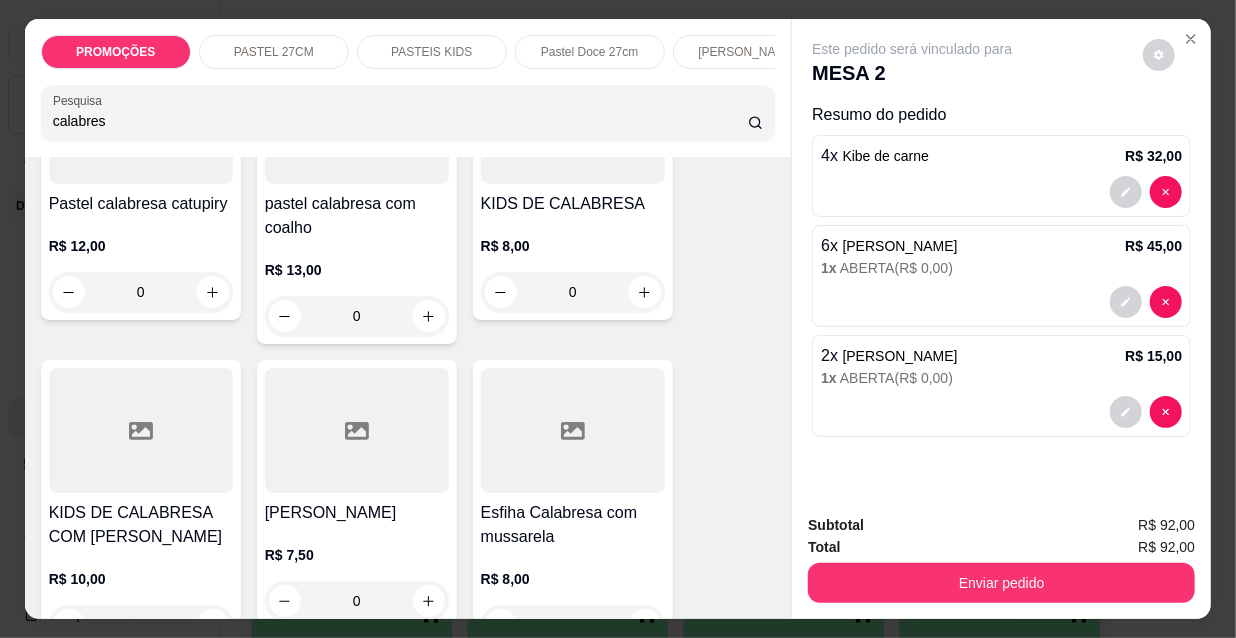 type on "calabres" 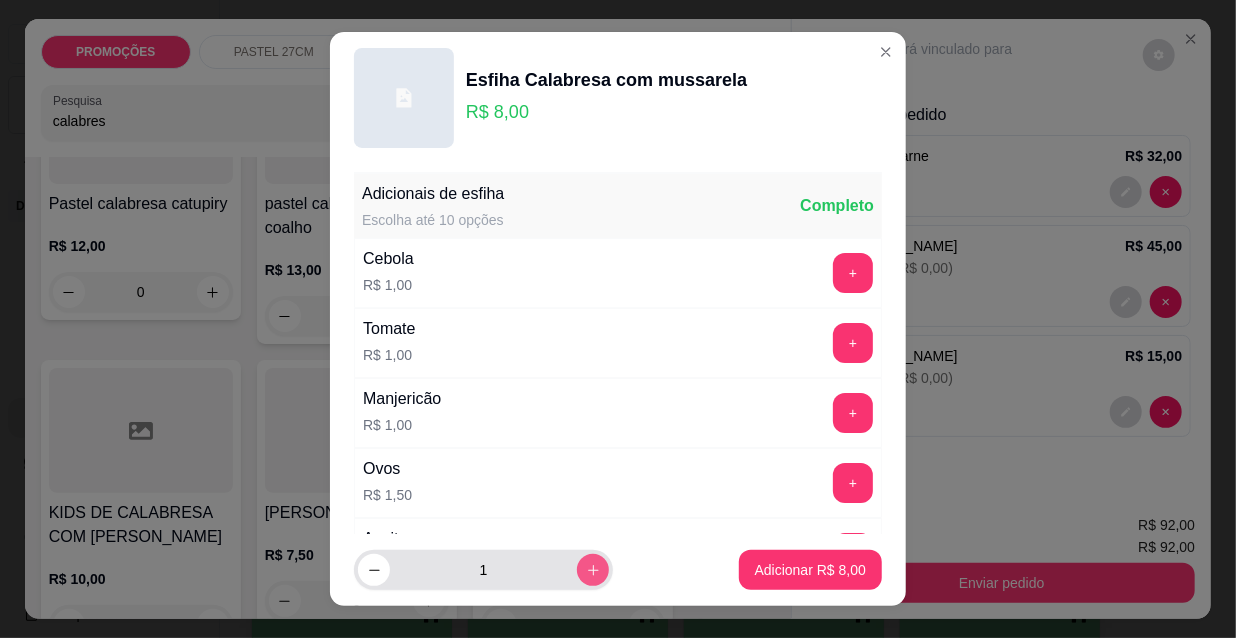 click at bounding box center [593, 570] 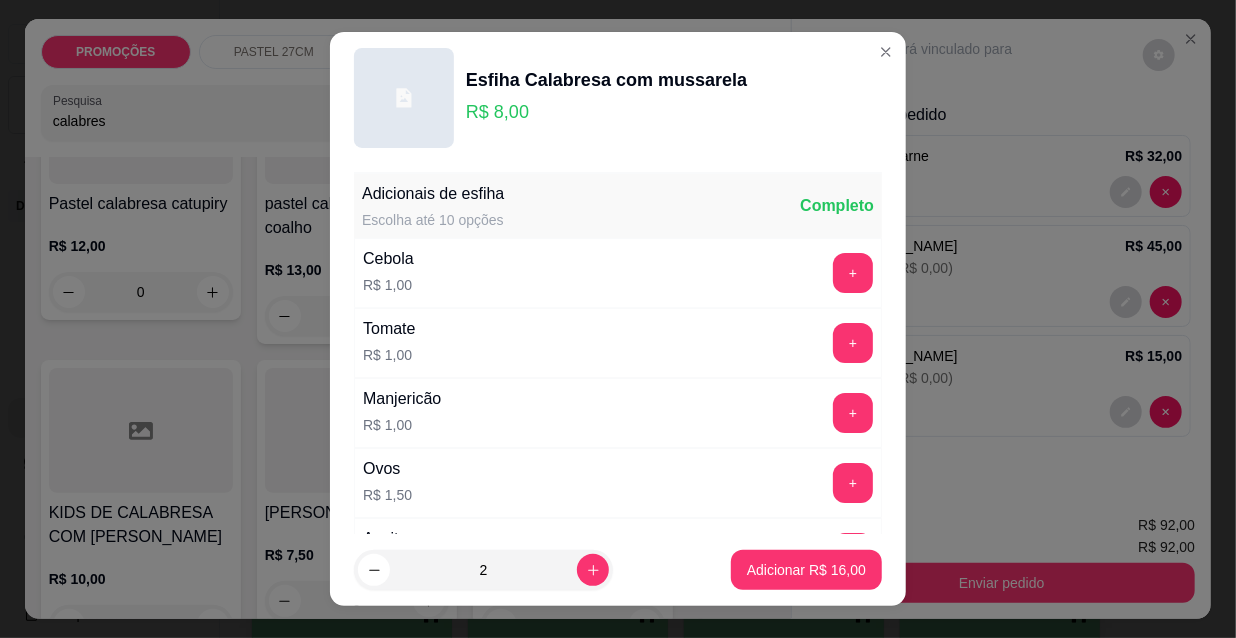 type on "2" 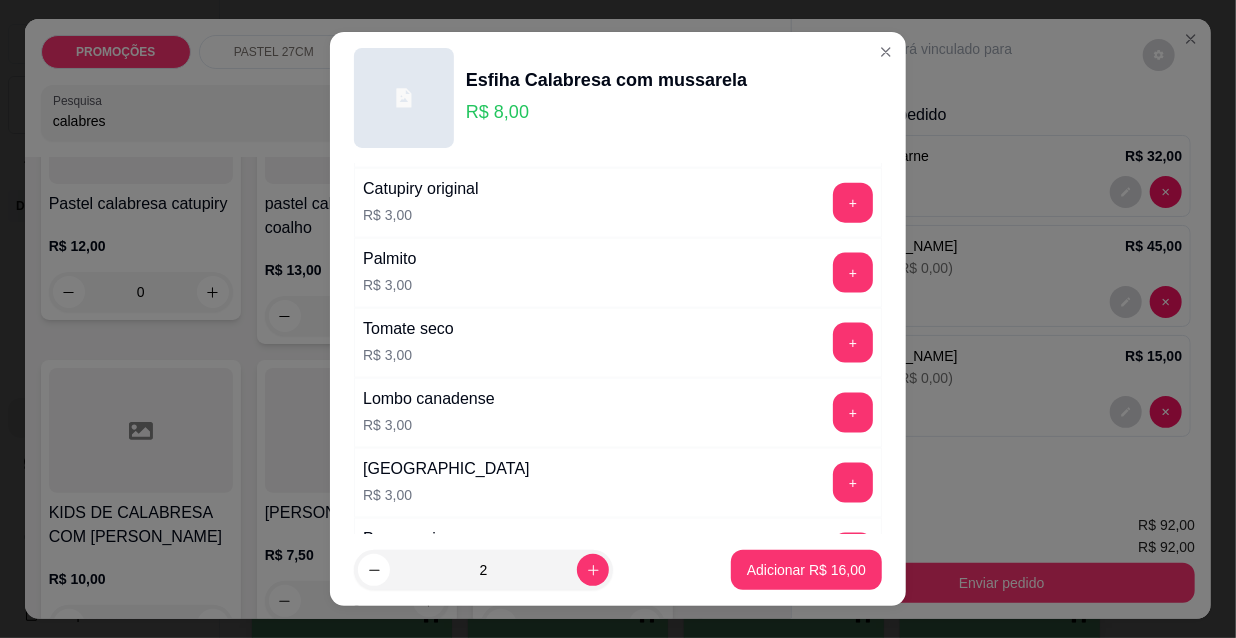 scroll, scrollTop: 1661, scrollLeft: 0, axis: vertical 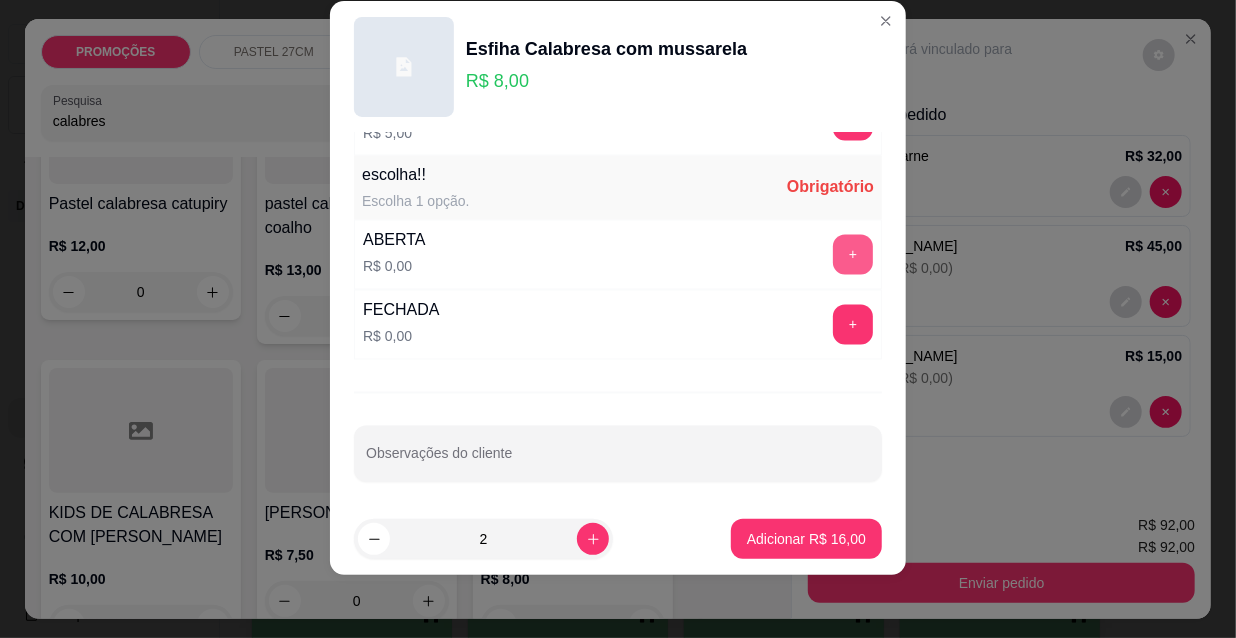click on "+" at bounding box center (853, 255) 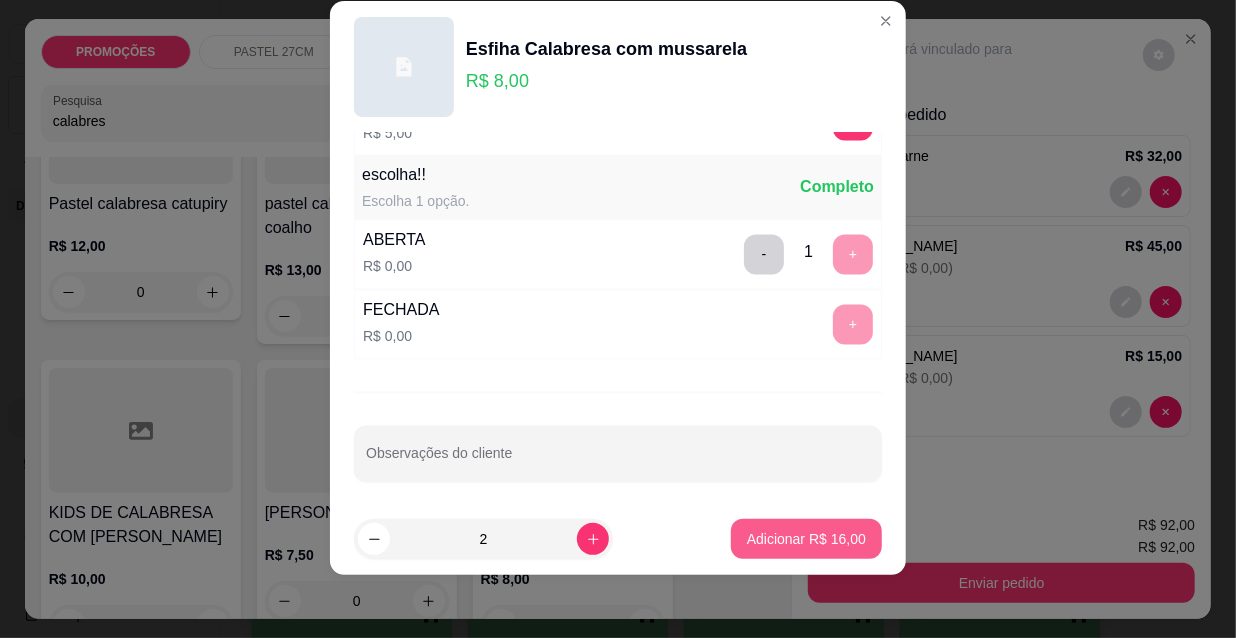 click on "Adicionar   R$ 16,00" at bounding box center [806, 539] 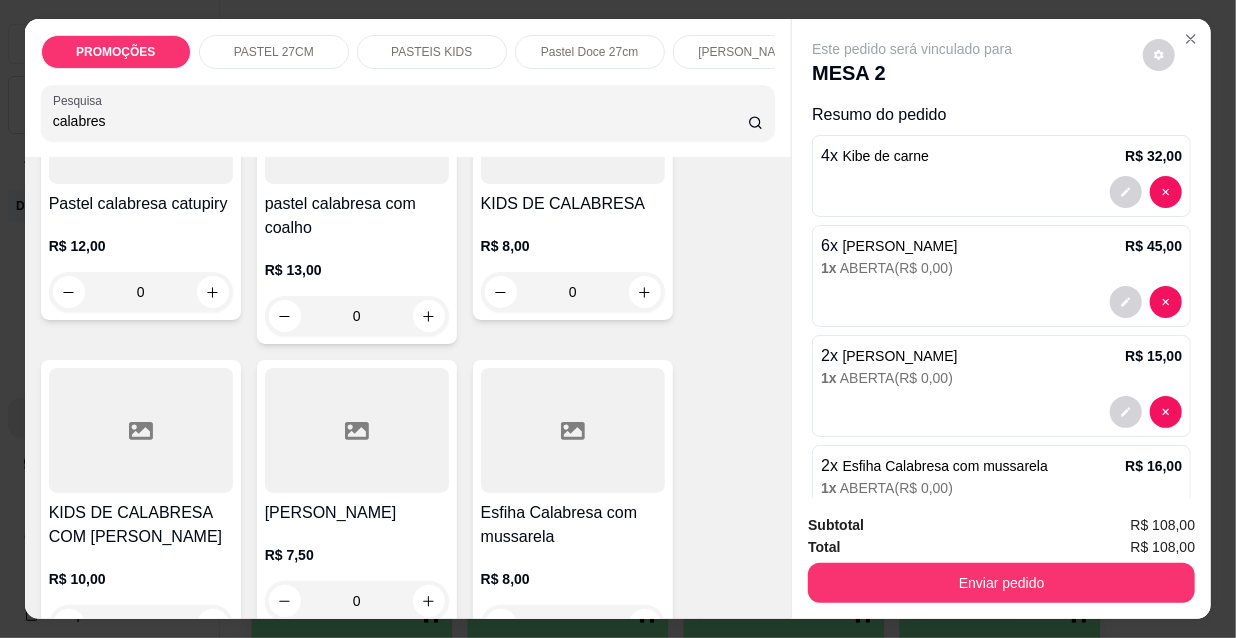 drag, startPoint x: 113, startPoint y: 136, endPoint x: 0, endPoint y: 90, distance: 122.0041 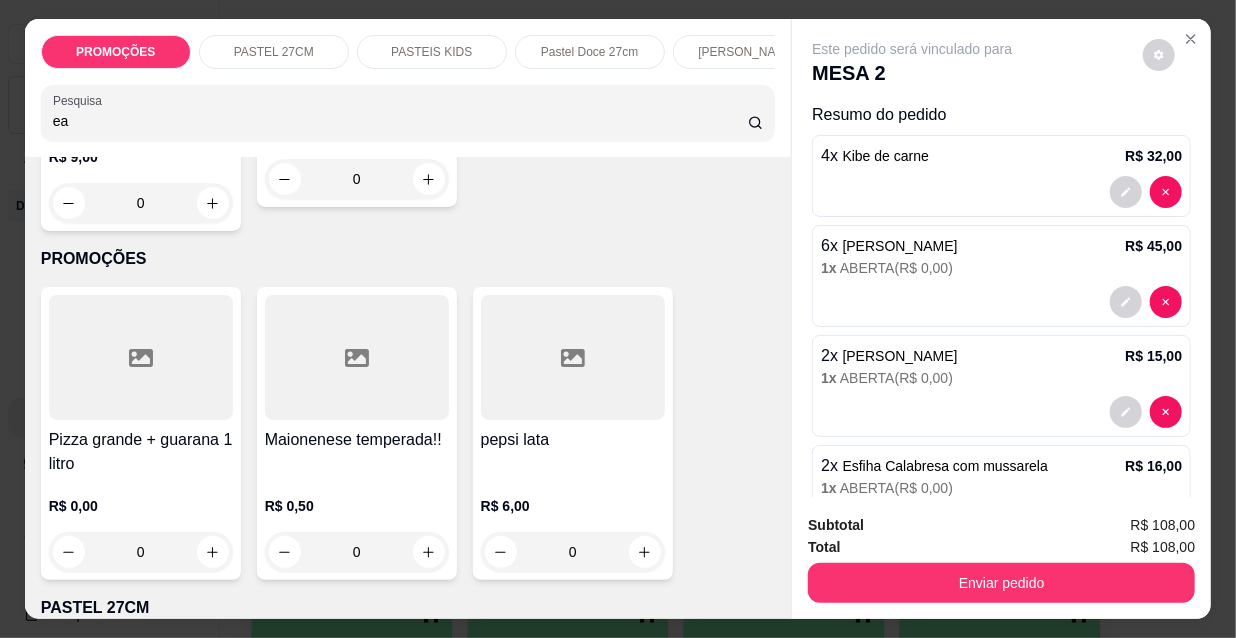 scroll, scrollTop: 0, scrollLeft: 0, axis: both 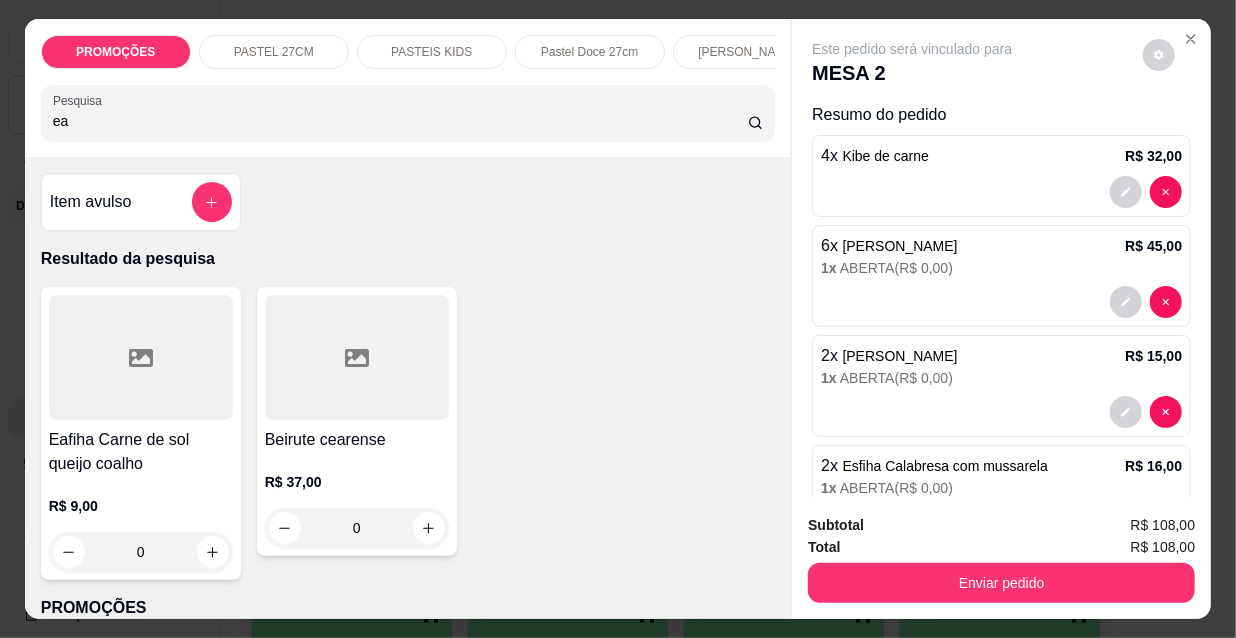 type on "ea" 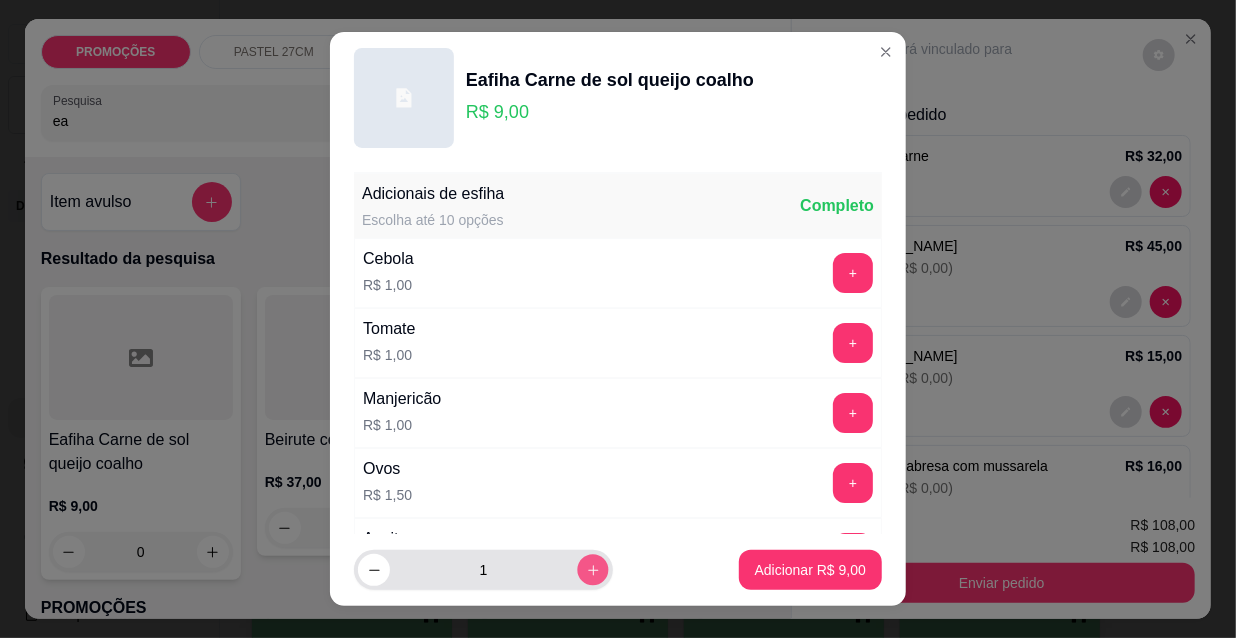 click 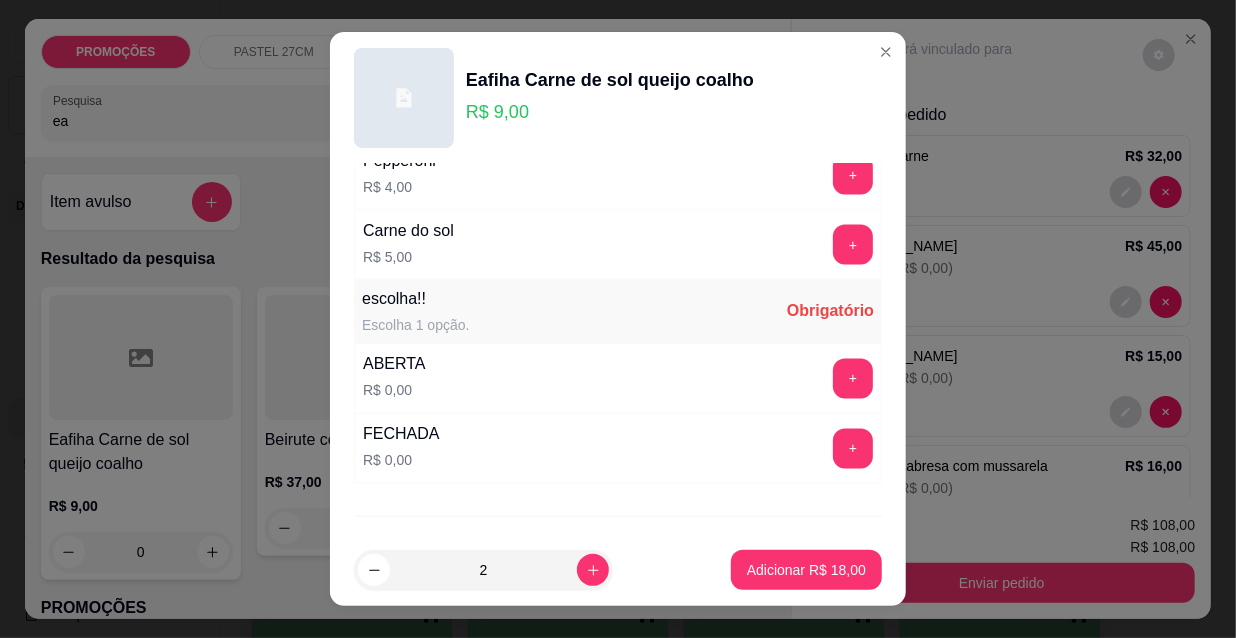 scroll, scrollTop: 1661, scrollLeft: 0, axis: vertical 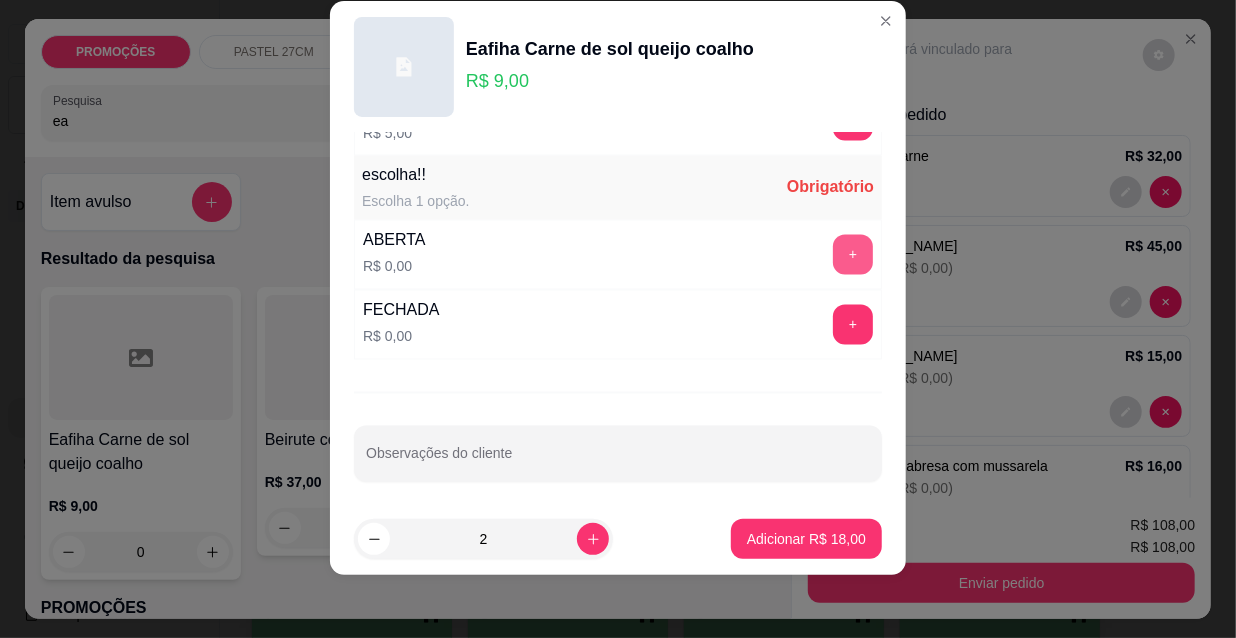 click on "+" at bounding box center [853, 255] 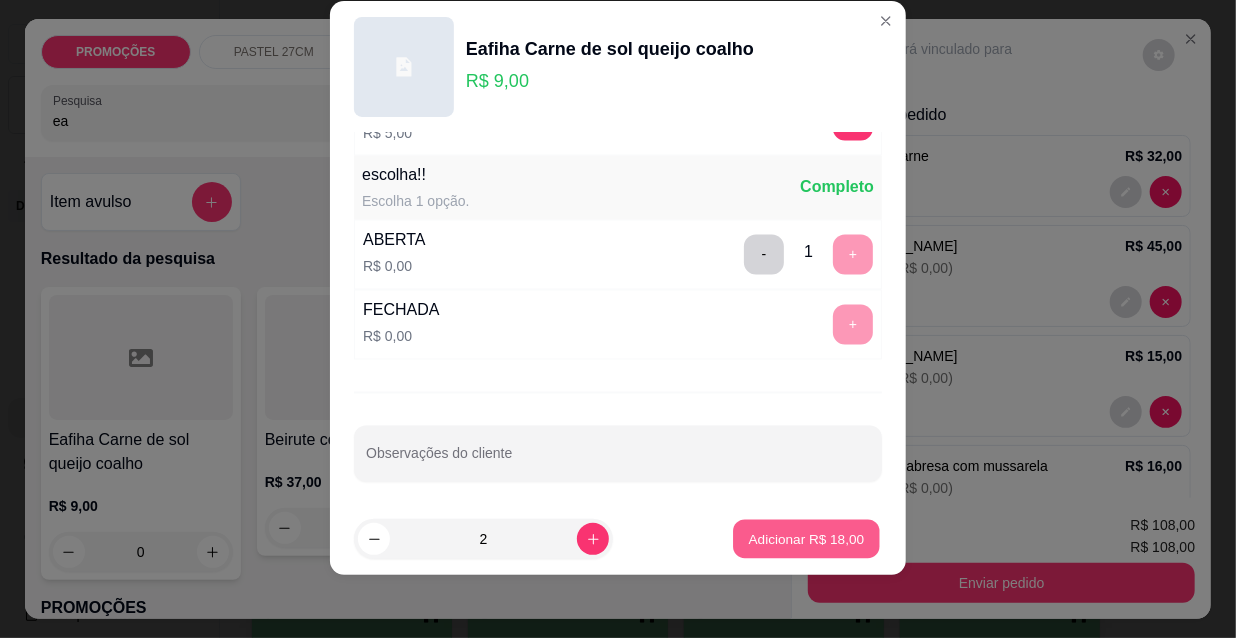 click on "Adicionar   R$ 18,00" at bounding box center [807, 538] 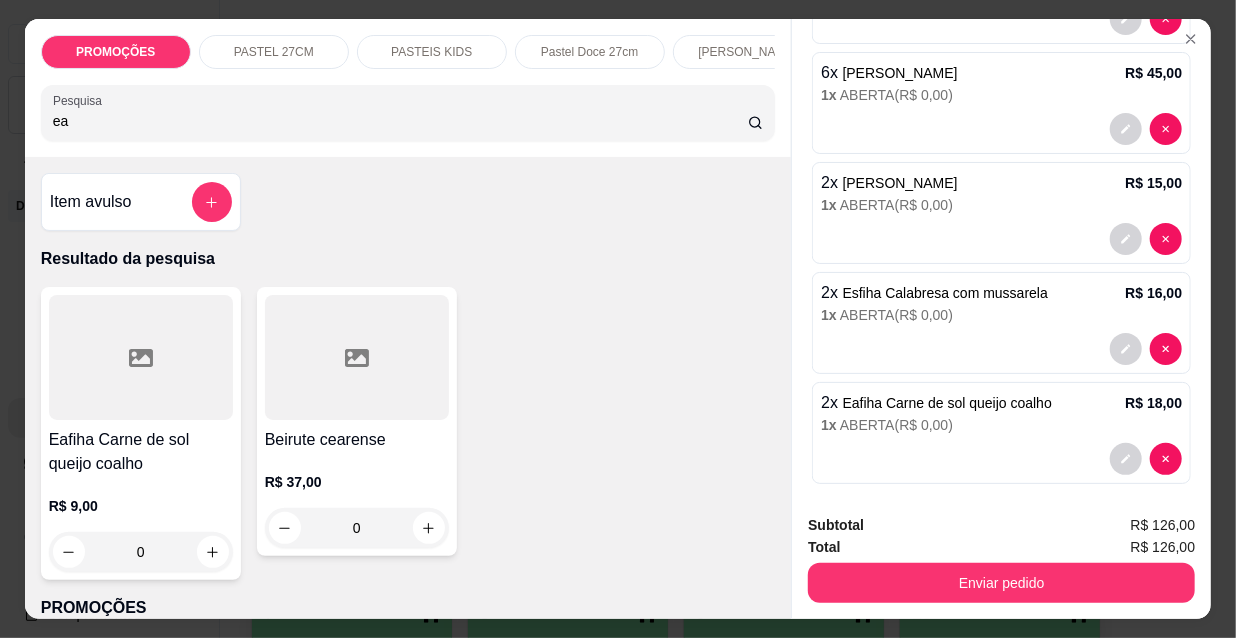 scroll, scrollTop: 181, scrollLeft: 0, axis: vertical 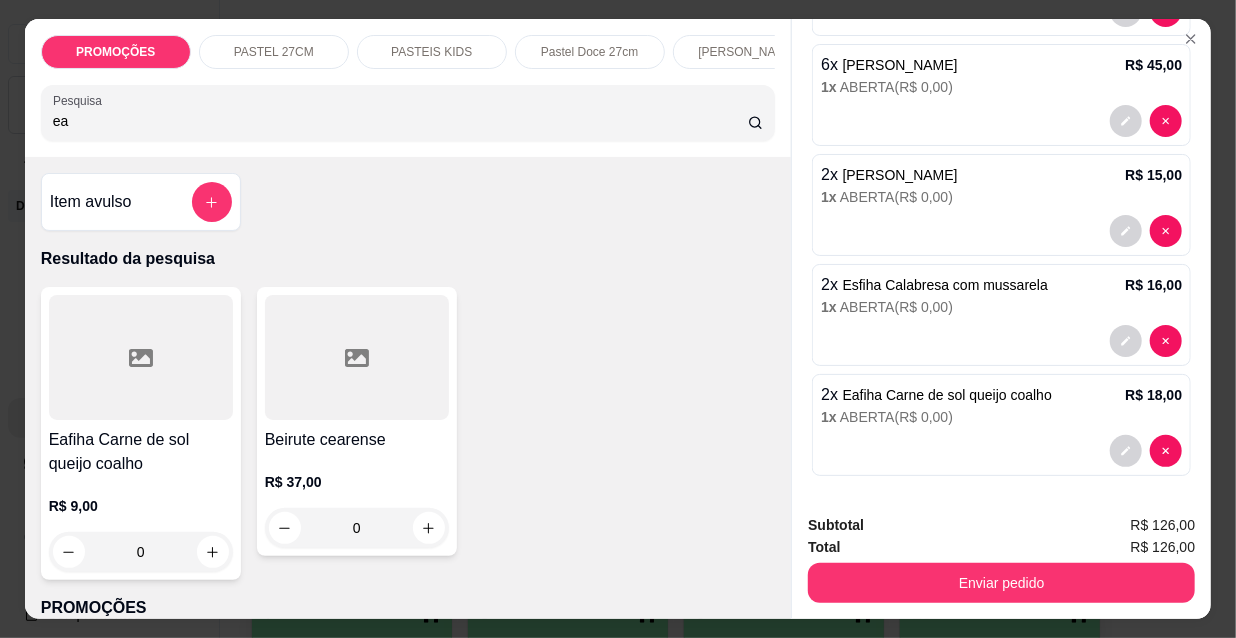 drag, startPoint x: 76, startPoint y: 119, endPoint x: 0, endPoint y: 111, distance: 76.41989 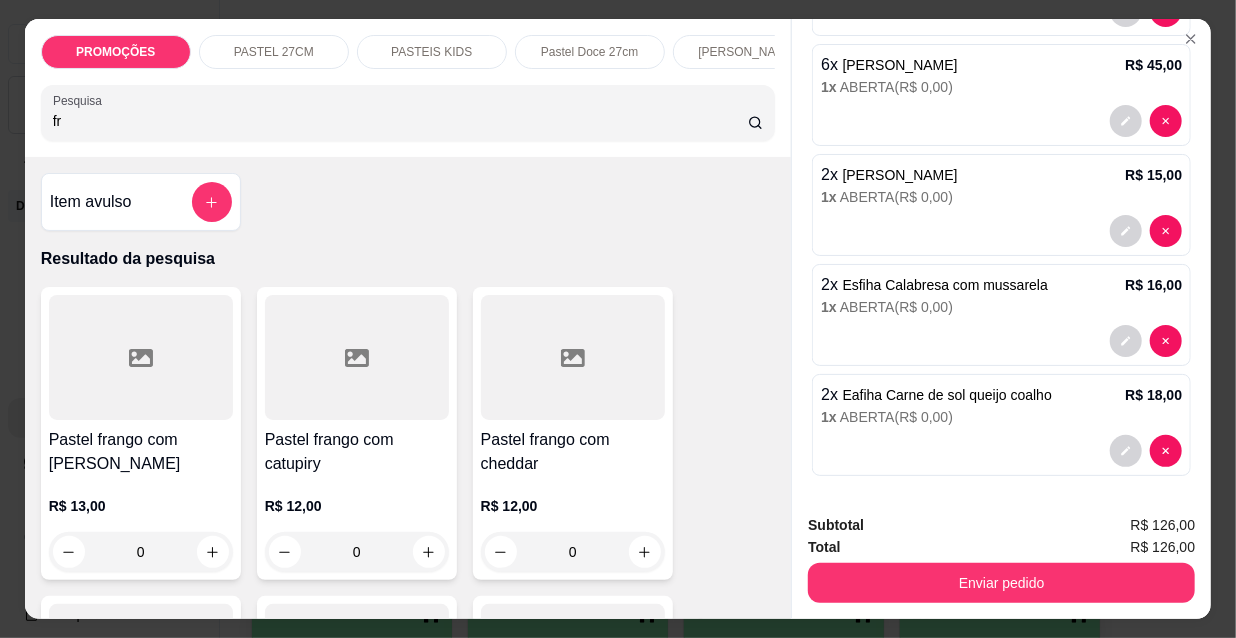 type on "f" 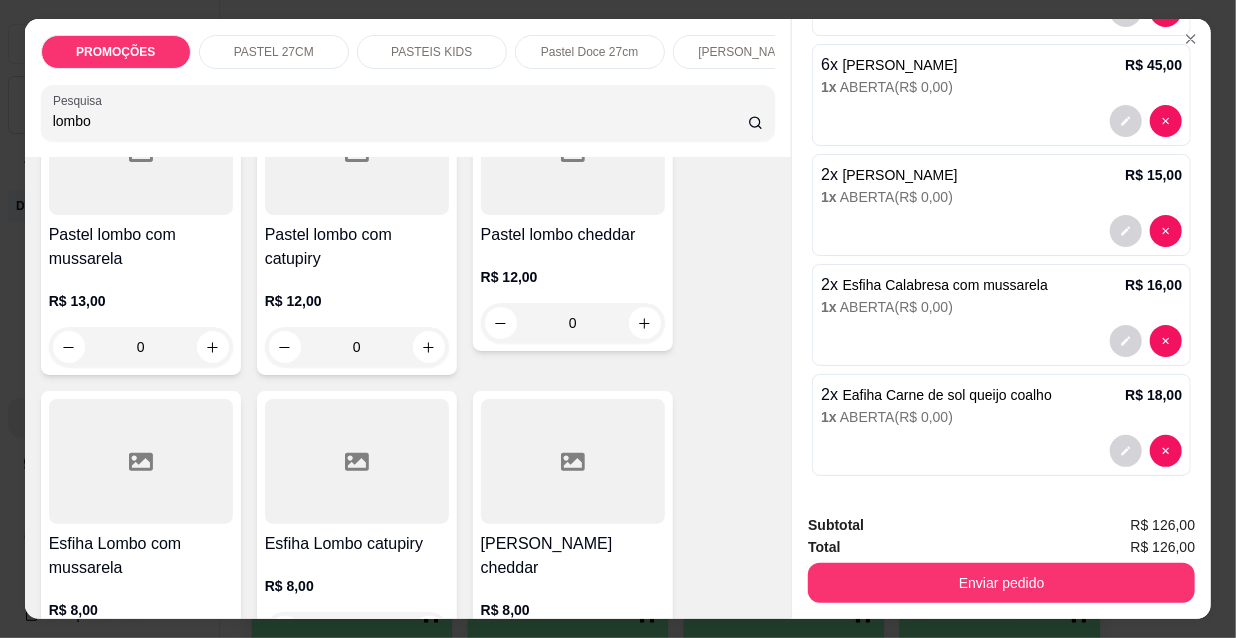 scroll, scrollTop: 272, scrollLeft: 0, axis: vertical 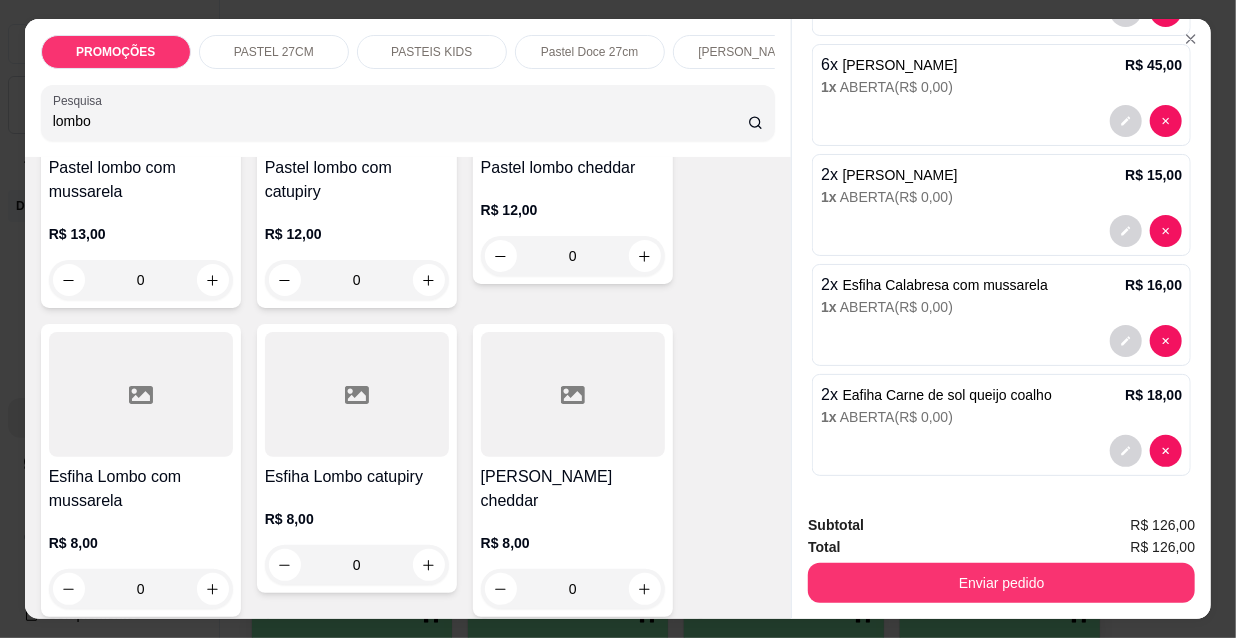type on "lombo" 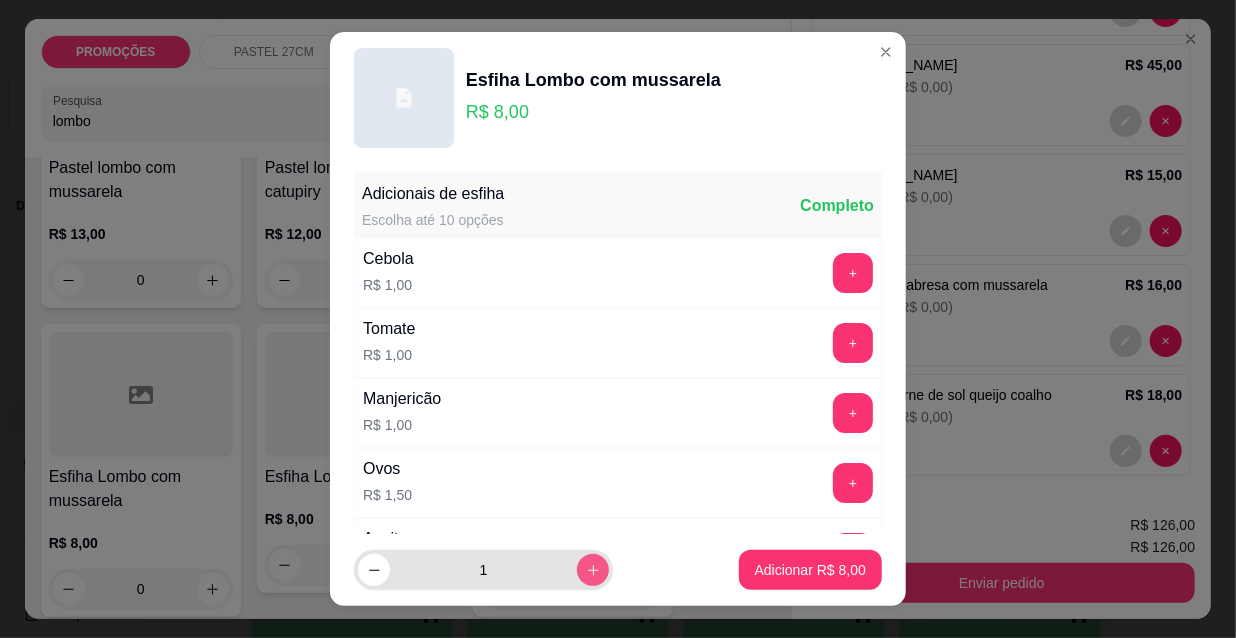 click 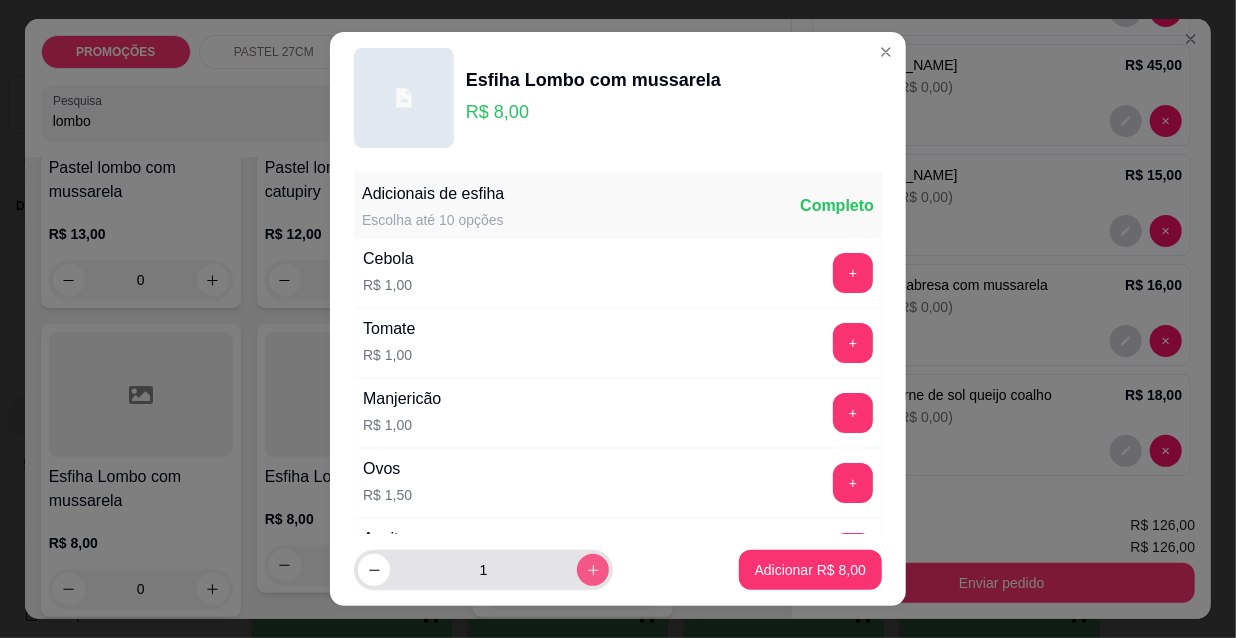 type on "2" 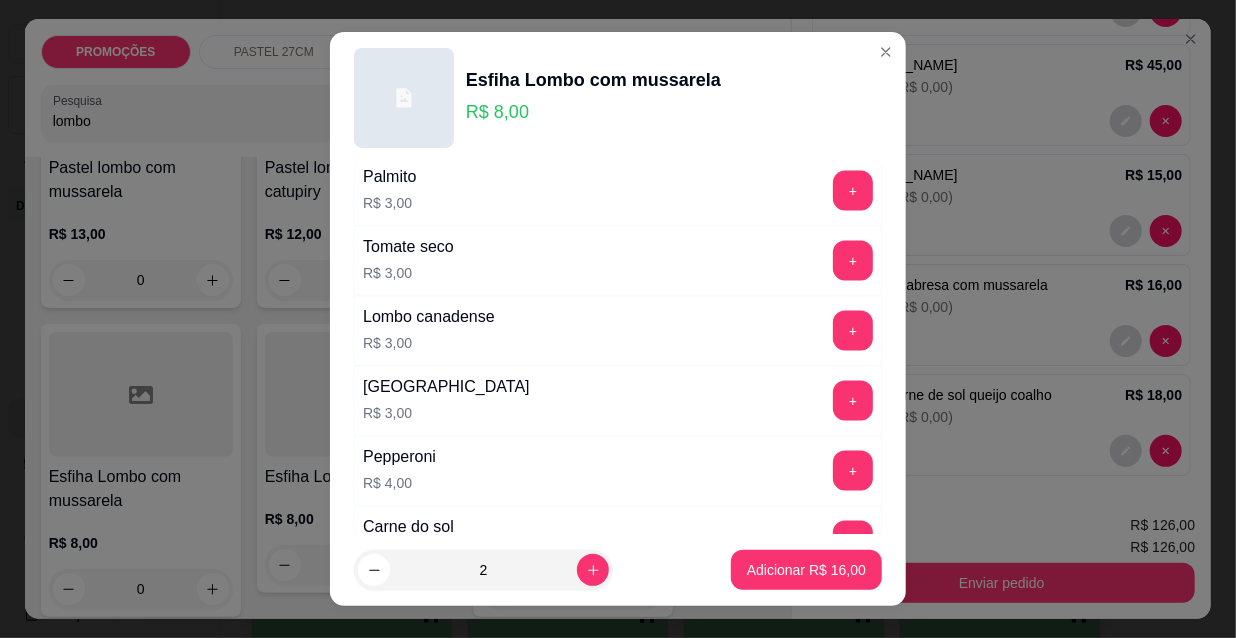 scroll, scrollTop: 1661, scrollLeft: 0, axis: vertical 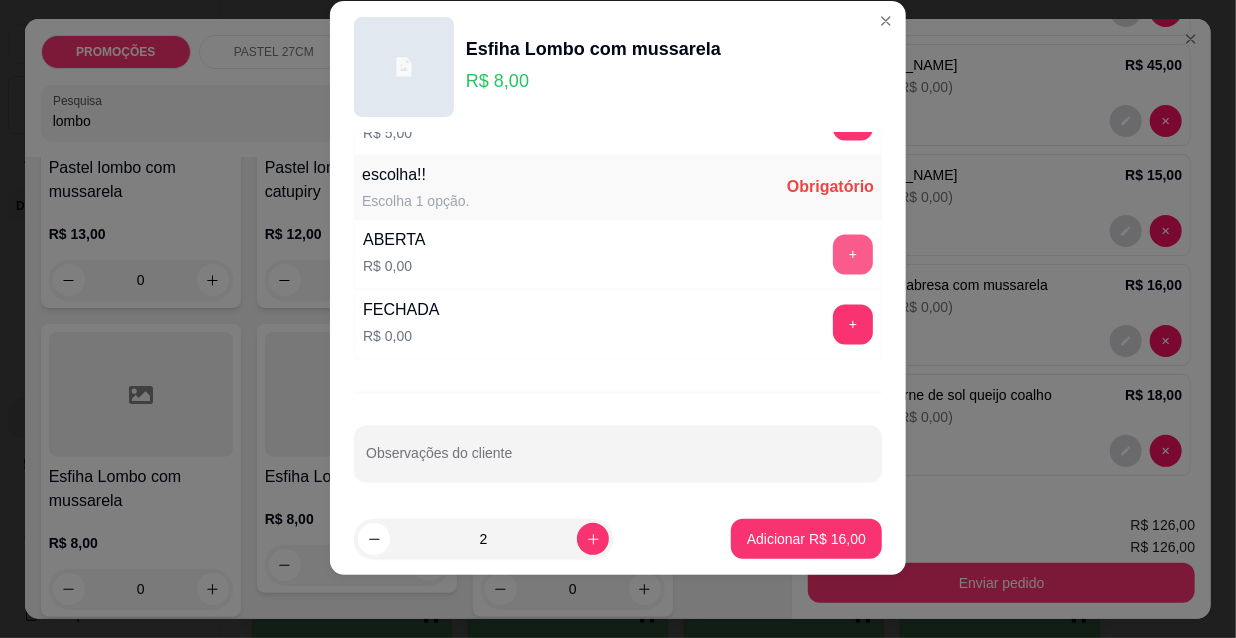click on "+" at bounding box center [853, 255] 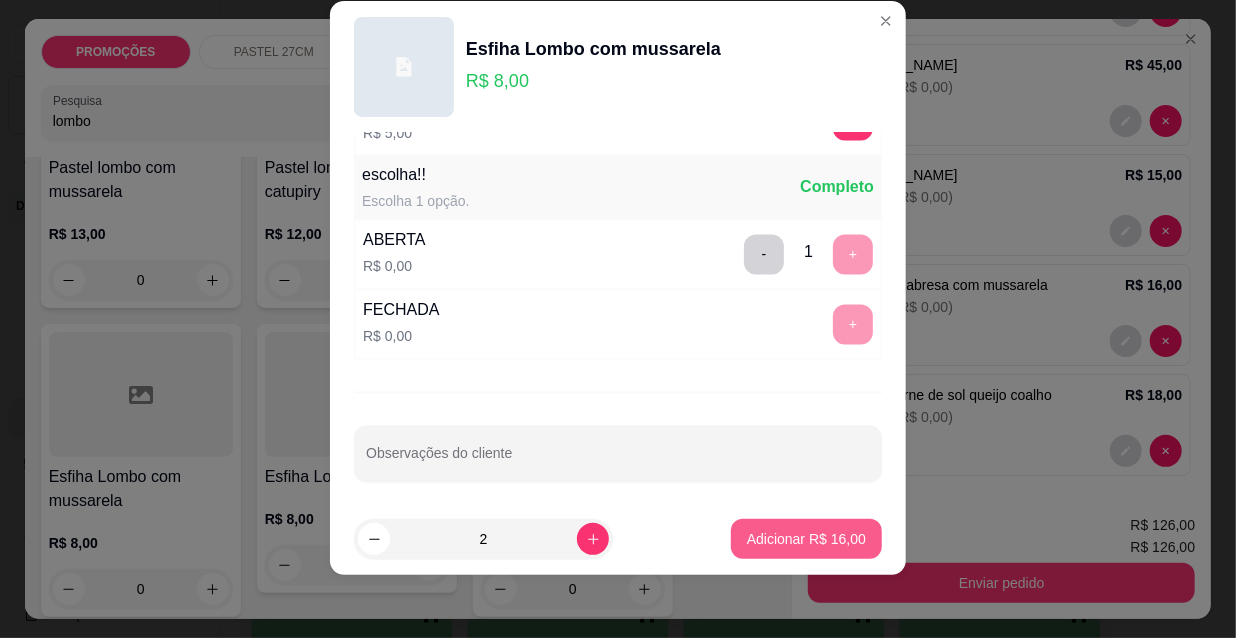 click on "Adicionar   R$ 16,00" at bounding box center (806, 539) 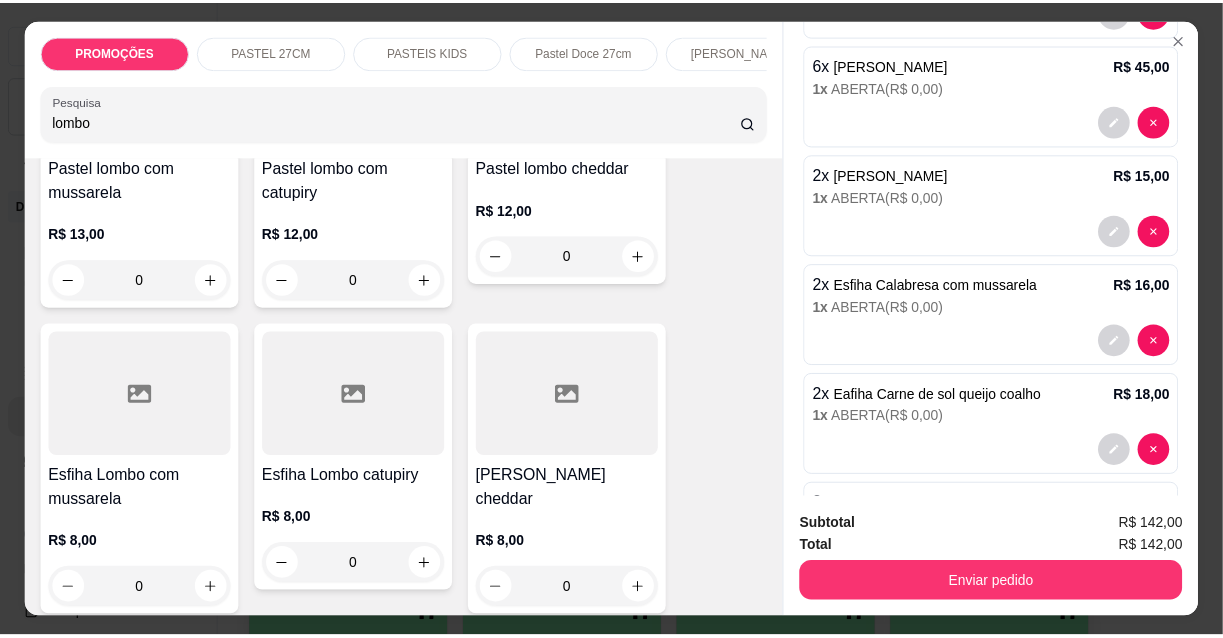 scroll, scrollTop: 295, scrollLeft: 0, axis: vertical 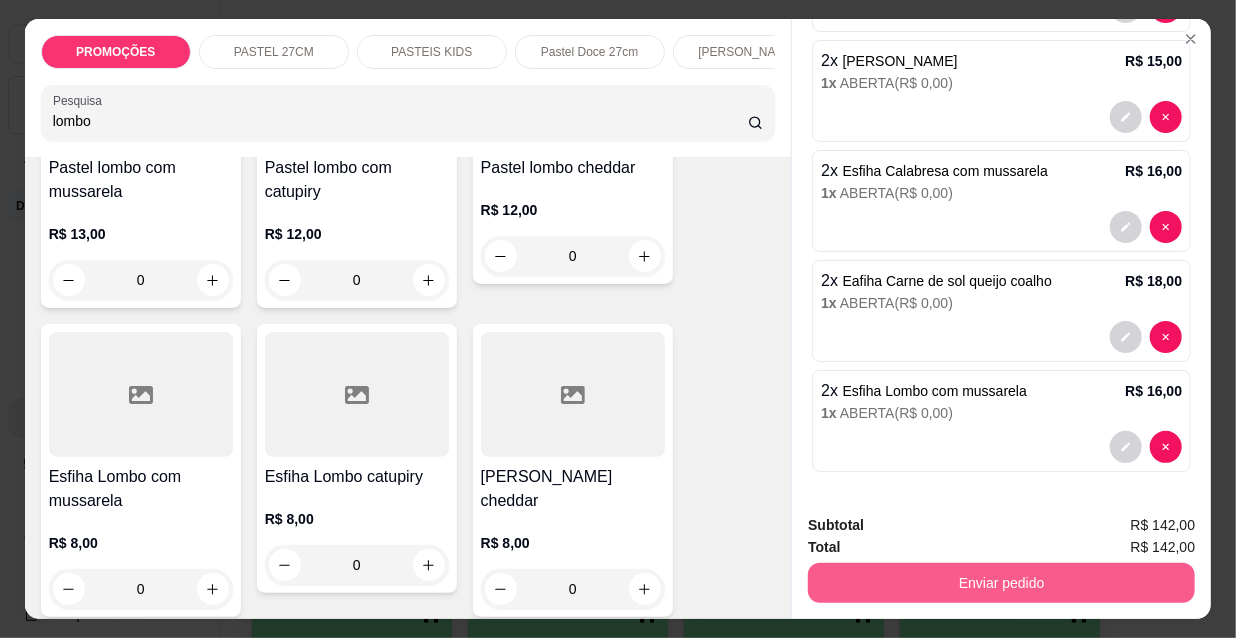 click on "Enviar pedido" at bounding box center (1001, 583) 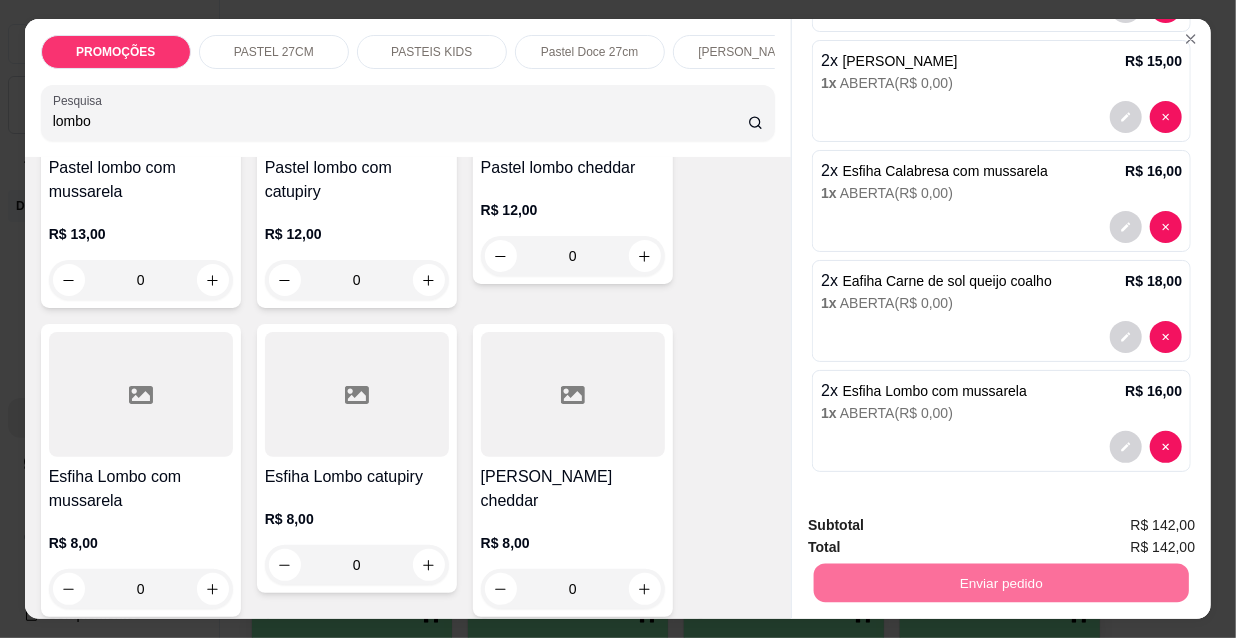click on "Não registrar e enviar pedido" at bounding box center (937, 526) 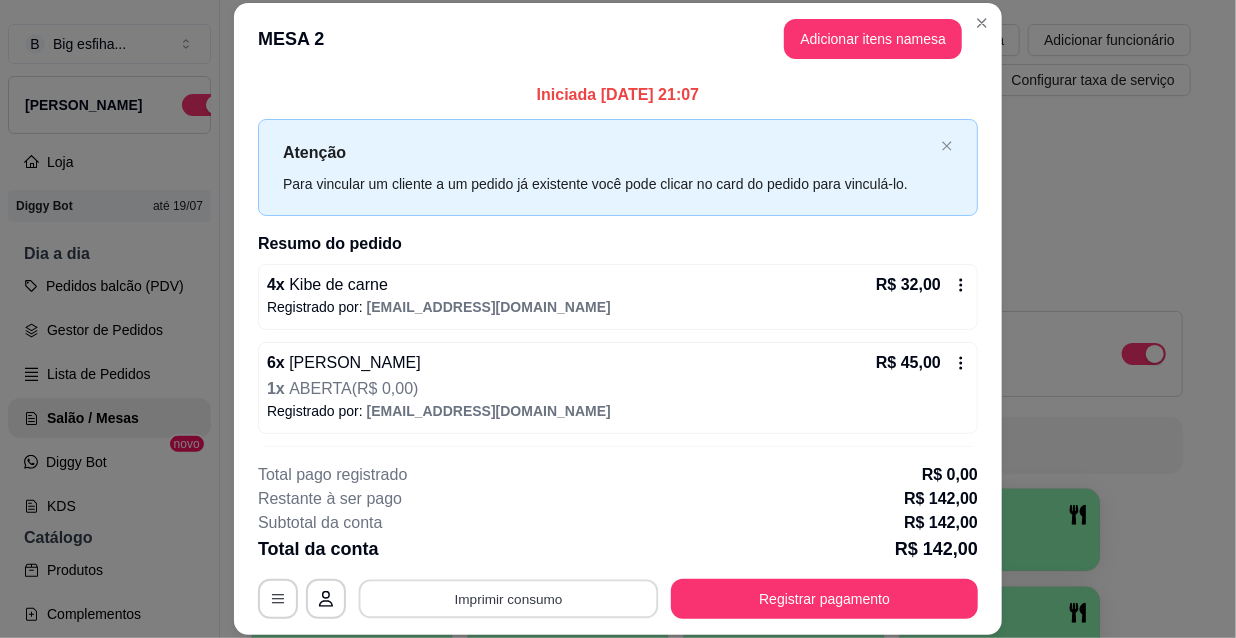 click on "Imprimir consumo" at bounding box center (509, 598) 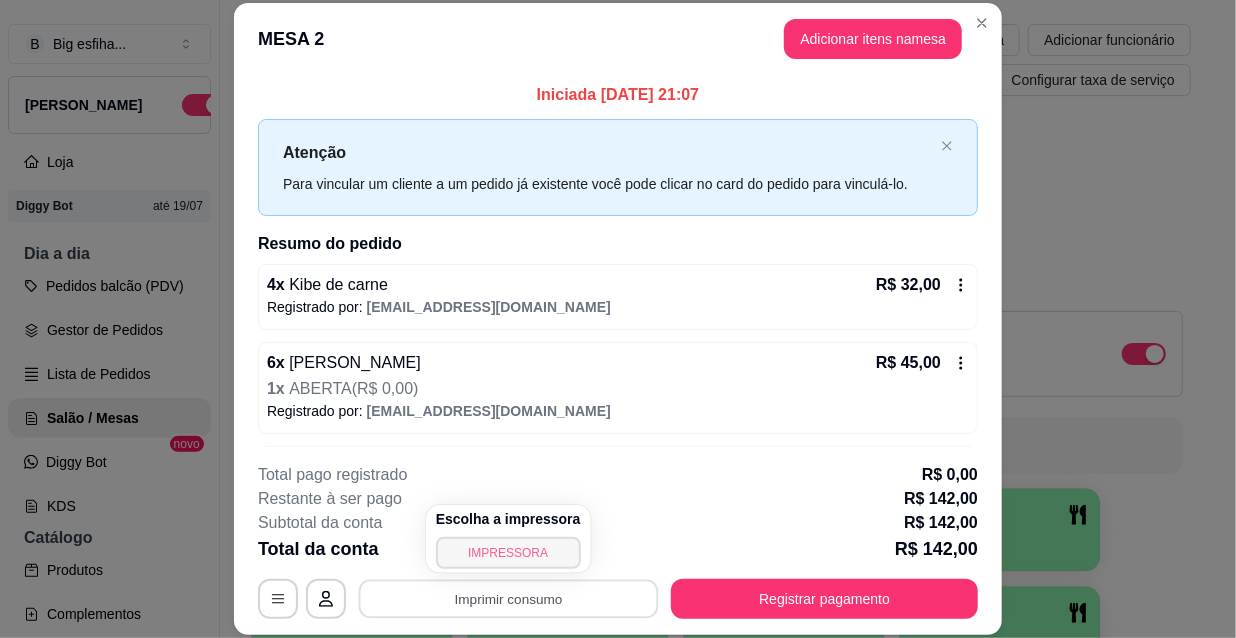 click on "IMPRESSORA" at bounding box center [508, 553] 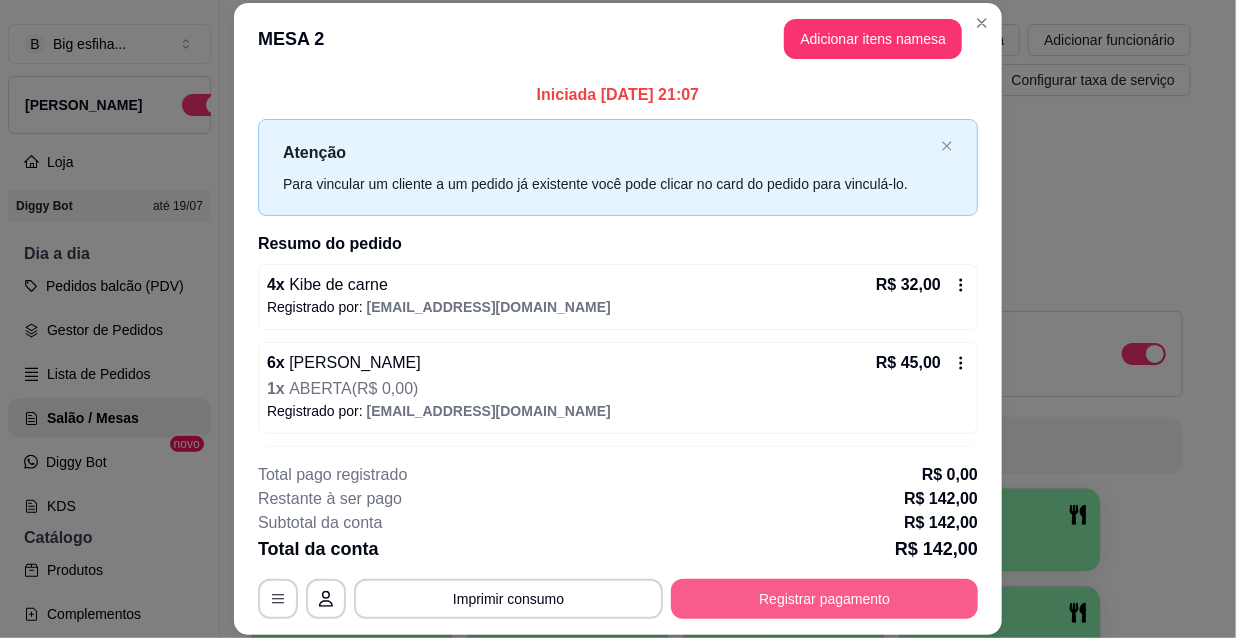 click on "Registrar pagamento" at bounding box center [824, 599] 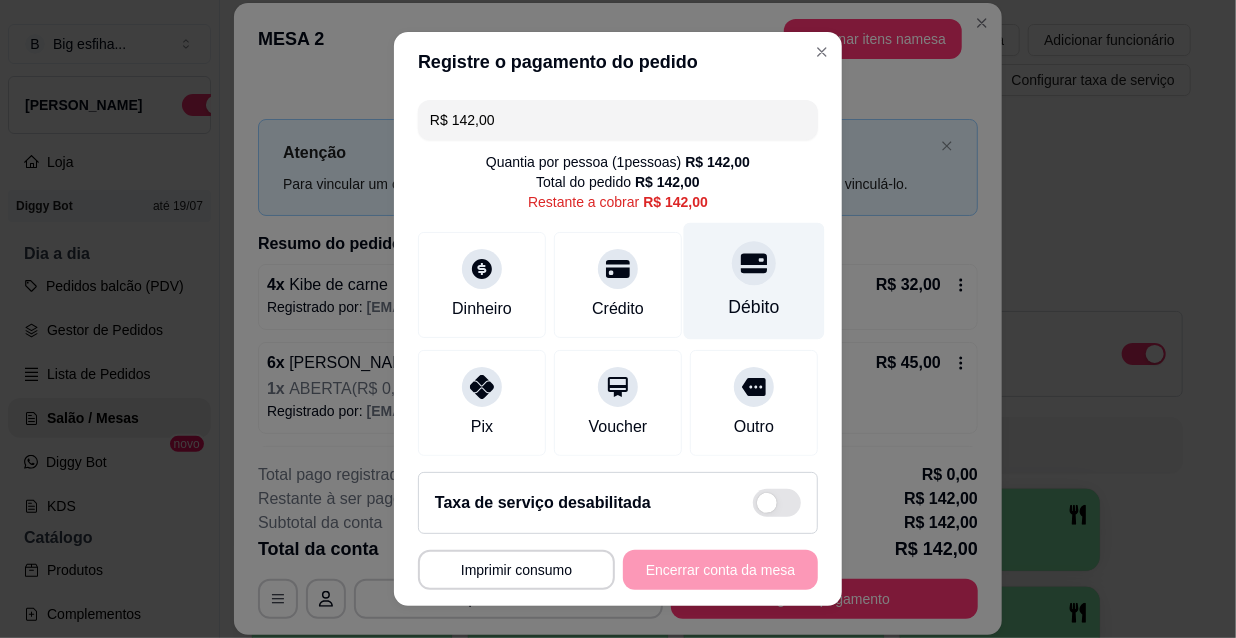 click on "Débito" at bounding box center [754, 281] 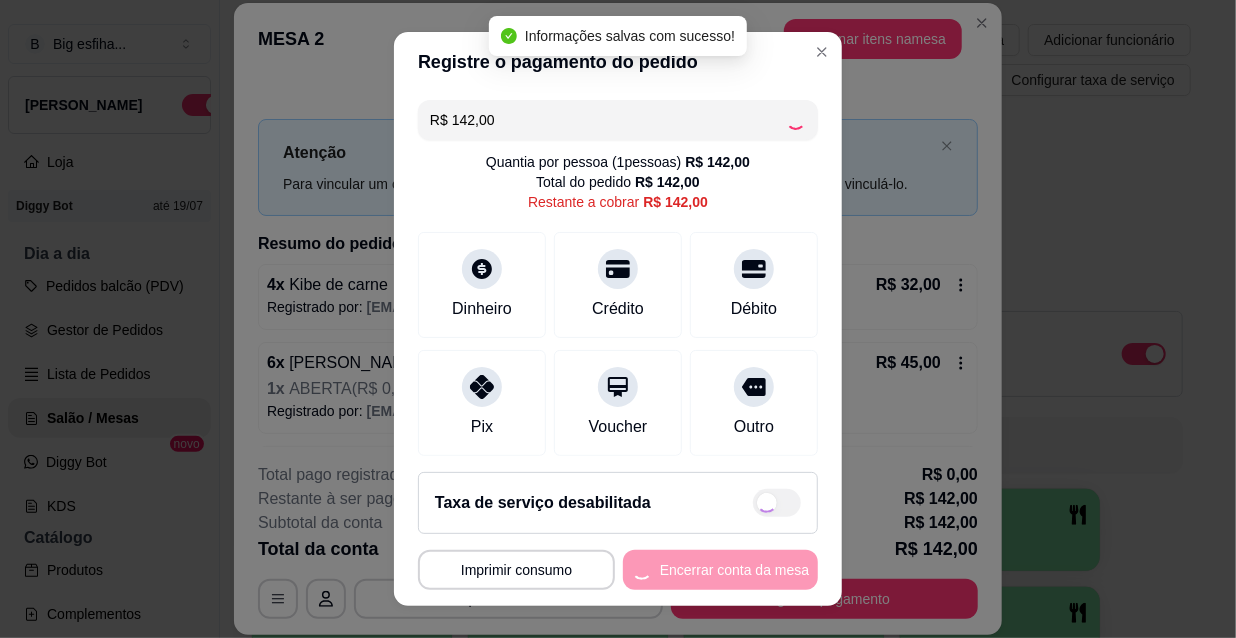 type on "R$ 0,00" 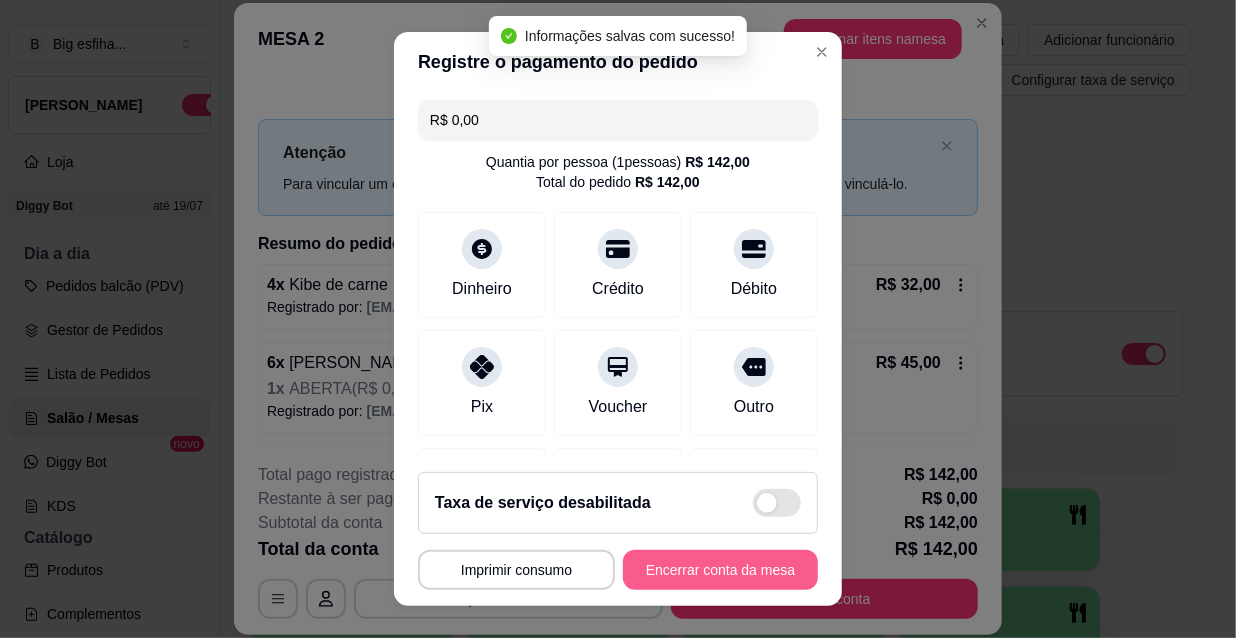 click on "Encerrar conta da mesa" at bounding box center [720, 570] 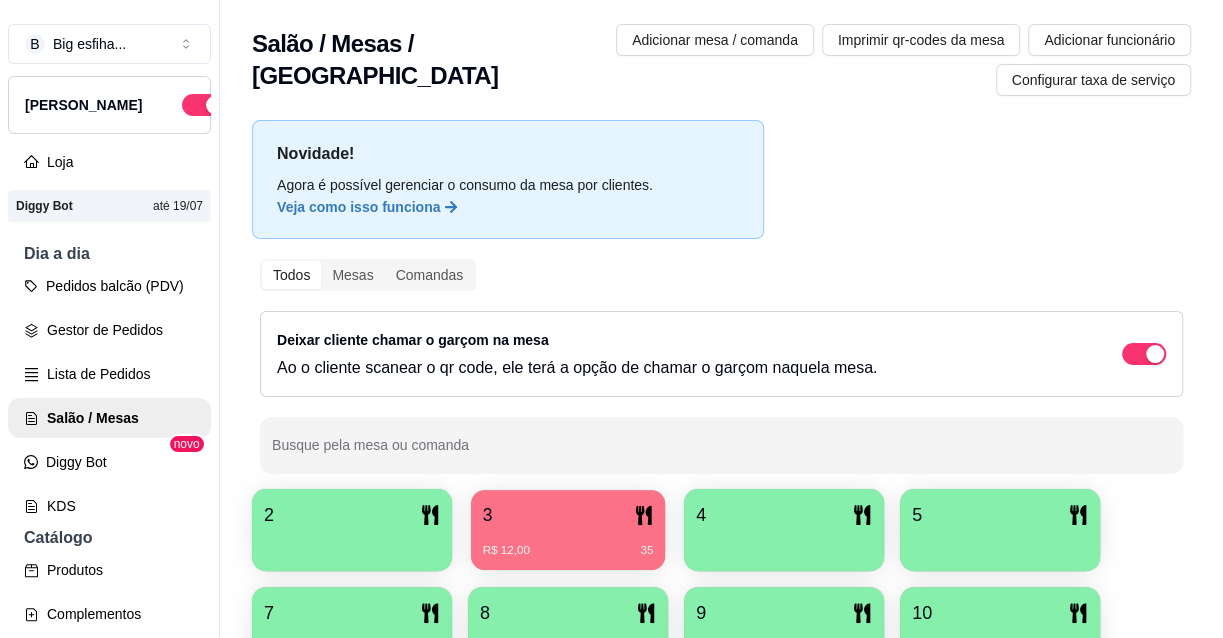 click on "R$ 12,00 35" at bounding box center [568, 551] 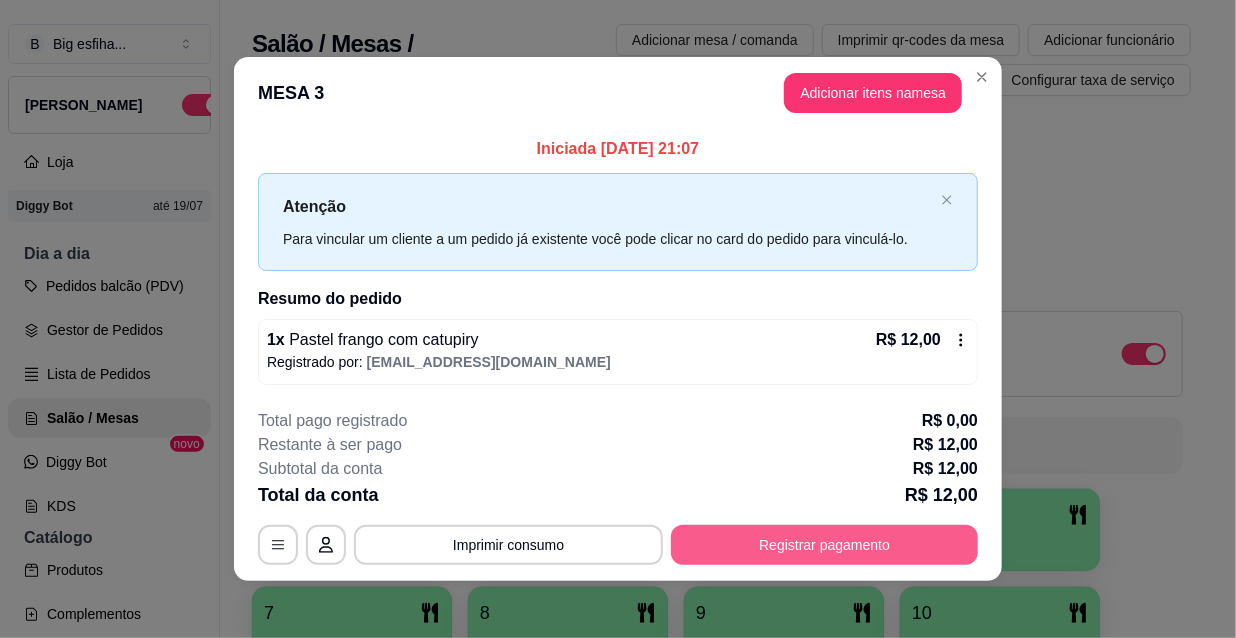 click on "Registrar pagamento" at bounding box center [824, 545] 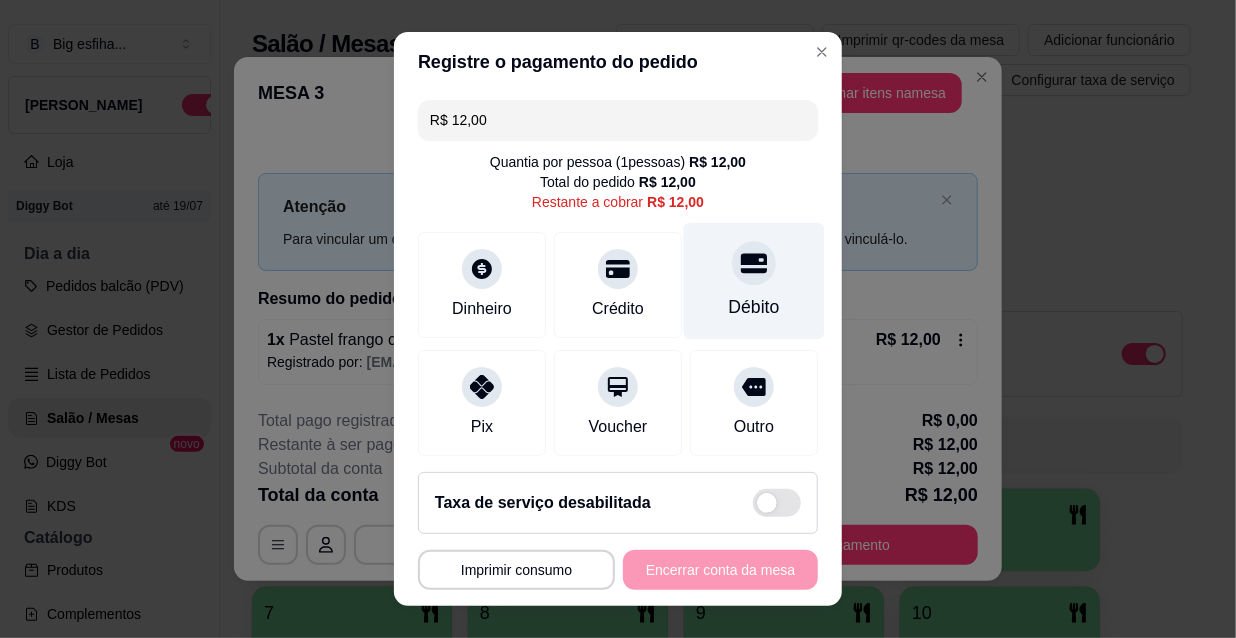 click on "Débito" at bounding box center (754, 281) 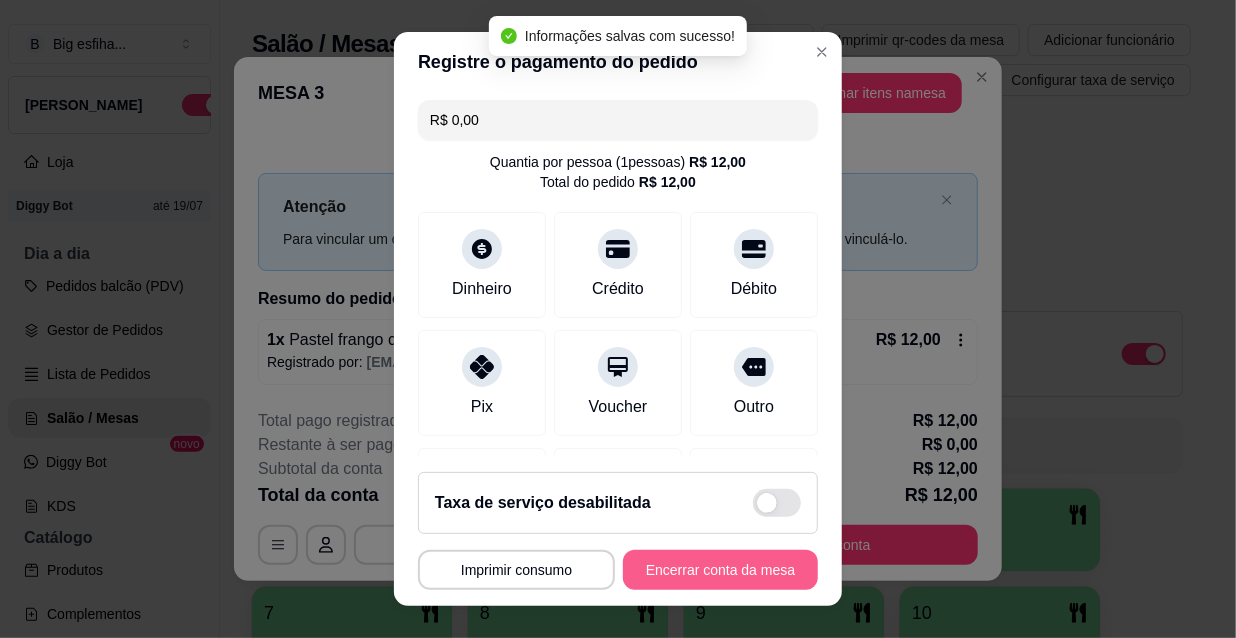type on "R$ 0,00" 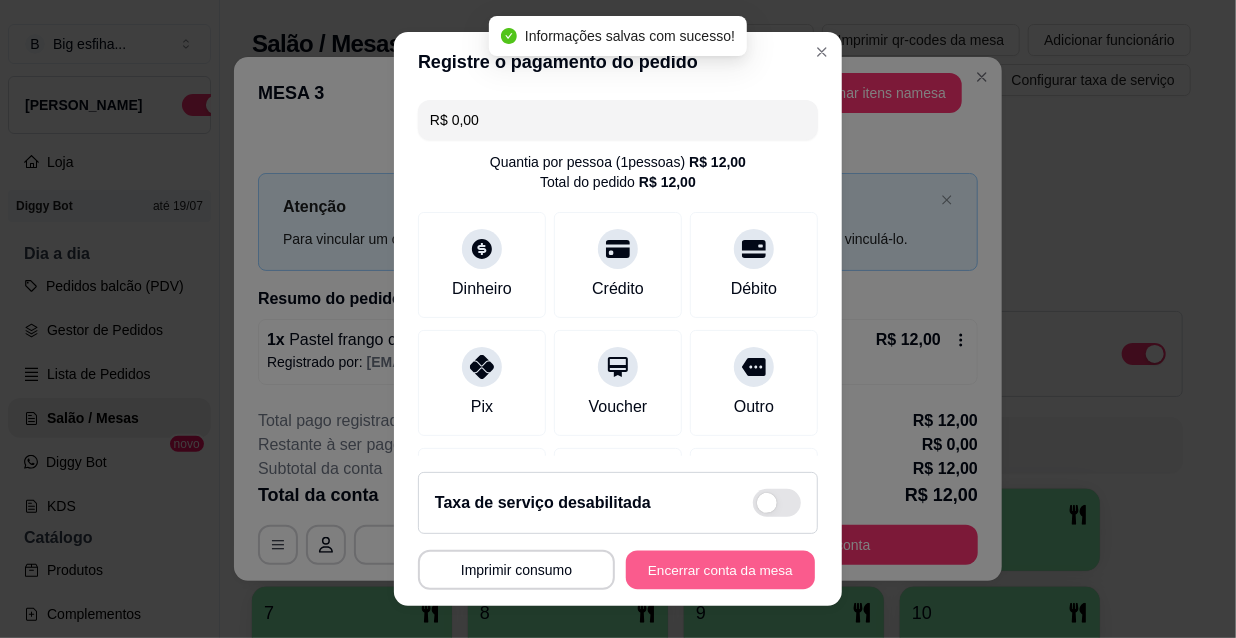 click on "Encerrar conta da mesa" at bounding box center (720, 570) 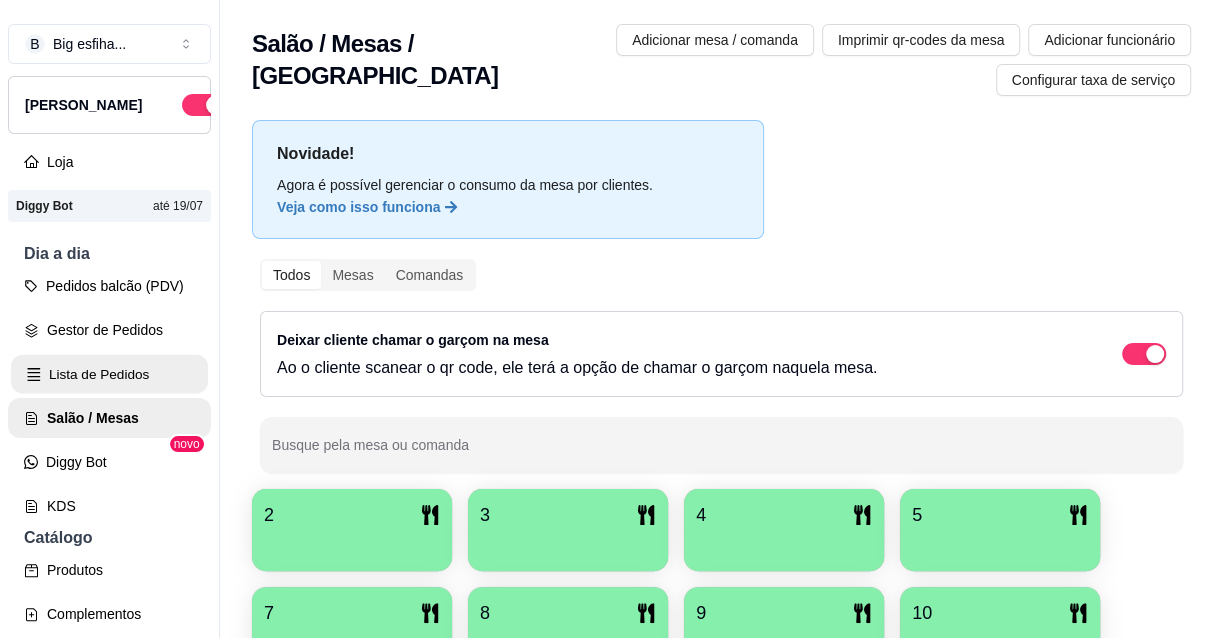 click on "Lista de Pedidos" at bounding box center (109, 374) 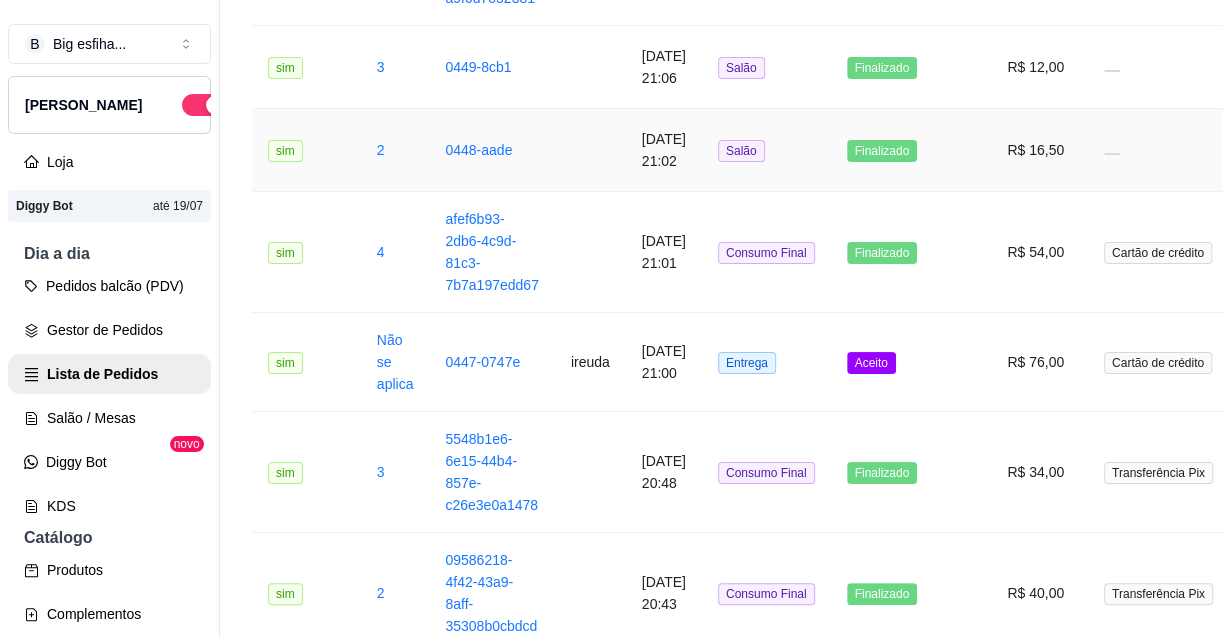 scroll, scrollTop: 727, scrollLeft: 0, axis: vertical 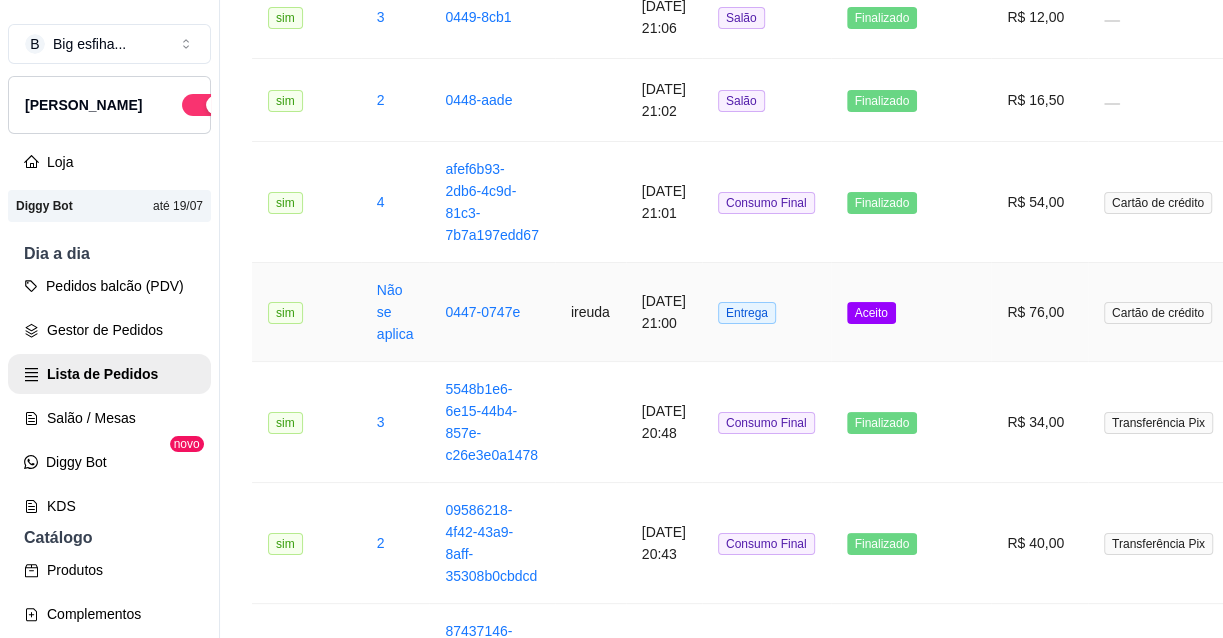 click on "Entrega" at bounding box center (766, 312) 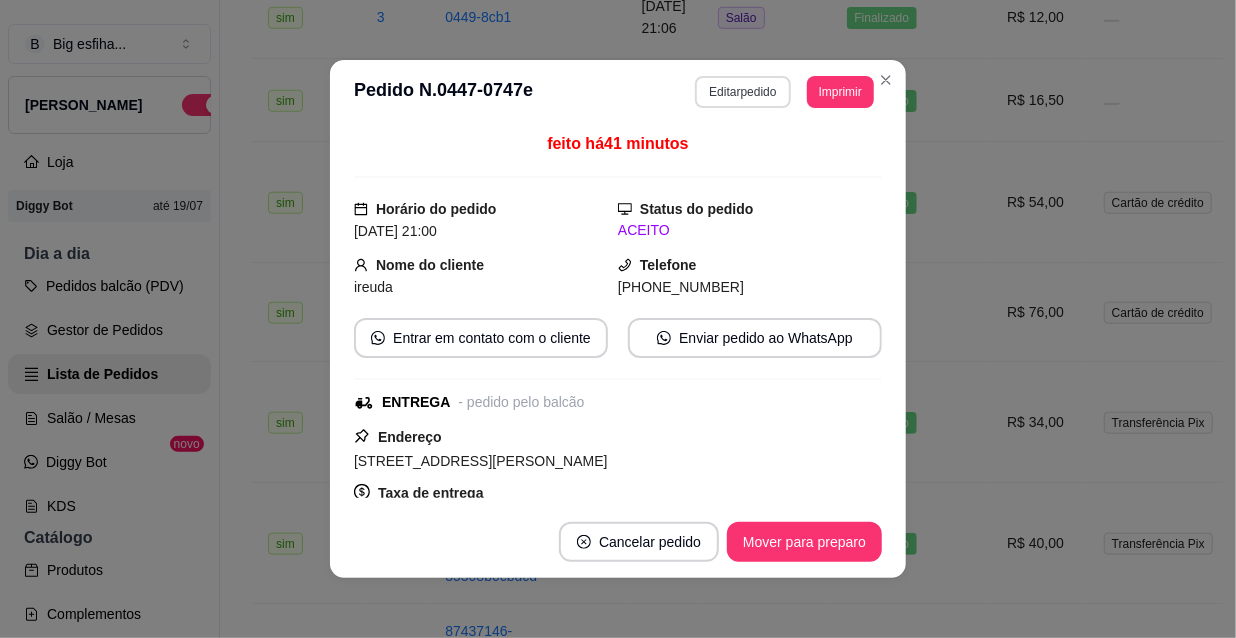 click on "Editar  pedido" at bounding box center [742, 92] 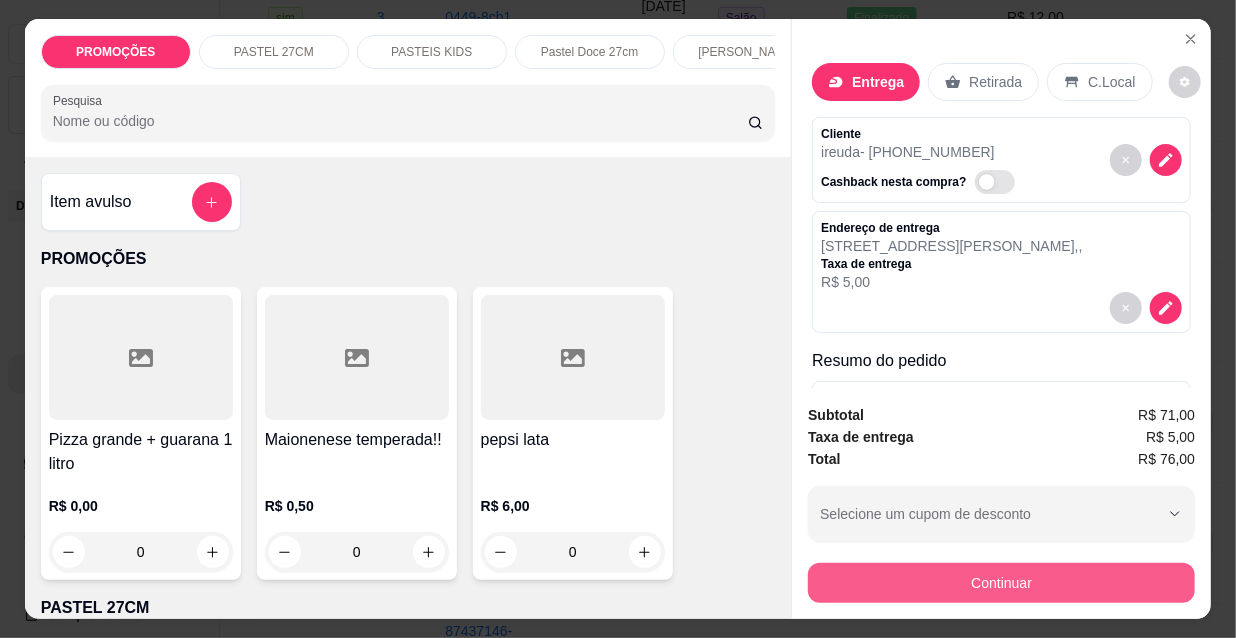 click on "Continuar" at bounding box center [1001, 583] 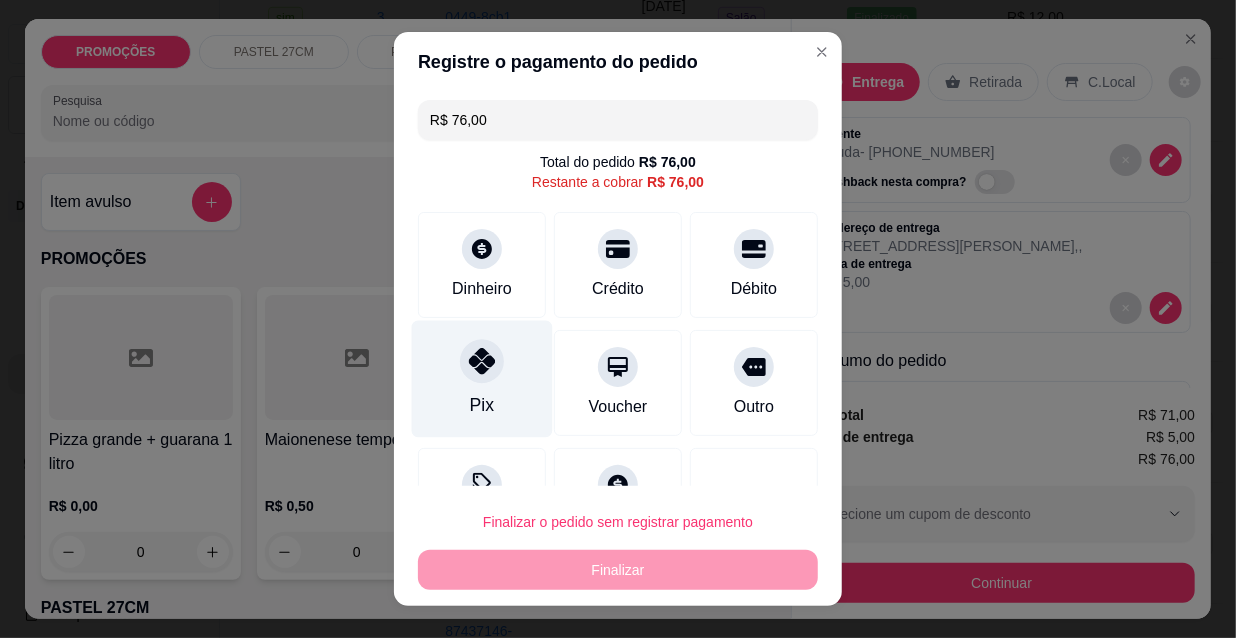 click on "Pix" at bounding box center [482, 379] 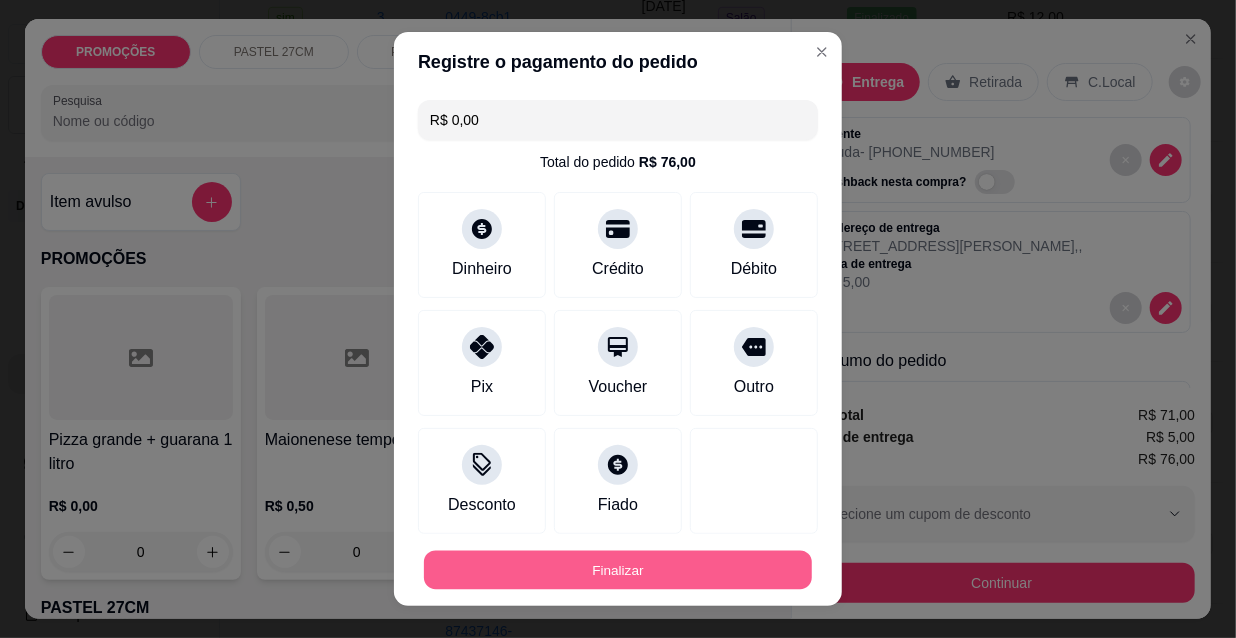 click on "Finalizar" at bounding box center [618, 570] 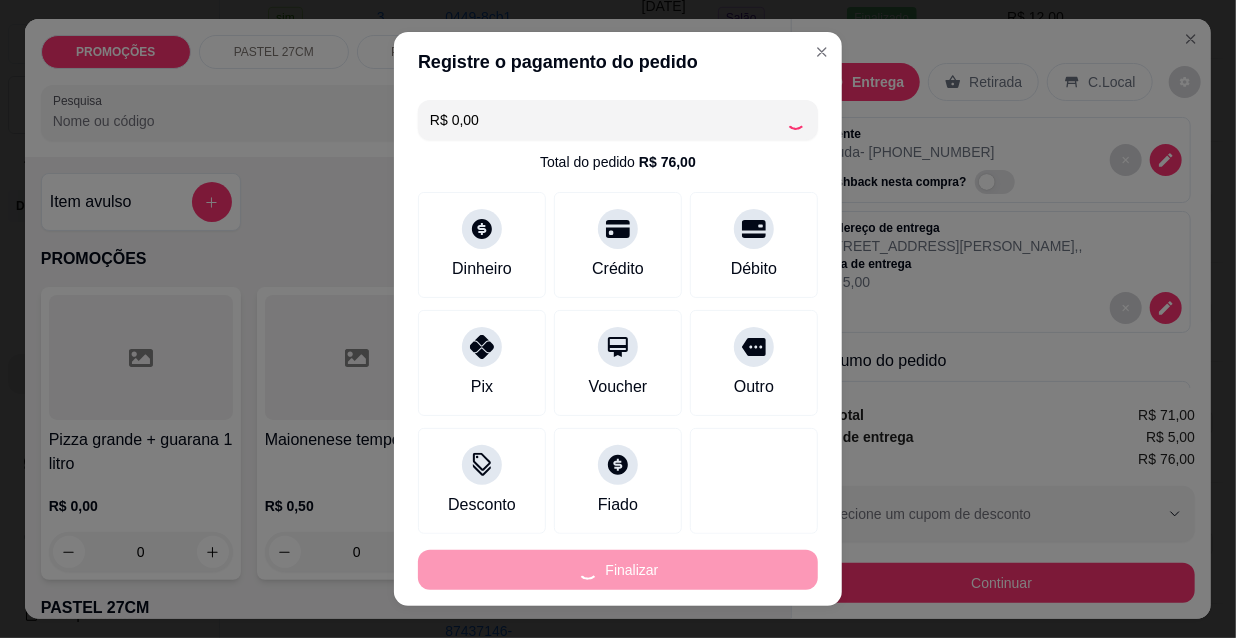 type on "0" 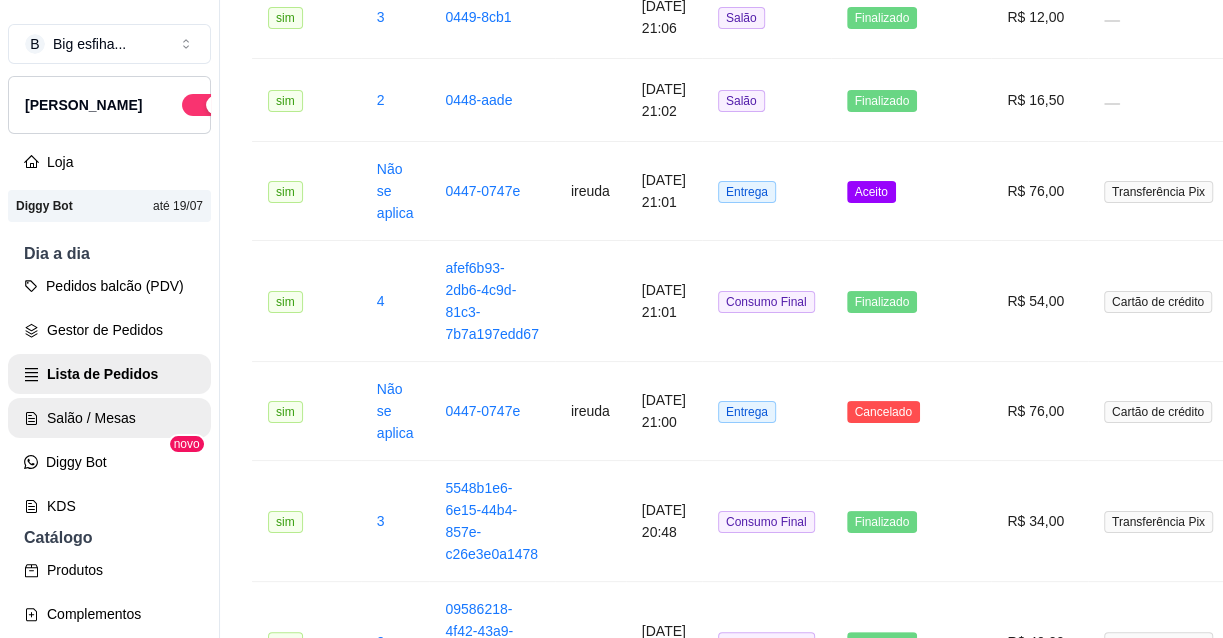 click on "Salão / Mesas" at bounding box center [109, 418] 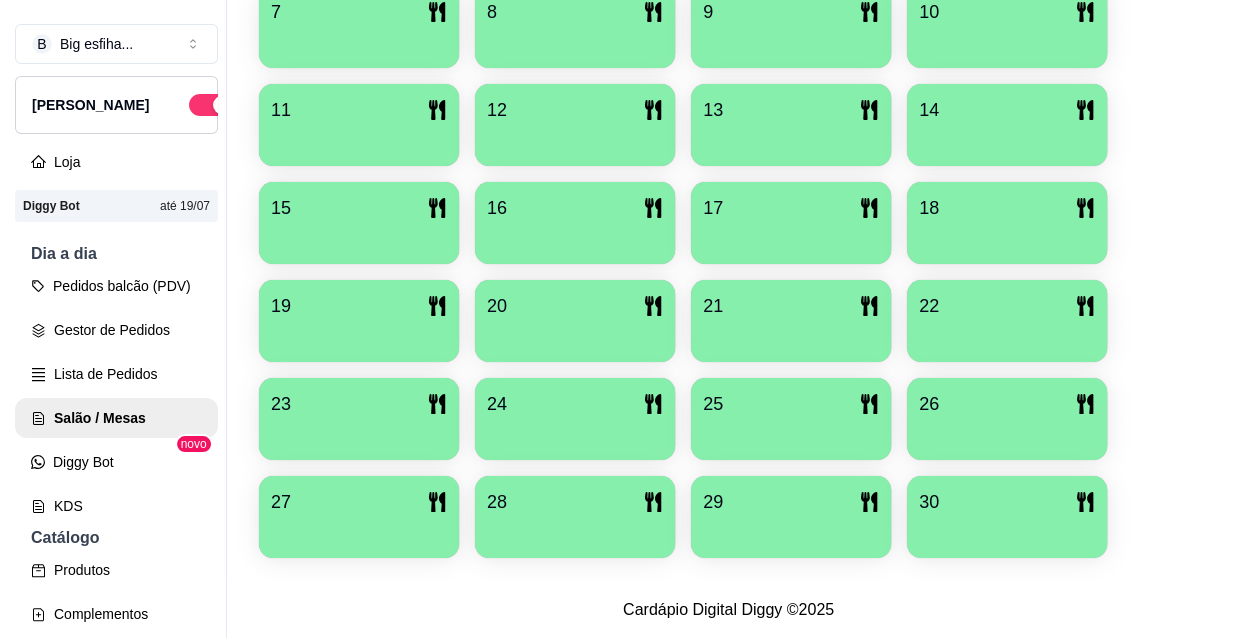 scroll, scrollTop: 0, scrollLeft: 0, axis: both 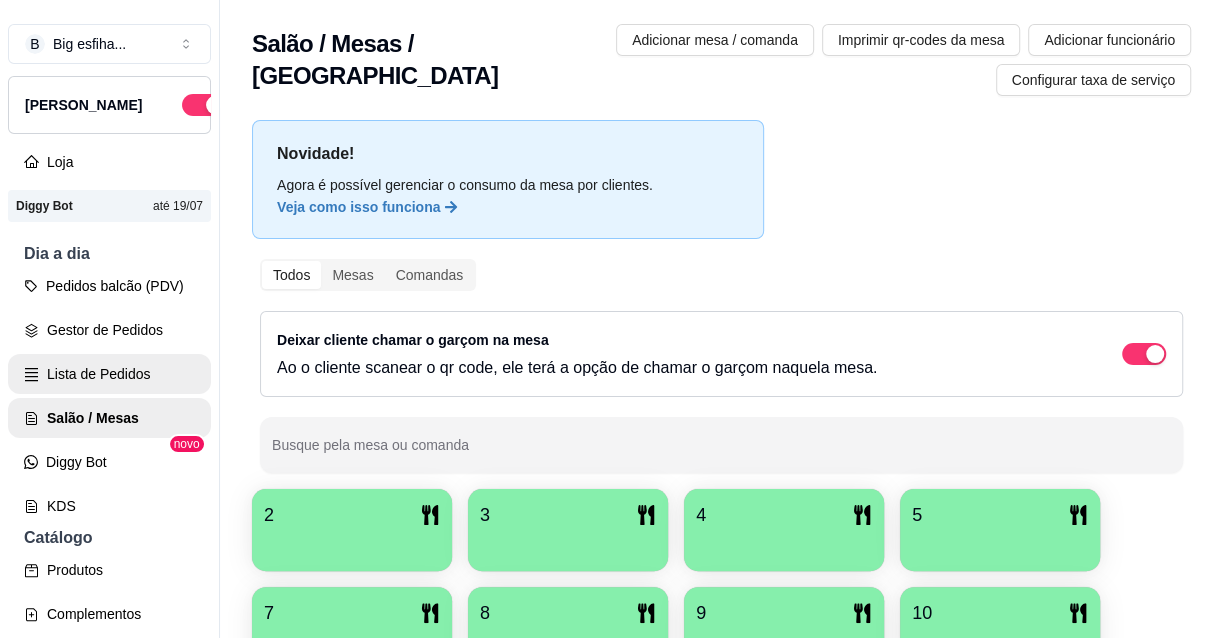 click on "Lista de Pedidos" at bounding box center (109, 374) 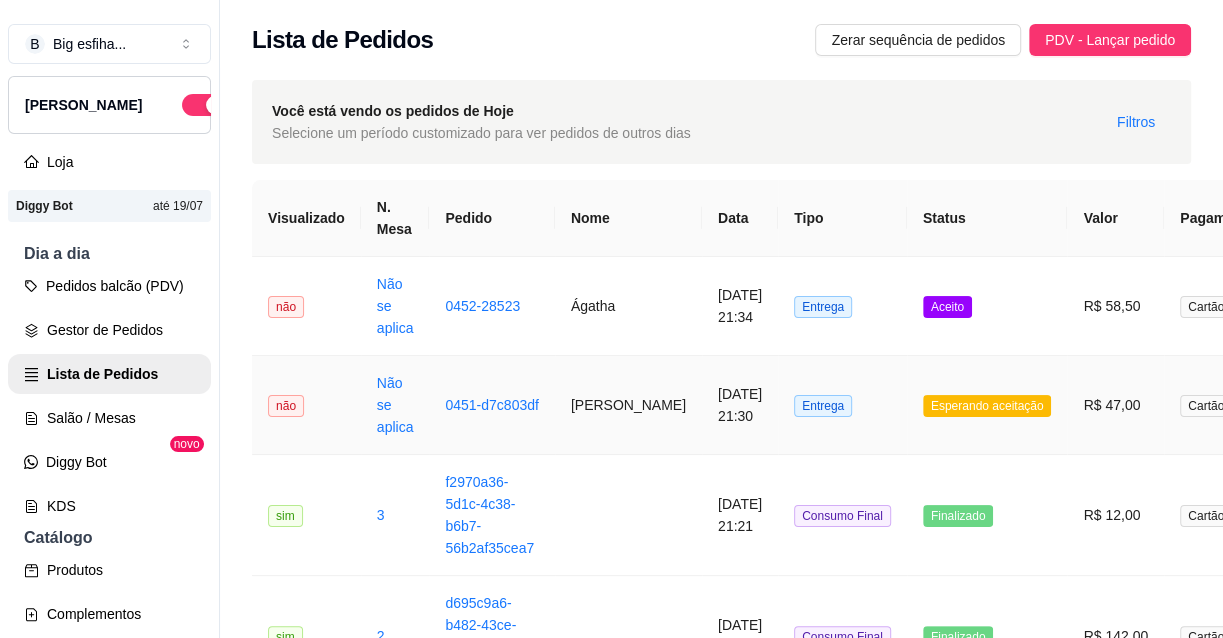 click on "[DATE] 21:30" at bounding box center (740, 405) 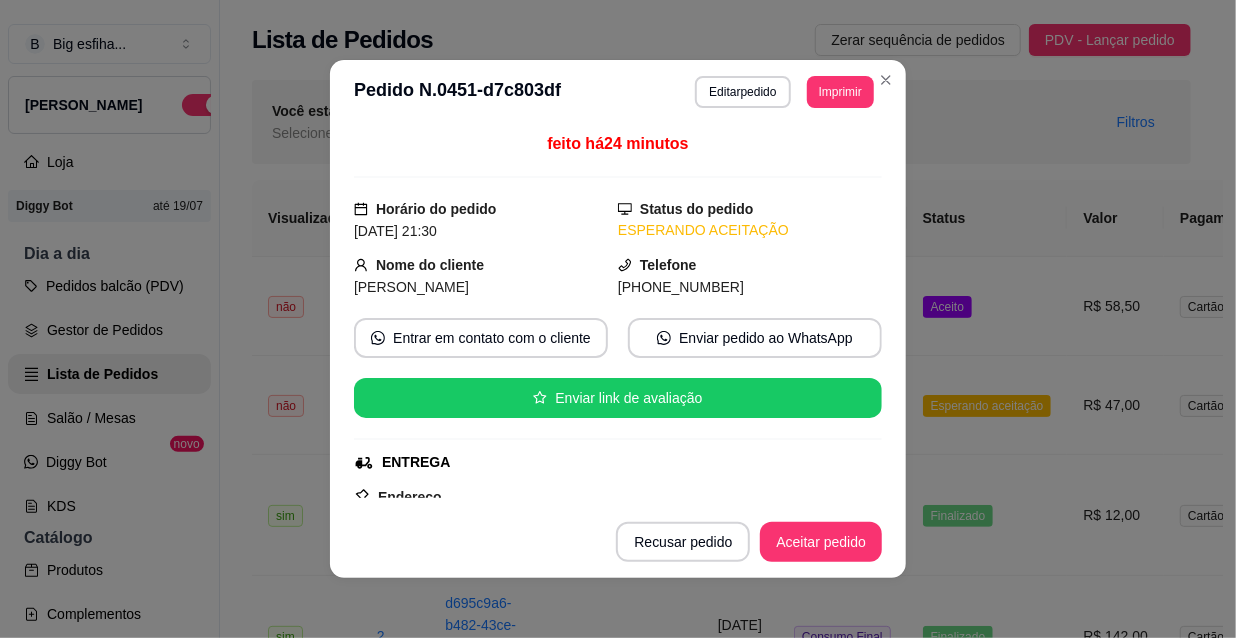 click on "**********" at bounding box center [618, 92] 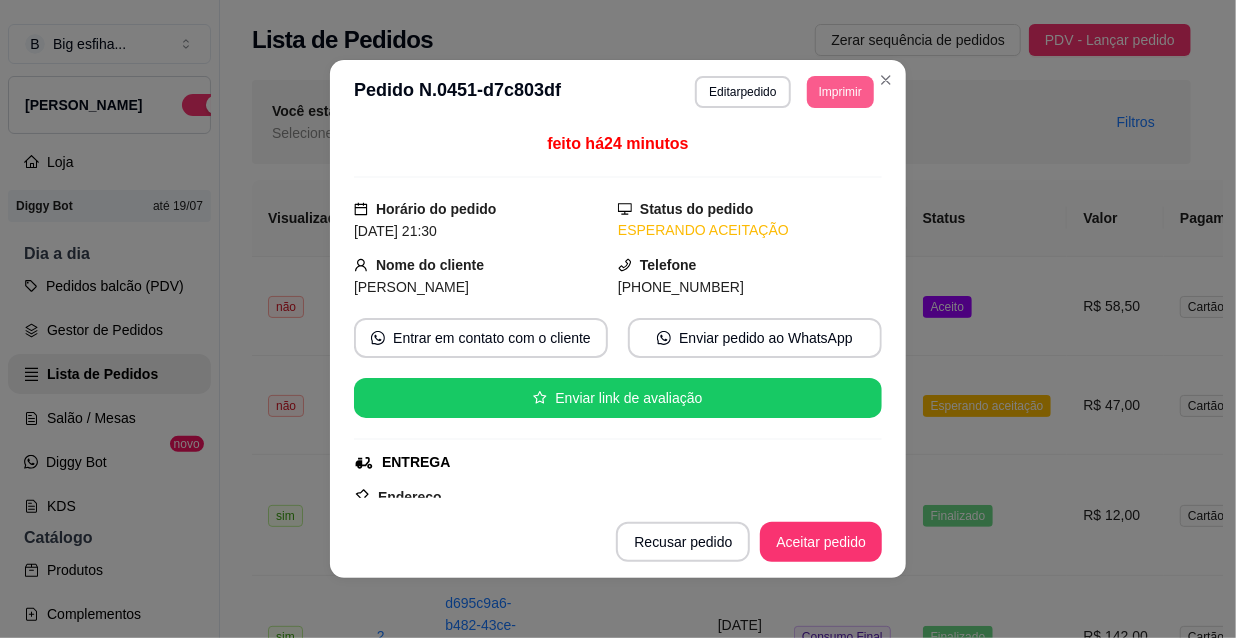 click on "Imprimir" at bounding box center (840, 92) 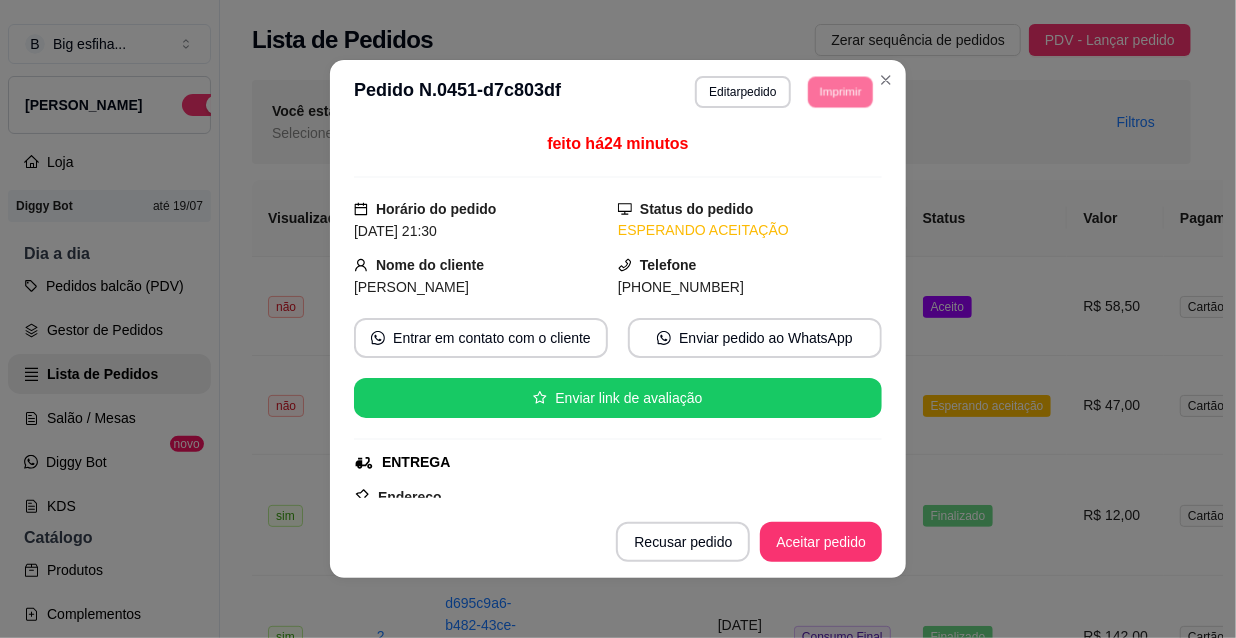 click on "IMPRESSORA" at bounding box center [813, 153] 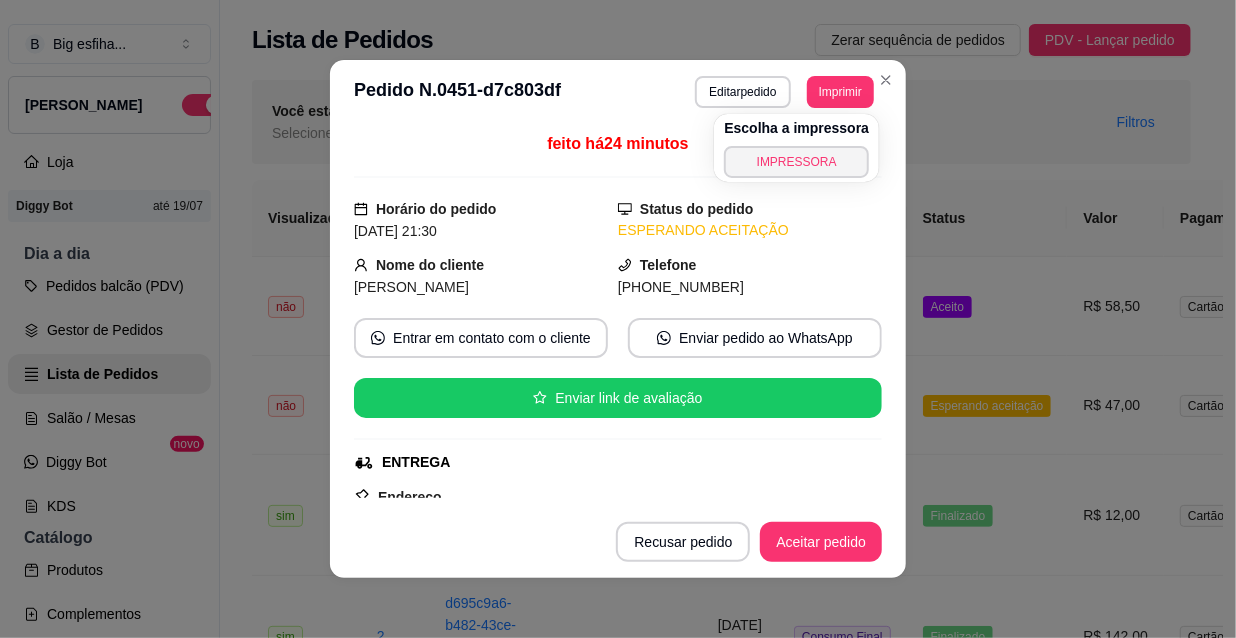 click on "Aceitar pedido" at bounding box center (821, 542) 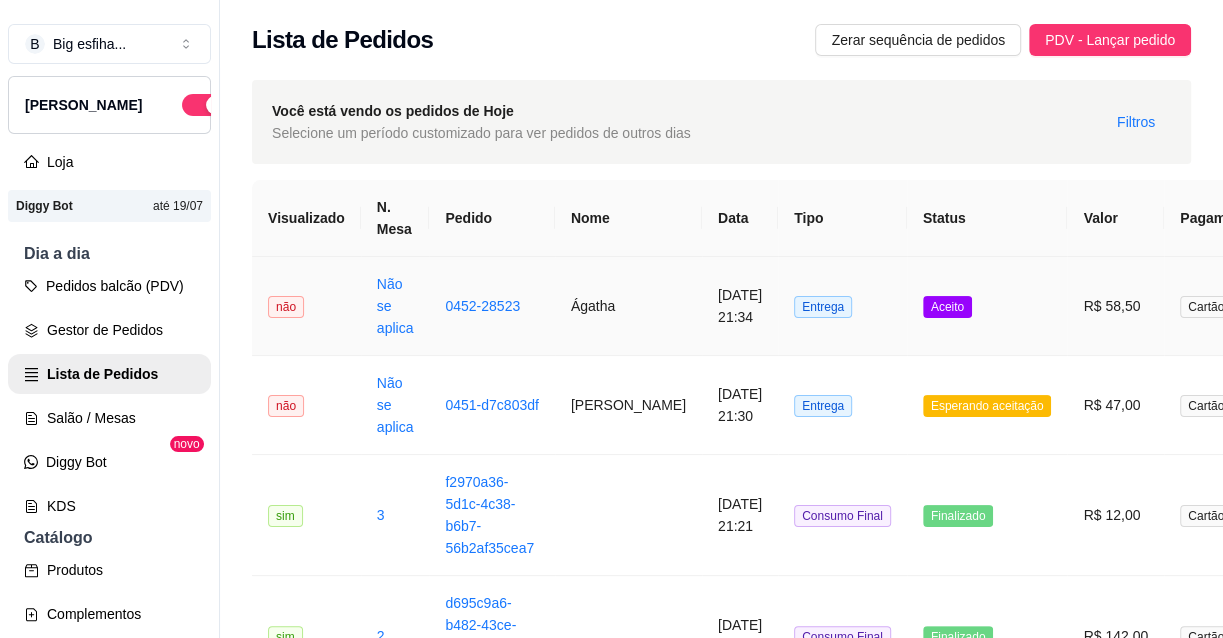 click on "Aceito" at bounding box center (987, 306) 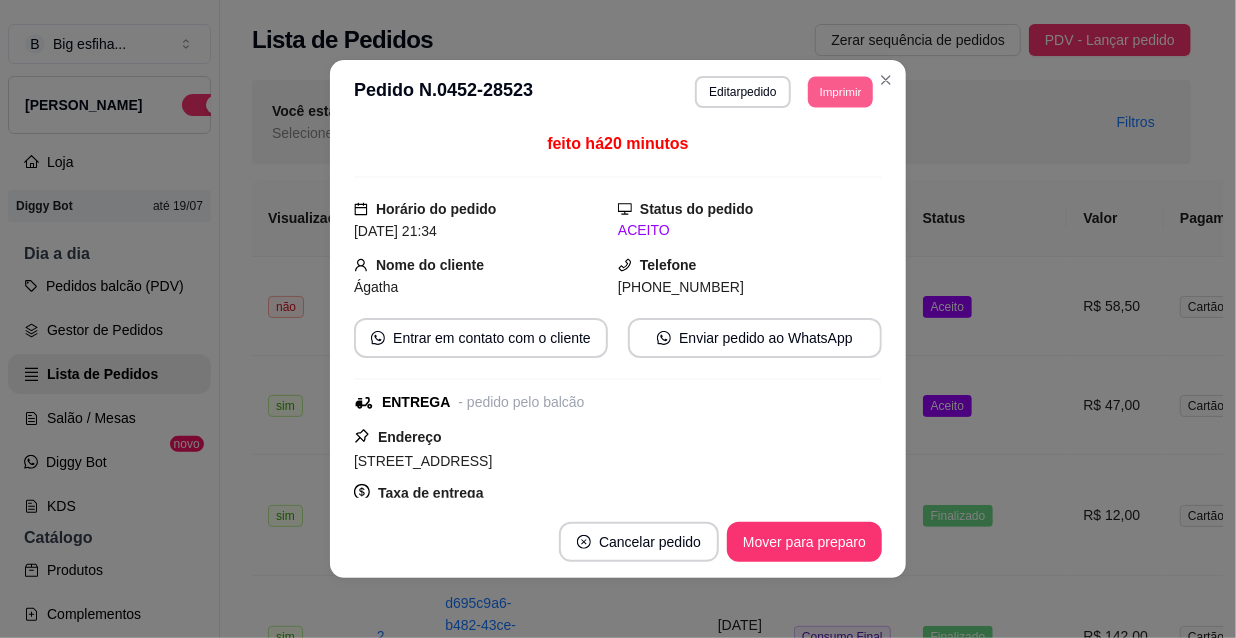 click on "Imprimir" at bounding box center (840, 91) 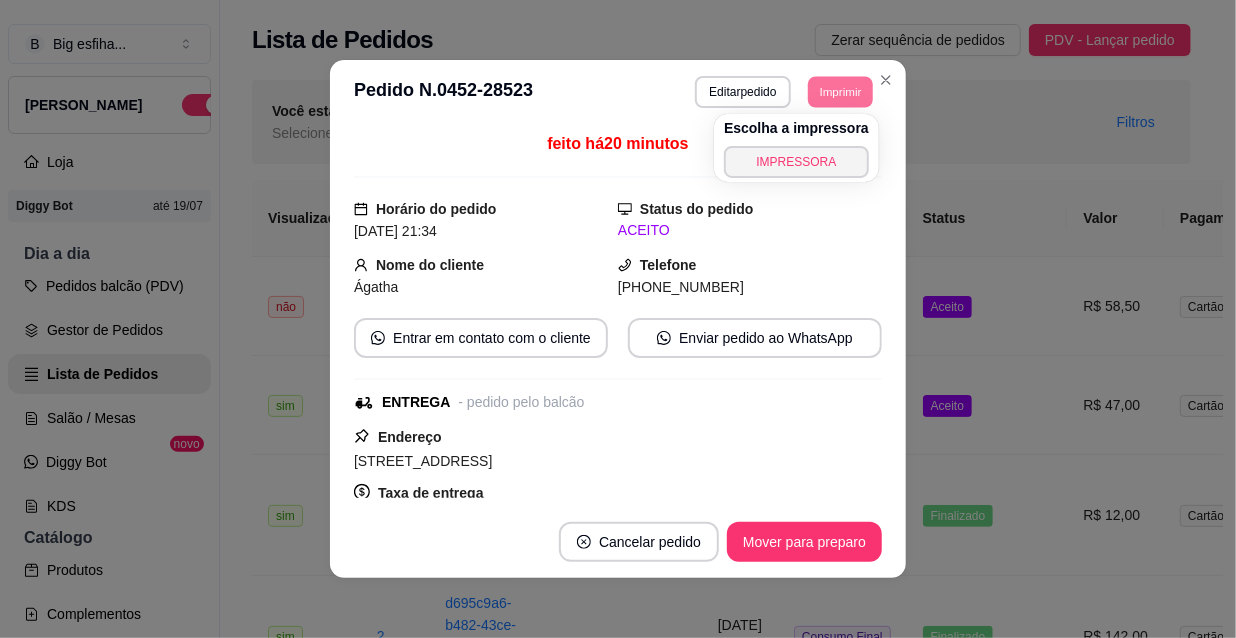 click on "IMPRESSORA" at bounding box center [796, 162] 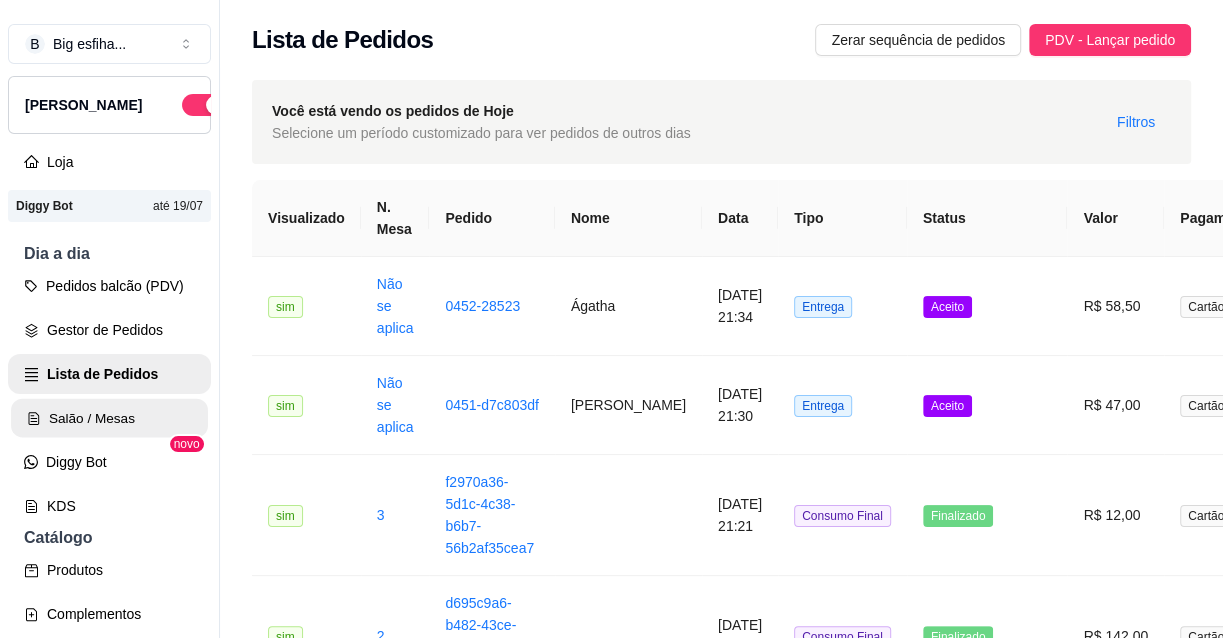click on "Salão / Mesas" at bounding box center [109, 418] 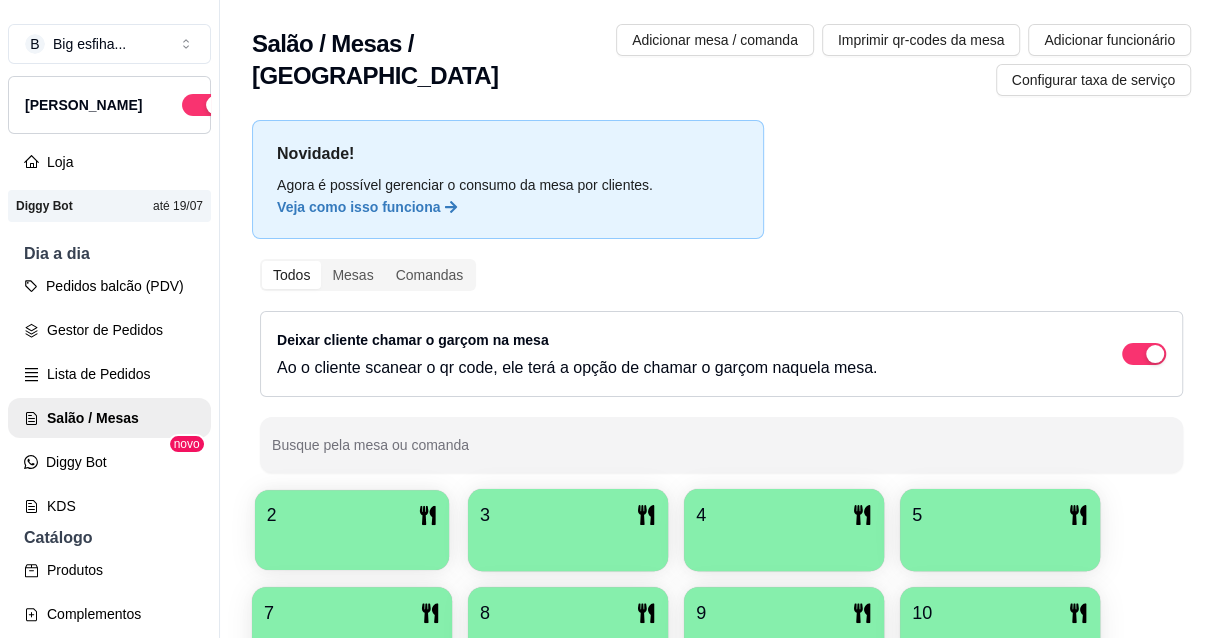 click on "2" at bounding box center [352, 515] 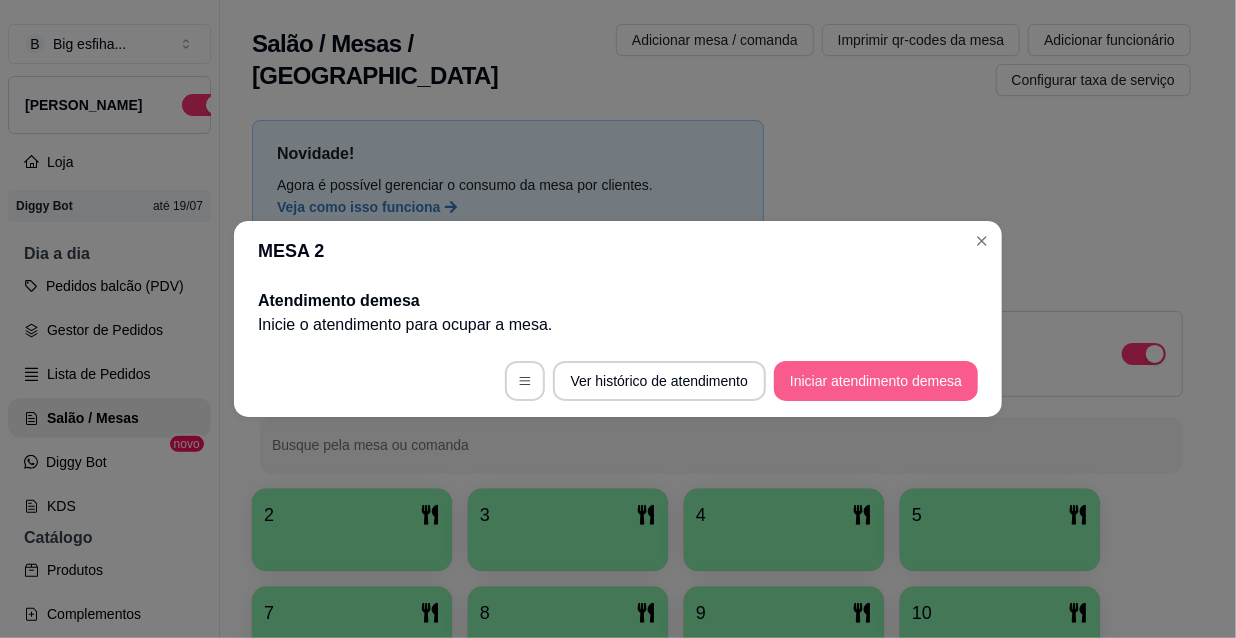 click on "Iniciar atendimento de  mesa" at bounding box center (876, 381) 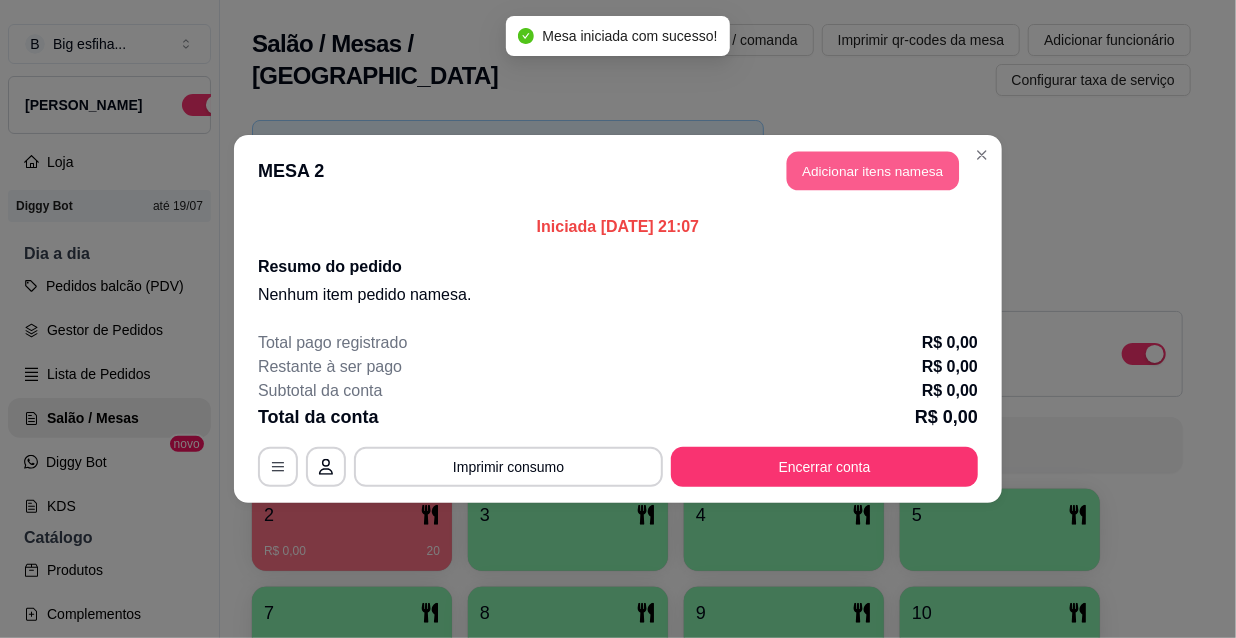 click on "Adicionar itens na  mesa" at bounding box center (873, 171) 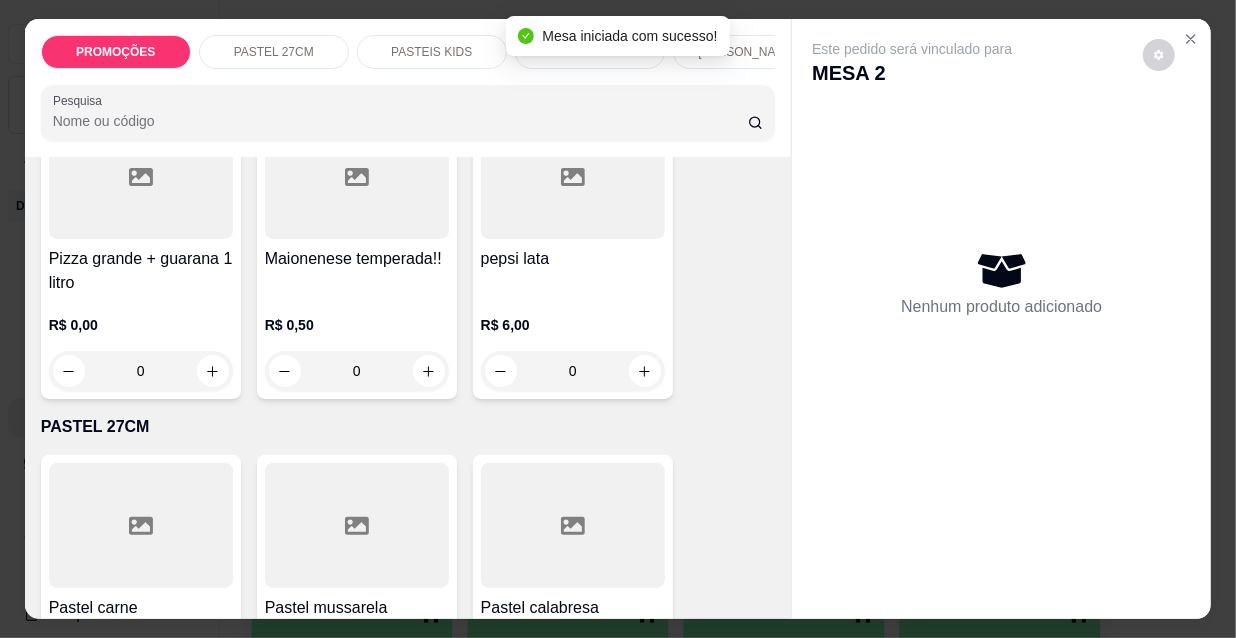 scroll, scrollTop: 0, scrollLeft: 0, axis: both 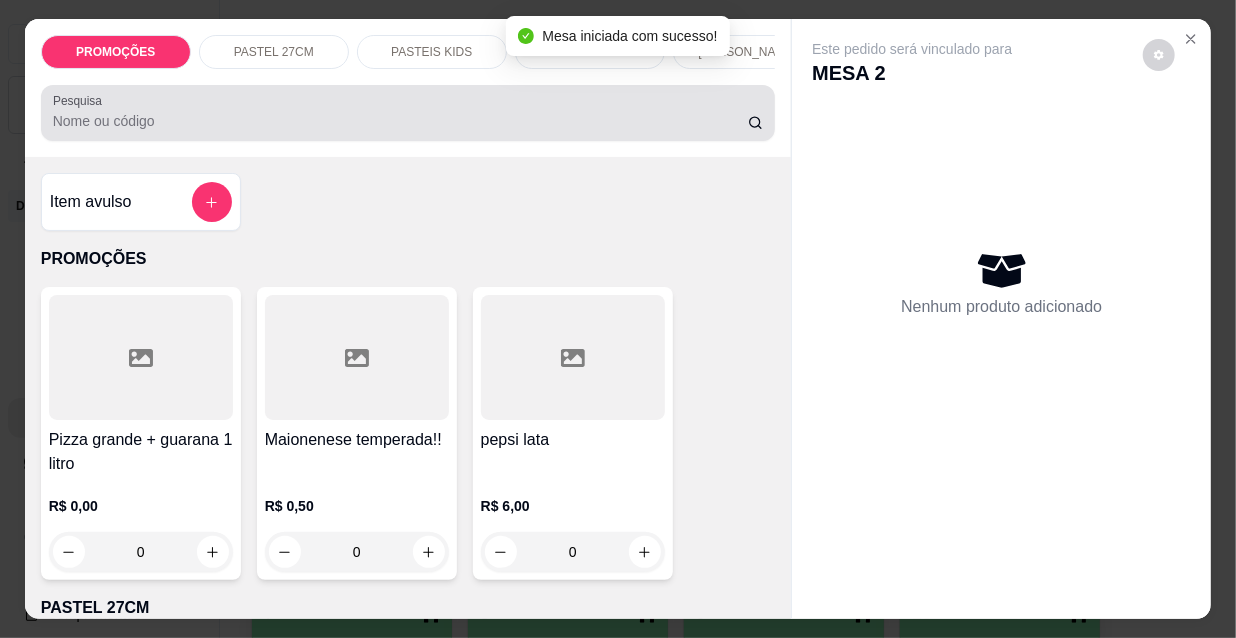 click on "PASTEIS KIDS" at bounding box center (432, 52) 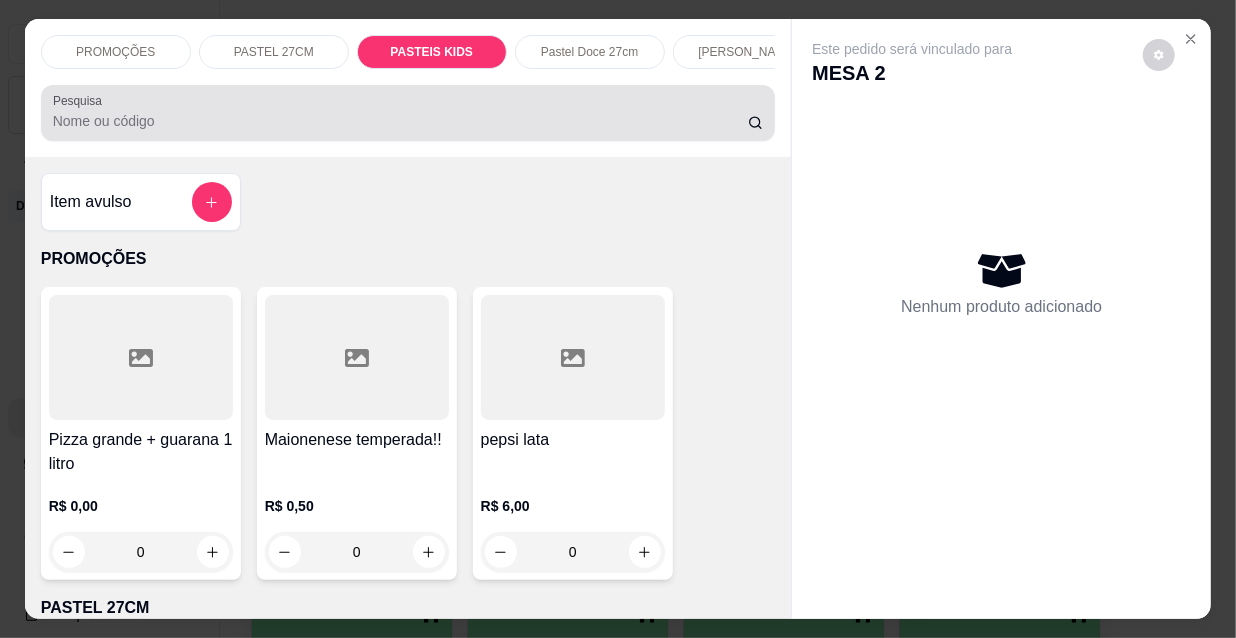 scroll, scrollTop: 6180, scrollLeft: 0, axis: vertical 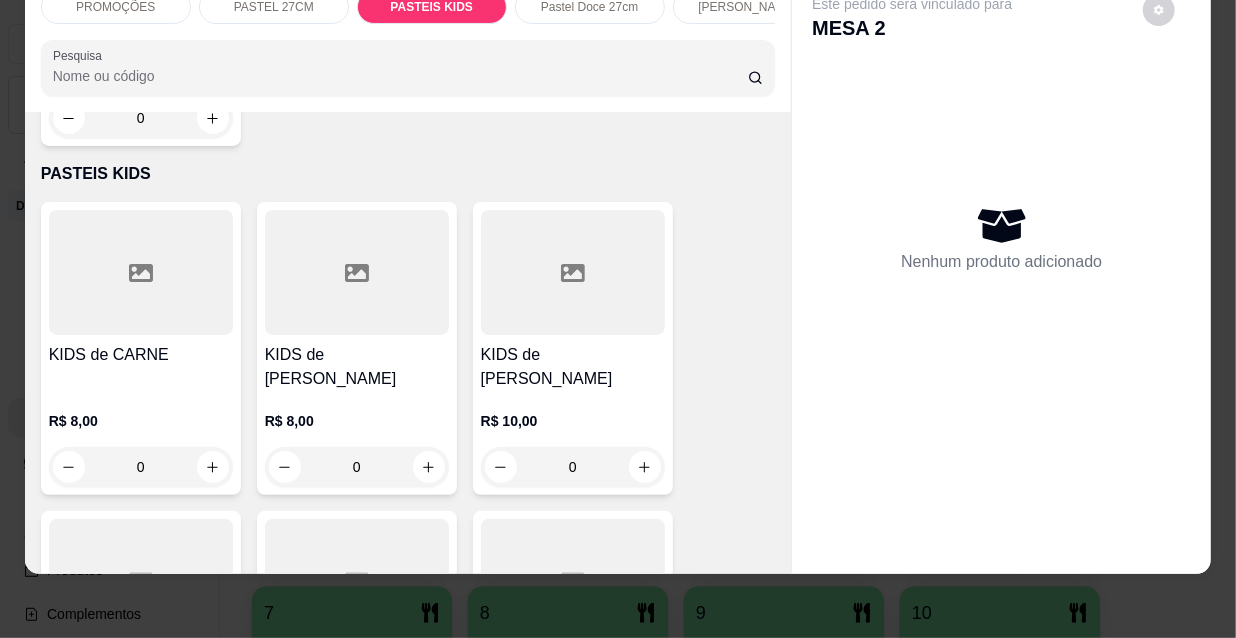 click on "KIDS de CARNE" at bounding box center [141, 355] 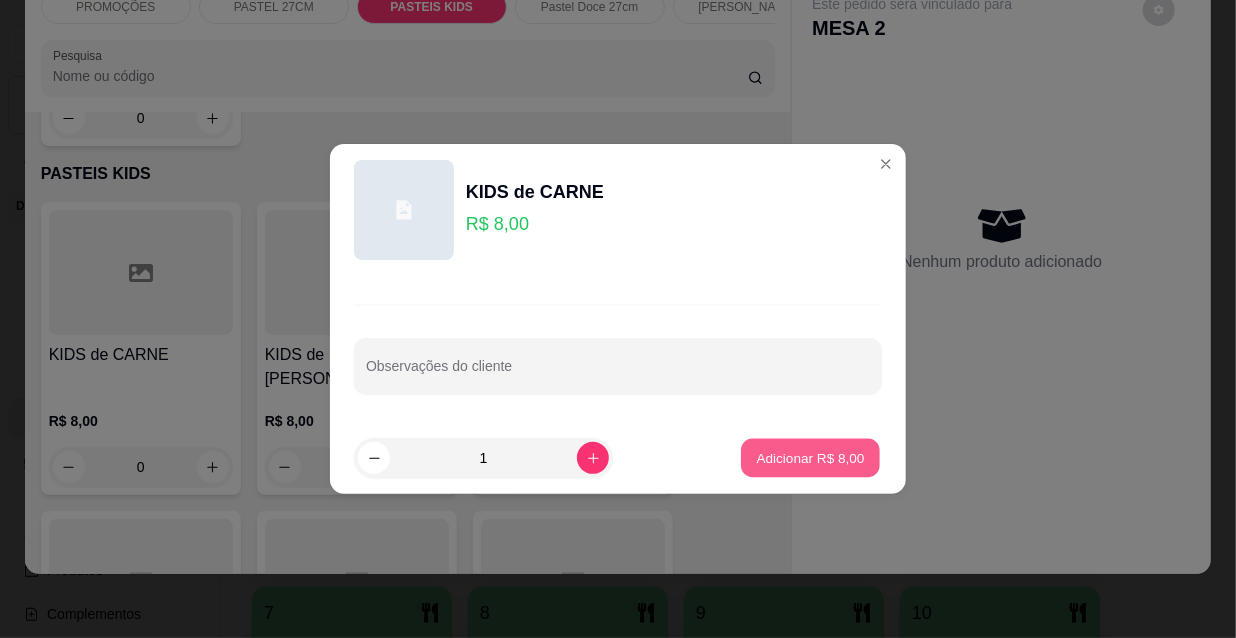 click on "Adicionar   R$ 8,00" at bounding box center (810, 457) 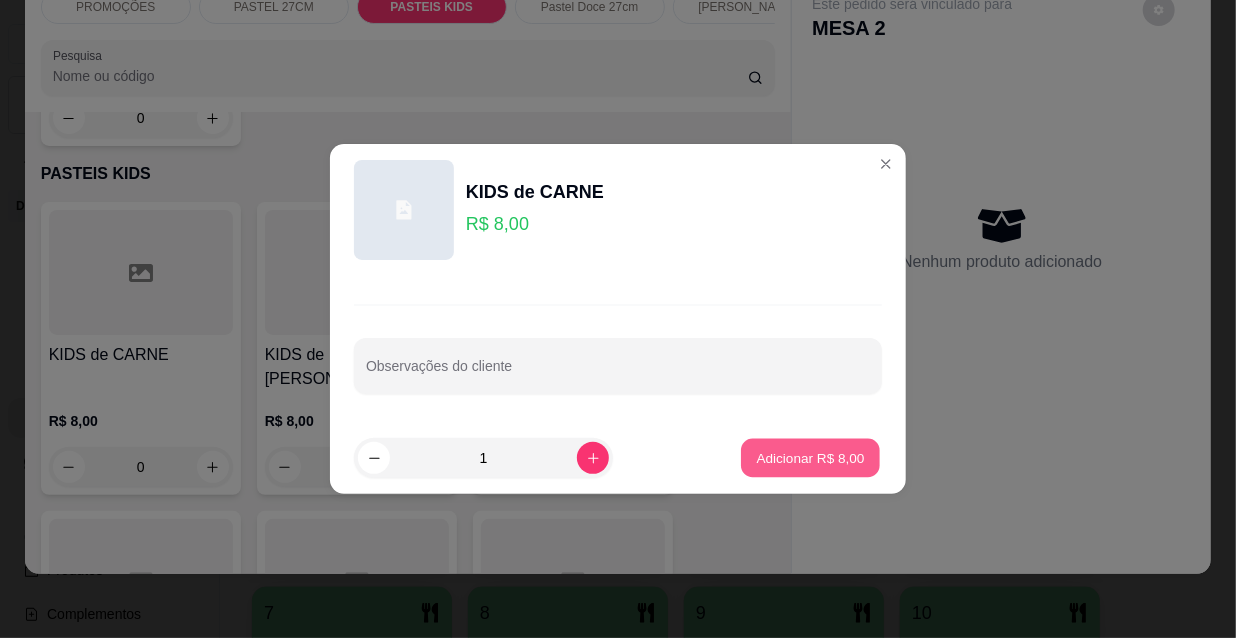 type on "1" 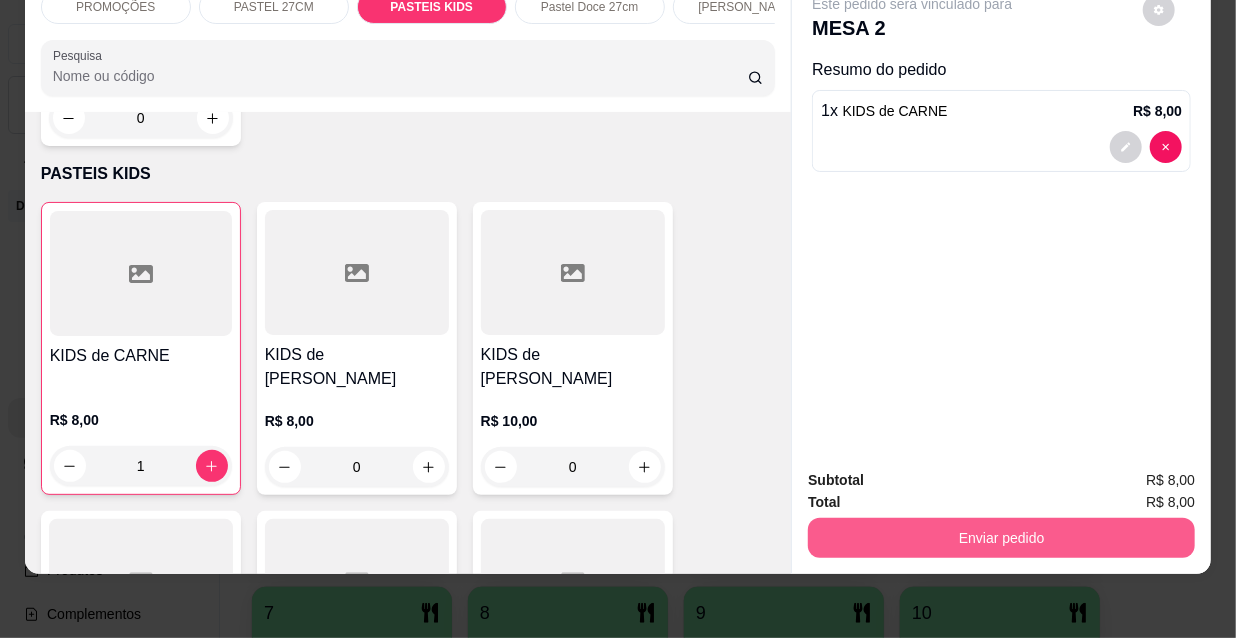 click on "Enviar pedido" at bounding box center [1001, 538] 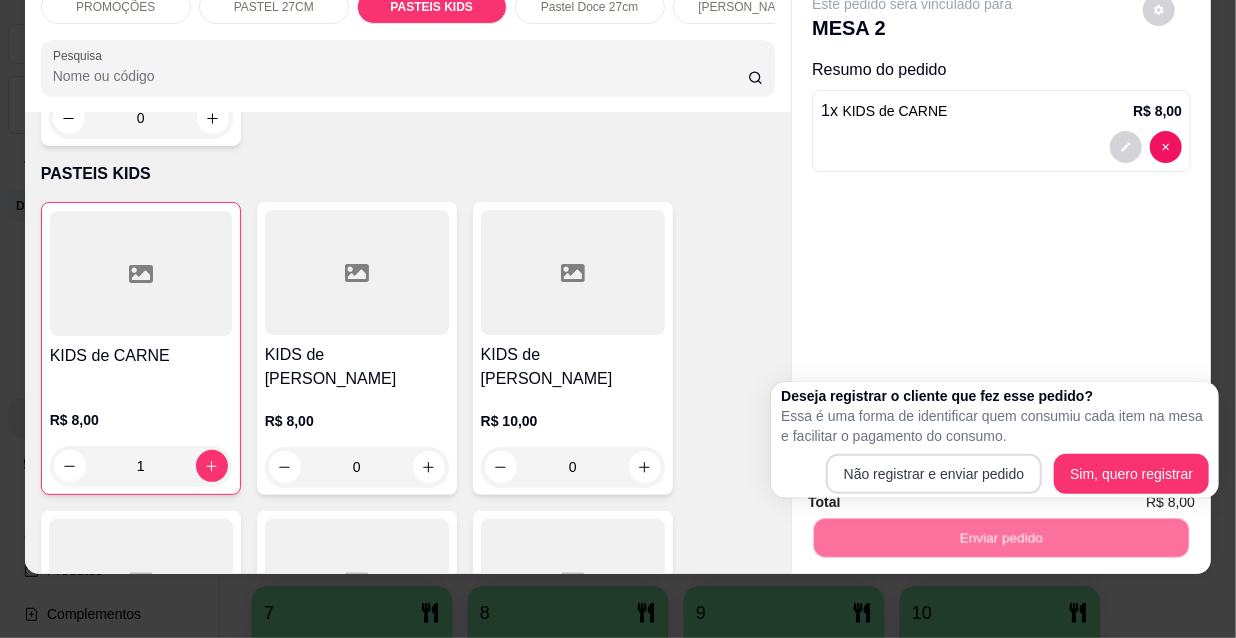 click on "Essa é uma forma de identificar quem consumiu cada item na mesa e facilitar o pagamento do consumo." at bounding box center (995, 426) 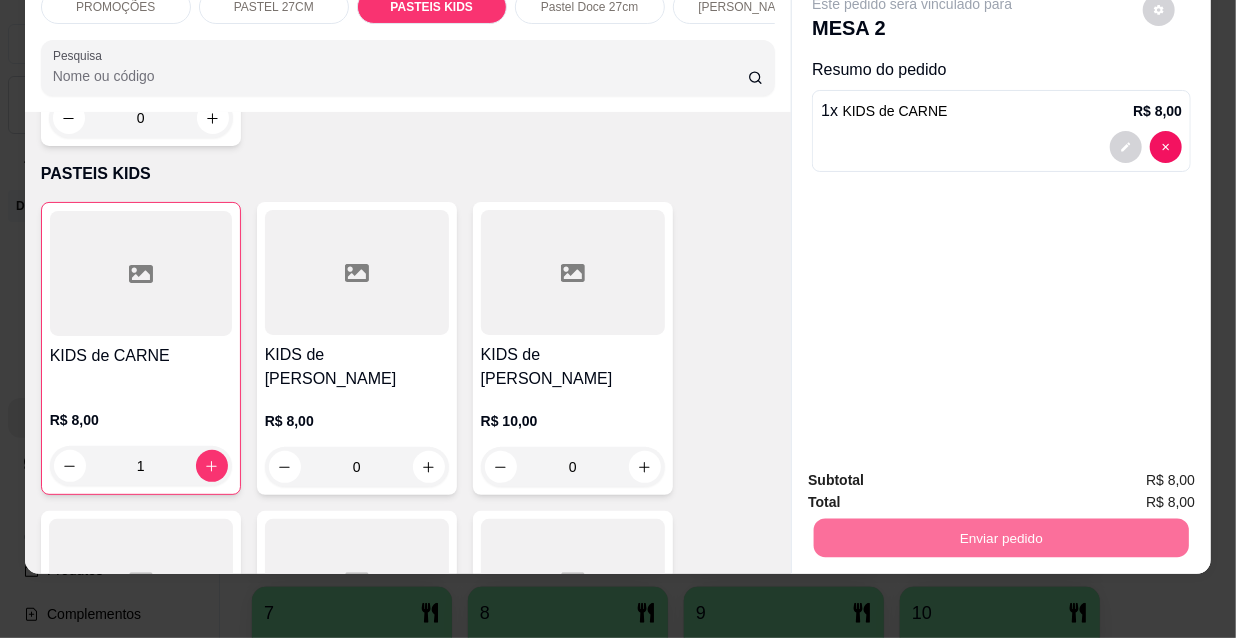 click on "Não registrar e enviar pedido" at bounding box center (937, 474) 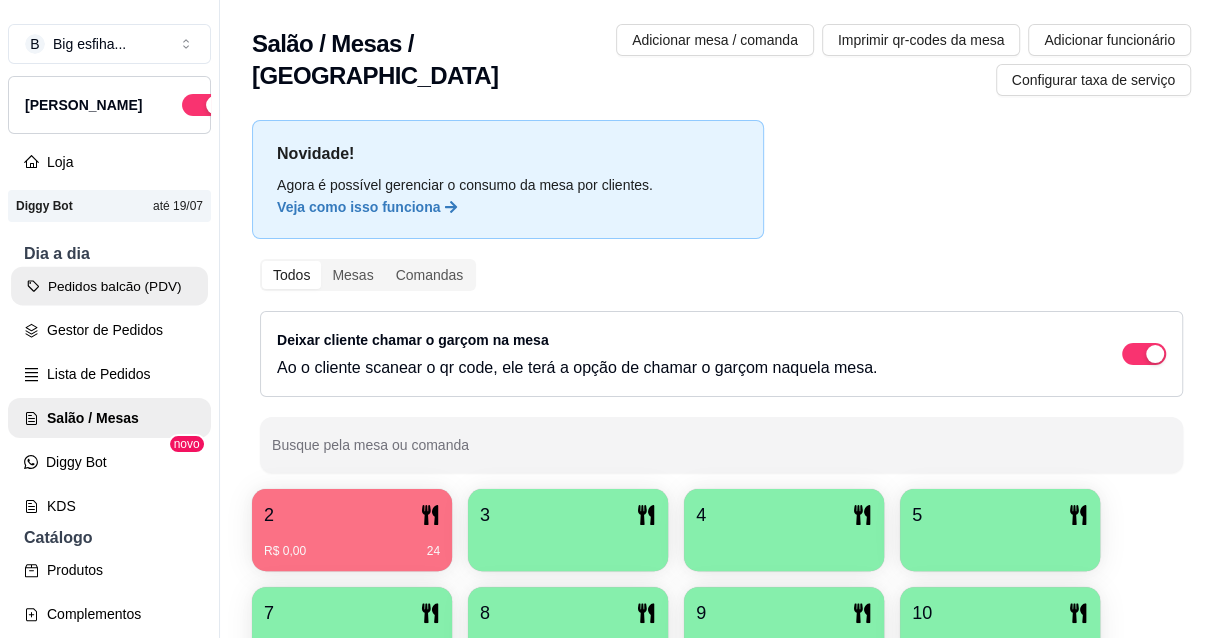 click on "Pedidos balcão (PDV)" at bounding box center (109, 286) 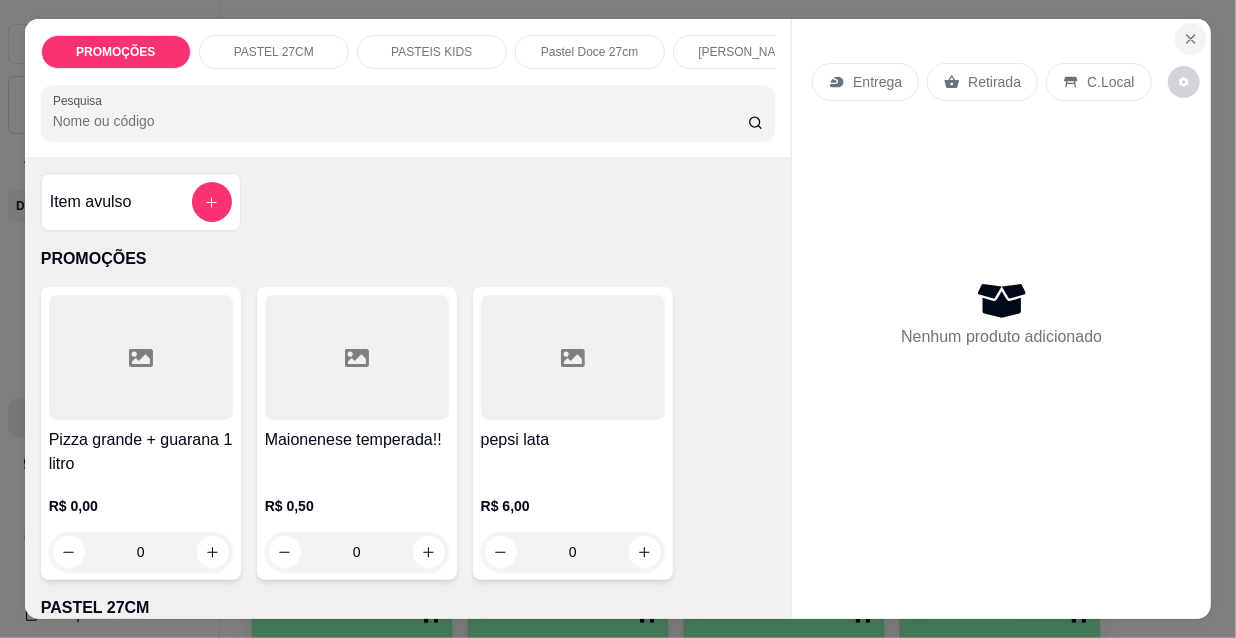 click at bounding box center [1191, 39] 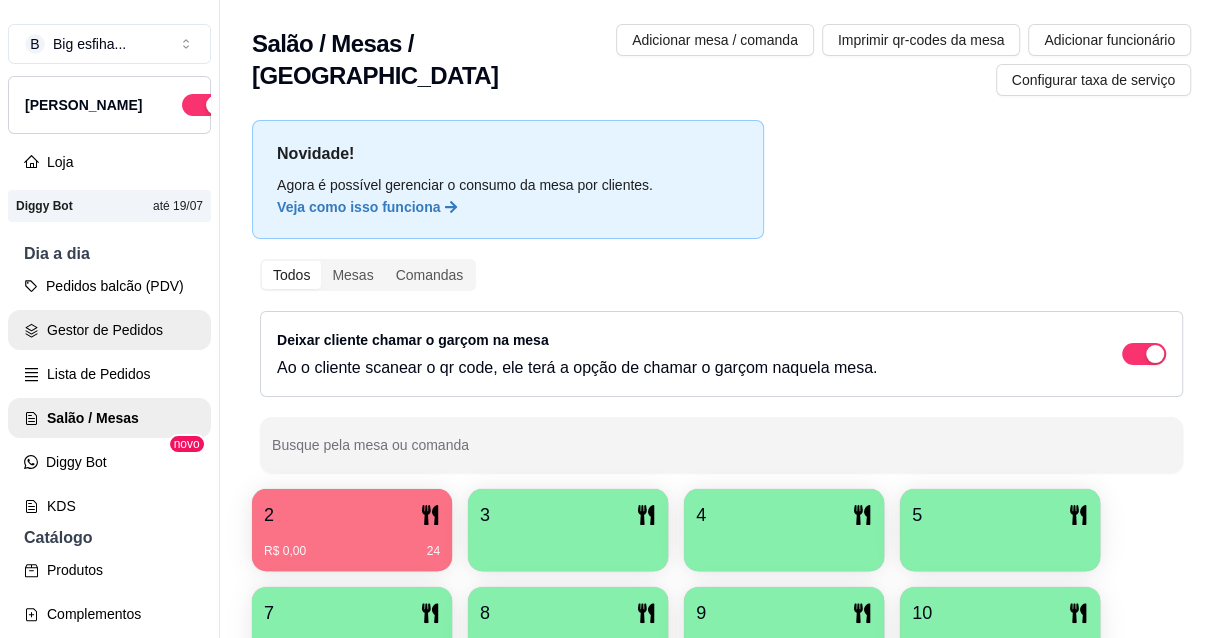 click on "Gestor de Pedidos" at bounding box center (109, 330) 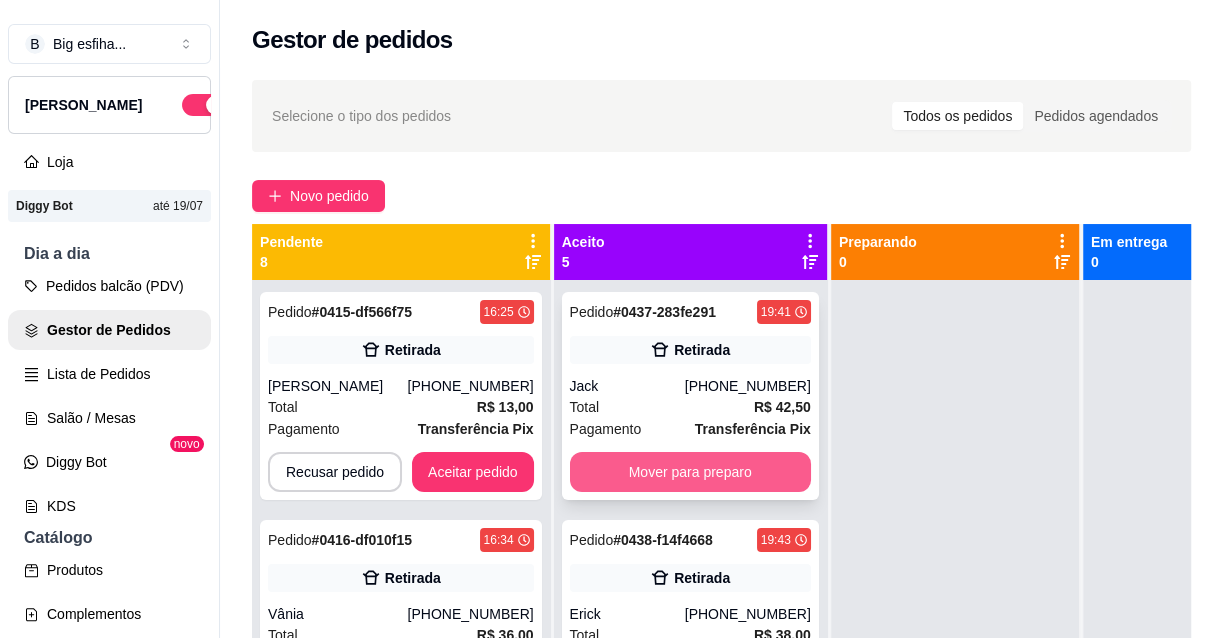 click on "Mover para preparo" at bounding box center (690, 472) 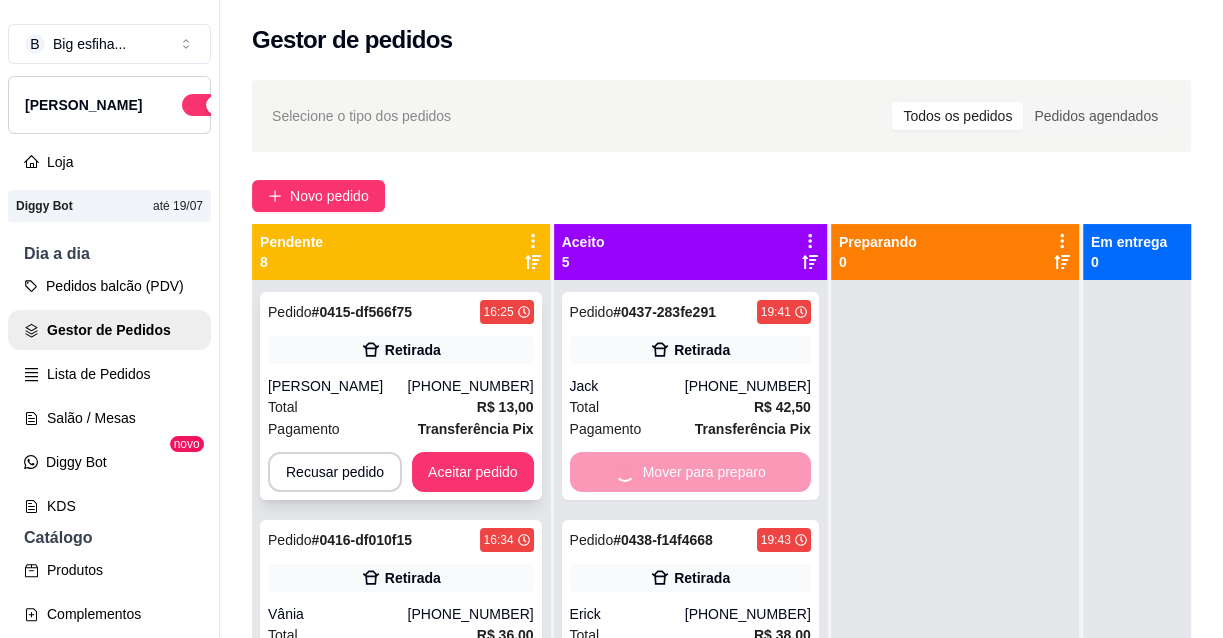 click on "Pedido  # 0415-df566f75 16:25 Retirada [PERSON_NAME]  [PHONE_NUMBER] Total R$ 13,00 Pagamento Transferência Pix Recusar pedido Aceitar pedido" at bounding box center [401, 396] 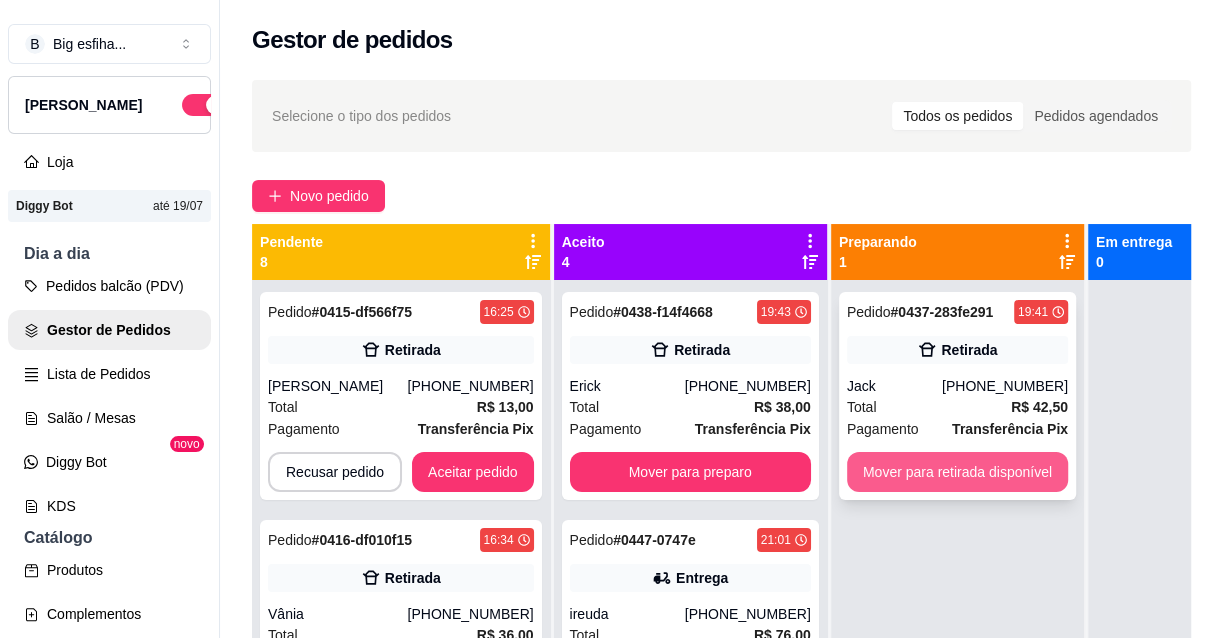 click on "Mover para retirada disponível" at bounding box center [957, 472] 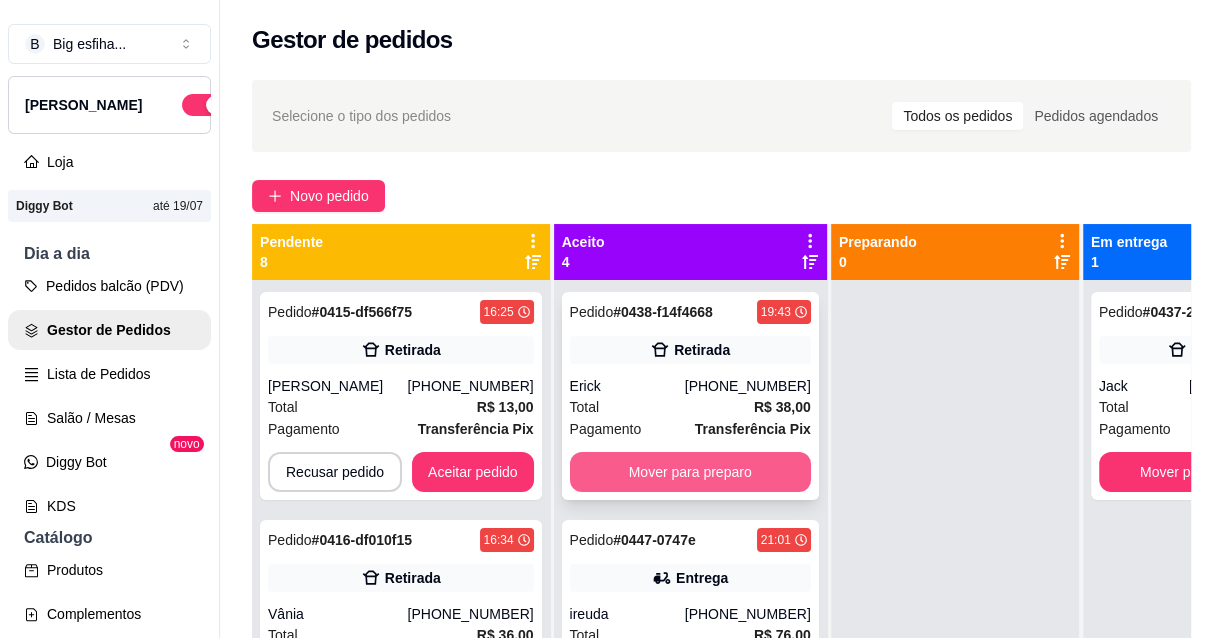 click on "Mover para preparo" at bounding box center [690, 472] 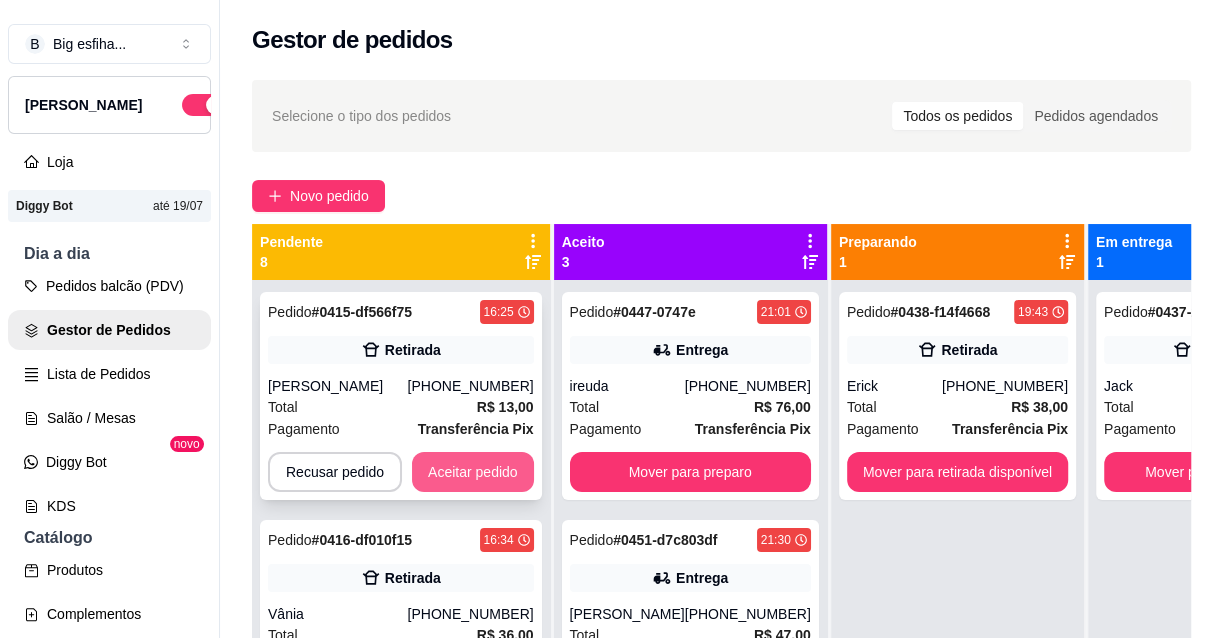 click on "Aceitar pedido" at bounding box center [473, 472] 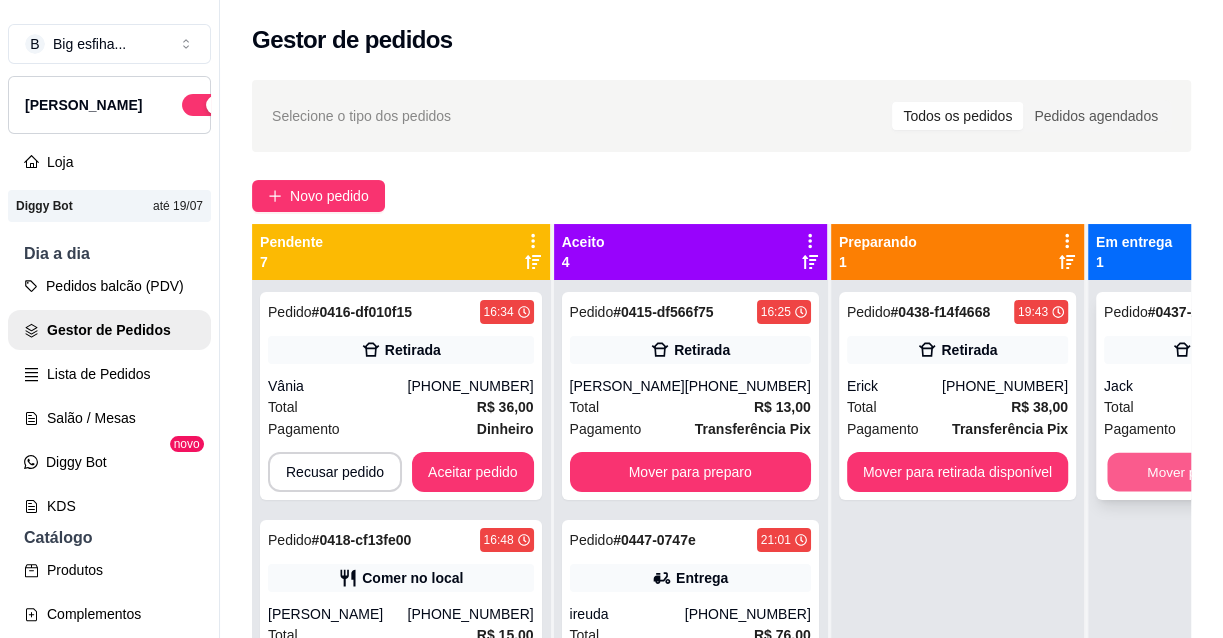 click on "Mover para finalizado" at bounding box center (1212, 472) 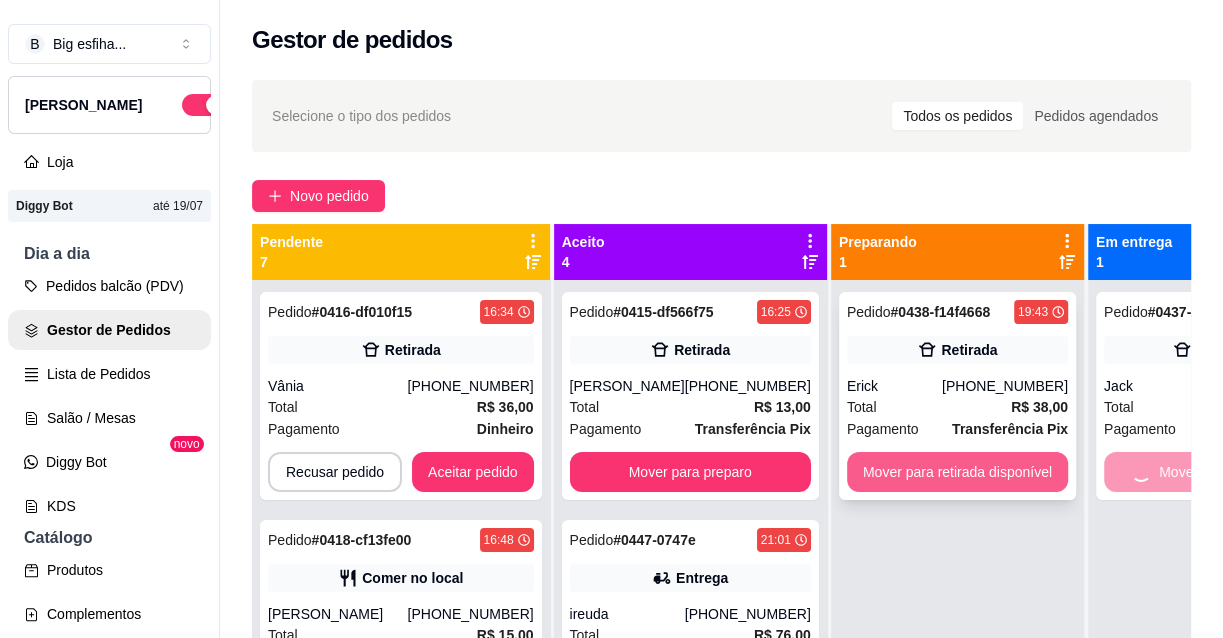 click on "Mover para retirada disponível" at bounding box center (957, 472) 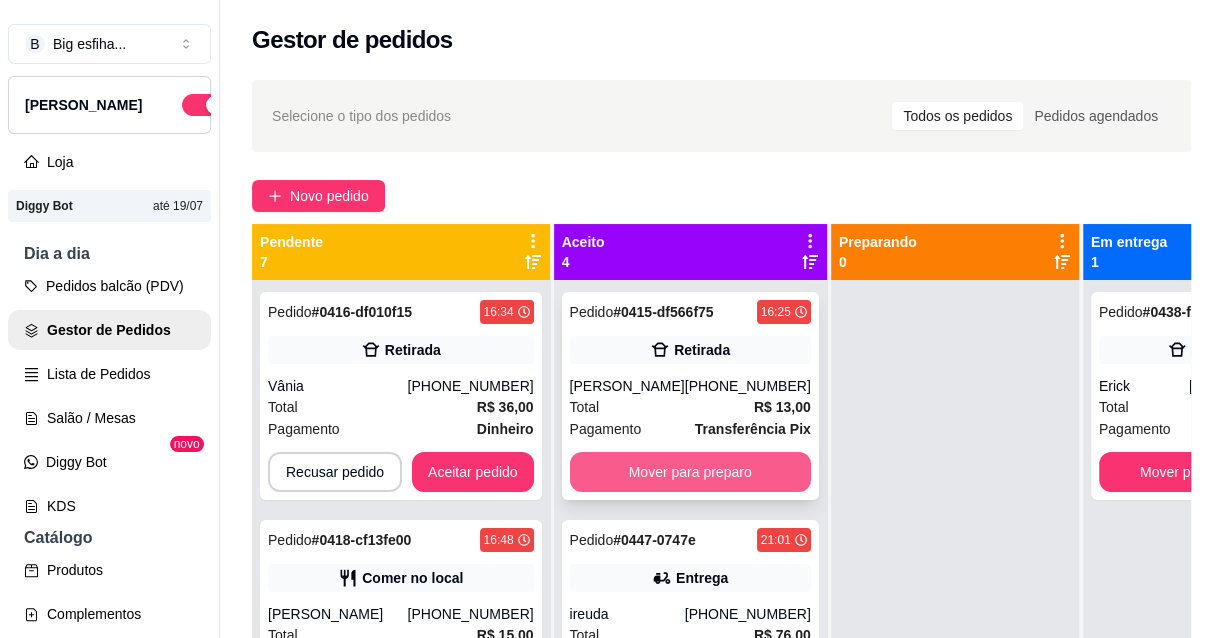 click on "Mover para preparo" at bounding box center (690, 472) 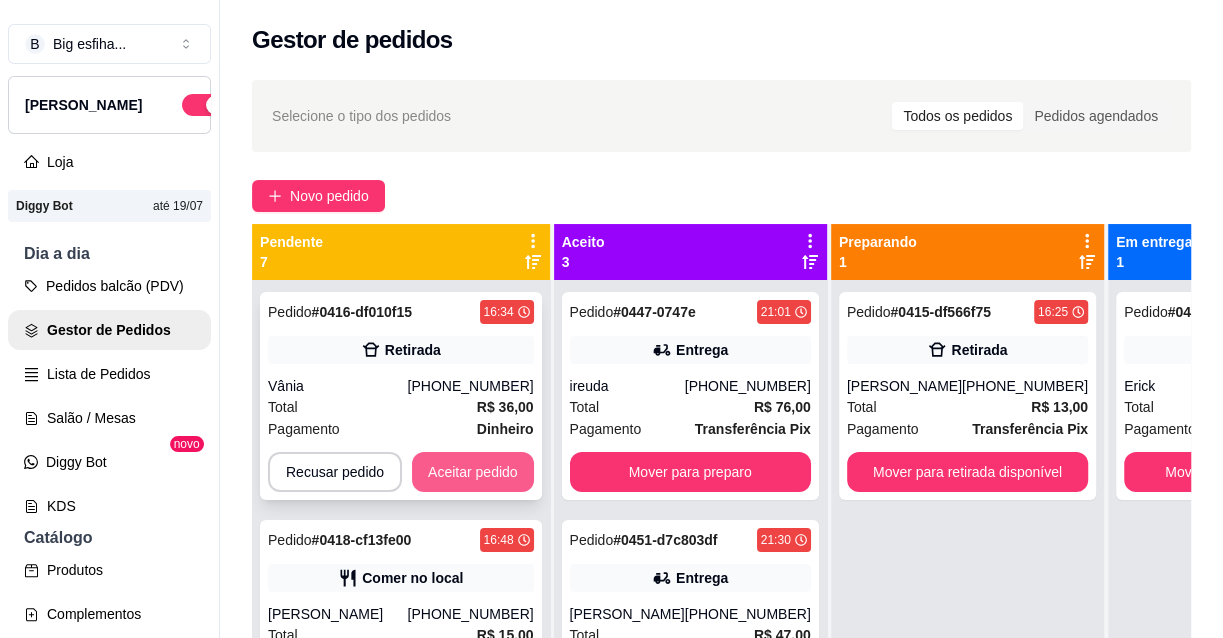 click on "Aceitar pedido" at bounding box center [473, 472] 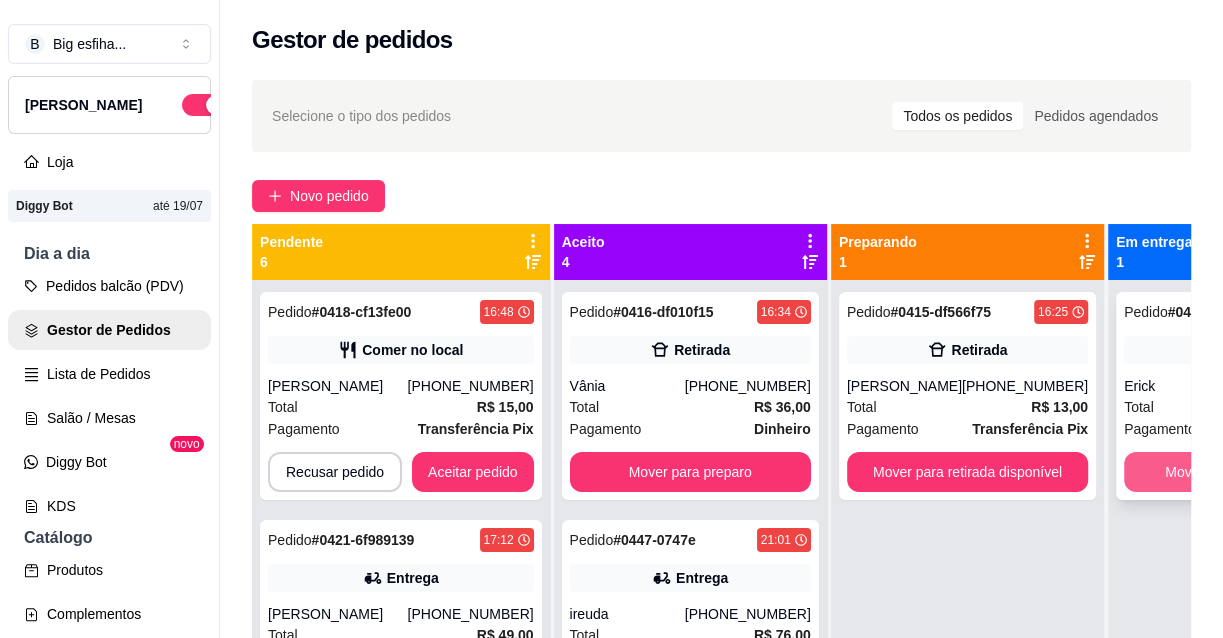 click on "Mover para finalizado" at bounding box center (1232, 472) 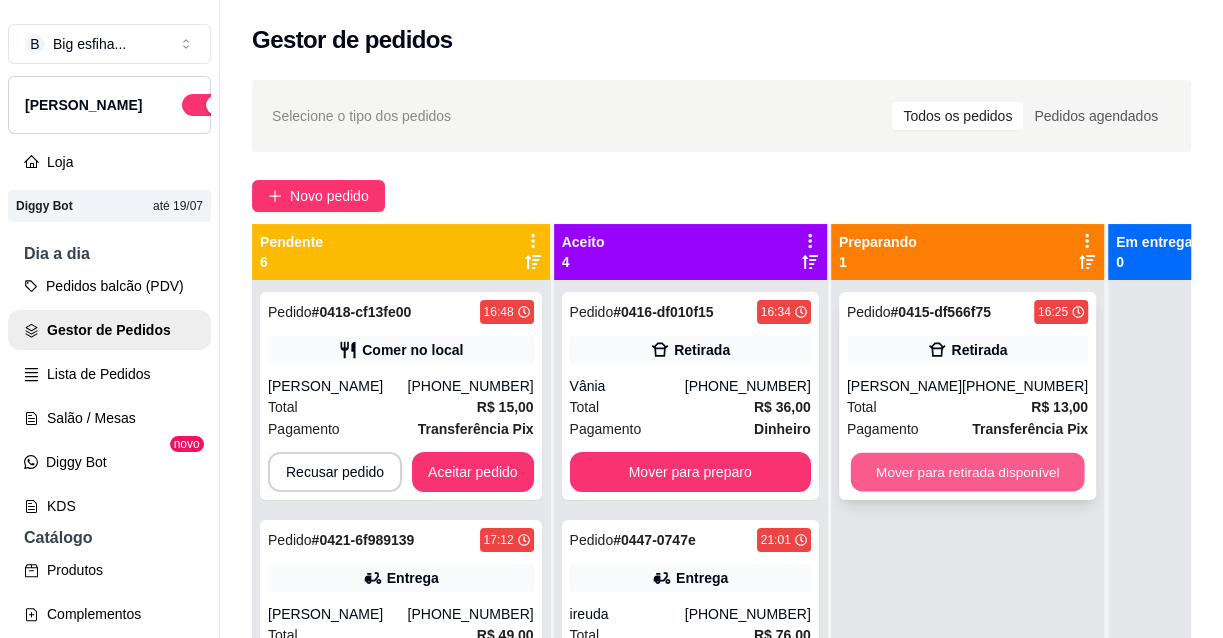 click on "Mover para retirada disponível" at bounding box center [967, 472] 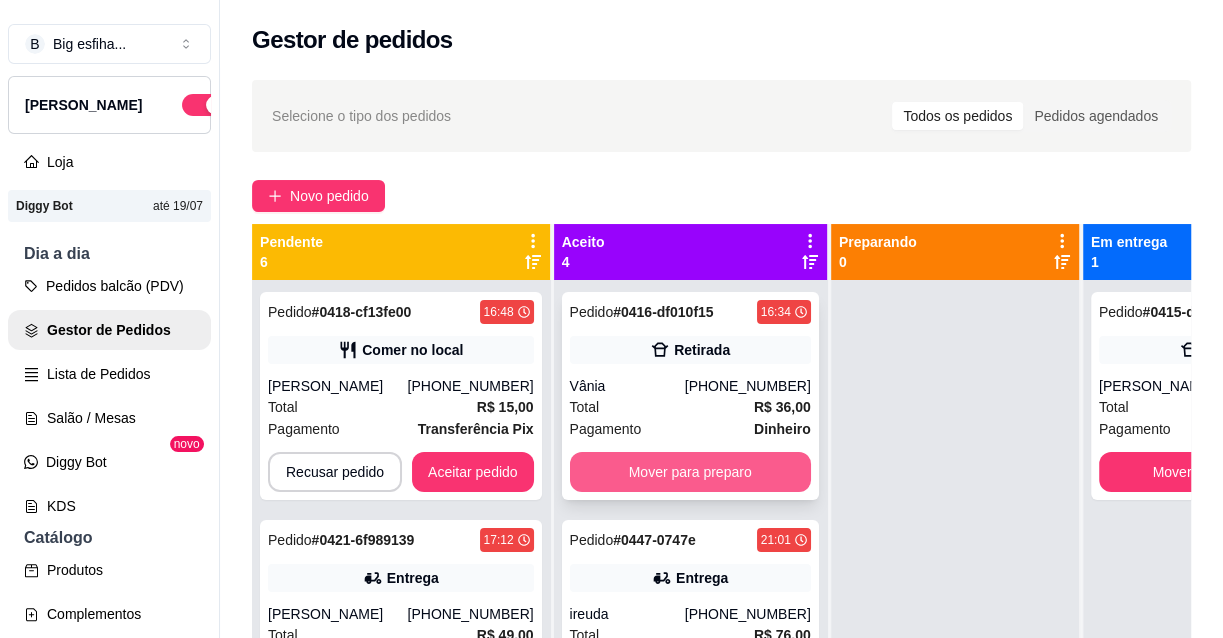 click on "Mover para preparo" at bounding box center (690, 472) 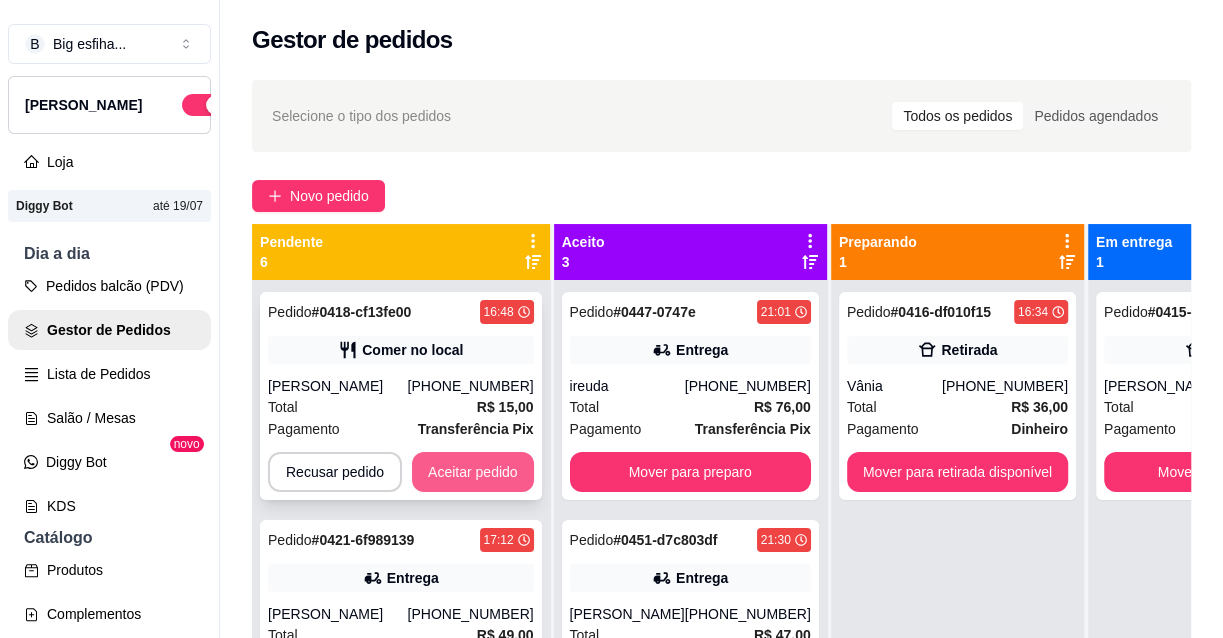 click on "Aceitar pedido" at bounding box center (473, 472) 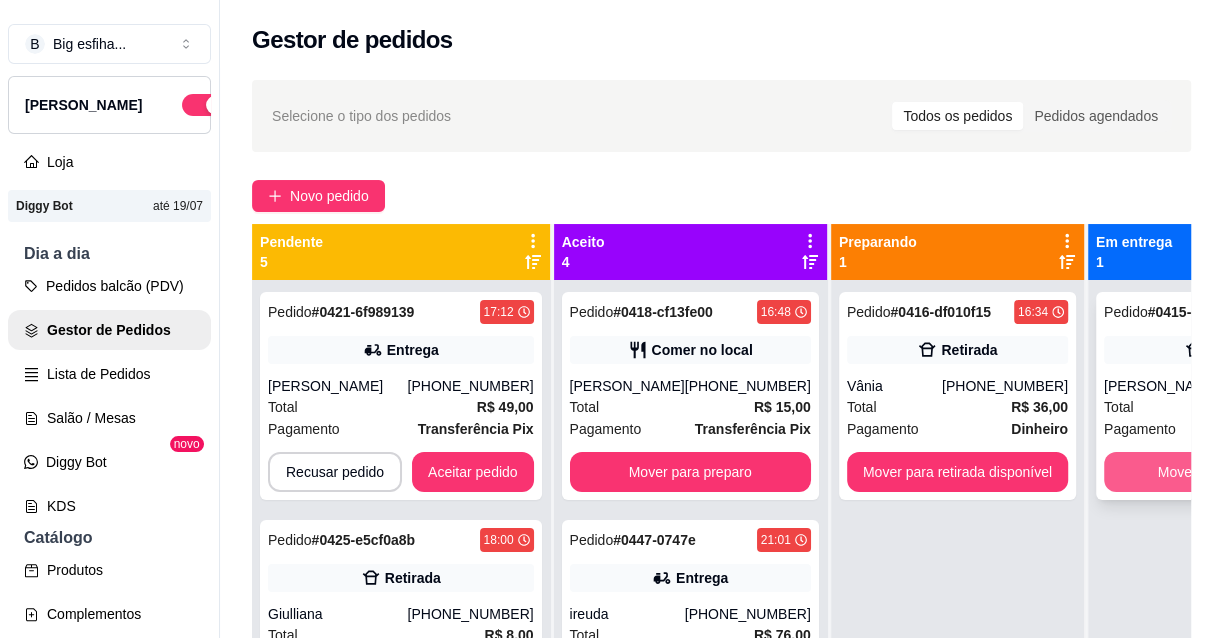 click on "Mover para finalizado" at bounding box center [1224, 472] 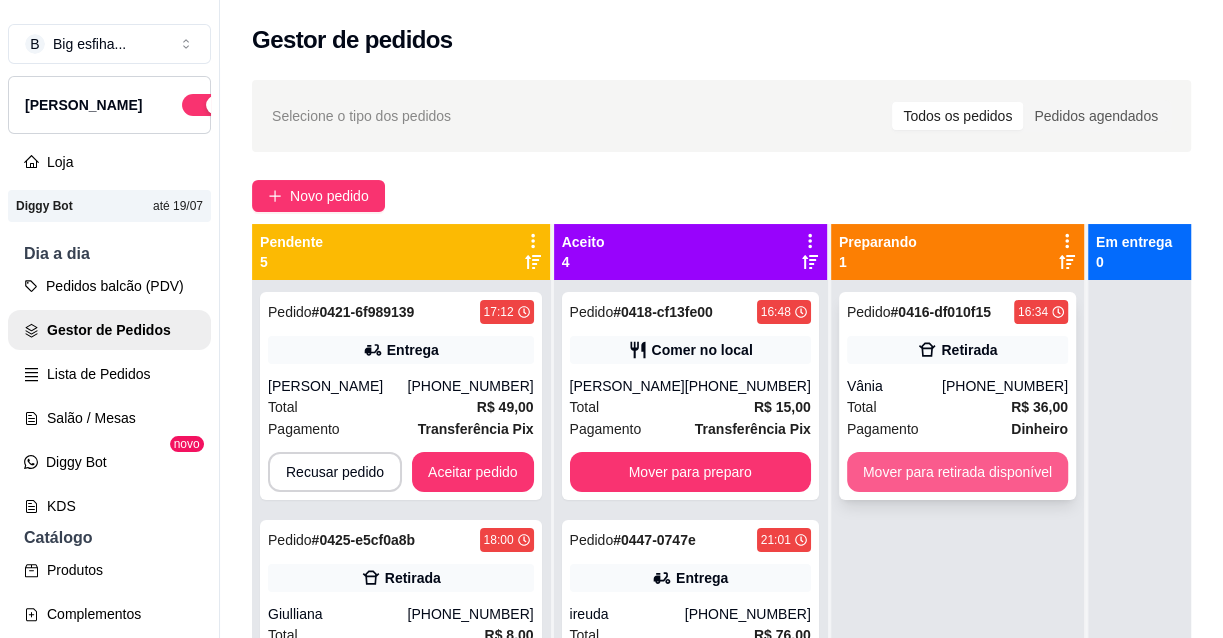 click on "Mover para retirada disponível" at bounding box center (957, 472) 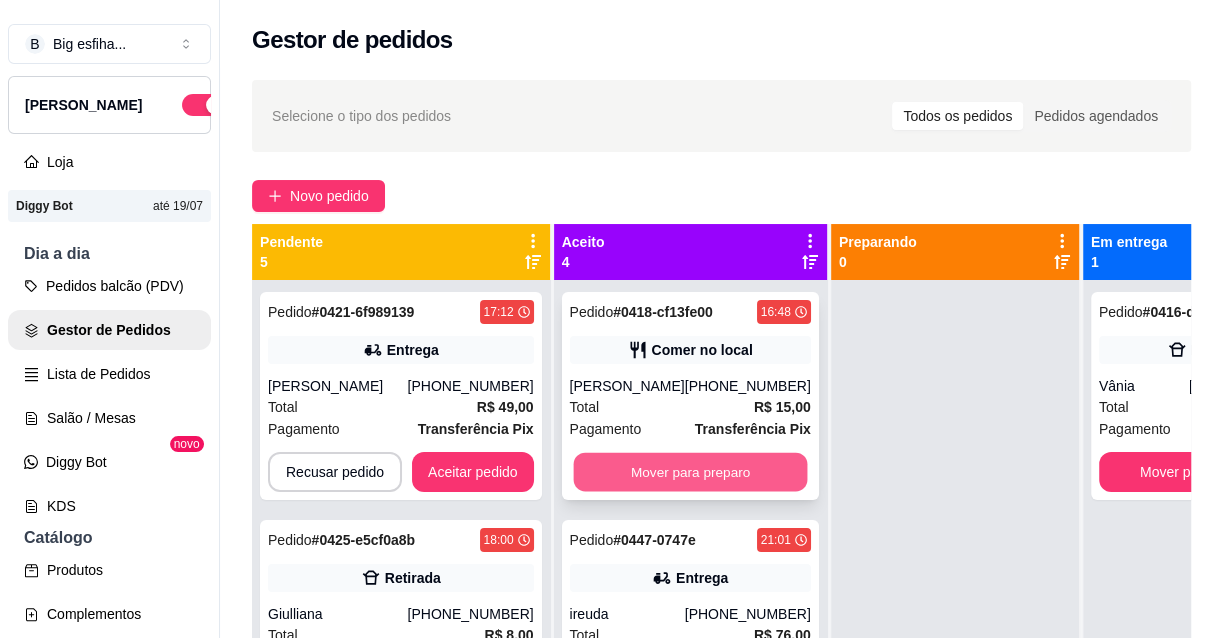 click on "Mover para preparo" at bounding box center [690, 472] 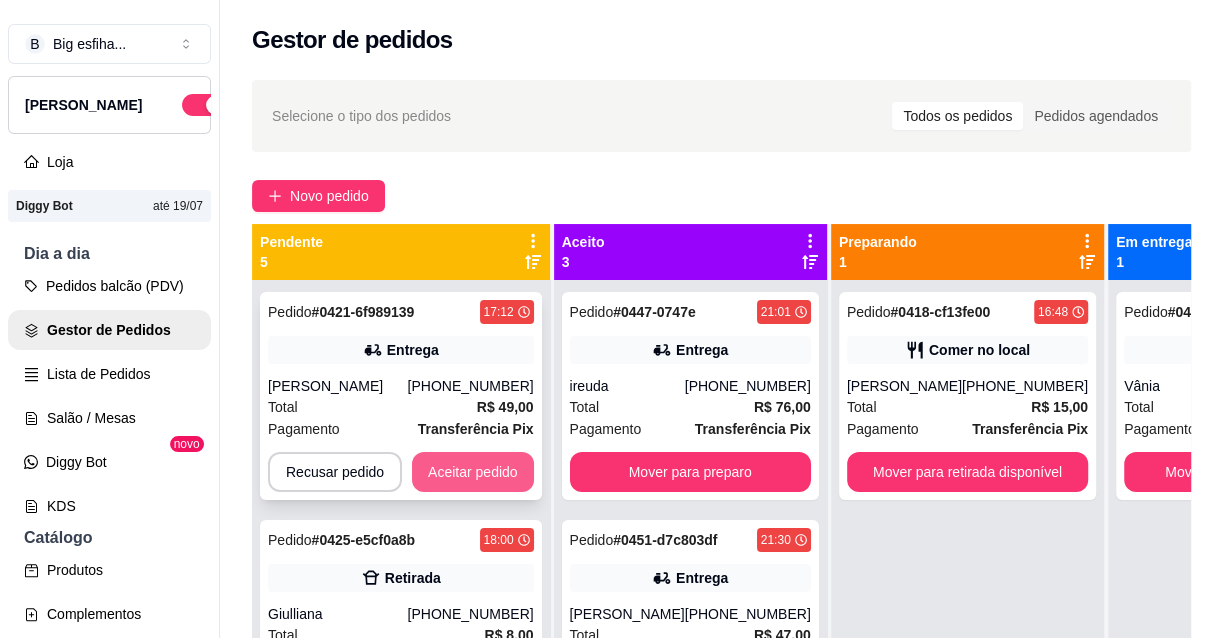 click on "Aceitar pedido" at bounding box center [473, 472] 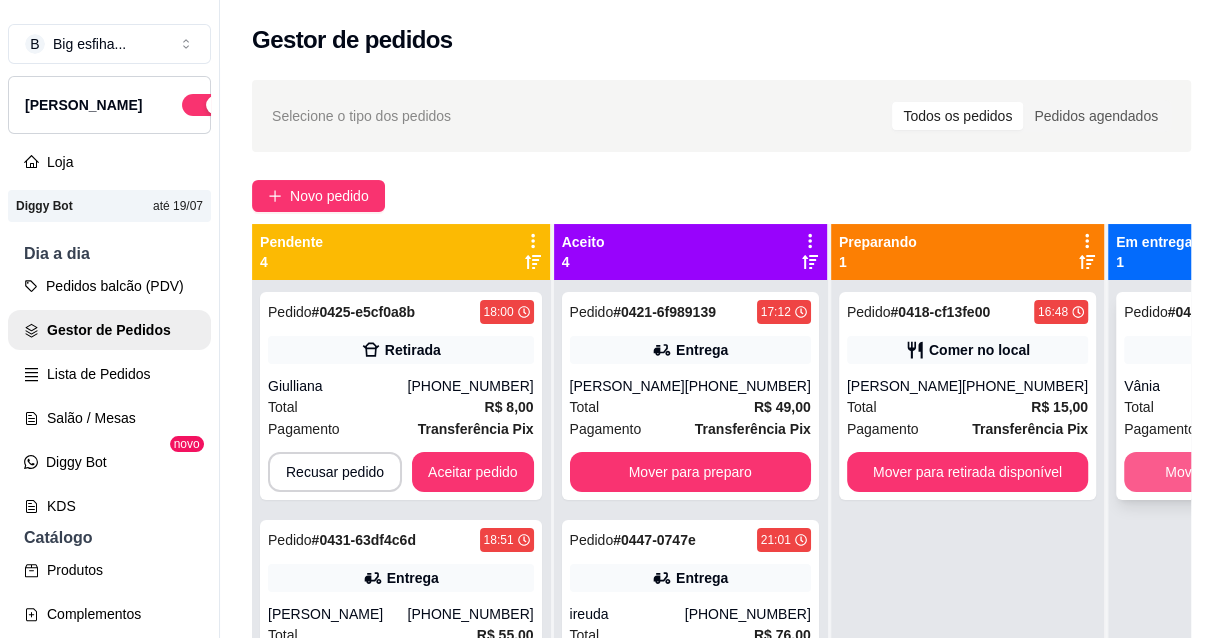 click on "Mover para finalizado" at bounding box center [1232, 472] 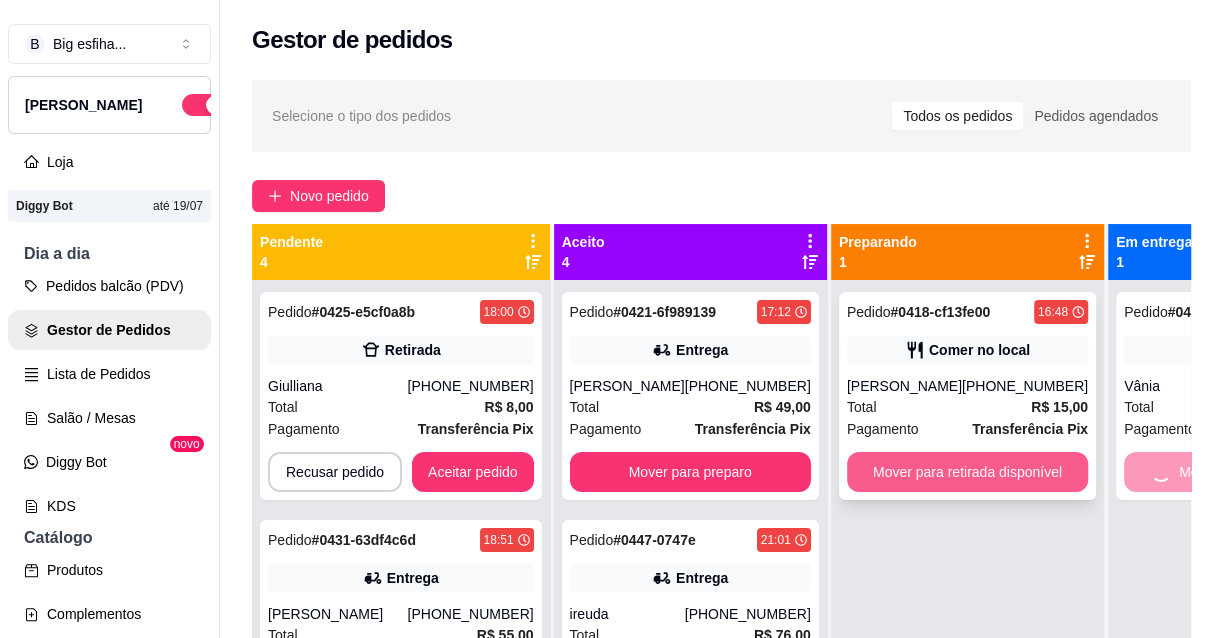 click on "Mover para retirada disponível" at bounding box center (967, 472) 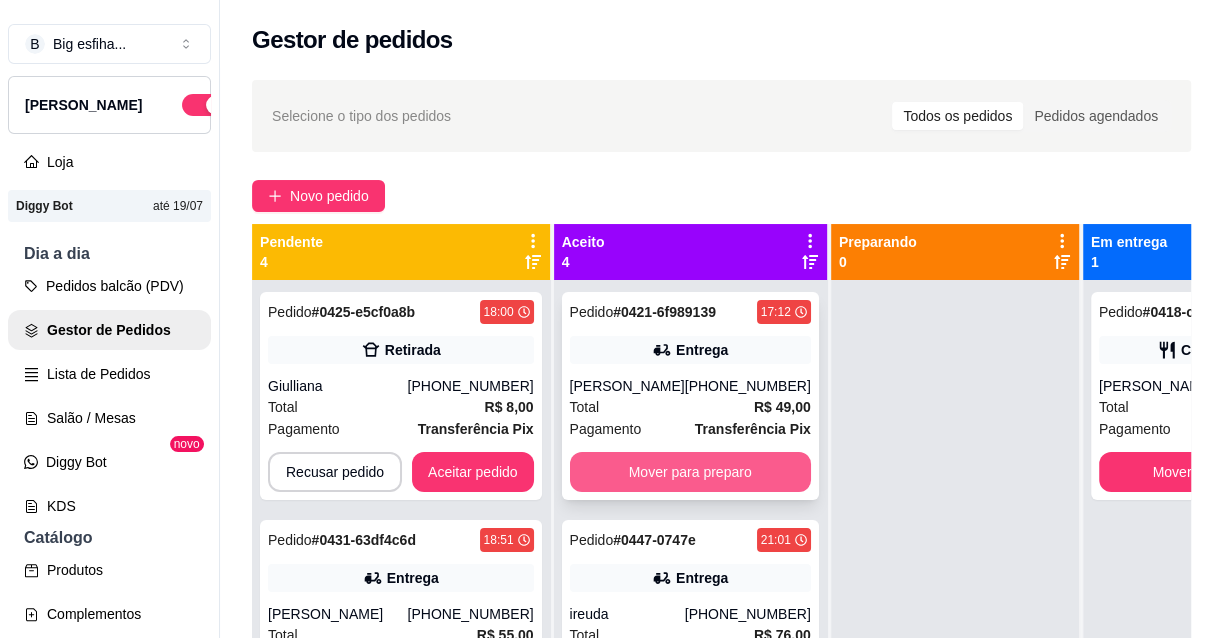 click on "Mover para preparo" at bounding box center [690, 472] 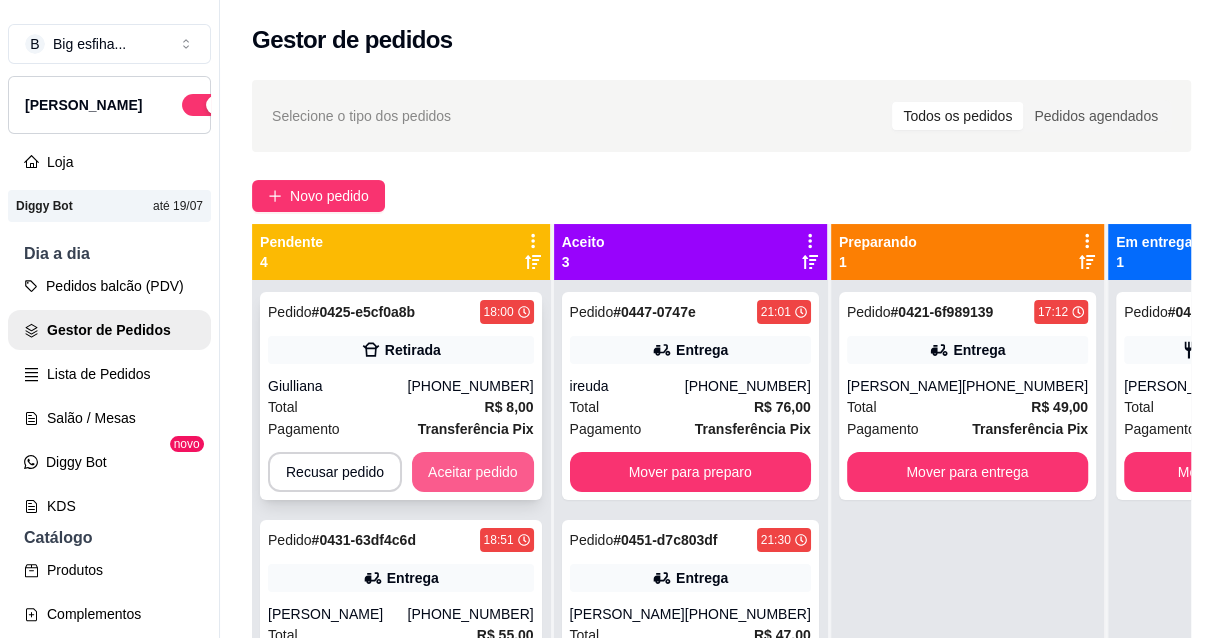 click on "Aceitar pedido" at bounding box center (473, 472) 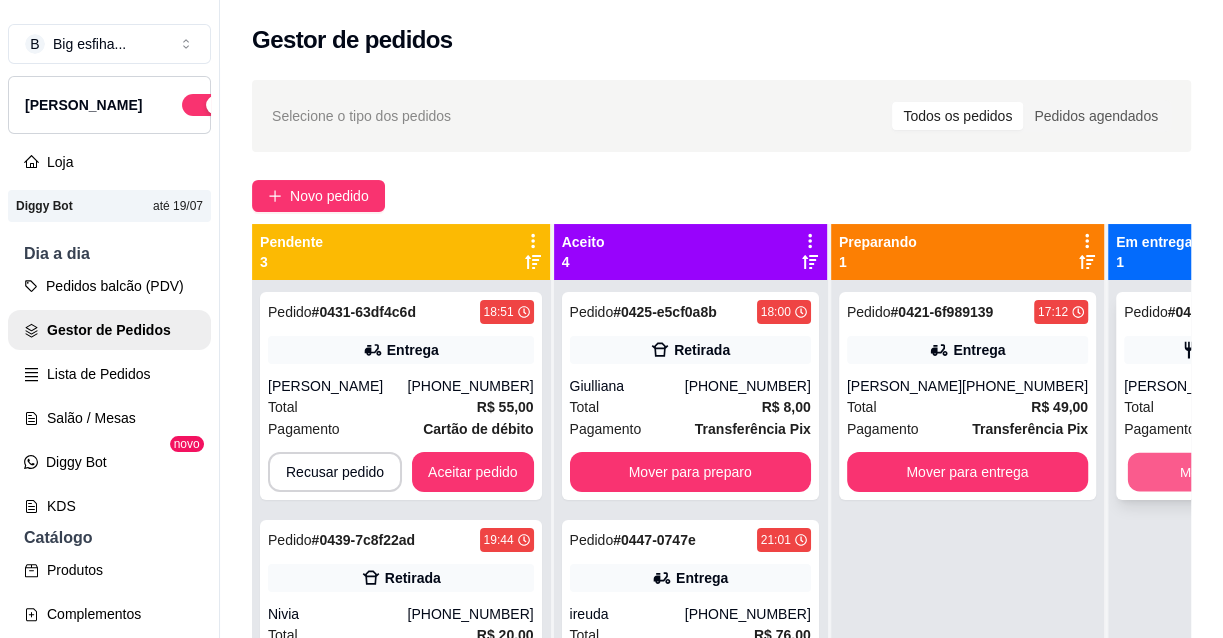 click on "Mover para finalizado" at bounding box center [1245, 472] 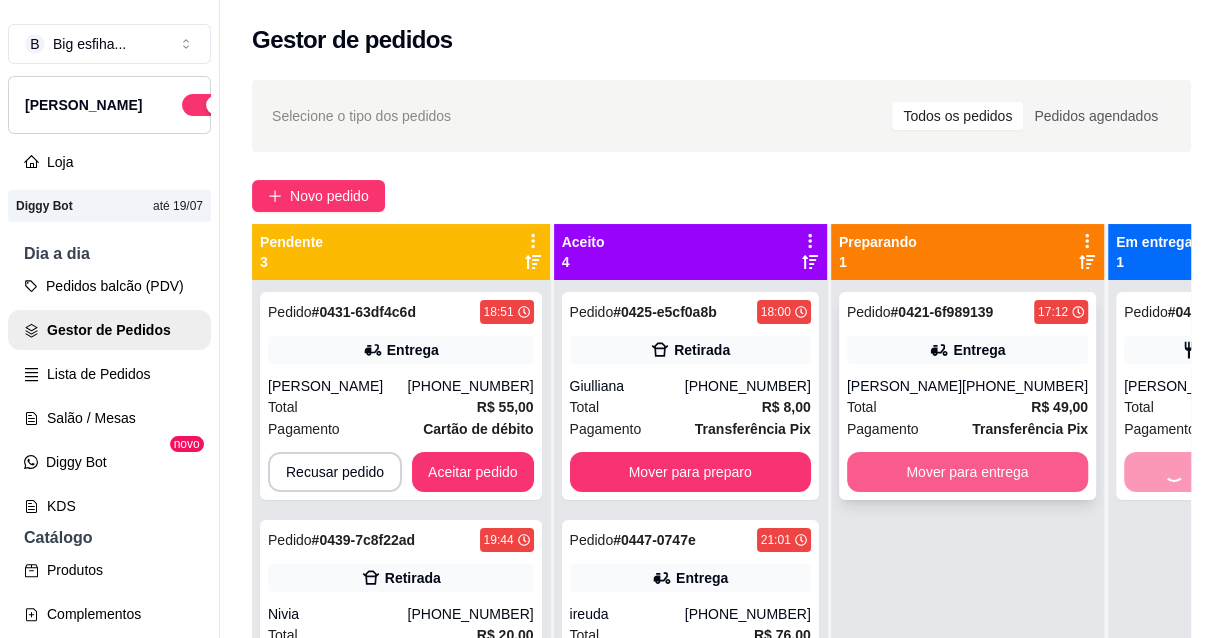 click on "Mover para entrega" at bounding box center [967, 472] 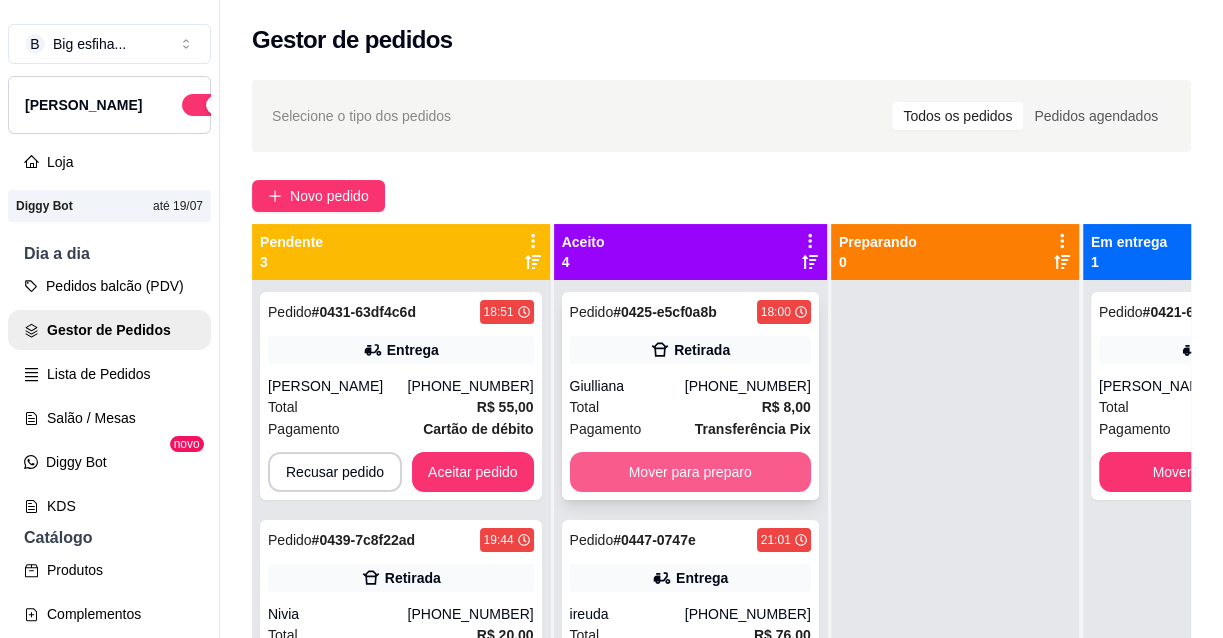 click on "Mover para preparo" at bounding box center [690, 472] 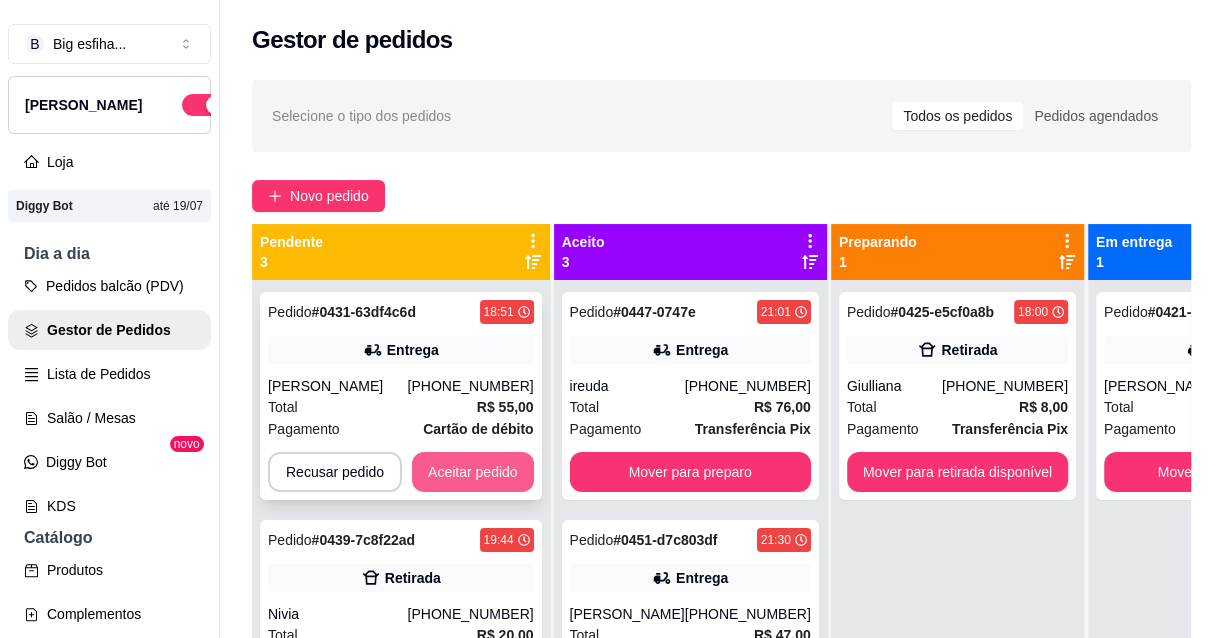 click on "Aceitar pedido" at bounding box center [473, 472] 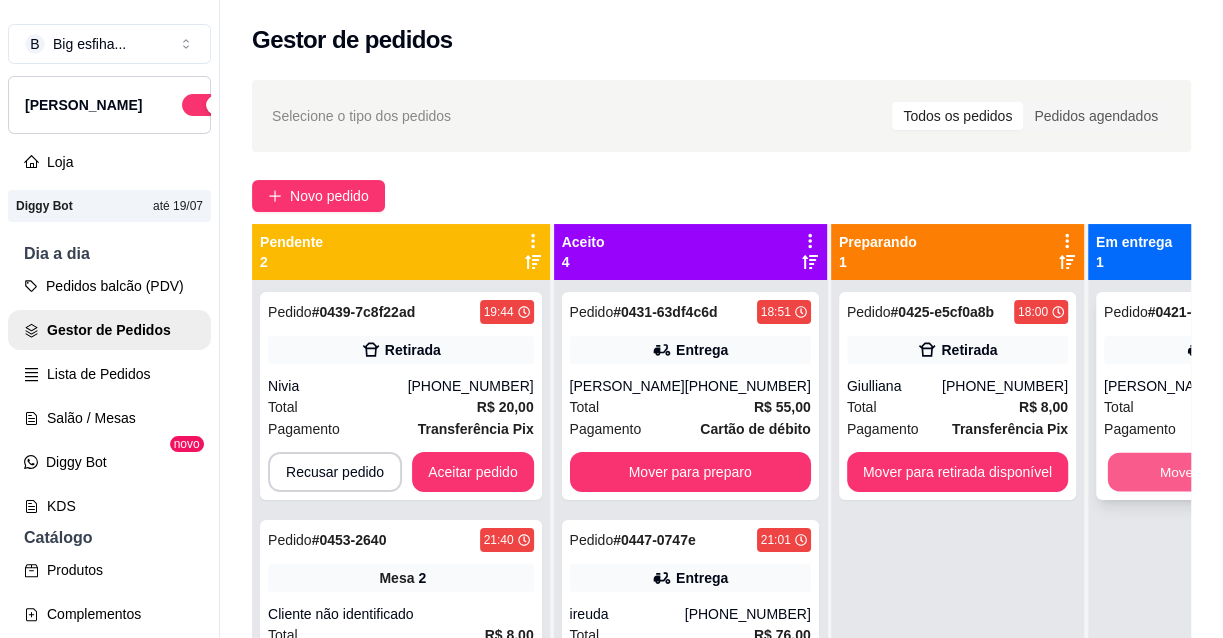 click on "Mover para finalizado" at bounding box center [1224, 472] 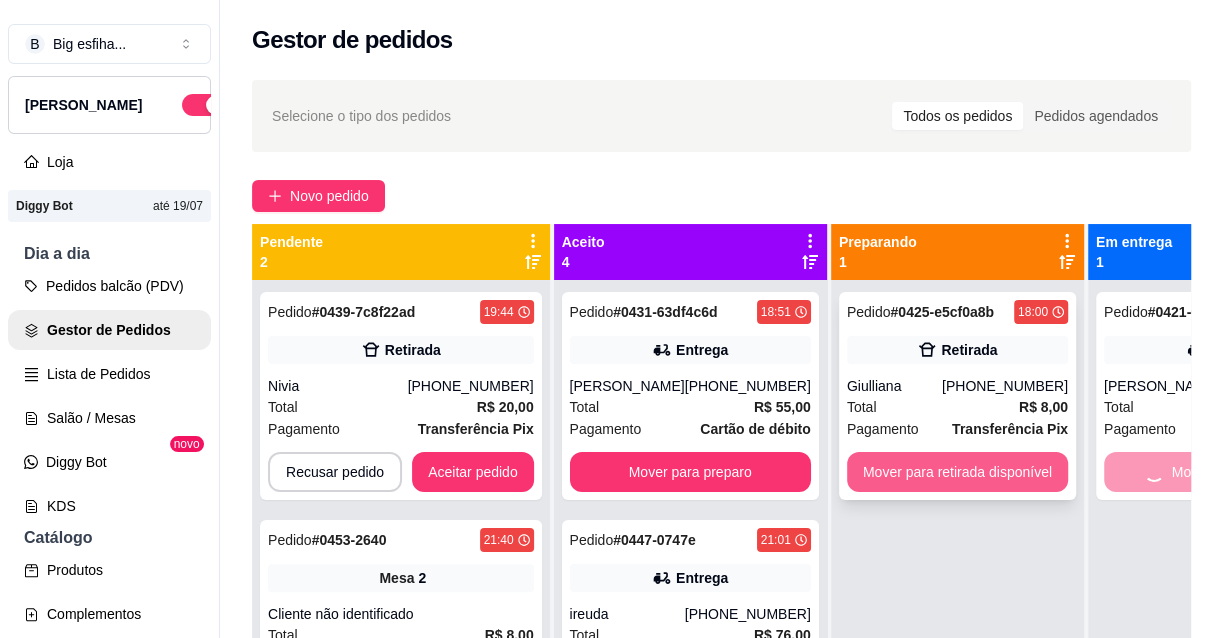 click on "Mover para retirada disponível" at bounding box center [957, 472] 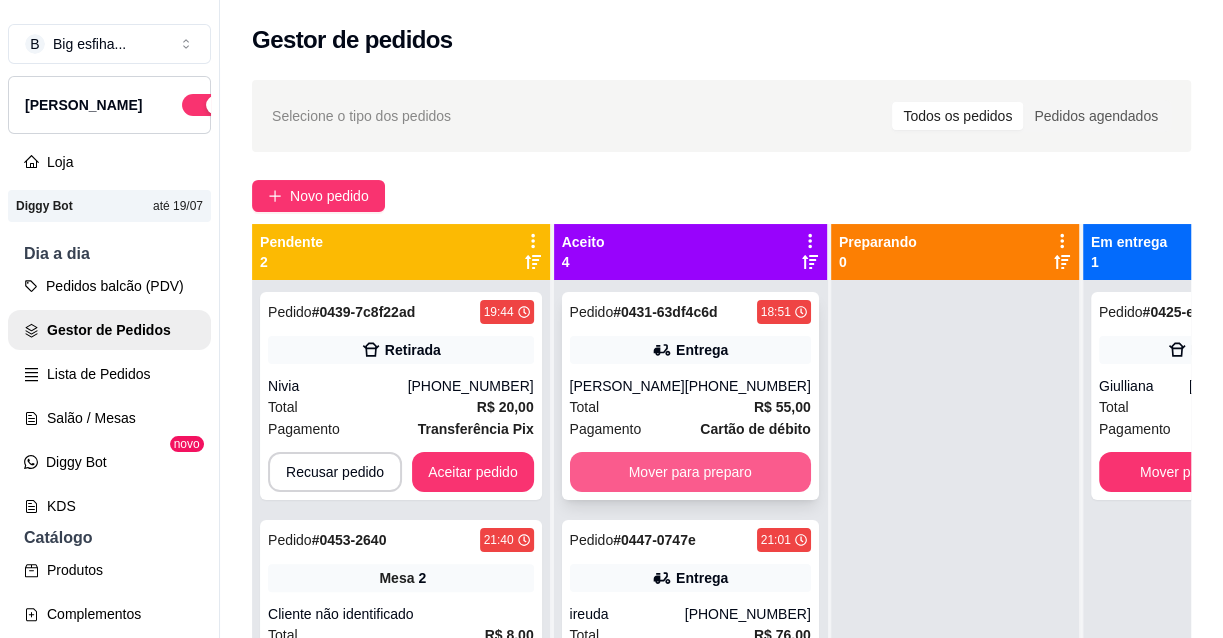 click on "Mover para preparo" at bounding box center [690, 472] 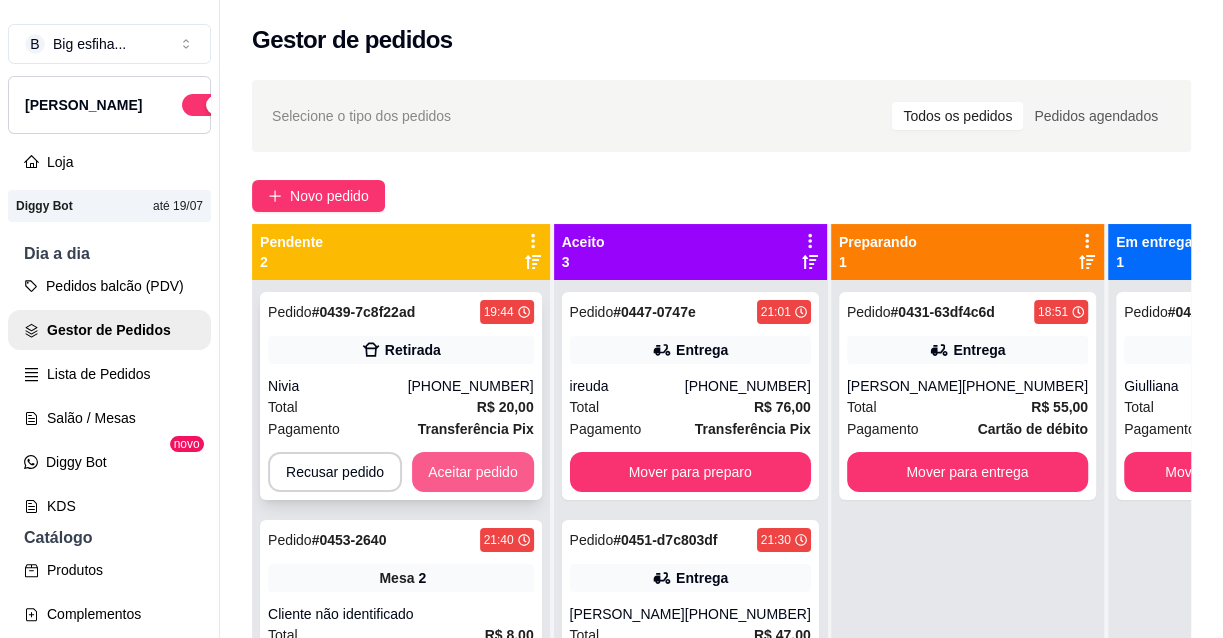 click on "Aceitar pedido" at bounding box center [473, 472] 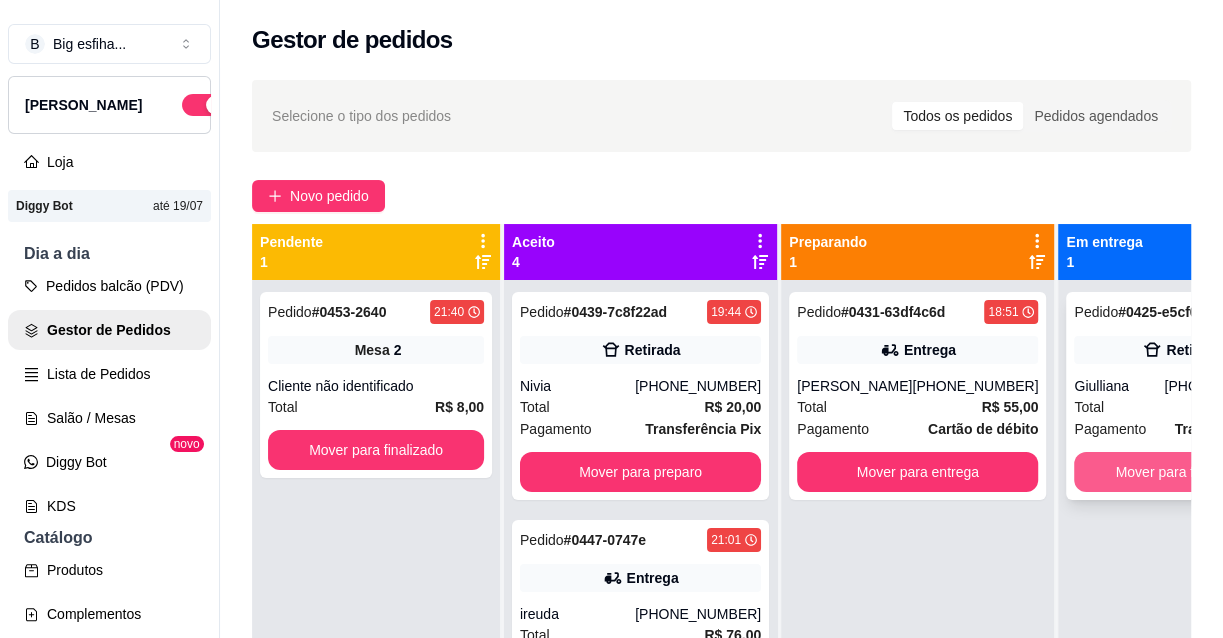 click on "Mover para finalizado" at bounding box center [1182, 472] 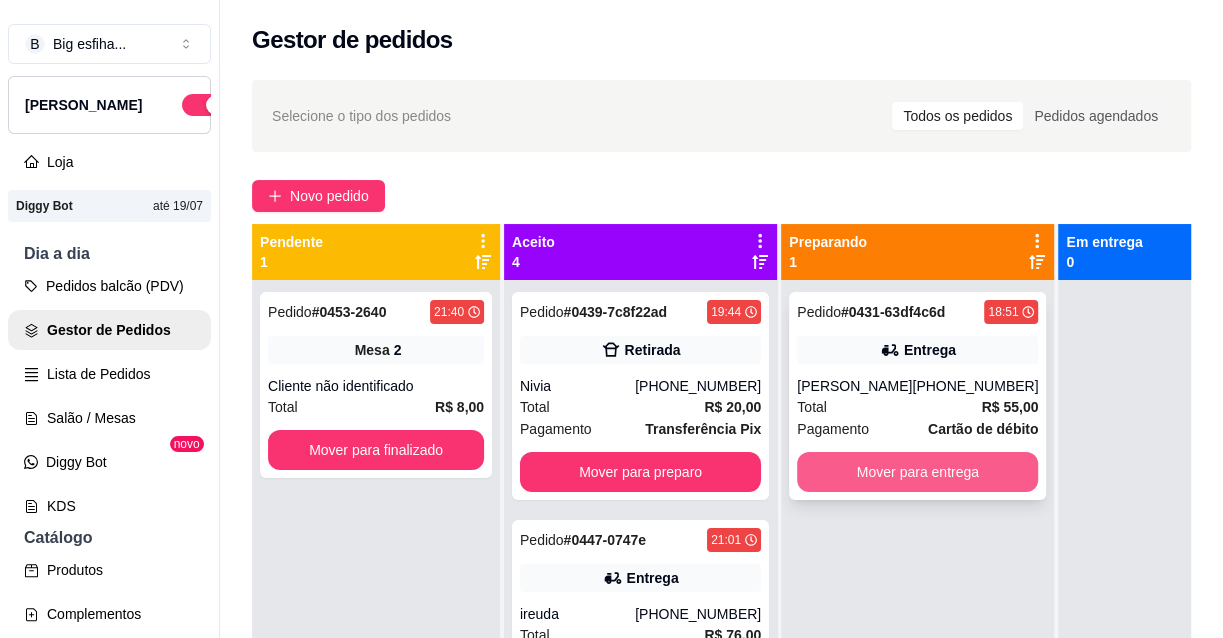 click on "Mover para entrega" at bounding box center [917, 472] 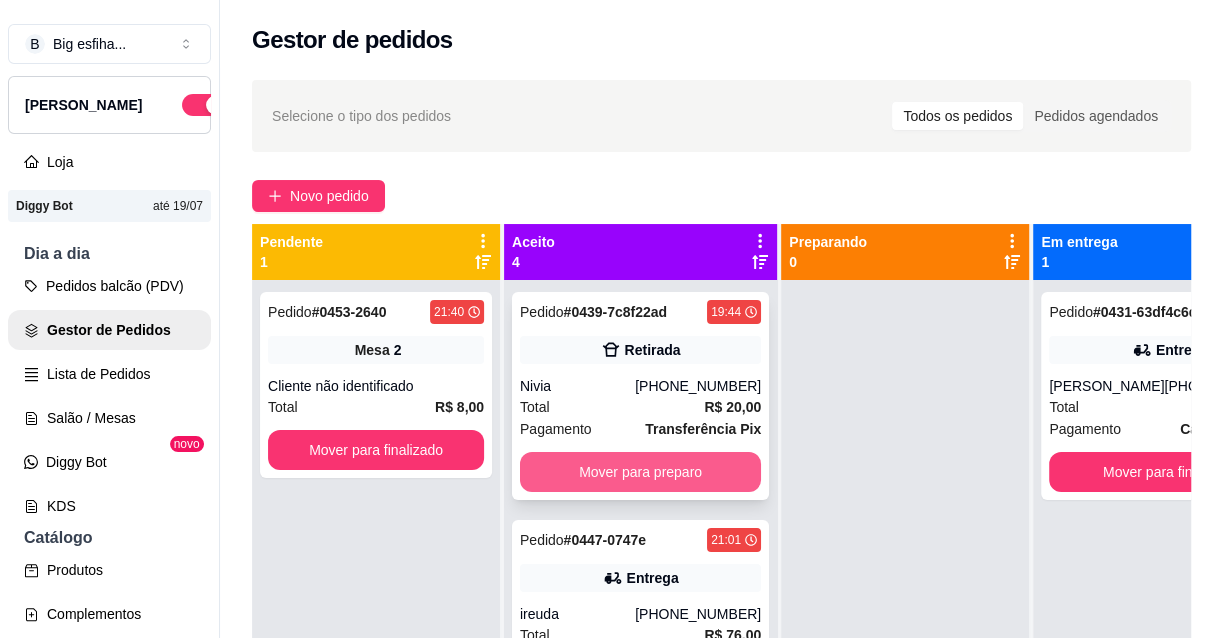 click on "Mover para preparo" at bounding box center [640, 472] 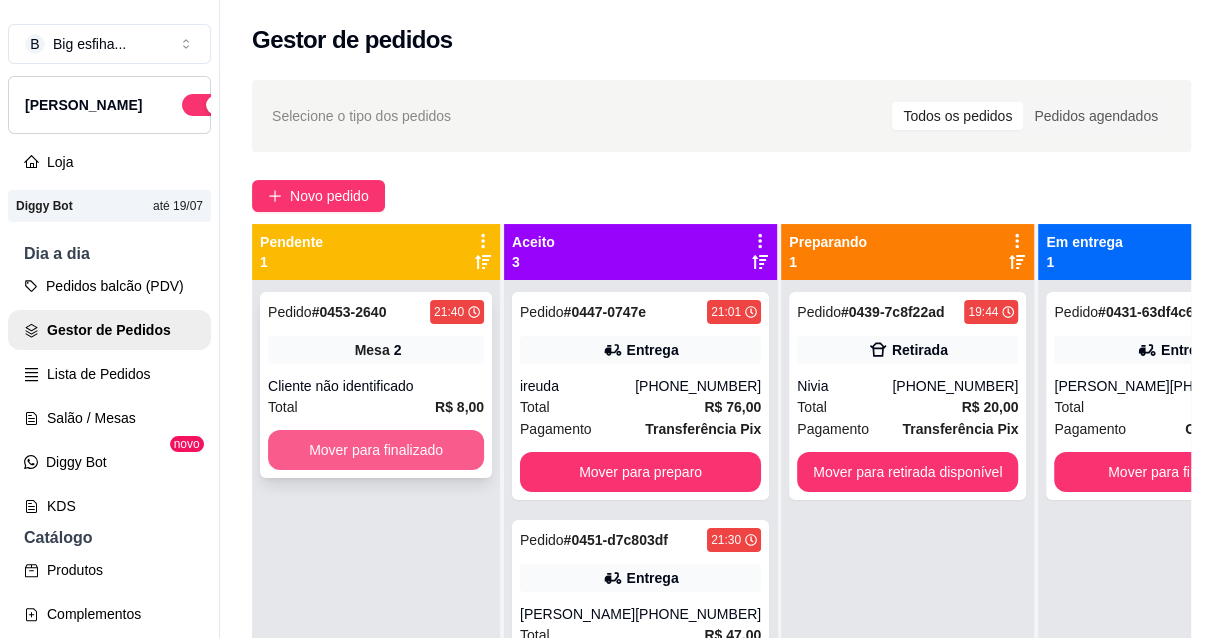 click on "Mover para finalizado" at bounding box center [376, 450] 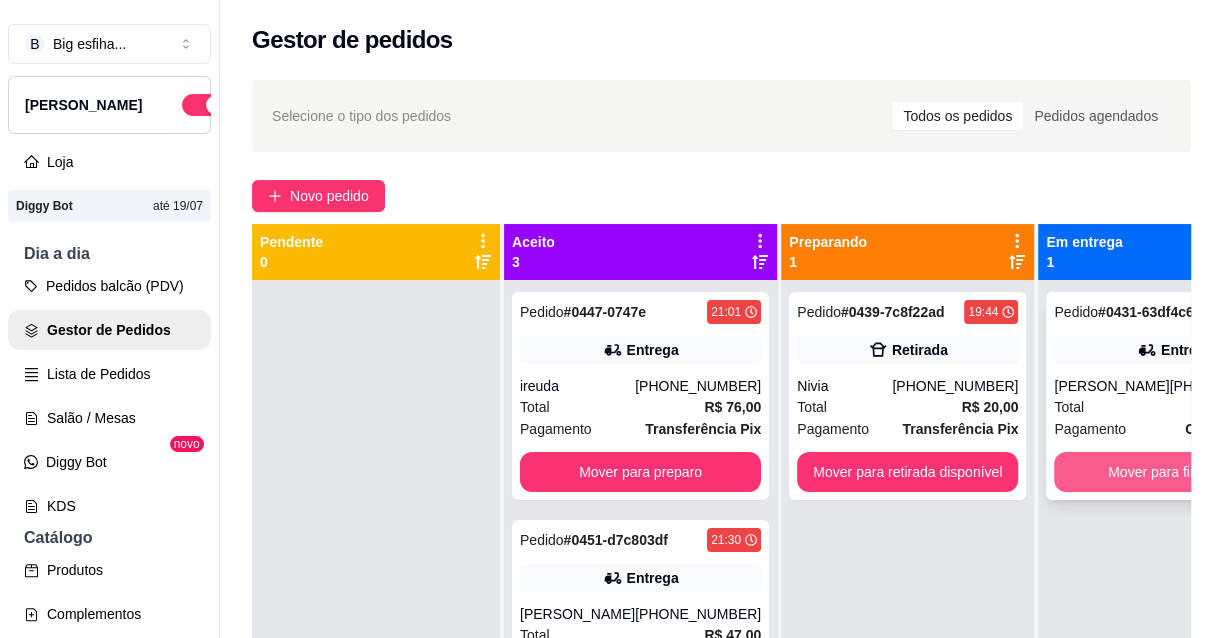 click on "Mover para finalizado" at bounding box center [1174, 472] 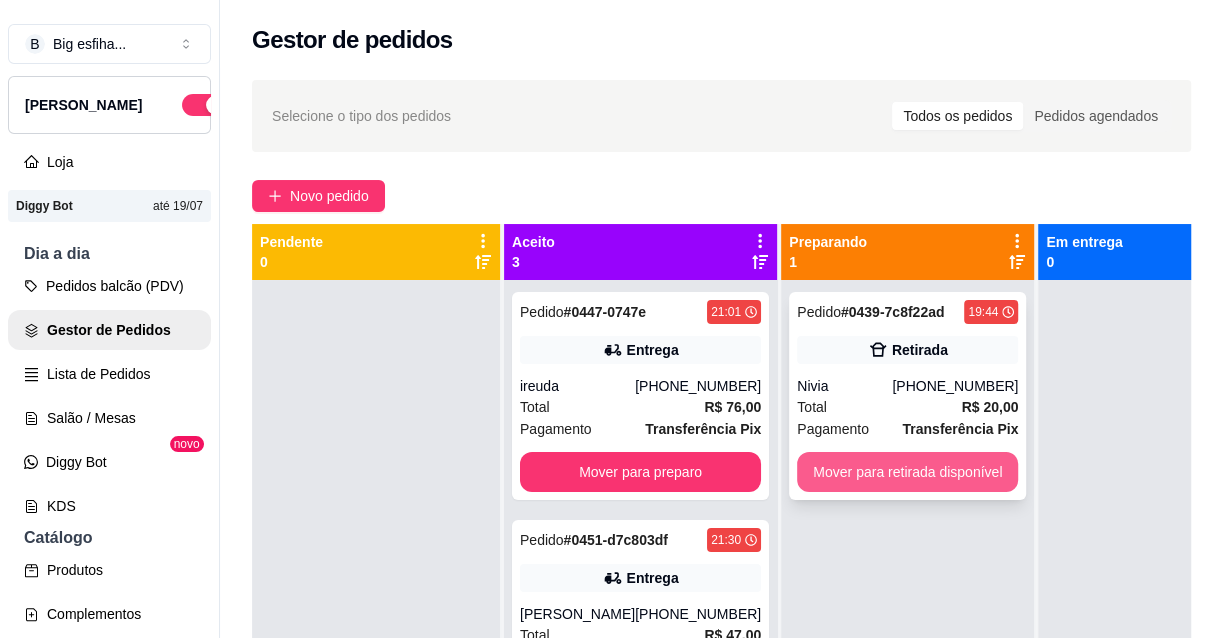 click on "Mover para retirada disponível" at bounding box center [907, 472] 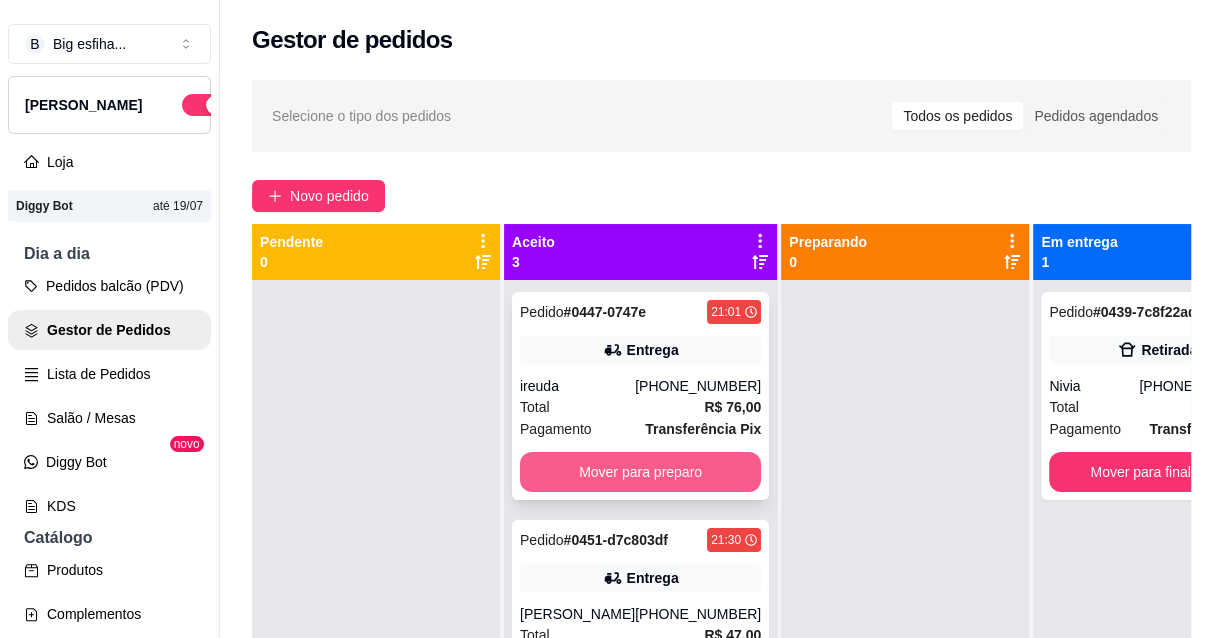 click on "Mover para preparo" at bounding box center [640, 472] 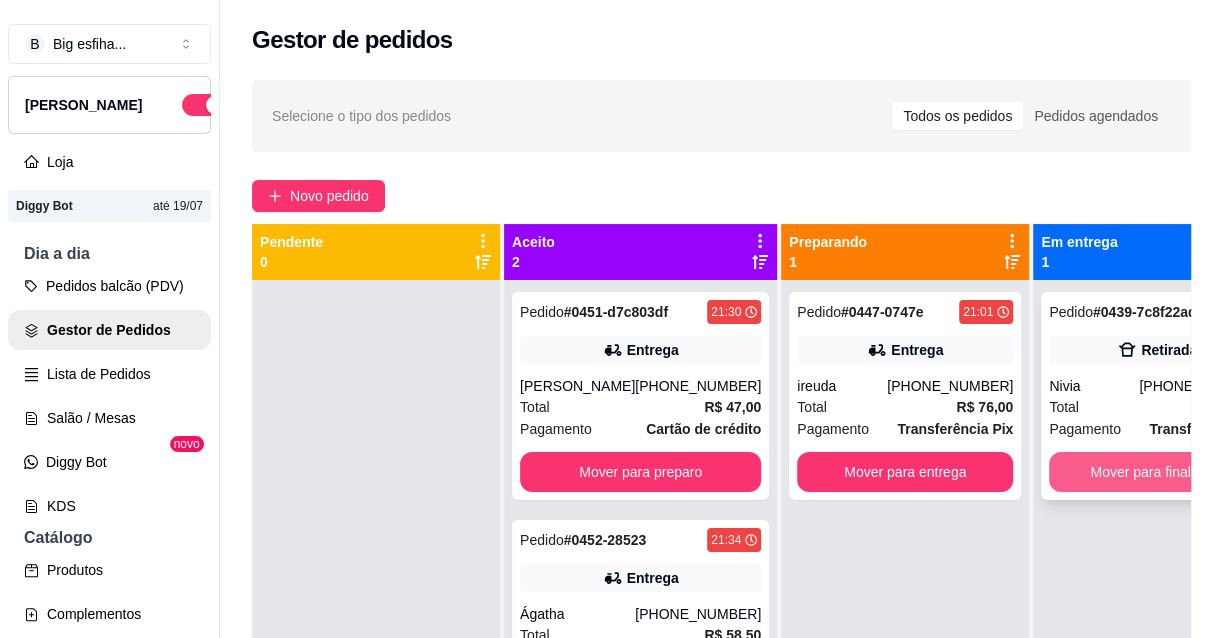 click on "Mover para finalizado" at bounding box center [1157, 472] 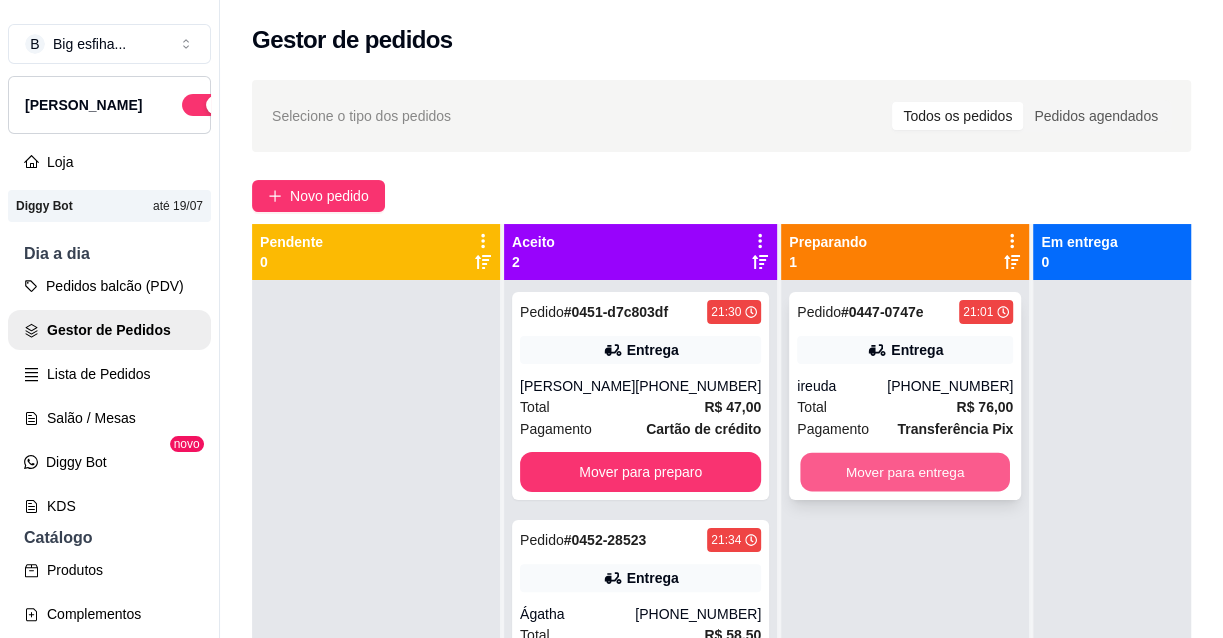click on "Mover para entrega" at bounding box center (905, 472) 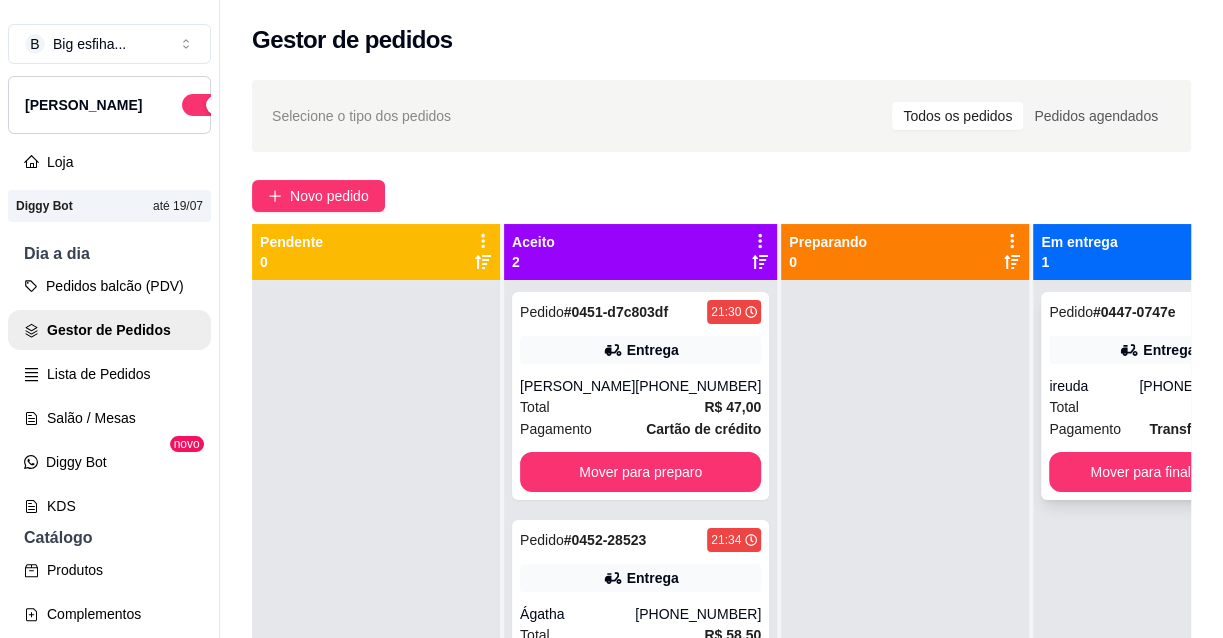 click on "Total R$ 76,00" at bounding box center [1157, 407] 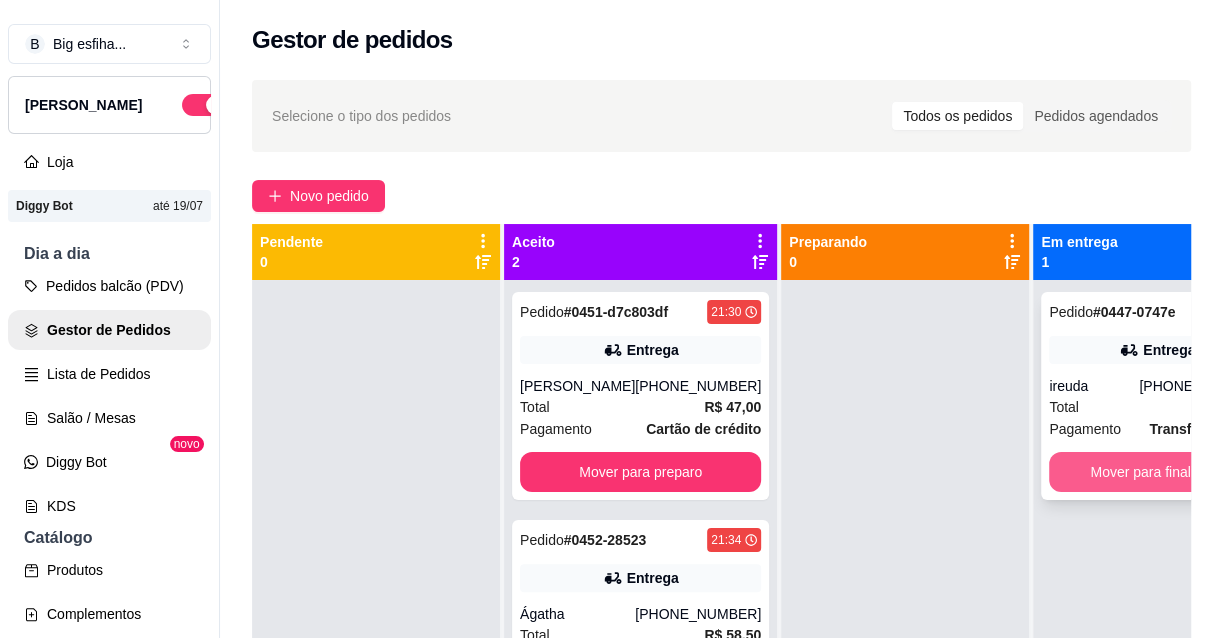 click on "Pedido  # 0447-0747e 21:01 Entrega ireuda  [PHONE_NUMBER] Total R$ 76,00 Pagamento Transferência Pix Mover para finalizado" at bounding box center (1157, 396) 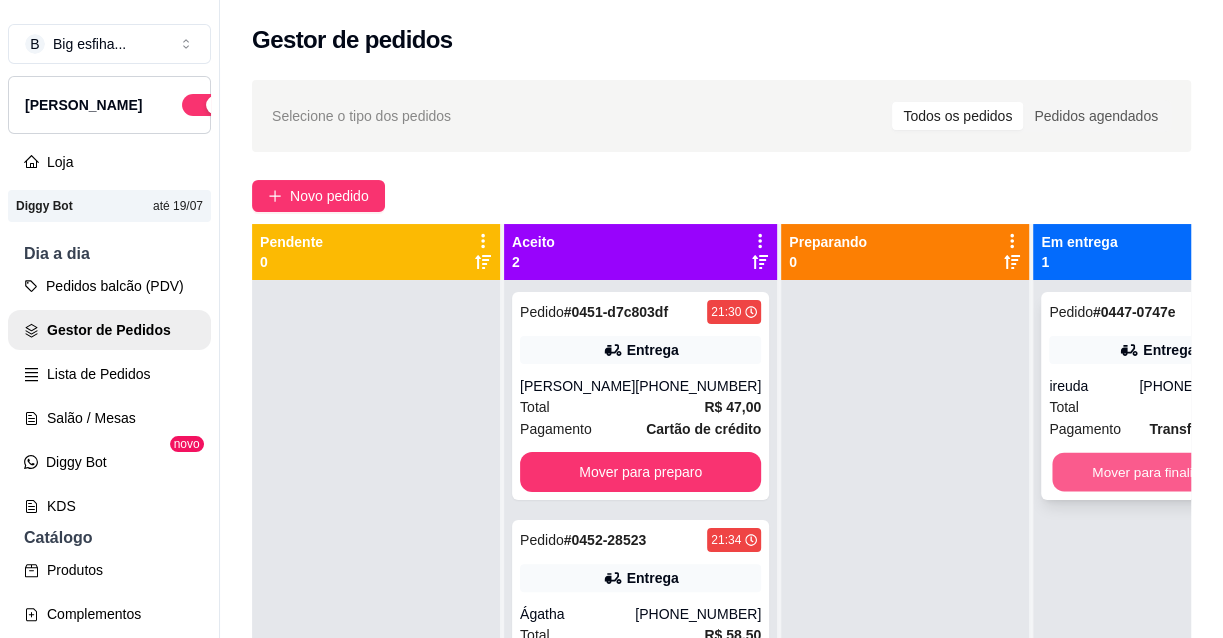 click on "Mover para finalizado" at bounding box center (1157, 472) 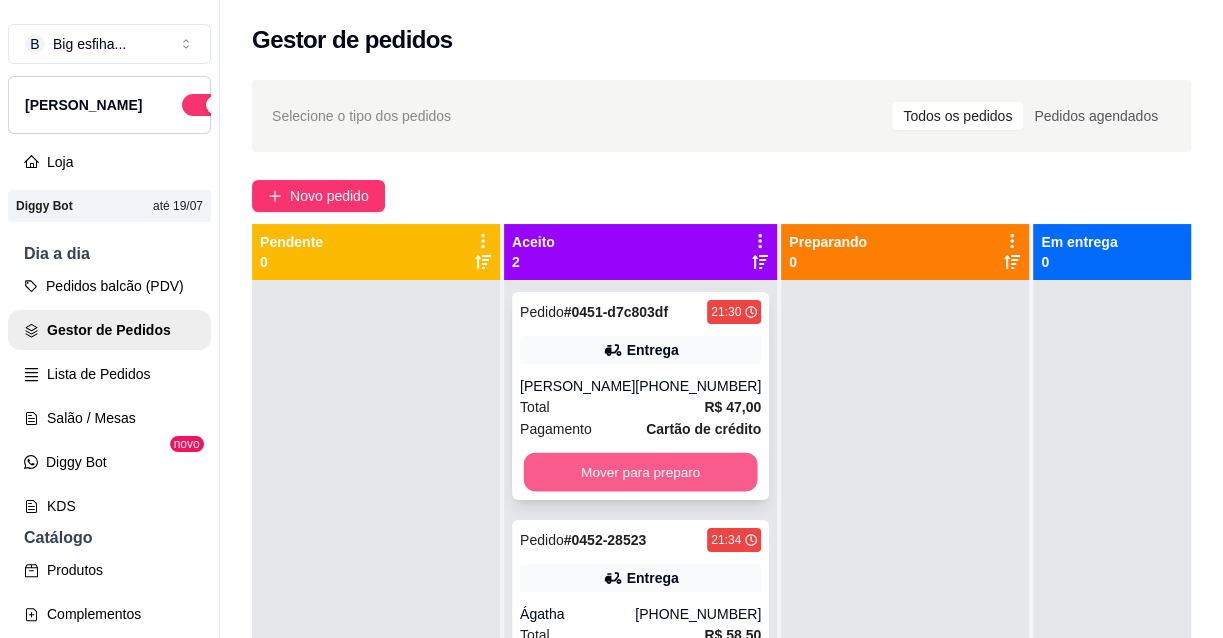 click on "Mover para preparo" at bounding box center [641, 472] 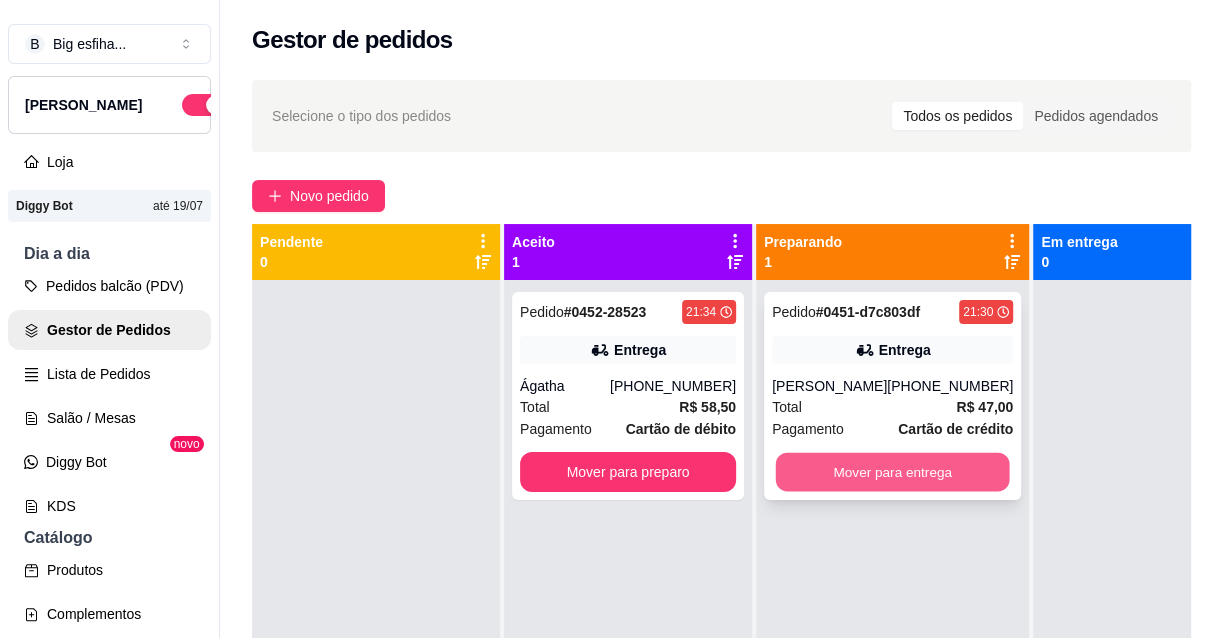 click on "Mover para entrega" at bounding box center [893, 472] 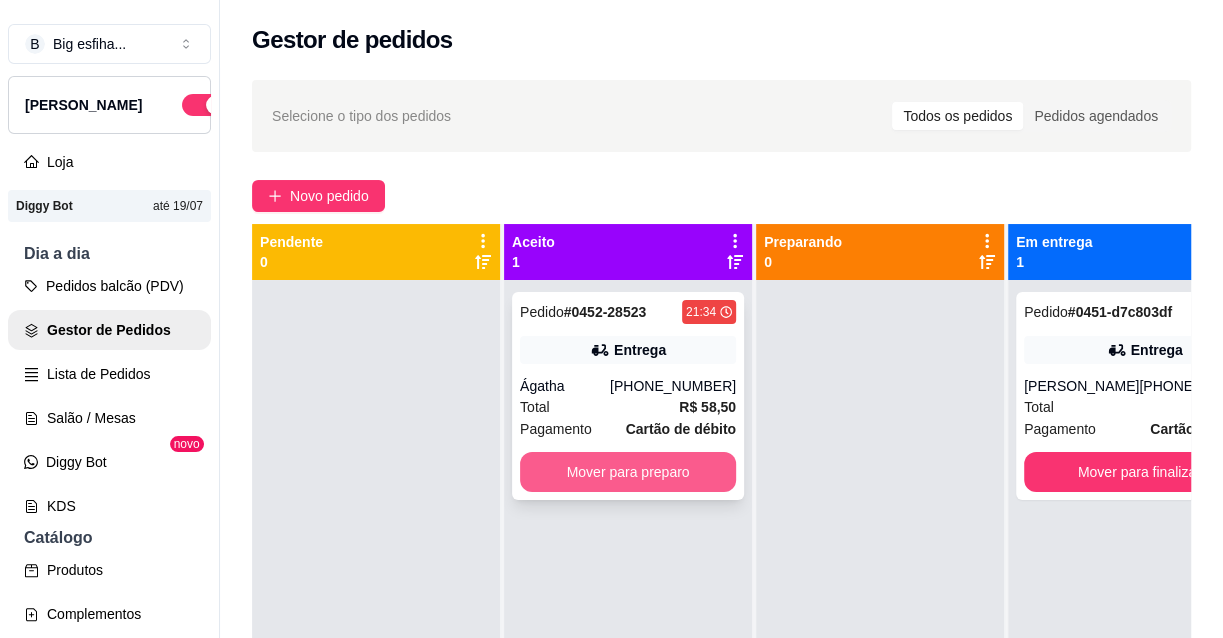 click on "Mover para preparo" at bounding box center (628, 472) 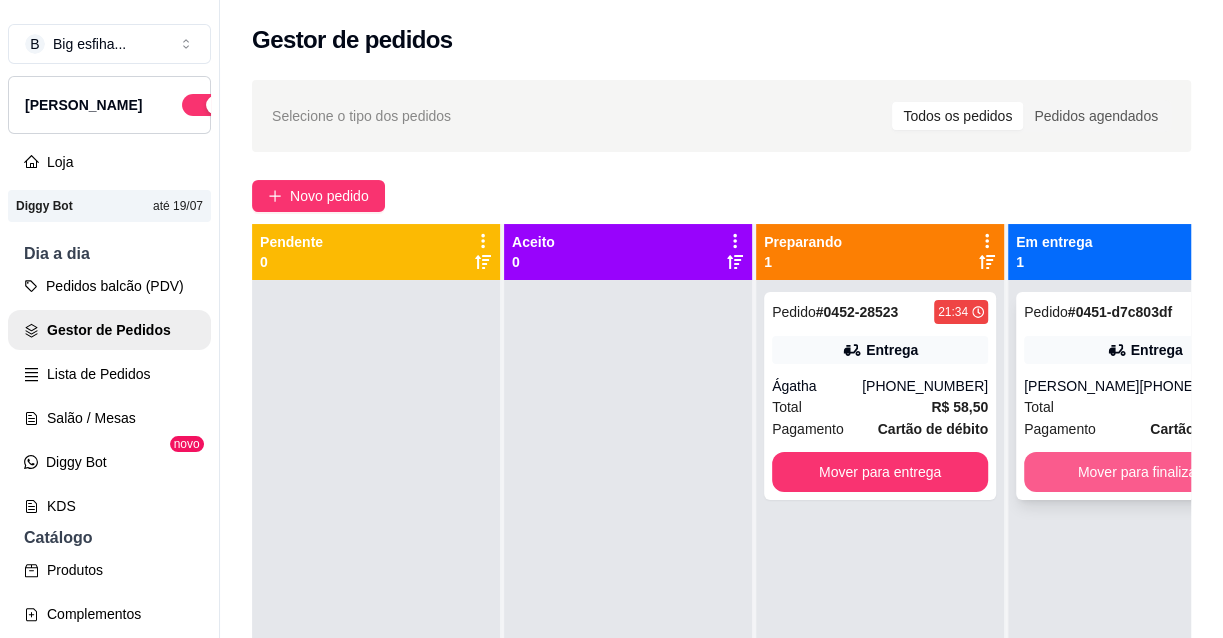 click on "Mover para finalizado" at bounding box center (1144, 472) 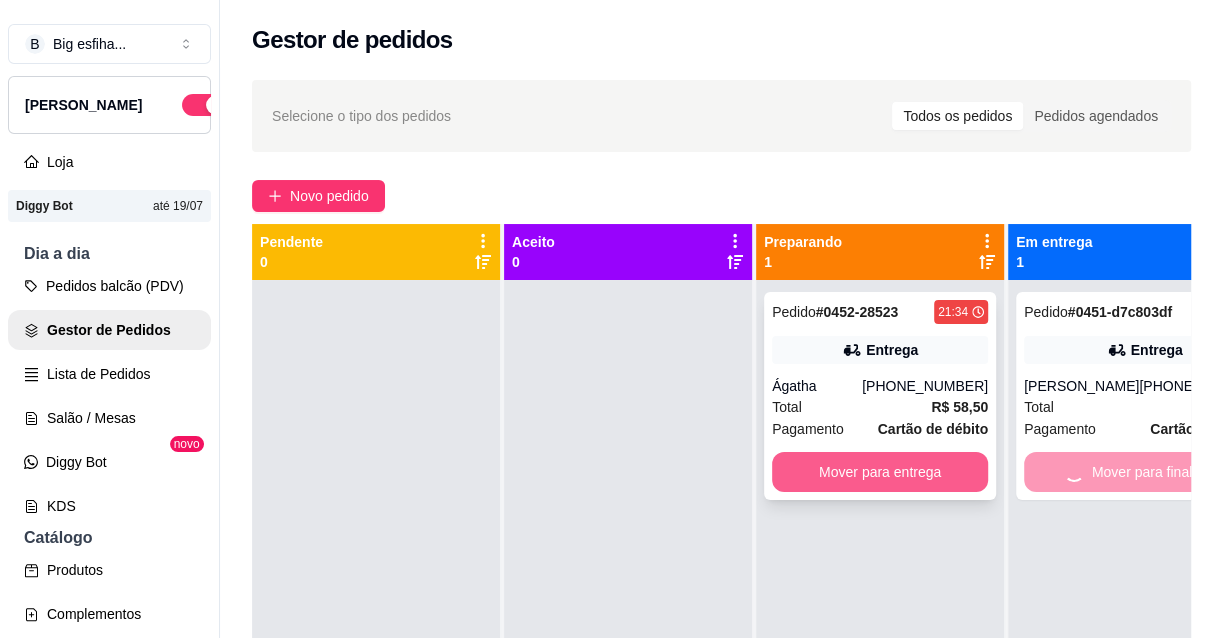 click on "Mover para entrega" at bounding box center (880, 472) 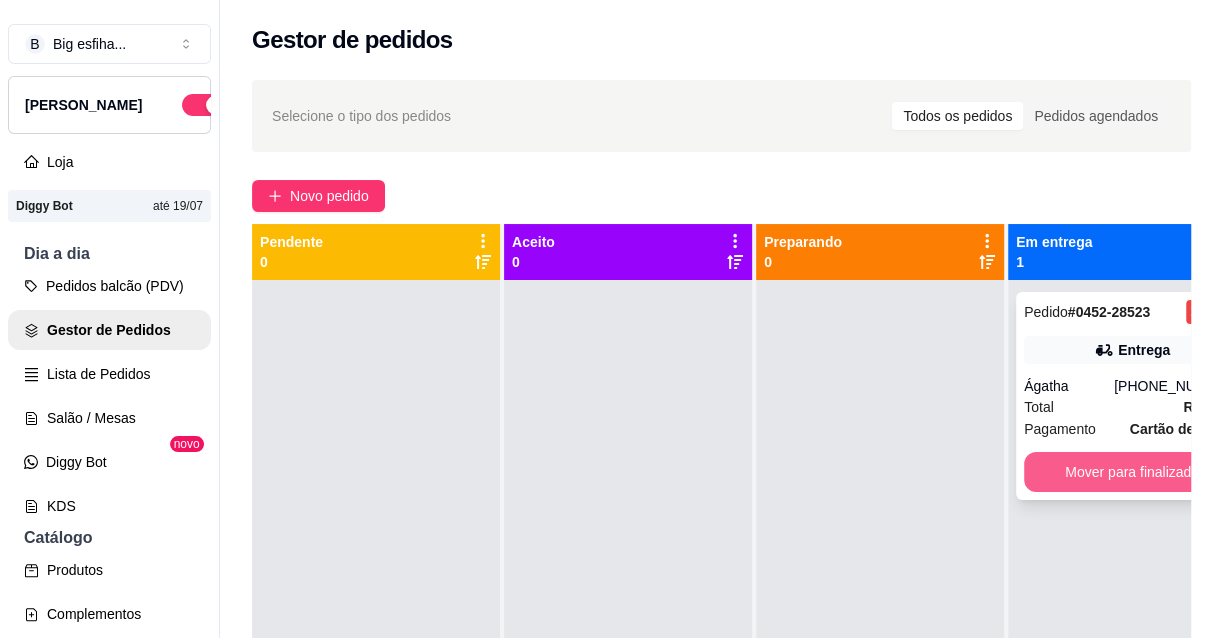 click on "Mover para finalizado" at bounding box center (1132, 472) 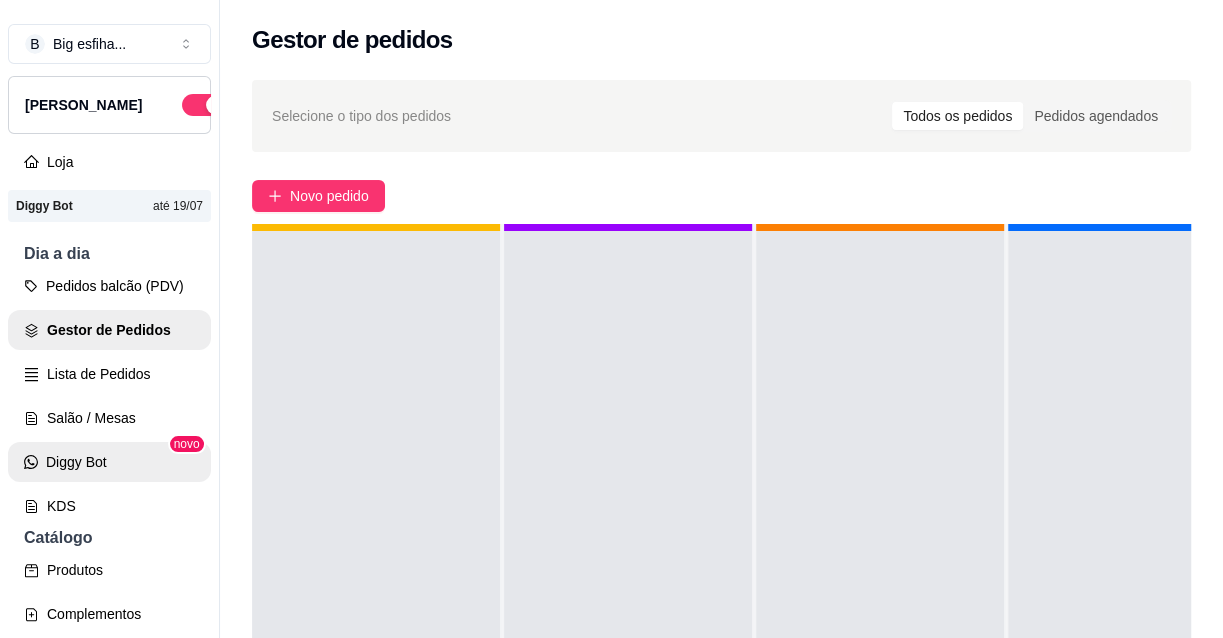 scroll, scrollTop: 70, scrollLeft: 0, axis: vertical 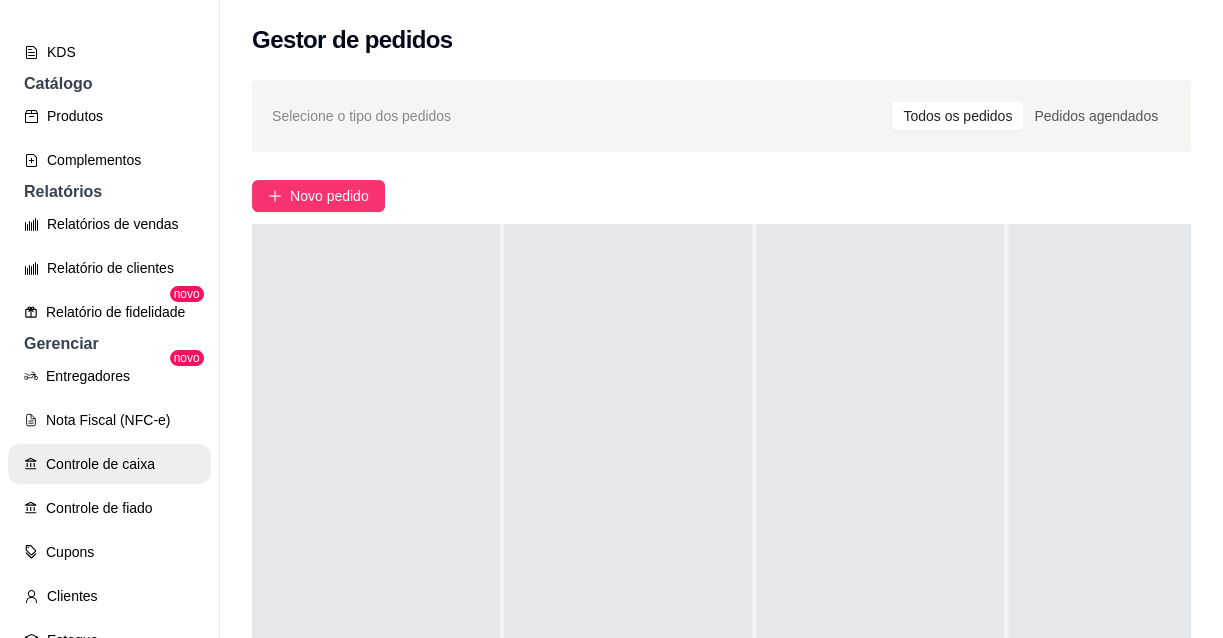 click on "Controle de caixa" at bounding box center (109, 464) 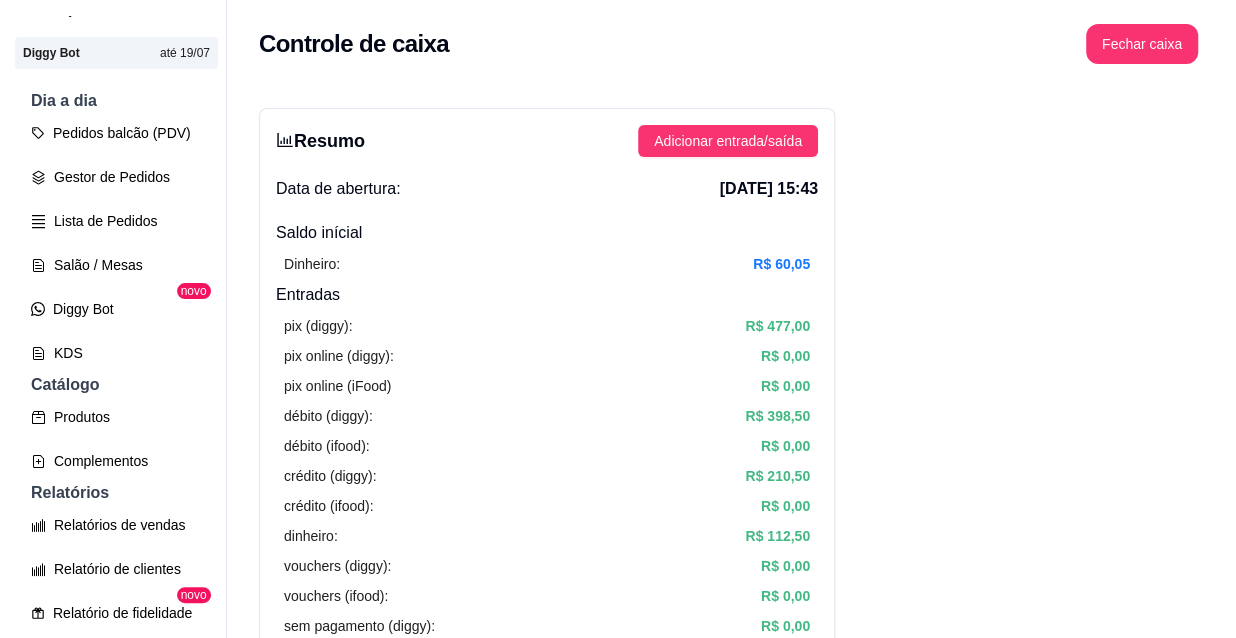 scroll, scrollTop: 0, scrollLeft: 0, axis: both 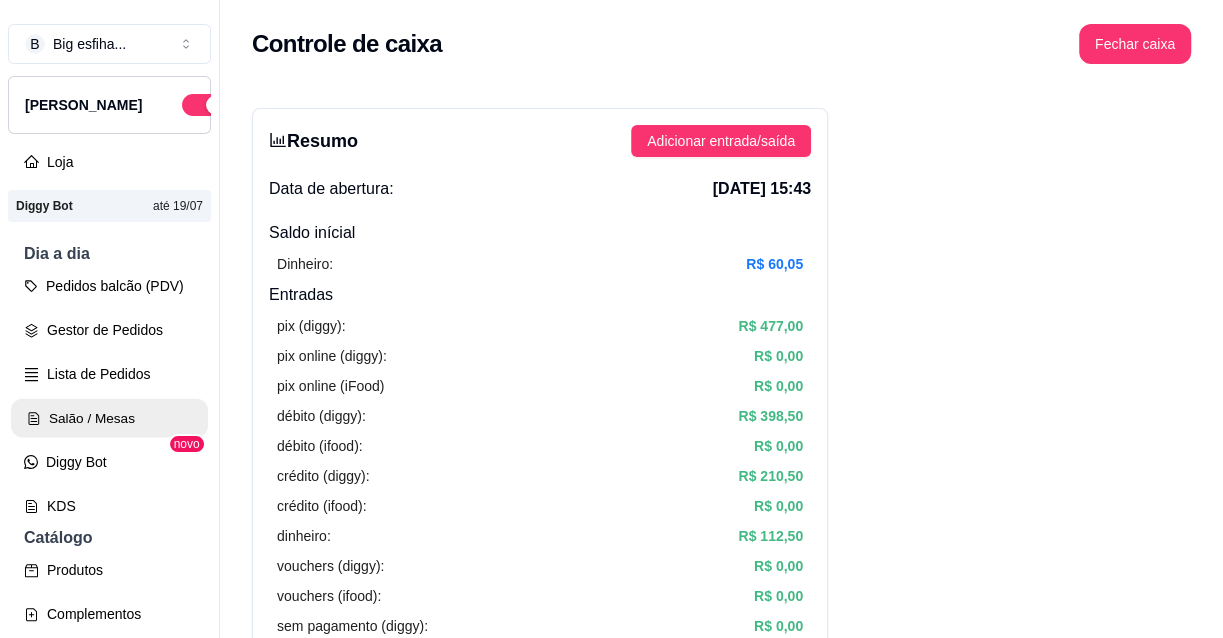click on "Salão / Mesas" at bounding box center (109, 418) 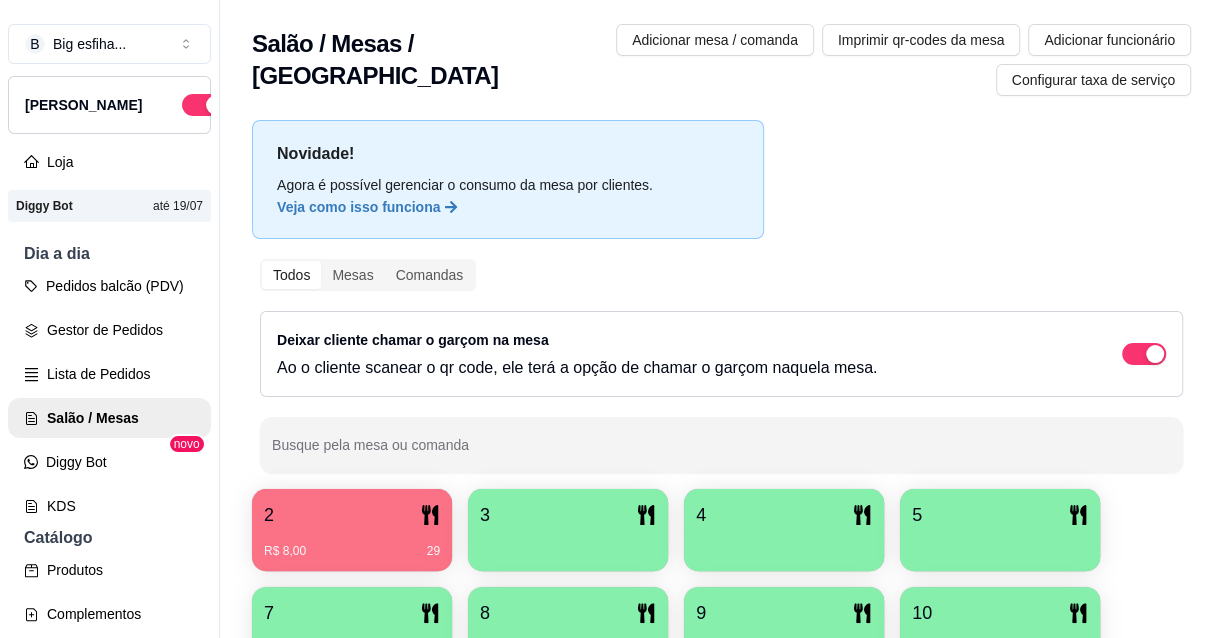 click on "3" at bounding box center (568, 515) 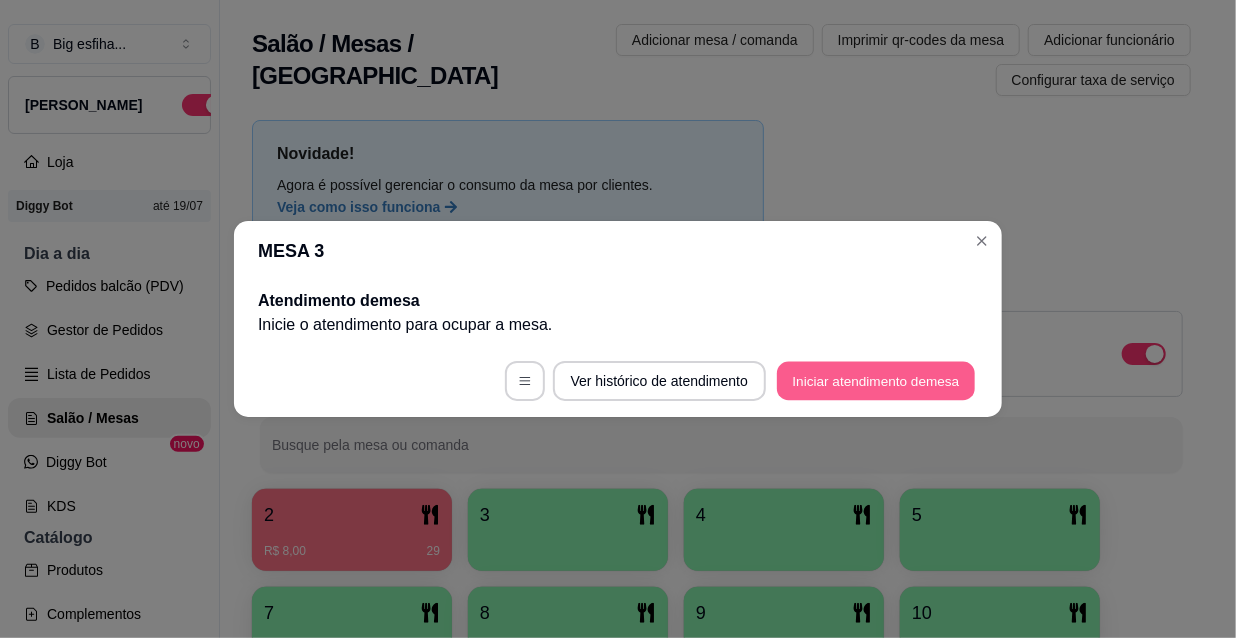 click on "Iniciar atendimento de  mesa" at bounding box center (876, 381) 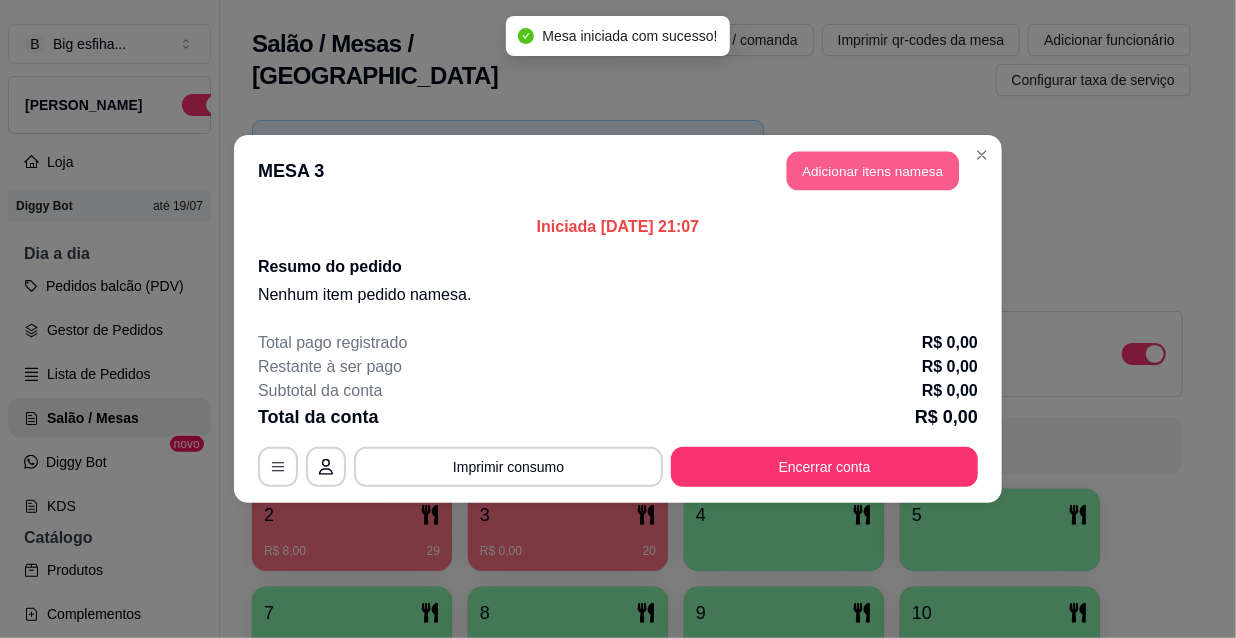 click on "Adicionar itens na  mesa" at bounding box center [873, 171] 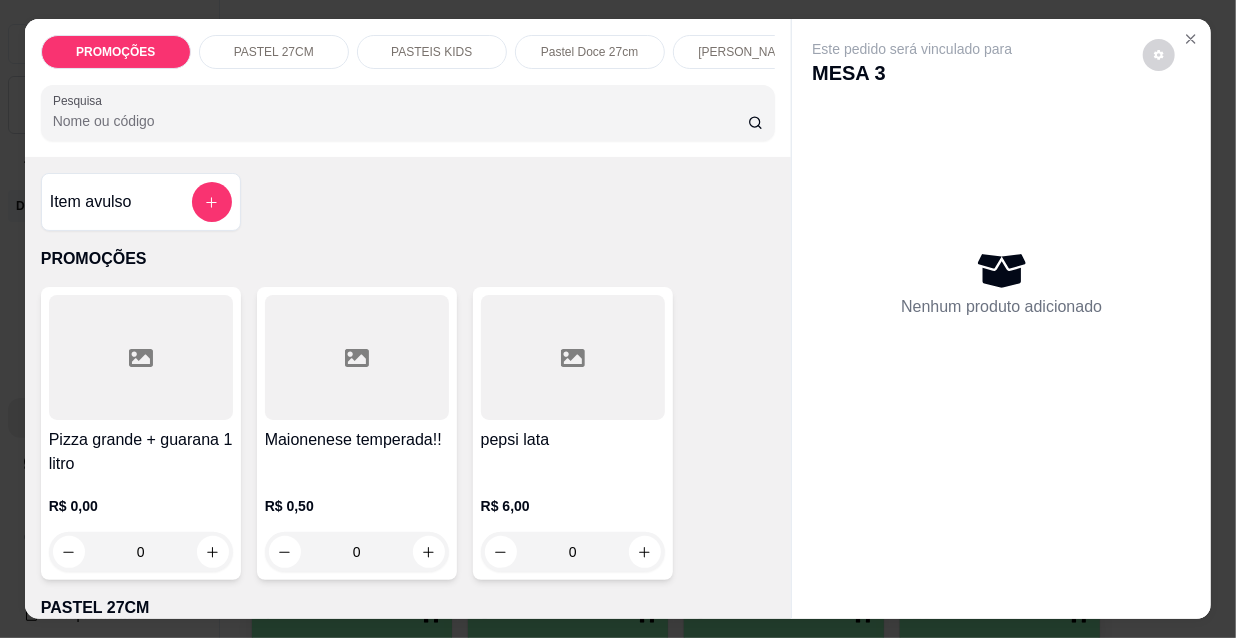 scroll, scrollTop: 272, scrollLeft: 0, axis: vertical 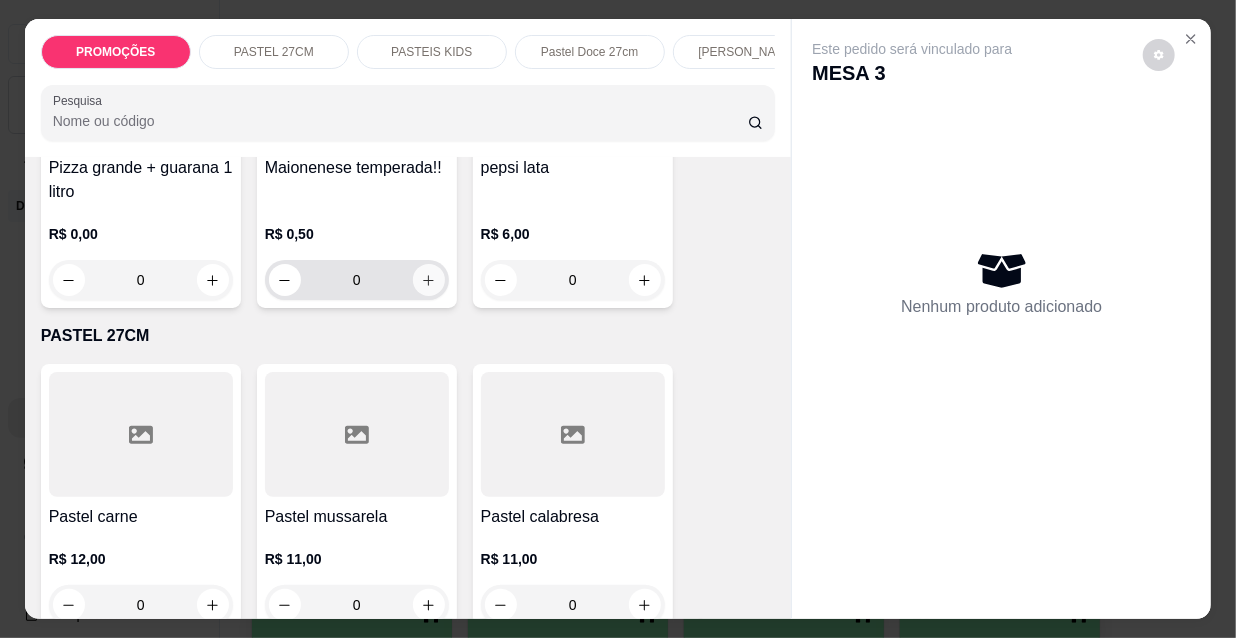 click 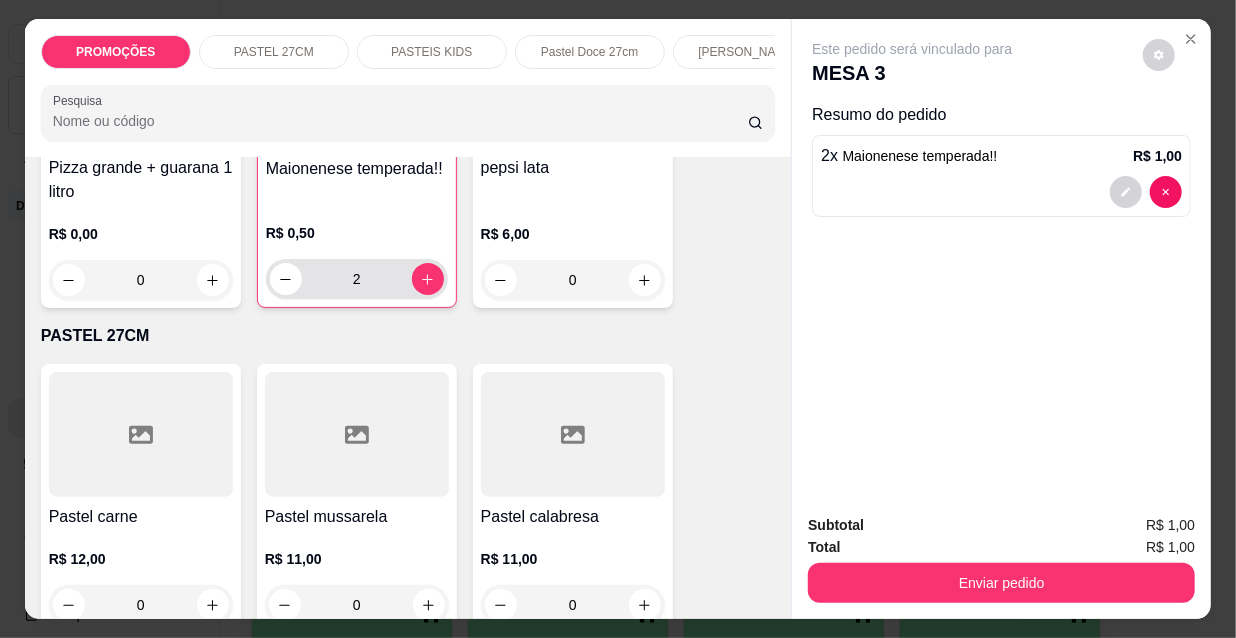 scroll, scrollTop: 181, scrollLeft: 0, axis: vertical 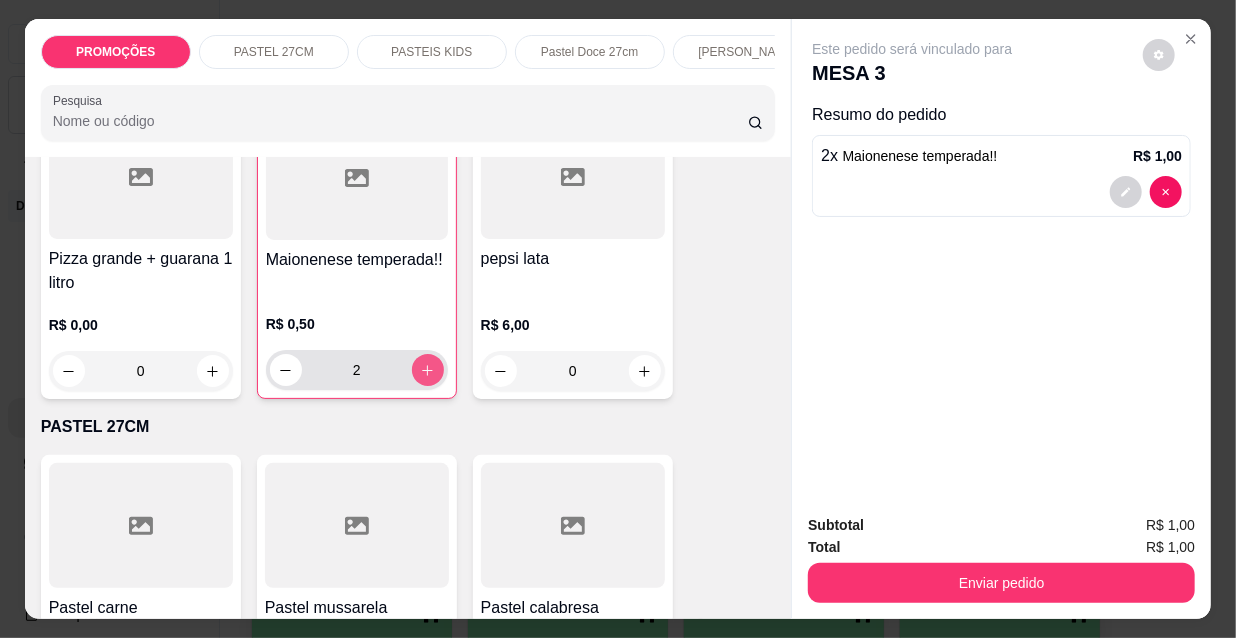 click at bounding box center [428, 370] 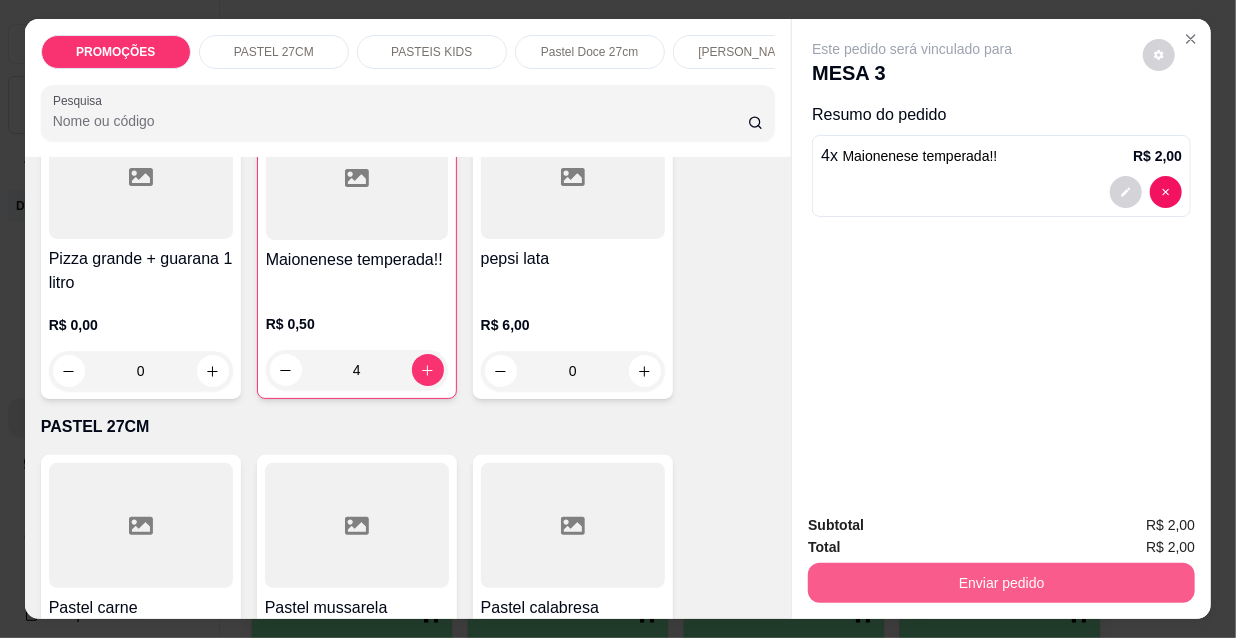 click on "Enviar pedido" at bounding box center (1001, 583) 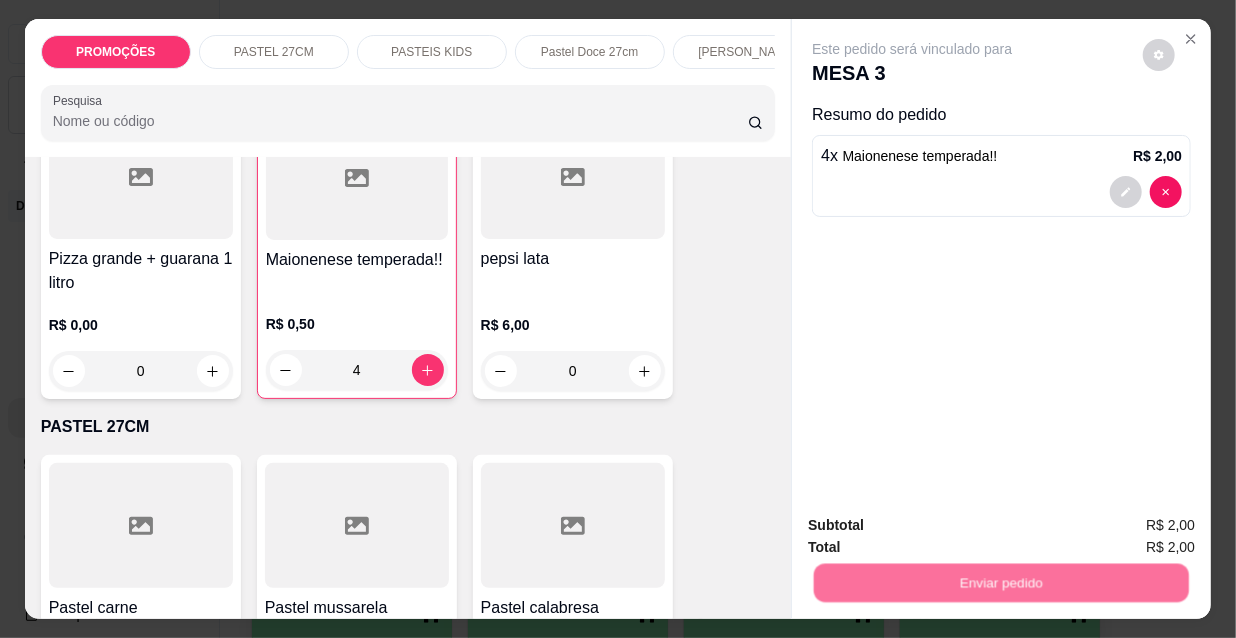 click on "Não registrar e enviar pedido" at bounding box center [937, 527] 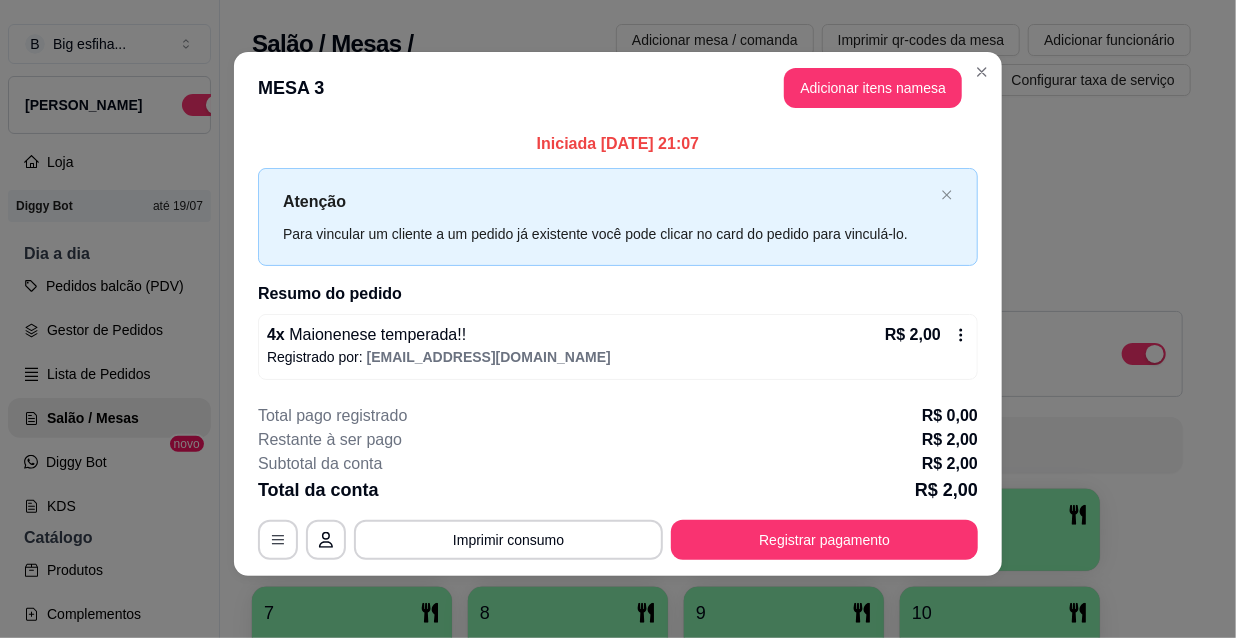 scroll, scrollTop: 6, scrollLeft: 0, axis: vertical 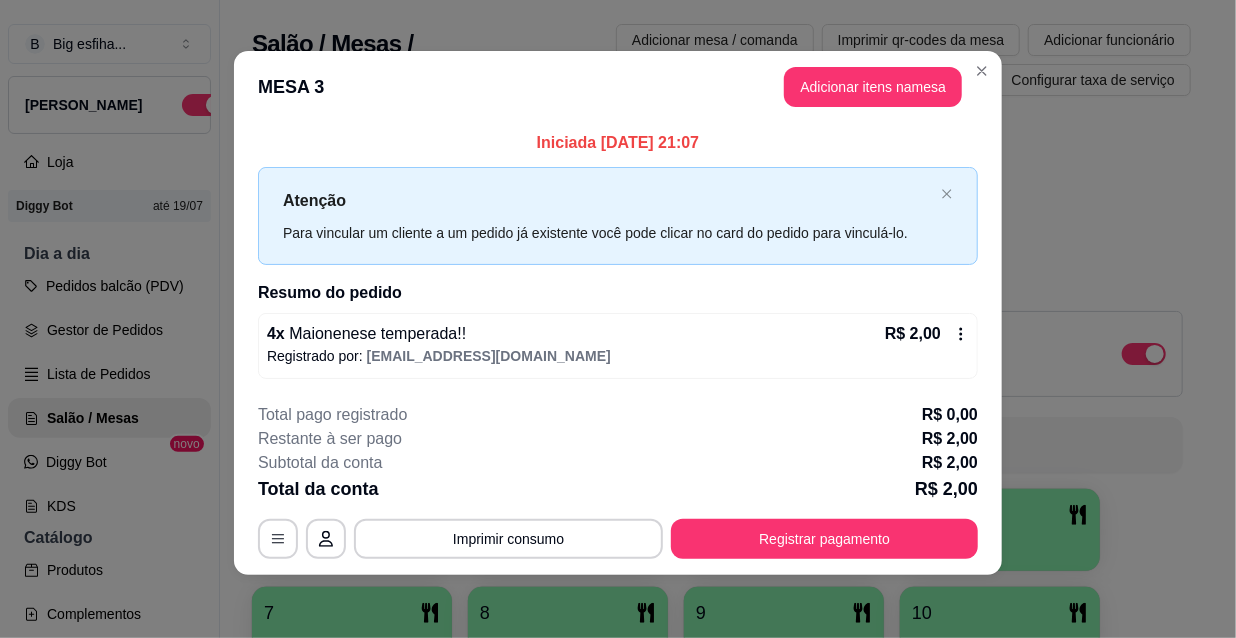 click on "**********" at bounding box center (618, 481) 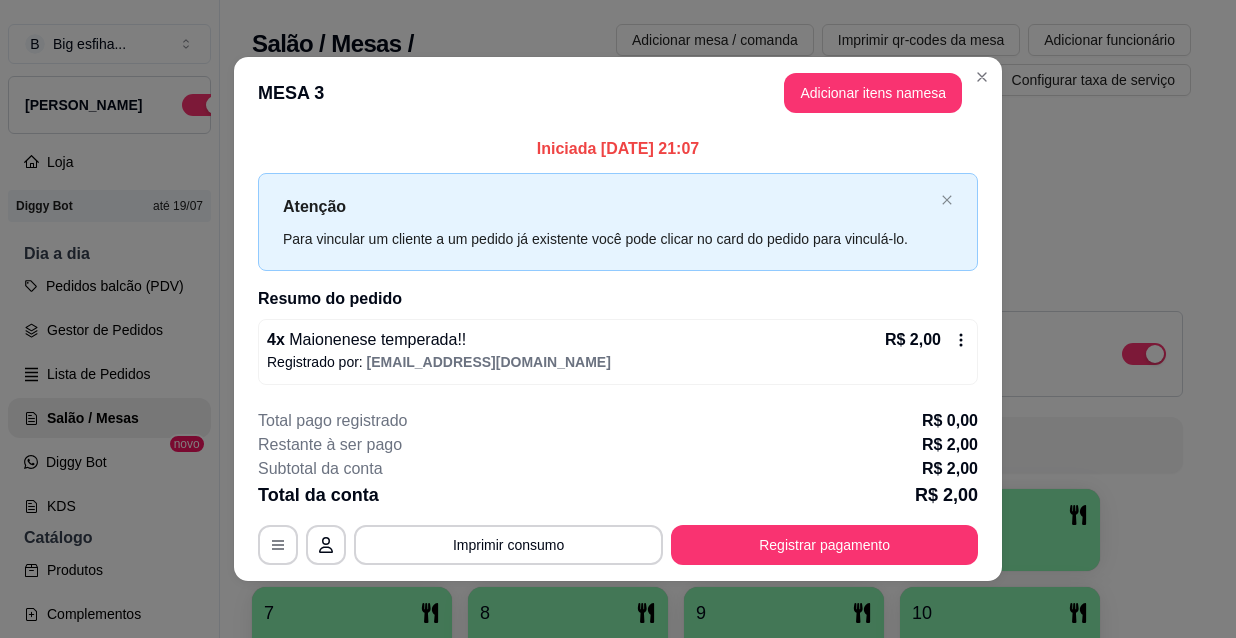 scroll, scrollTop: 0, scrollLeft: 0, axis: both 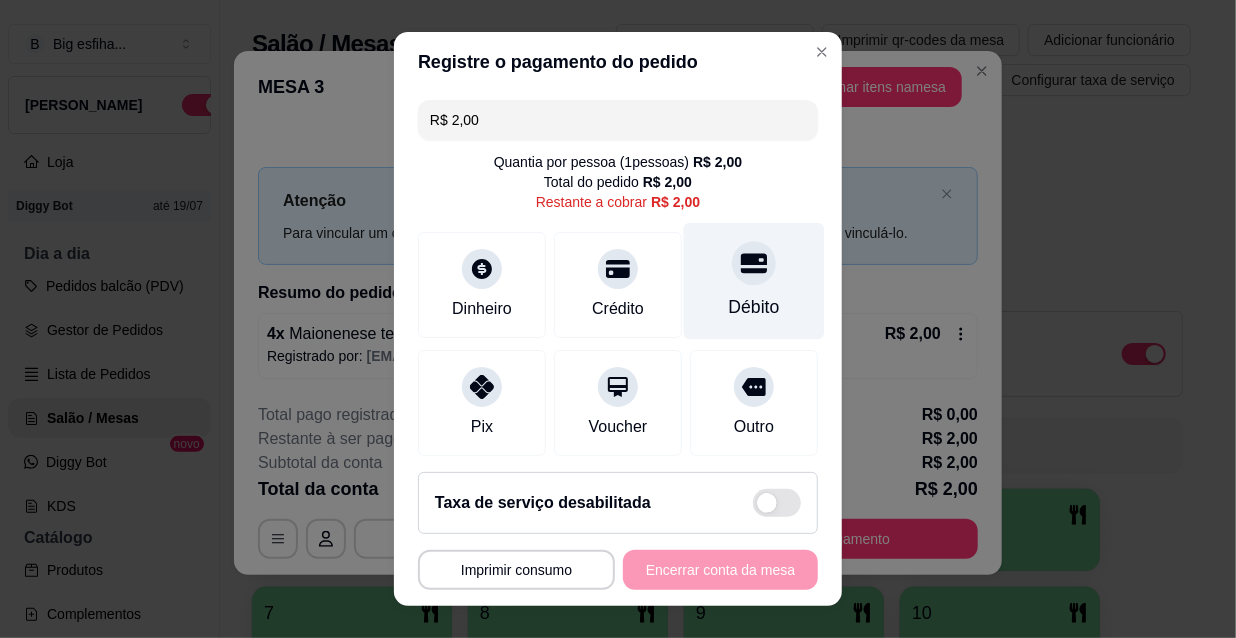 click on "Débito" at bounding box center (754, 281) 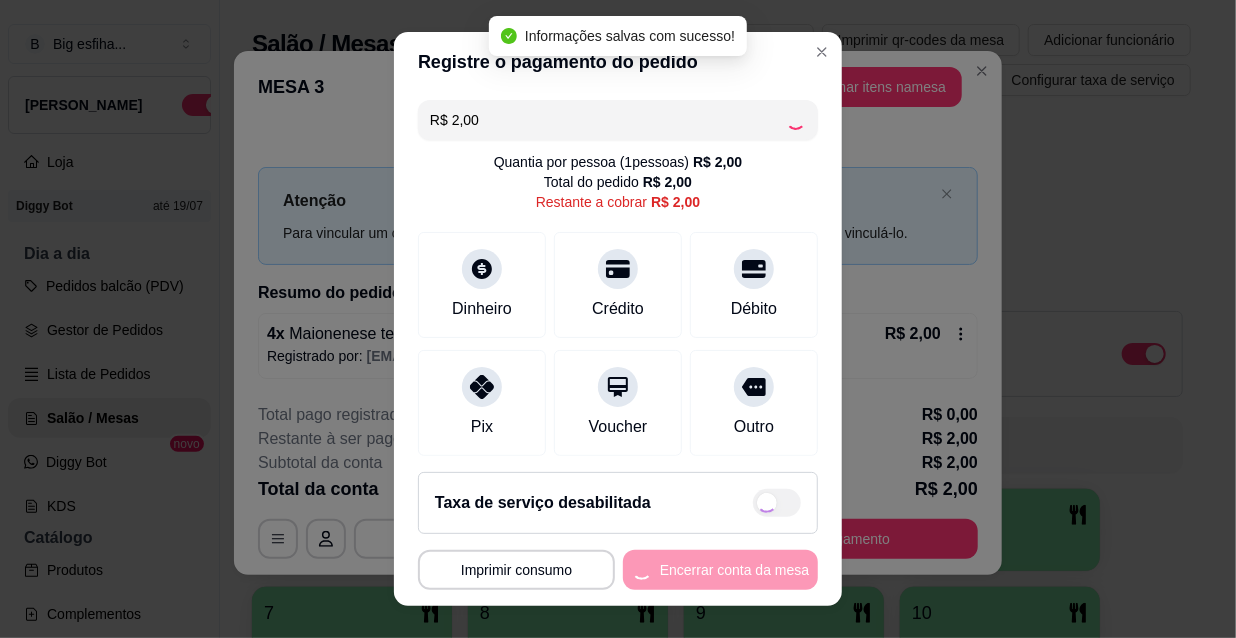 type on "R$ 0,00" 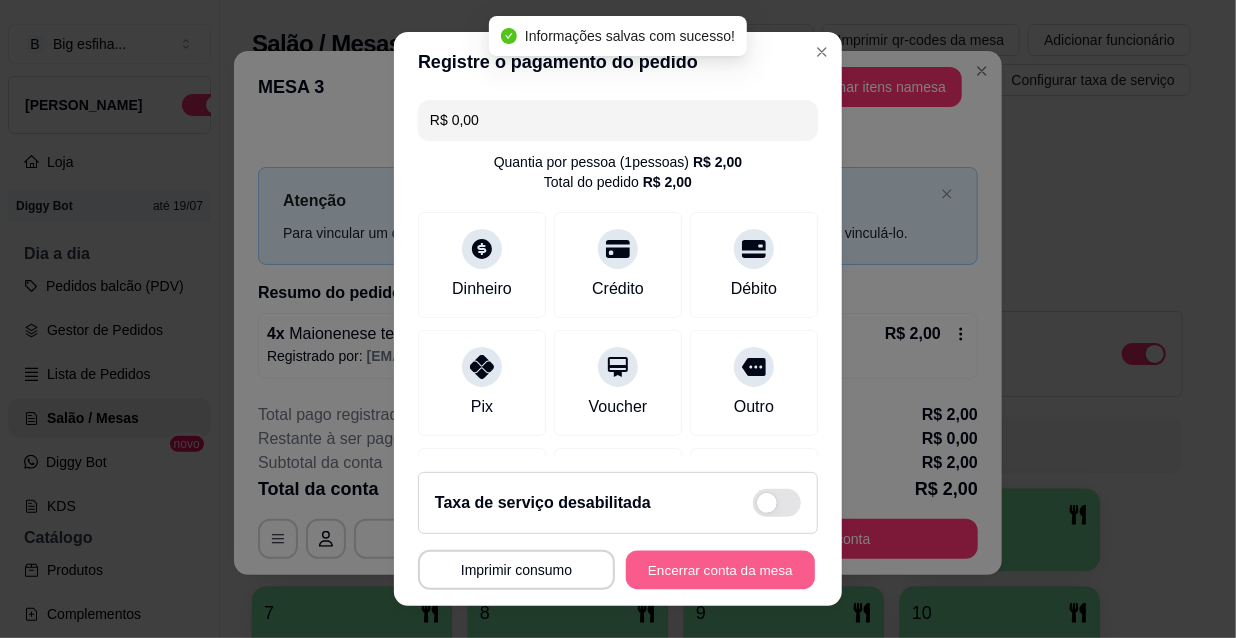 click on "Encerrar conta da mesa" at bounding box center (720, 570) 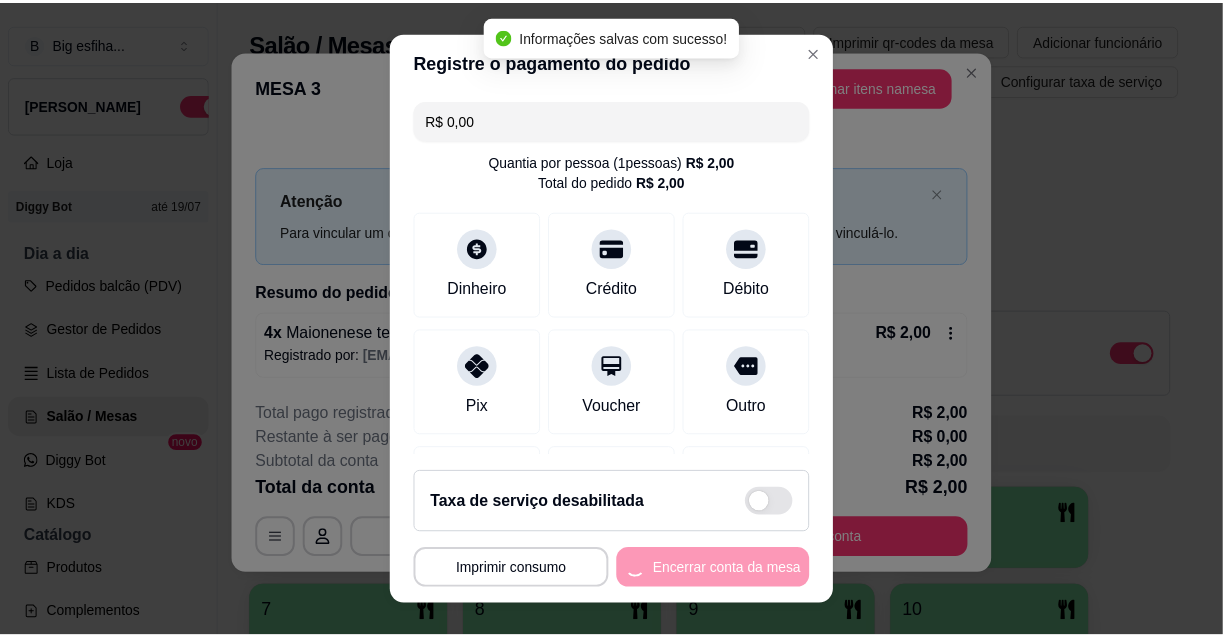 scroll, scrollTop: 0, scrollLeft: 0, axis: both 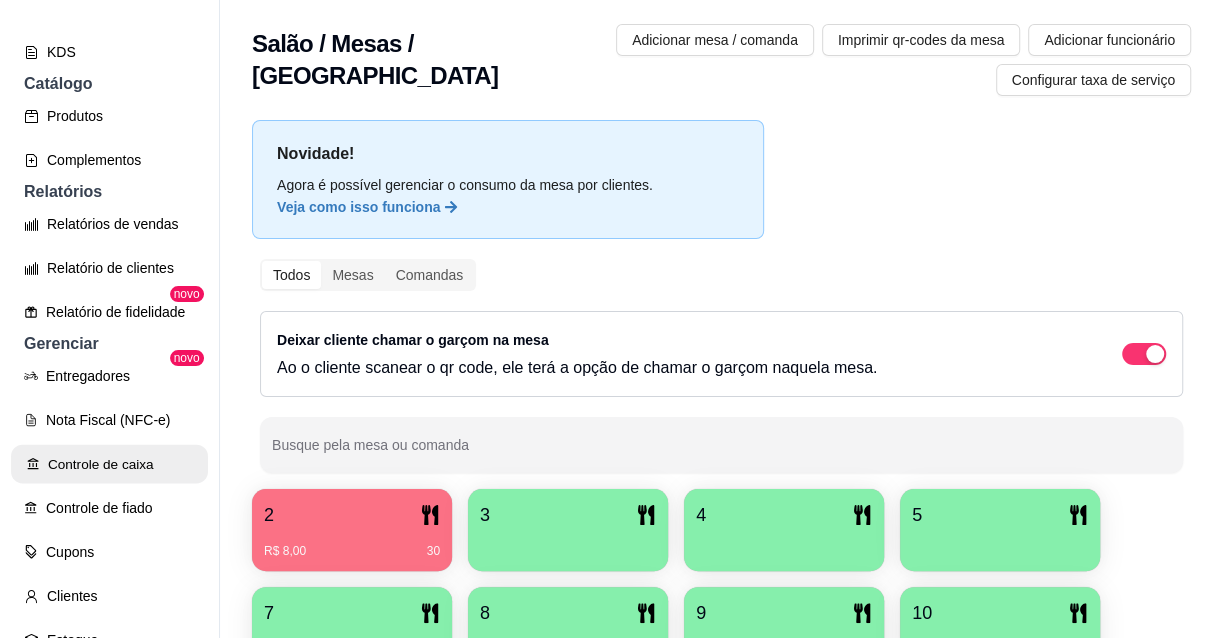 click on "Controle de caixa" at bounding box center (109, 464) 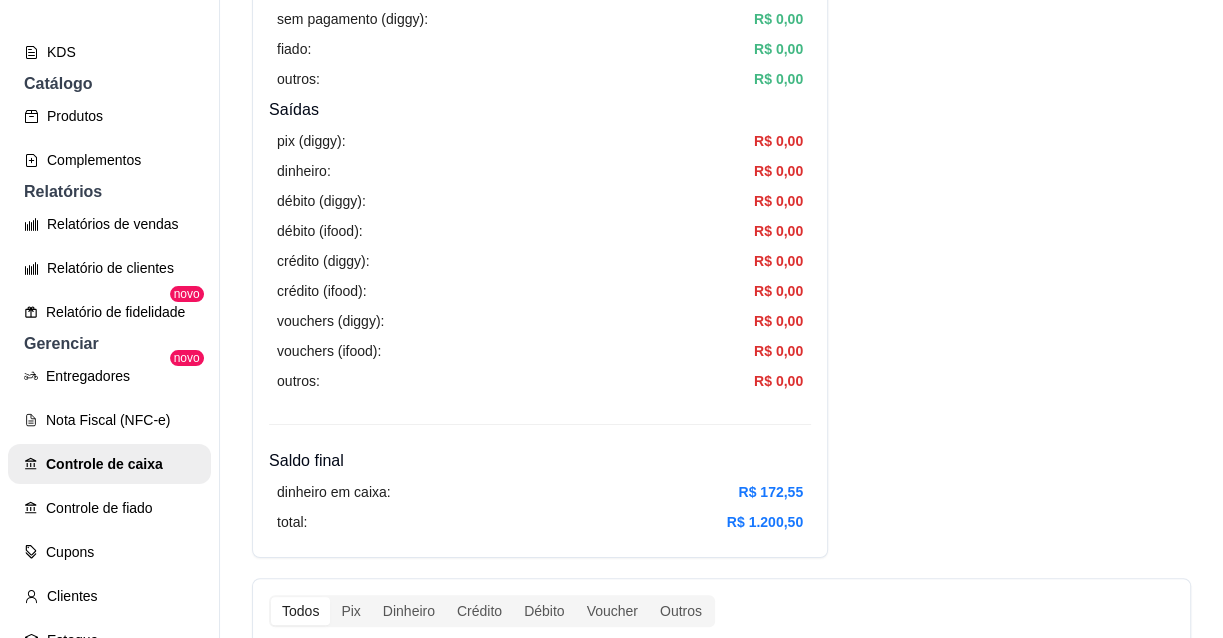 scroll, scrollTop: 636, scrollLeft: 0, axis: vertical 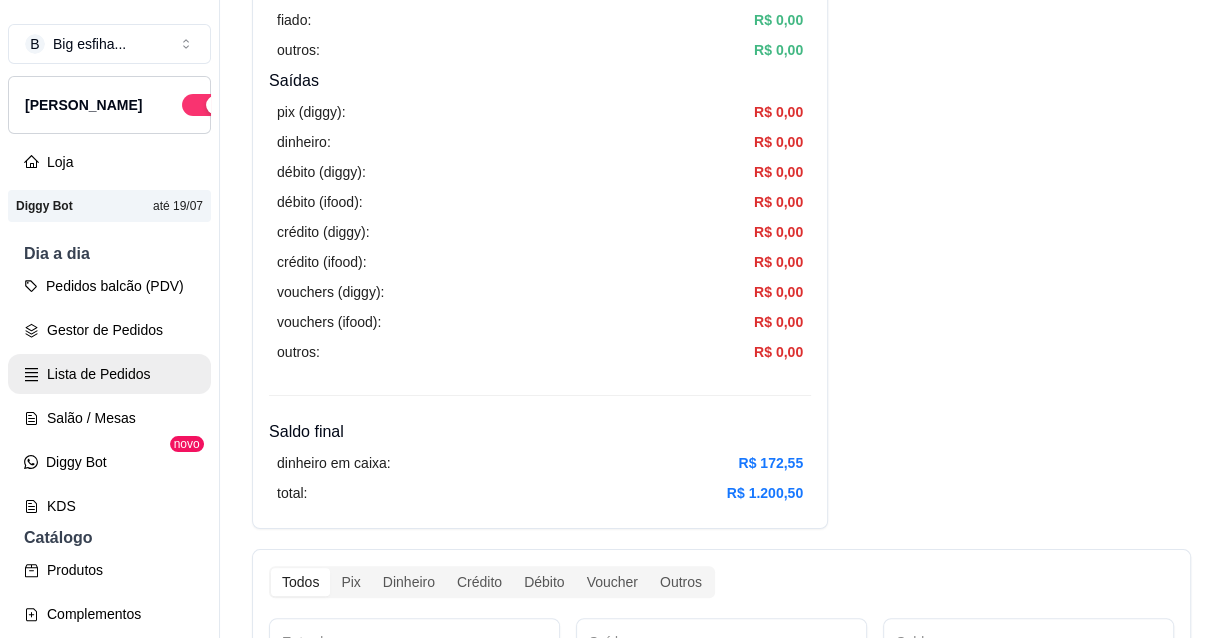 click on "Lista de Pedidos" at bounding box center [109, 374] 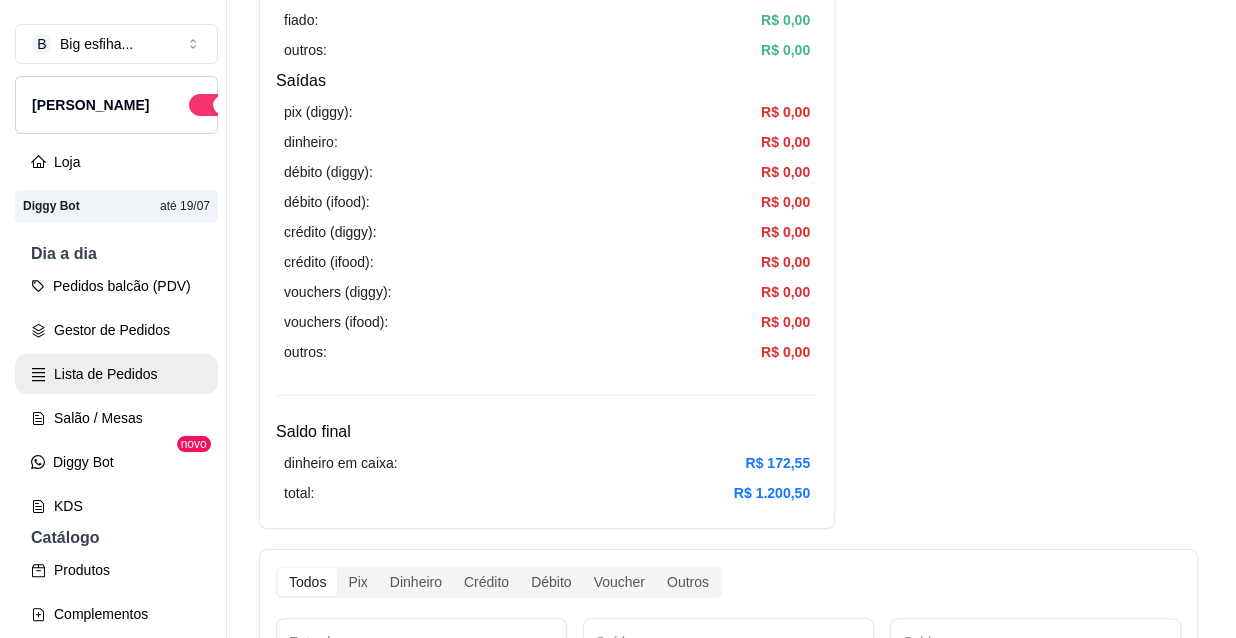 scroll, scrollTop: 0, scrollLeft: 0, axis: both 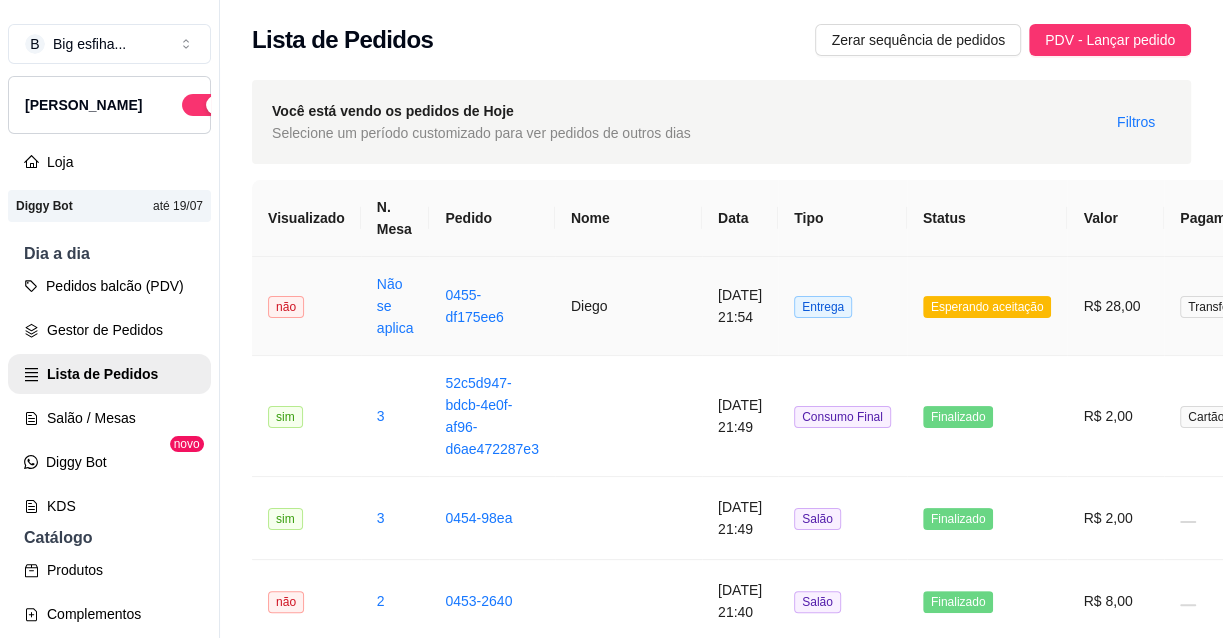 click on "[DATE] 21:54" at bounding box center (740, 306) 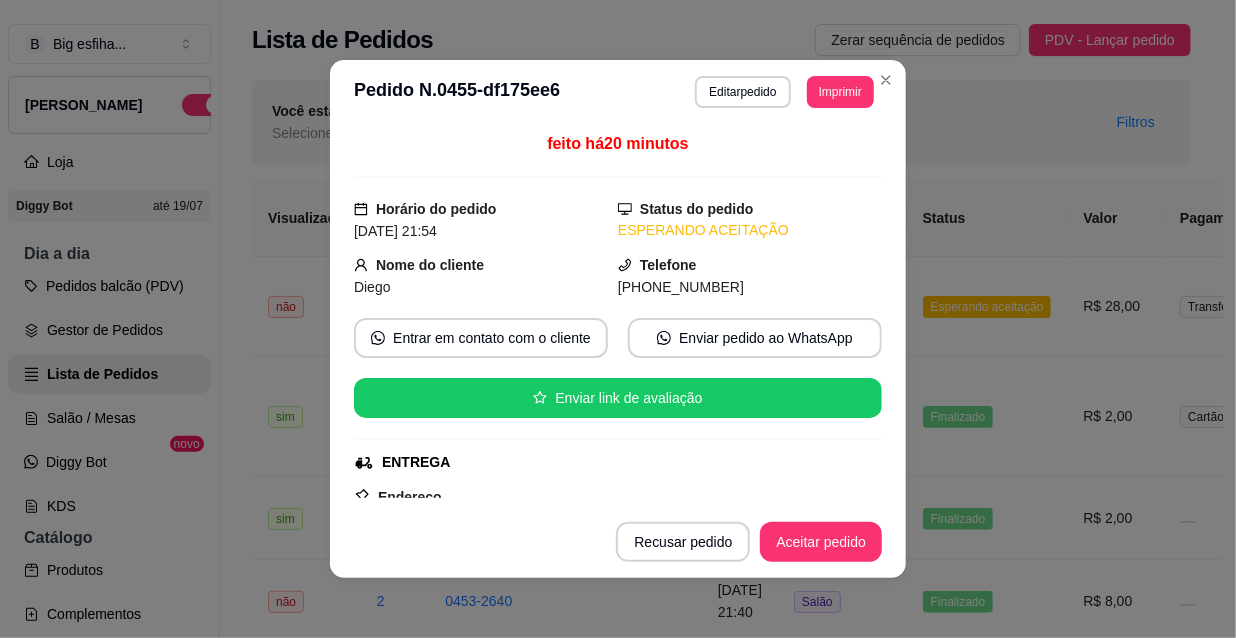 drag, startPoint x: 774, startPoint y: 496, endPoint x: 790, endPoint y: 525, distance: 33.12099 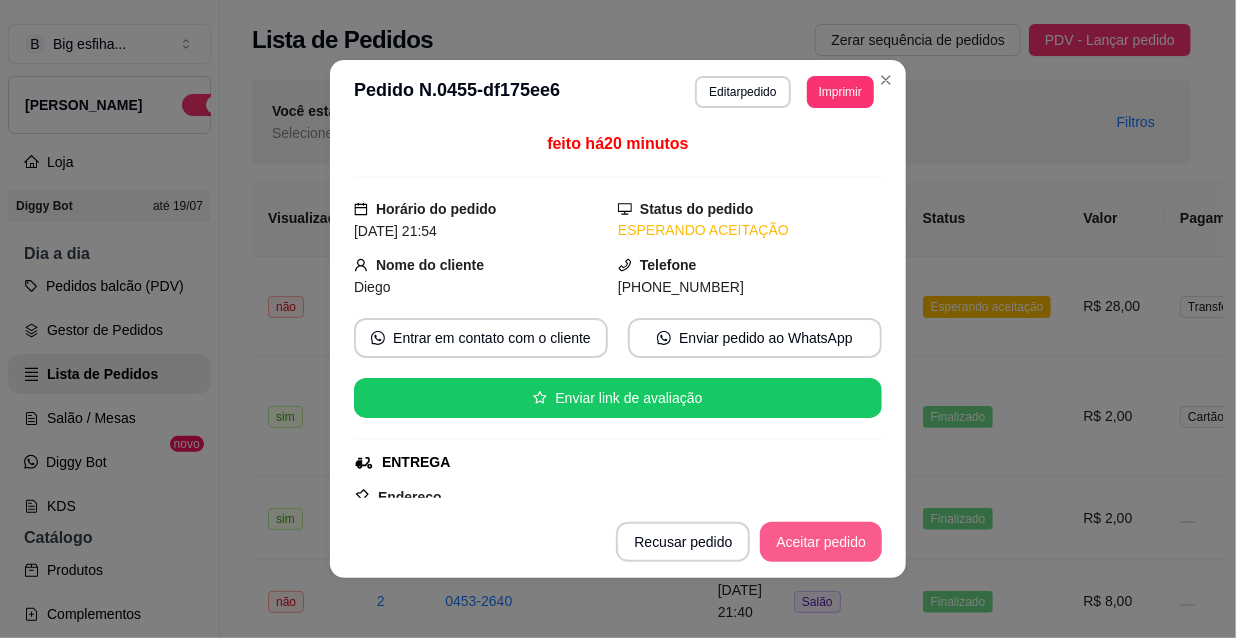click on "Aceitar pedido" at bounding box center [821, 542] 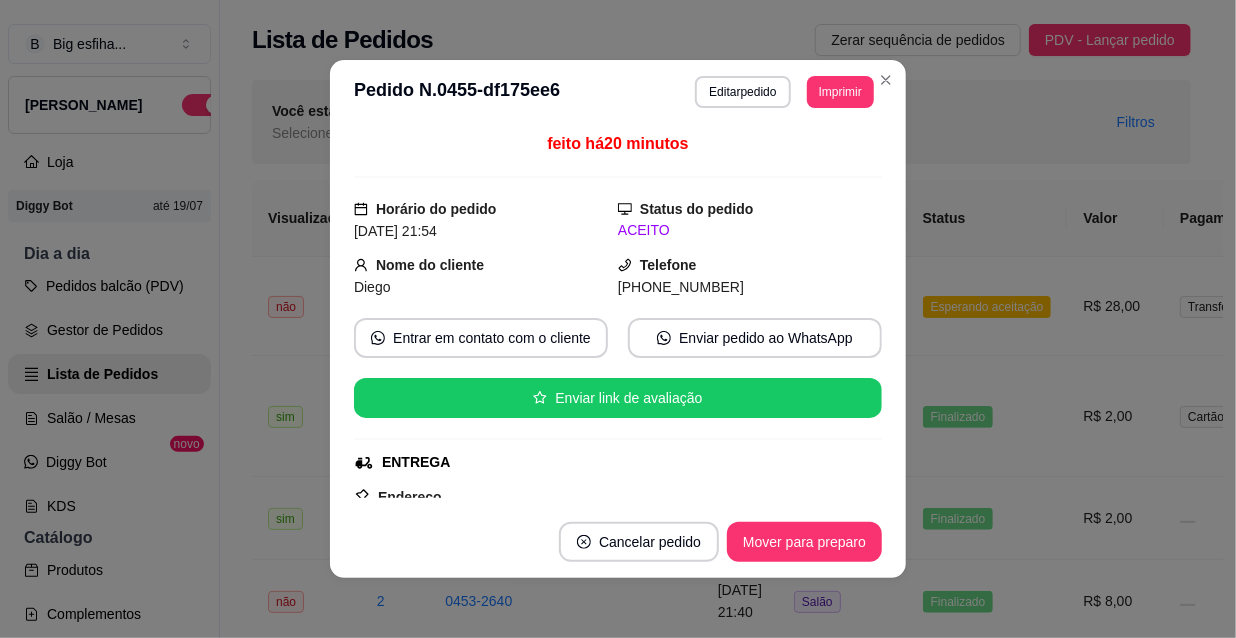 drag, startPoint x: 848, startPoint y: 74, endPoint x: 841, endPoint y: 96, distance: 23.086792 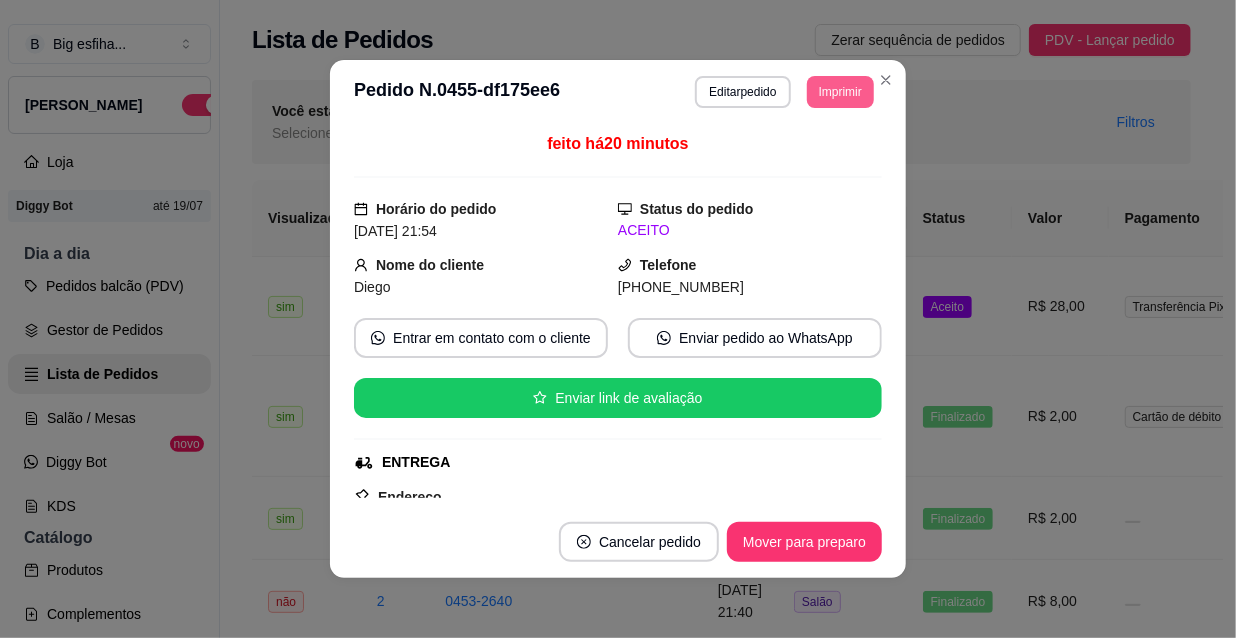 click on "Imprimir" at bounding box center [840, 92] 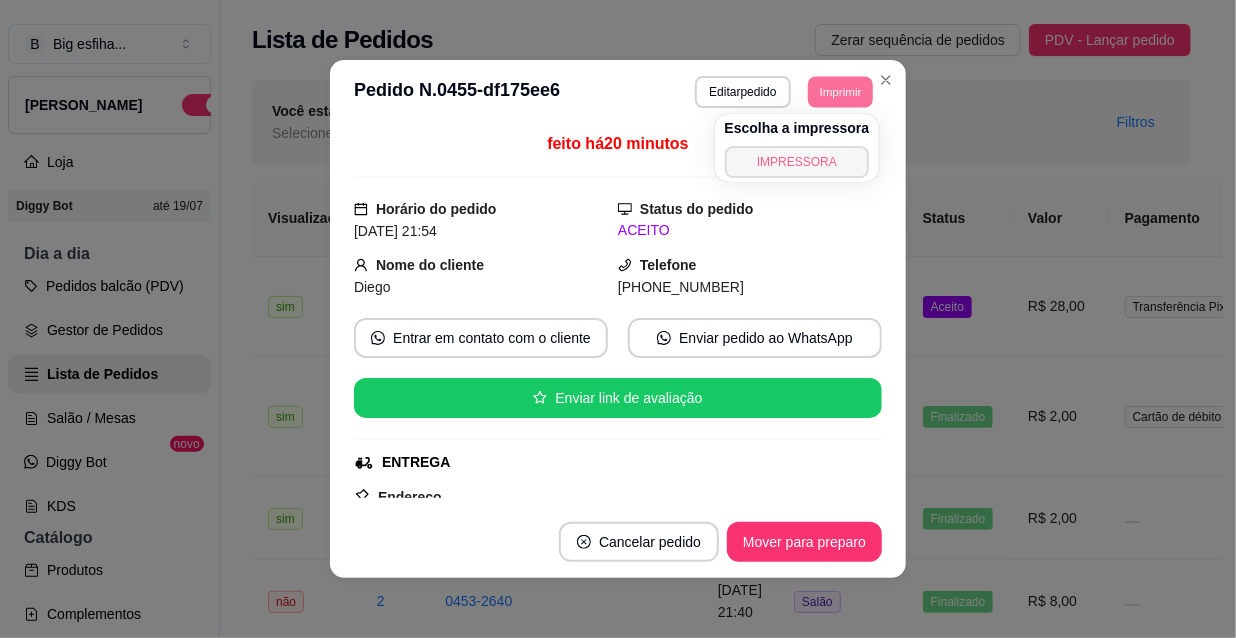 click on "IMPRESSORA" at bounding box center [797, 162] 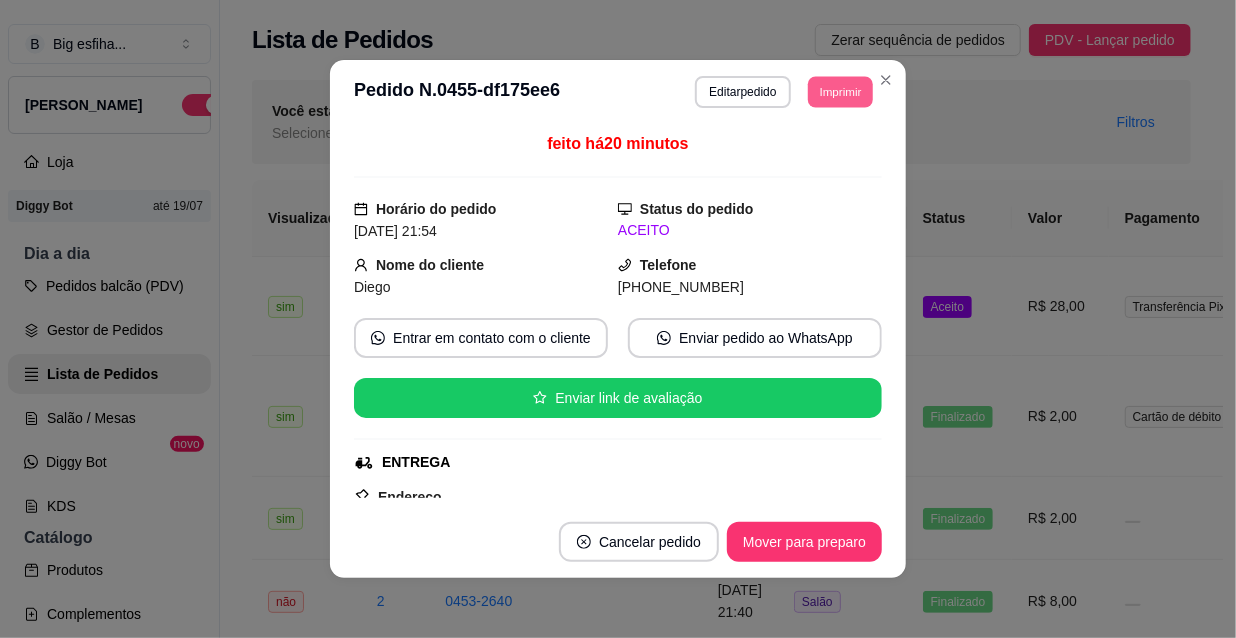 click on "Imprimir" at bounding box center [840, 91] 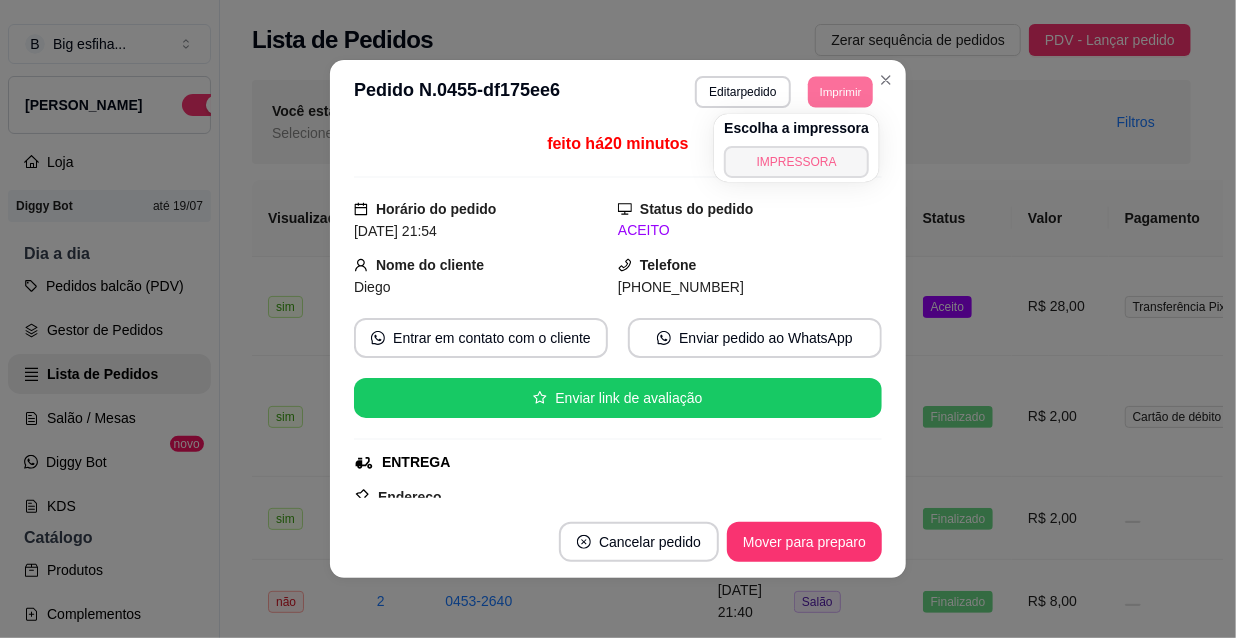 click on "IMPRESSORA" at bounding box center [796, 162] 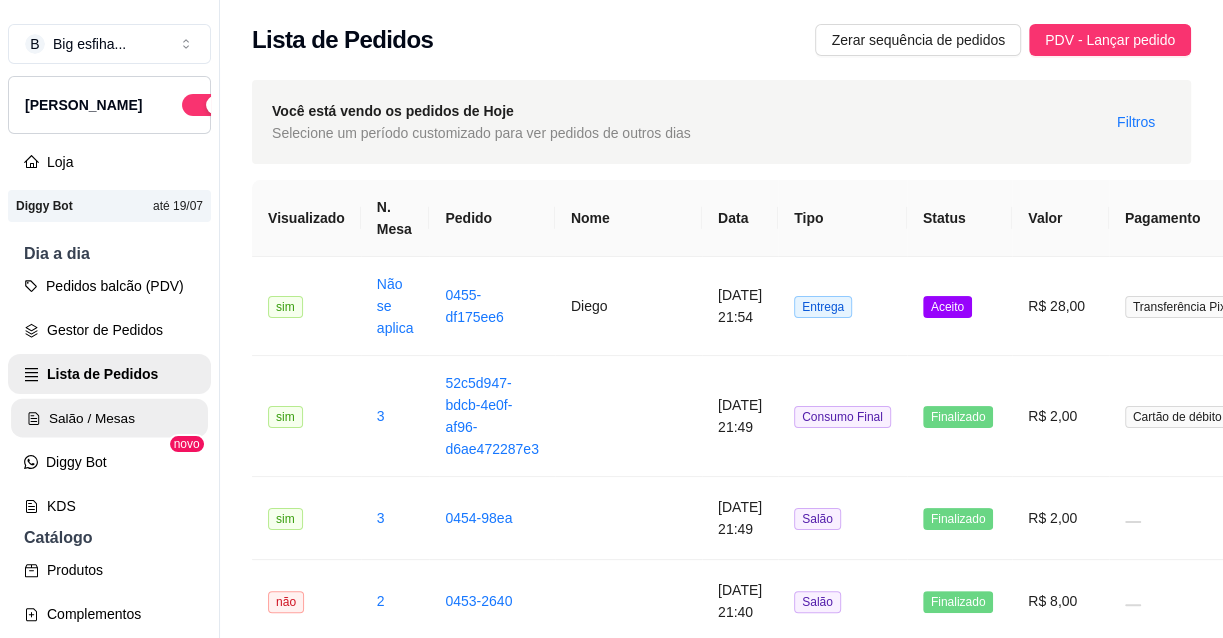 click on "Salão / Mesas" at bounding box center [109, 418] 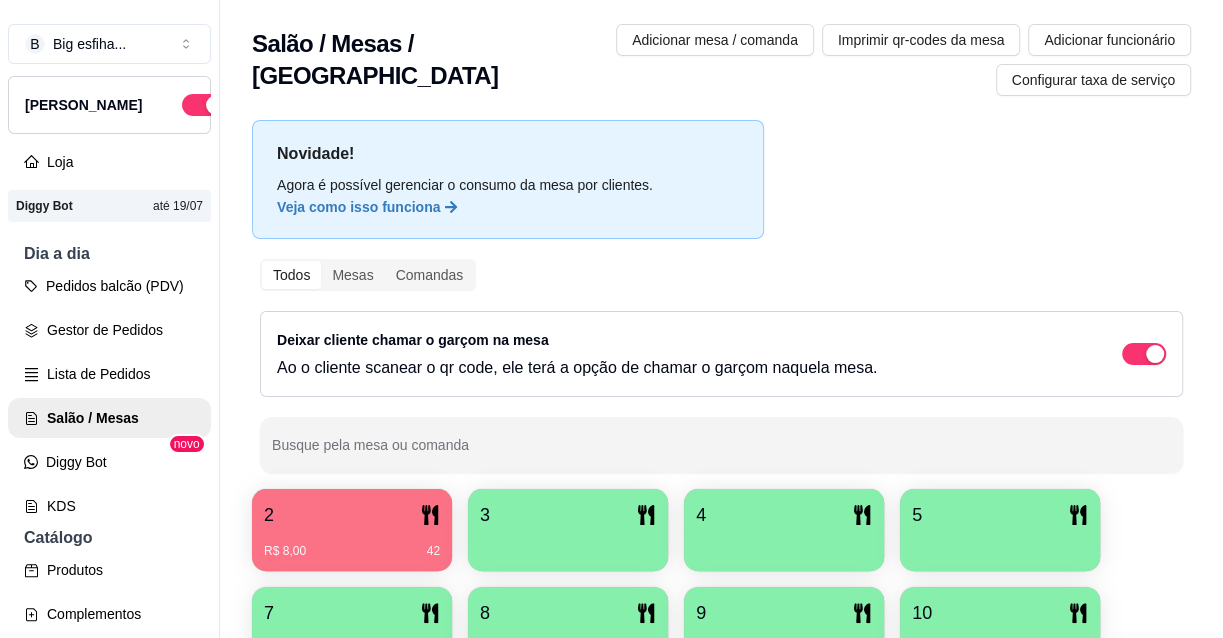 click on "2" at bounding box center [352, 515] 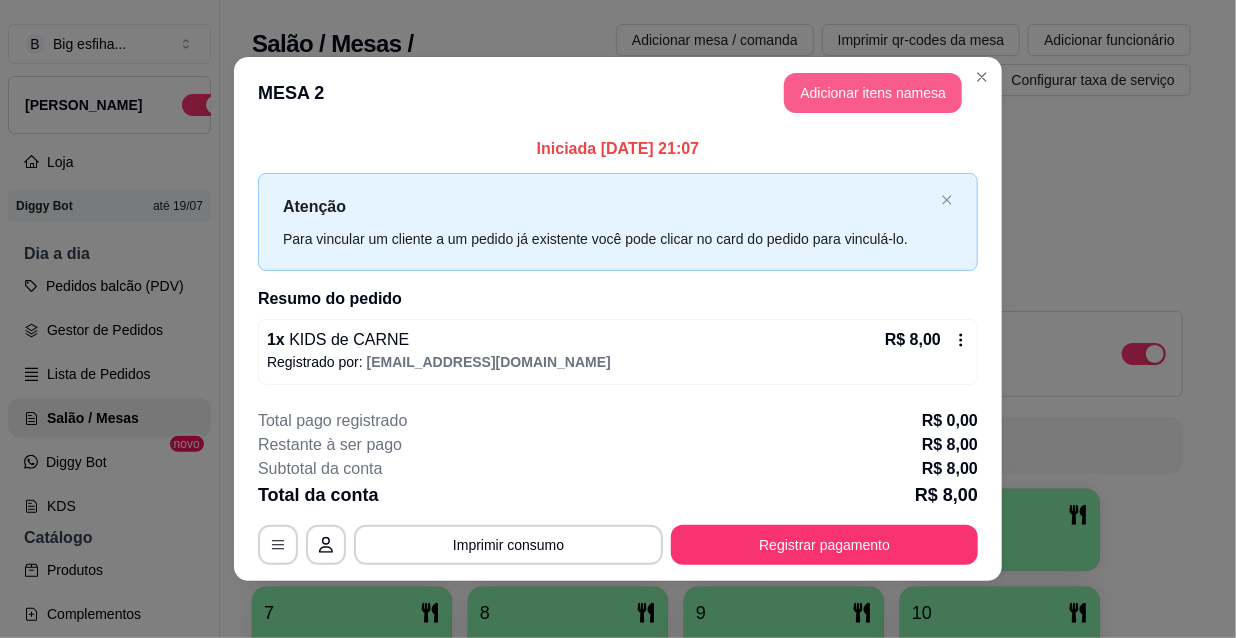 click on "Adicionar itens na  mesa" at bounding box center [873, 93] 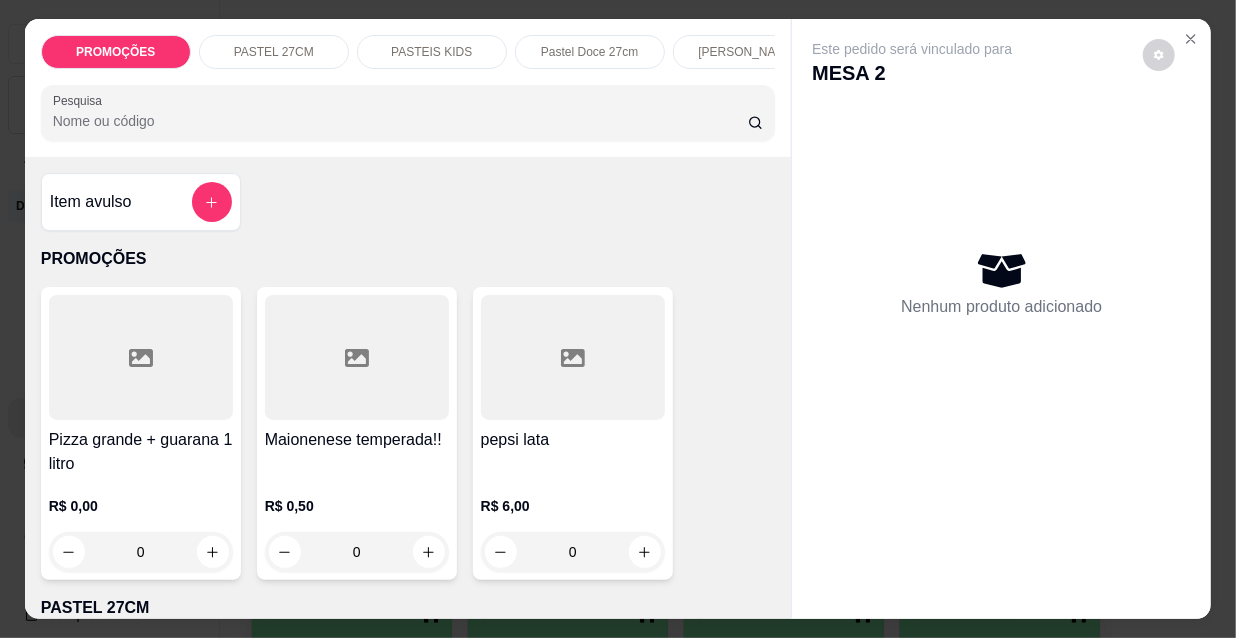 scroll, scrollTop: 0, scrollLeft: 1152, axis: horizontal 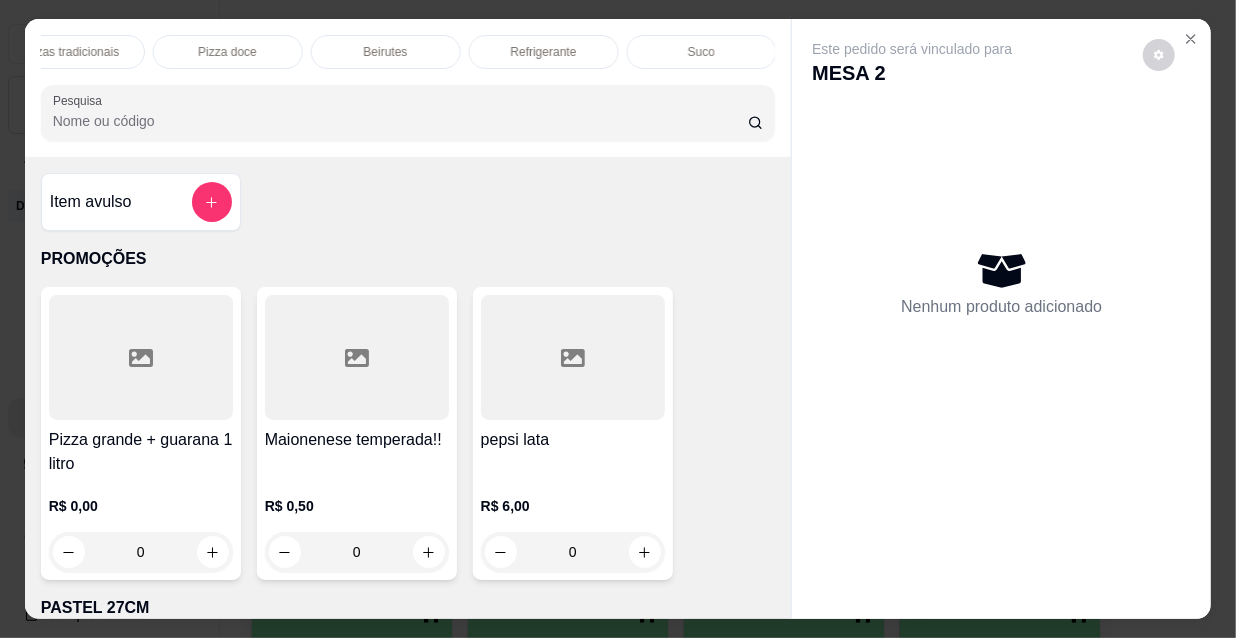 click on "Refrigerante" at bounding box center (544, 52) 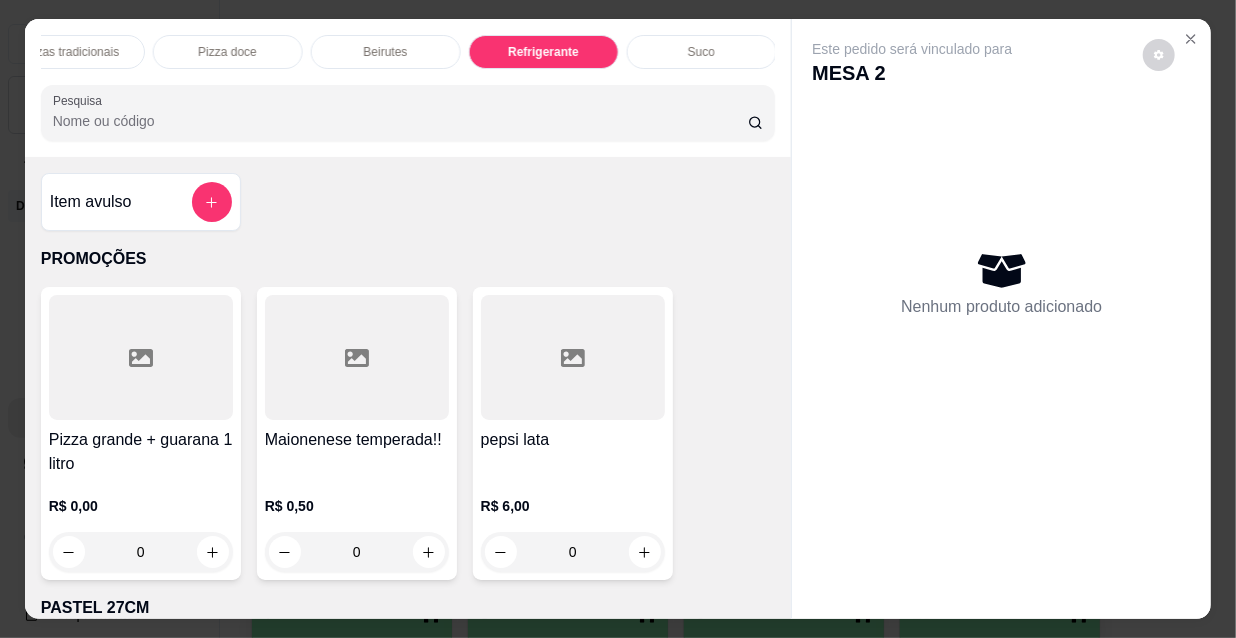 scroll, scrollTop: 17143, scrollLeft: 0, axis: vertical 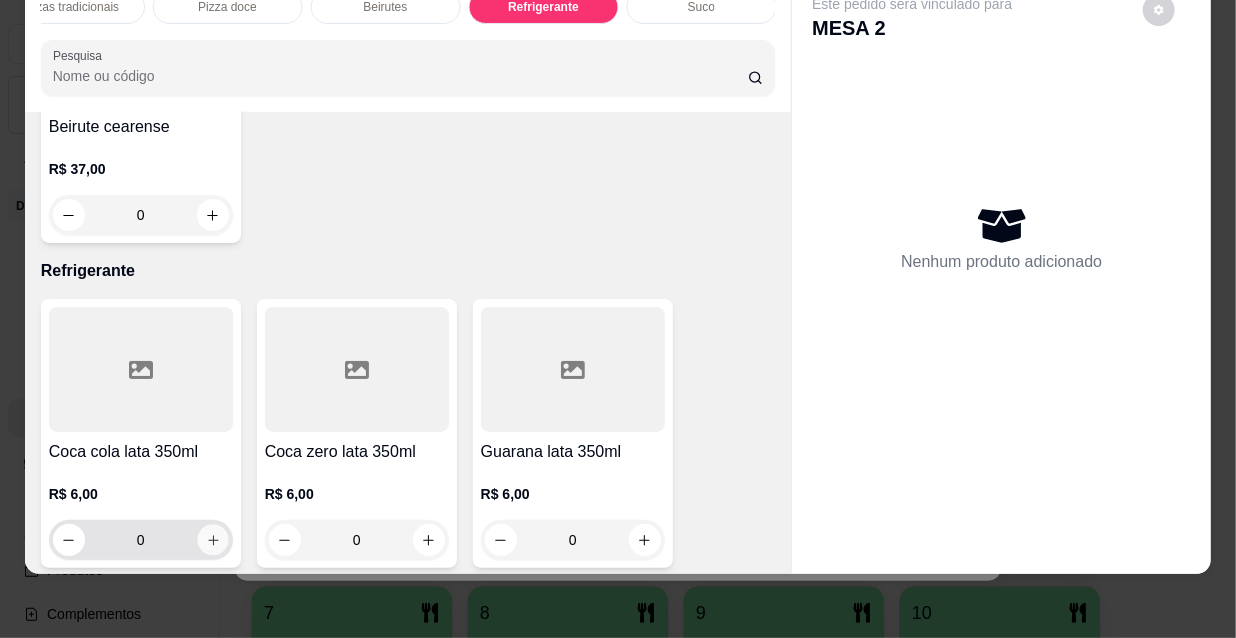 click at bounding box center [212, 540] 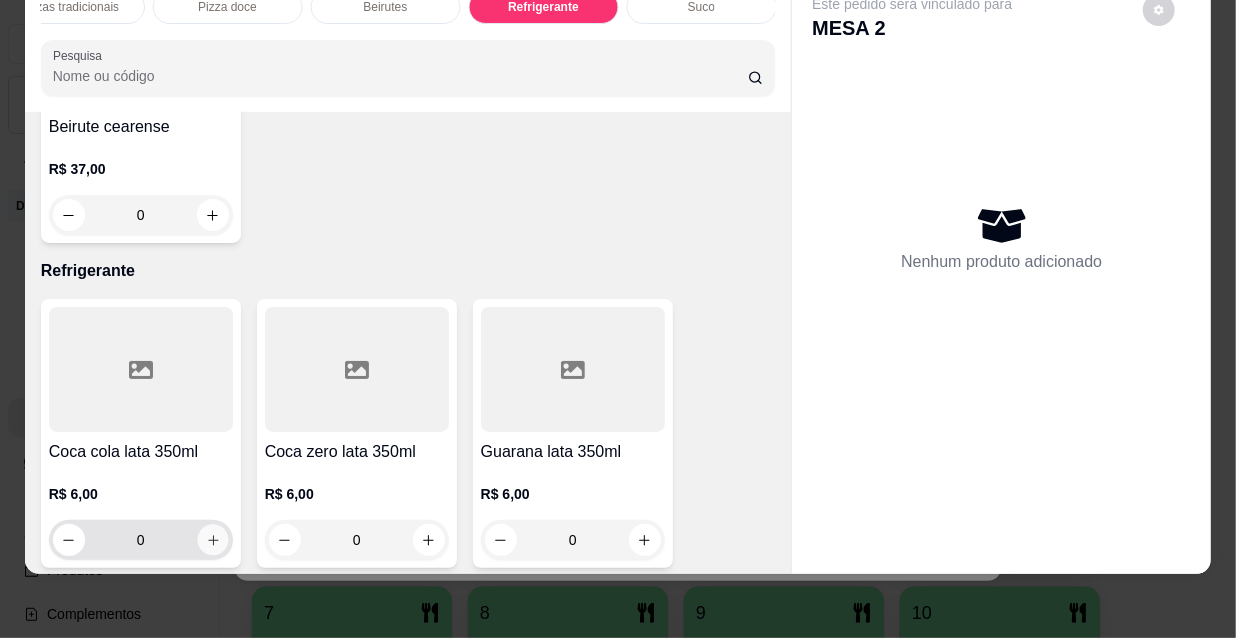 click 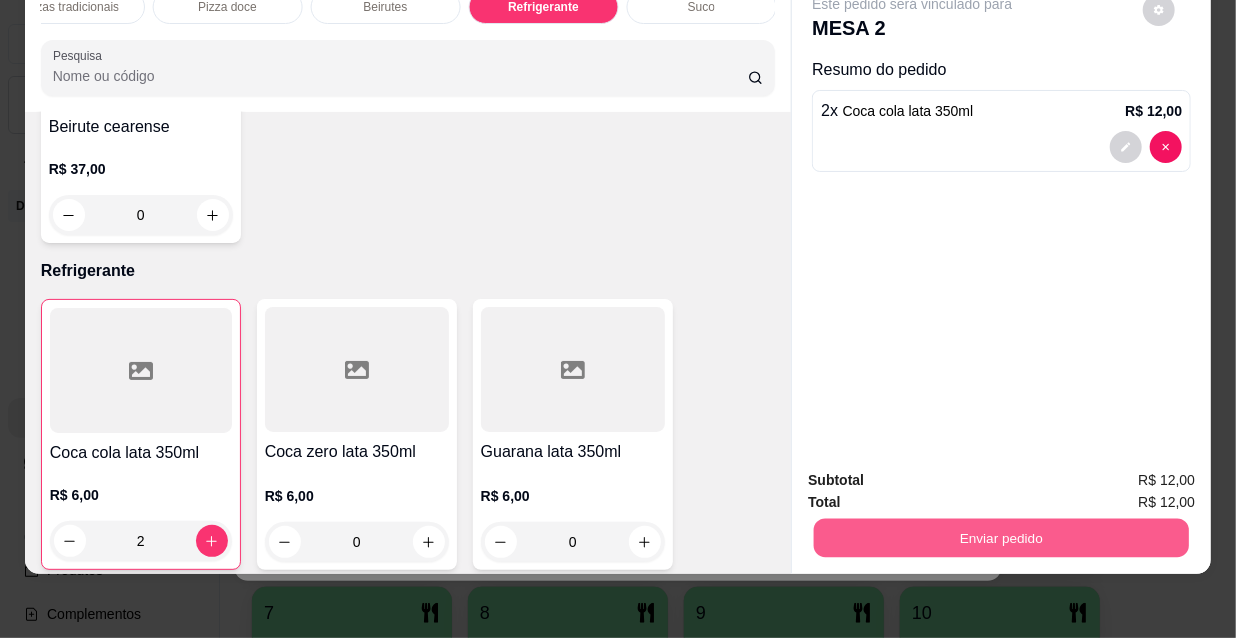 click on "Enviar pedido" at bounding box center [1001, 537] 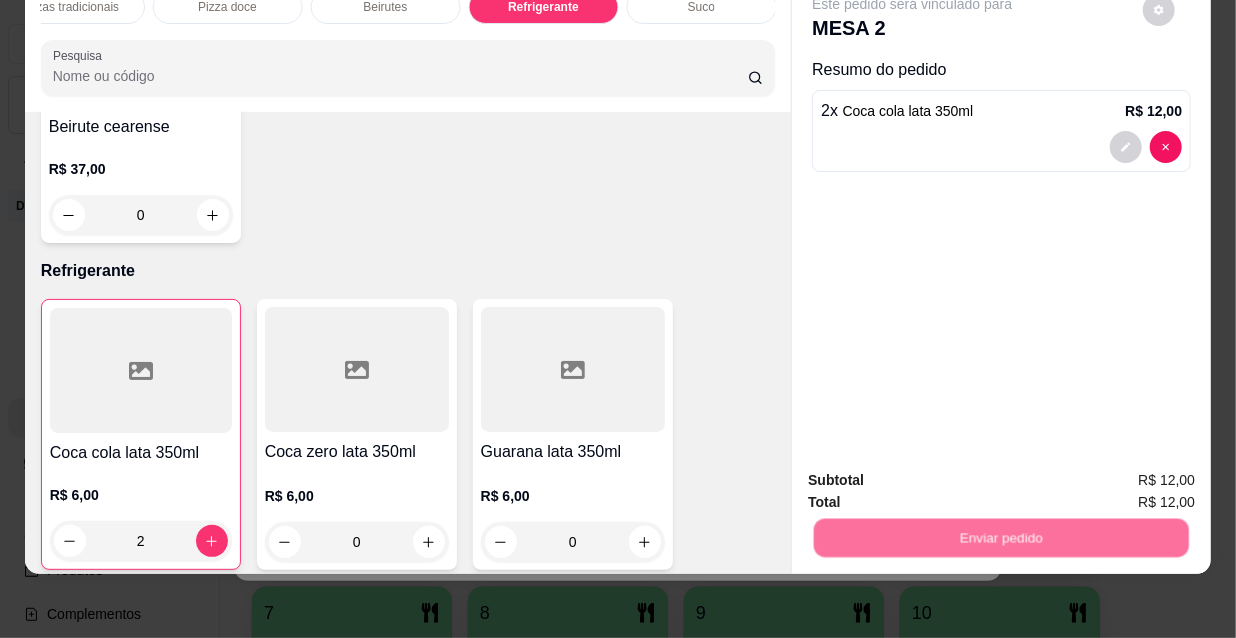 click on "Não registrar e enviar pedido" at bounding box center [937, 476] 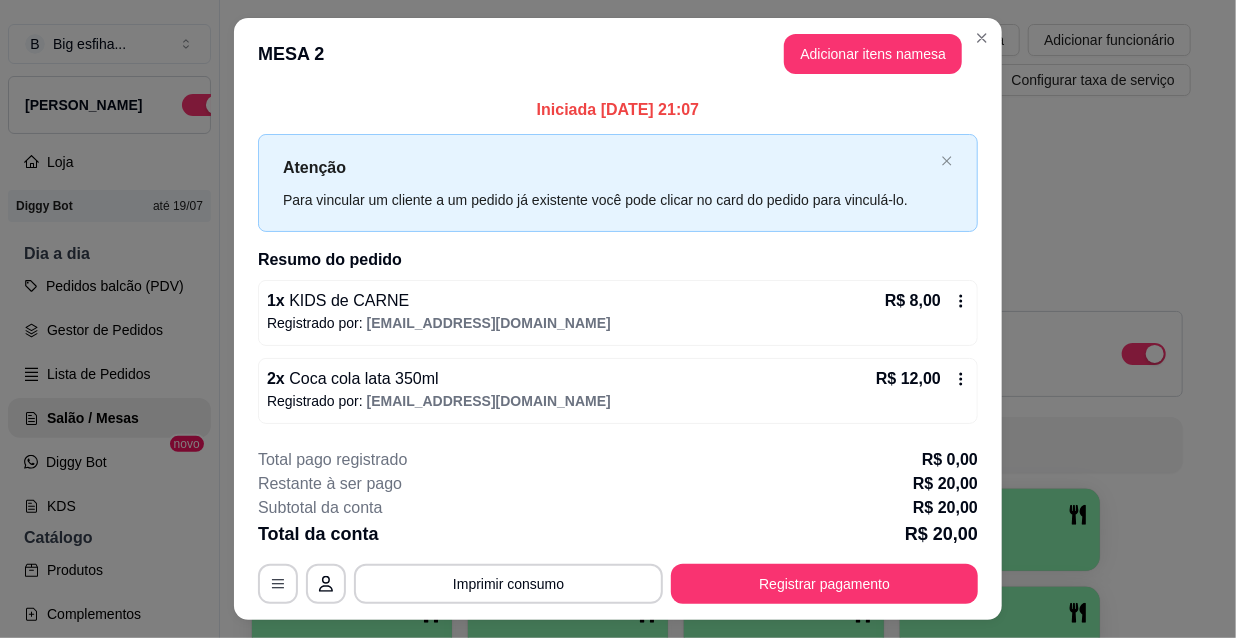 drag, startPoint x: 848, startPoint y: 552, endPoint x: 865, endPoint y: 574, distance: 27.802877 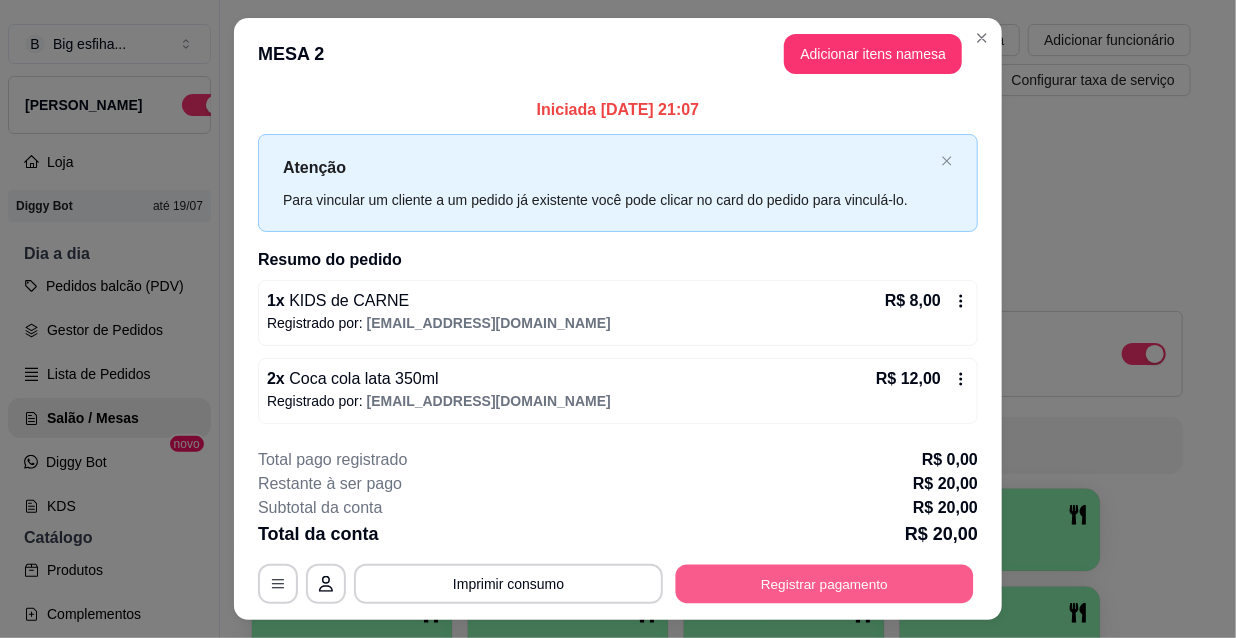 click on "Registrar pagamento" at bounding box center (825, 583) 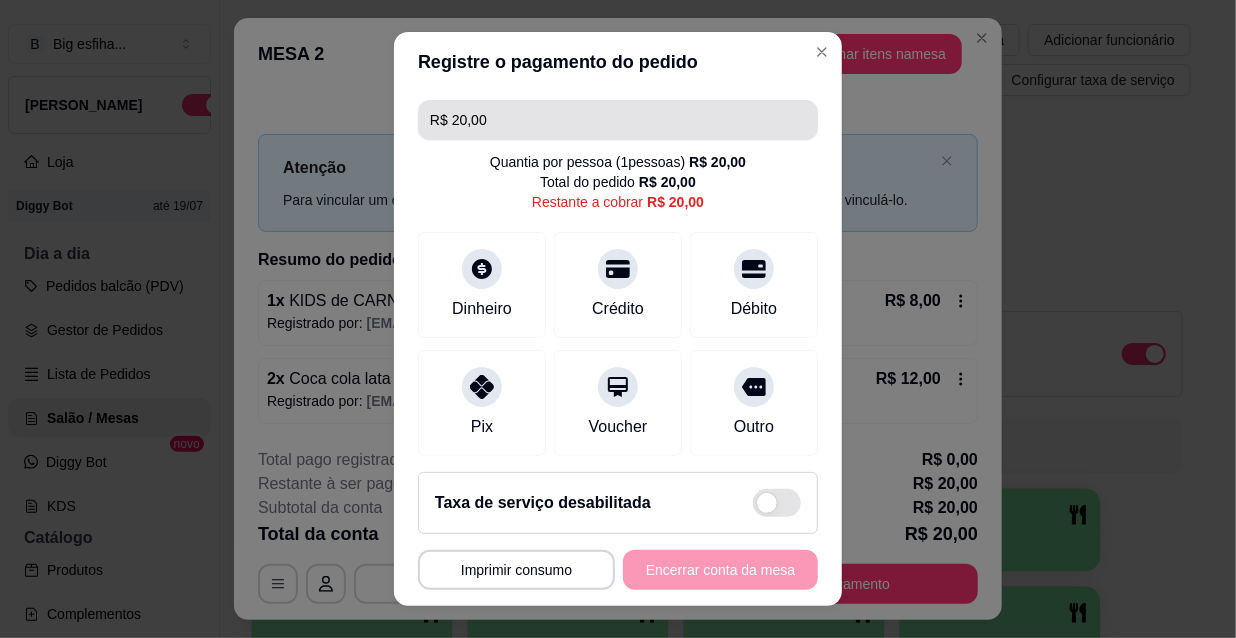 click on "R$ 20,00" at bounding box center [618, 120] 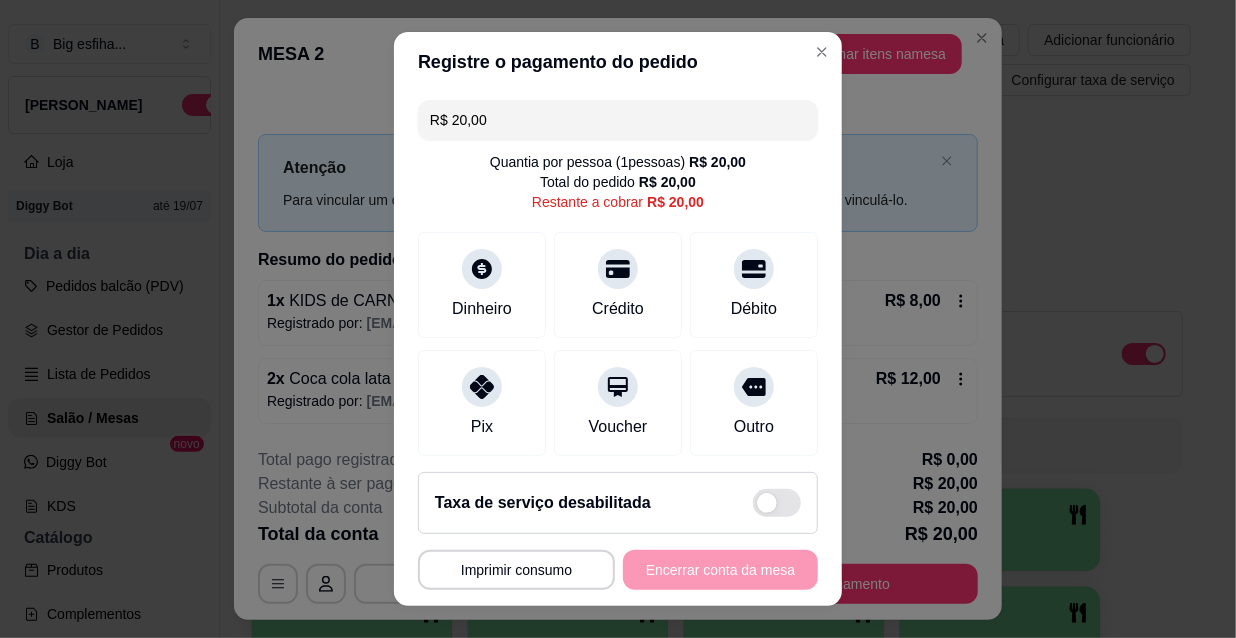 click on "R$ 20,00" at bounding box center [618, 120] 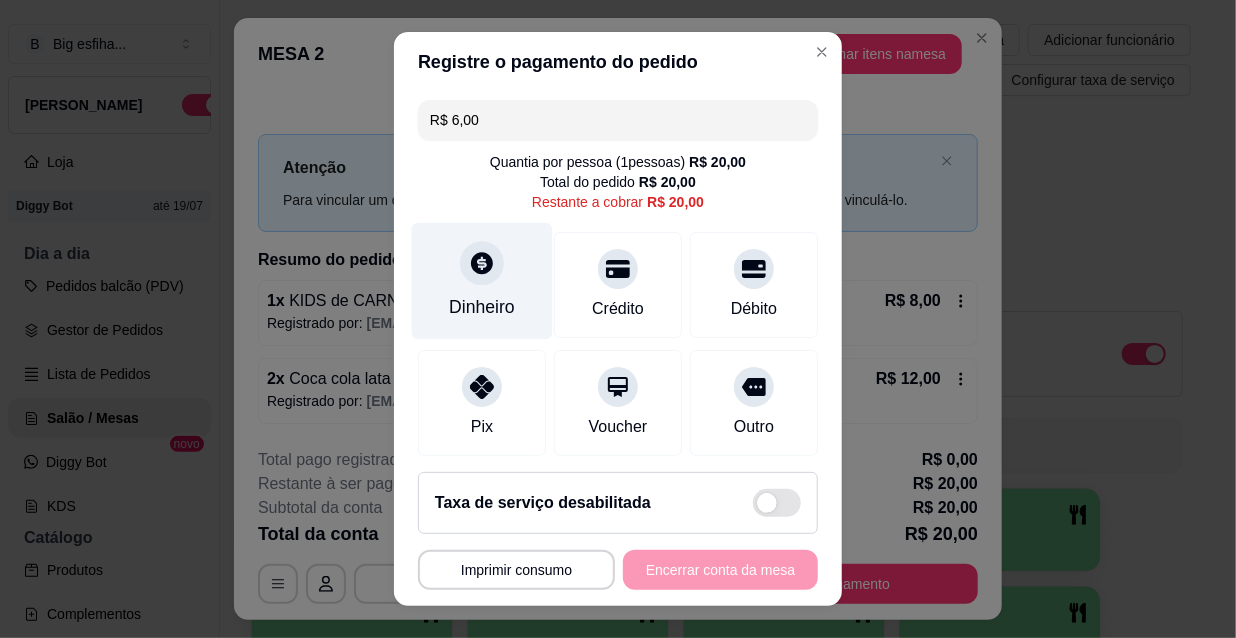 click on "Dinheiro" at bounding box center (482, 307) 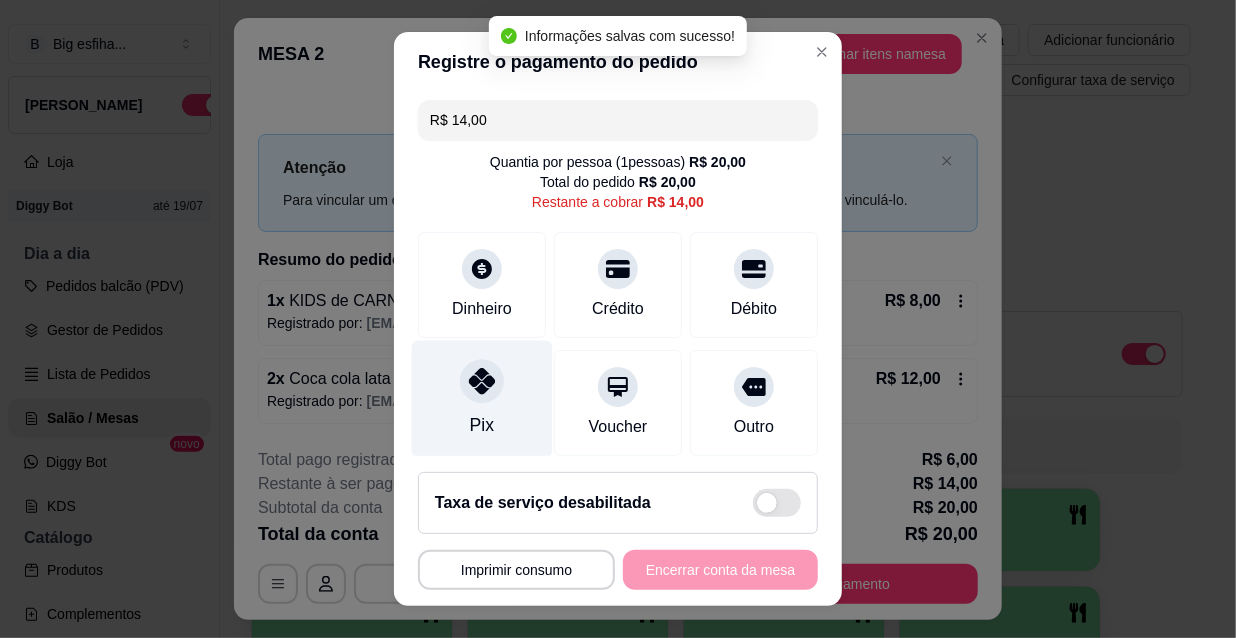 click on "Pix" at bounding box center [482, 399] 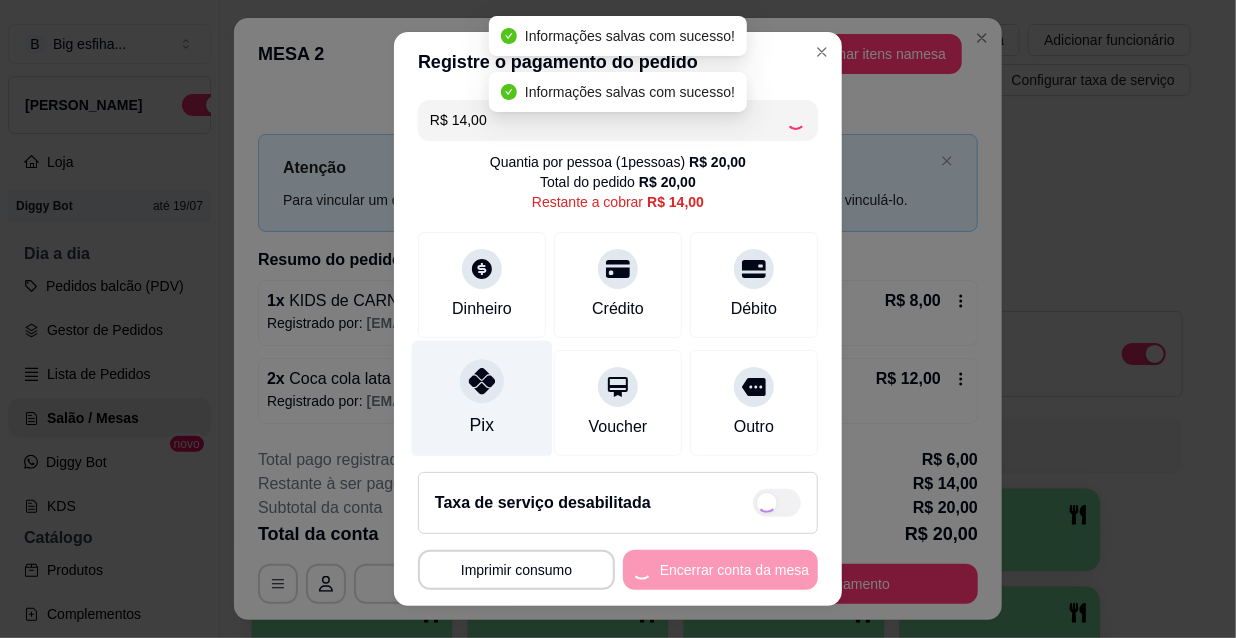 type on "R$ 0,00" 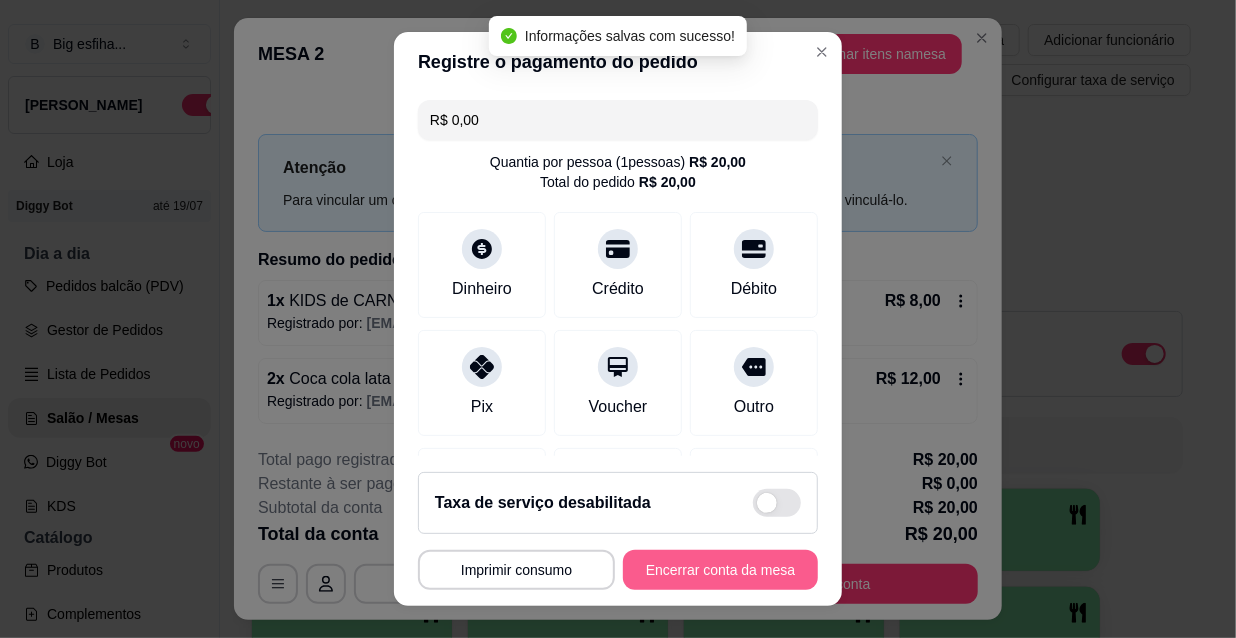 click on "Encerrar conta da mesa" at bounding box center [720, 570] 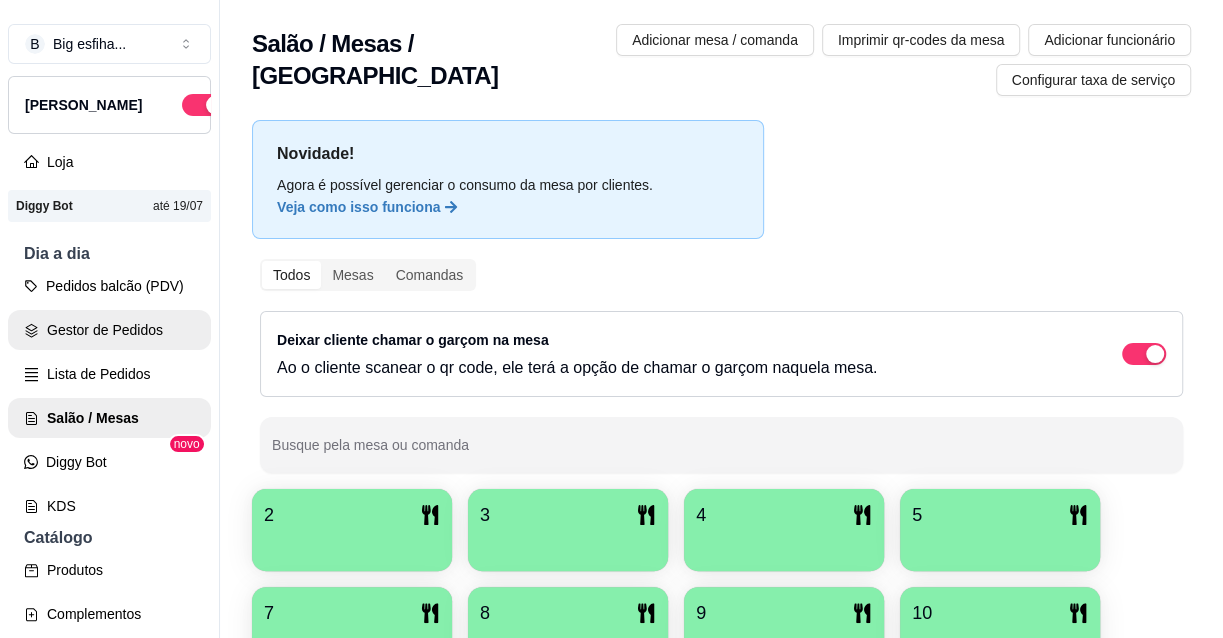 click on "Gestor de Pedidos" at bounding box center [109, 330] 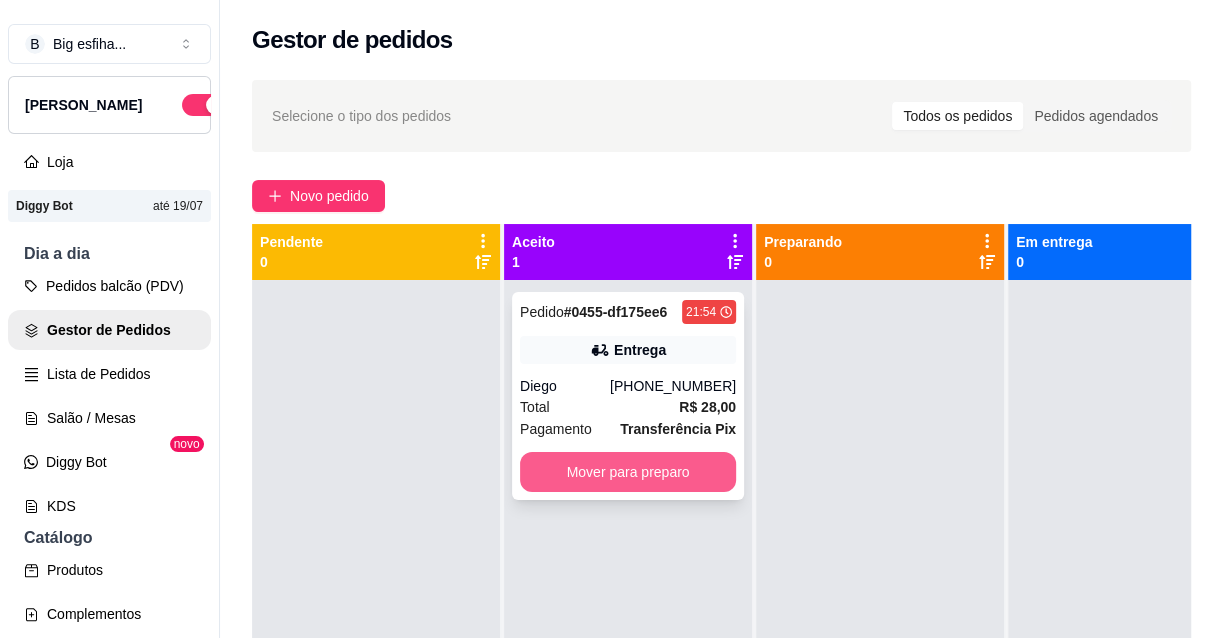 click on "Mover para preparo" at bounding box center [628, 472] 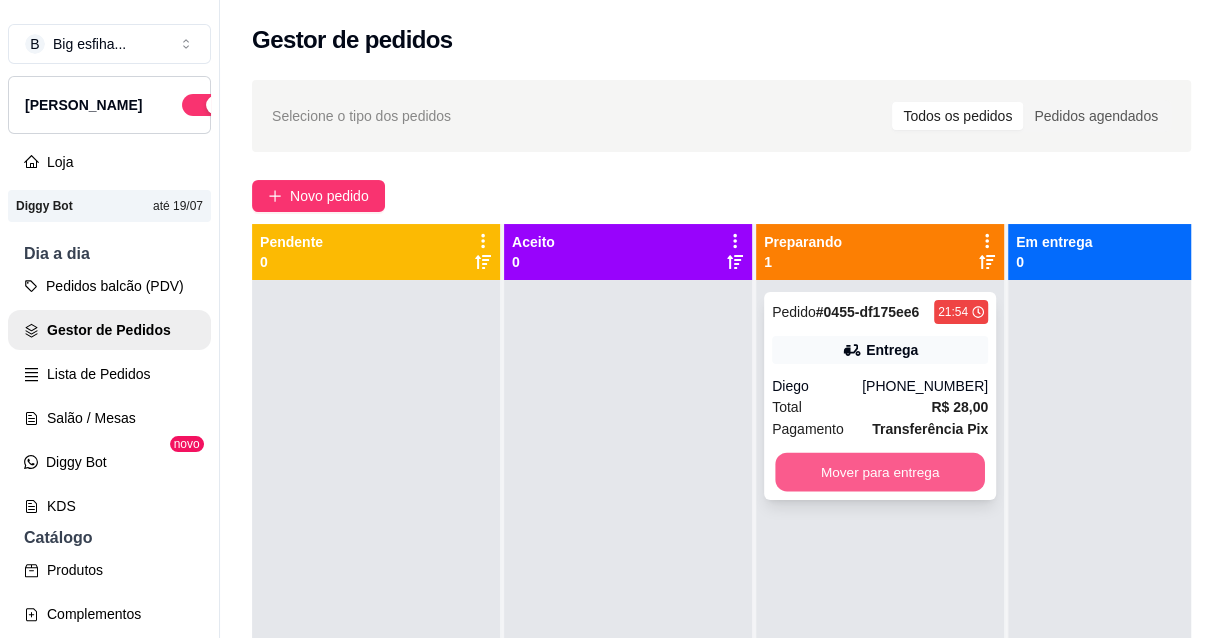 click on "Mover para entrega" at bounding box center [880, 472] 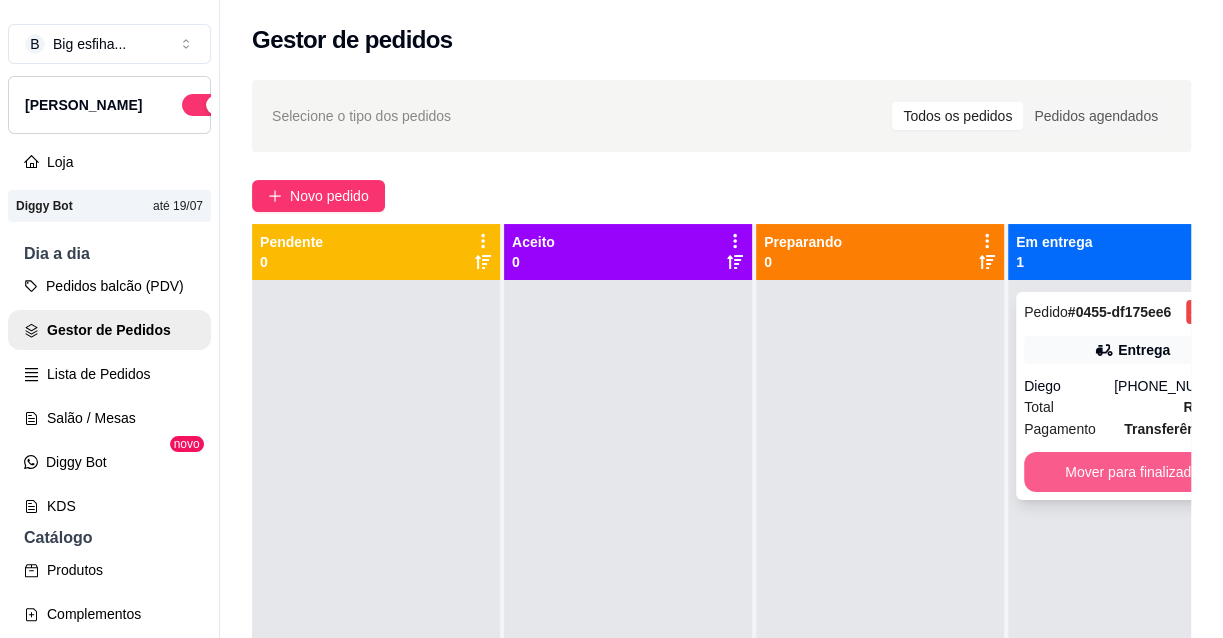 click on "Mover para finalizado" at bounding box center (1132, 472) 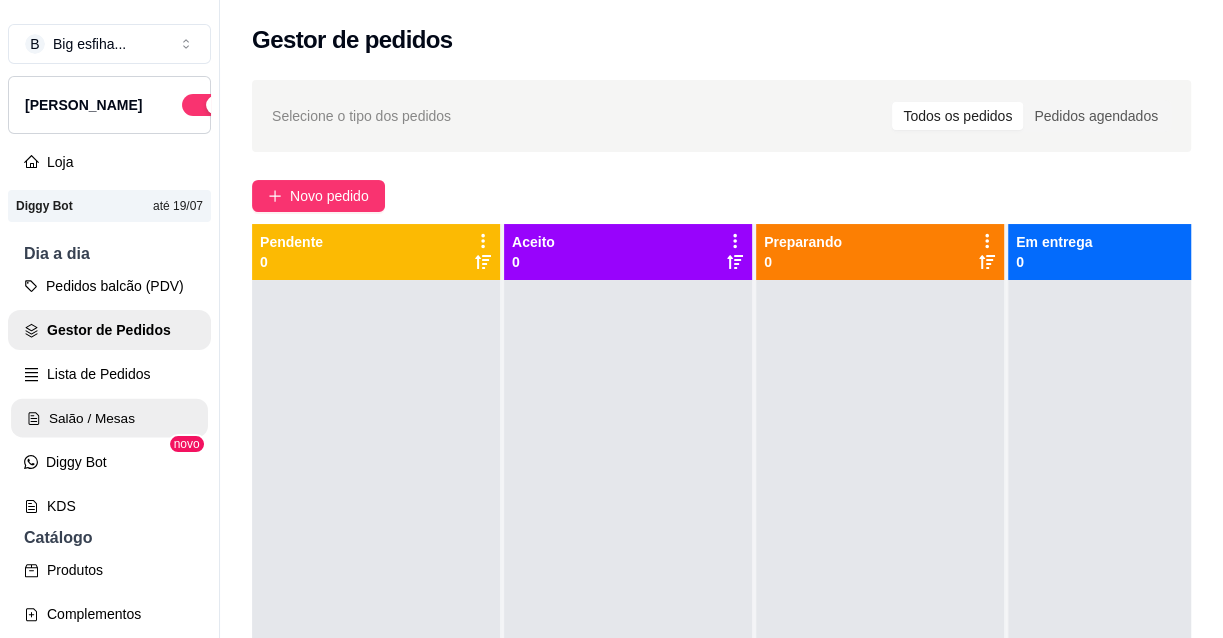 click on "Salão / Mesas" at bounding box center (109, 418) 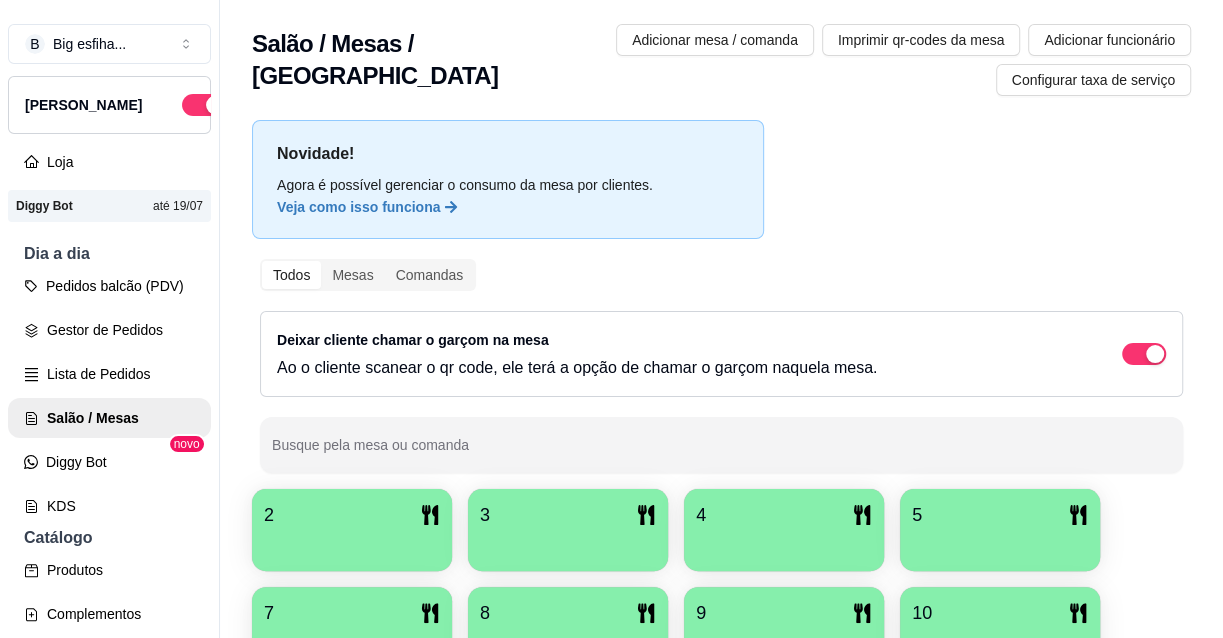 scroll, scrollTop: 31, scrollLeft: 0, axis: vertical 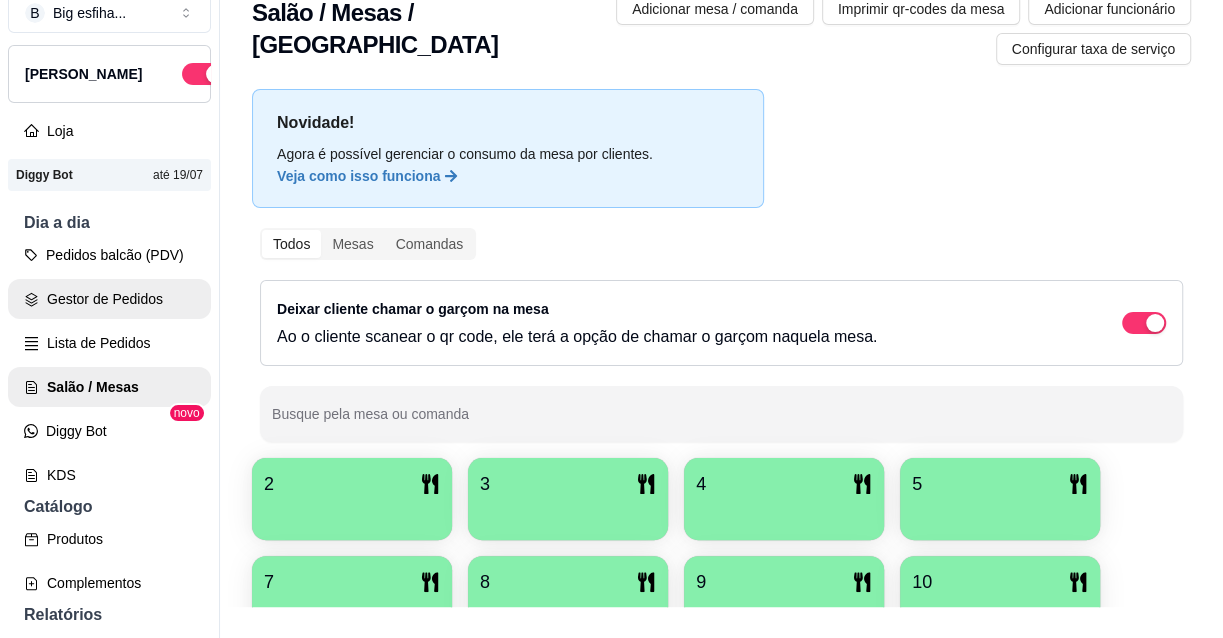 click on "Gestor de Pedidos" at bounding box center (109, 299) 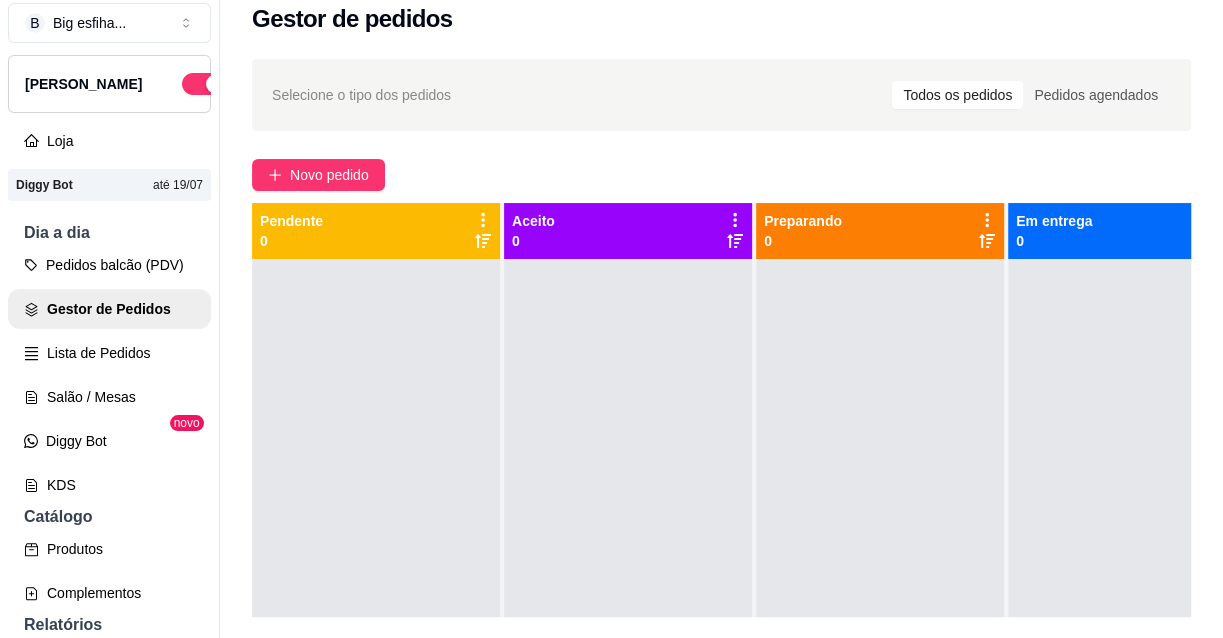 scroll, scrollTop: 31, scrollLeft: 0, axis: vertical 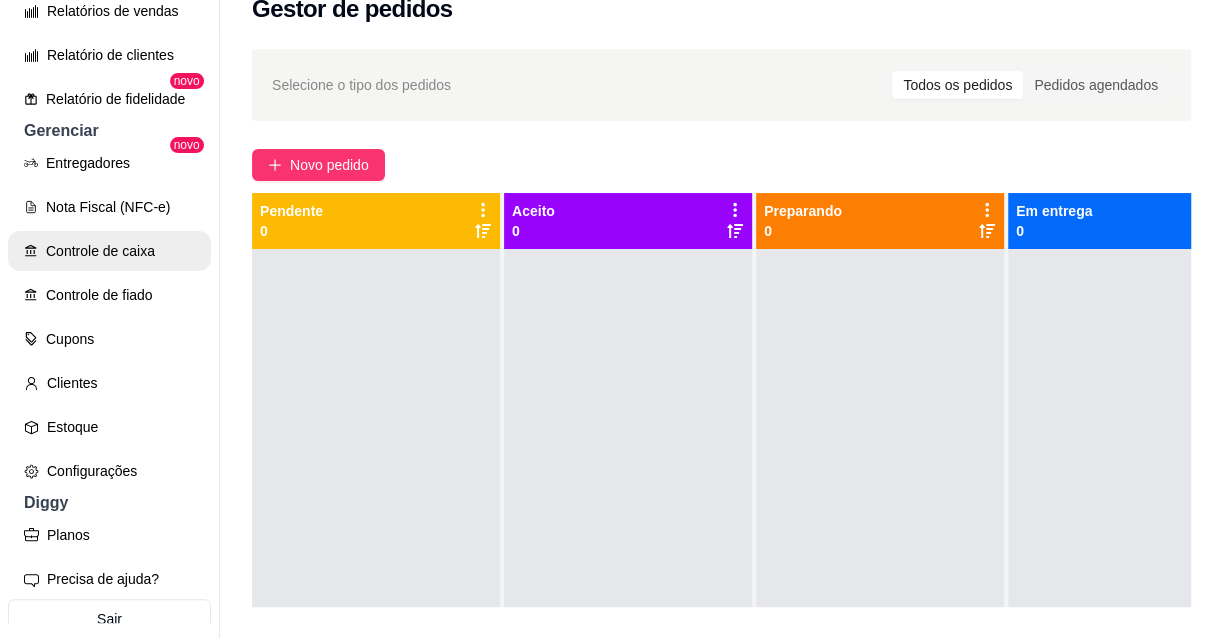 click on "Controle de caixa" at bounding box center (109, 251) 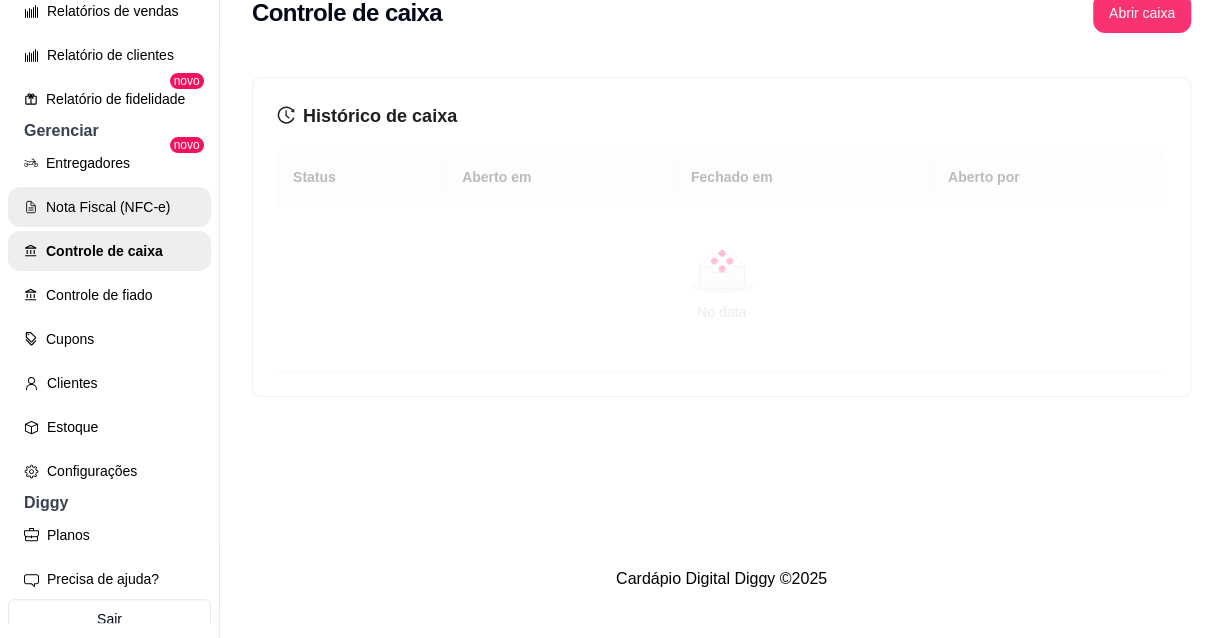 scroll, scrollTop: 0, scrollLeft: 0, axis: both 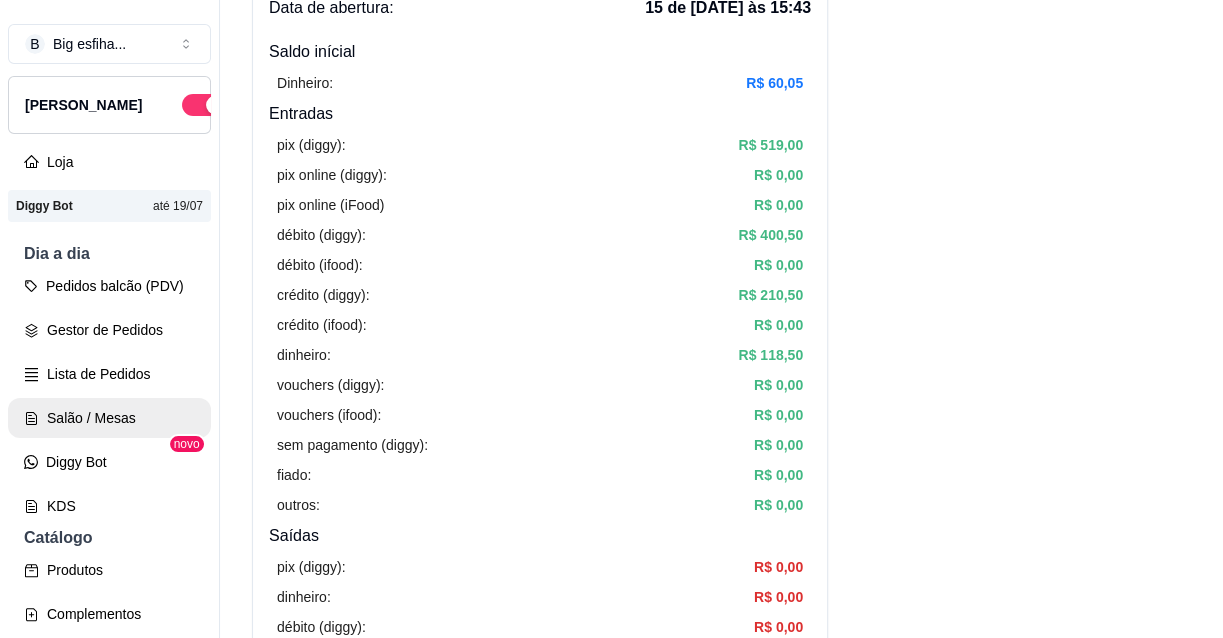 click on "Salão / Mesas" at bounding box center [109, 418] 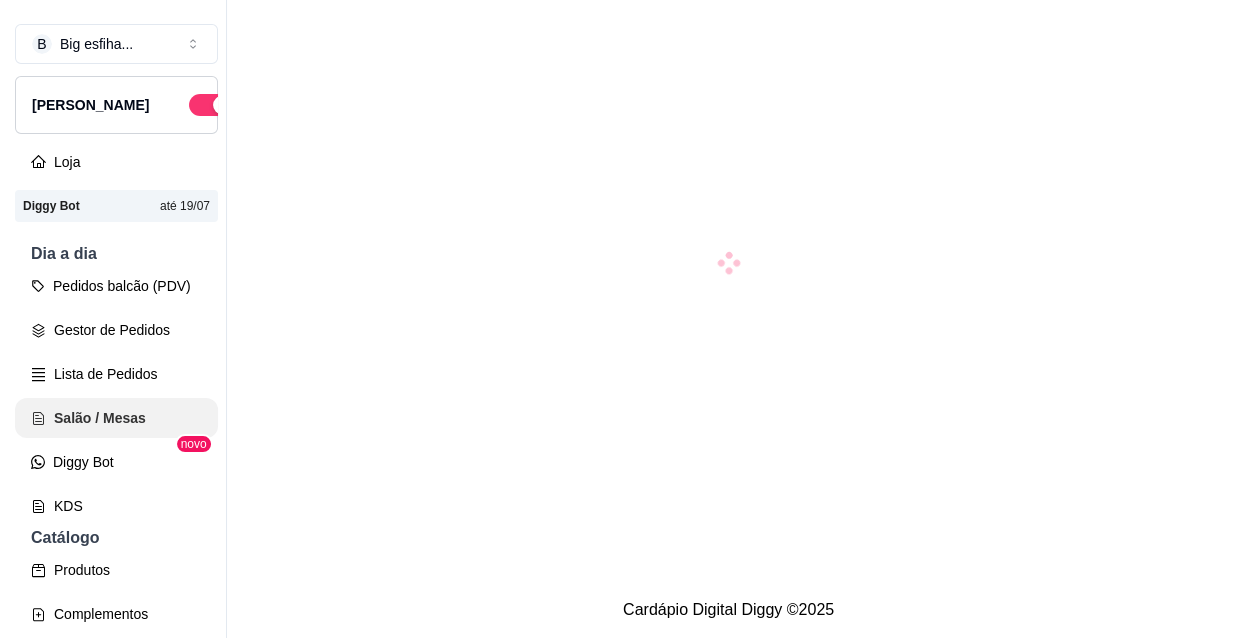 scroll, scrollTop: 0, scrollLeft: 0, axis: both 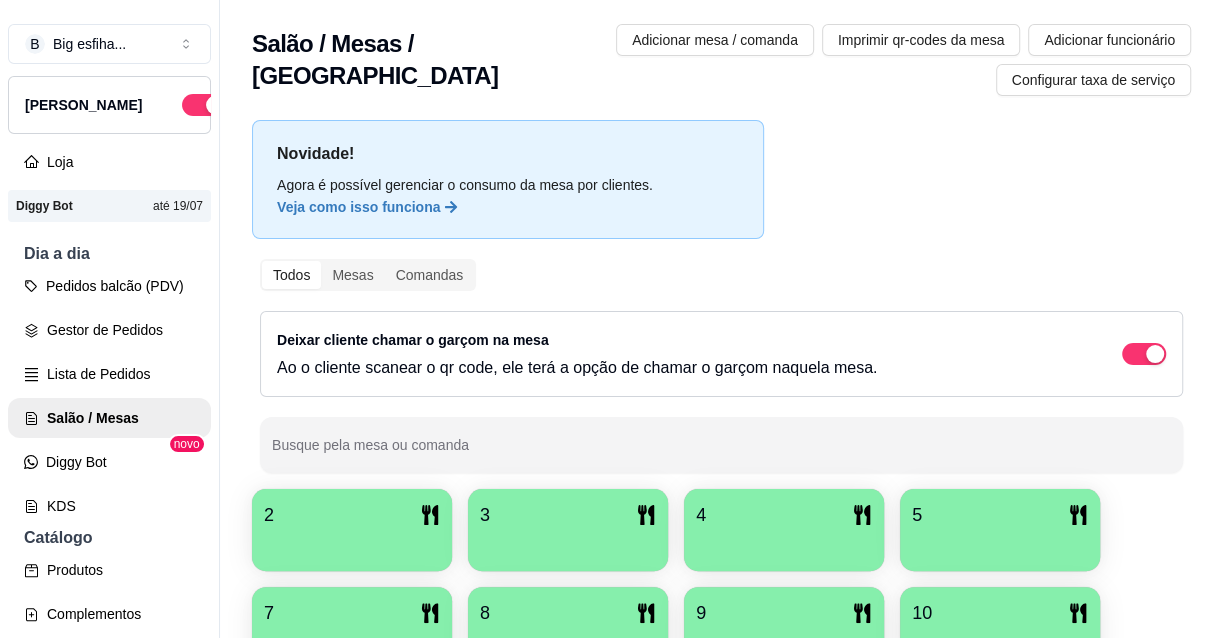 click at bounding box center [352, 544] 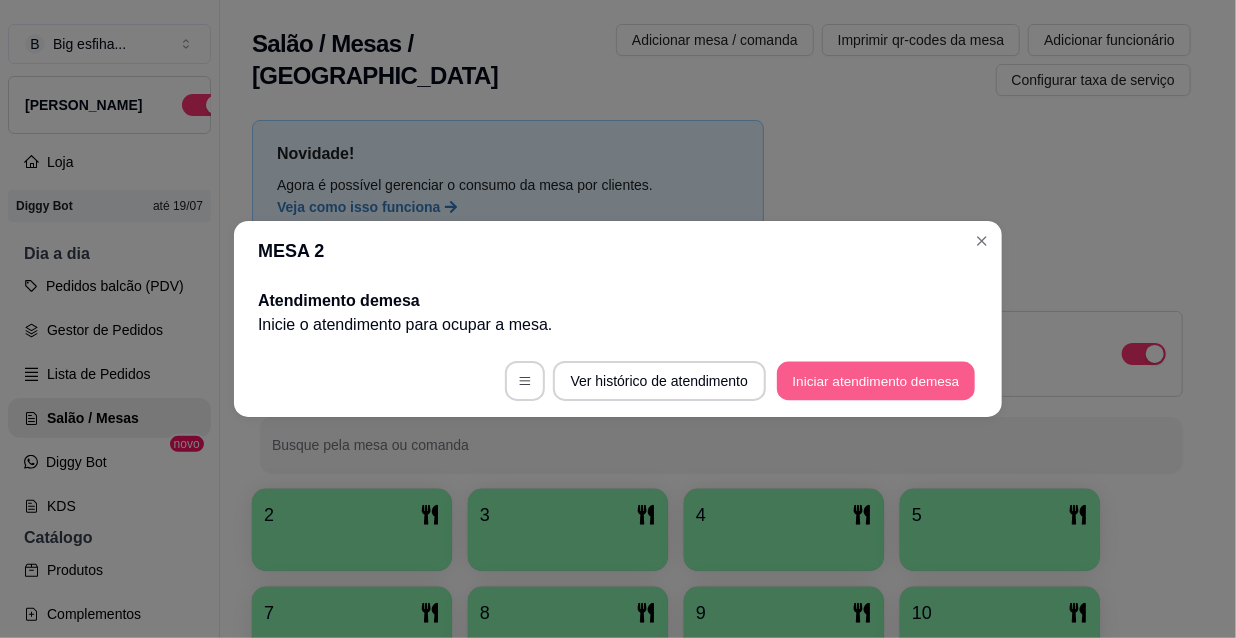 click on "Iniciar atendimento de  mesa" at bounding box center [876, 381] 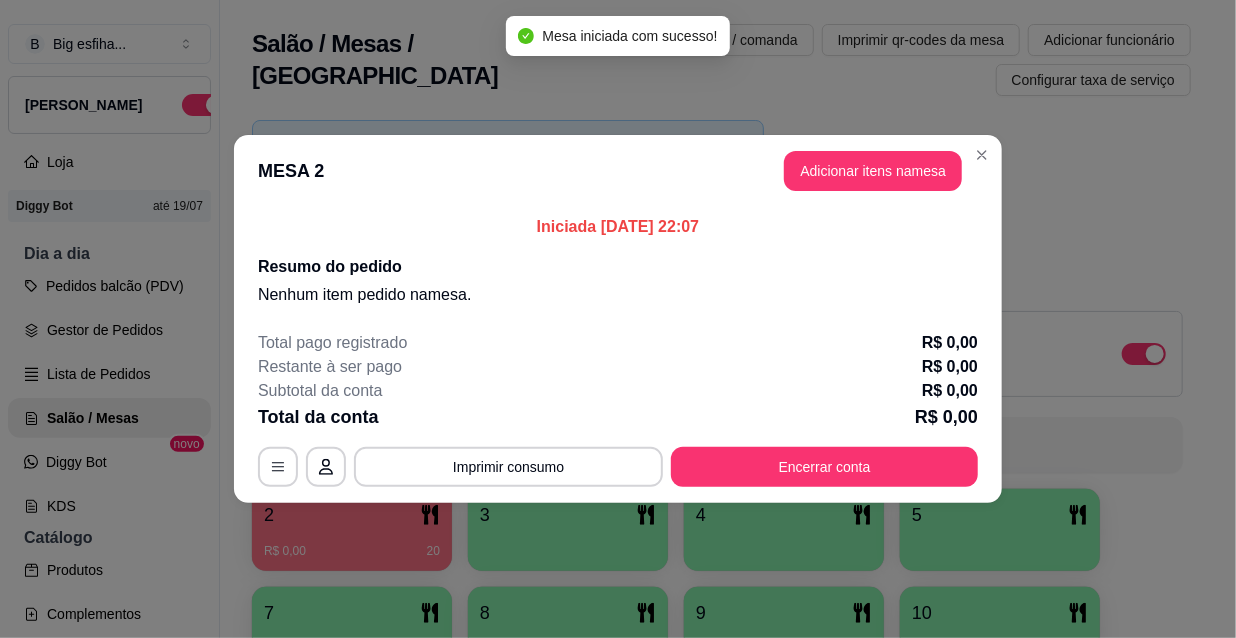 drag, startPoint x: 913, startPoint y: 145, endPoint x: 915, endPoint y: 156, distance: 11.18034 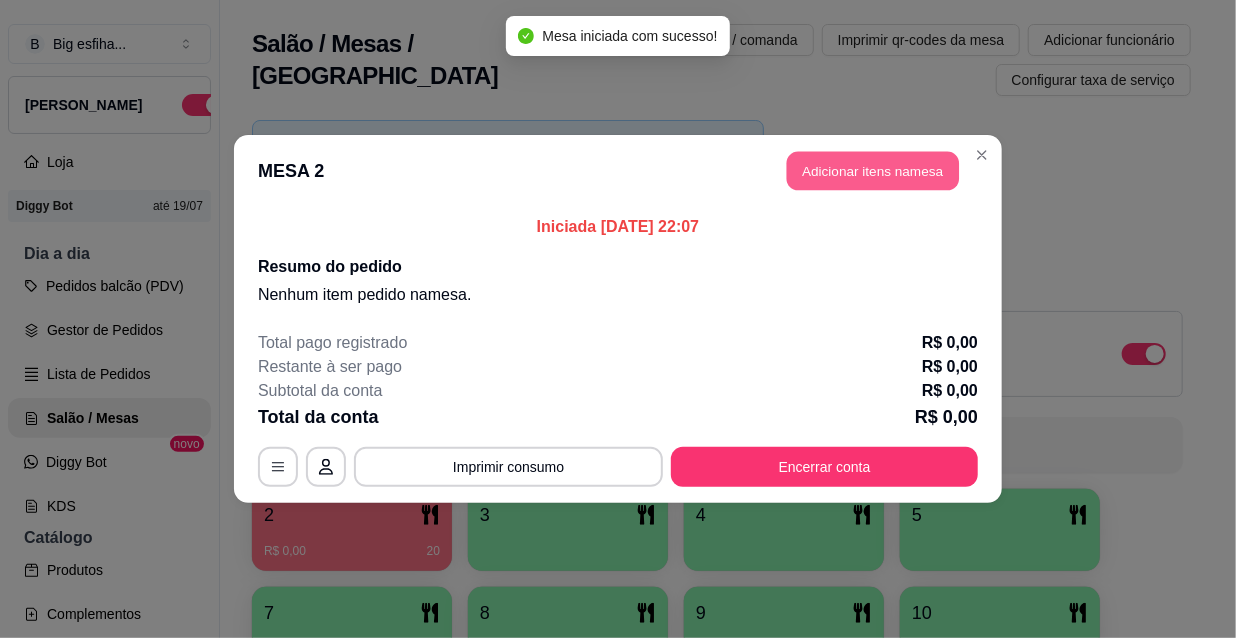 click on "Adicionar itens na  mesa" at bounding box center [873, 171] 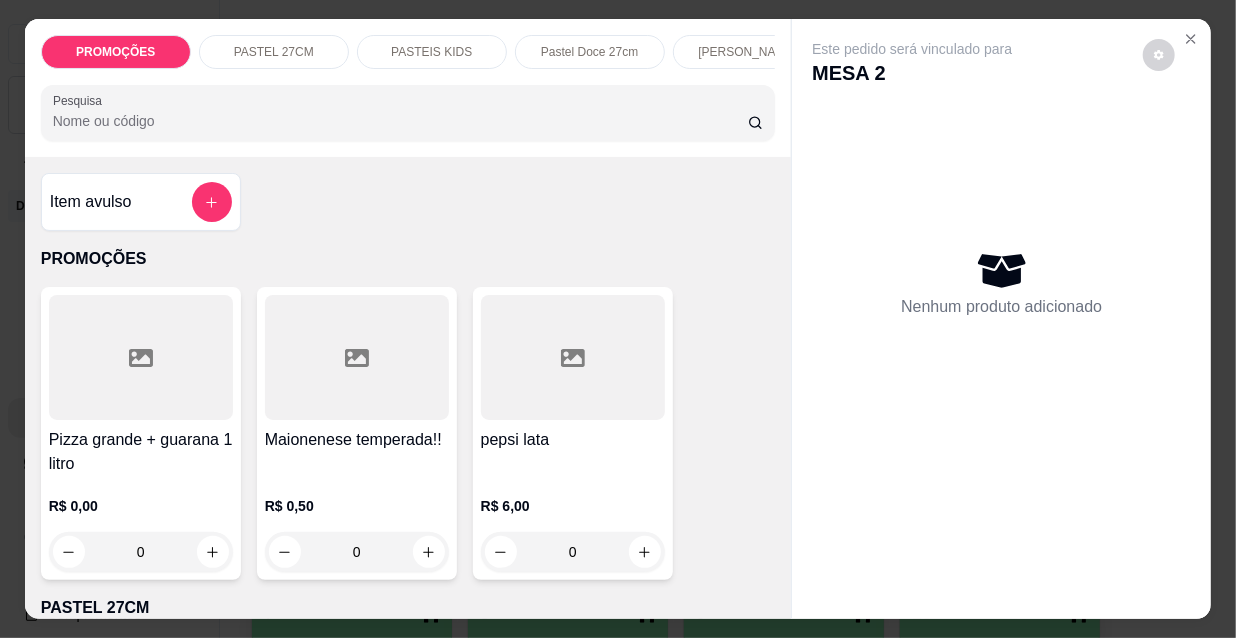 click on "PROMOÇÕES PASTEL 27CM PASTEIS KIDS Pastel Doce 27cm Esfihas Salgadas Esfihas doce Kibes Pizzas tradicionais Pizza doce Beirutes Refrigerante Suco Pesquisa Item avulso PROMOÇÕES Pizza grande + guarana 1 litro   R$ 0,00 0 Maionenese temperada!!   R$ 0,50 0 pepsi lata    R$ 6,00 0 PASTEL 27CM Pastel carne   R$ 12,00 0 Pastel mussarela   R$ 11,00 0 Pastel calabresa   R$ 11,00 0 Pastel dois queijos   R$ 12,00 0 Pastel três queijos   R$ 13,00 0 Pastel quatro queijo   R$ 16,00 0 Pastel alho mussarela   R$ 13,00 0 Pastel alho catupiry   R$ 12,00 0 Pastel atum   R$ 13,00 0 Pastel atum mussarela   R$ 14,00 0 Pastel atum catupiry   R$ 13,00 0 Pastel bacon mussarela   R$ 13,00 0 Pastel bacon catupiry   R$ 12,00 0 Pastel bauru   R$ 12,00 0 Pastel brócolis com bacon   R$ 16,00 0 Pastel calabresa com cheddar    R$ 12,00 0 Pastel calabresa mussarela   R$ 13,00 0 Pastel calabresa catupiry   R$ 12,00 0 Pastel carne mussarela   R$ 14,00 0 Pastel carne catupiry   R$ 13,00 0 Pastel carne com cheddar" at bounding box center [618, 319] 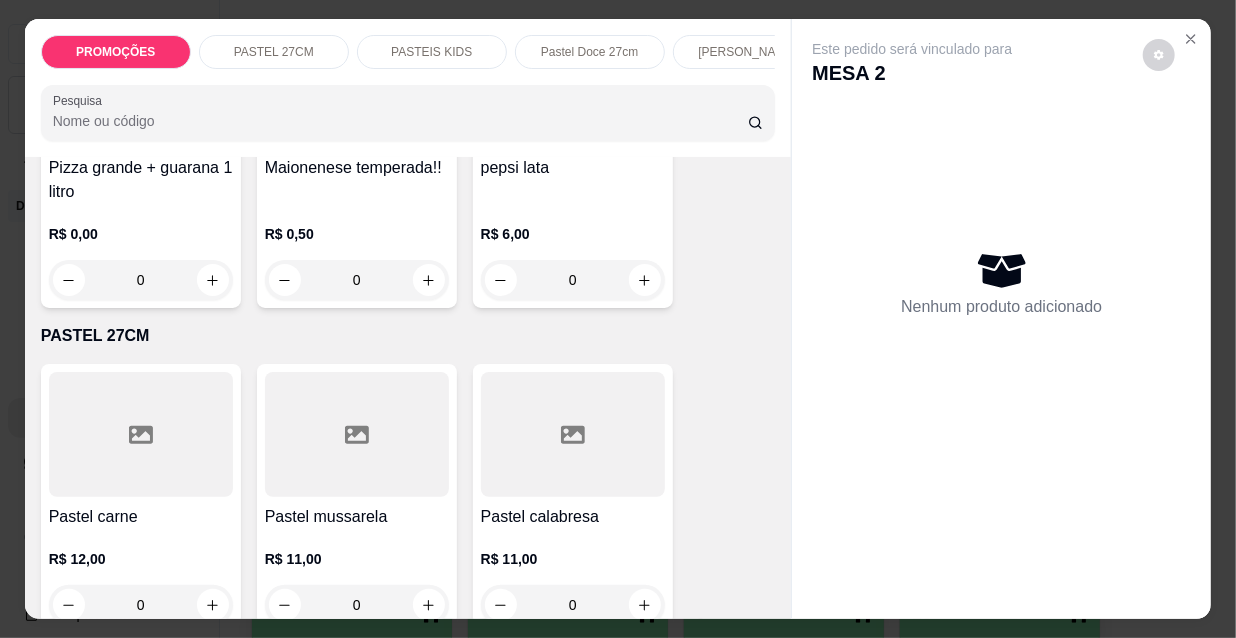 click at bounding box center (141, 434) 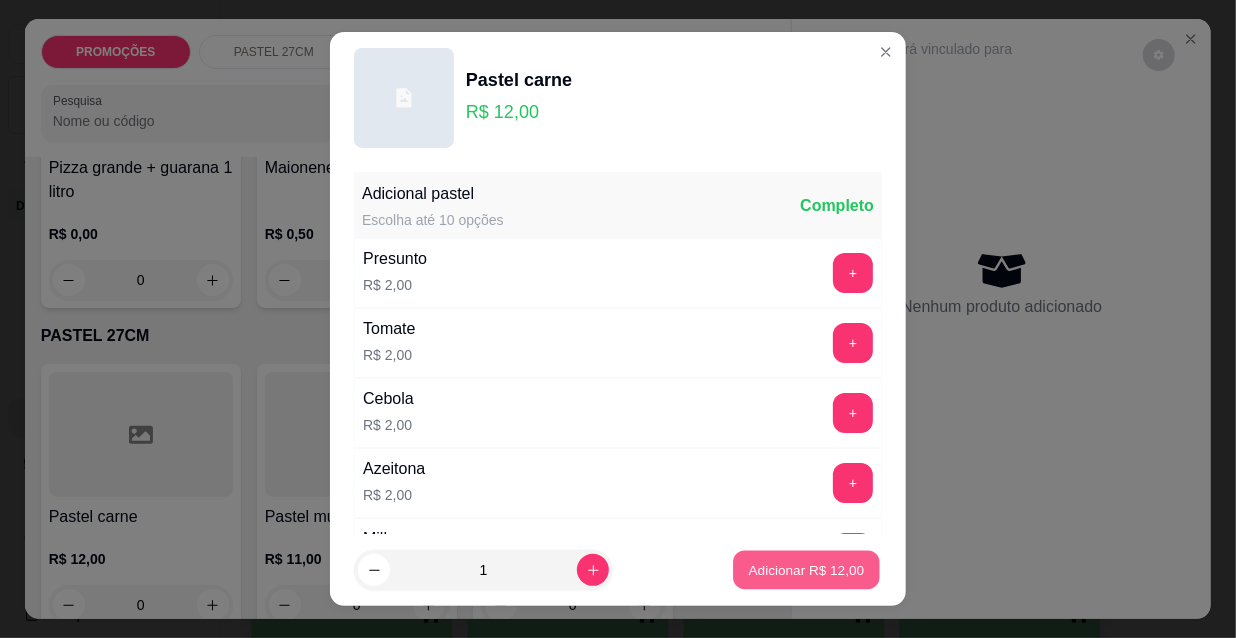 click on "Adicionar   R$ 12,00" at bounding box center [807, 569] 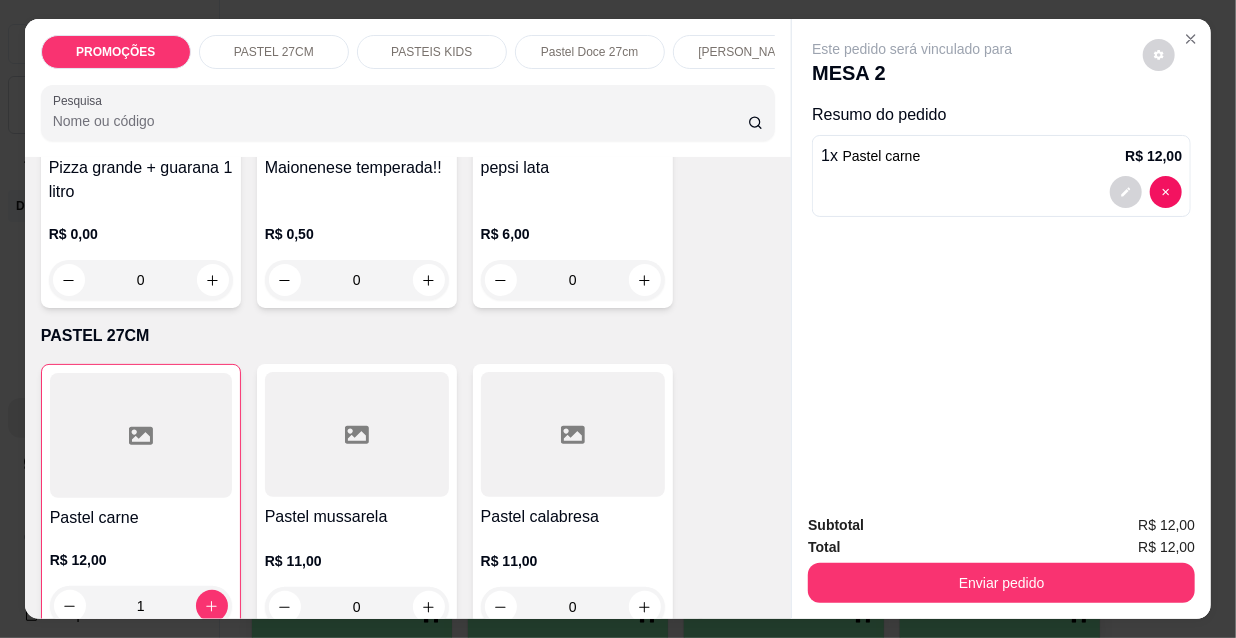 scroll, scrollTop: 0, scrollLeft: 0, axis: both 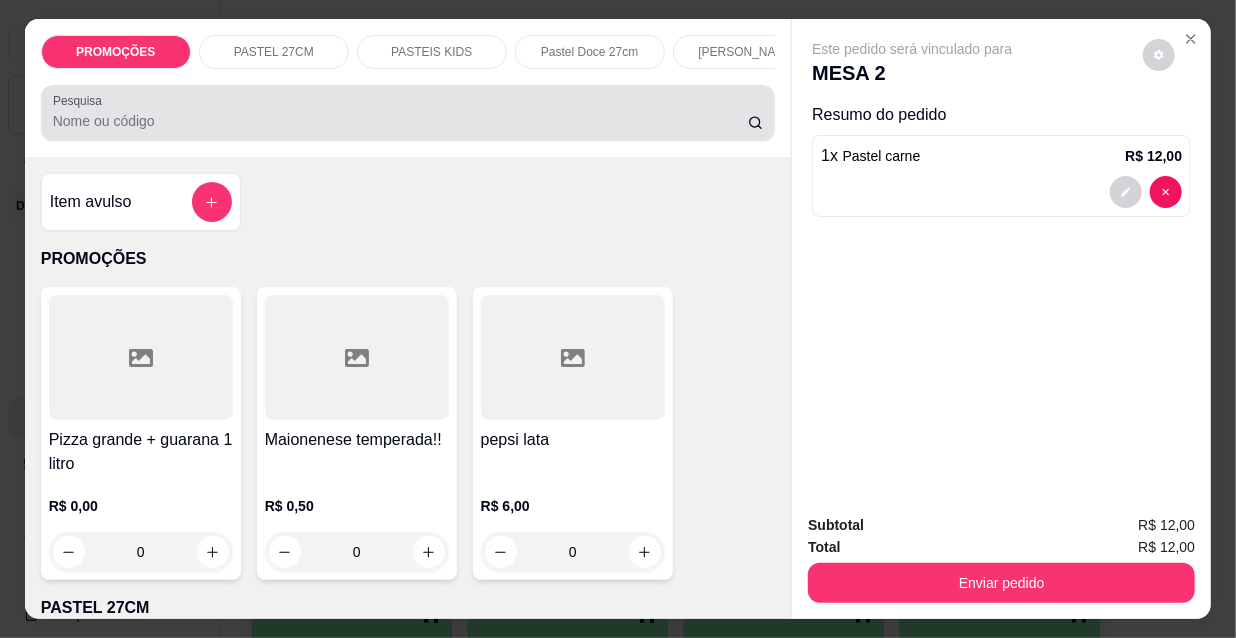 click on "Pesquisa" at bounding box center (400, 121) 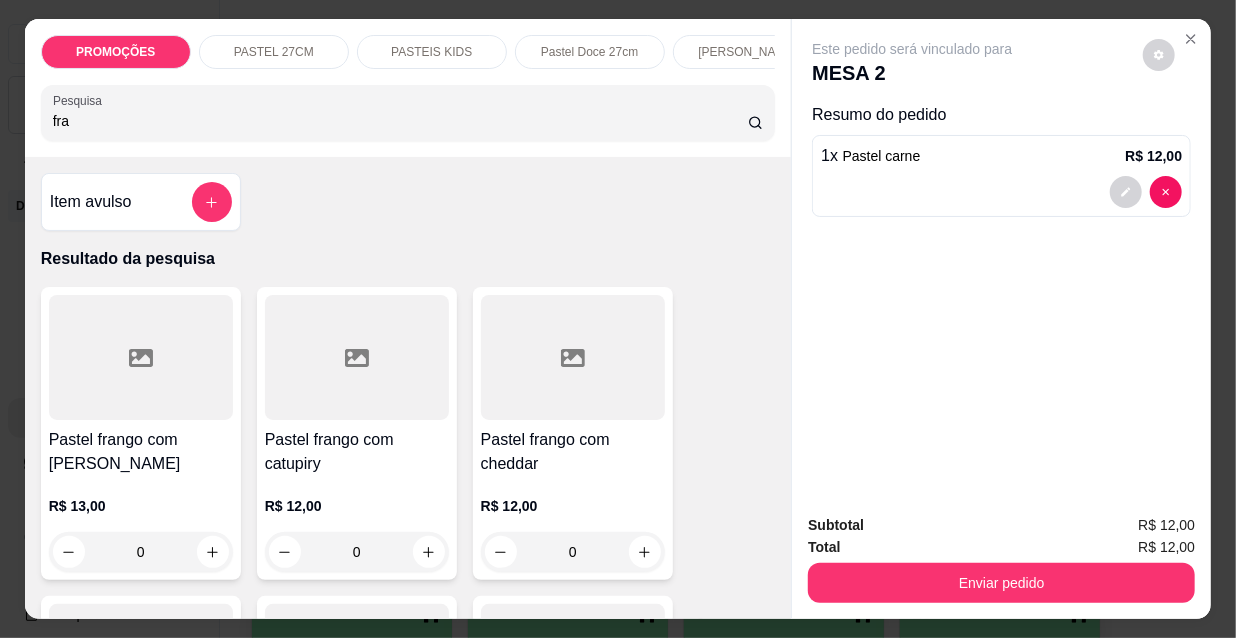 type on "fra" 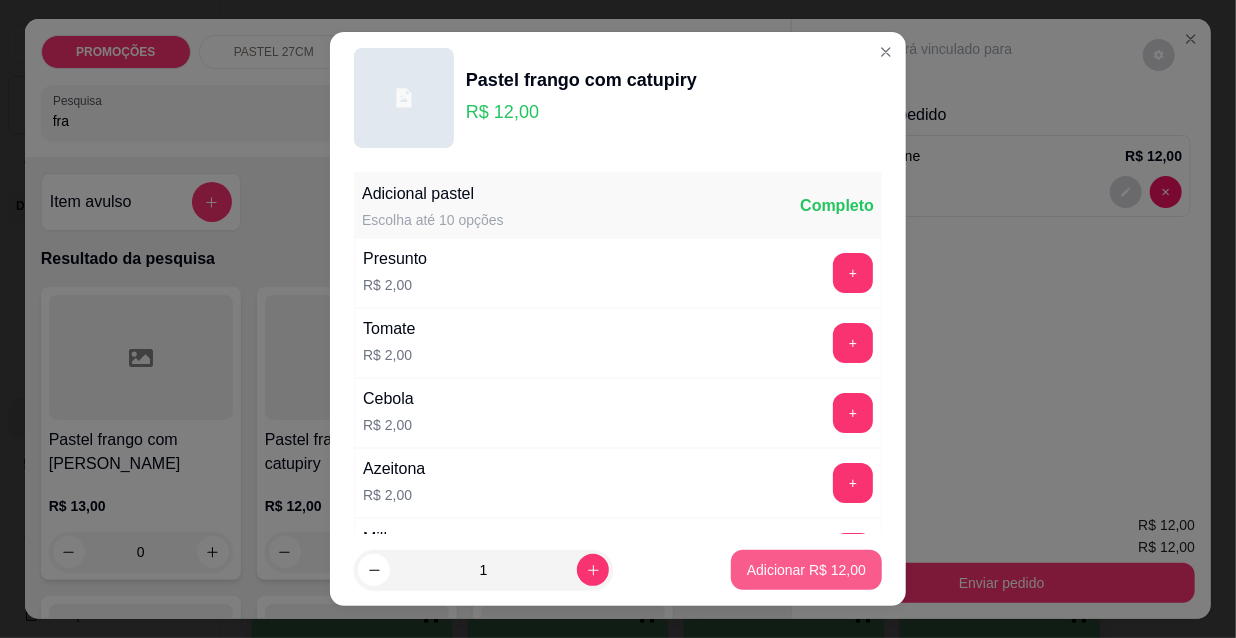 click on "Adicionar   R$ 12,00" at bounding box center [806, 570] 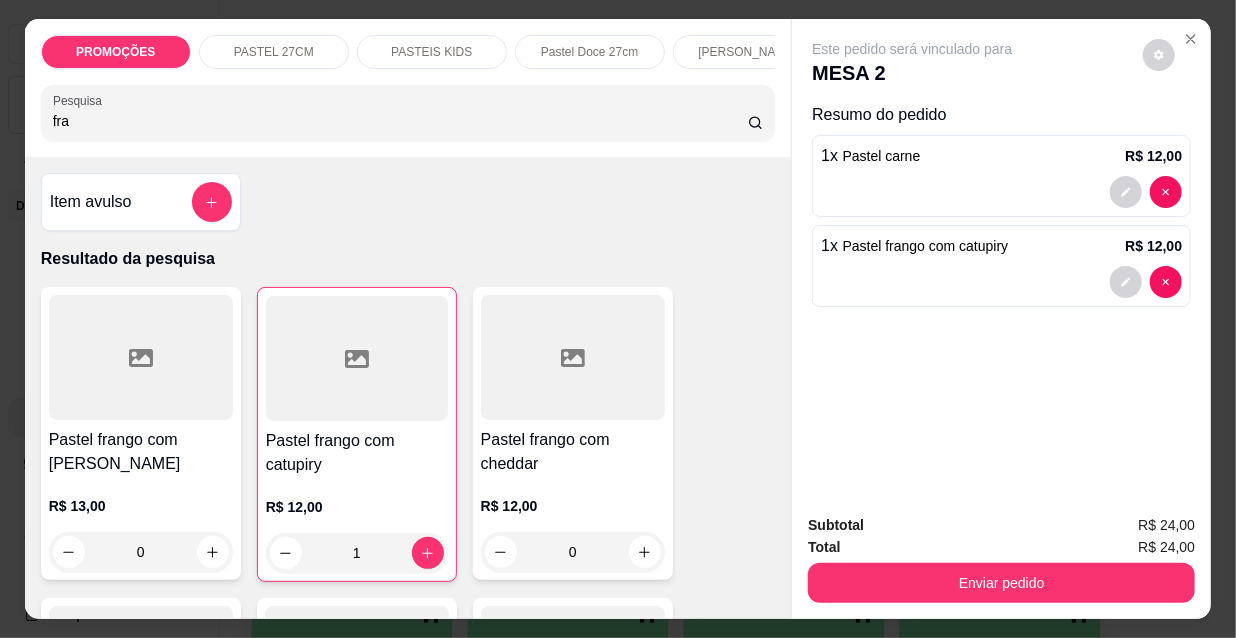 type on "1" 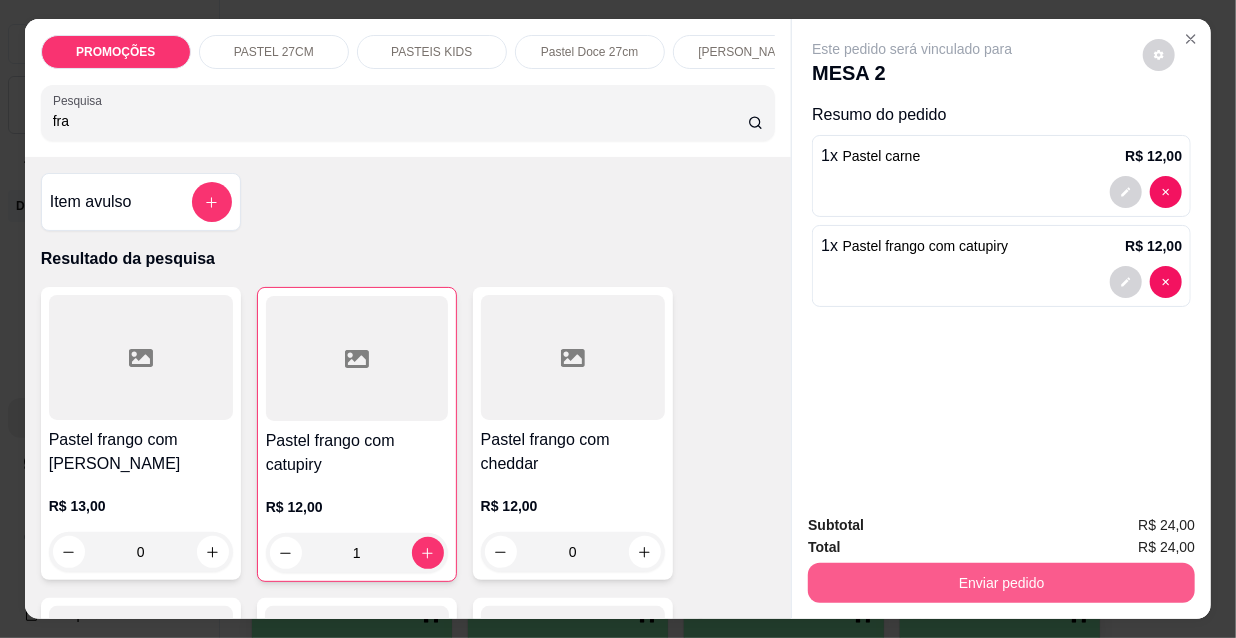 click on "Enviar pedido" at bounding box center (1001, 583) 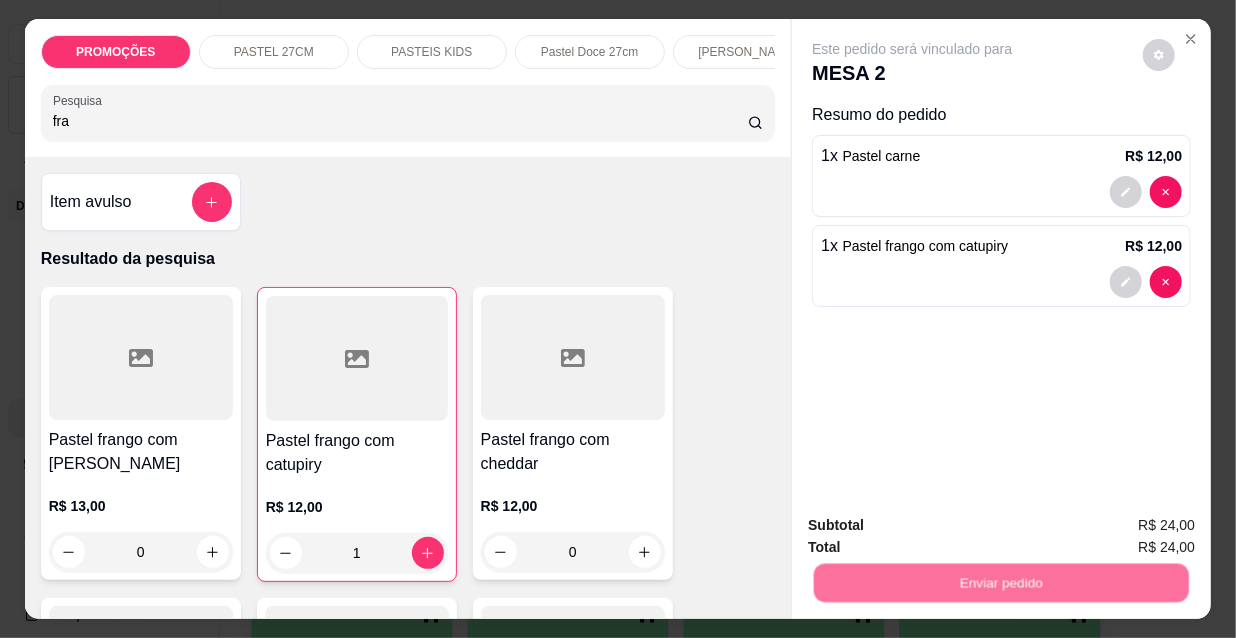 click on "Não registrar e enviar pedido" at bounding box center (937, 527) 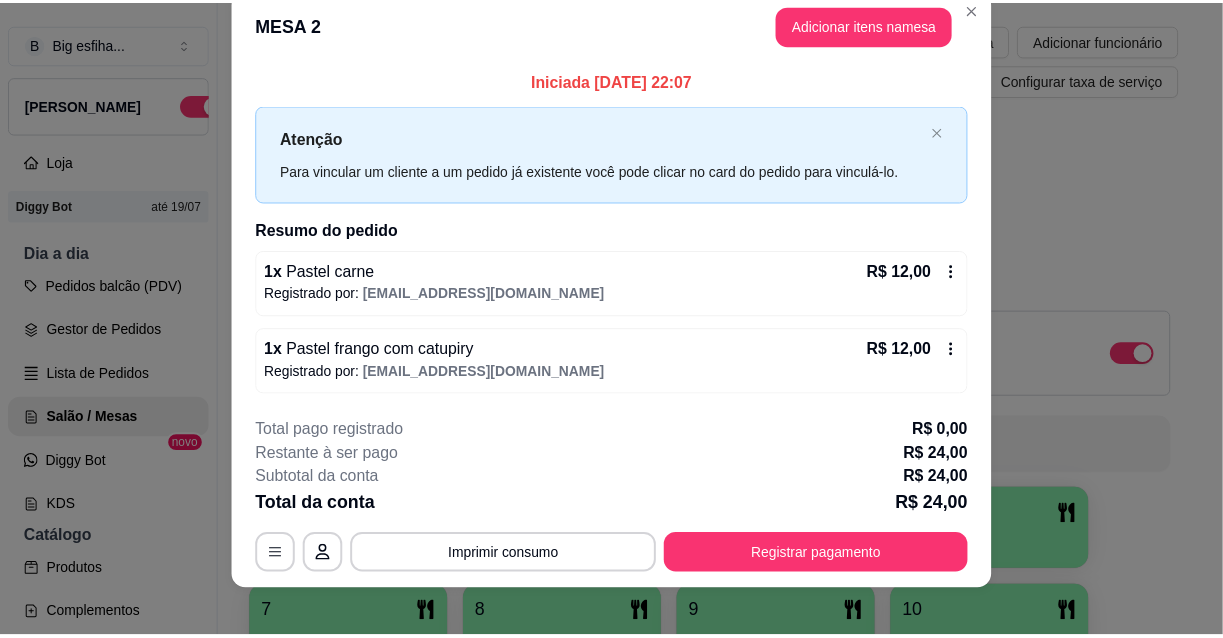 scroll, scrollTop: 45, scrollLeft: 0, axis: vertical 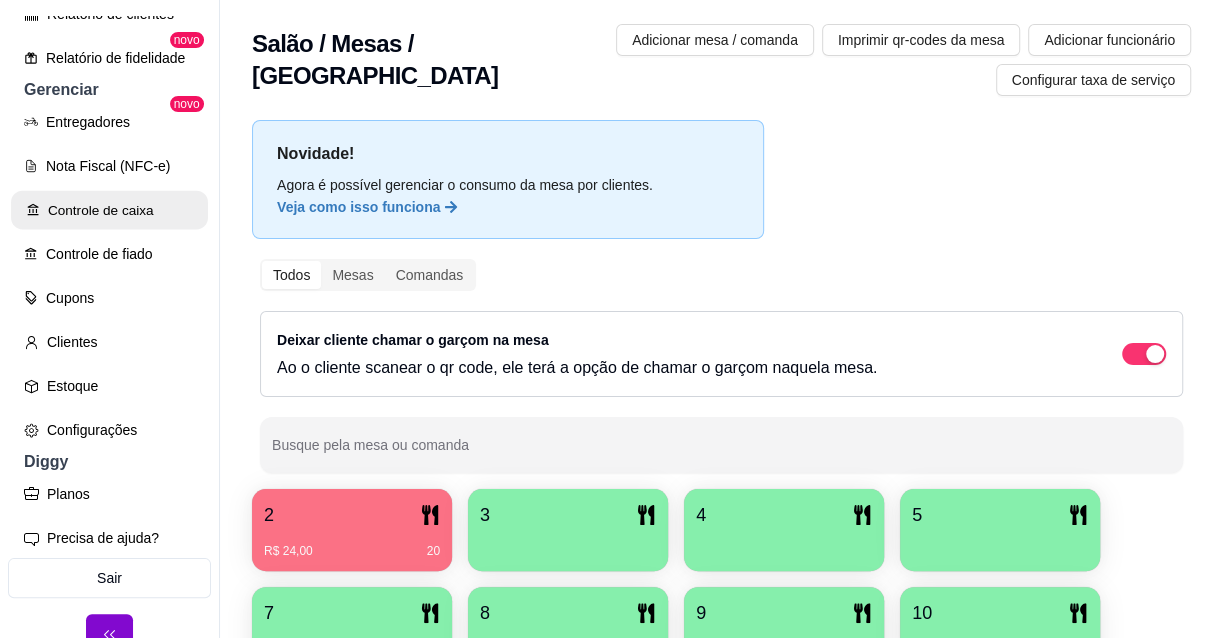 click on "Controle de caixa" at bounding box center (109, 210) 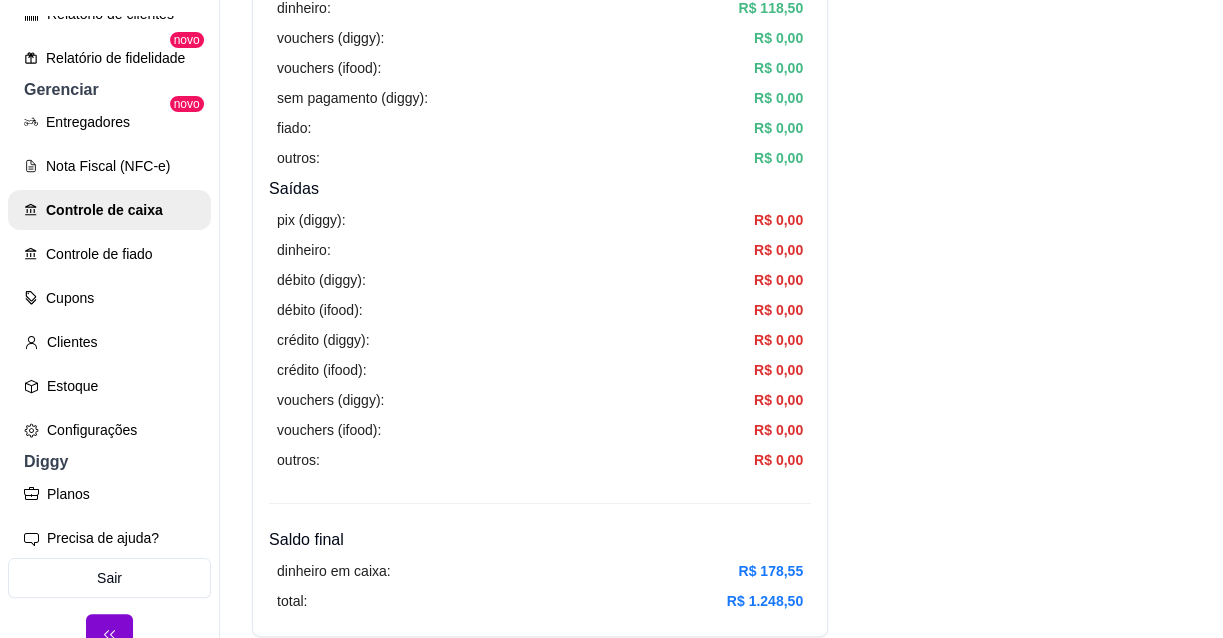 scroll, scrollTop: 636, scrollLeft: 0, axis: vertical 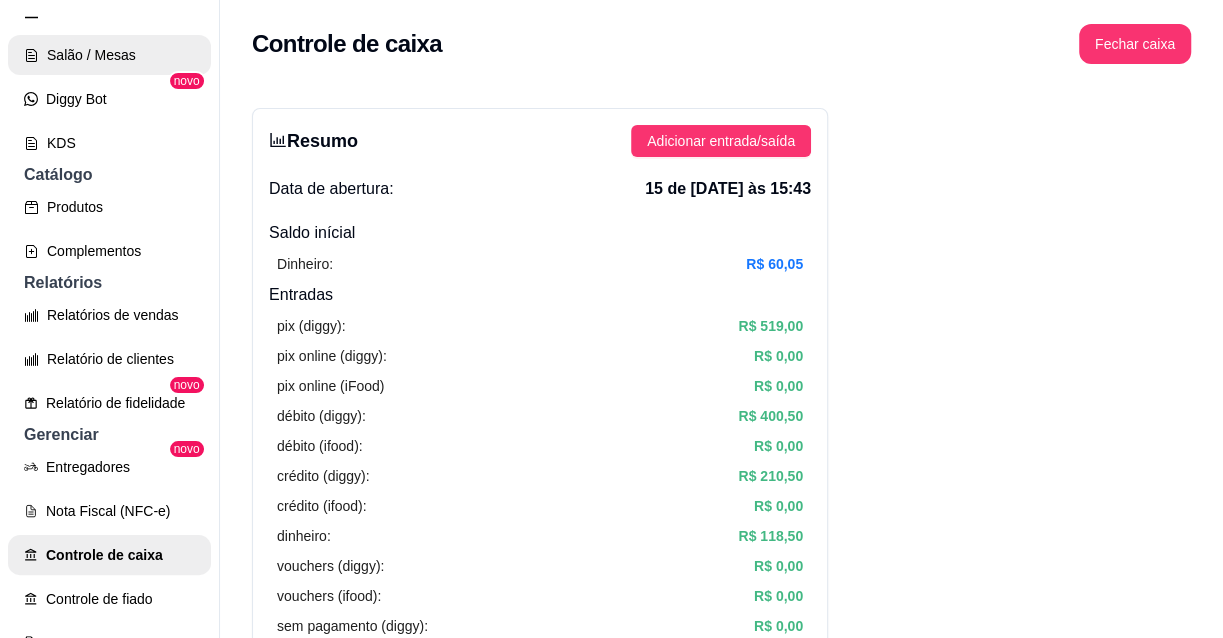 click on "Salão / Mesas" at bounding box center [109, 55] 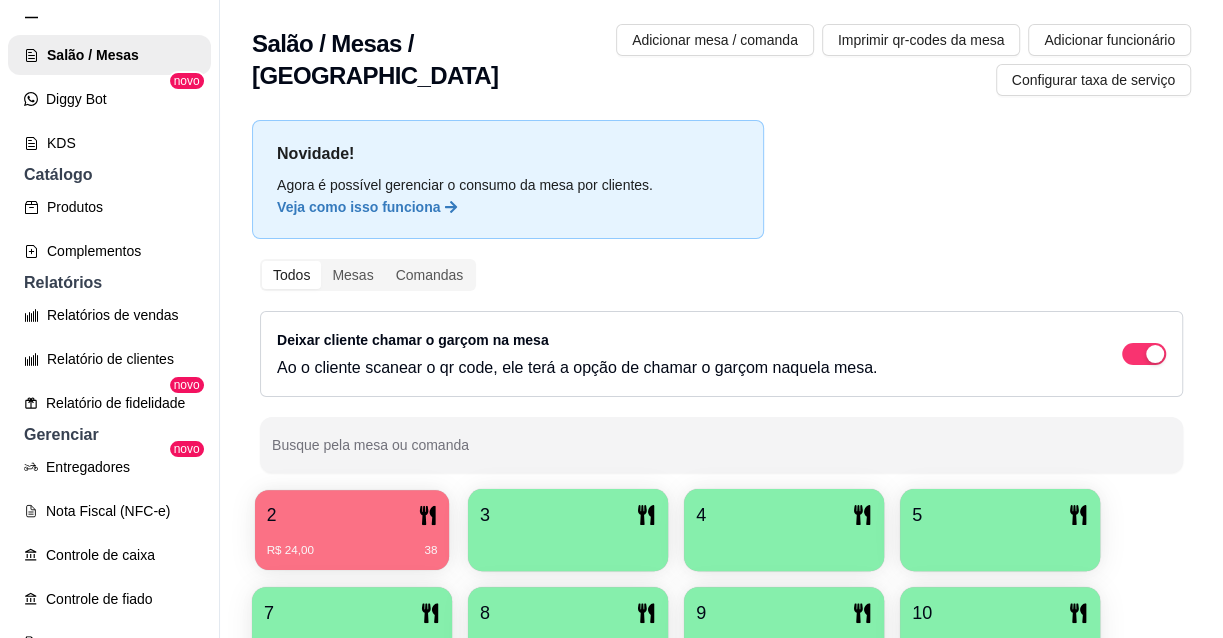 click on "2" at bounding box center (352, 515) 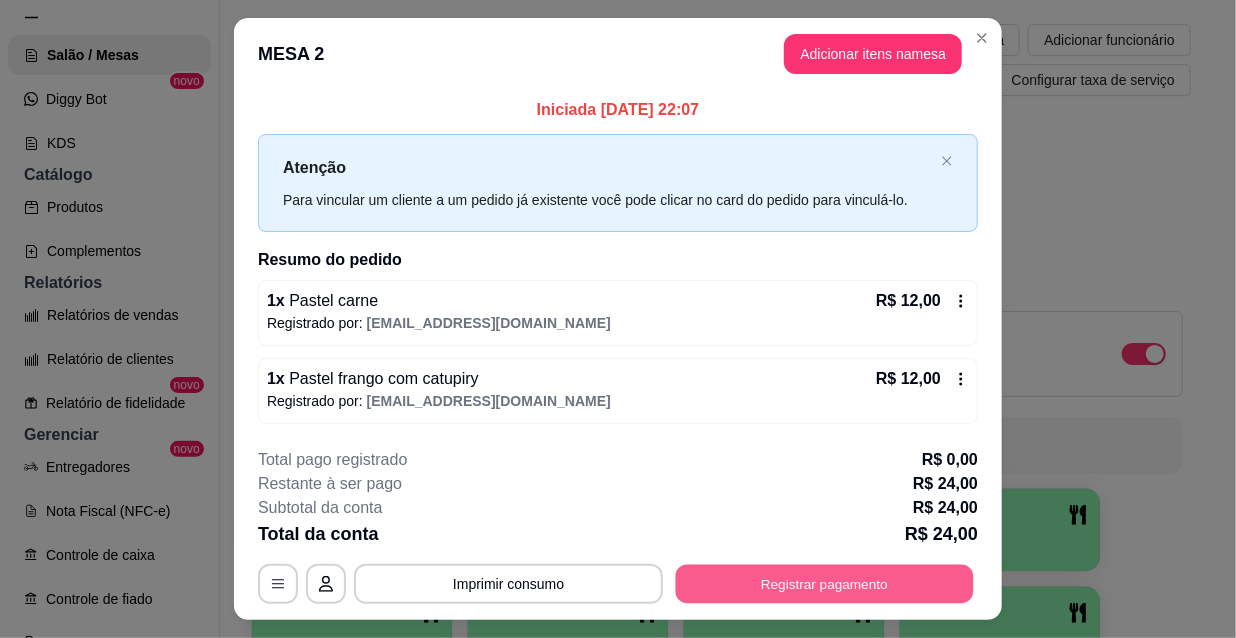 click on "Registrar pagamento" at bounding box center (825, 583) 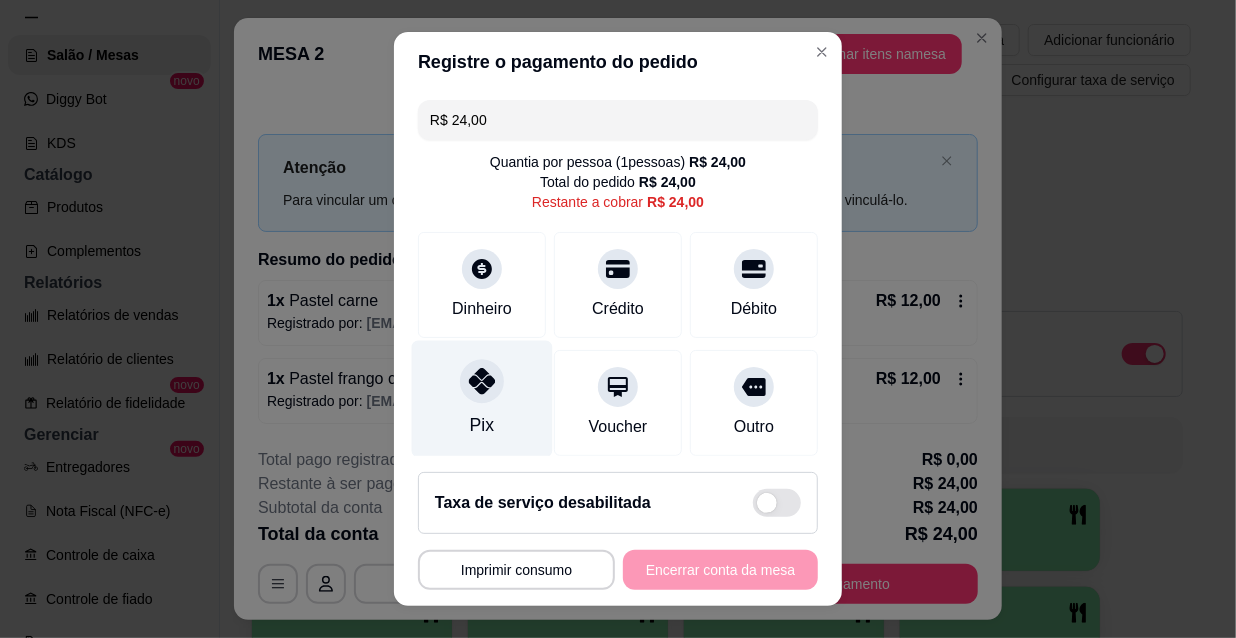 click at bounding box center (482, 381) 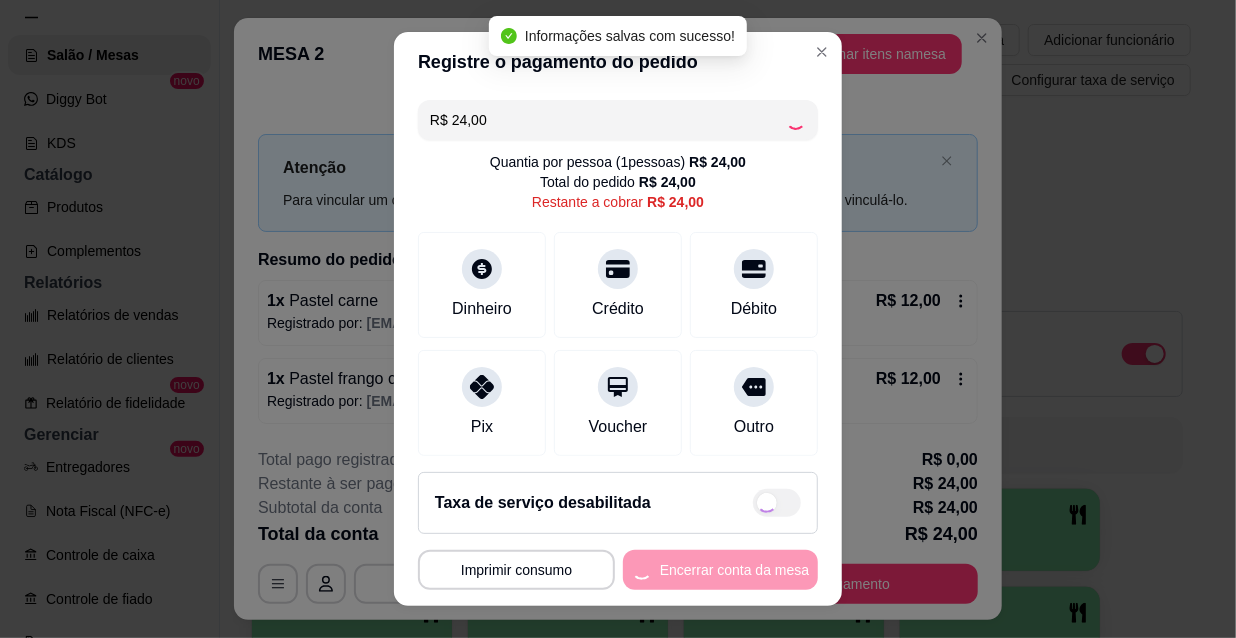 type on "R$ 0,00" 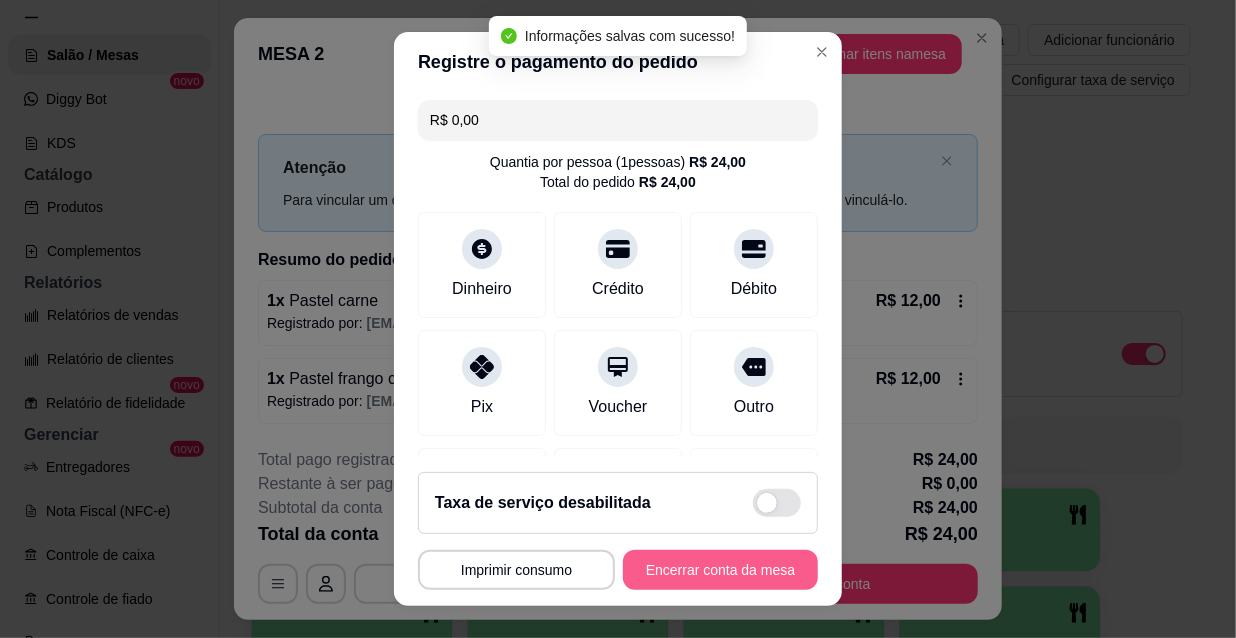click on "Encerrar conta da mesa" at bounding box center (720, 570) 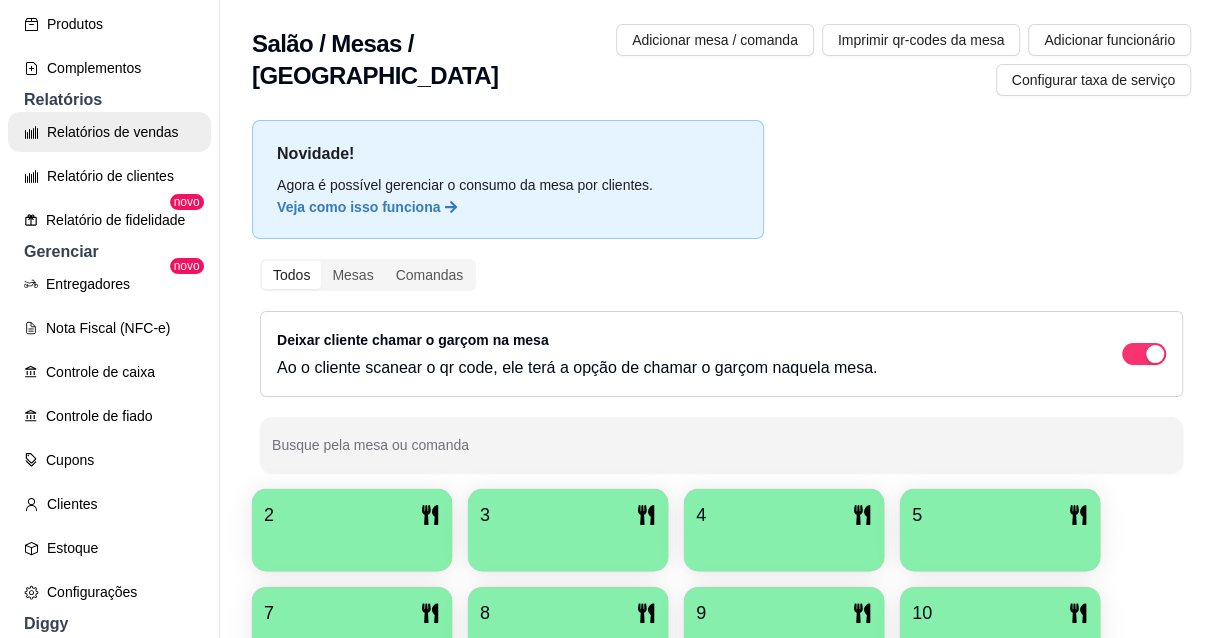 scroll, scrollTop: 545, scrollLeft: 0, axis: vertical 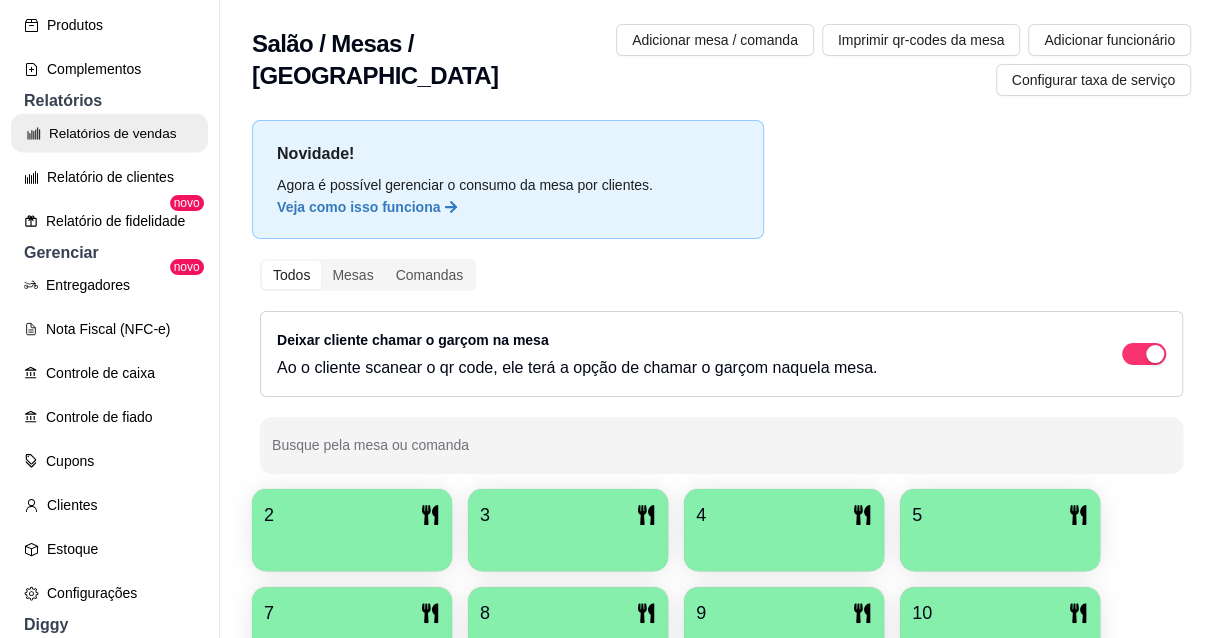 click on "Relatórios de vendas" at bounding box center (109, 133) 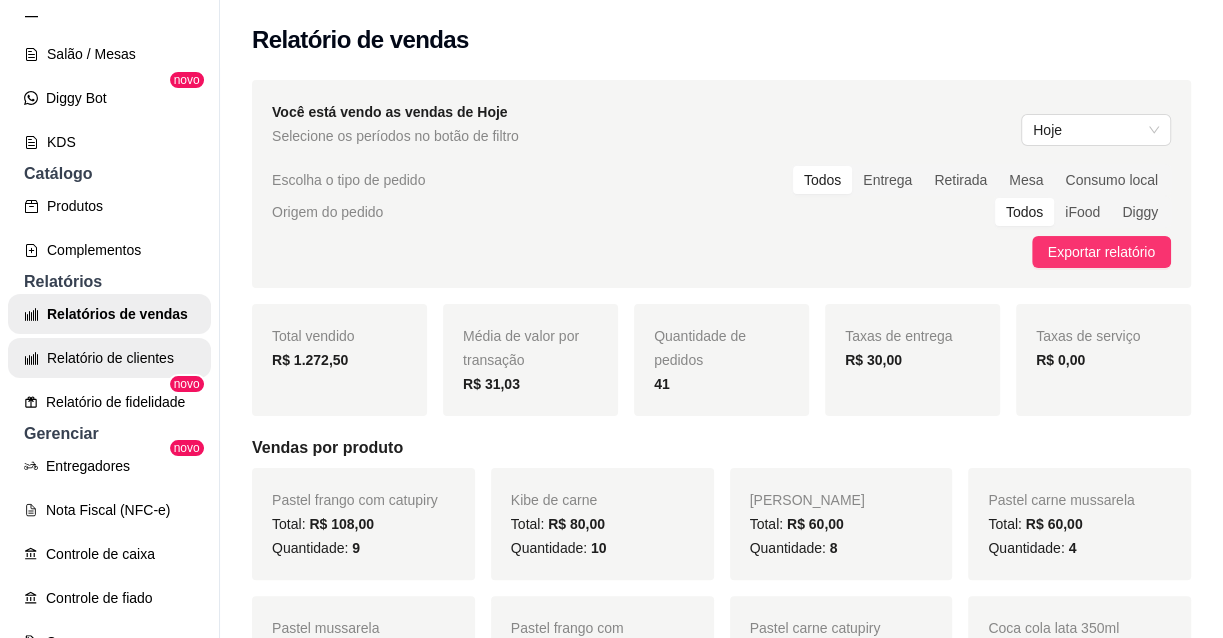 scroll, scrollTop: 363, scrollLeft: 0, axis: vertical 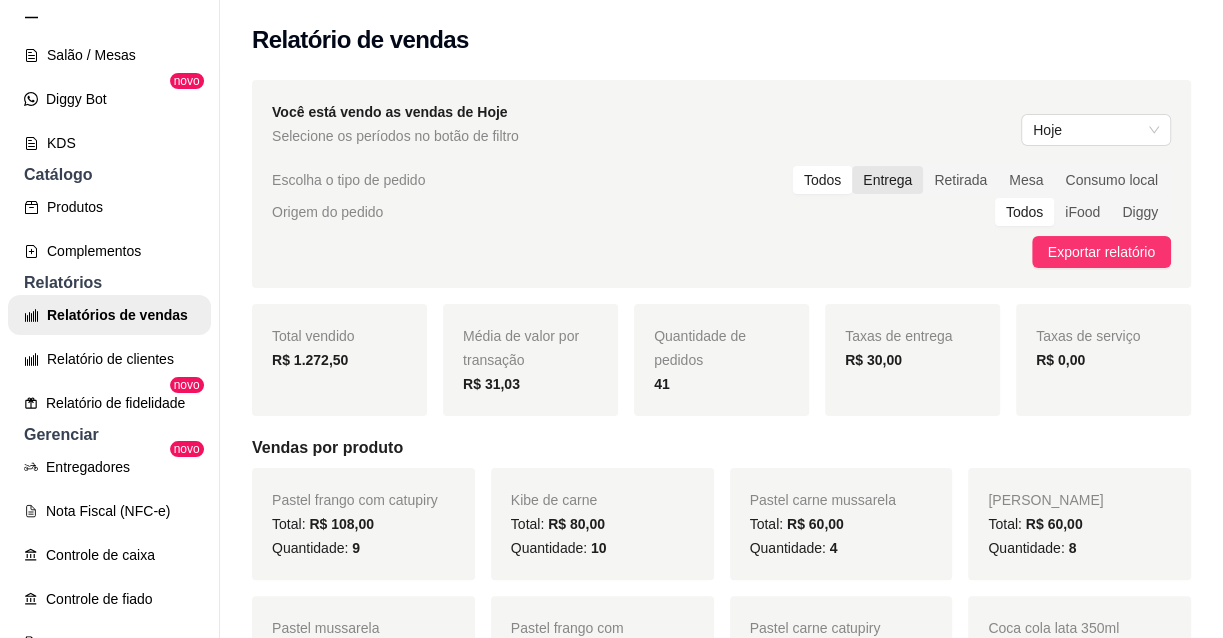 drag, startPoint x: 868, startPoint y: 140, endPoint x: 870, endPoint y: 172, distance: 32.06244 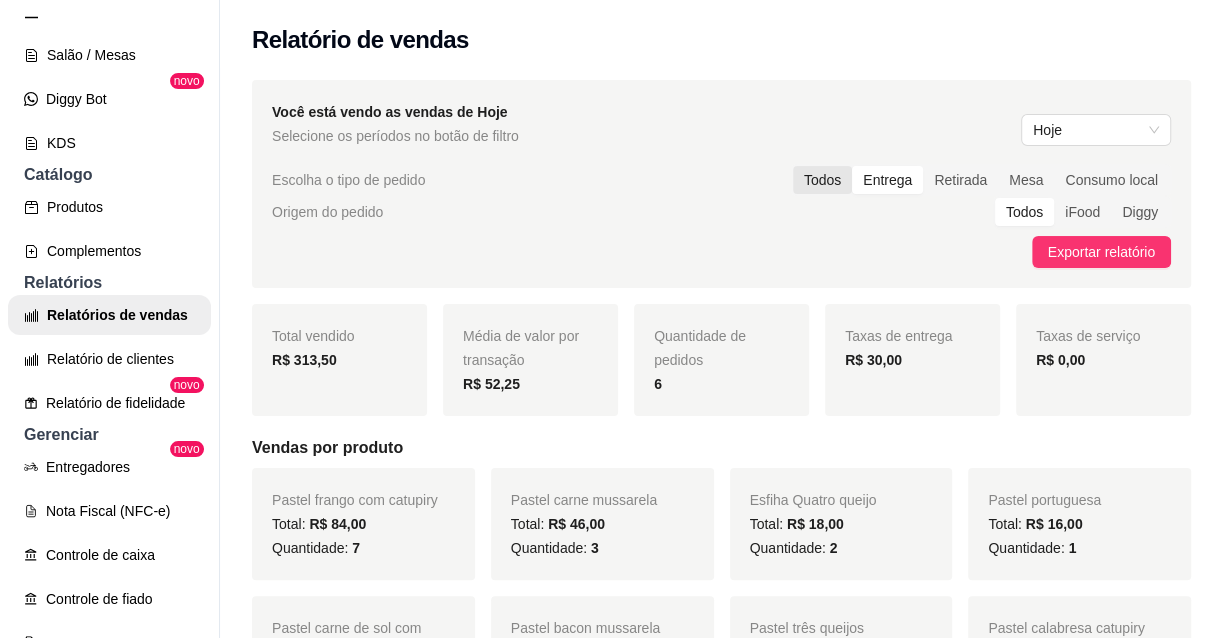 click on "Todos" at bounding box center (822, 180) 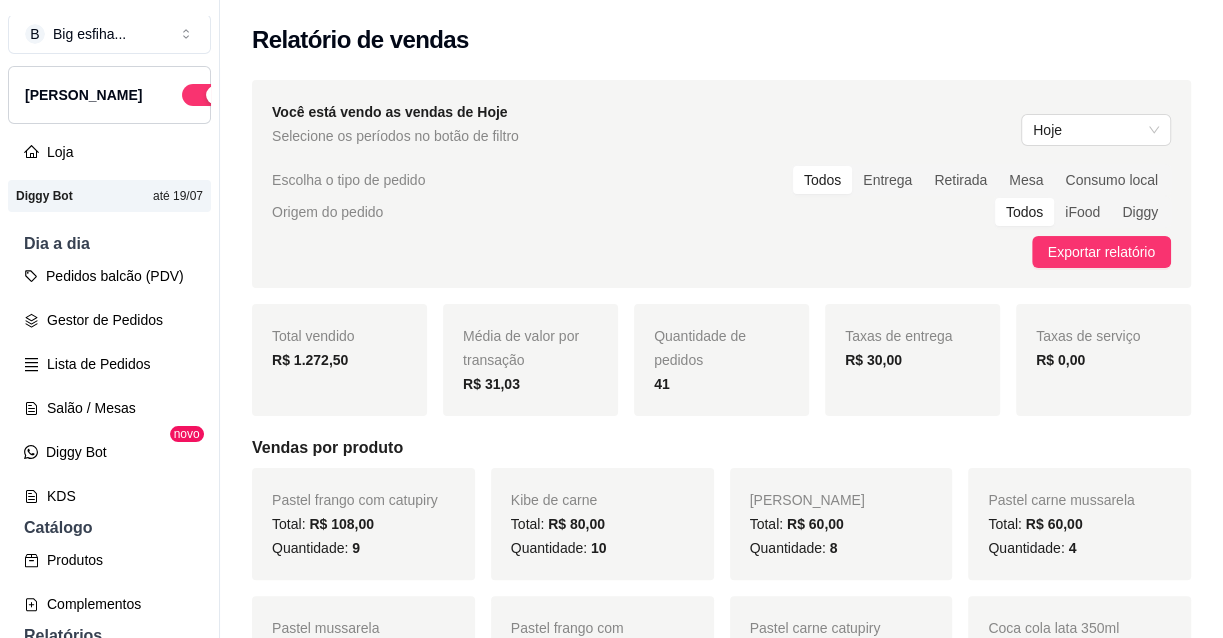 scroll, scrollTop: 0, scrollLeft: 0, axis: both 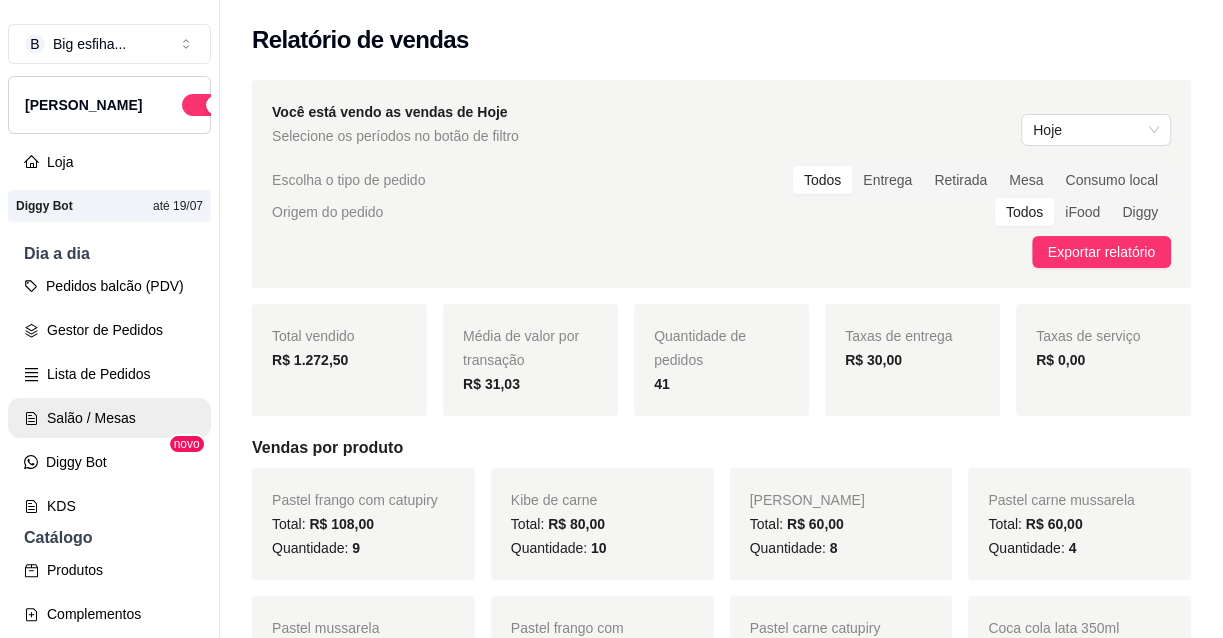 click on "Salão / Mesas" at bounding box center [109, 418] 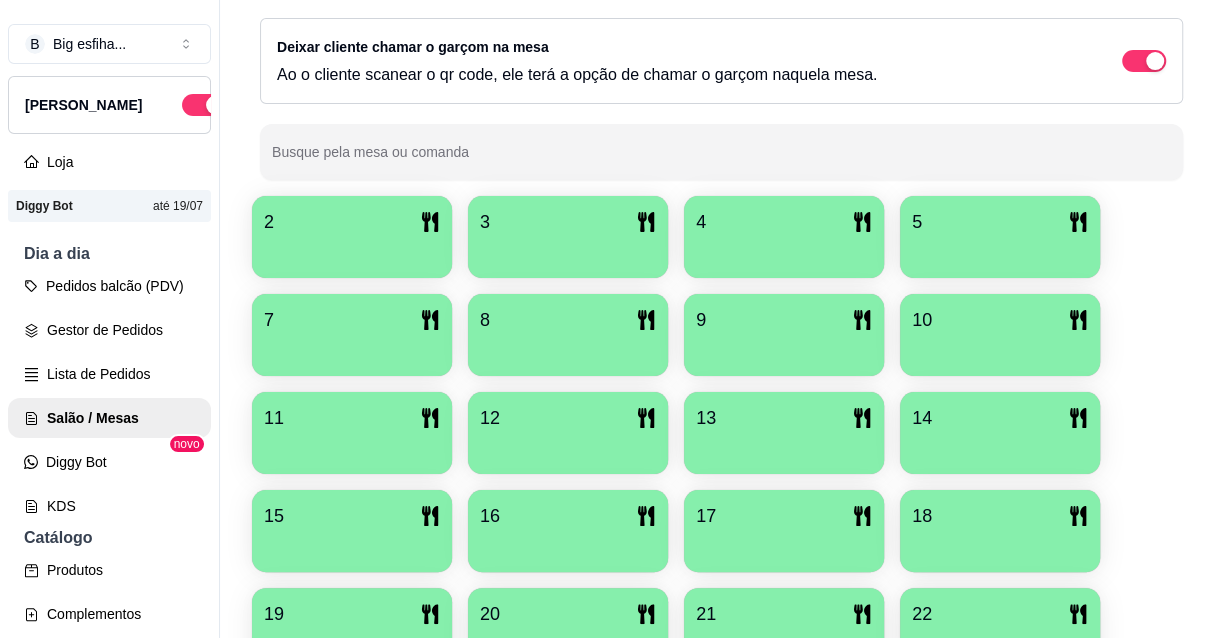 scroll, scrollTop: 363, scrollLeft: 0, axis: vertical 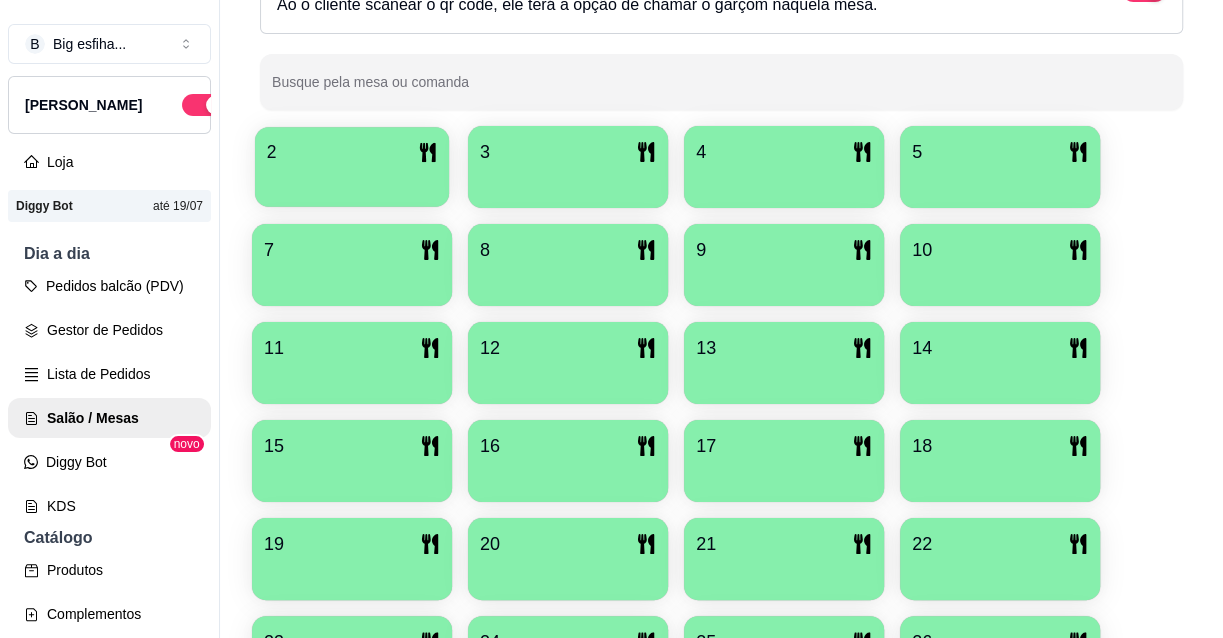 click on "2" at bounding box center (352, 167) 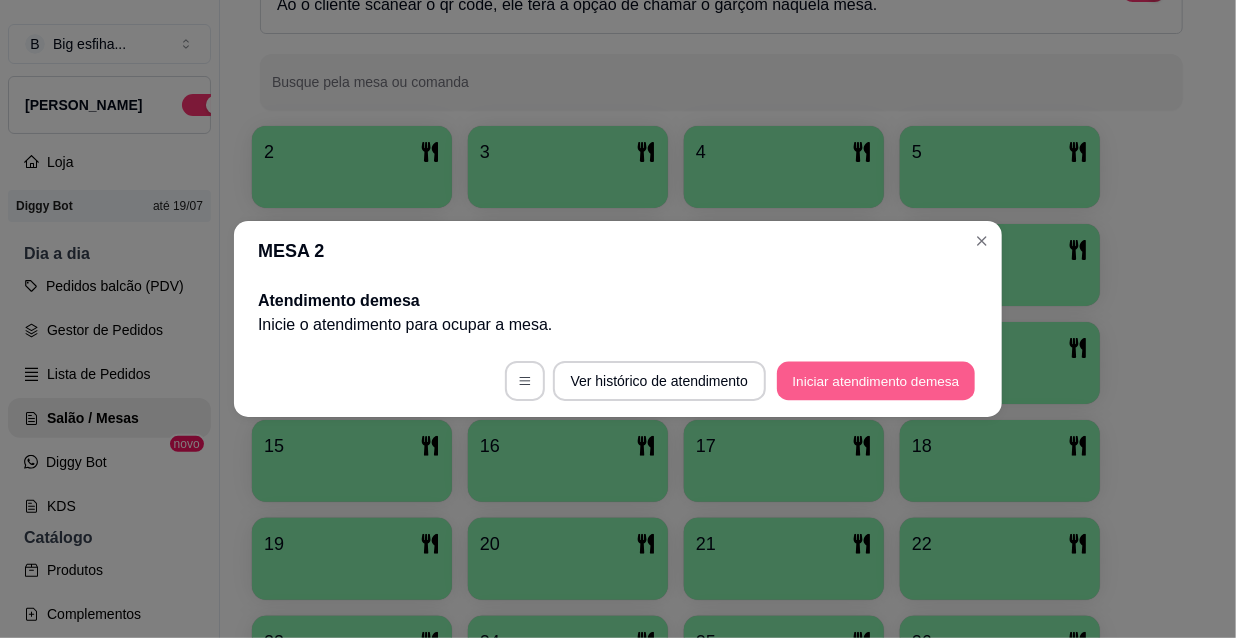 click on "Iniciar atendimento de  mesa" at bounding box center (876, 381) 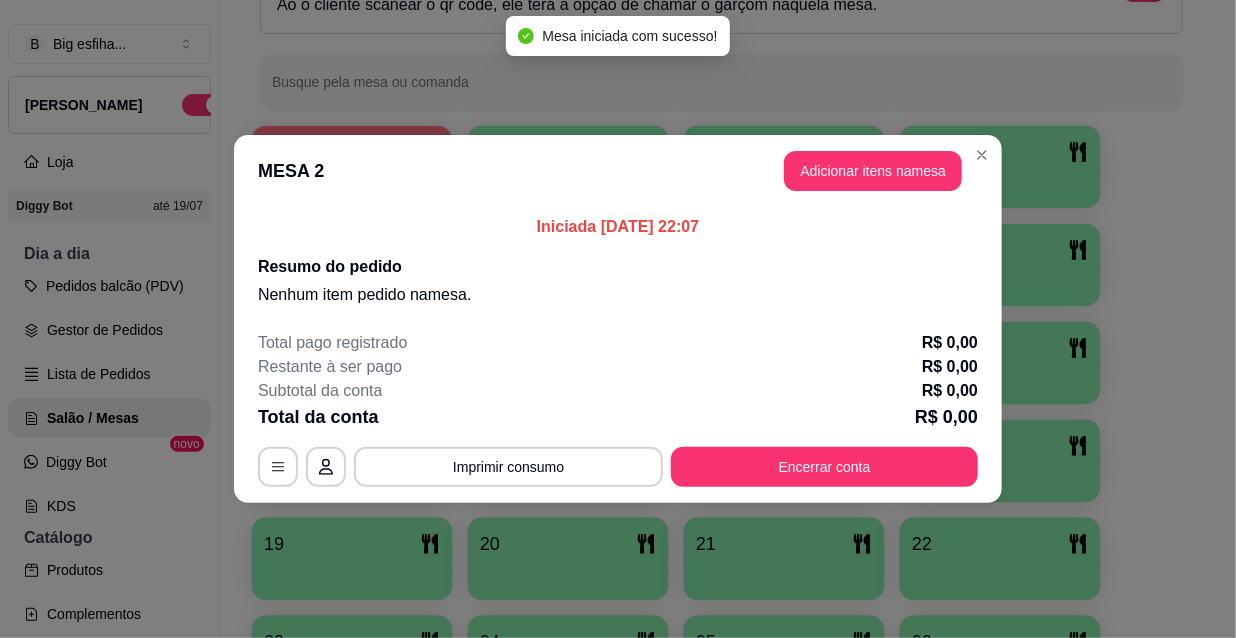 click on "MESA 2 Adicionar itens na  mesa" at bounding box center [618, 171] 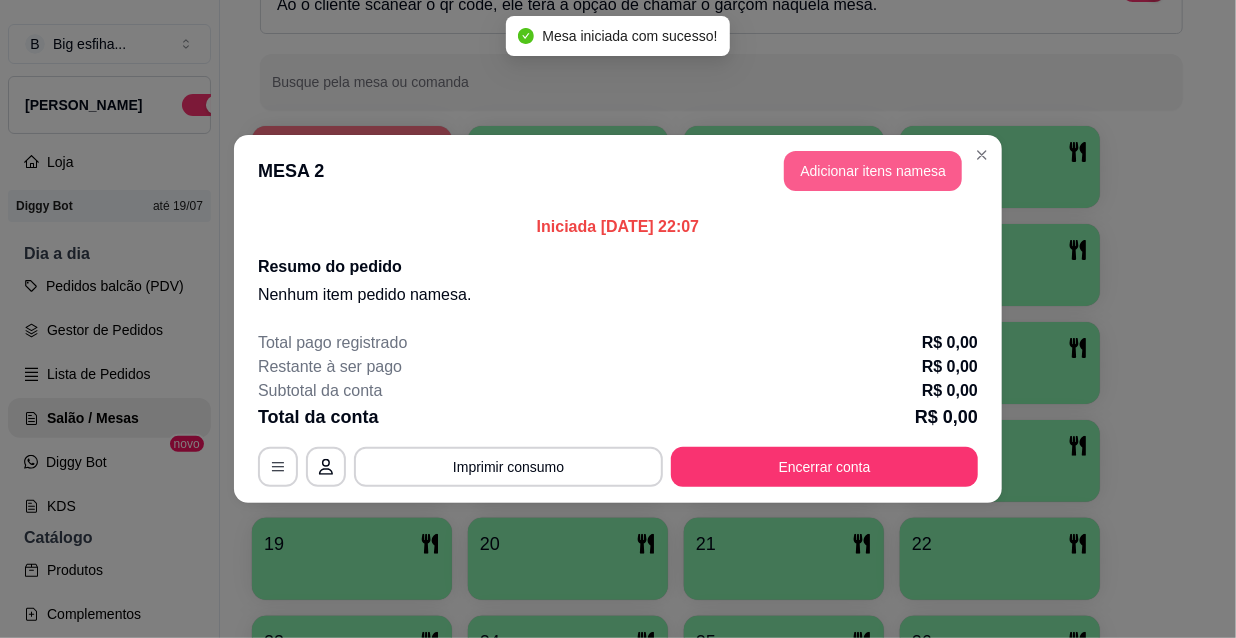 click on "Adicionar itens na  mesa" at bounding box center [873, 171] 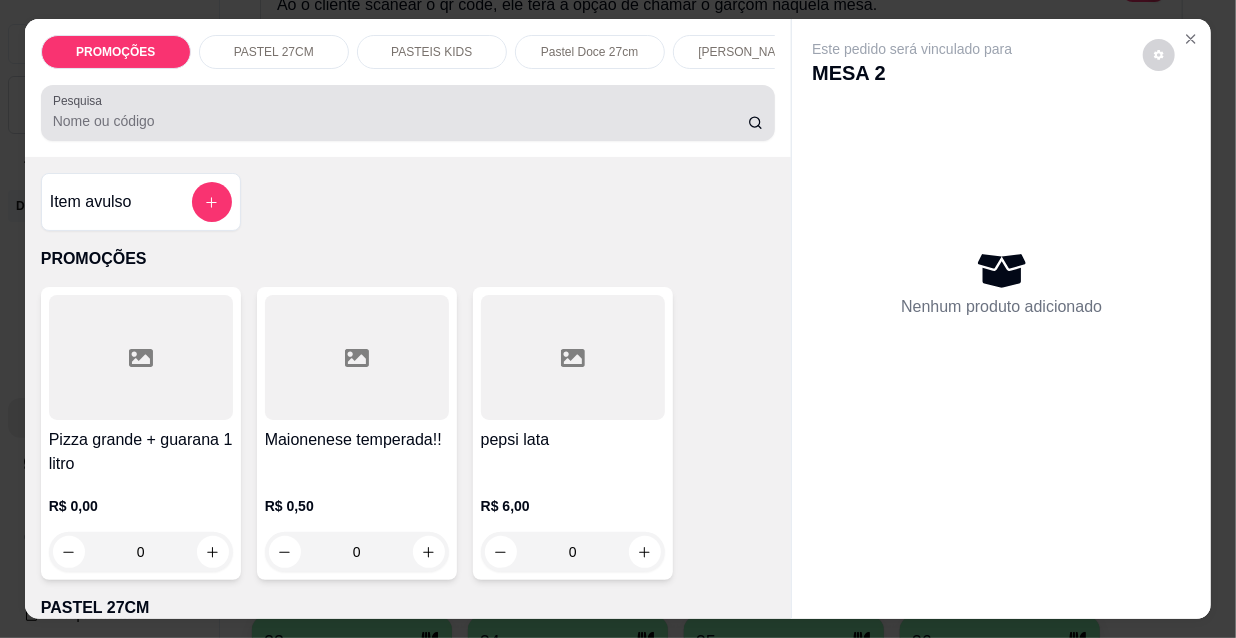 click at bounding box center (408, 113) 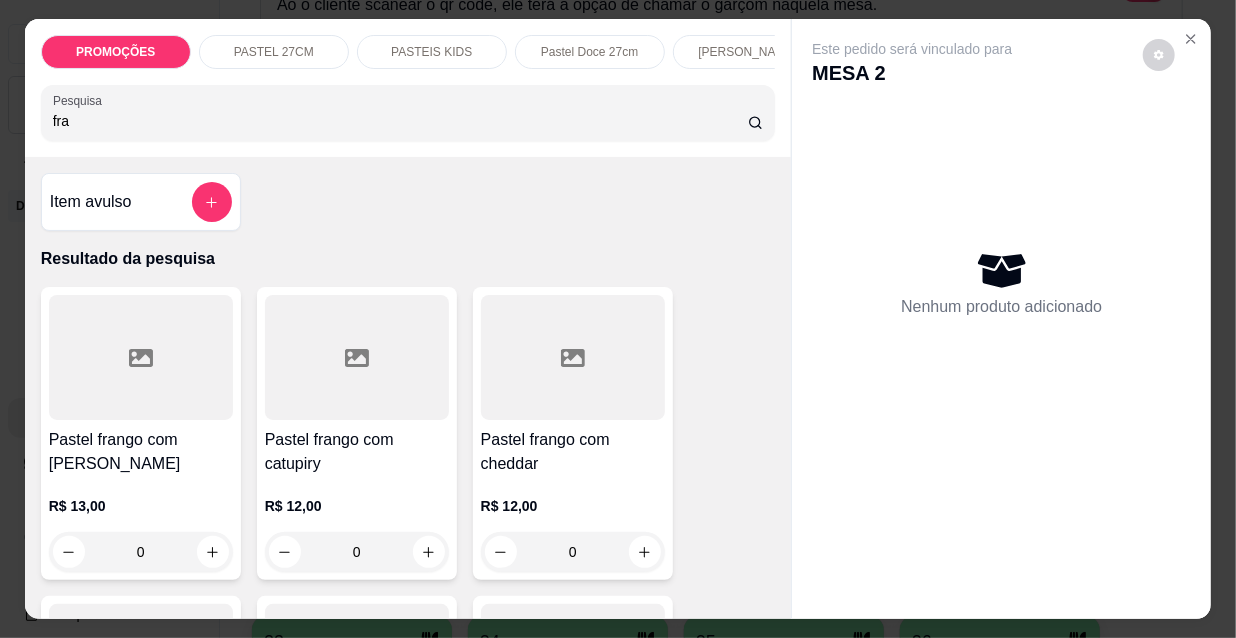 type on "fra" 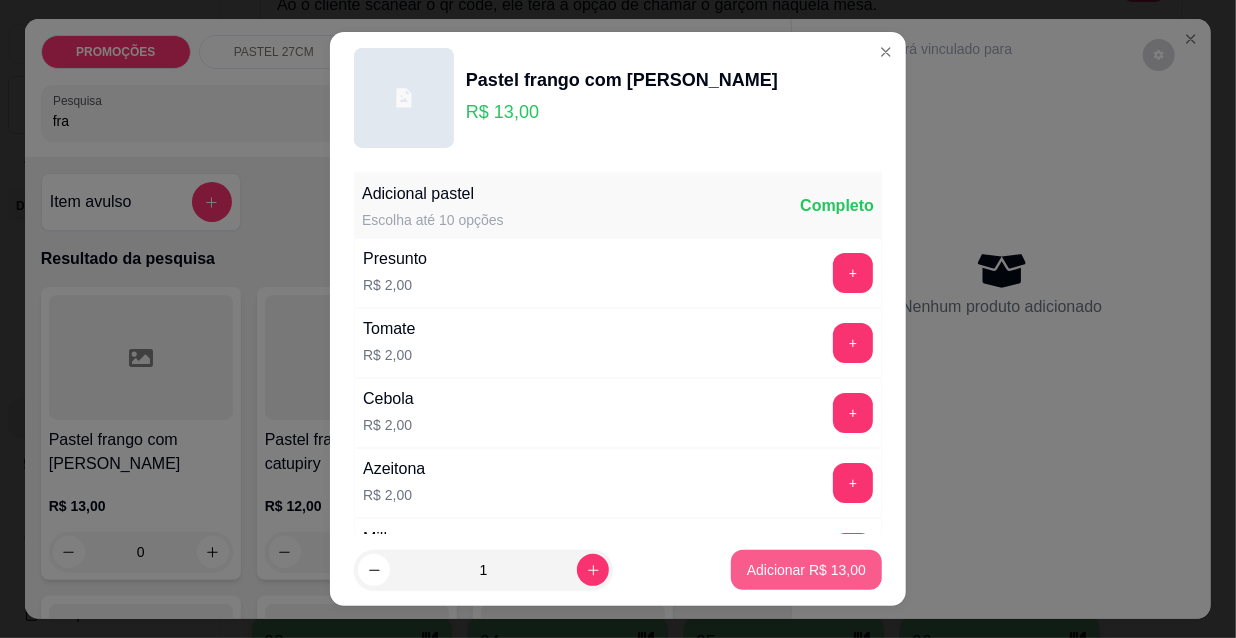 click on "Adicionar   R$ 13,00" at bounding box center (806, 570) 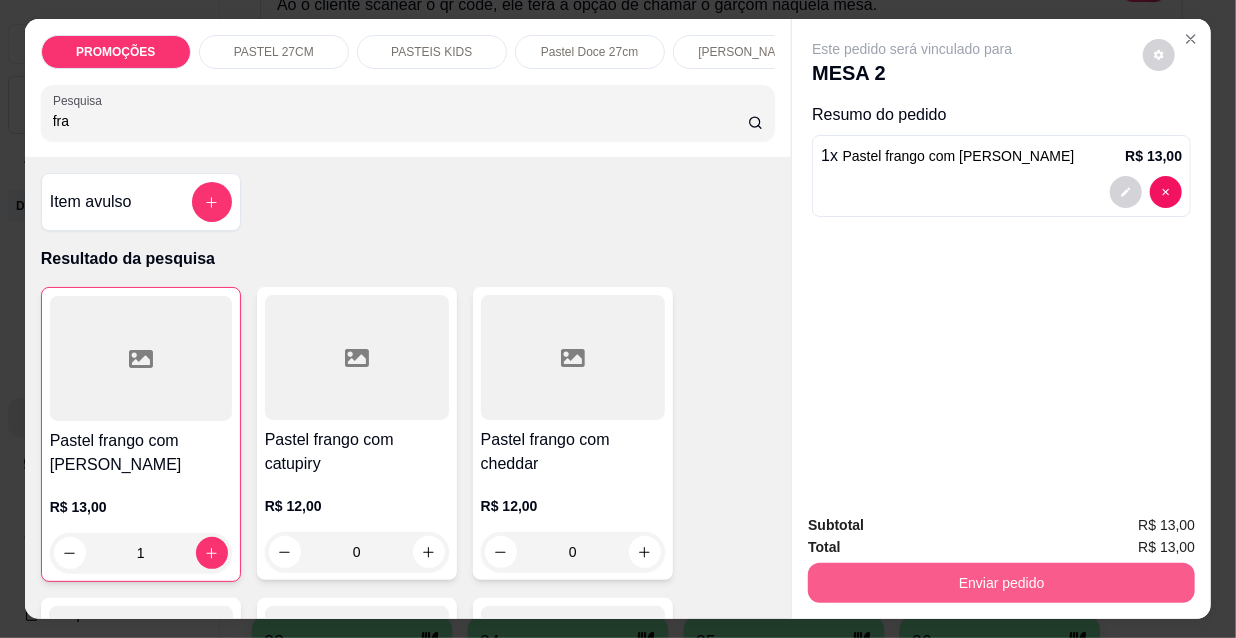 click on "Enviar pedido" at bounding box center [1001, 583] 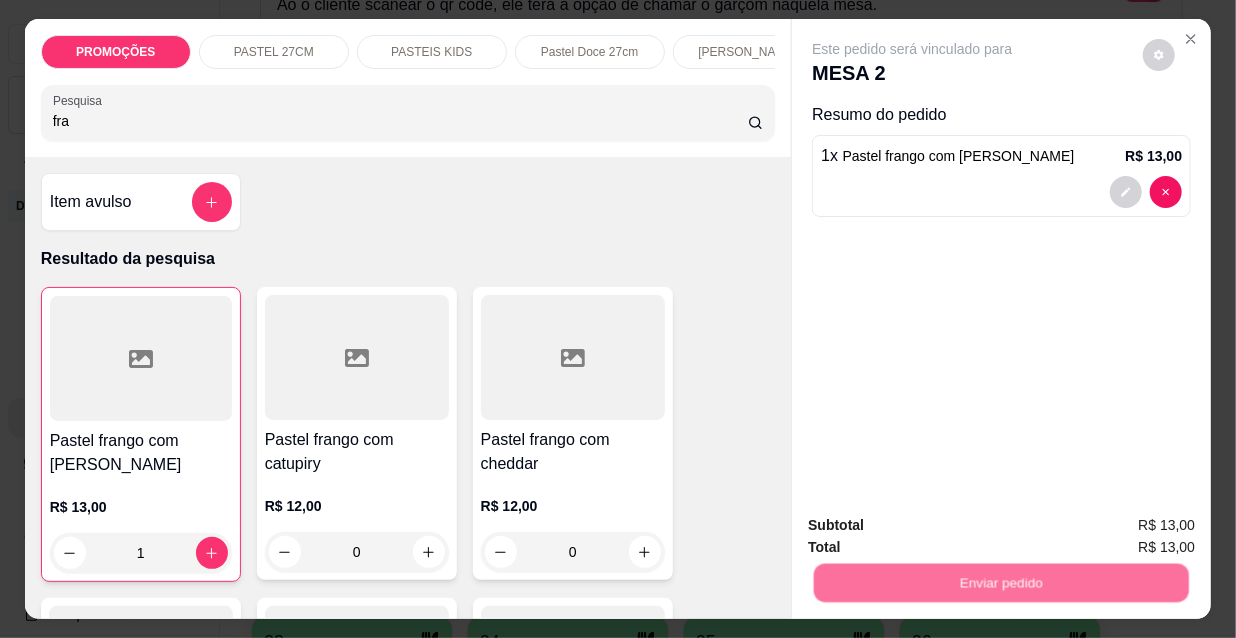 click on "Não registrar e enviar pedido" at bounding box center (937, 527) 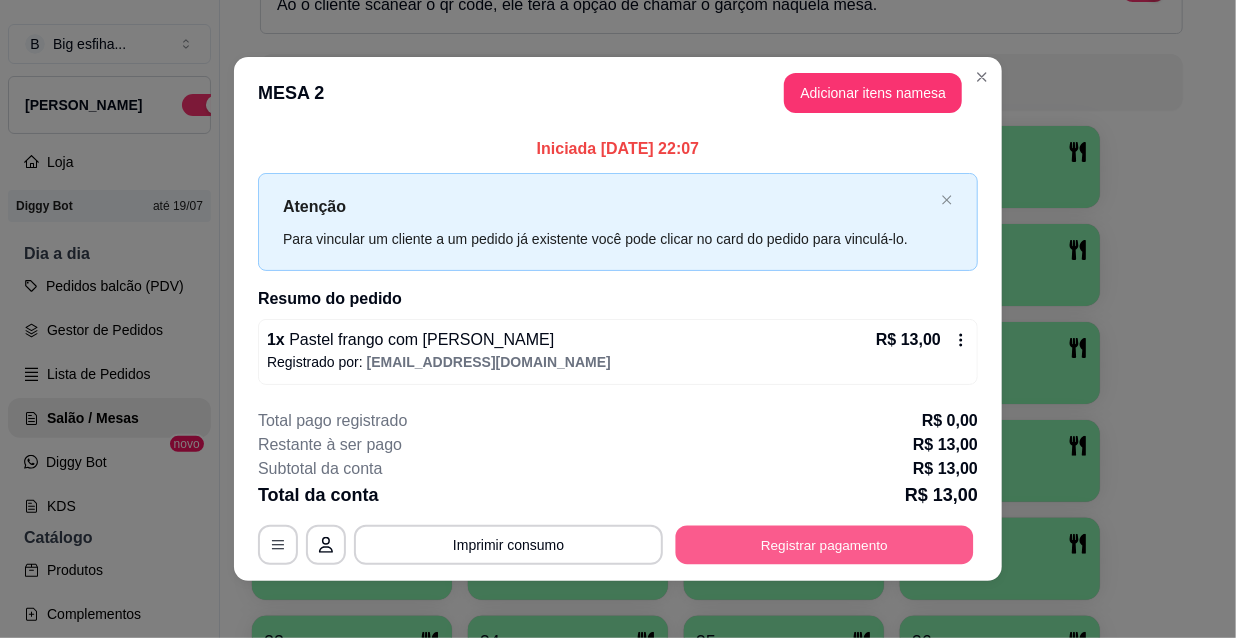 click on "Registrar pagamento" at bounding box center [825, 544] 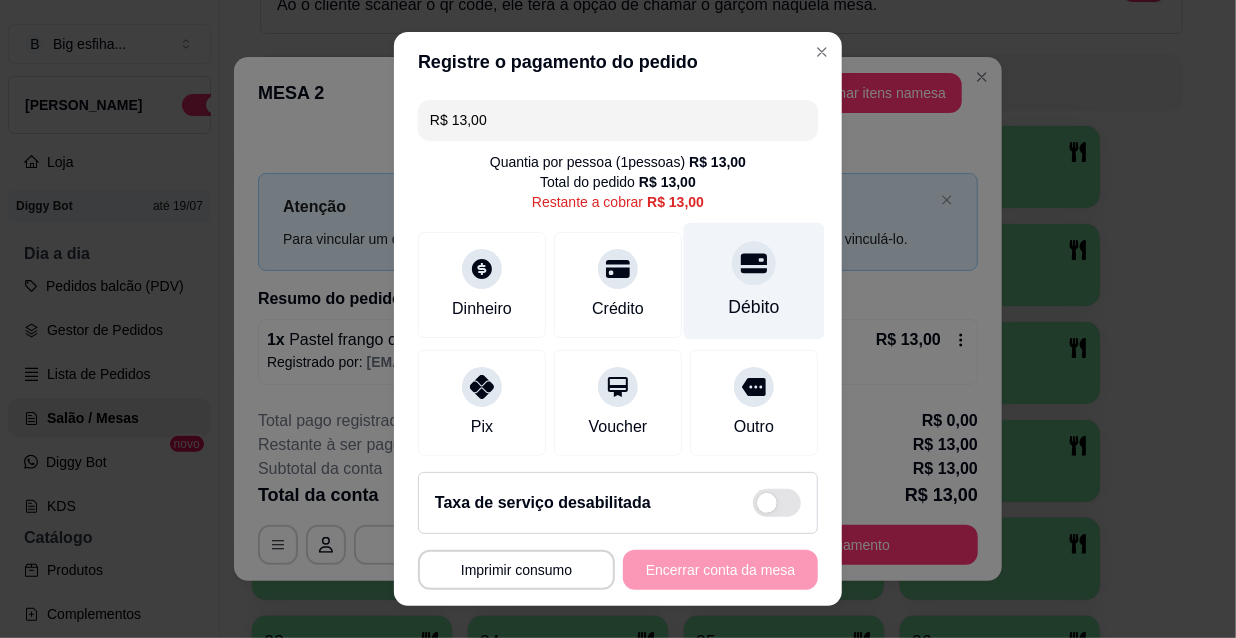 click on "Débito" at bounding box center [754, 281] 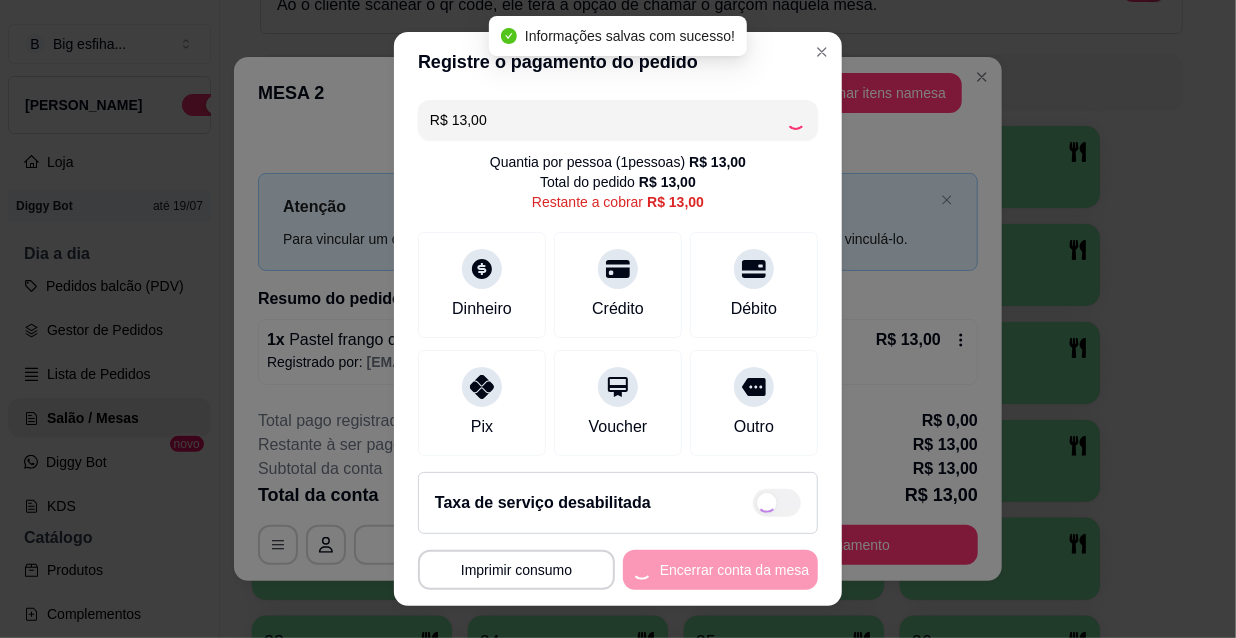 type on "R$ 0,00" 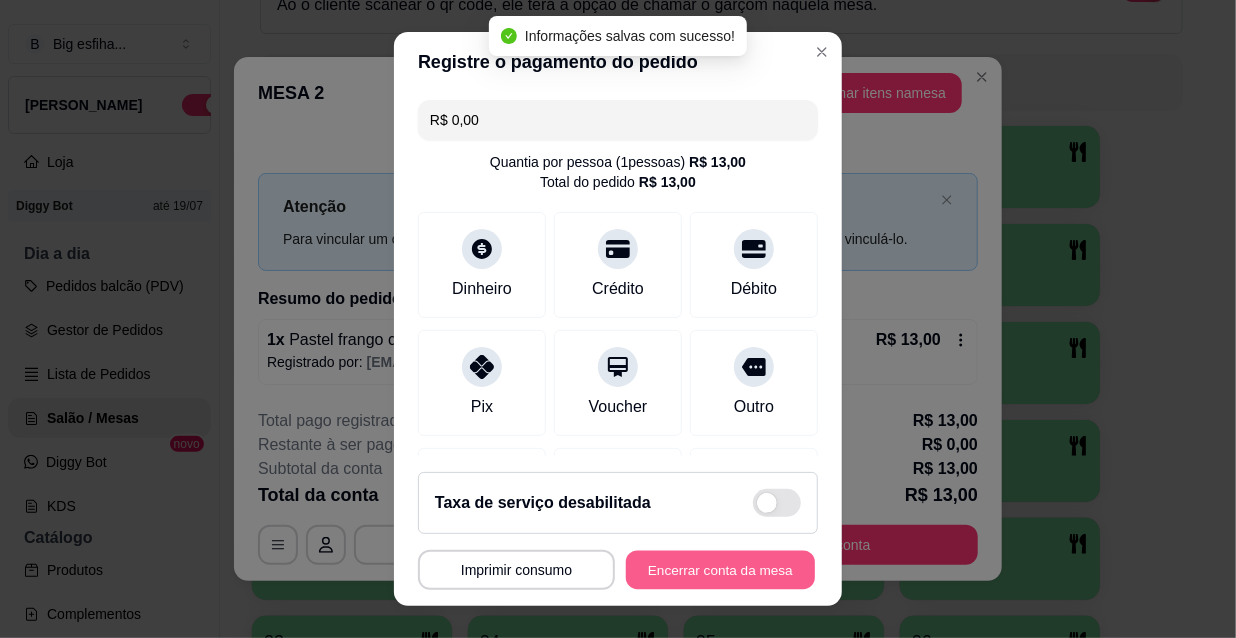 click on "Encerrar conta da mesa" at bounding box center (720, 570) 